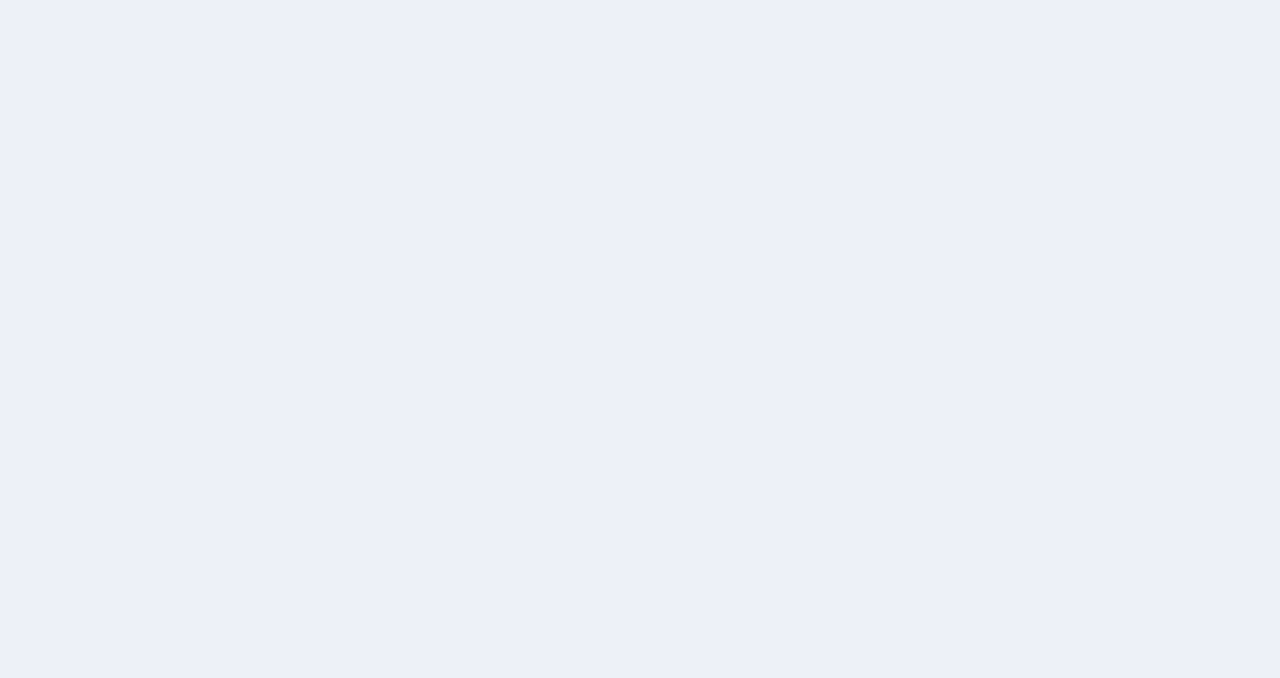scroll, scrollTop: 0, scrollLeft: 0, axis: both 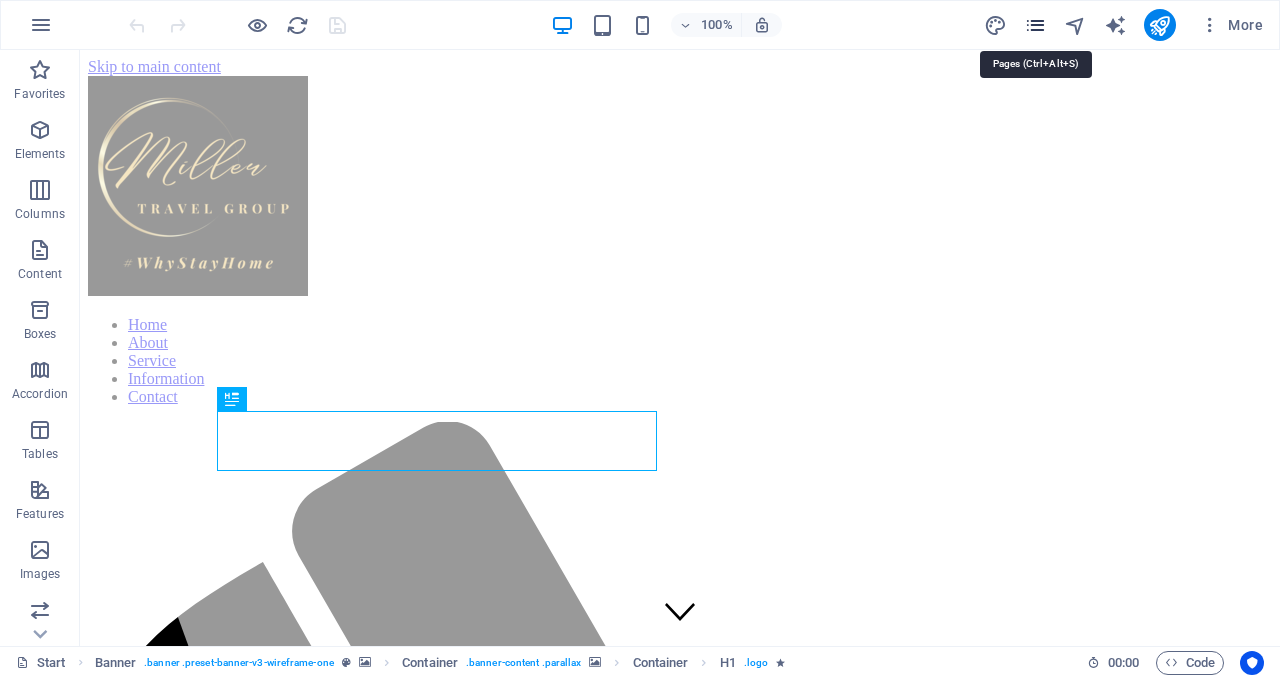 click at bounding box center (1035, 25) 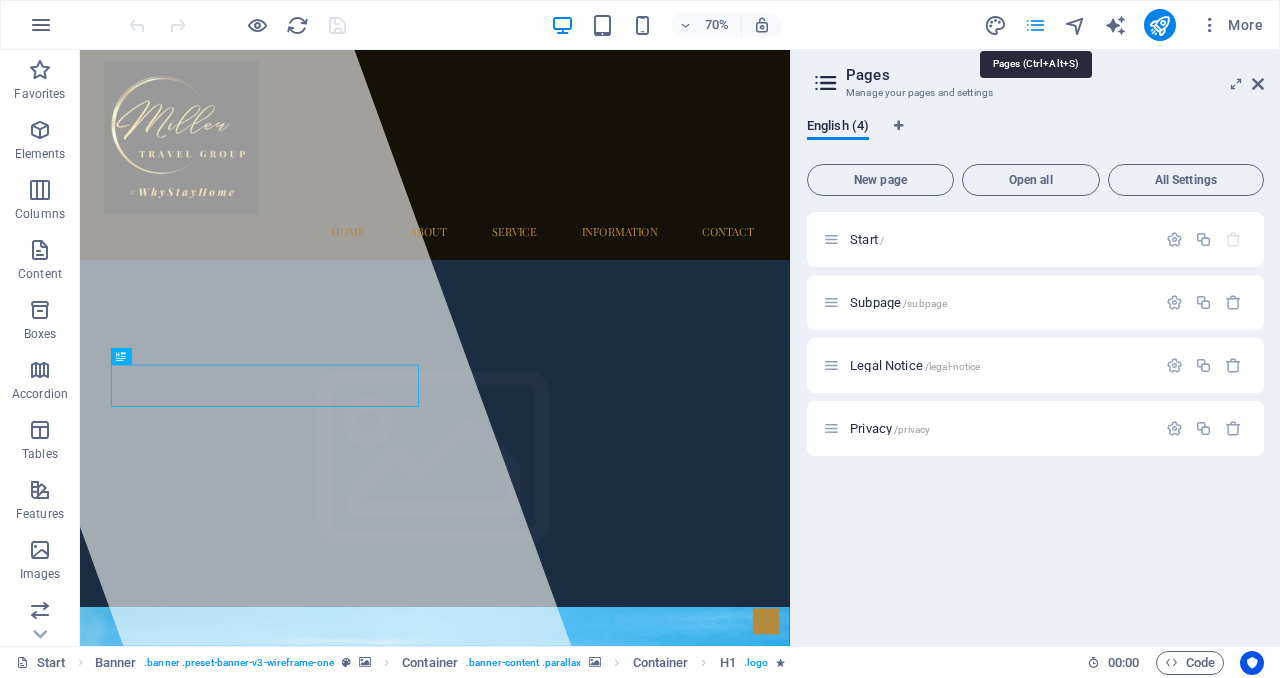 click at bounding box center (1035, 25) 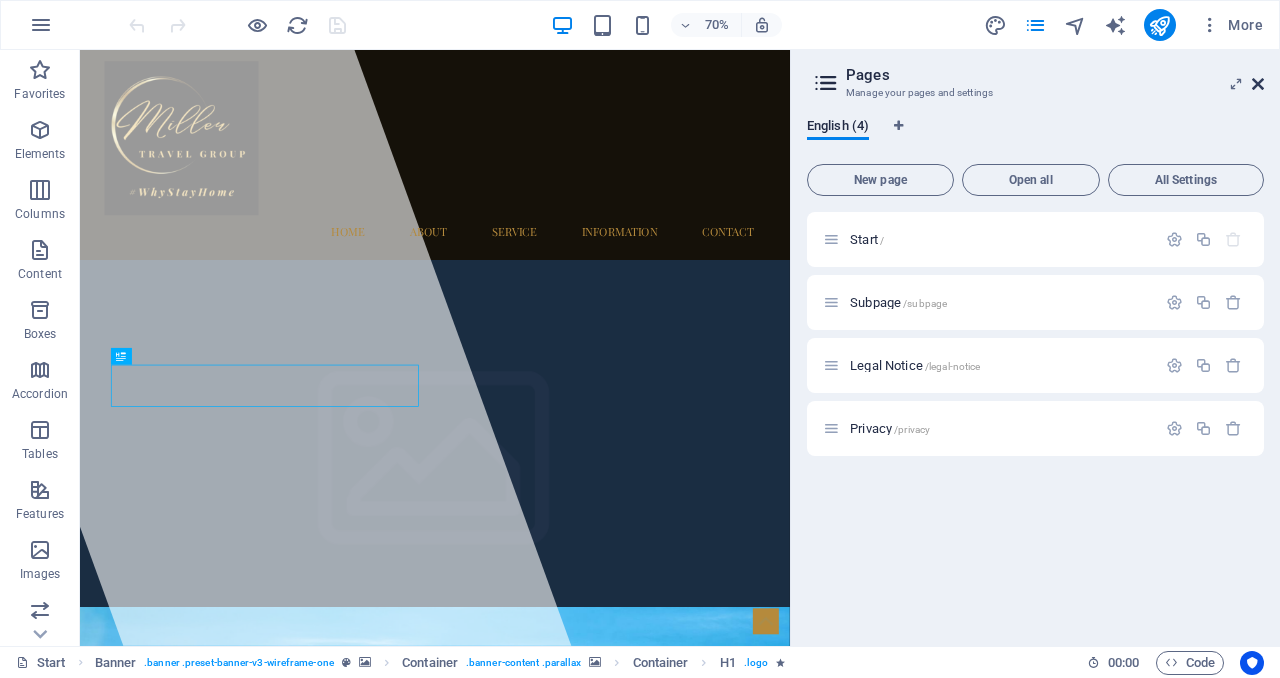 drag, startPoint x: 1256, startPoint y: 82, endPoint x: 1169, endPoint y: 14, distance: 110.42192 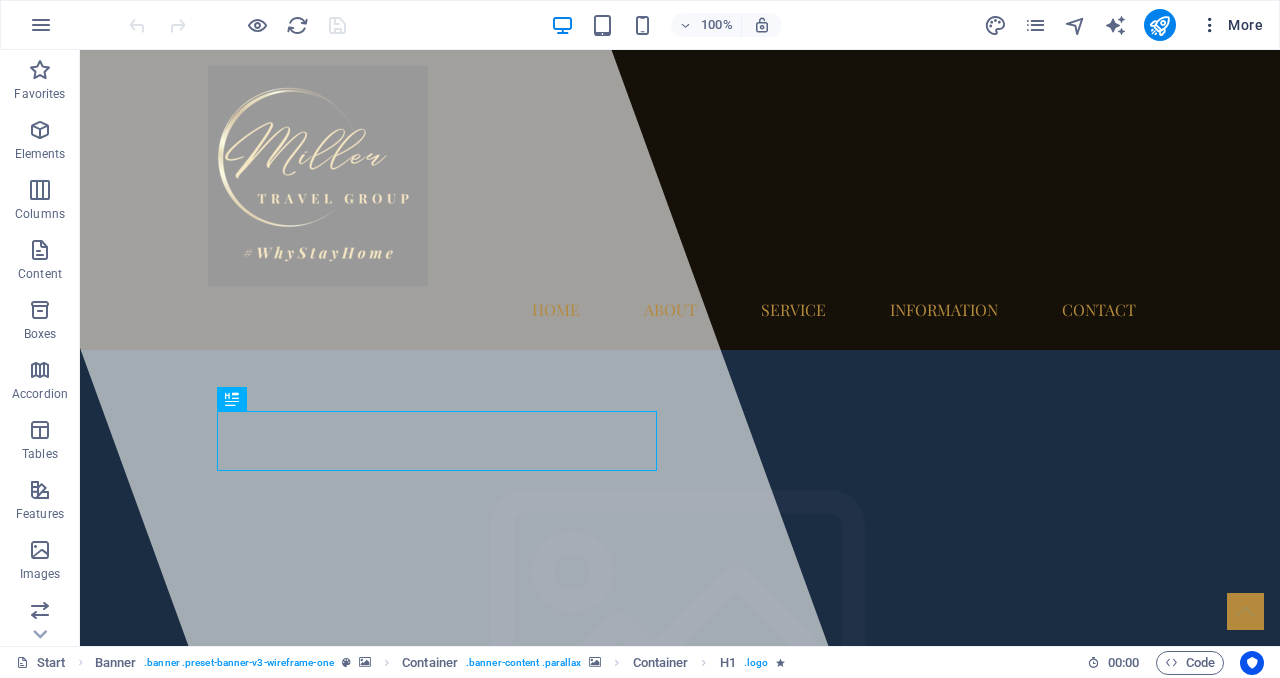 click on "More" at bounding box center [1231, 25] 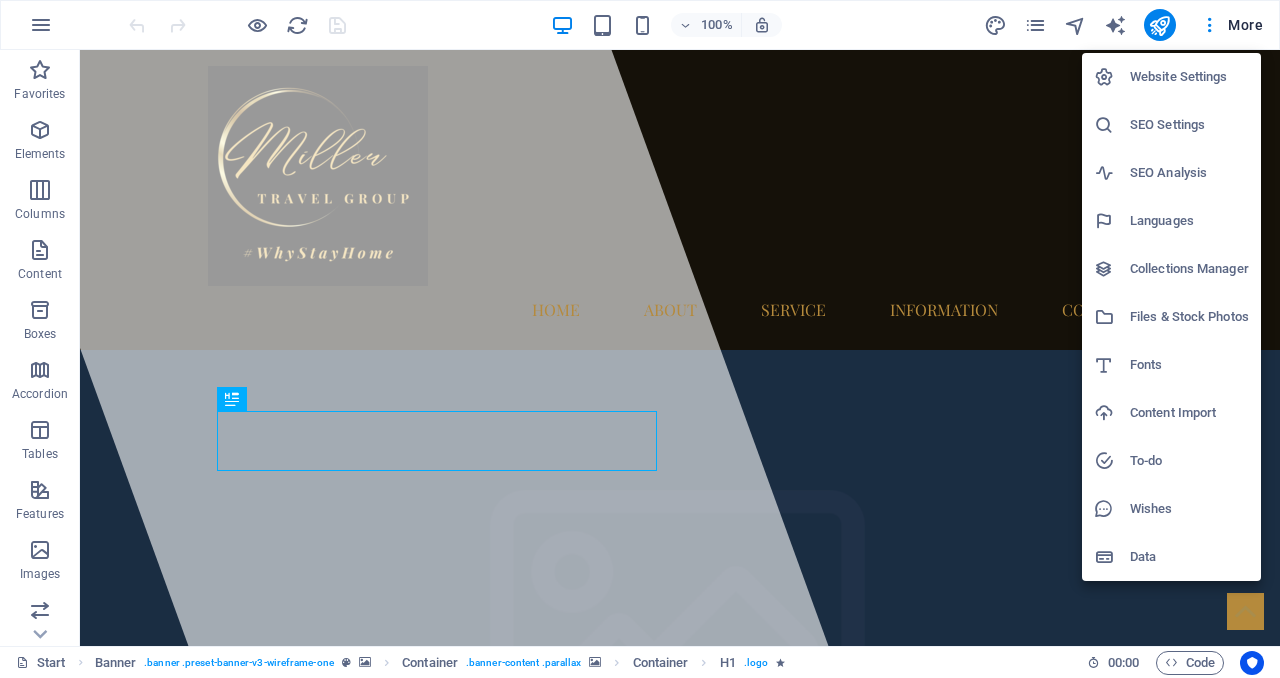 click on "SEO Settings" at bounding box center [1189, 125] 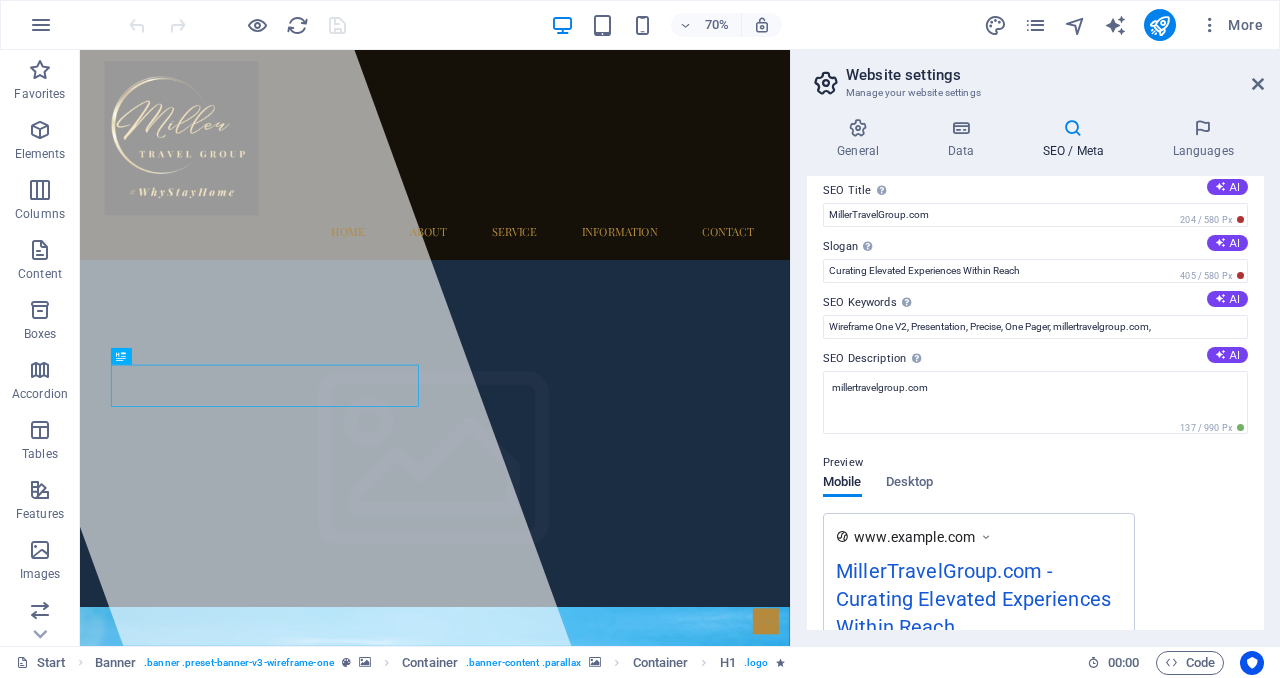 scroll, scrollTop: 0, scrollLeft: 0, axis: both 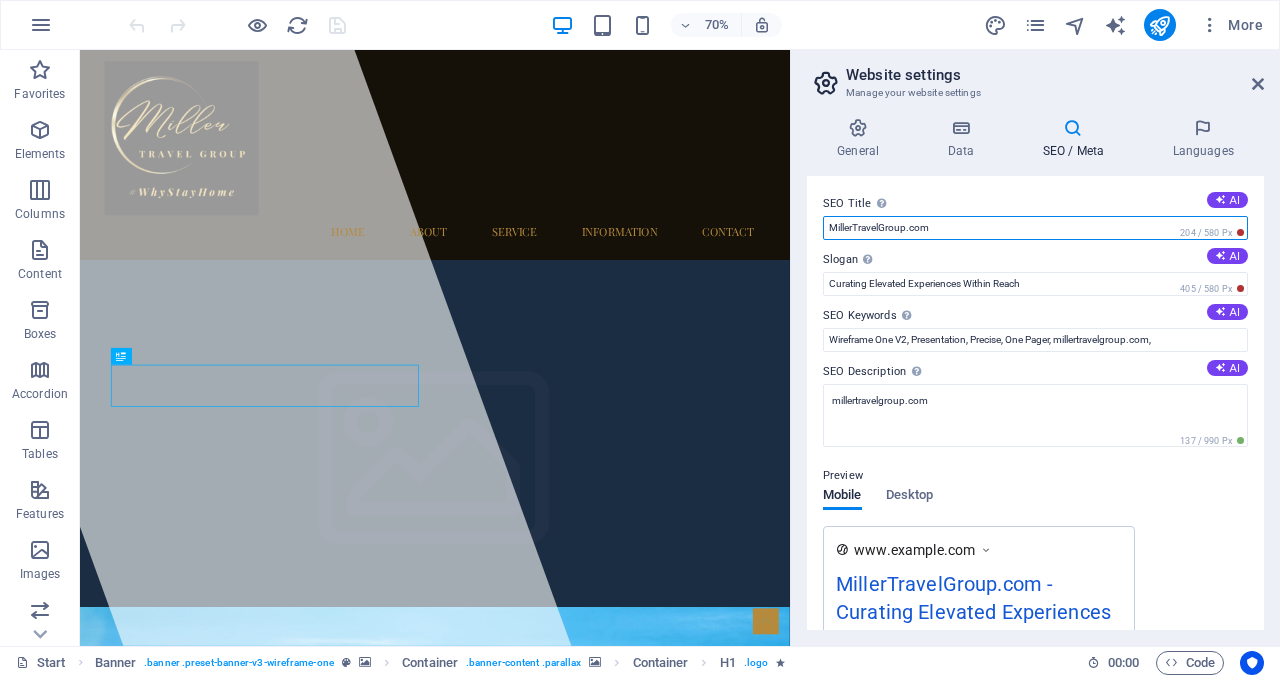 click on "MillerTravelGroup.com" at bounding box center (1035, 228) 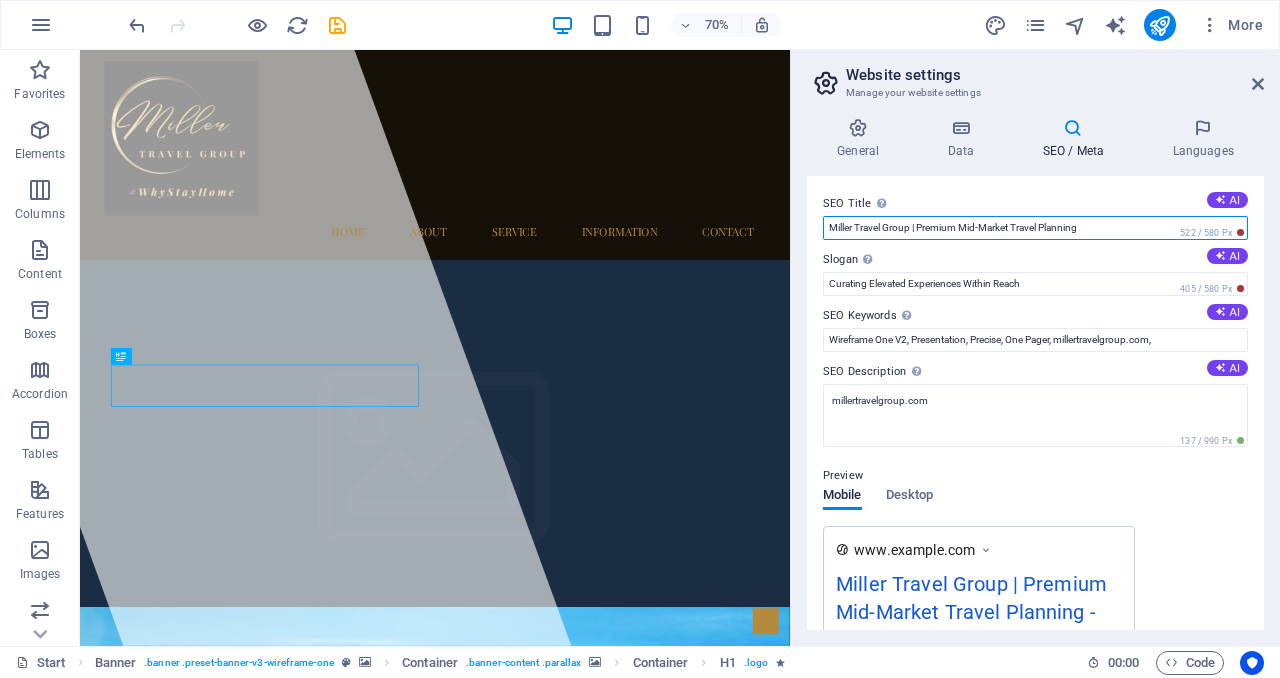click on "Miller Travel Group | Premium Mid-Market Travel Planning" at bounding box center (1035, 228) 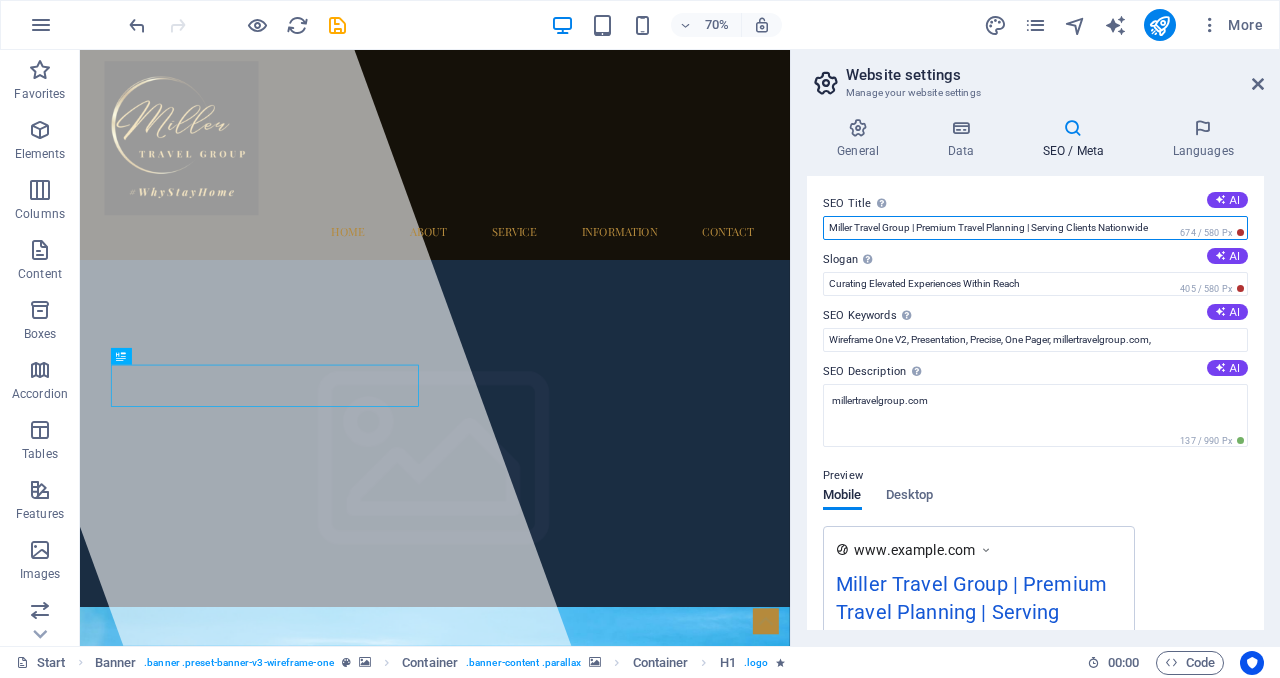 type on "Miller Travel Group | Premium Travel Planning | Serving Clients Nationwide" 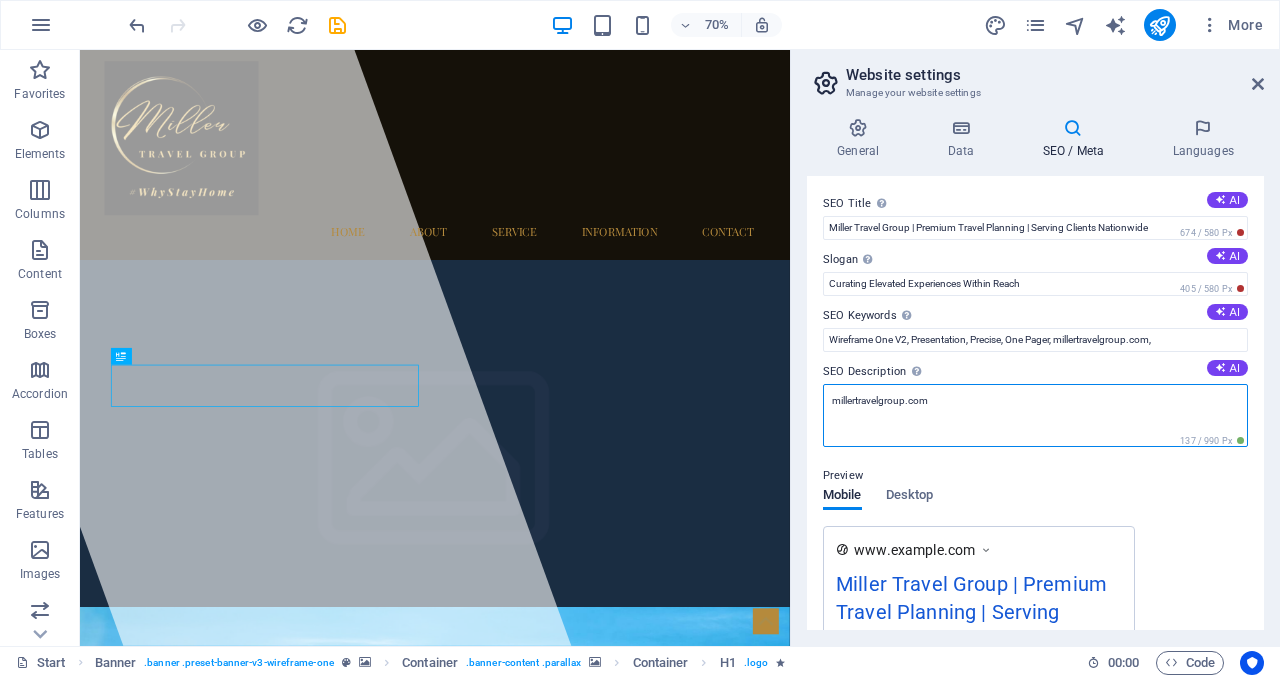 click on "millertravelgroup.com" at bounding box center [1035, 415] 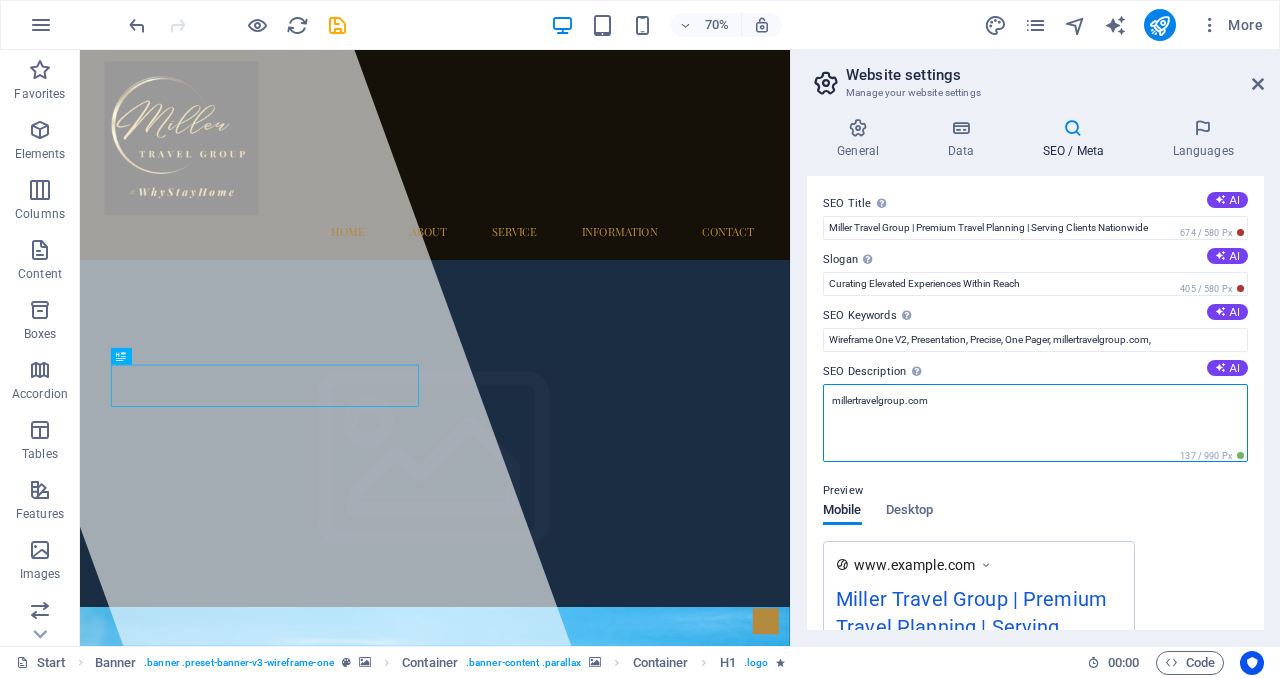 click on "millertravelgroup.com" at bounding box center [1035, 423] 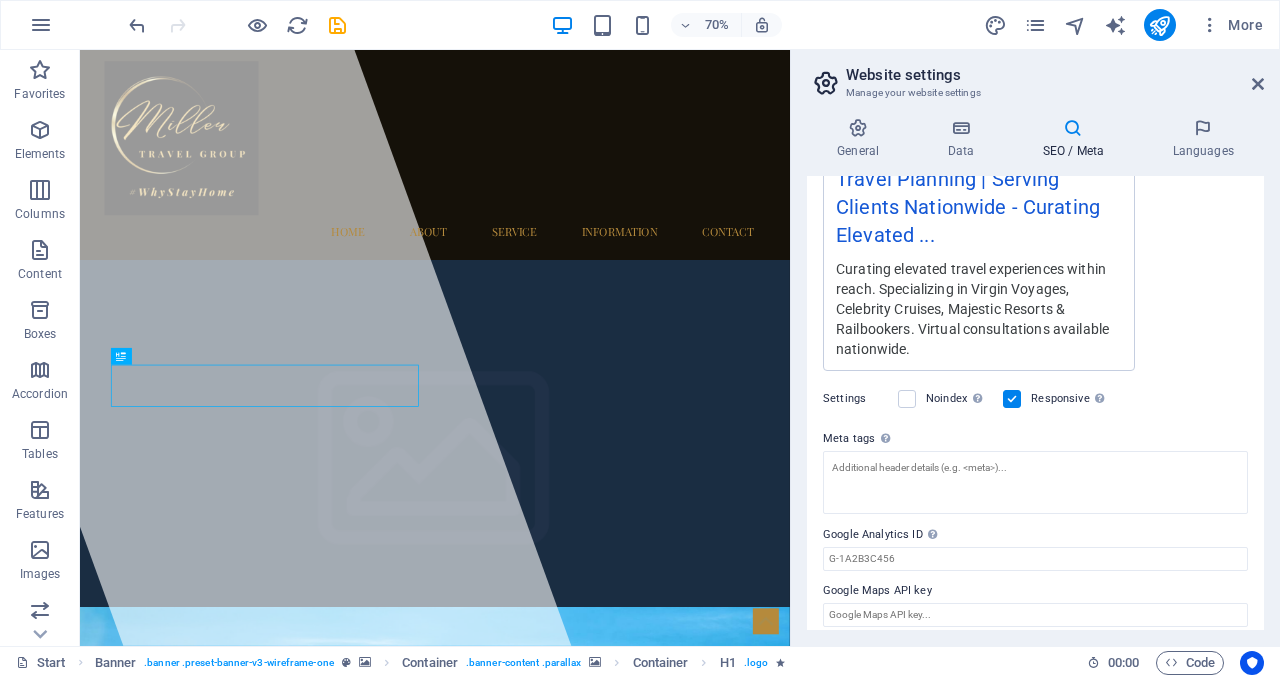 scroll, scrollTop: 461, scrollLeft: 0, axis: vertical 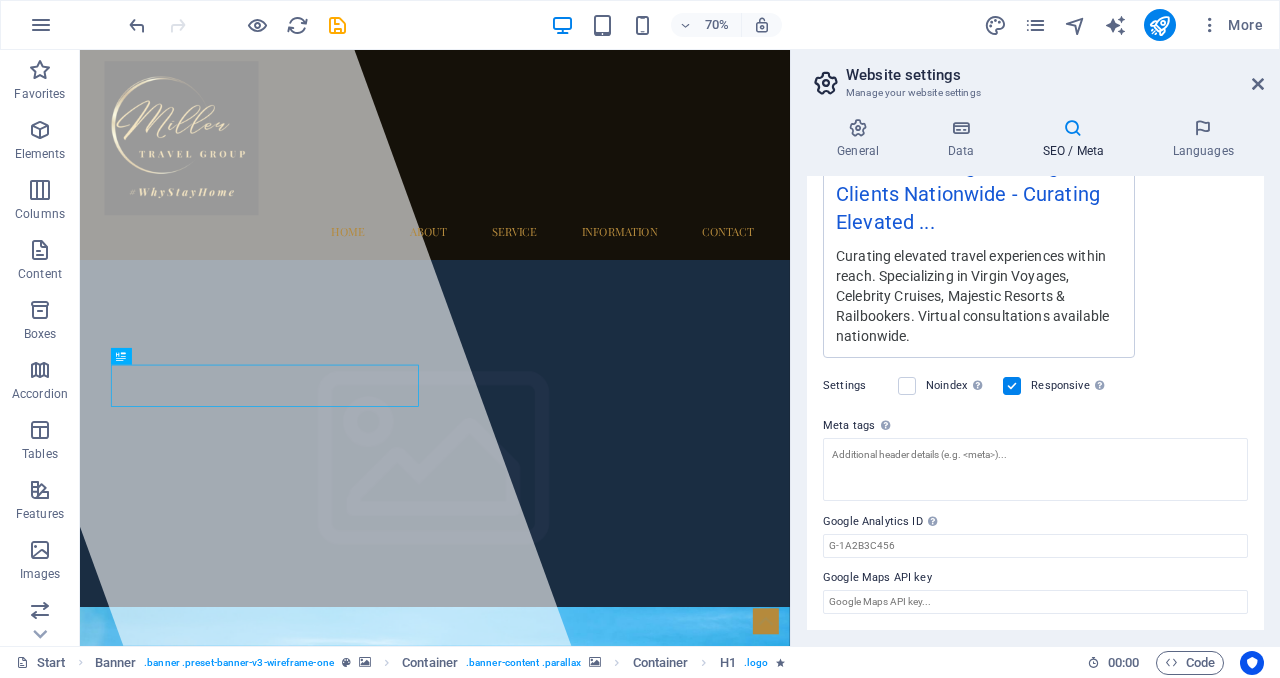 type on "Curating elevated travel experiences within reach. Specializing in Virgin Voyages, Celebrity Cruises, Majestic Resorts & Railbookers. Virtual consultations available nationwide." 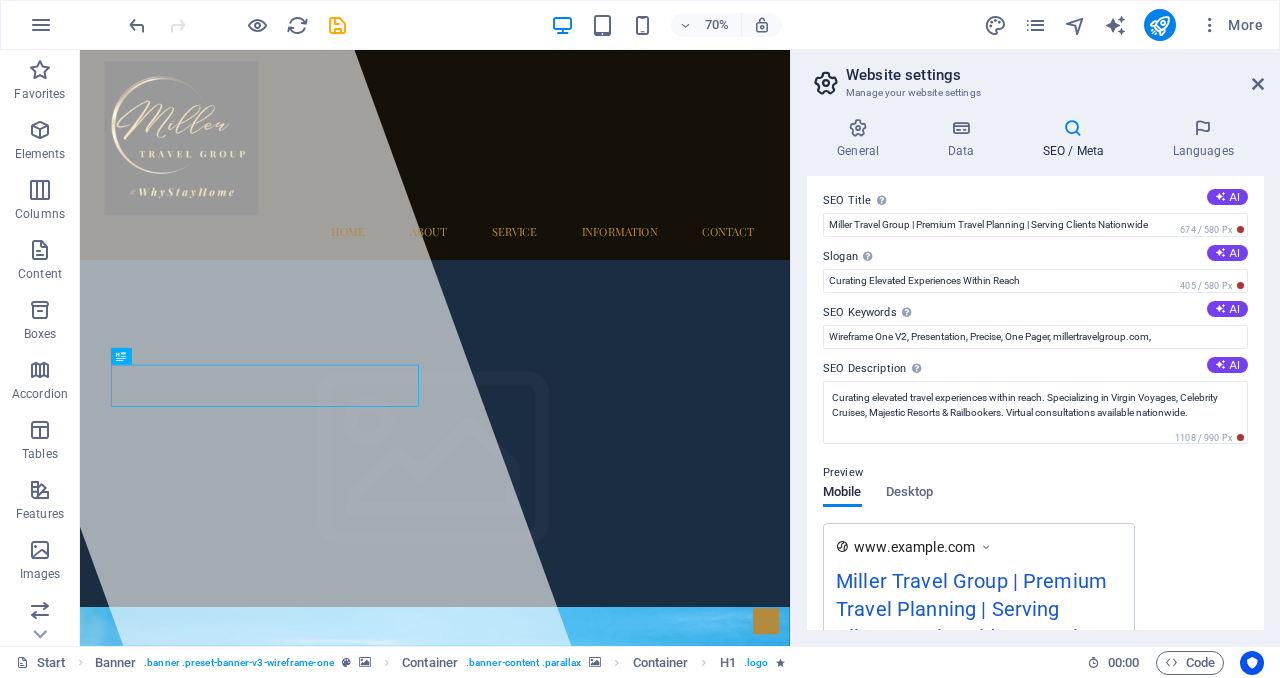 scroll, scrollTop: 0, scrollLeft: 0, axis: both 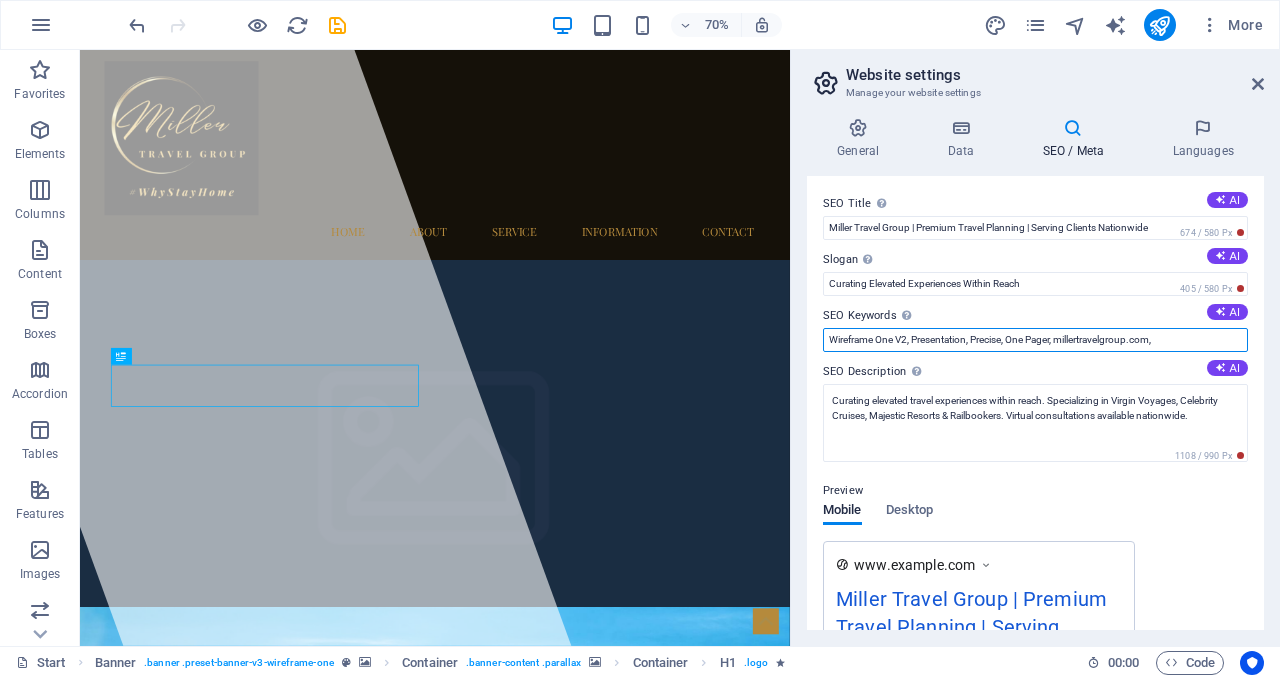 click on "Wireframe One V2, Presentation, Precise, One Pager, millertravelgroup.com," at bounding box center (1035, 340) 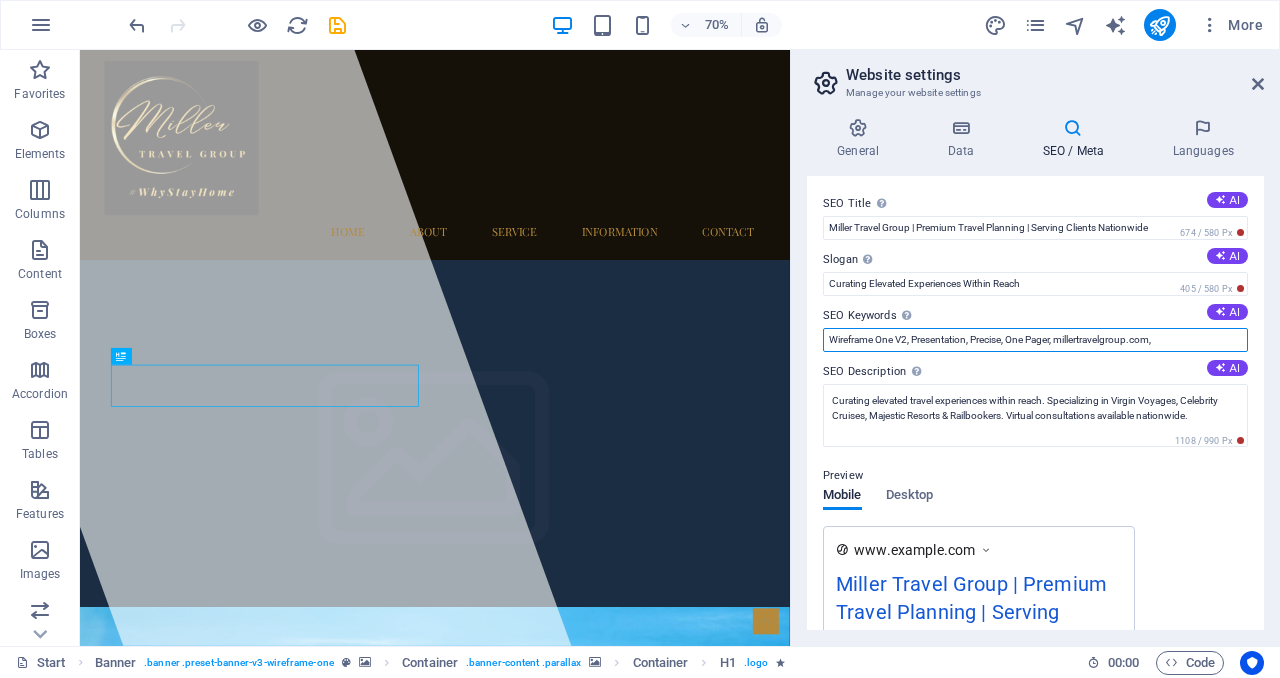 click on "Wireframe One V2, Presentation, Precise, One Pager, millertravelgroup.com," at bounding box center [1035, 340] 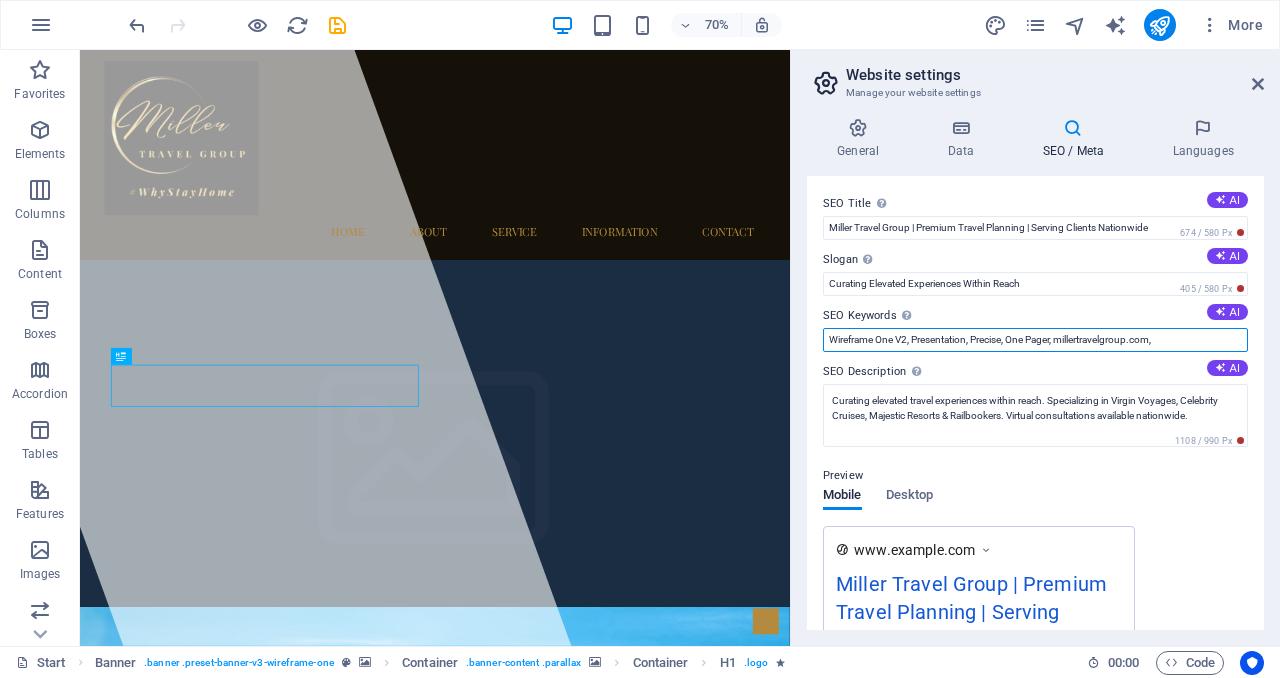 paste on "premium travel agent, cruise specialist, Virgin Voyages agent, Celebrity cruise specialist, travel planning consultant, luxury travel advisor, Majestic Resorts agent, Railbookers specialist, virtual travel planning, nationwide travel agent" 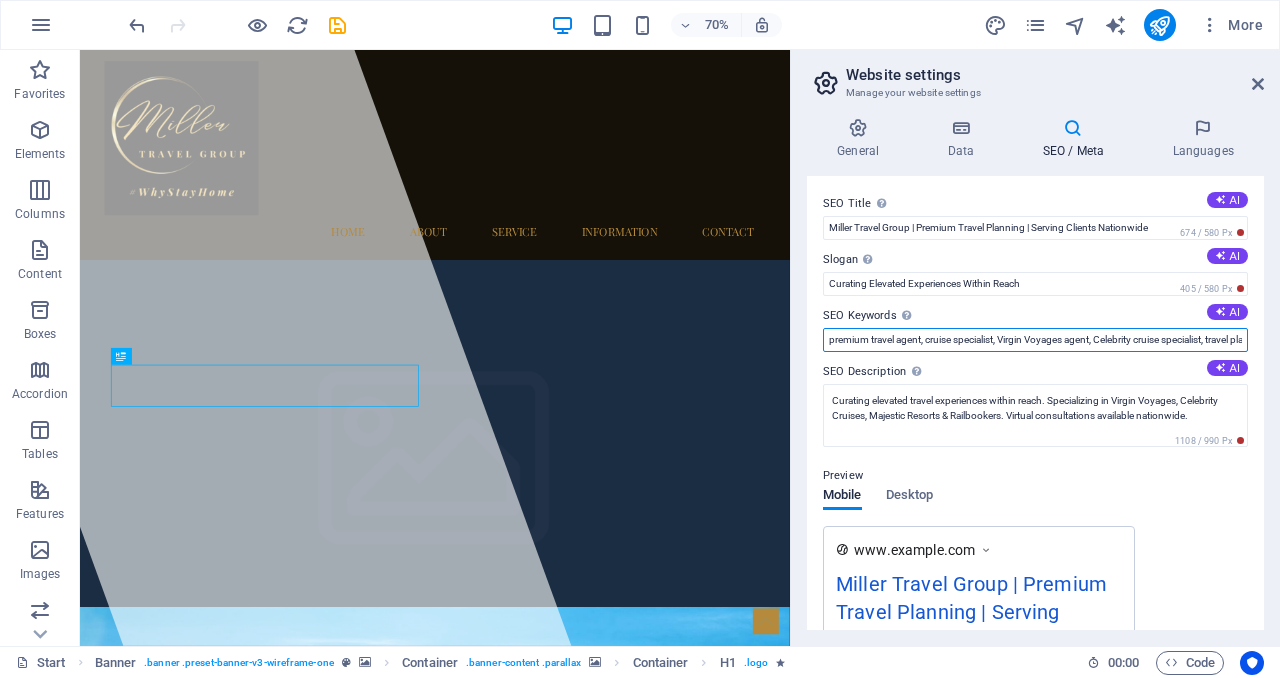 scroll, scrollTop: 0, scrollLeft: 604, axis: horizontal 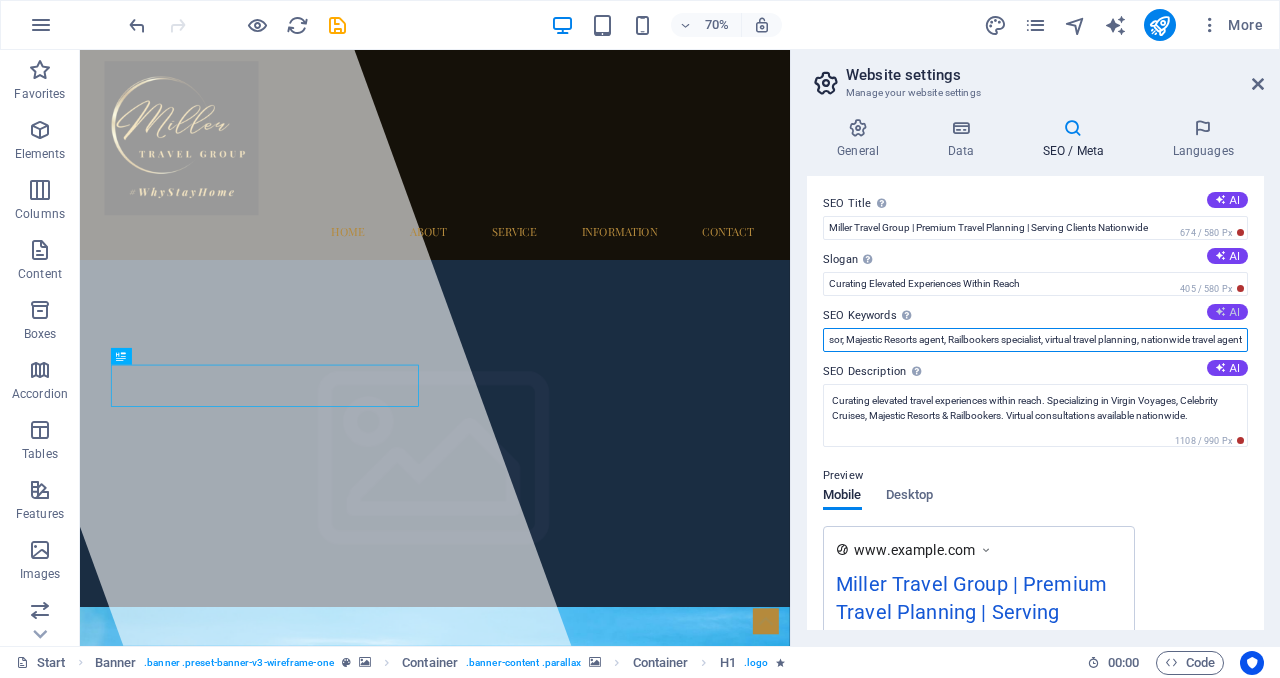 type on "premium travel agent, cruise specialist, Virgin Voyages agent, Celebrity cruise specialist, travel planning consultant, luxury travel advisor, Majestic Resorts agent, Railbookers specialist, virtual travel planning, nationwide travel agent" 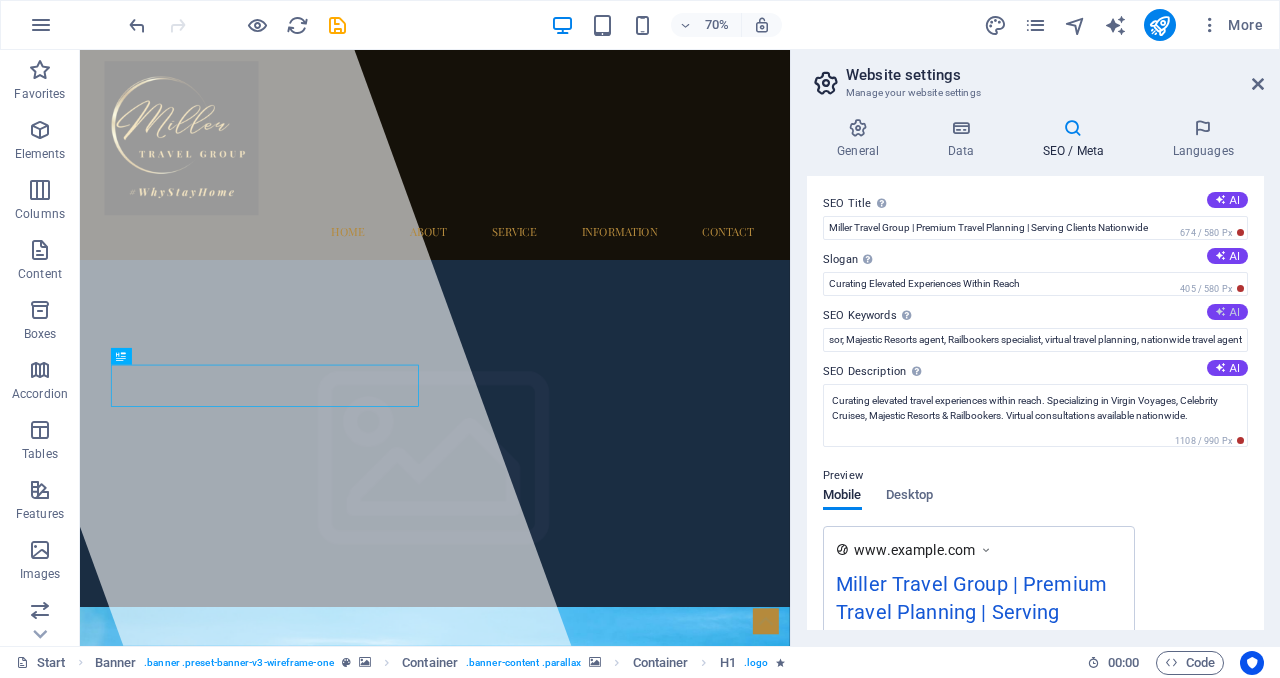 scroll, scrollTop: 0, scrollLeft: 0, axis: both 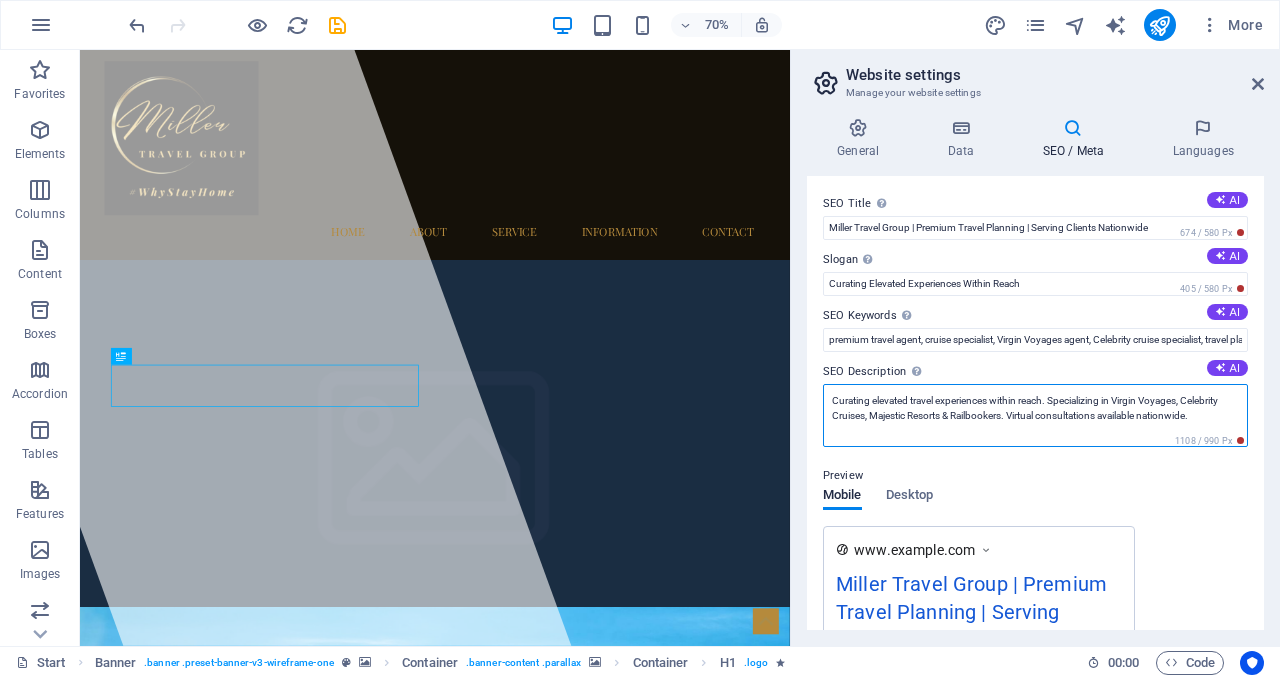 click on "Curating elevated travel experiences within reach. Specializing in Virgin Voyages, Celebrity Cruises, Majestic Resorts & Railbookers. Virtual consultations available nationwide." at bounding box center (1035, 415) 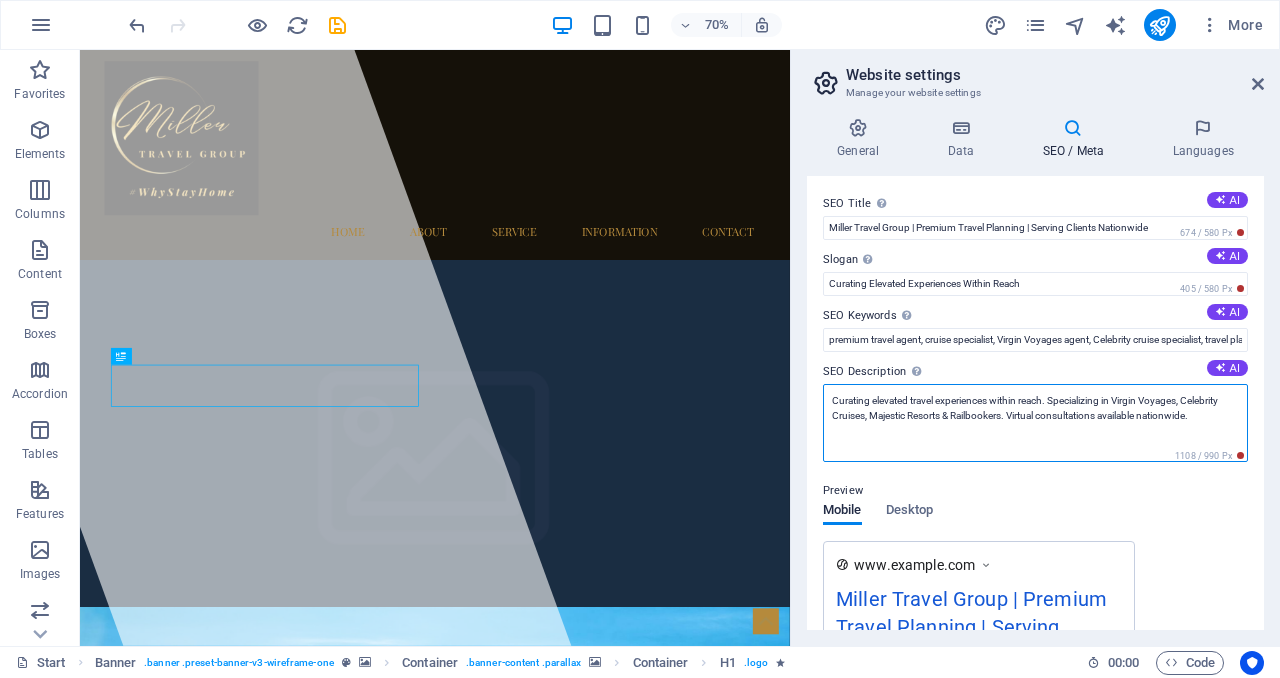 click on "Curating elevated travel experiences within reach. Specializing in Virgin Voyages, Celebrity Cruises, Majestic Resorts & Railbookers. Virtual consultations available nationwide." at bounding box center (1035, 423) 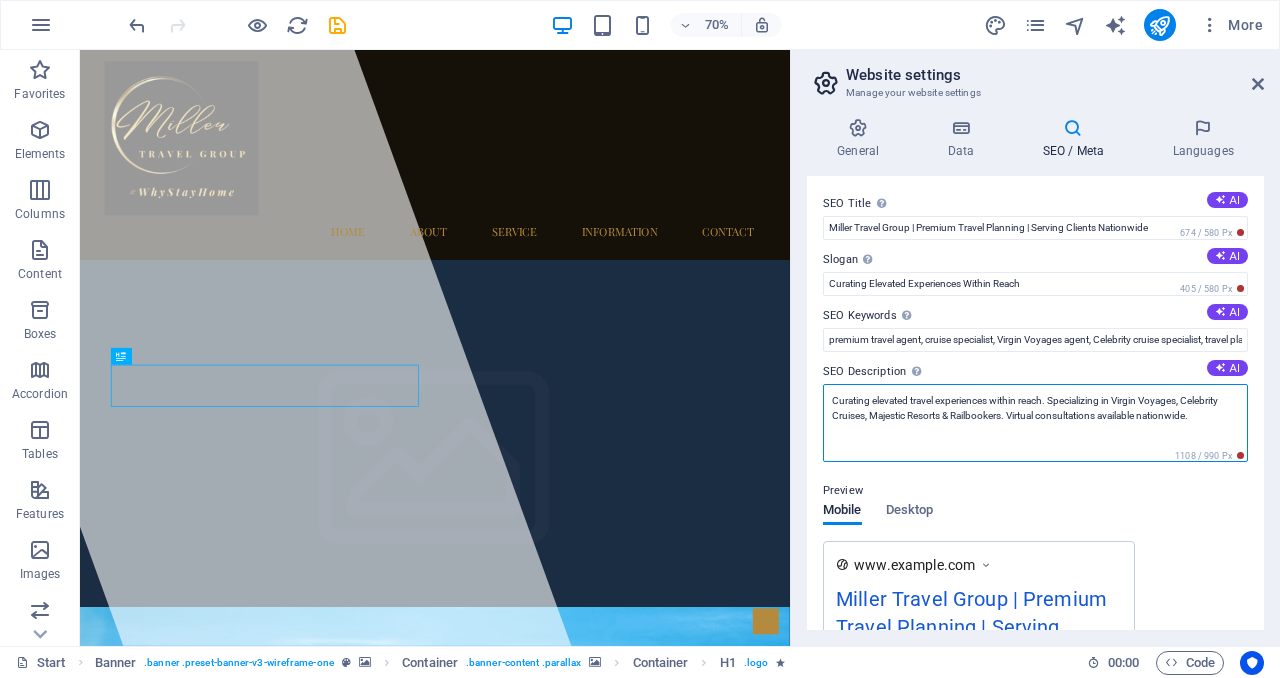 paste on "cruises, Celebrity Cruises, Majestic Resorts & Railbookers. Premium mid-market travel planning with virtual consultations available nationwide." 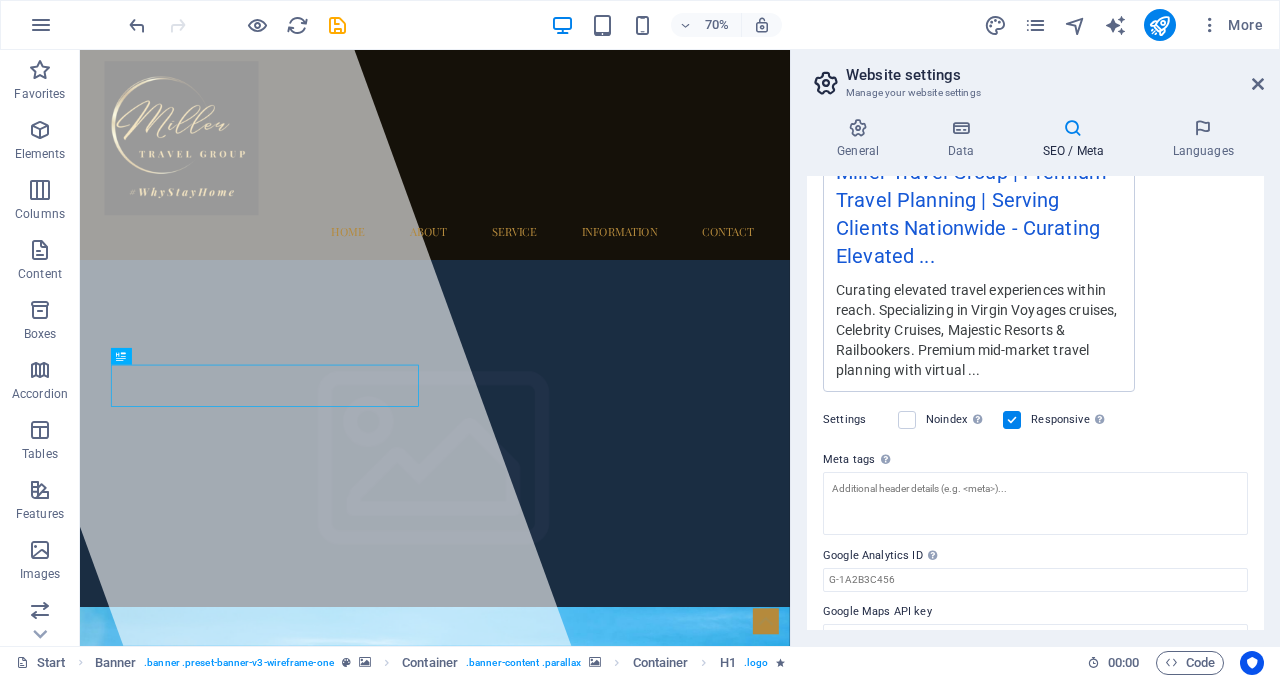 scroll, scrollTop: 476, scrollLeft: 0, axis: vertical 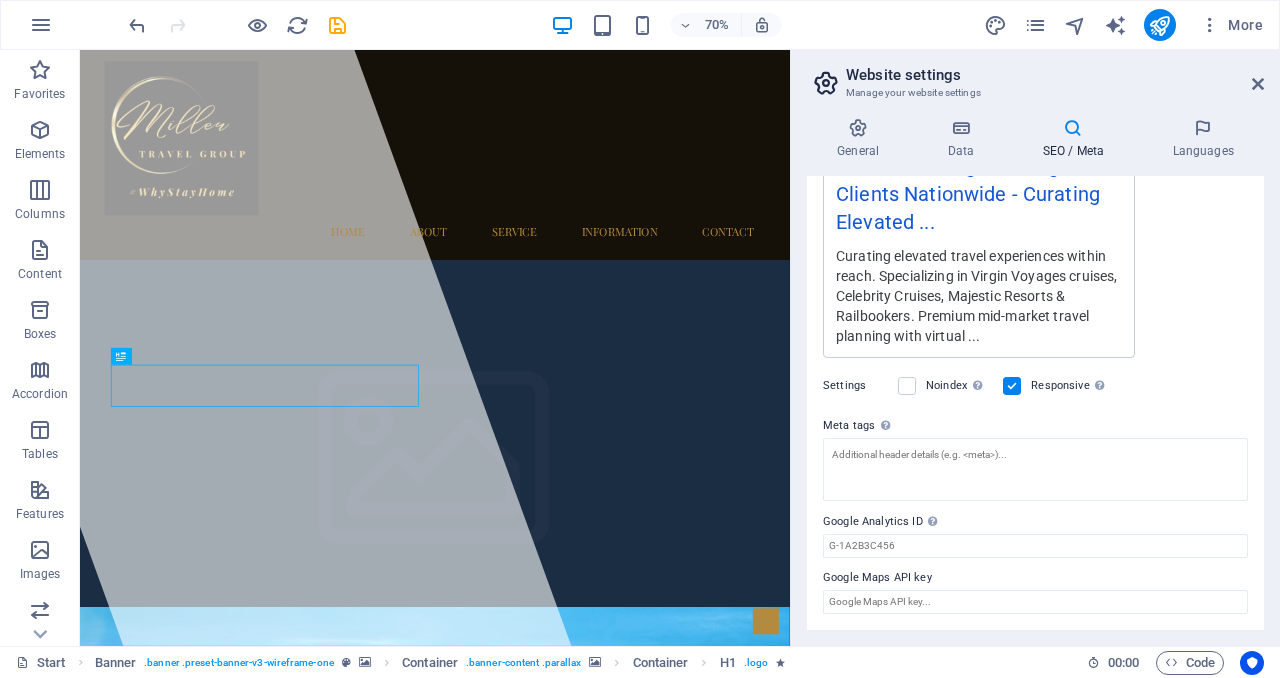 type on "Curating elevated travel experiences within reach. Specializing in Virgin Voyages cruises, Celebrity Cruises, Majestic Resorts & Railbookers. Premium mid-market travel planning with virtual consultations available nationwide." 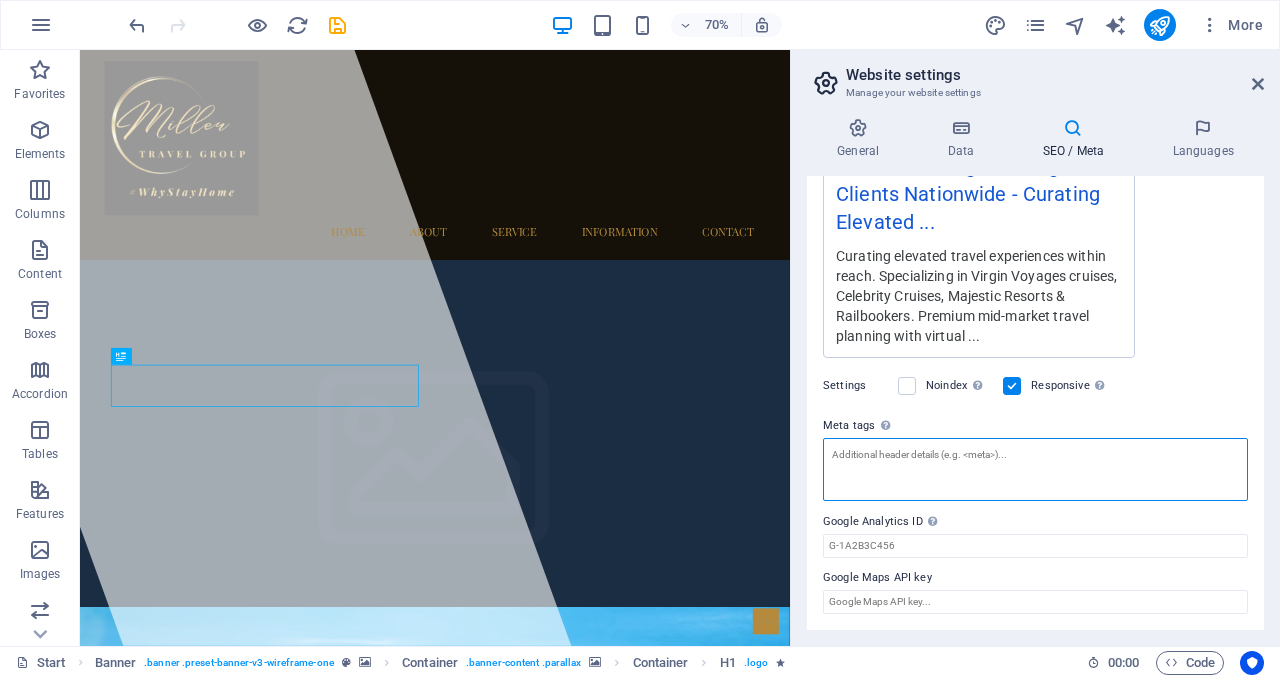 click on "Meta tags Enter HTML code here that will be placed inside the  tags of your website. Please note that your website may not function if you include code with errors." at bounding box center [1035, 469] 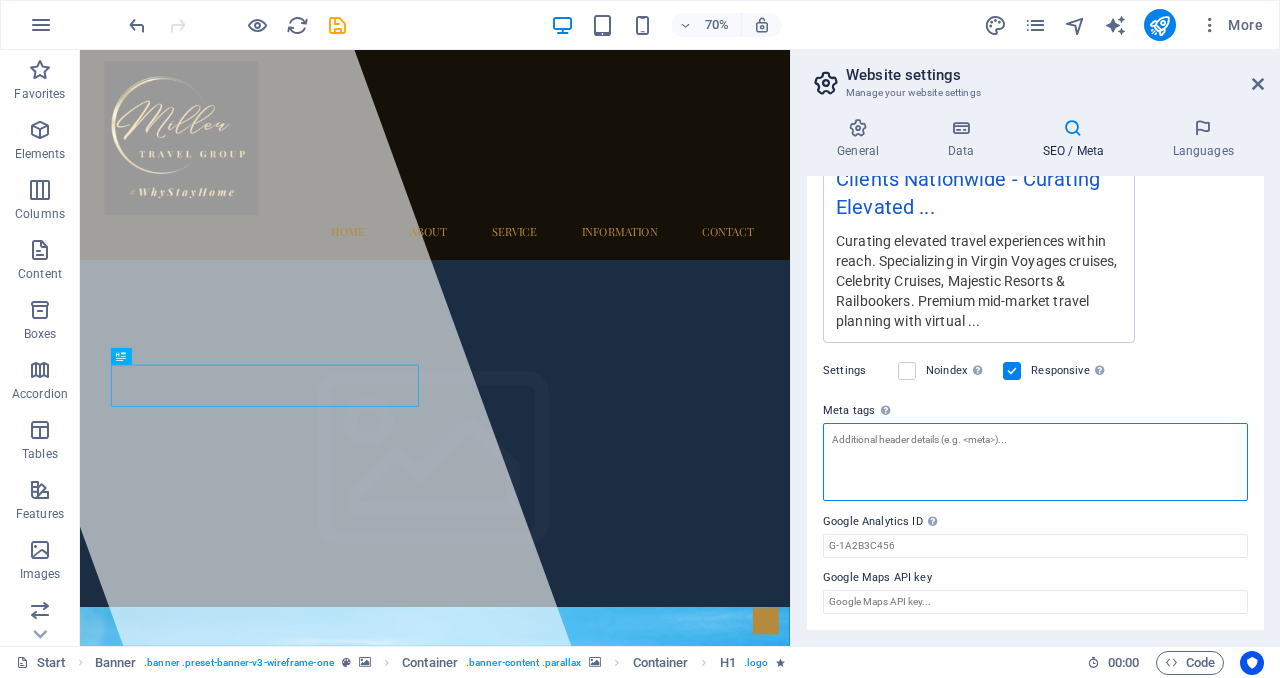 scroll, scrollTop: 446, scrollLeft: 0, axis: vertical 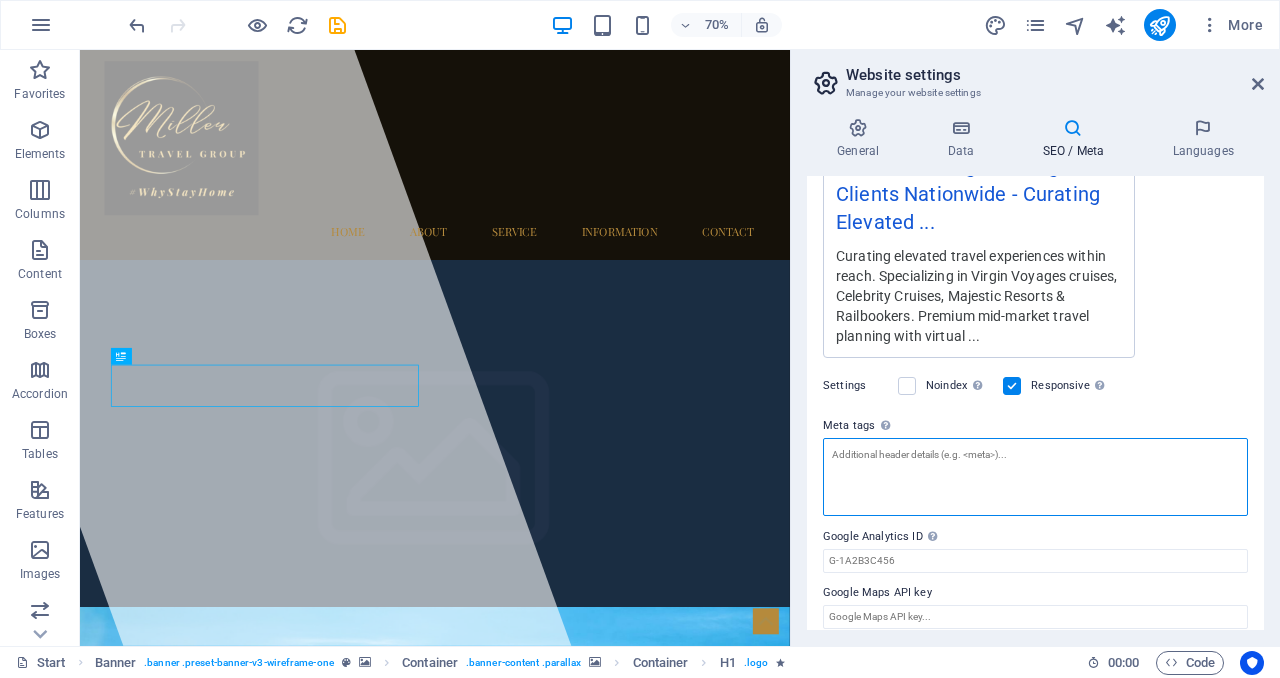 click on "Meta tags Enter HTML code here that will be placed inside the  tags of your website. Please note that your website may not function if you include code with errors." at bounding box center [1035, 477] 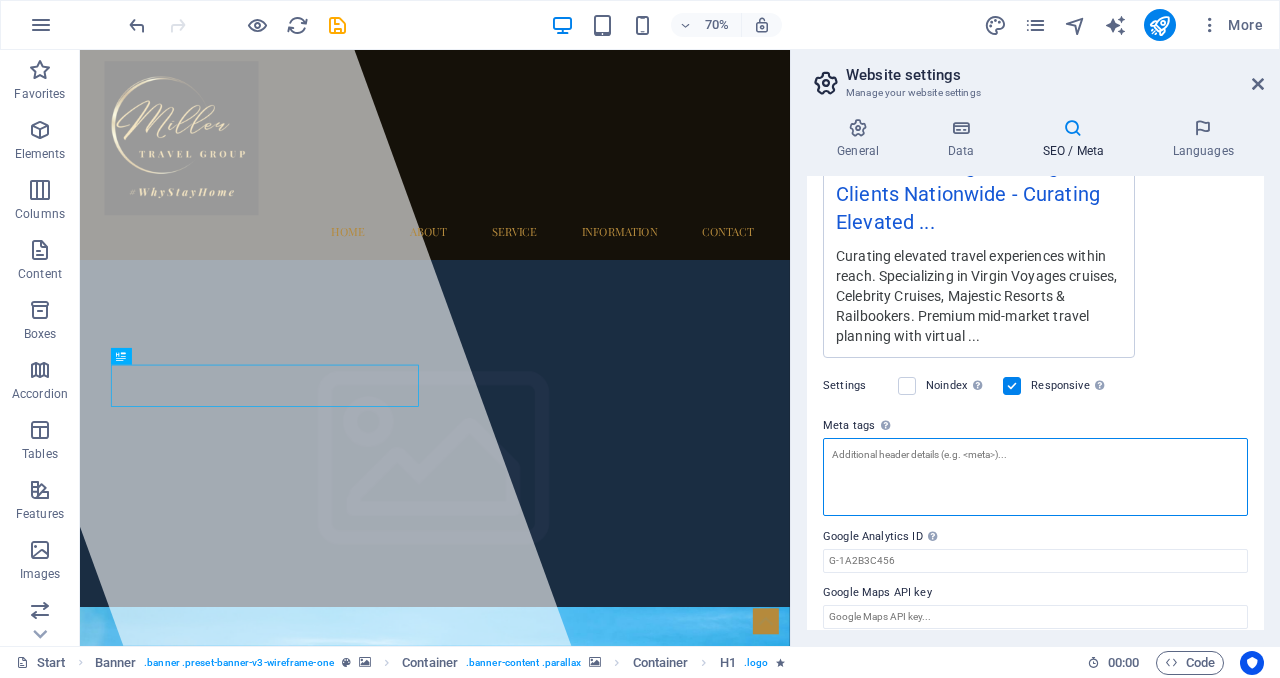 paste on "<meta name="author" content="Billy Jack Miller">
<meta name="geo.region" content="US-TX">
<meta name="geo.placename" content="Millsap, Texas">
<meta name="robots" content="index,follow">
<meta property="og:type" content="website">
<meta property="og:title" content="Miller Travel Group | Premium Travel Planning">
<meta property="og:description" content="Curating elevated travel experiences within reach. Virtual consultations nationwide.">
<meta property="og:url" content="https://millertravelgroup.com">" 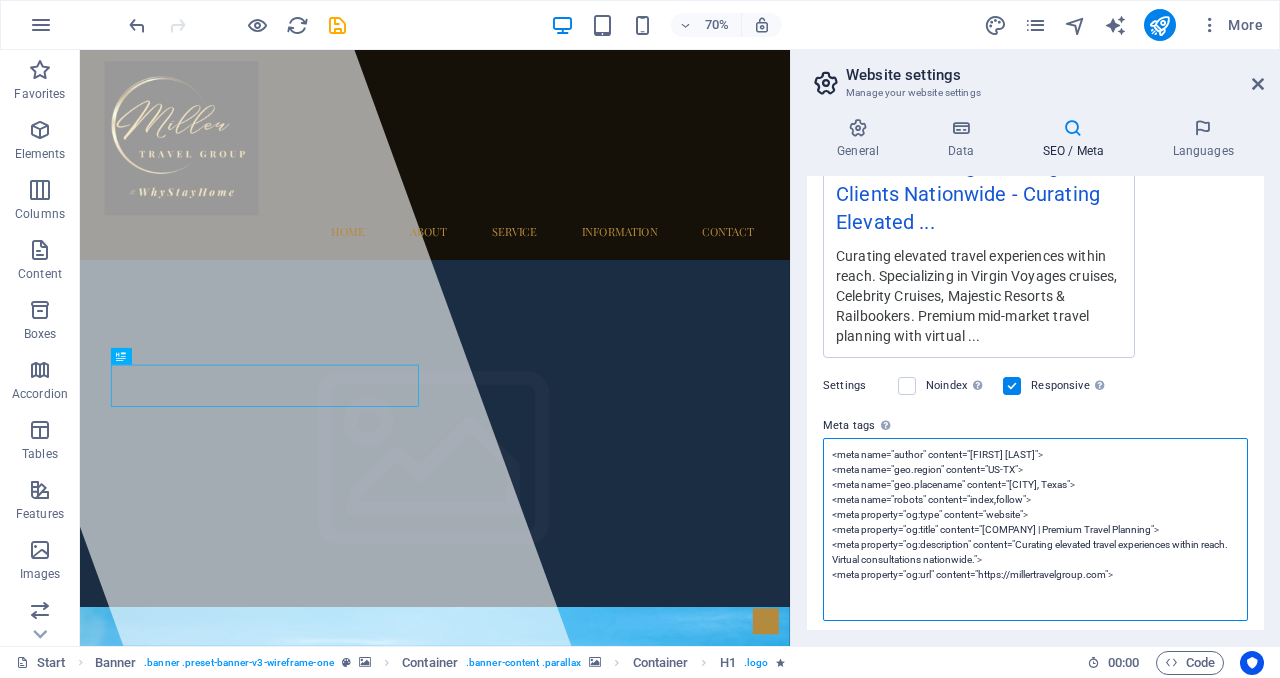 scroll, scrollTop: 0, scrollLeft: 0, axis: both 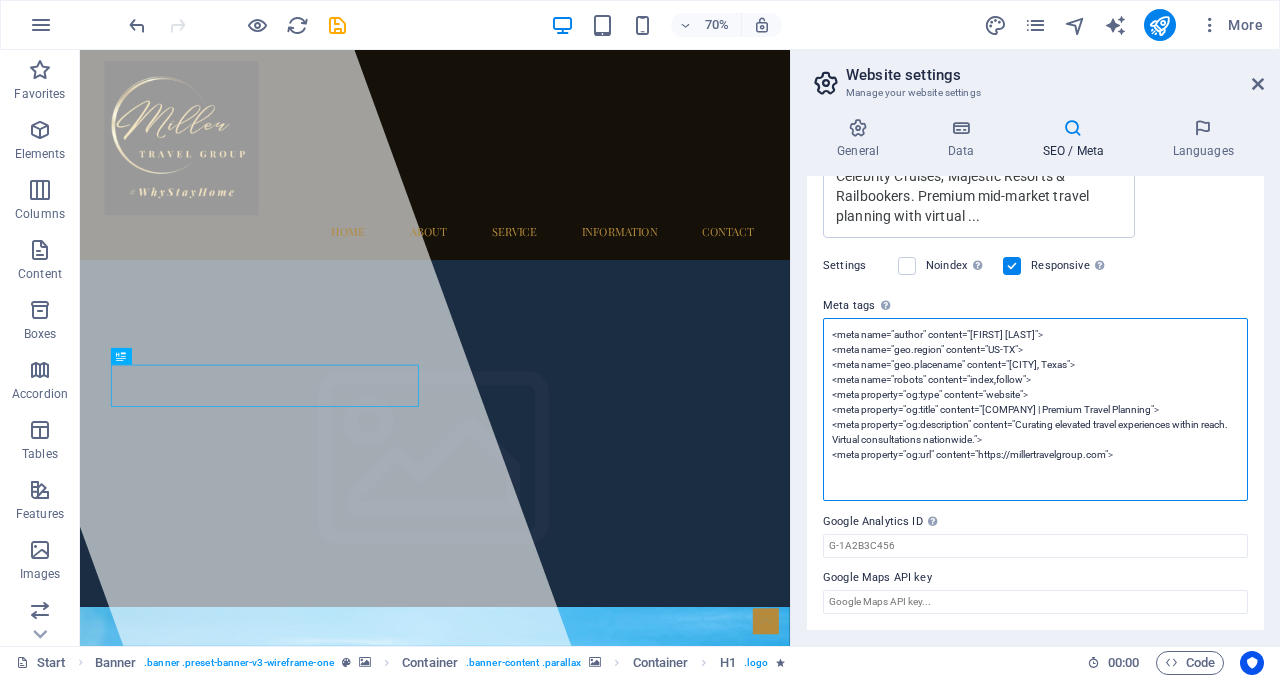 type on "<meta name="author" content="Billy Jack Miller">
<meta name="geo.region" content="US-TX">
<meta name="geo.placename" content="Millsap, Texas">
<meta name="robots" content="index,follow">
<meta property="og:type" content="website">
<meta property="og:title" content="Miller Travel Group | Premium Travel Planning">
<meta property="og:description" content="Curating elevated travel experiences within reach. Virtual consultations nationwide.">
<meta property="og:url" content="https://millertravelgroup.com">" 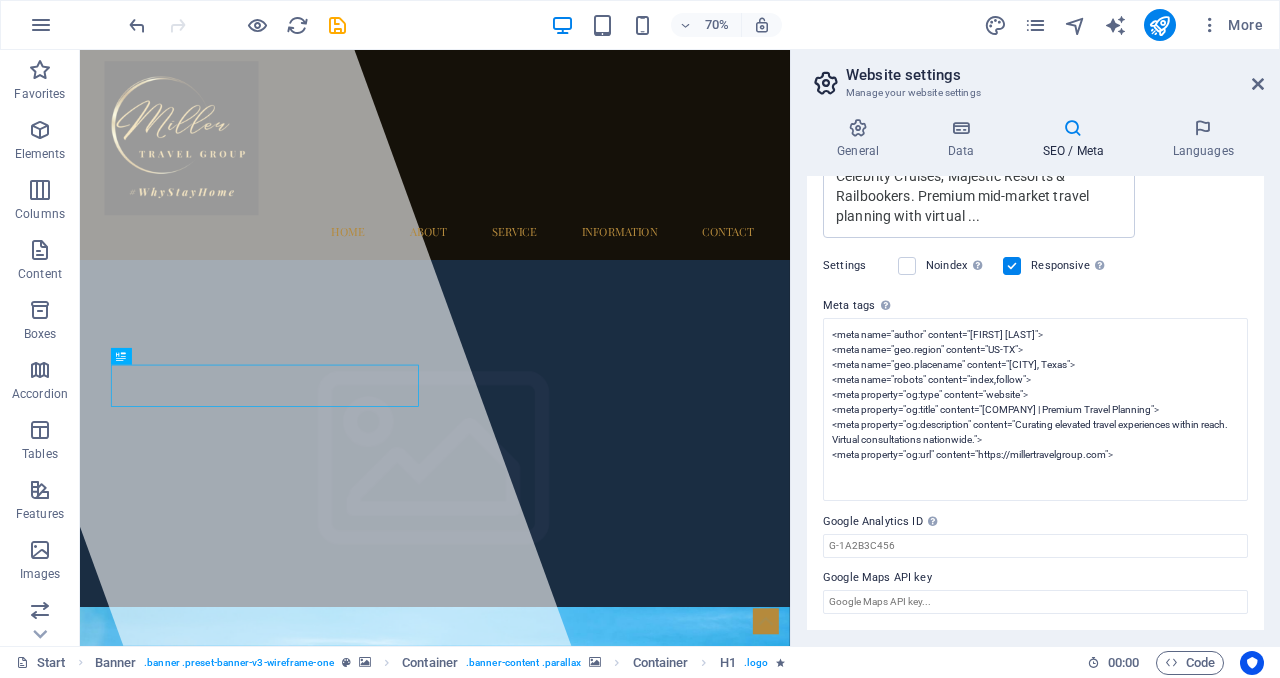 scroll, scrollTop: 446, scrollLeft: 0, axis: vertical 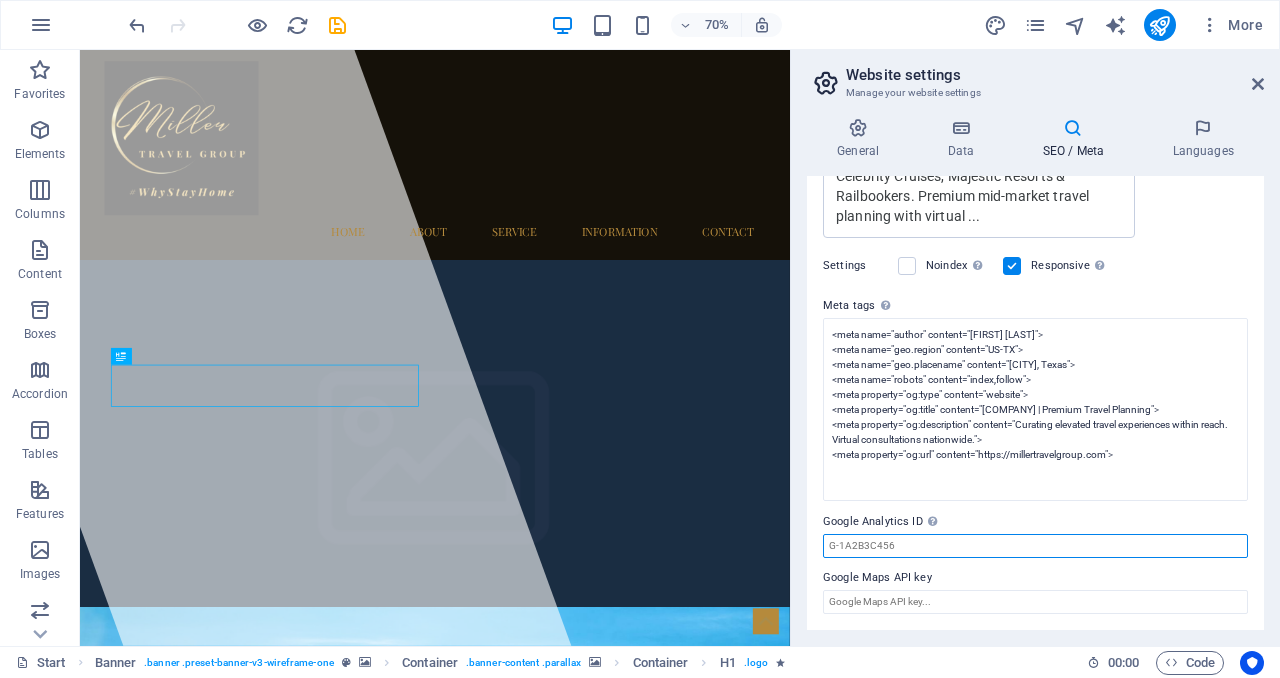 click on "Google Analytics ID Please only add the Google Analytics ID. We automatically include the ID in the tracking snippet. The Analytics ID looks similar to e.g. G-1A2B3C456" at bounding box center [1035, 546] 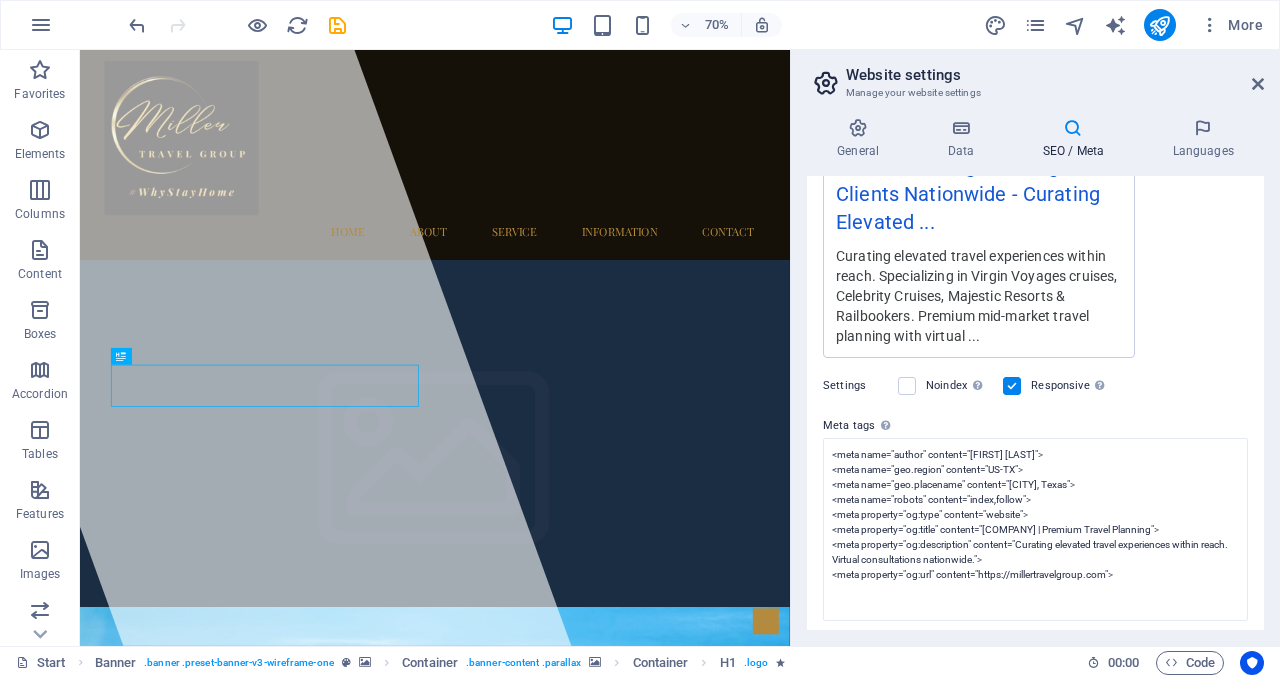 click on "Google Analytics ID Please only add the Google Analytics ID. We automatically include the ID in the tracking snippet. The Analytics ID looks similar to e.g. G-1A2B3C456" at bounding box center (1035, 666) 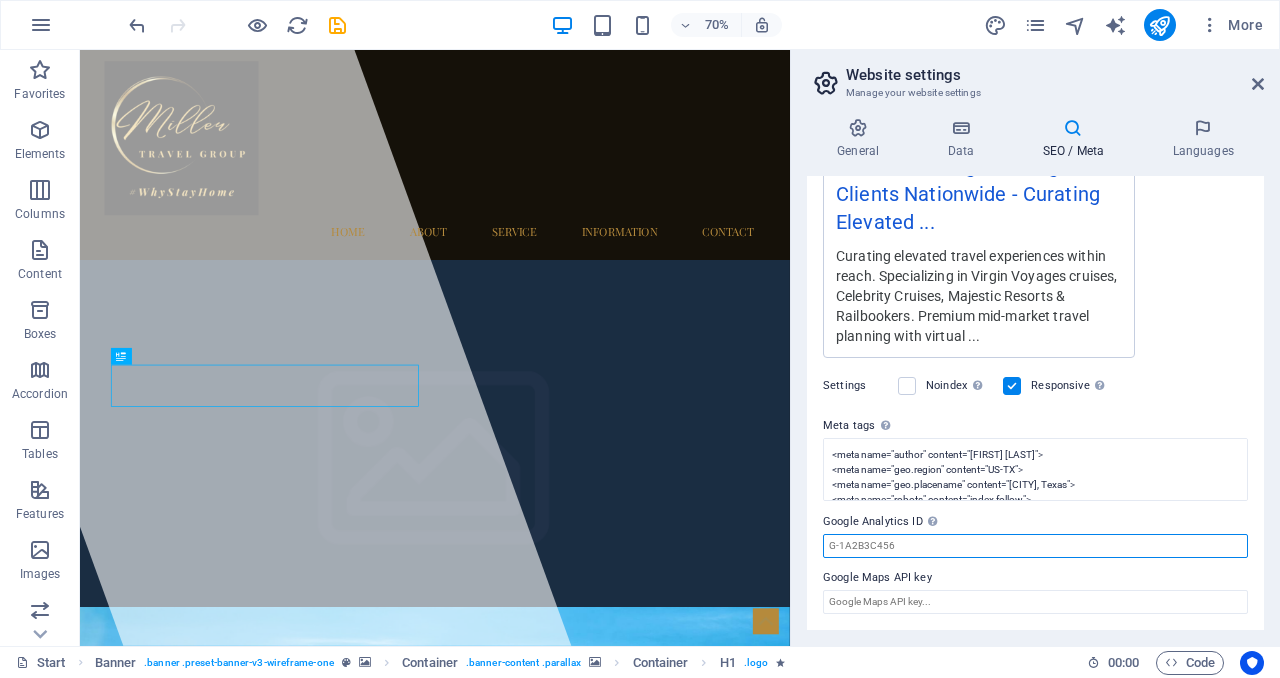 click on "Google Analytics ID Please only add the Google Analytics ID. We automatically include the ID in the tracking snippet. The Analytics ID looks similar to e.g. G-1A2B3C456" at bounding box center (1035, 546) 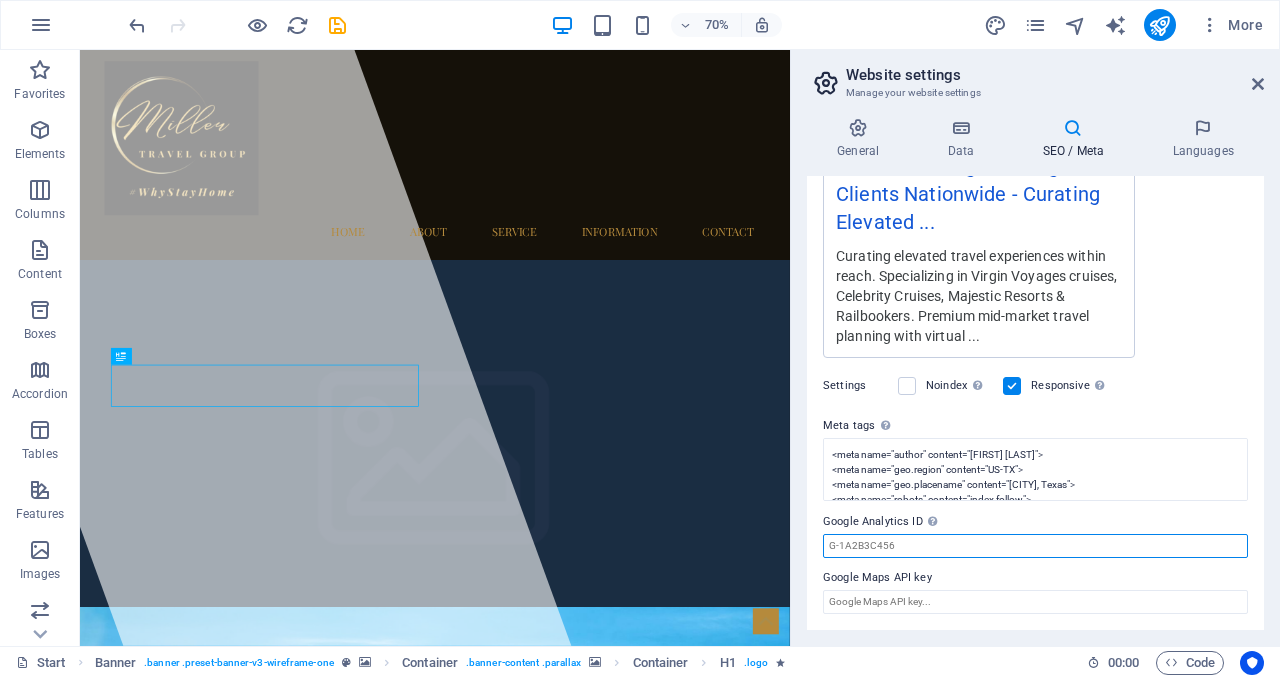 paste on "G-YWFYCTVHJR" 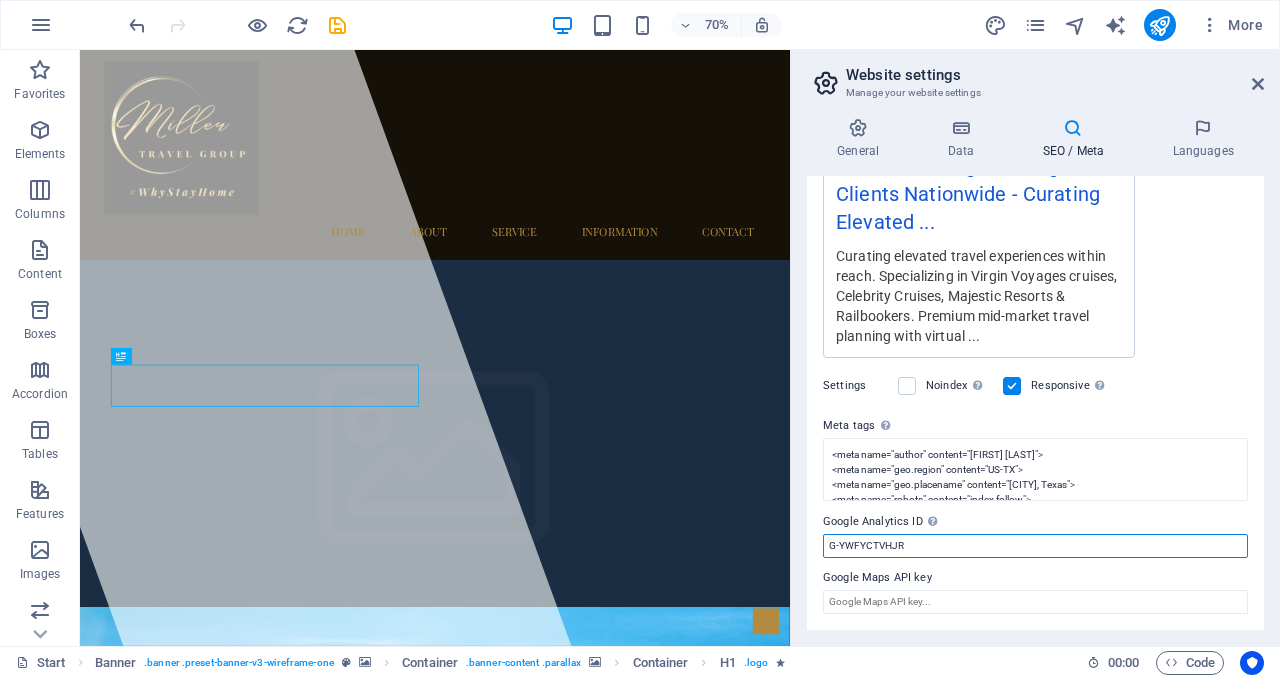 type on "G-YWFYCTVHJR" 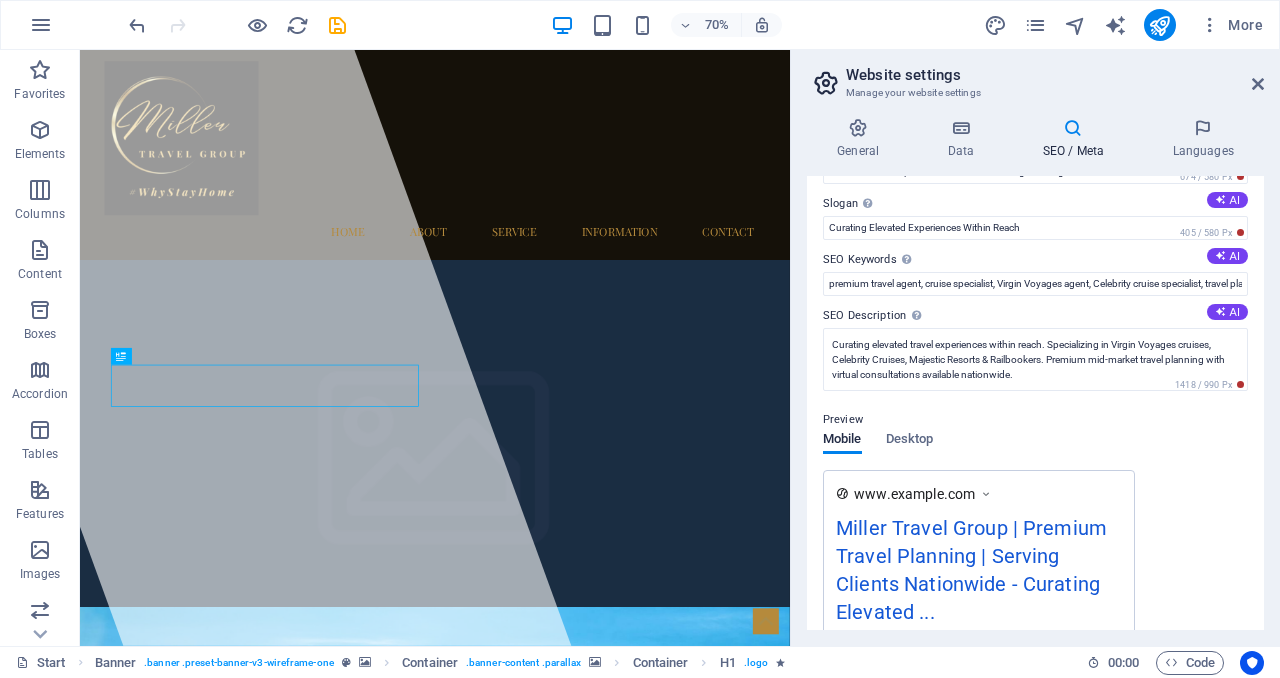 scroll, scrollTop: 0, scrollLeft: 0, axis: both 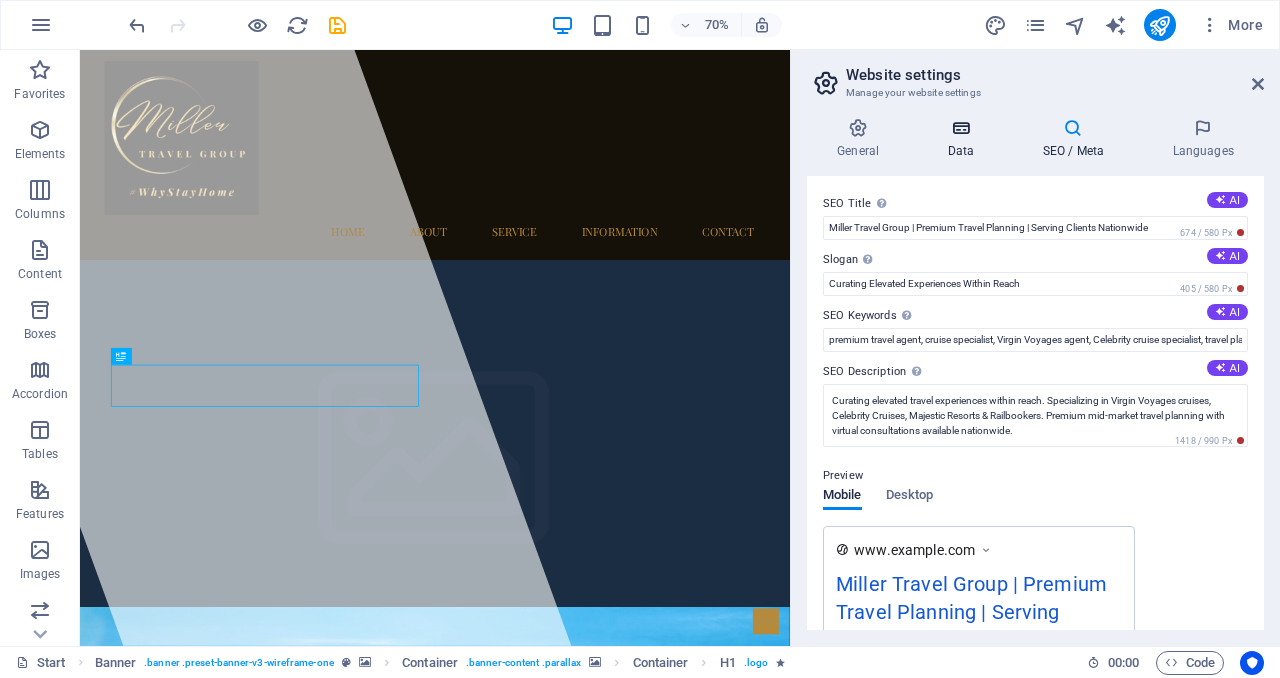 click on "Data" at bounding box center [964, 139] 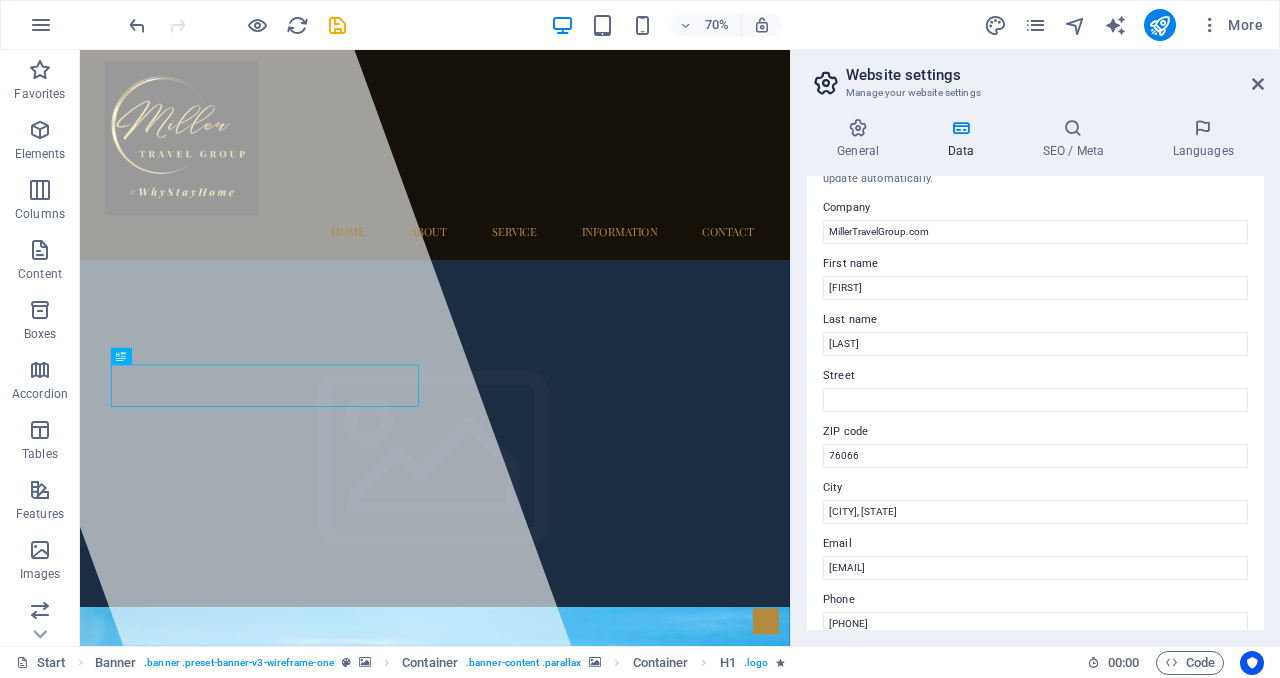 scroll, scrollTop: 0, scrollLeft: 0, axis: both 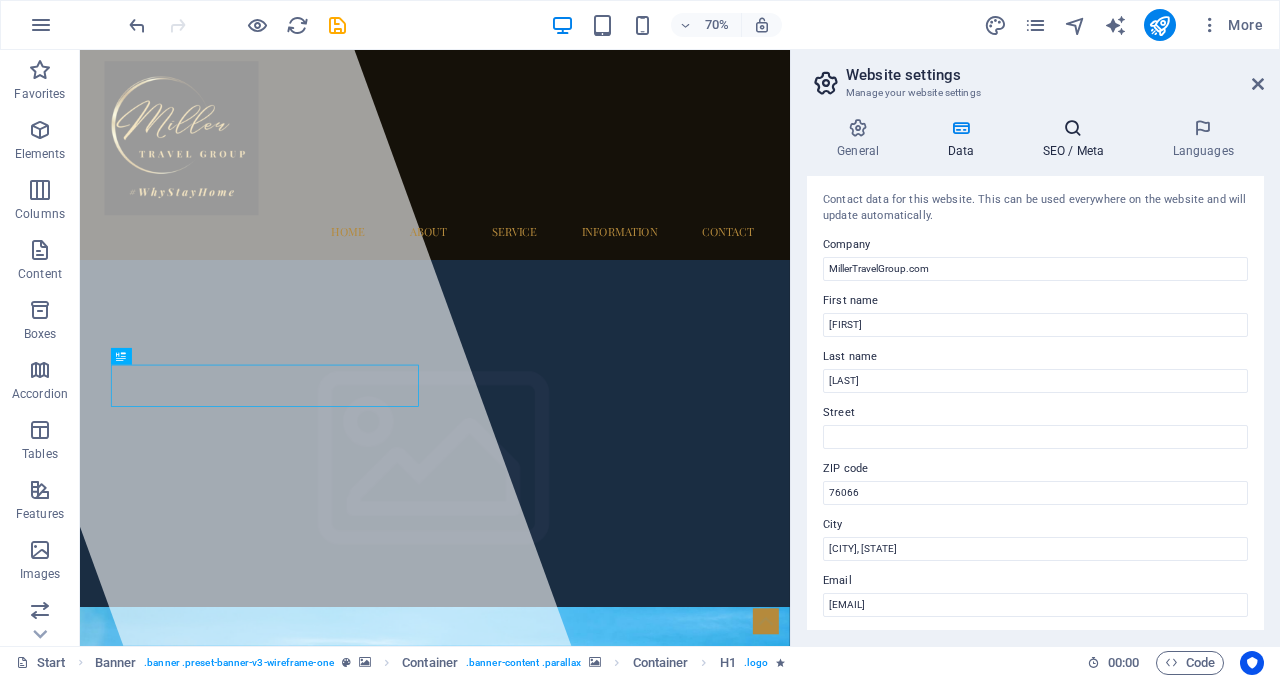 click at bounding box center [1073, 128] 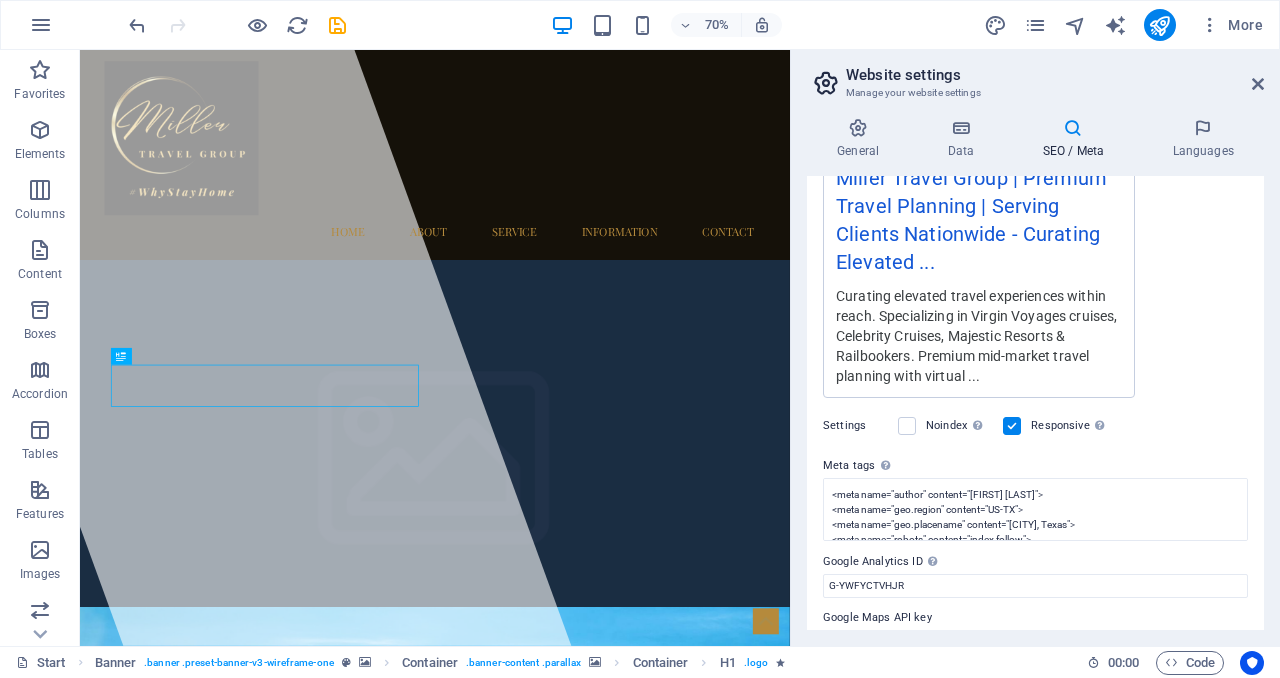 scroll, scrollTop: 446, scrollLeft: 0, axis: vertical 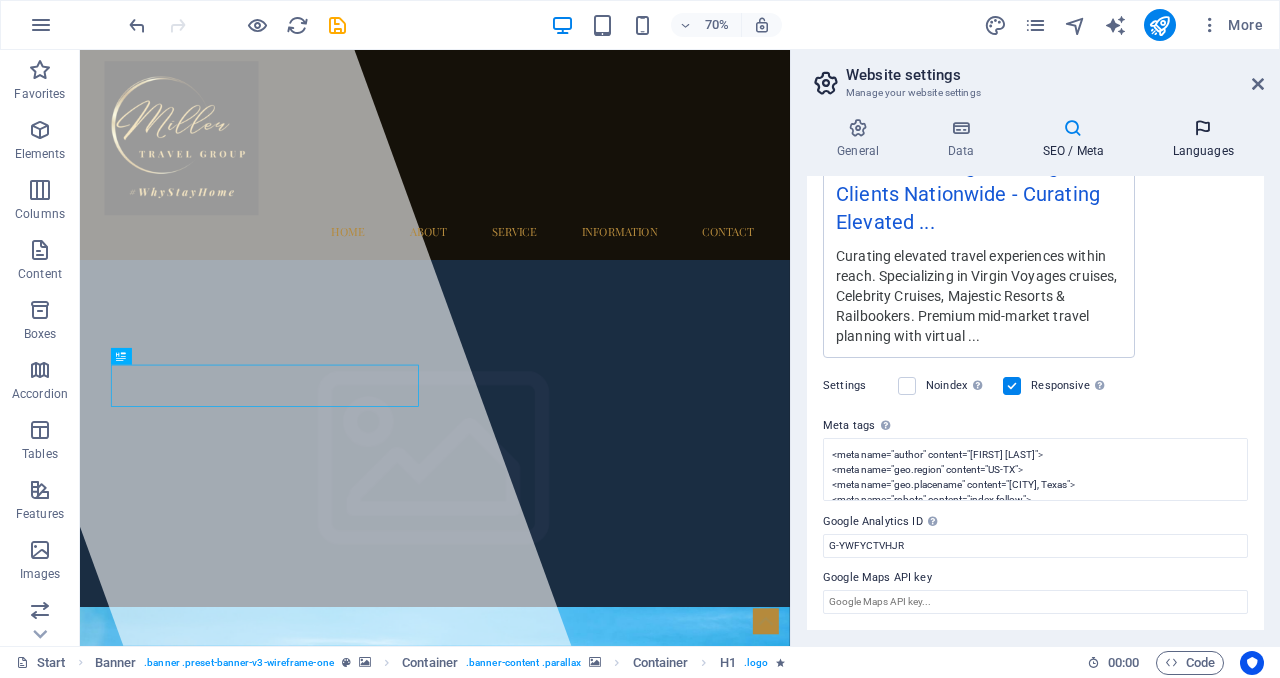 click at bounding box center (1203, 128) 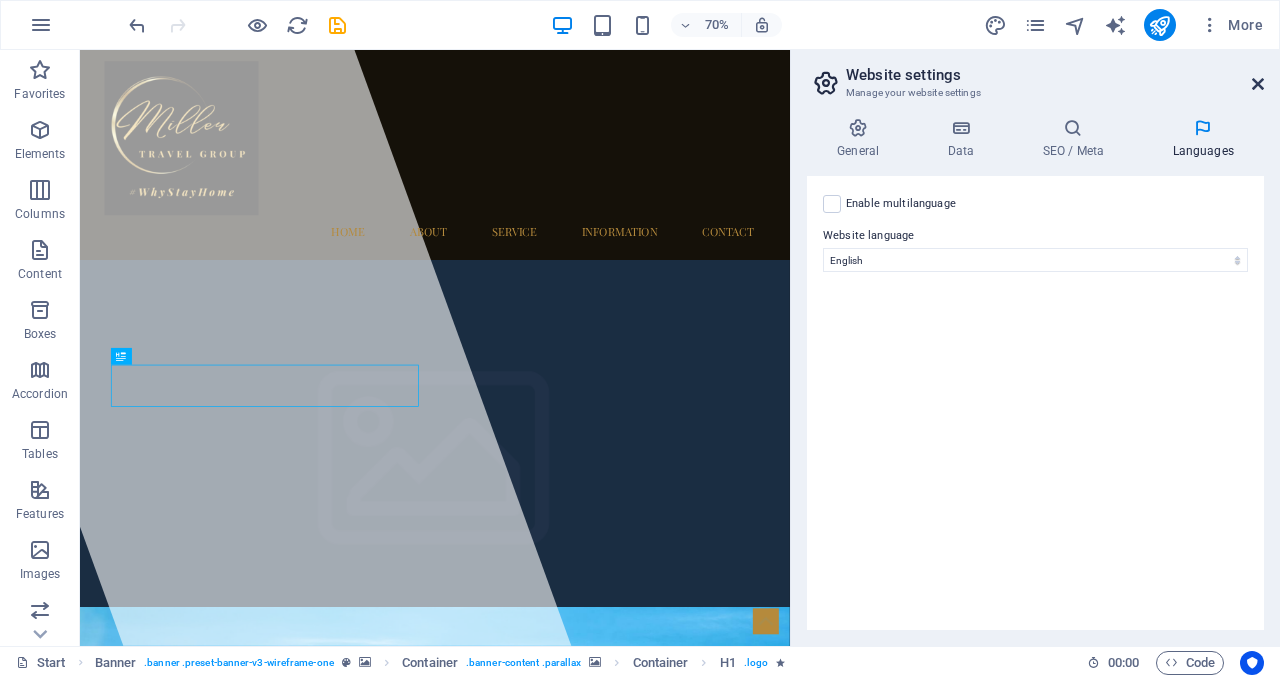 click at bounding box center (1258, 84) 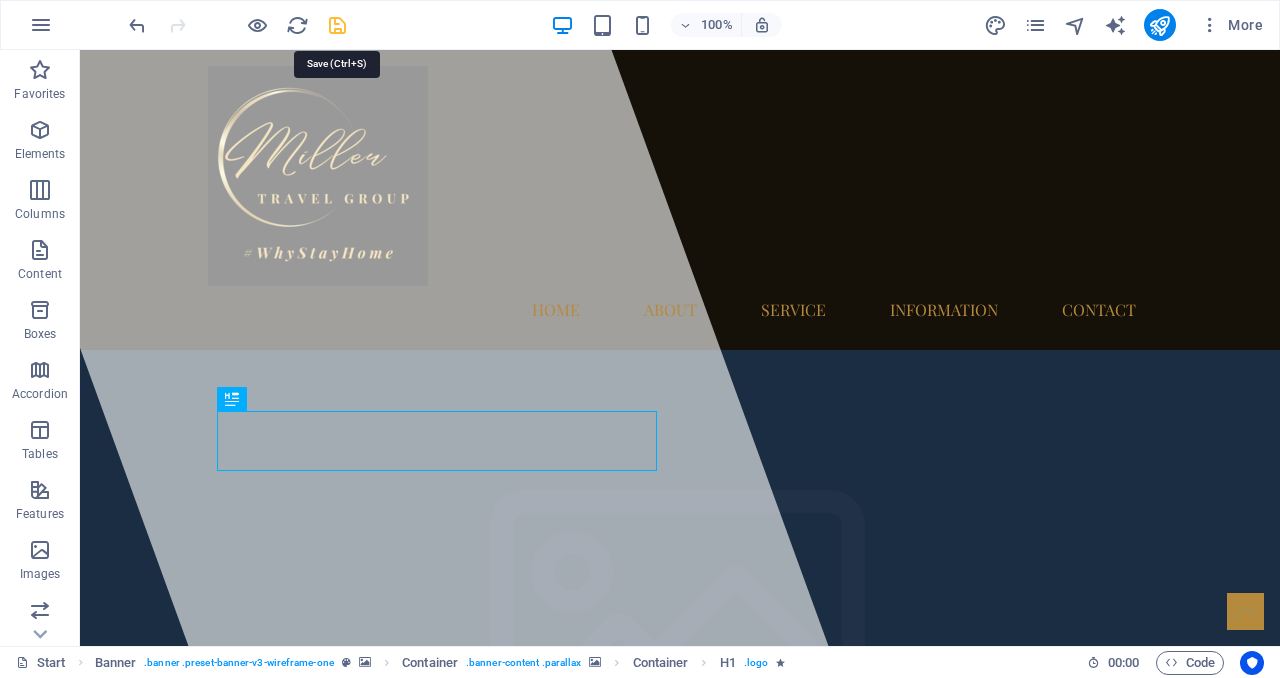 click at bounding box center [337, 25] 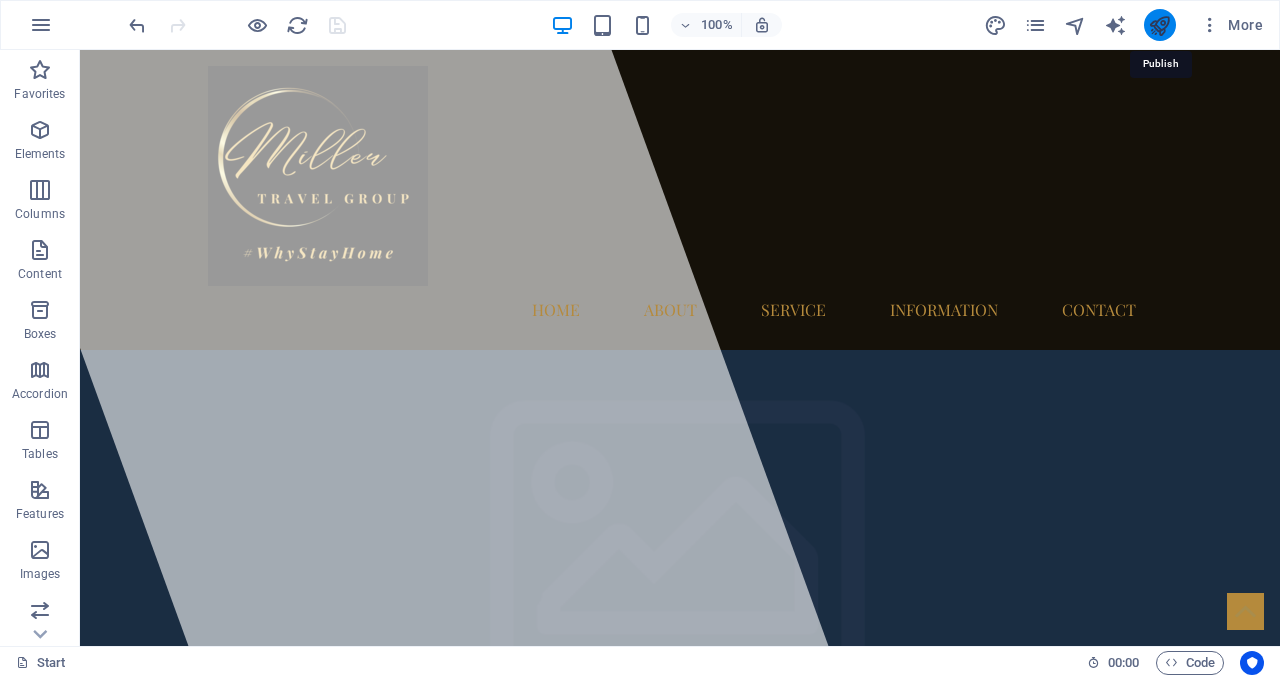 click at bounding box center [1159, 25] 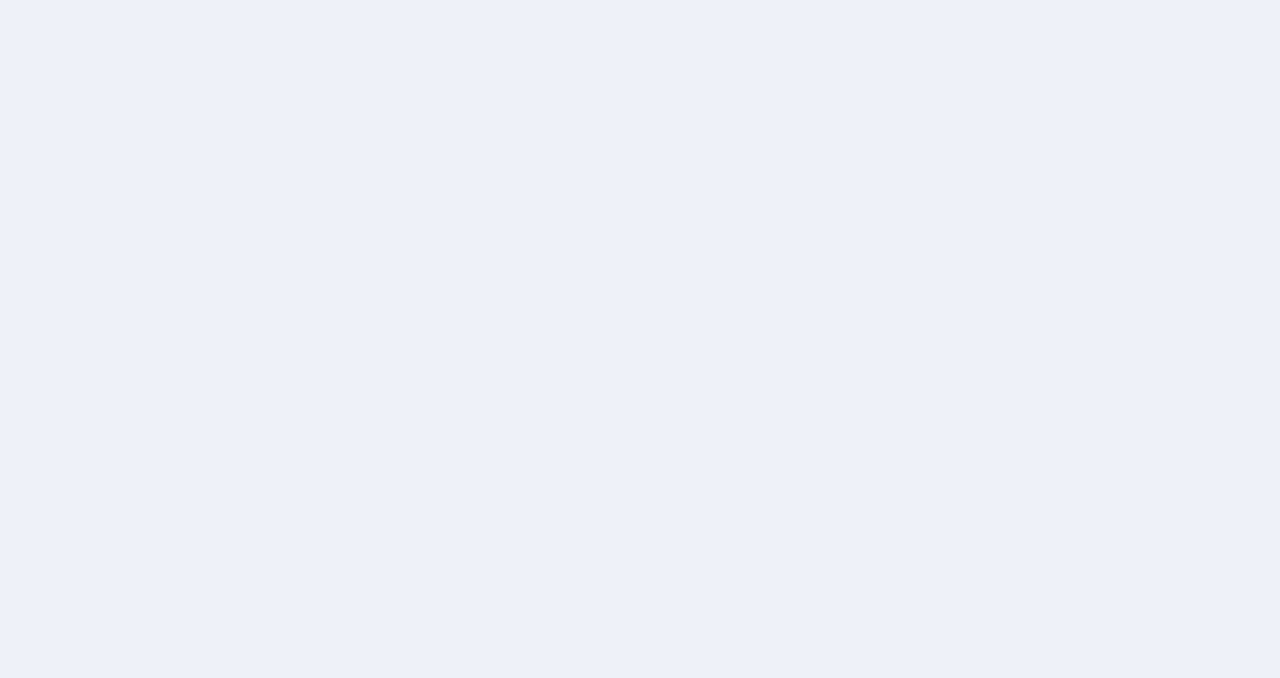 scroll, scrollTop: 0, scrollLeft: 0, axis: both 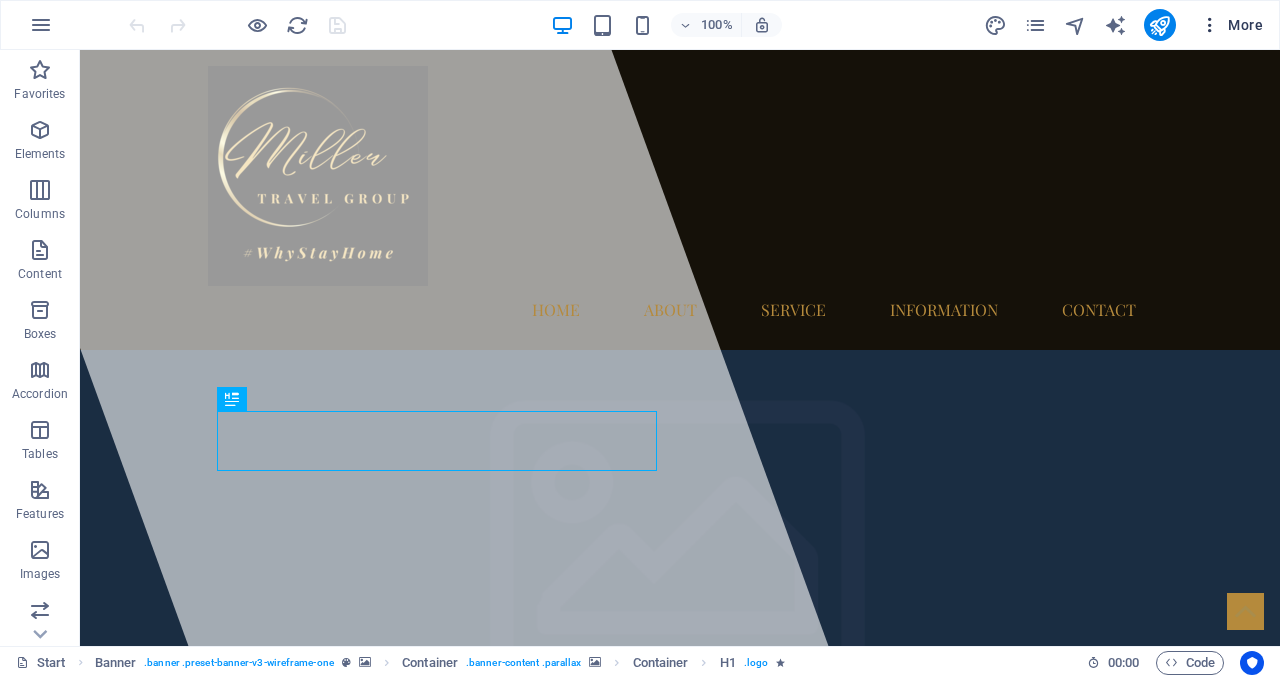 click on "More" at bounding box center [1231, 25] 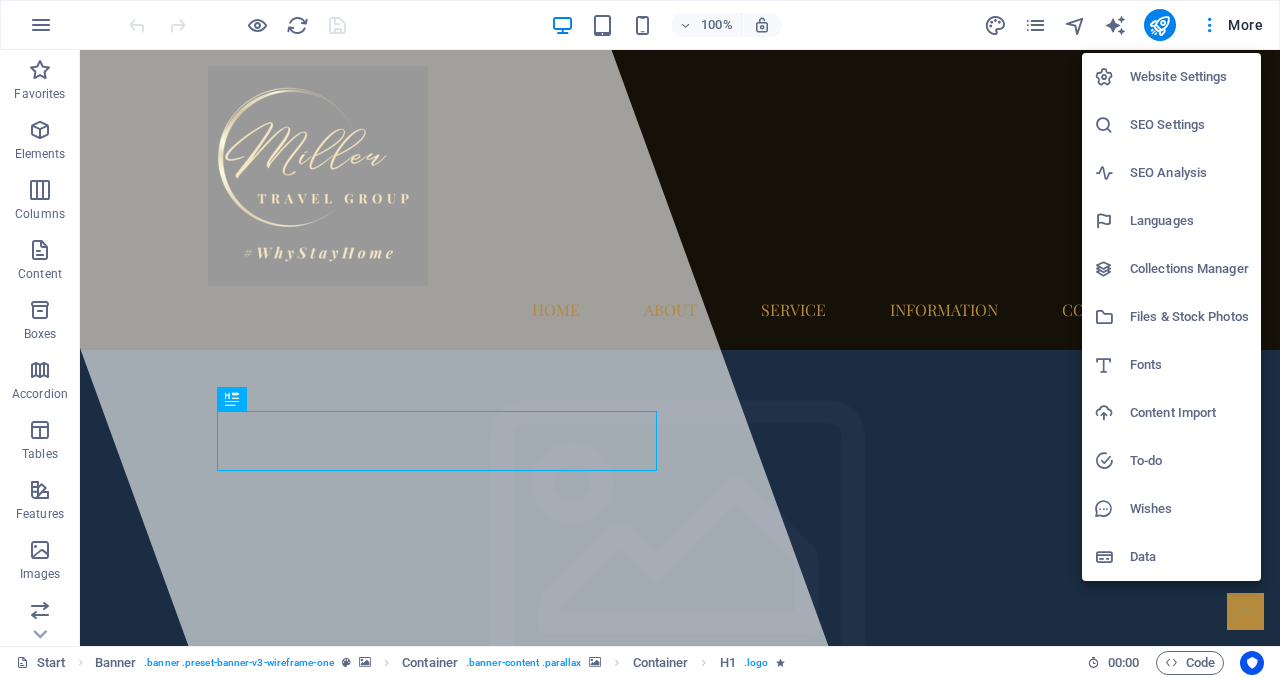 click on "Website Settings" at bounding box center (1189, 77) 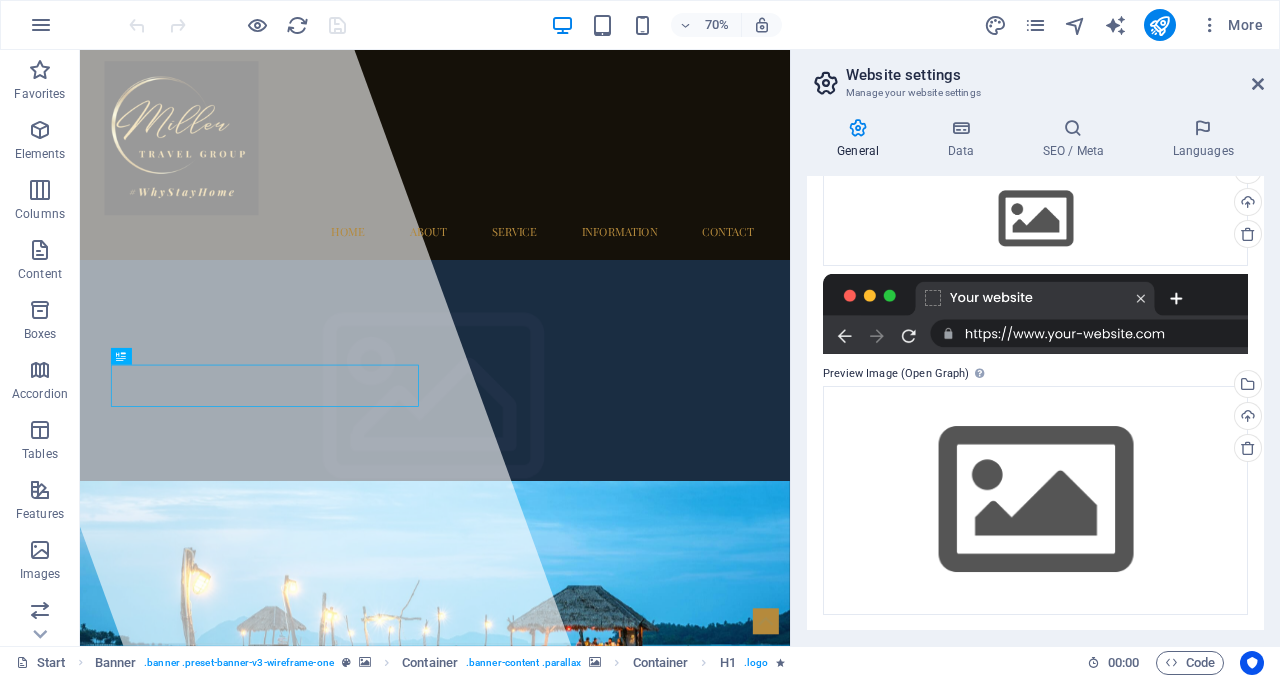 scroll, scrollTop: 293, scrollLeft: 0, axis: vertical 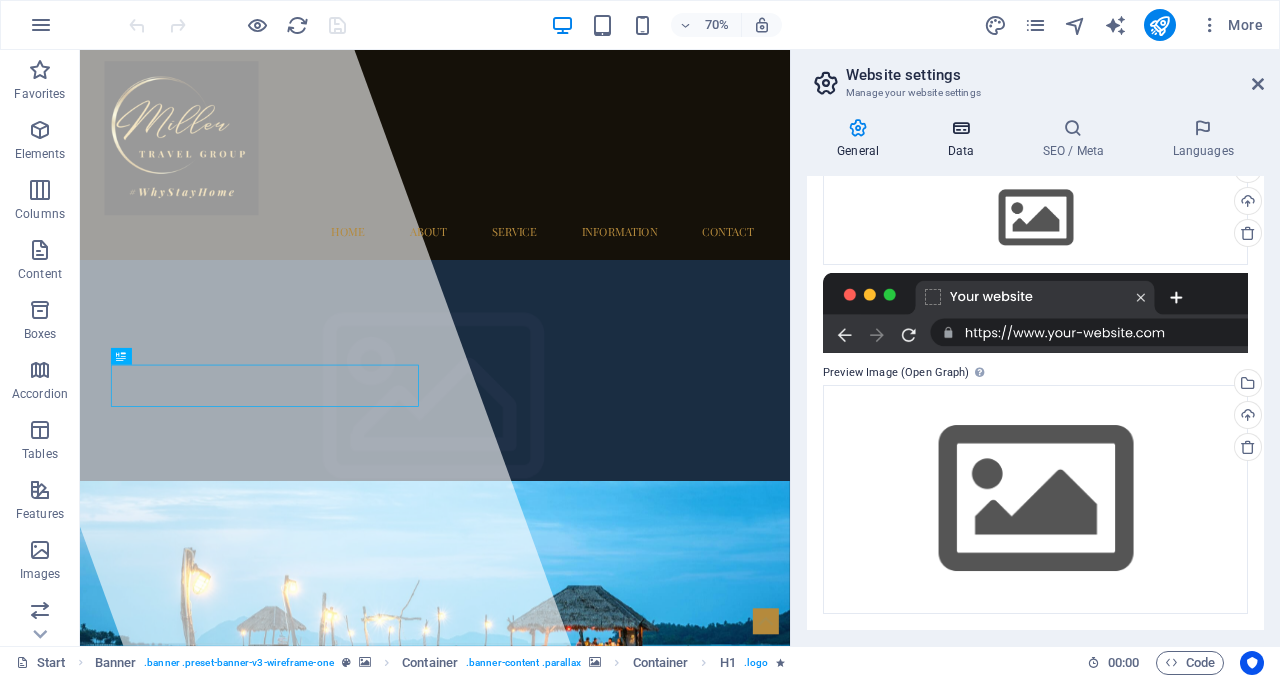 click on "Data" at bounding box center (964, 139) 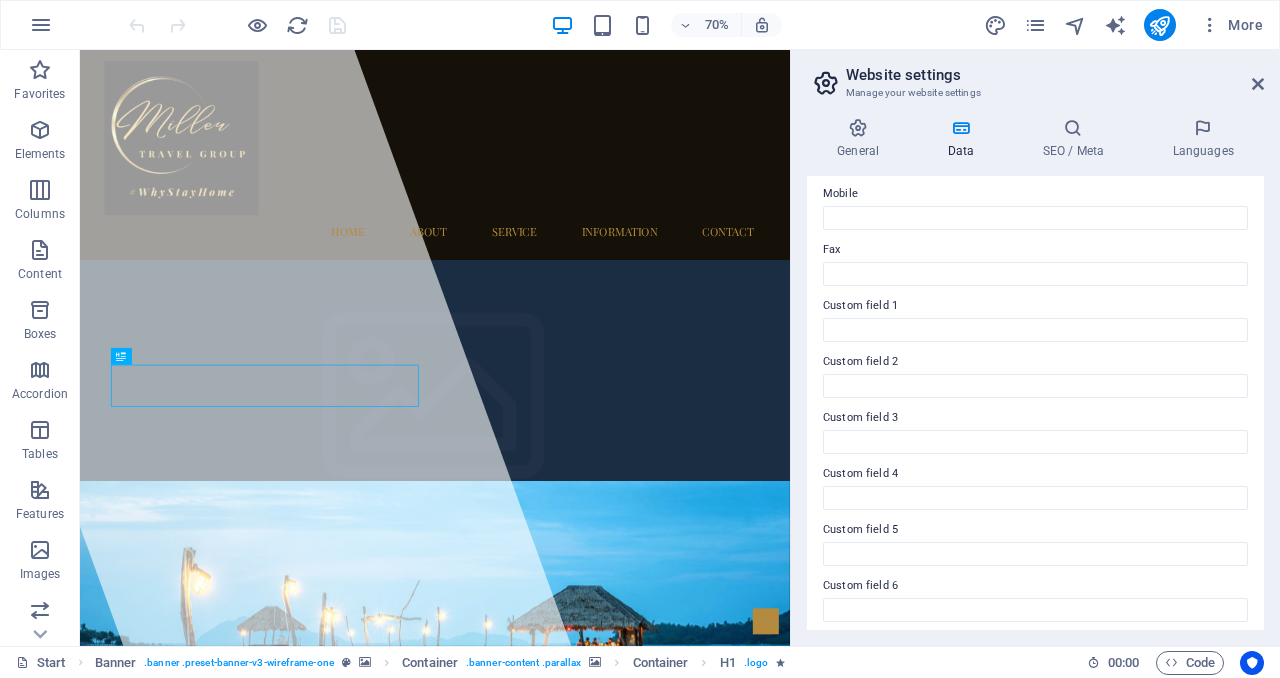 scroll, scrollTop: 507, scrollLeft: 0, axis: vertical 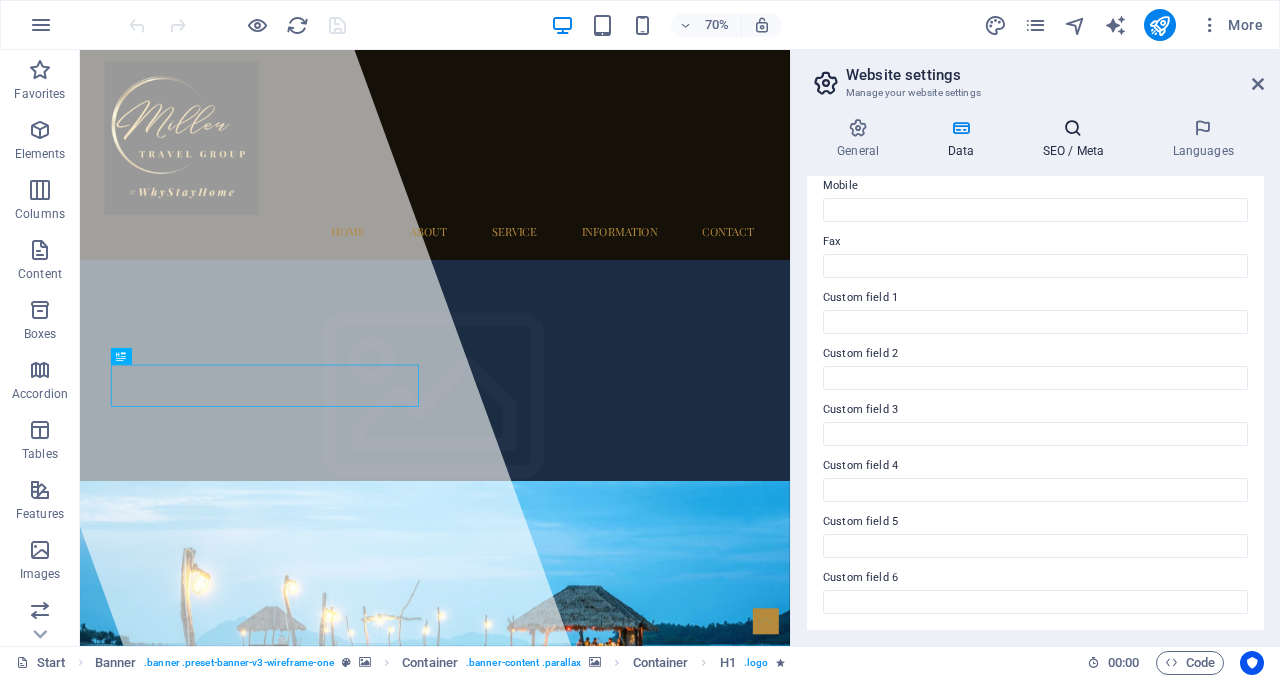 click on "SEO / Meta" at bounding box center (1077, 139) 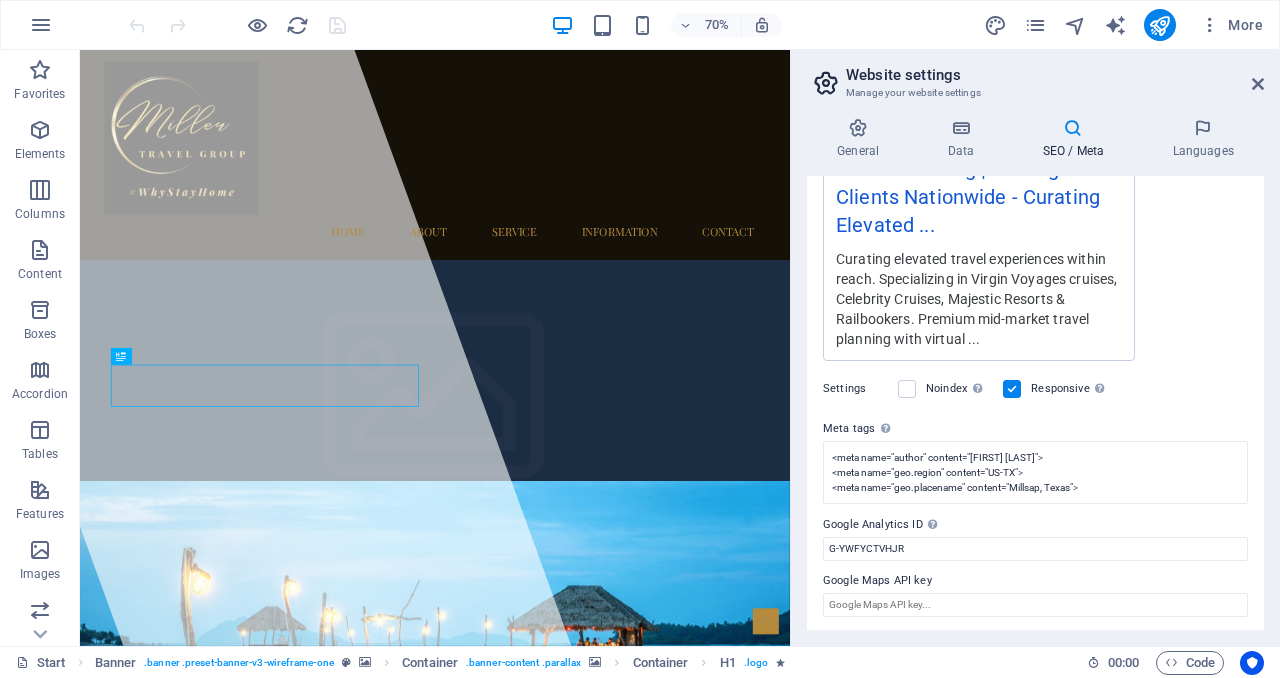 scroll, scrollTop: 446, scrollLeft: 0, axis: vertical 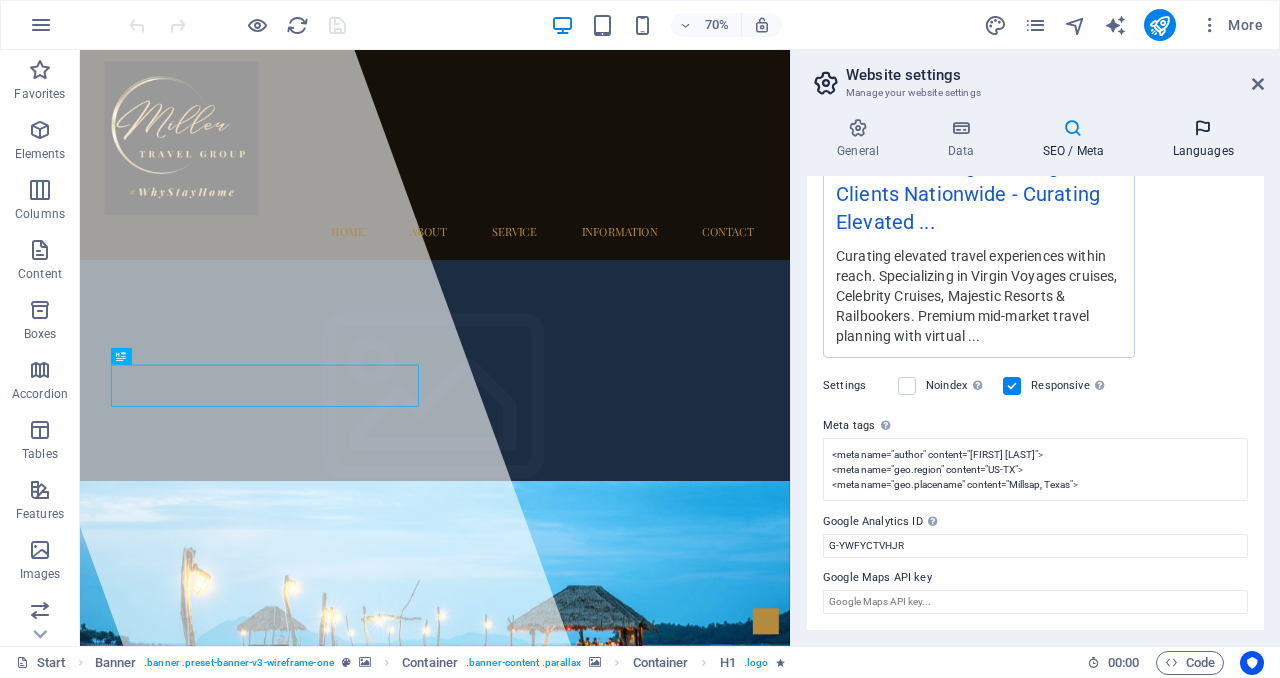 click at bounding box center [1203, 128] 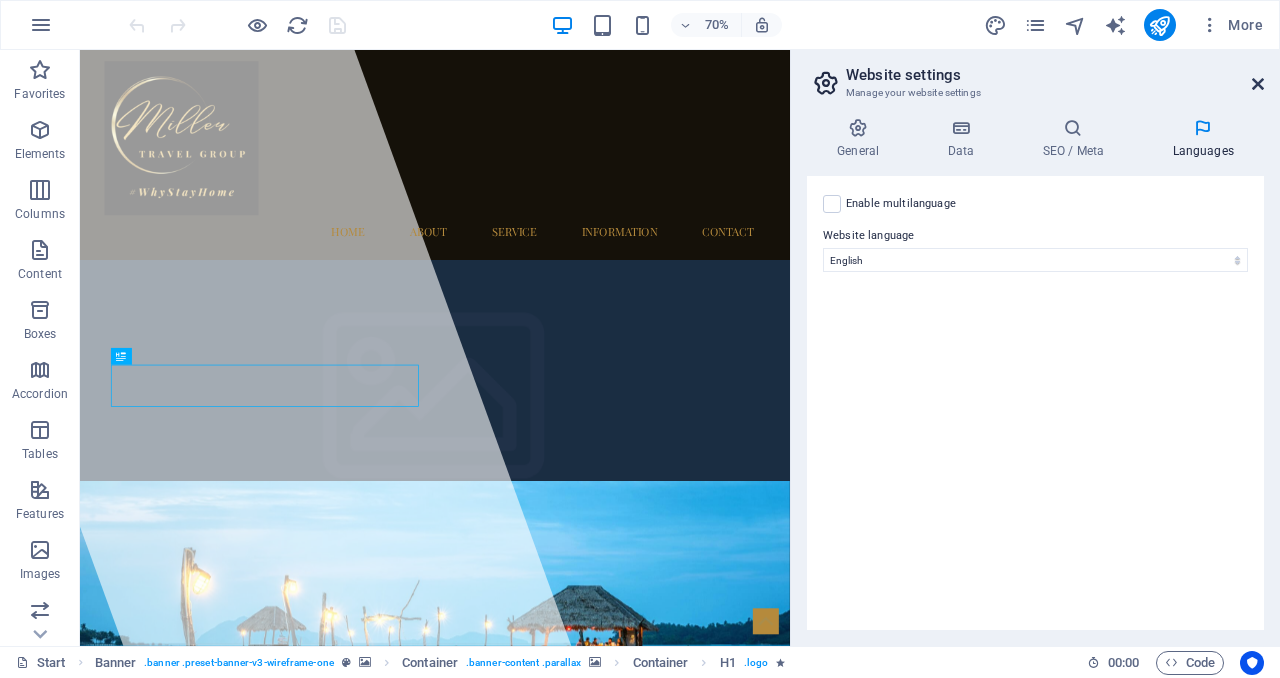 click at bounding box center [1258, 84] 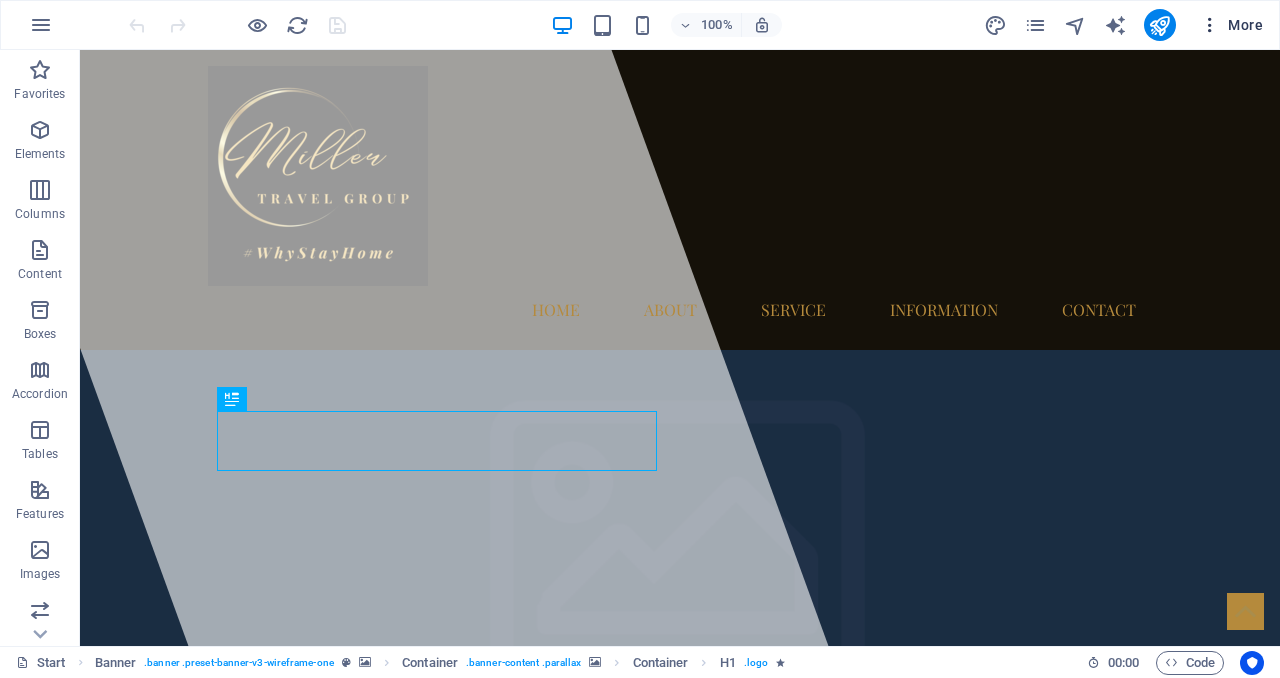 click at bounding box center (1210, 25) 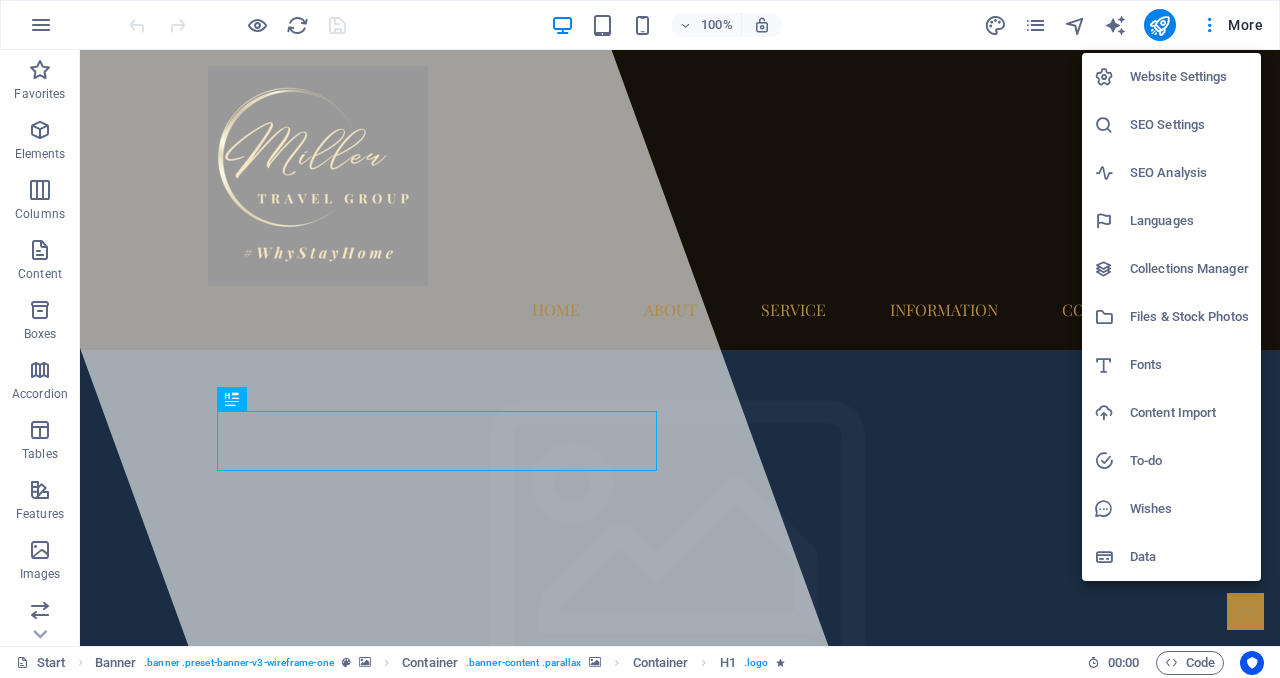scroll, scrollTop: 304, scrollLeft: 0, axis: vertical 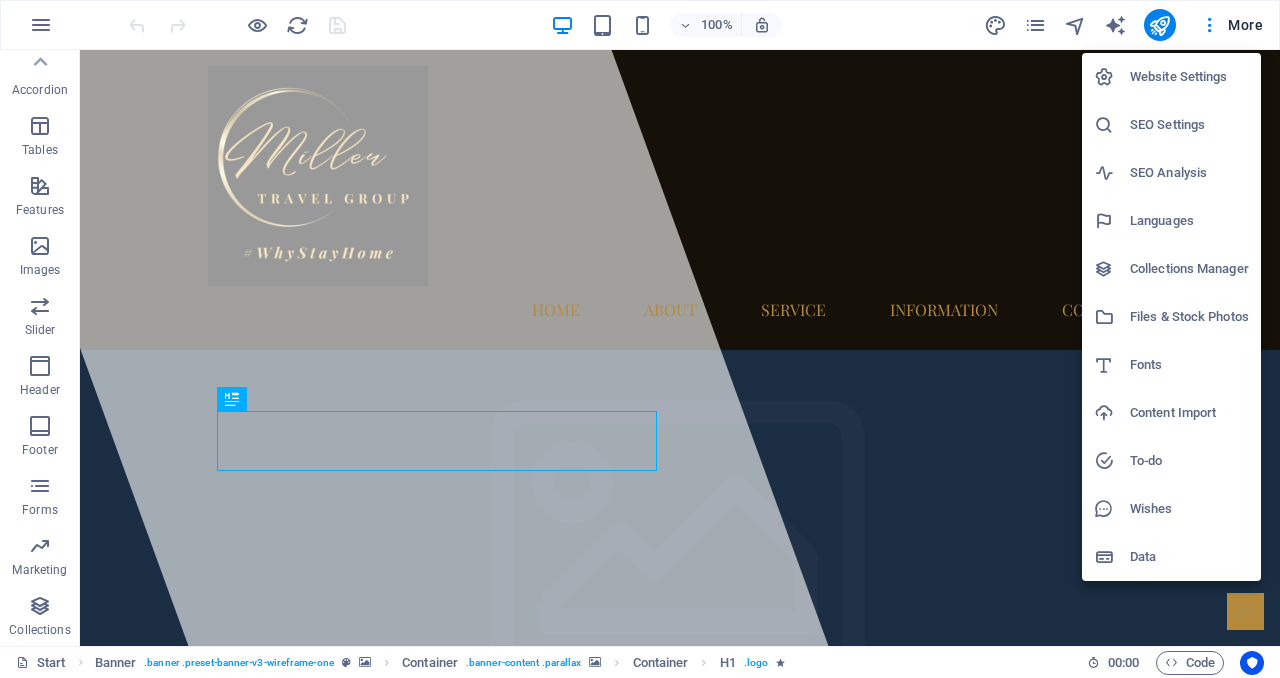 click on "Website Settings" at bounding box center [1189, 77] 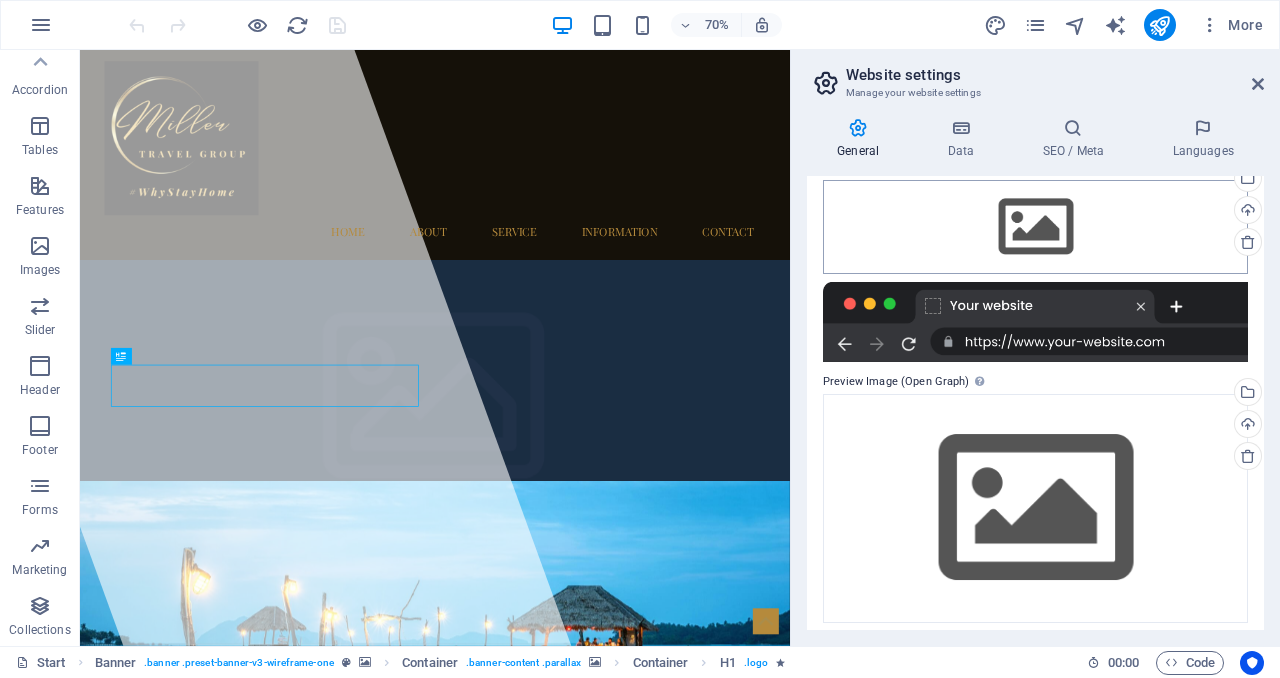 scroll, scrollTop: 293, scrollLeft: 0, axis: vertical 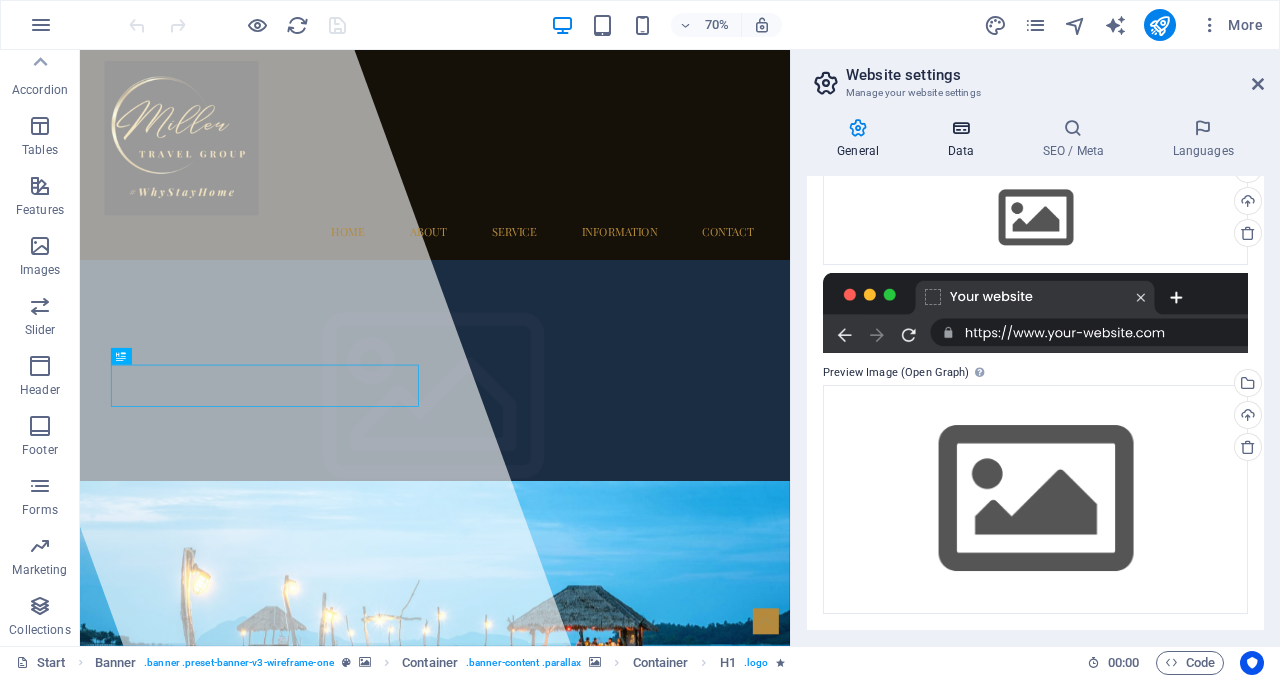 click at bounding box center (960, 128) 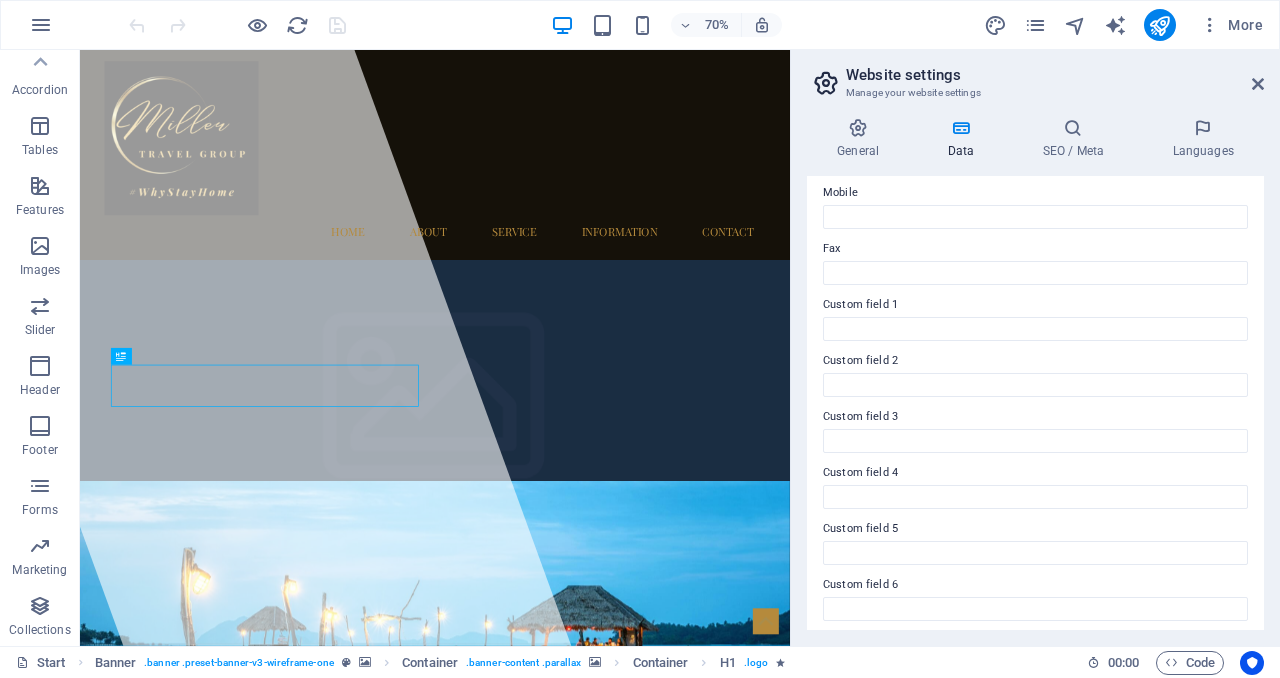 scroll, scrollTop: 507, scrollLeft: 0, axis: vertical 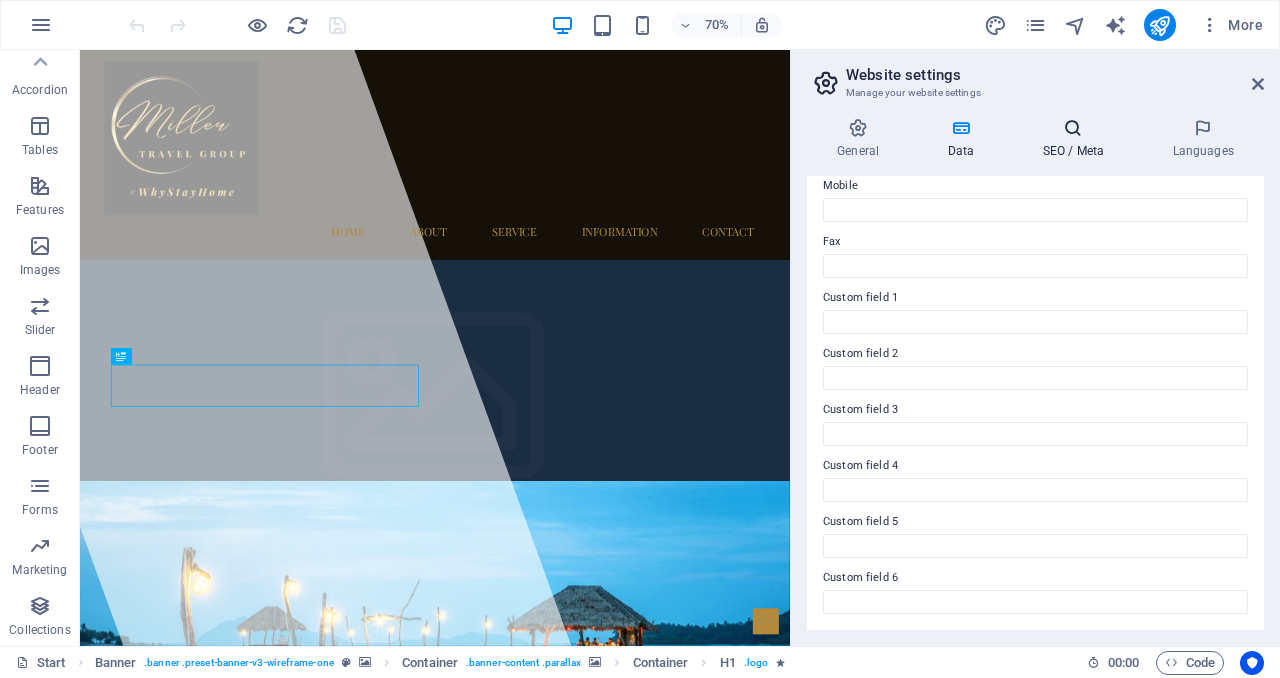 click on "SEO / Meta" at bounding box center (1077, 139) 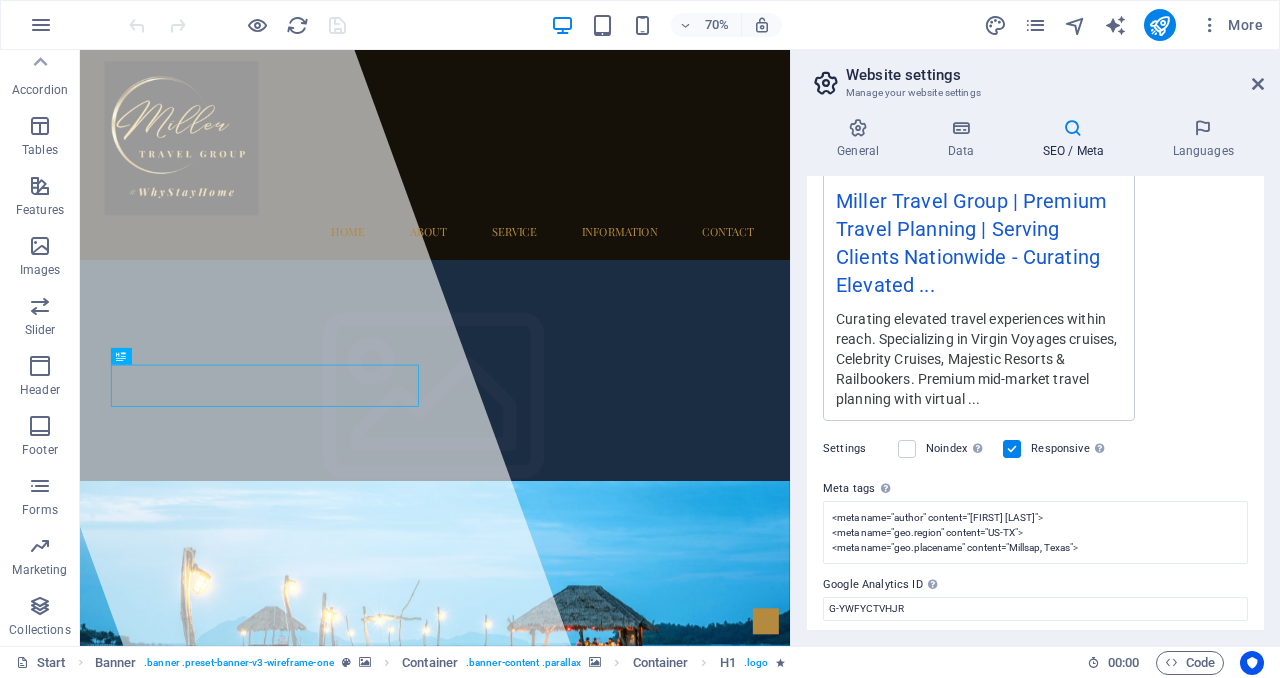 scroll, scrollTop: 446, scrollLeft: 0, axis: vertical 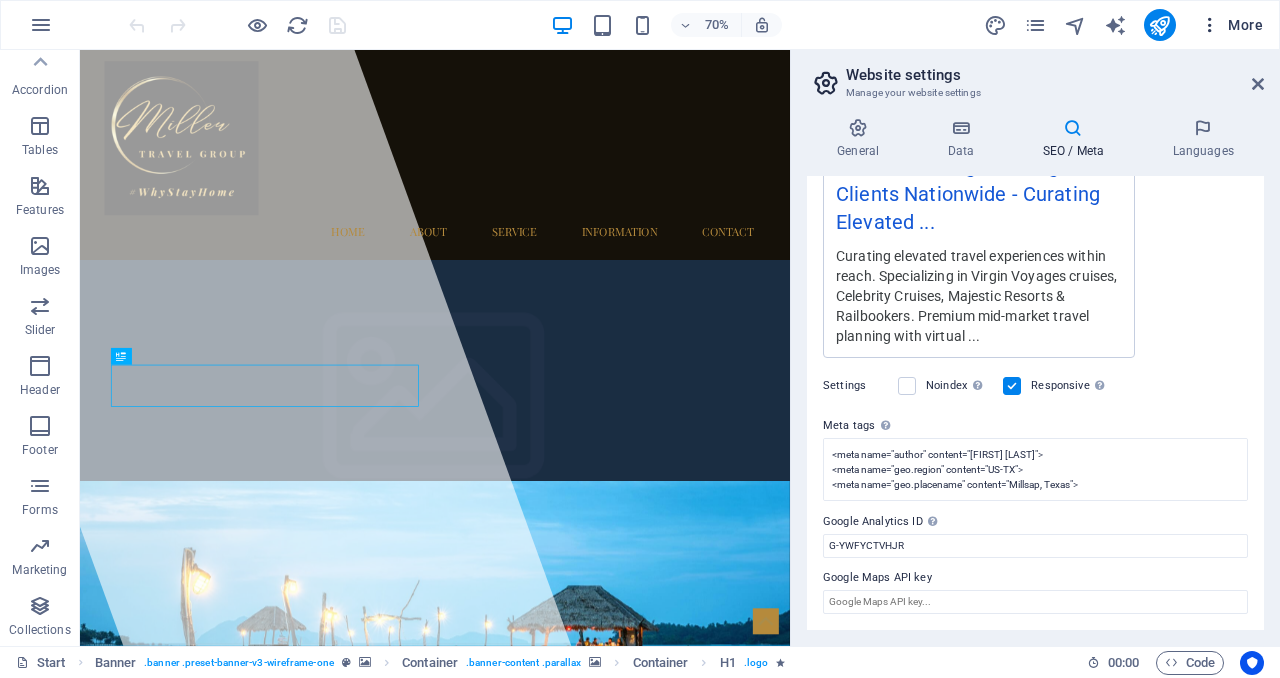 click at bounding box center [1210, 25] 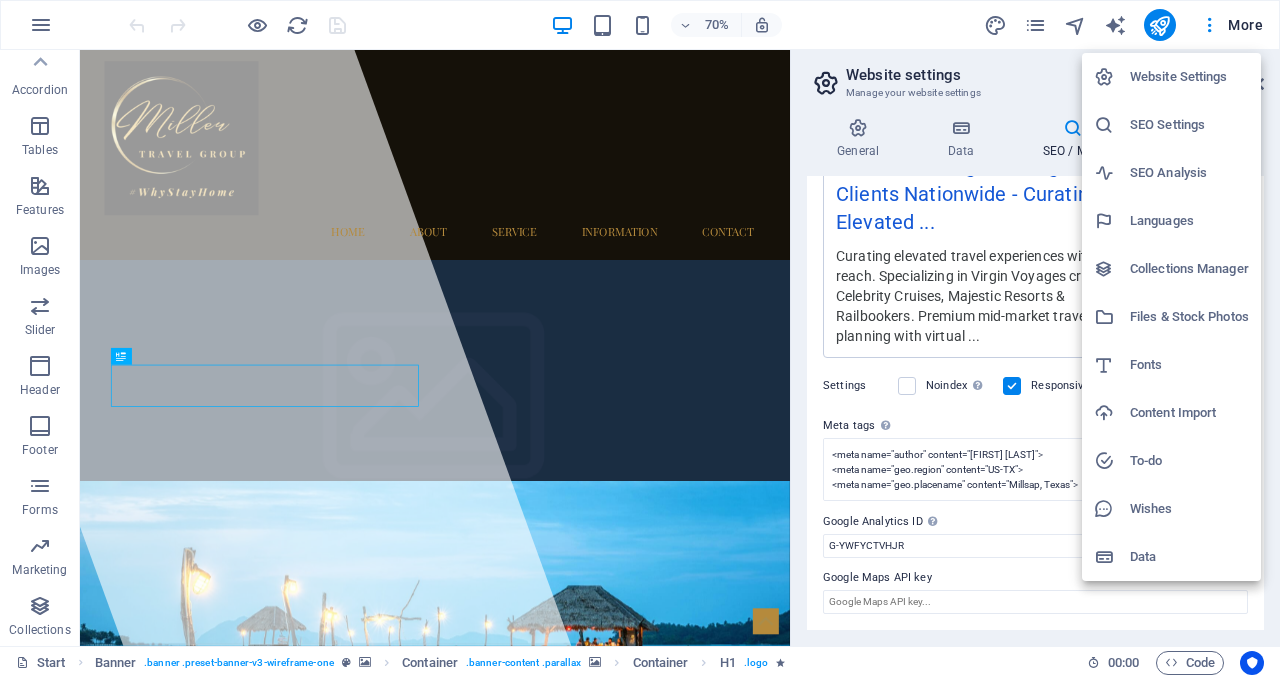 click on "Data" at bounding box center [1189, 557] 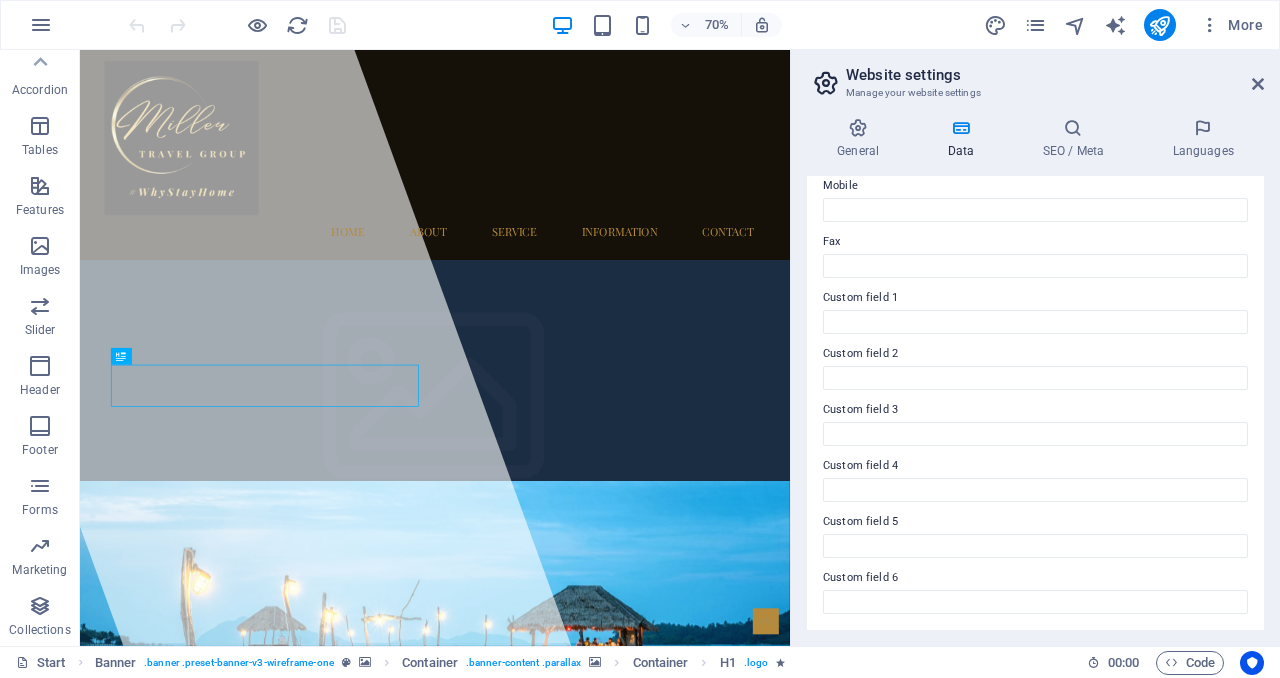 scroll, scrollTop: 0, scrollLeft: 0, axis: both 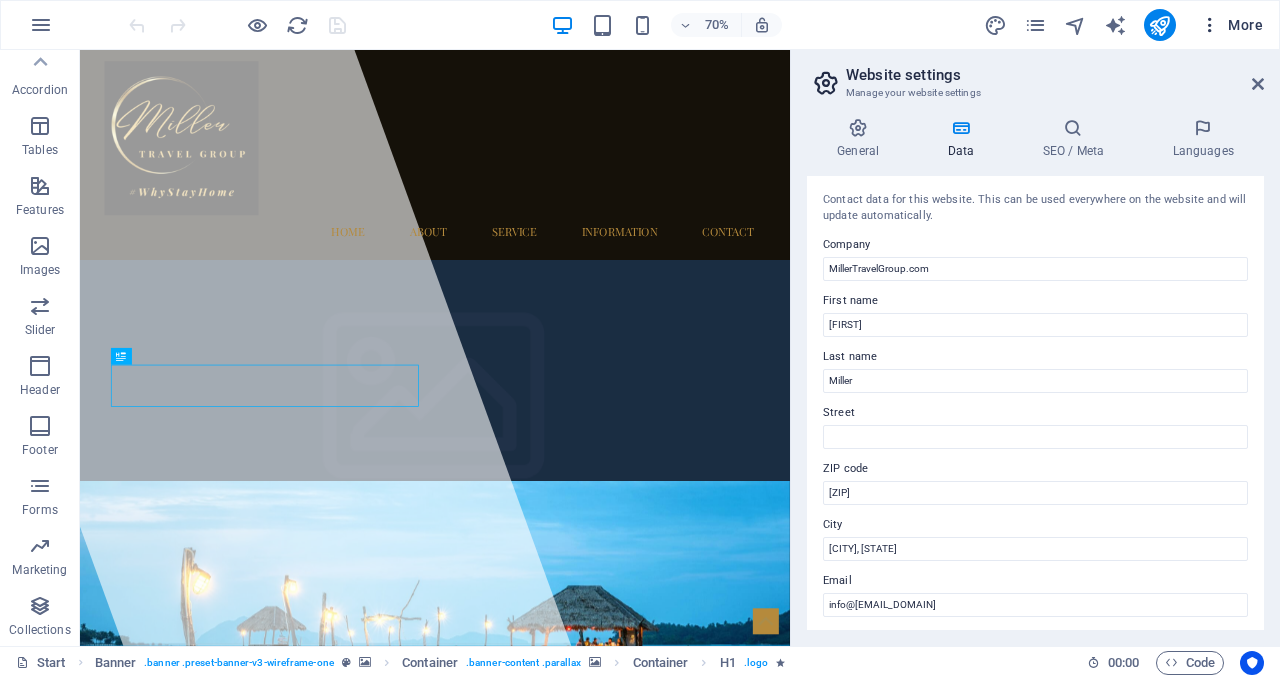 click at bounding box center [1210, 25] 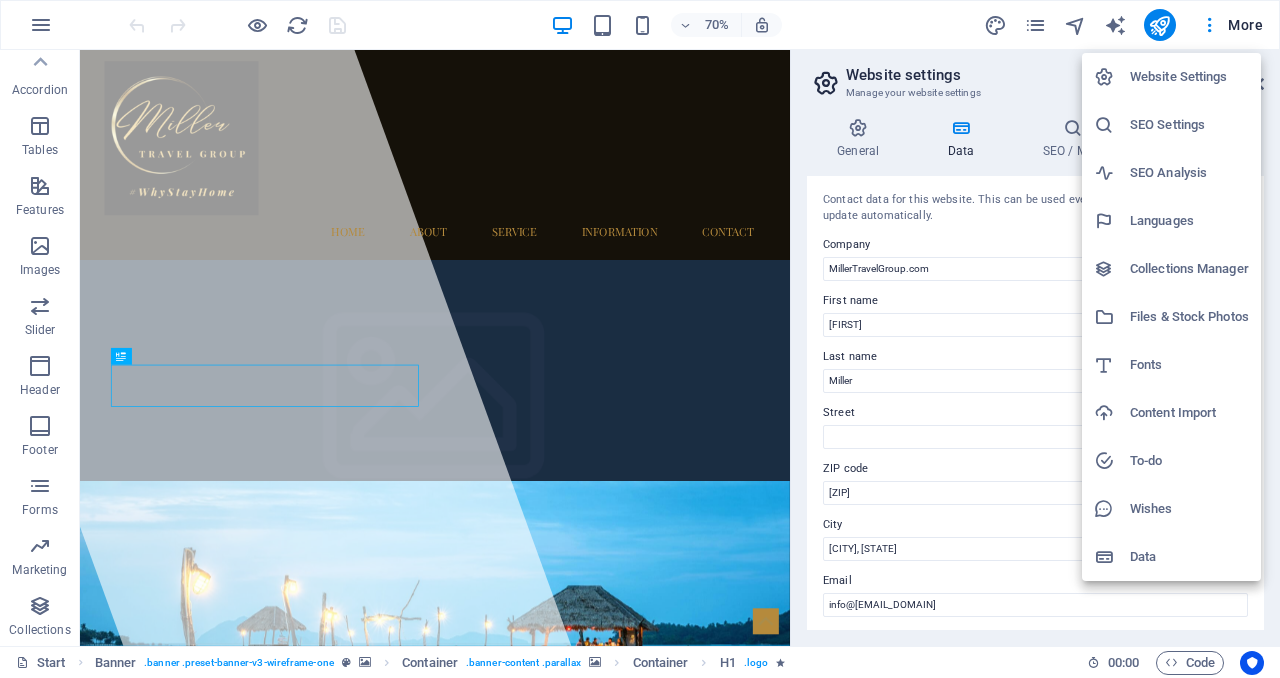 click on "SEO Analysis" at bounding box center (1189, 173) 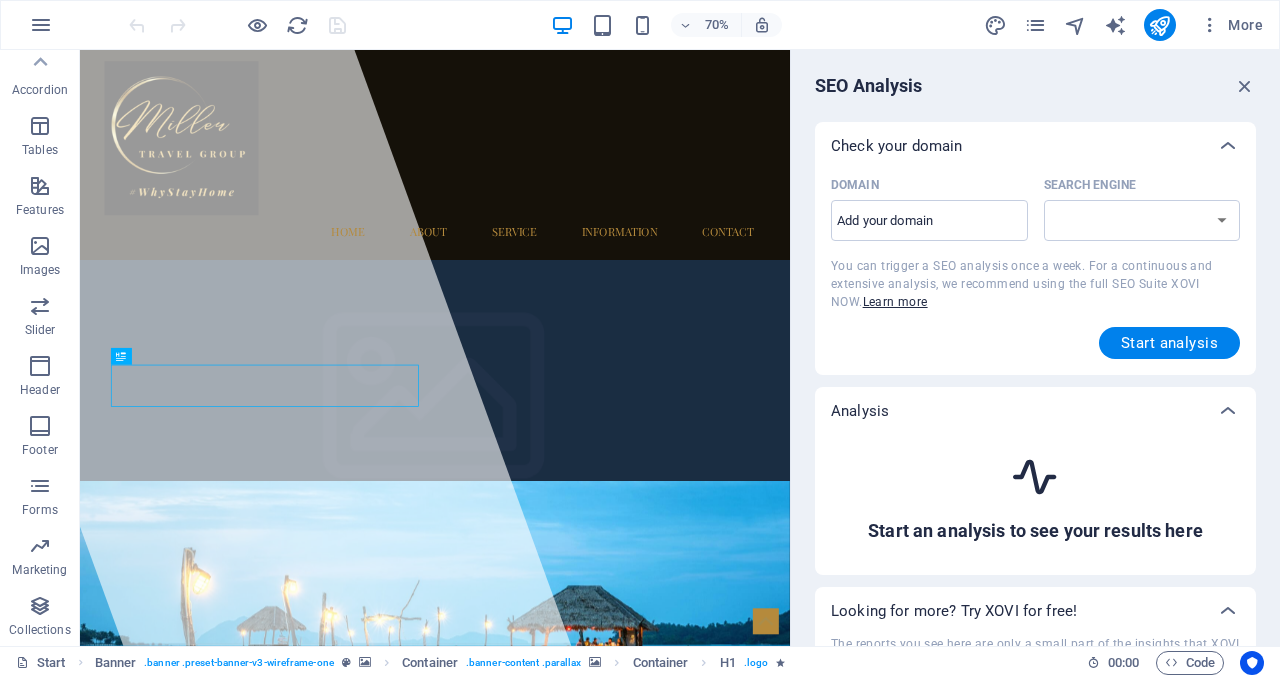 select on "google.com" 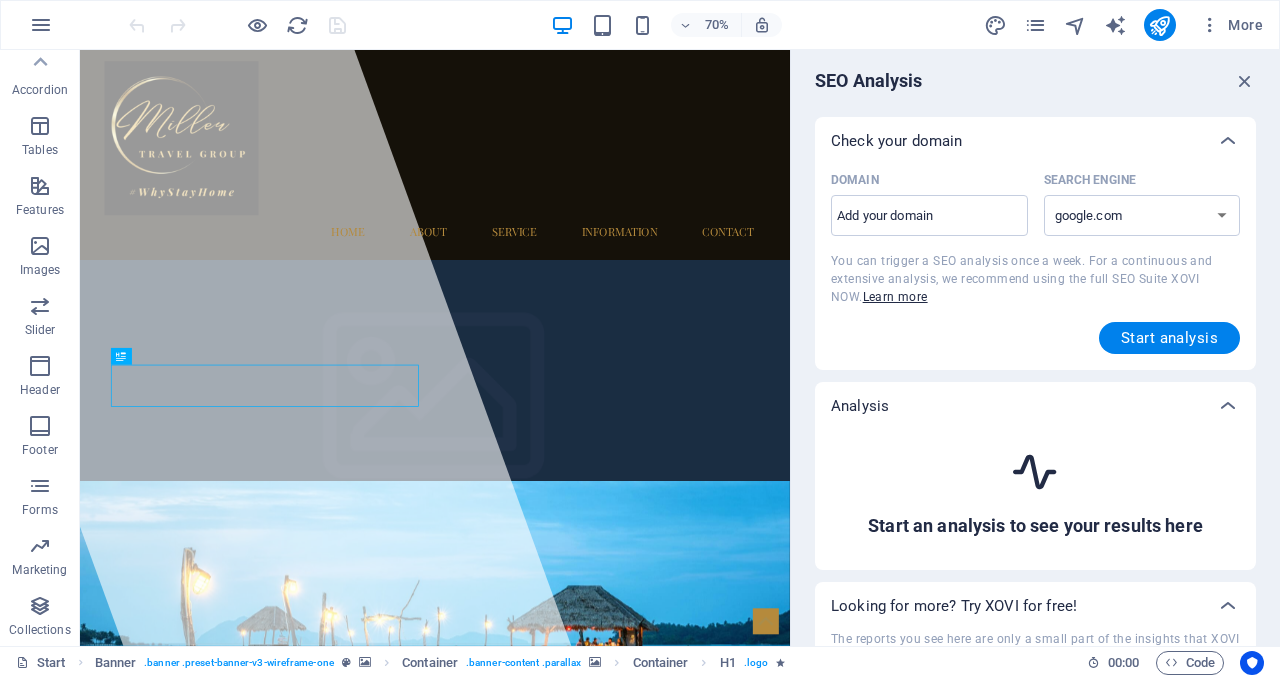 scroll, scrollTop: 0, scrollLeft: 0, axis: both 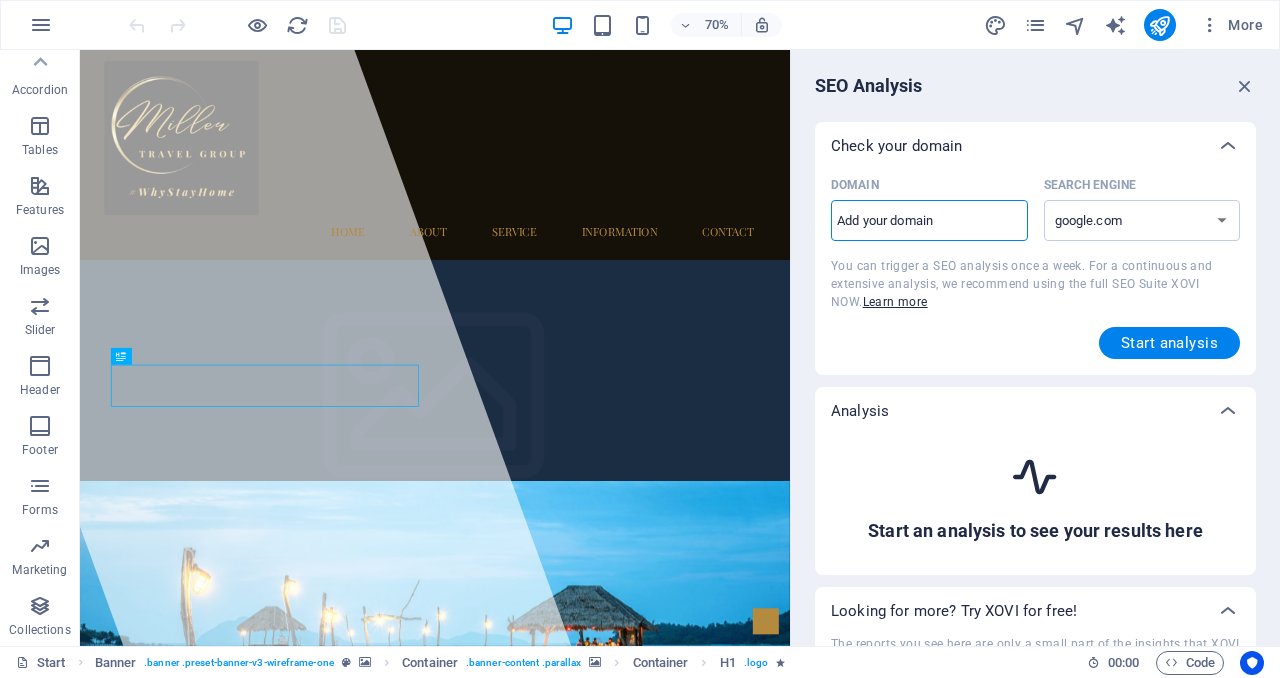 click on "Domain ​" at bounding box center [929, 221] 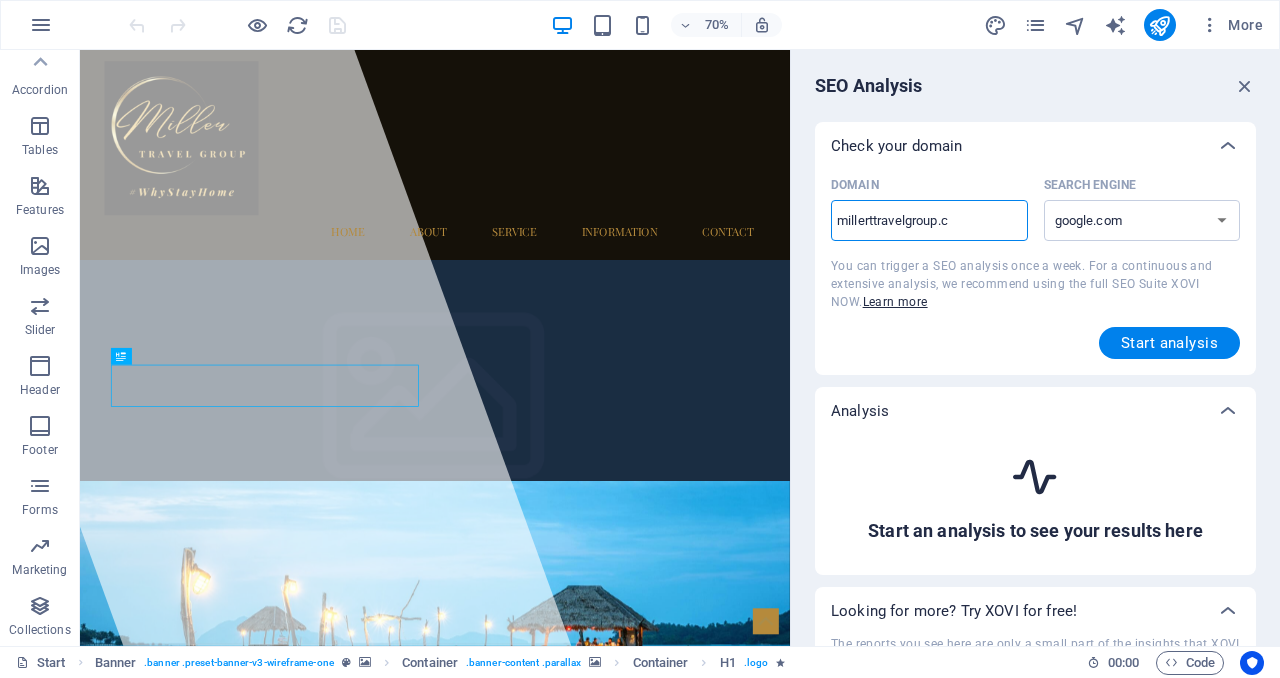 type on "millerttravelgroup.co" 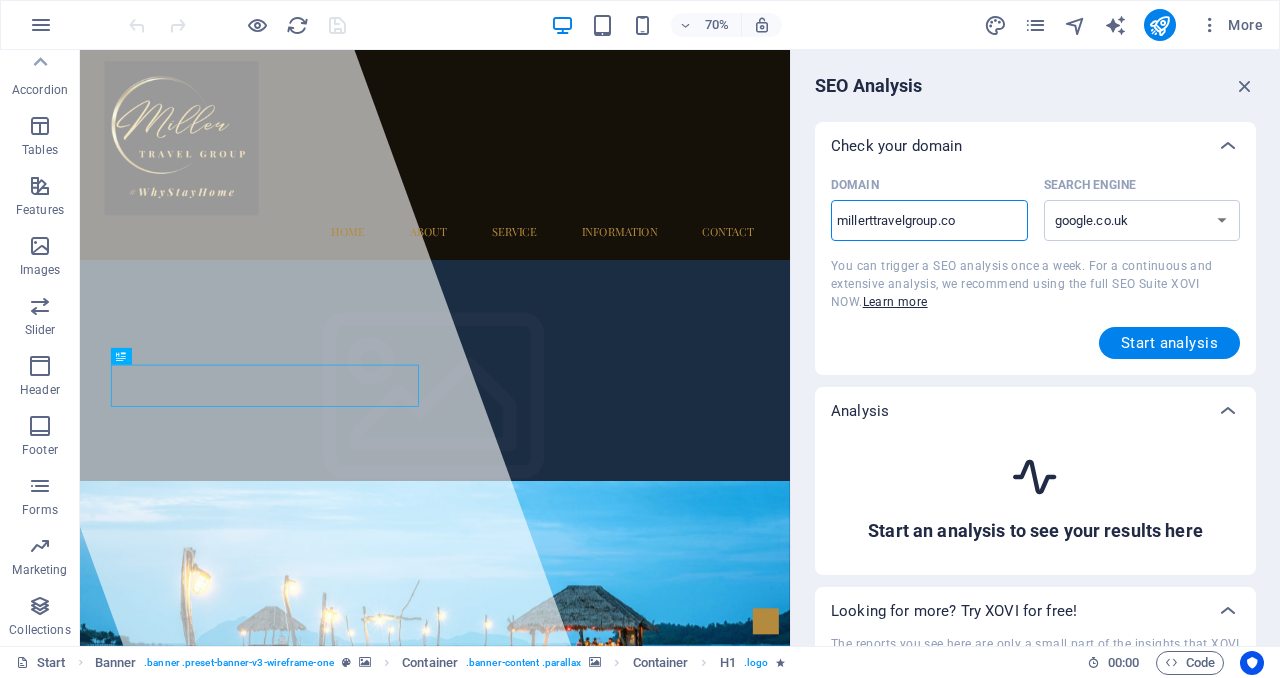 type on "millerttravelgroup.com" 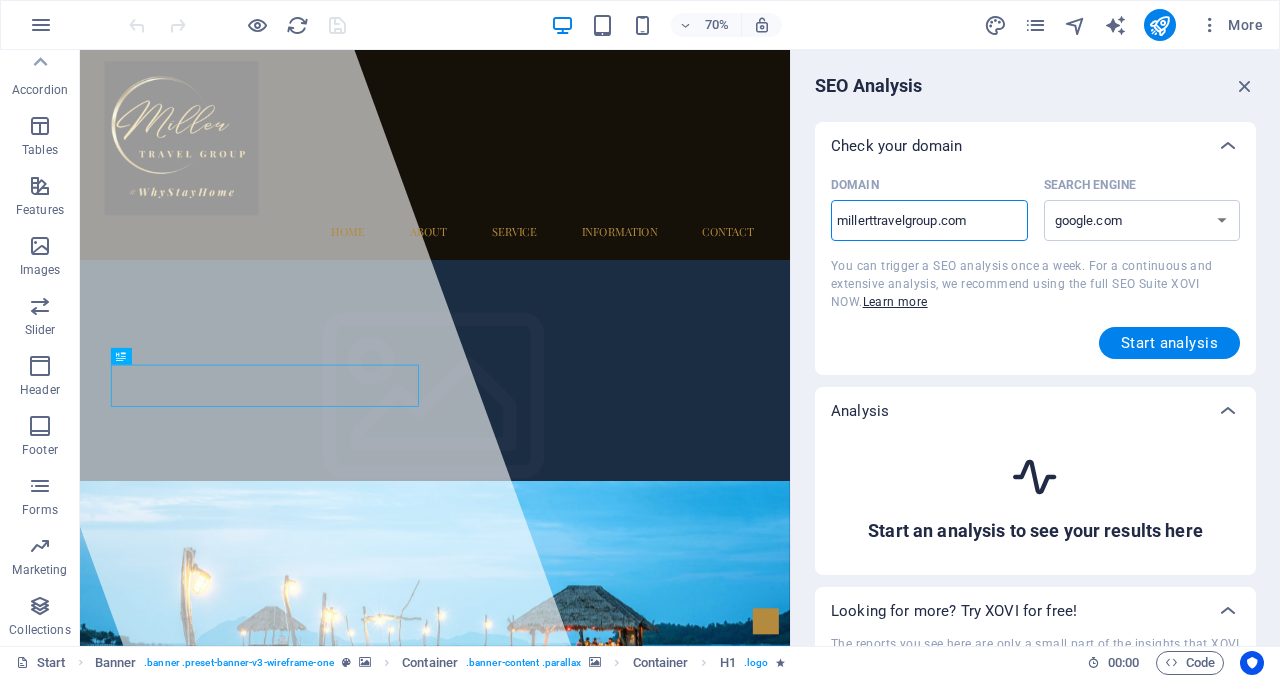 click on "millerttravelgroup.com" at bounding box center [929, 221] 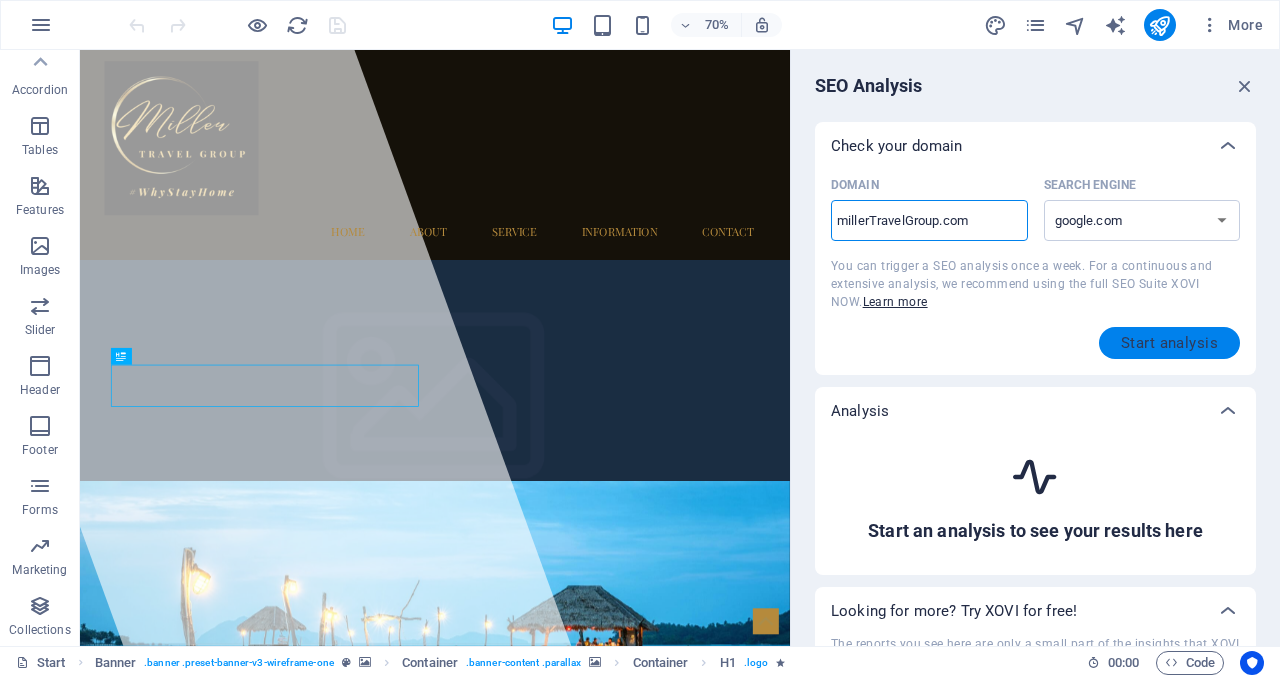 type on "millertravelgroup.com" 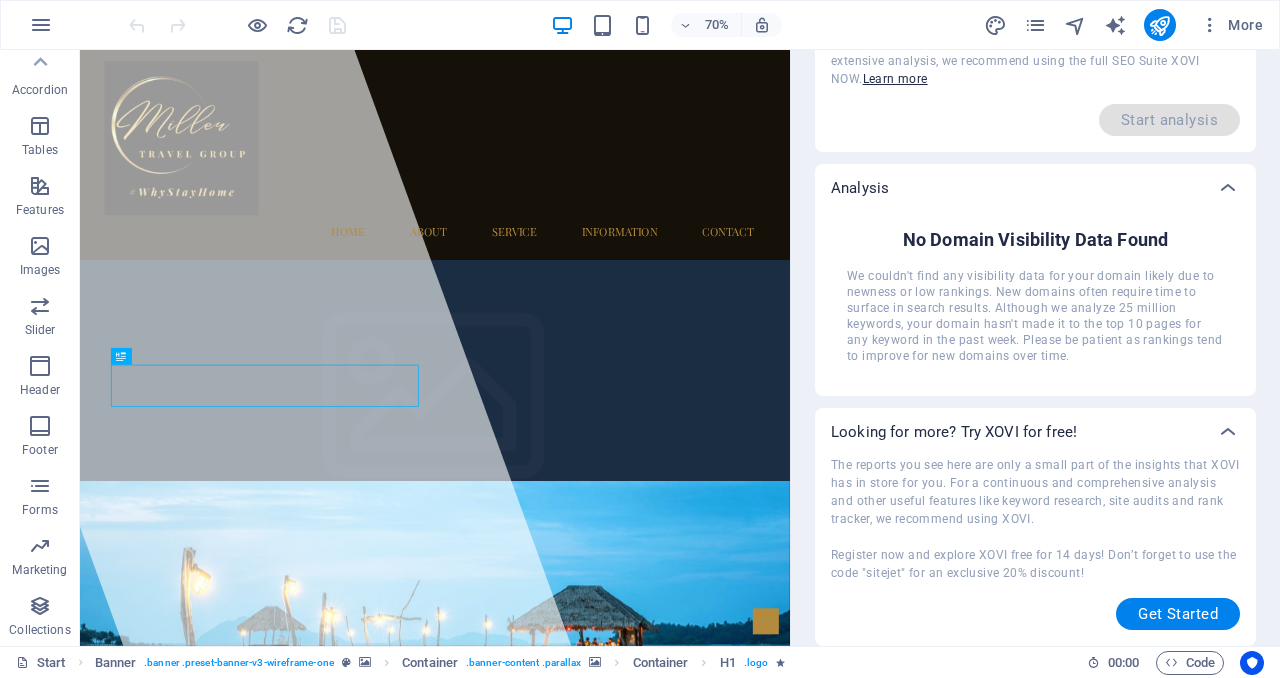 scroll, scrollTop: 0, scrollLeft: 0, axis: both 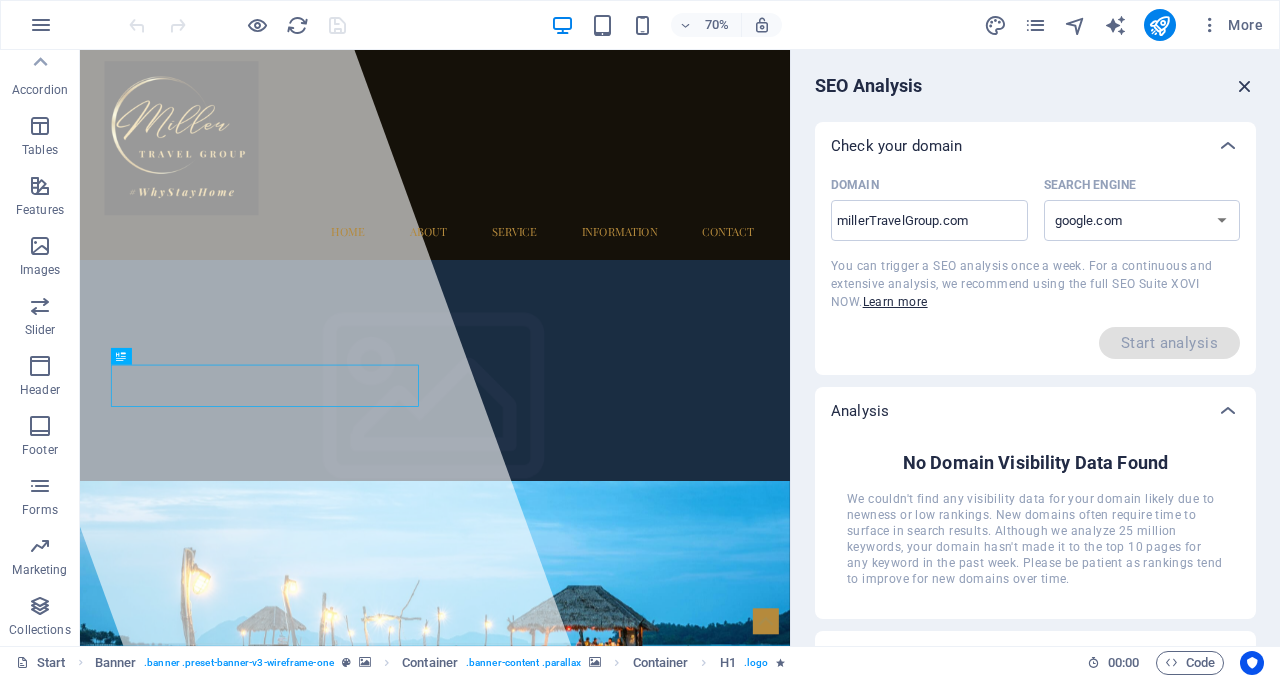 click at bounding box center (1245, 86) 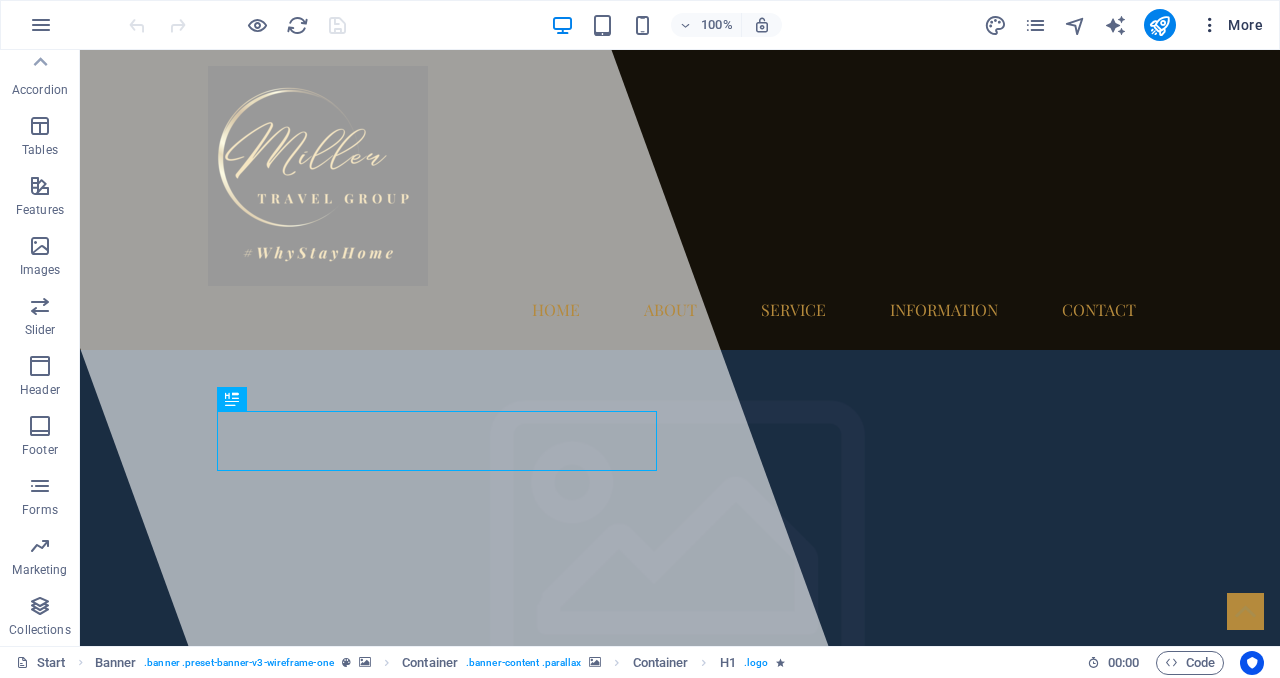 click at bounding box center [1210, 25] 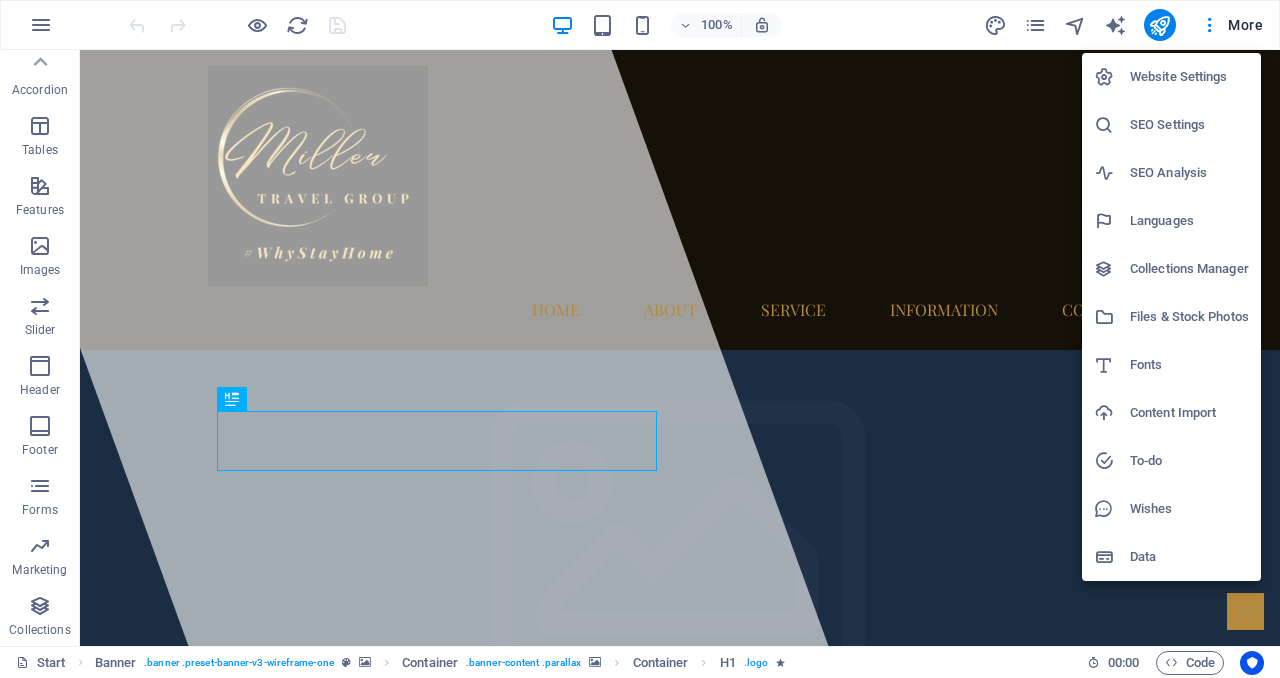 click on "Collections Manager" at bounding box center (1189, 269) 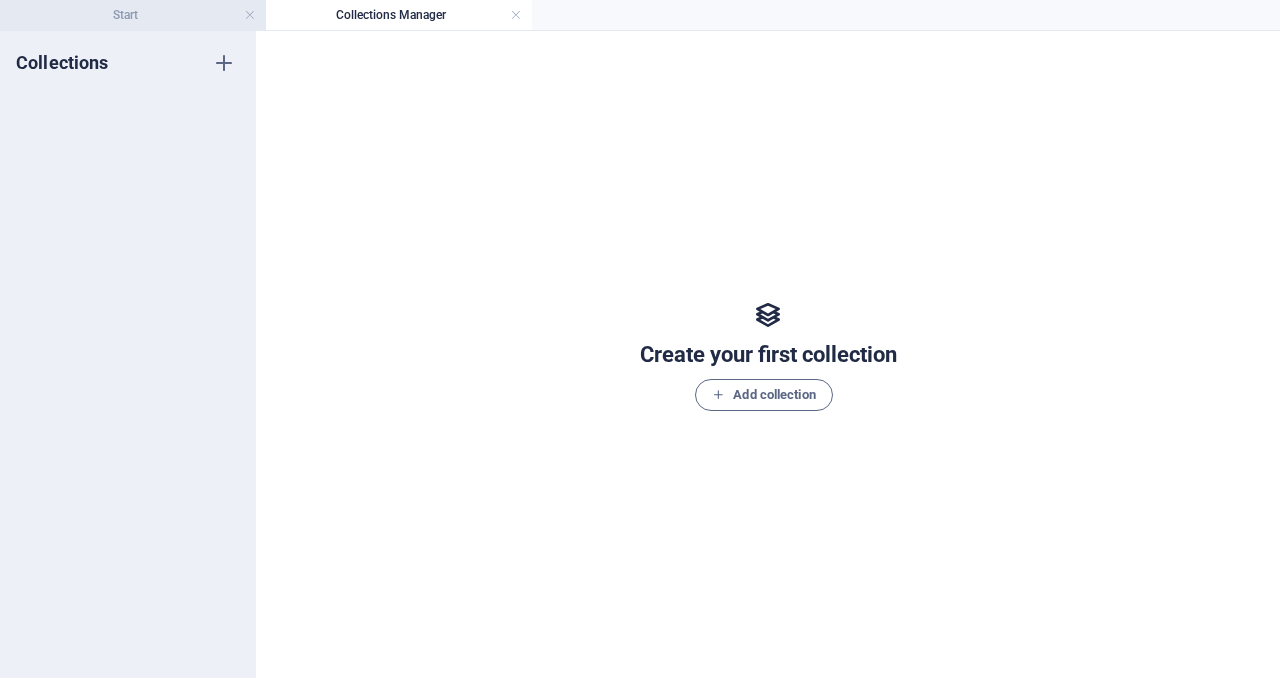 click on "Start" at bounding box center [133, 15] 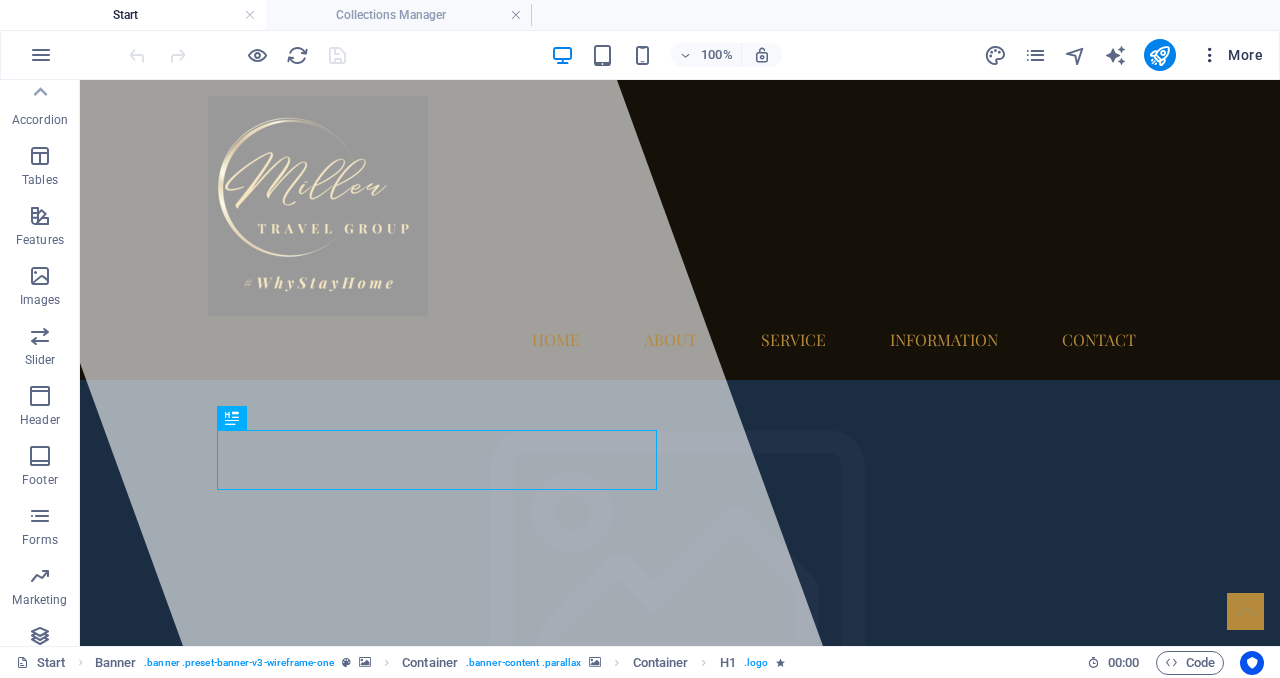 click on "More" at bounding box center [1231, 55] 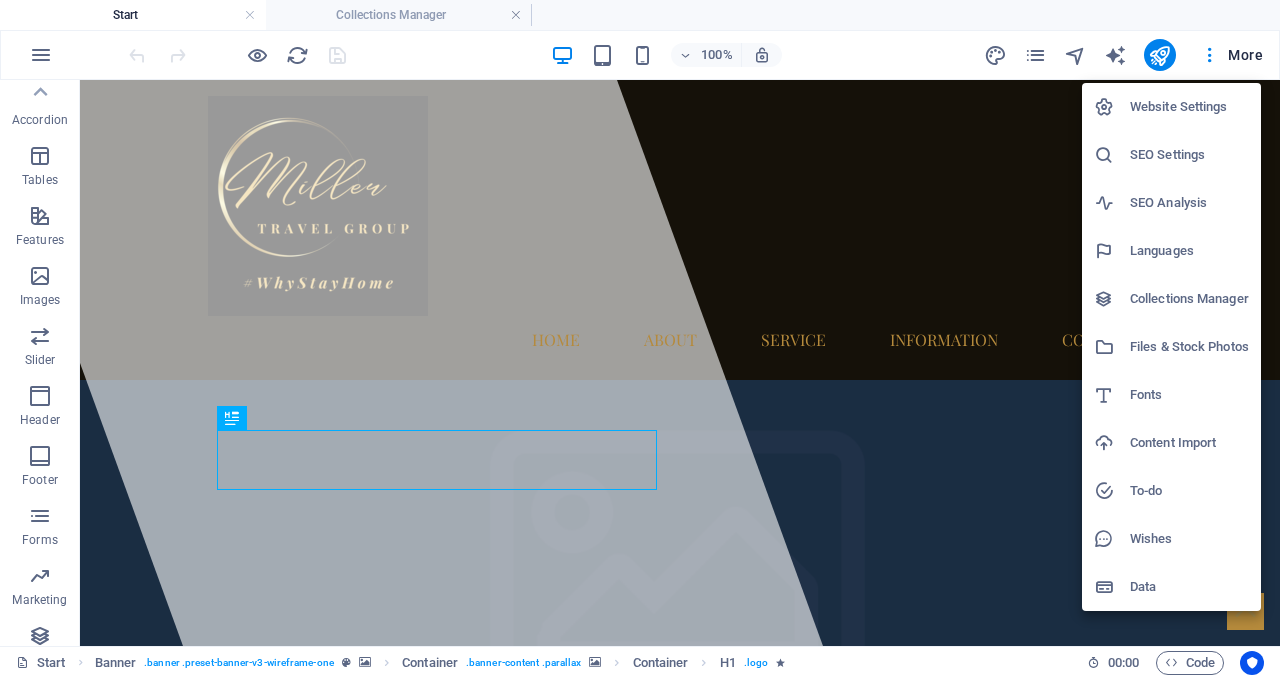 click at bounding box center [640, 339] 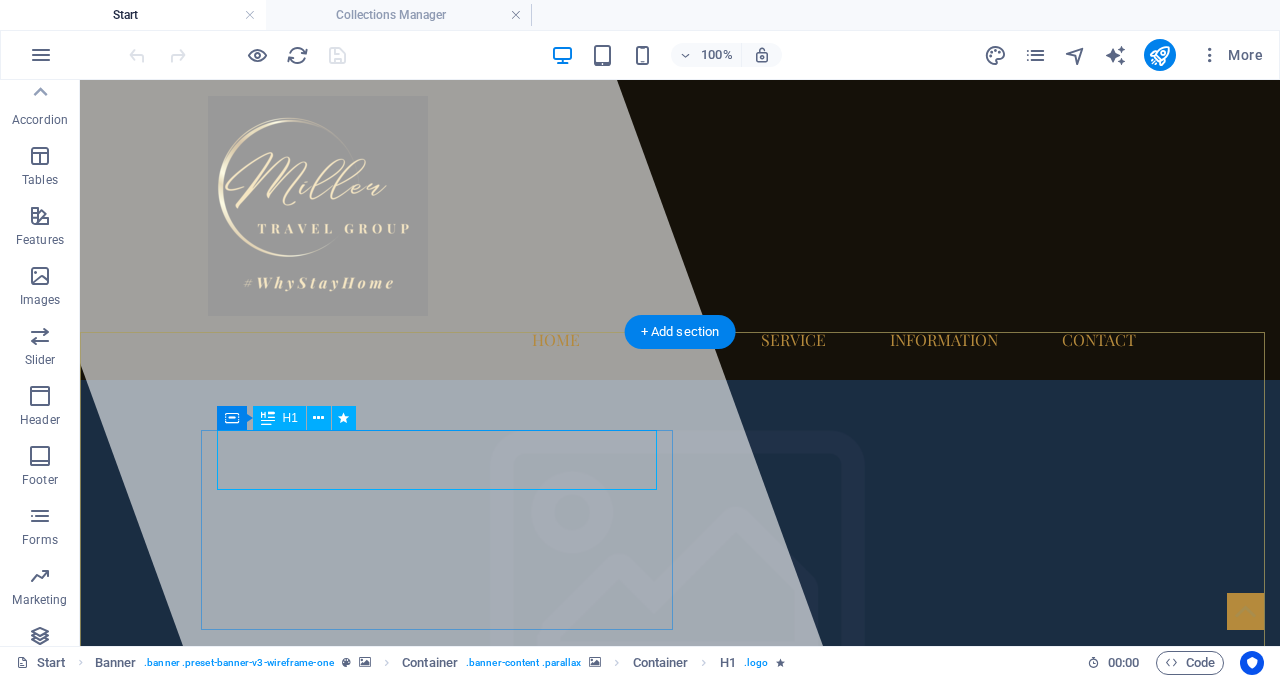 click on "MillerTravelGroup.com" at bounding box center (443, 1395) 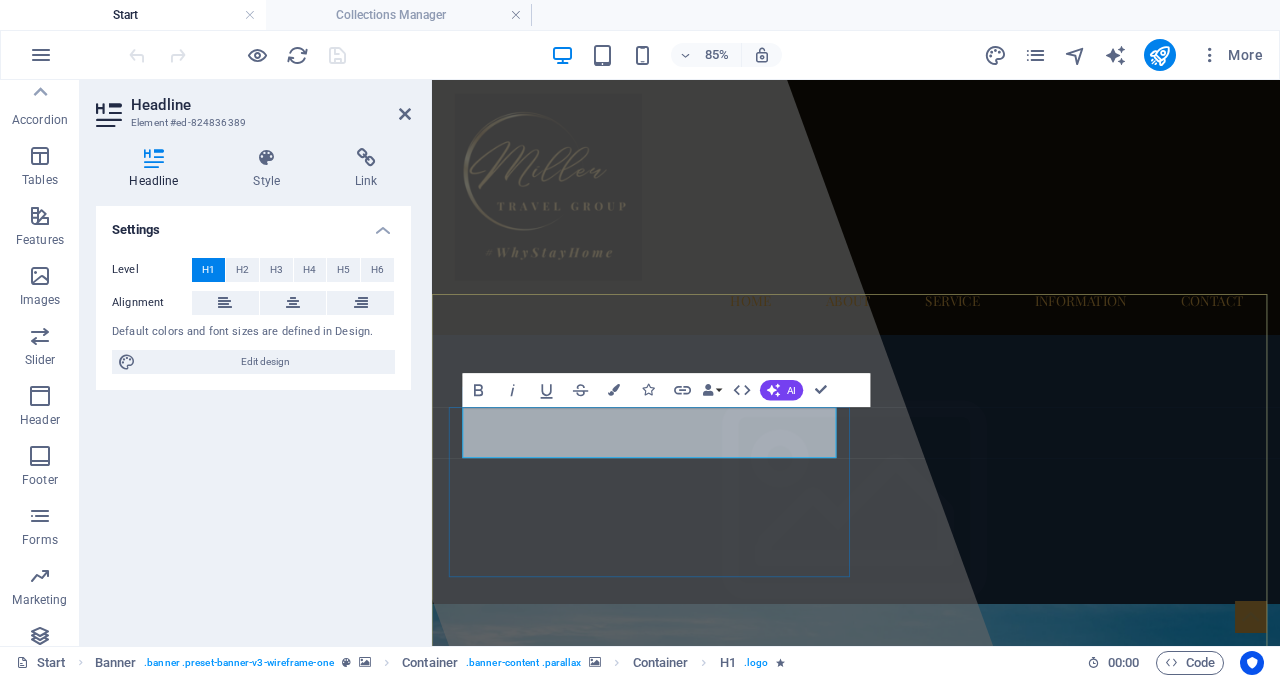 click on "MillerTravelGroup.com" at bounding box center [694, 1395] 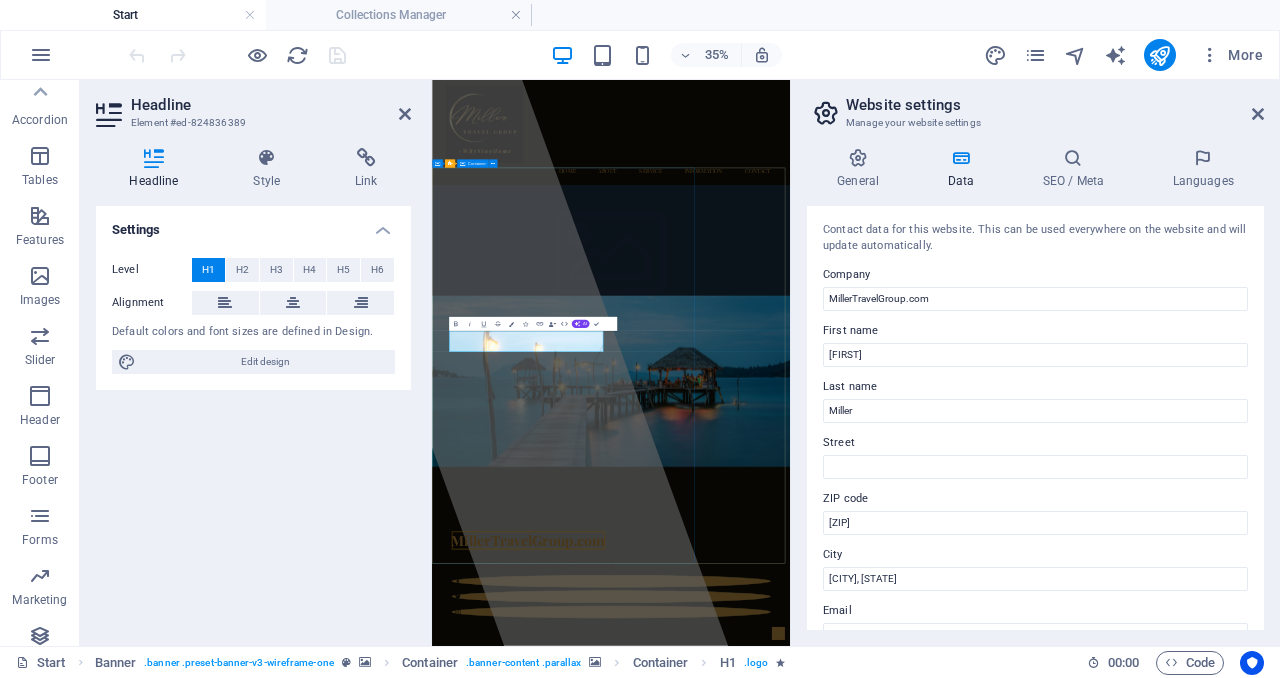 click at bounding box center (663, 888) 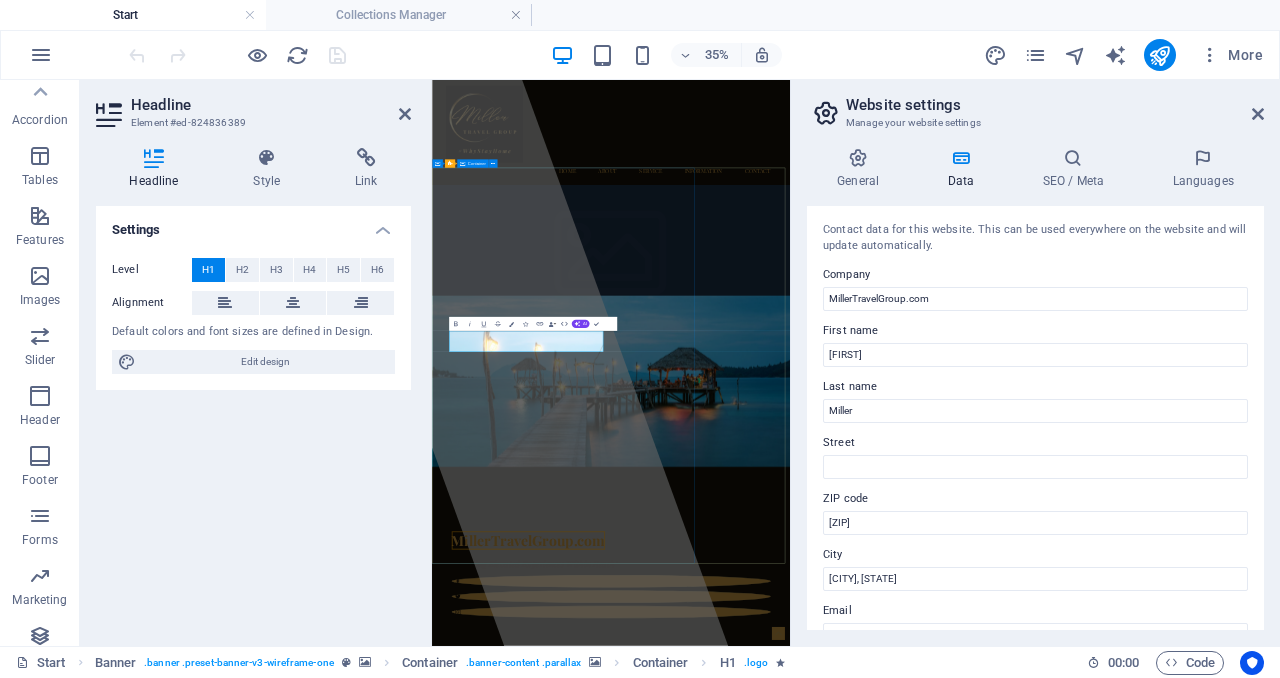 select on "%" 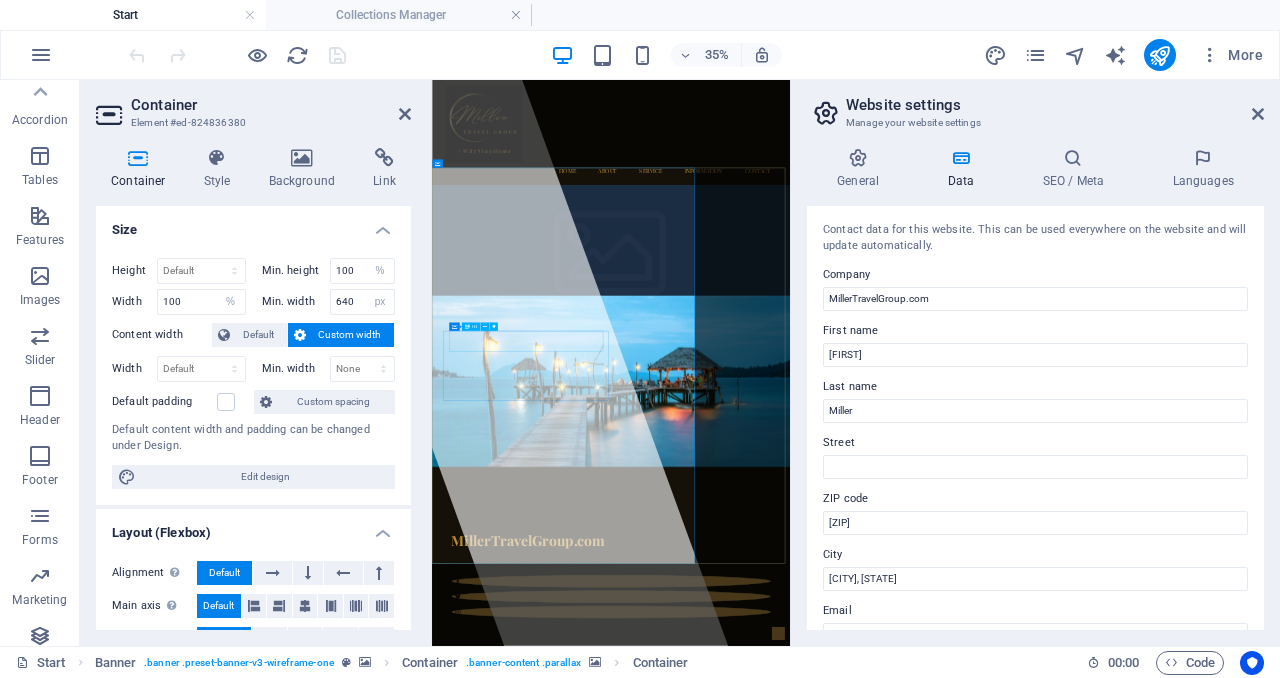 click on "MillerTravelGroup.com" at bounding box center [707, 1395] 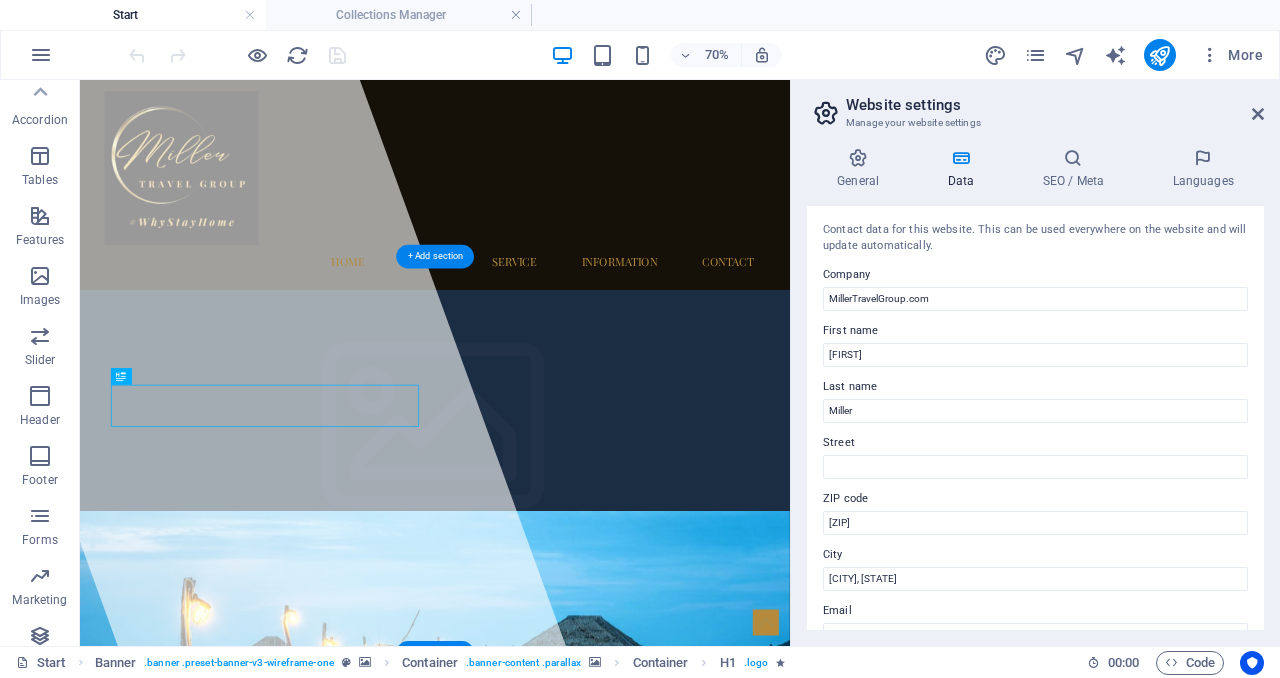 drag, startPoint x: 128, startPoint y: 812, endPoint x: 315, endPoint y: 822, distance: 187.26718 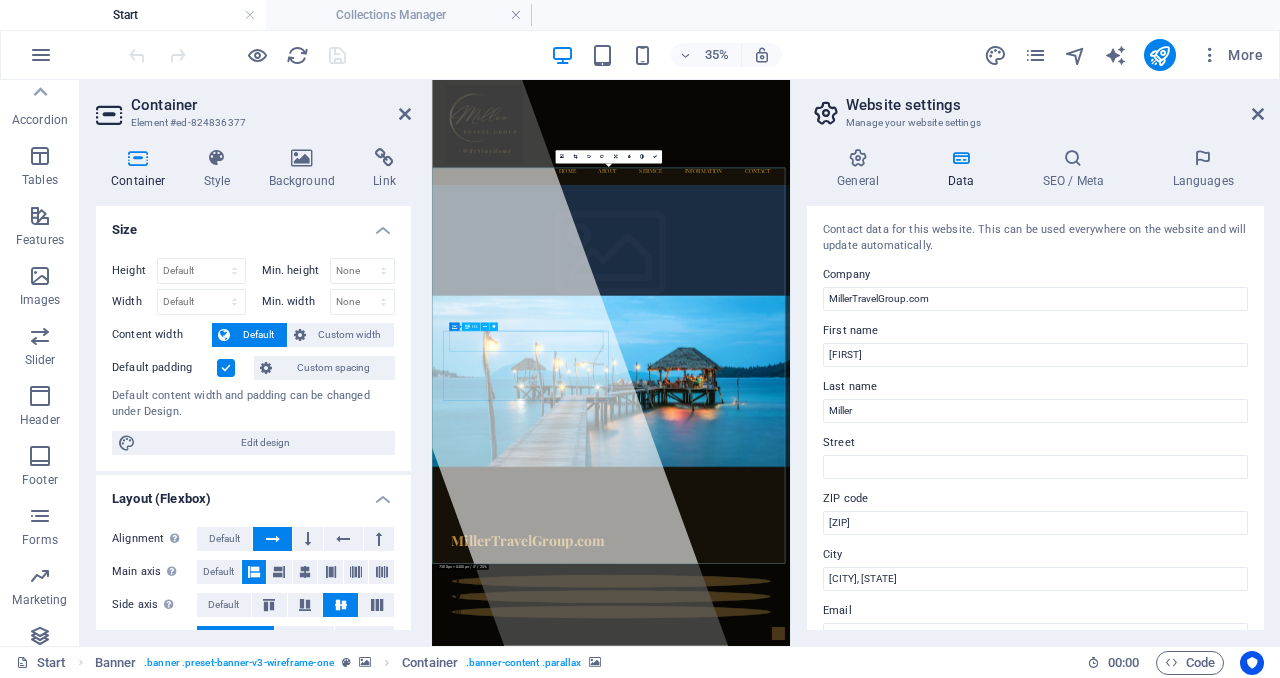 click on "MillerTravelGroup.com" at bounding box center (707, 1395) 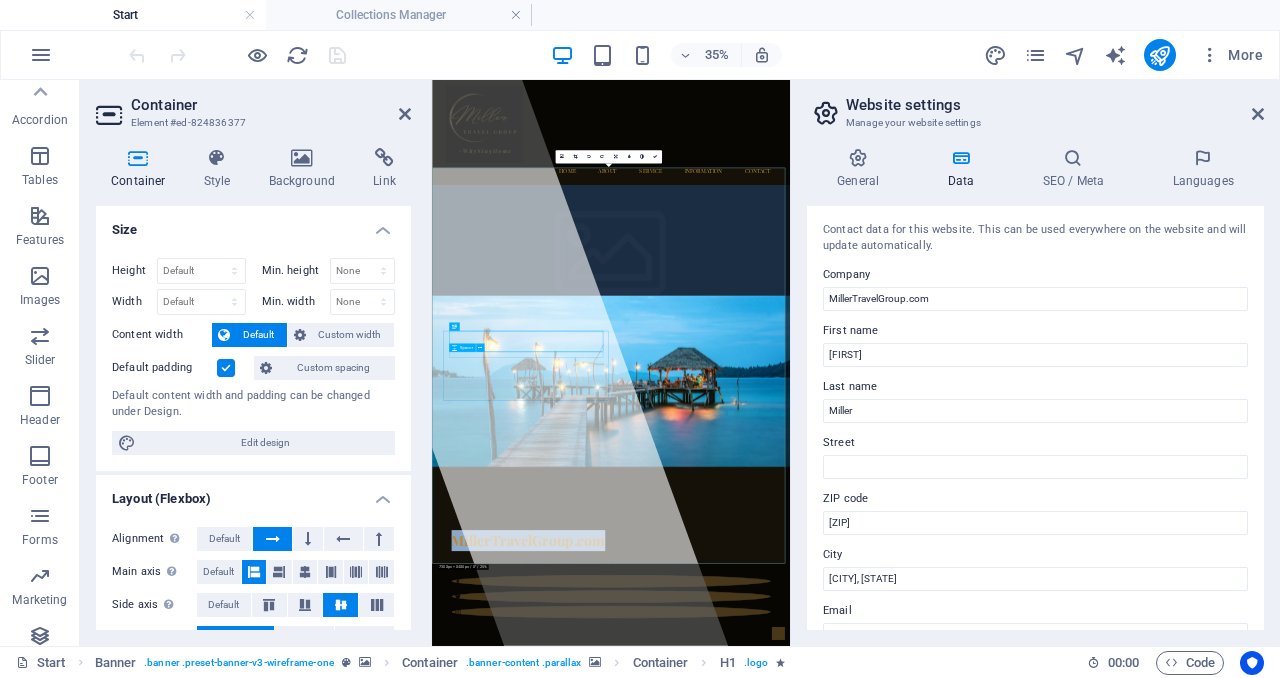 drag, startPoint x: 489, startPoint y: 839, endPoint x: 889, endPoint y: 867, distance: 400.9788 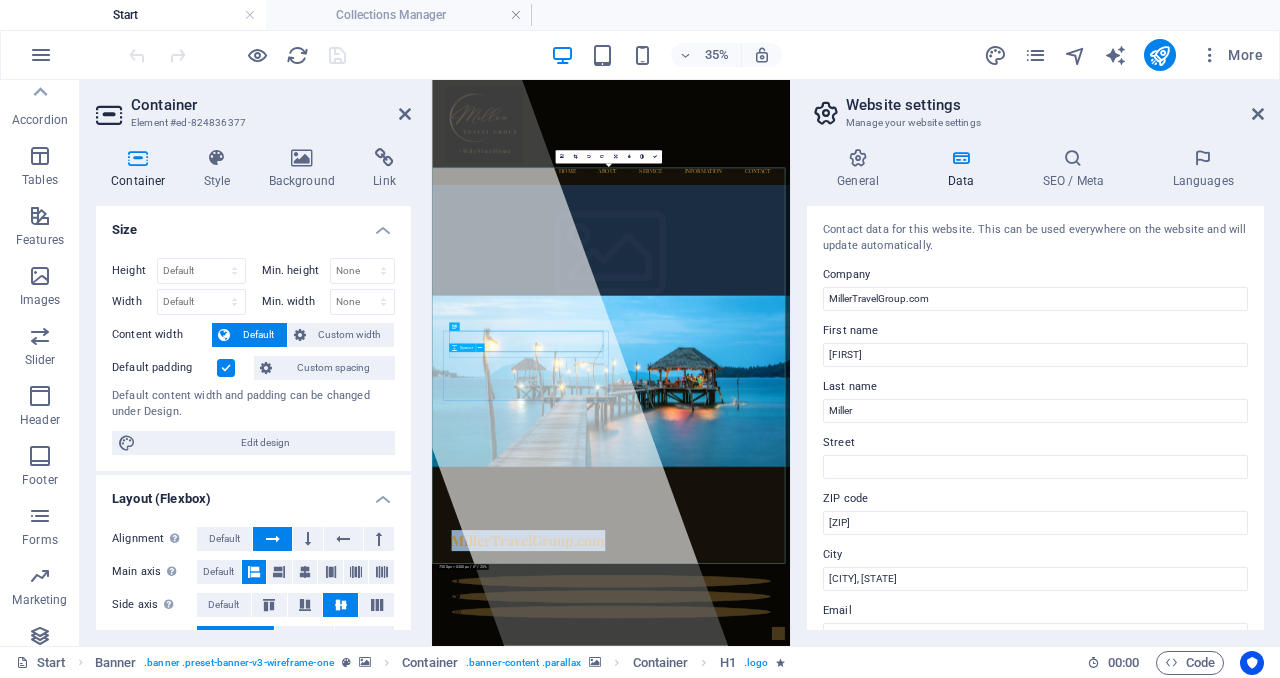 click on "MillerTravelGroup.com "Curating Elevated Experiences Within Reach"" at bounding box center [944, 1496] 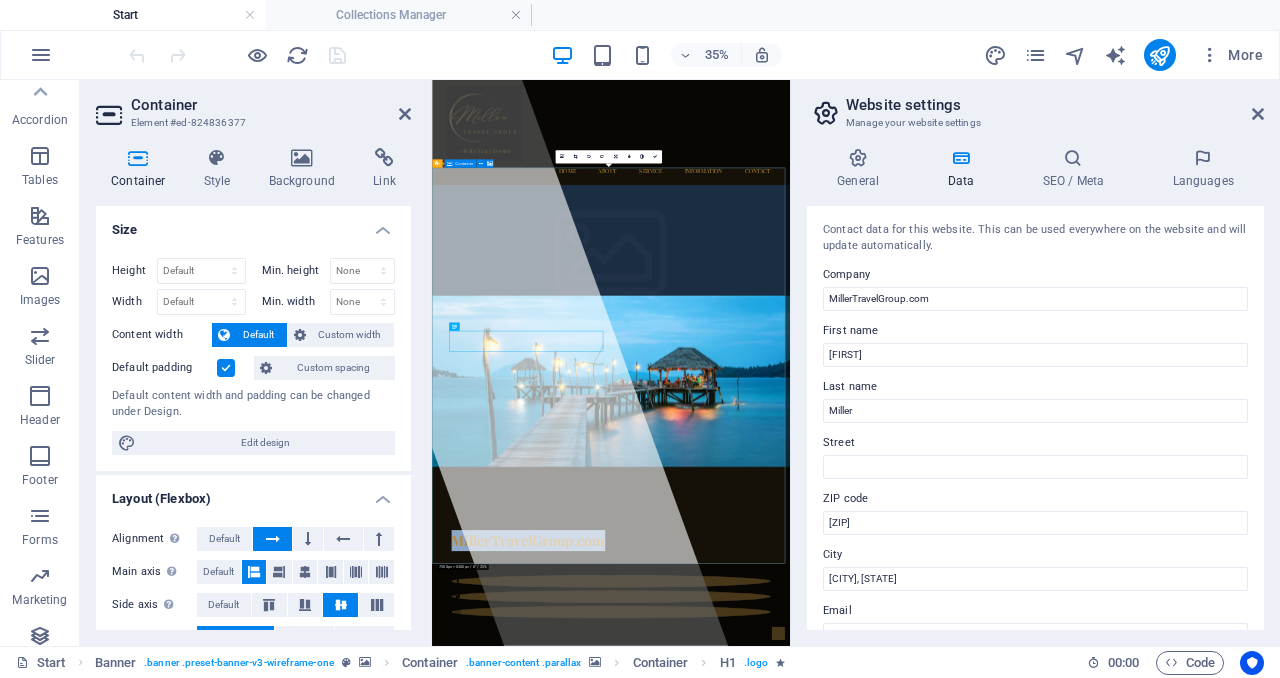 click on "MillerTravelGroup.com "Curating Elevated Experiences Within Reach"" at bounding box center [943, 1247] 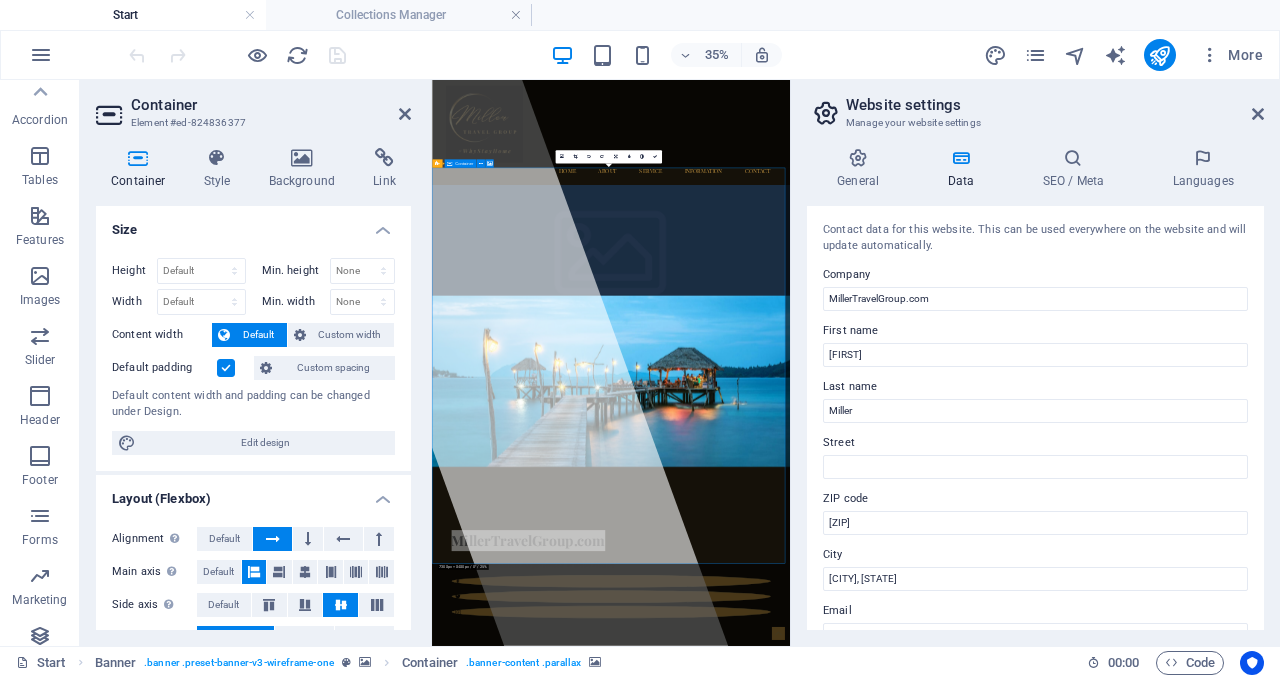 click on "Website settings" at bounding box center [1055, 105] 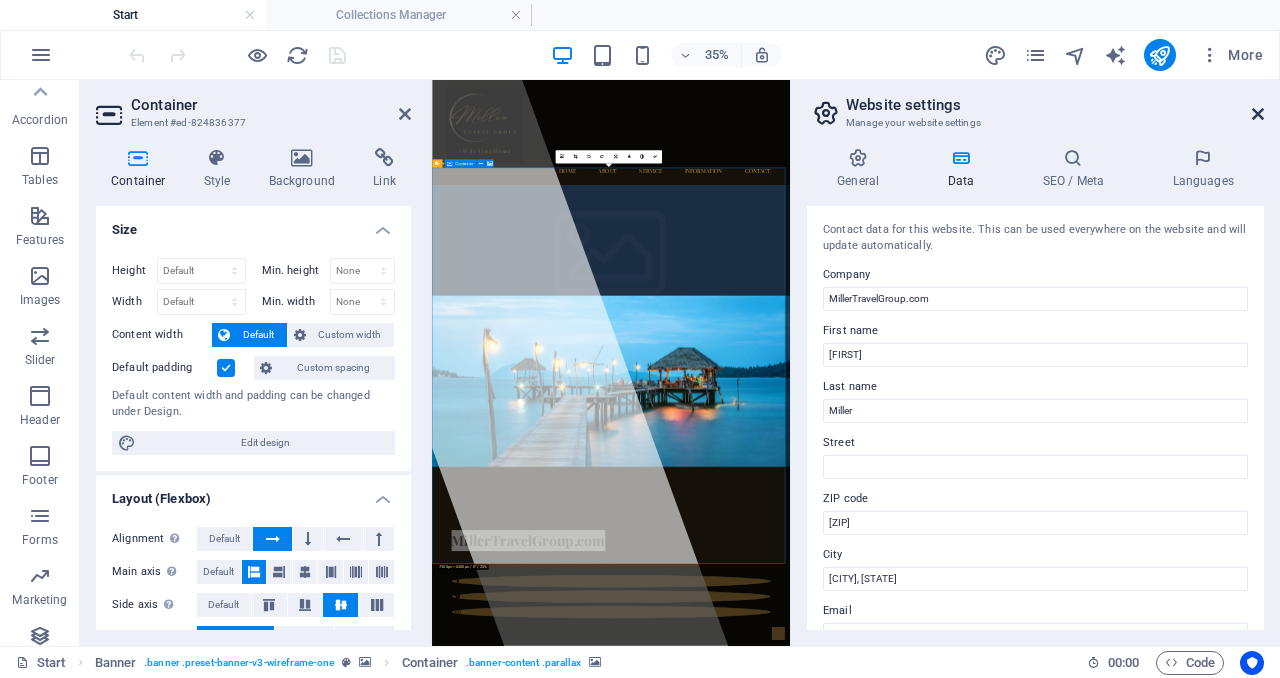 click at bounding box center (1258, 114) 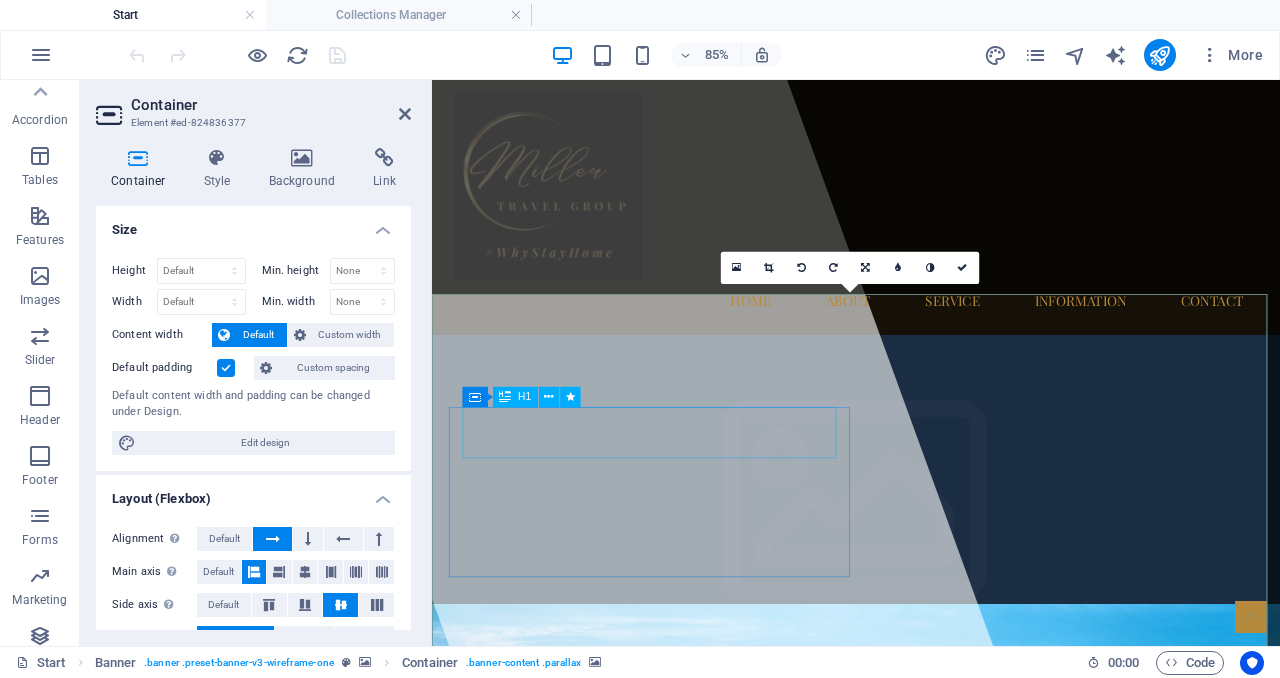 click on "MillerTravelGroup.com" at bounding box center (694, 1395) 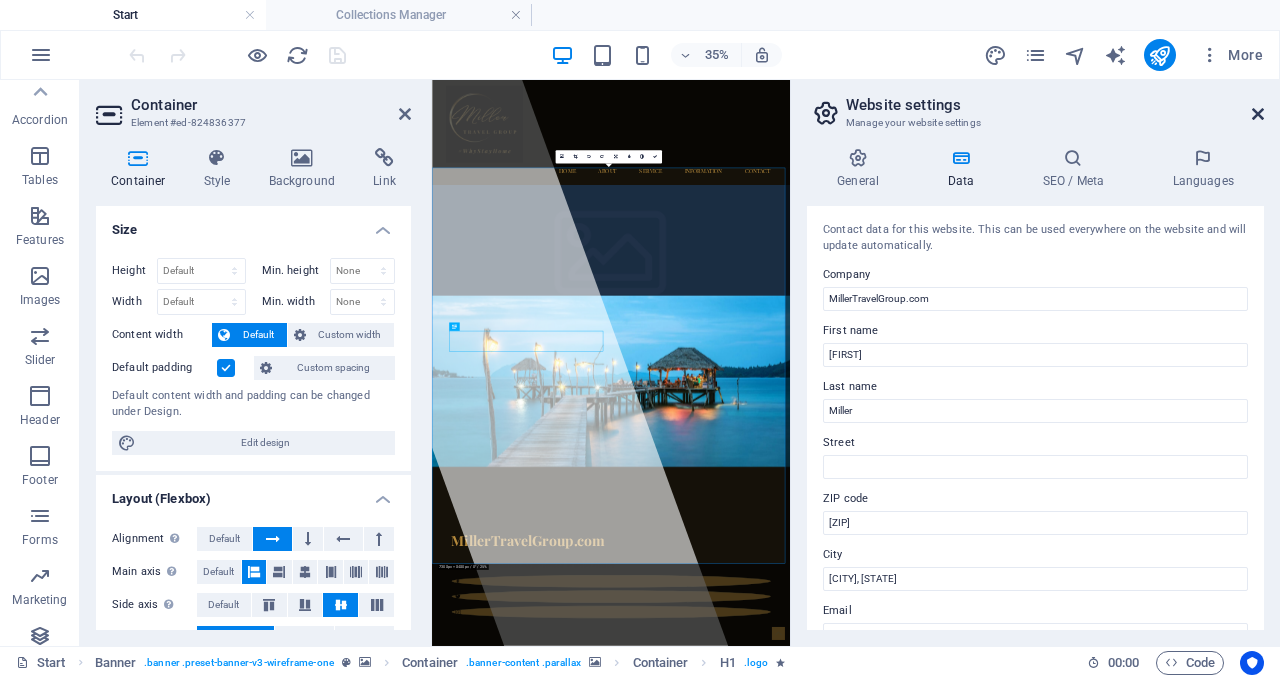 click at bounding box center (1258, 114) 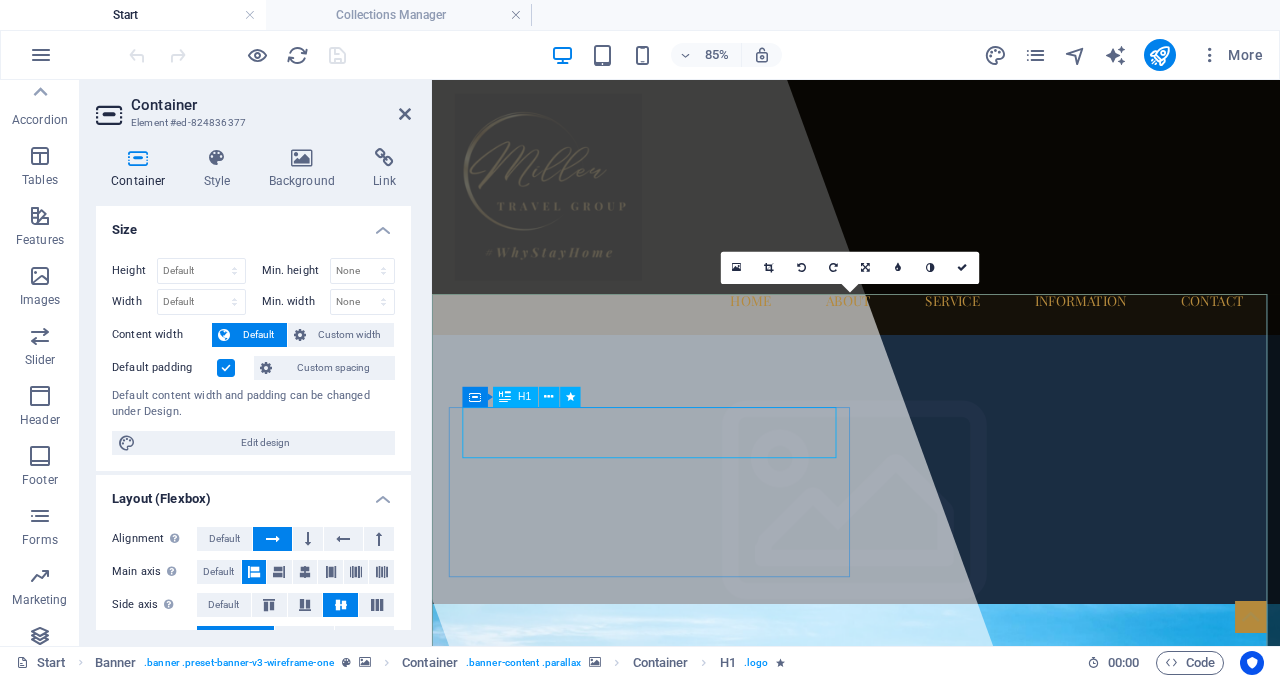 drag, startPoint x: 475, startPoint y: 491, endPoint x: 878, endPoint y: 496, distance: 403.031 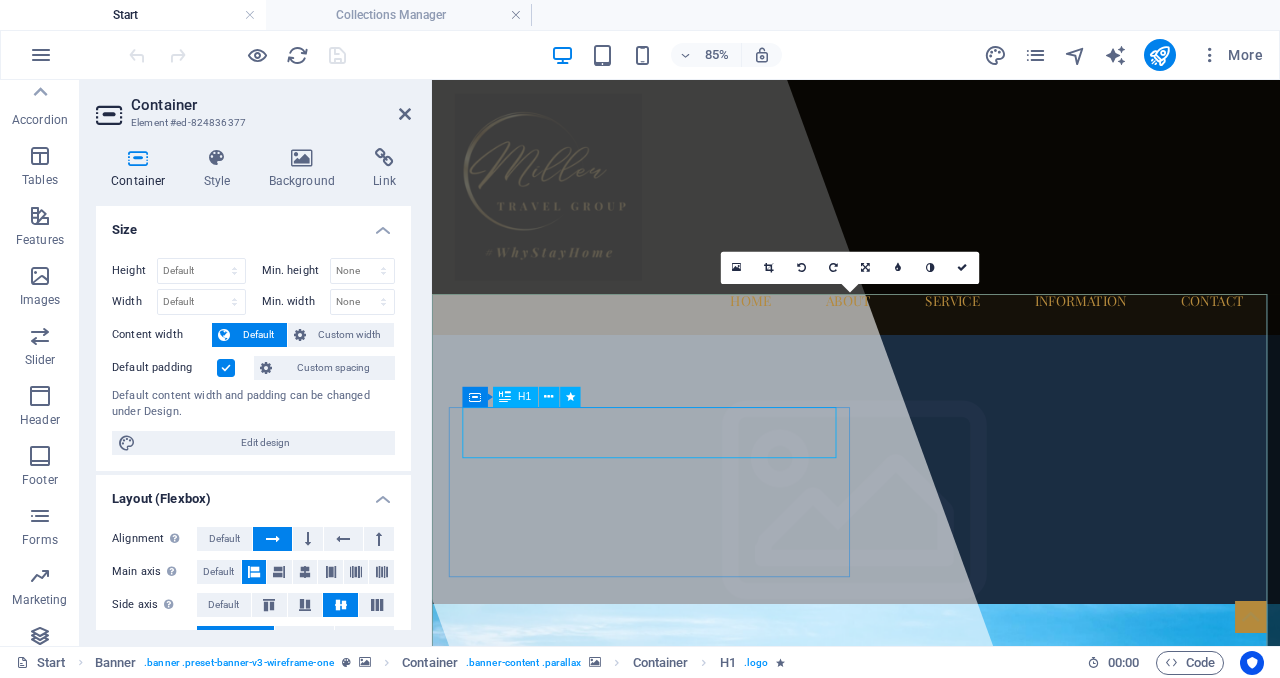 click on "MillerTravelGroup.com" at bounding box center [694, 1395] 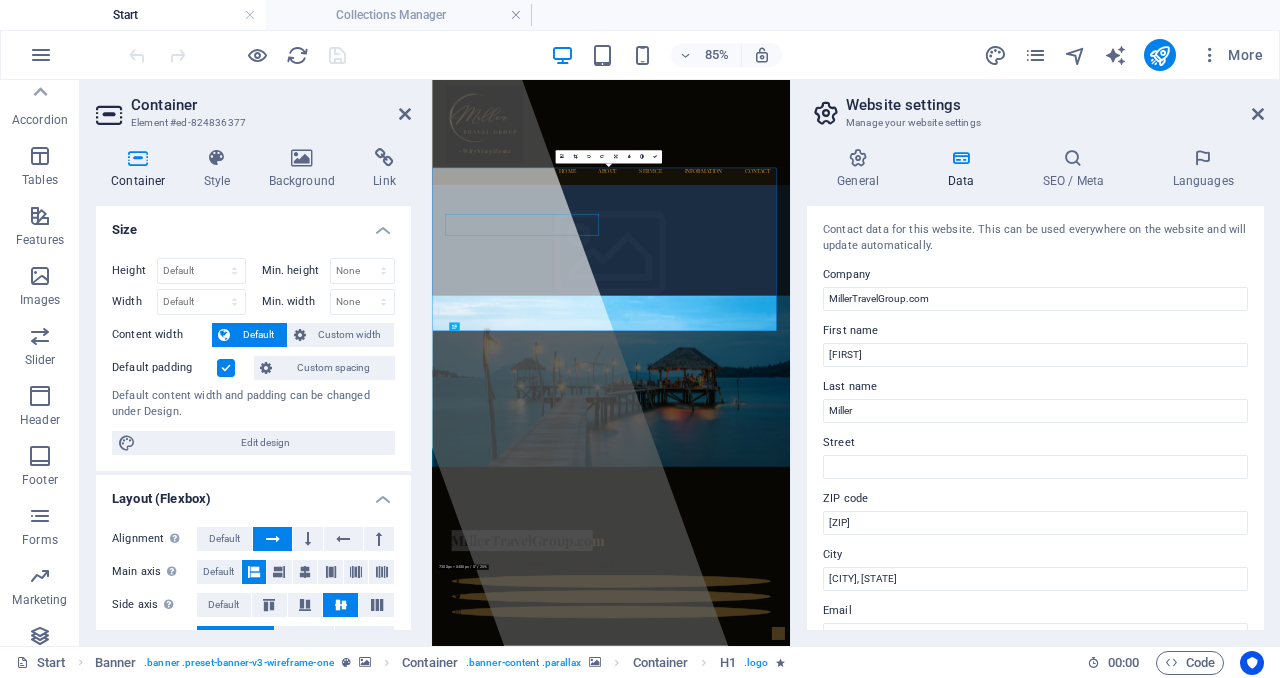 click on "Contact data for this website. This can be used everywhere on the website and will update automatically. Company MillerTravelGroup.com First name Billy Last name Miller Street ZIP code 76066 City Millsap, TX Email info@millertravelgroup.com Phone 817-386-7086 Mobile Fax Custom field 1 Custom field 2 Custom field 3 Custom field 4 Custom field 5 Custom field 6" at bounding box center [1035, 418] 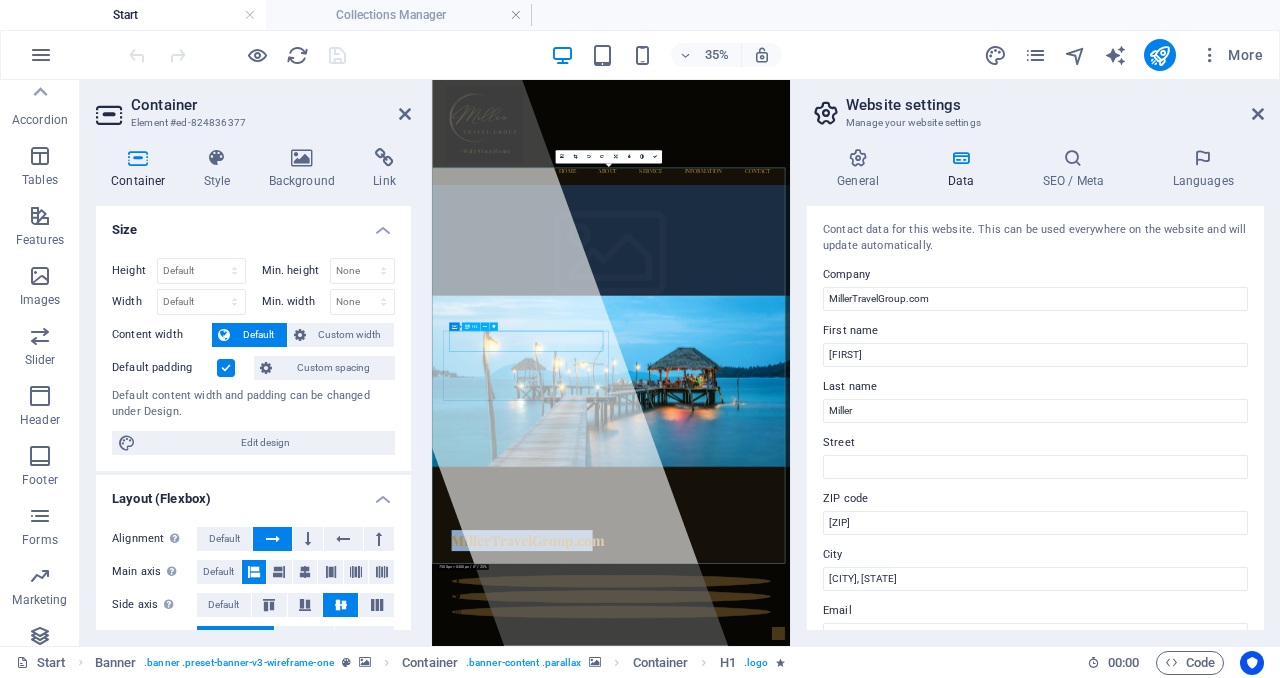 click on "MillerTravelGroup.com" at bounding box center (707, 1395) 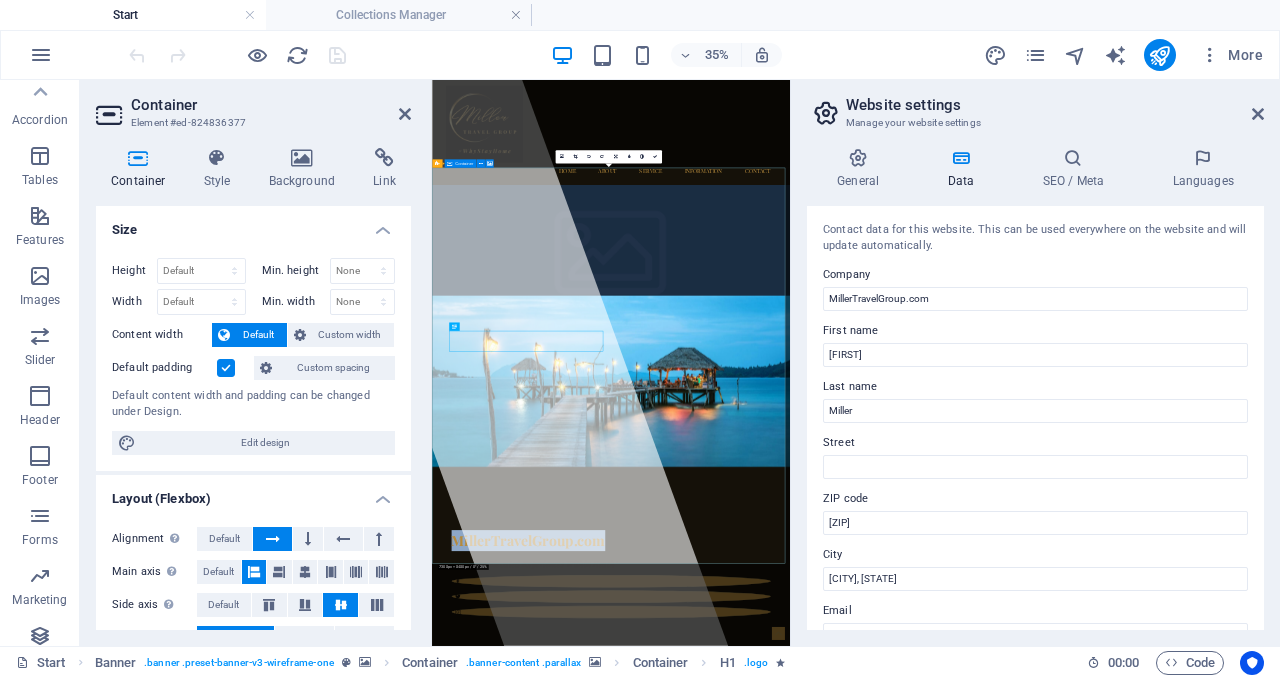 drag, startPoint x: 486, startPoint y: 827, endPoint x: 1022, endPoint y: 822, distance: 536.0233 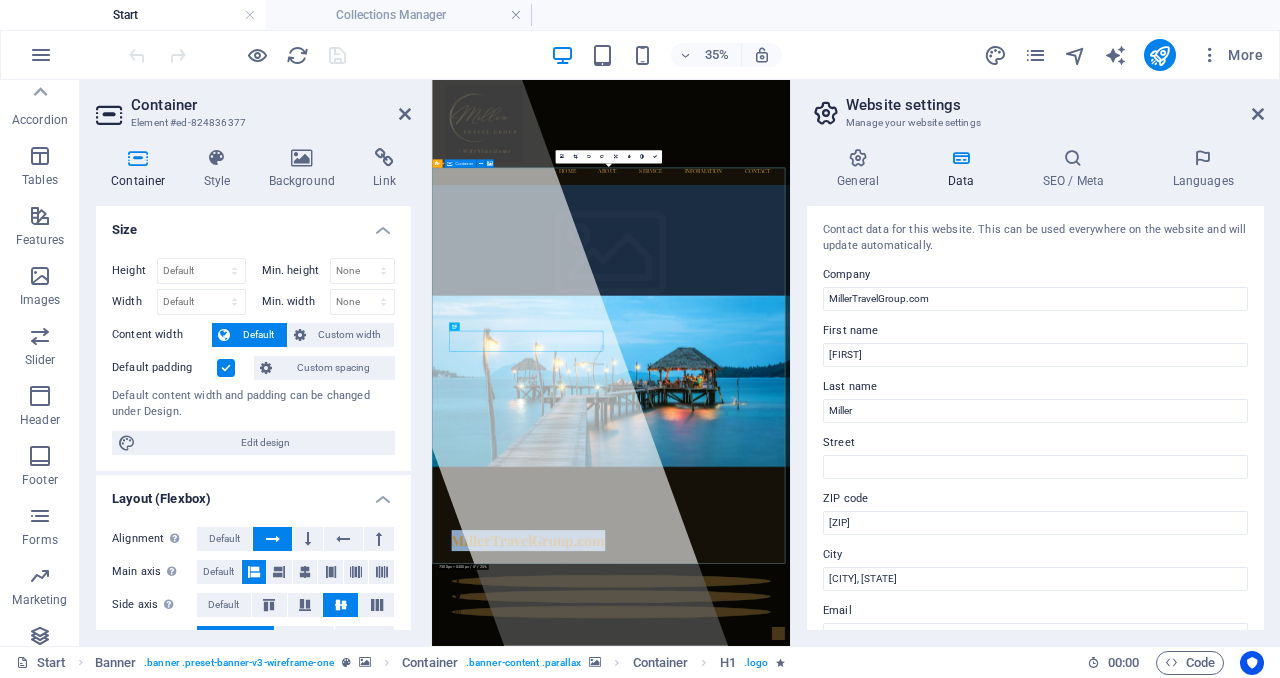 click on "MillerTravelGroup.com "Curating Elevated Experiences Within Reach"" at bounding box center (943, 1247) 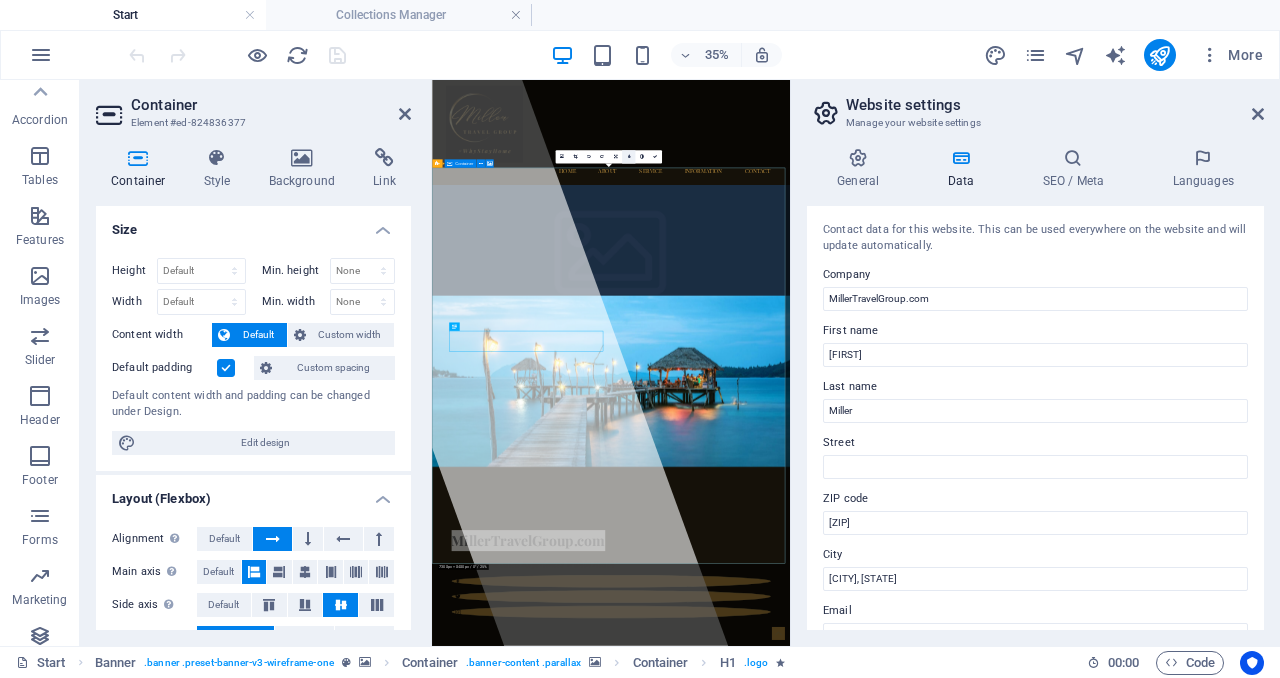 click at bounding box center [628, 157] 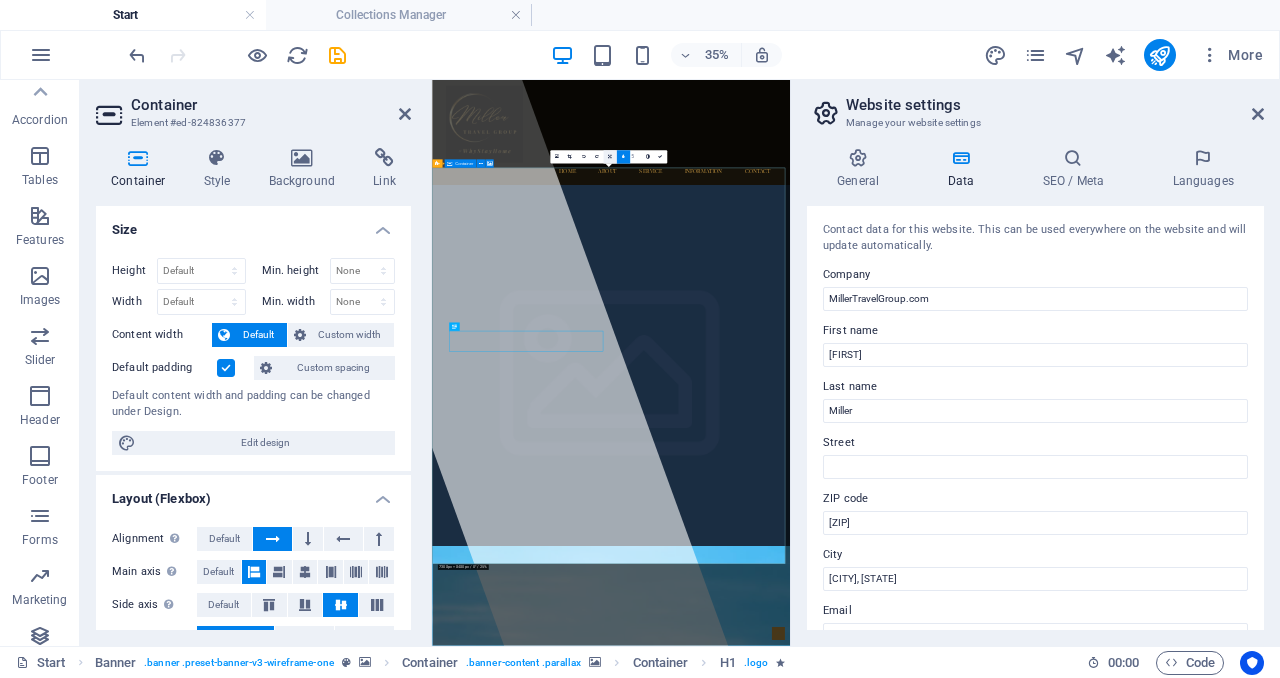 click at bounding box center [610, 157] 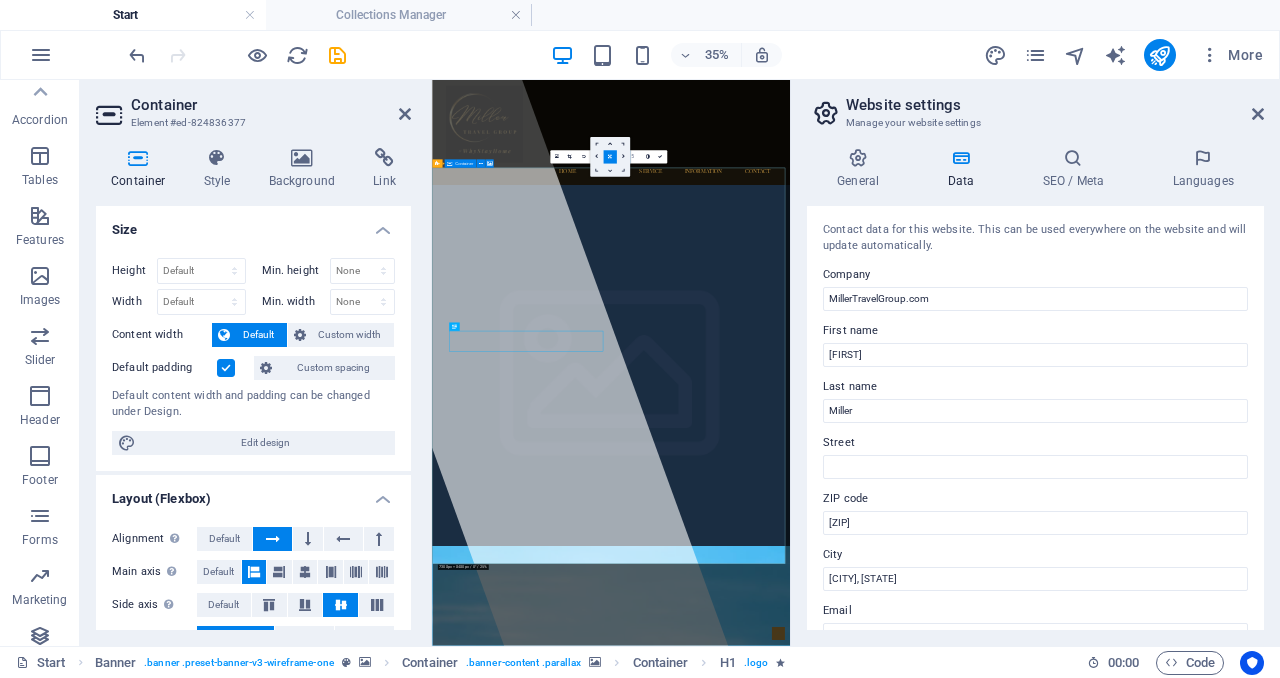 click at bounding box center [943, 2074] 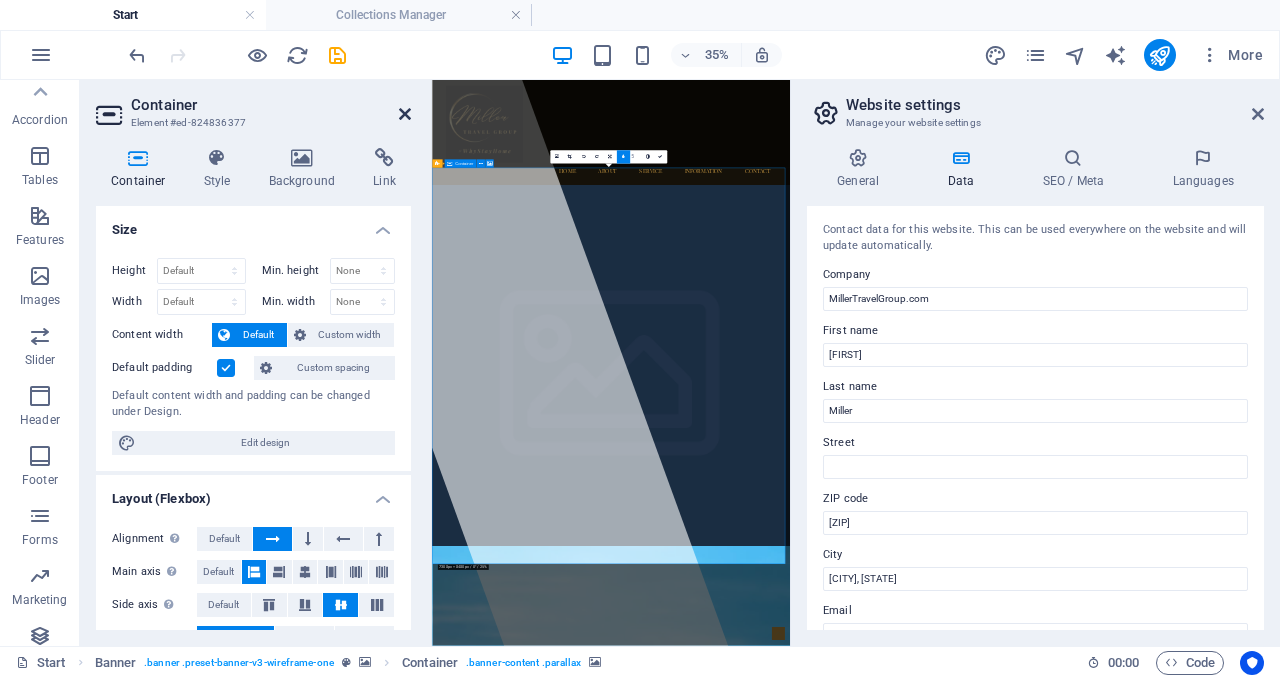 click at bounding box center [405, 114] 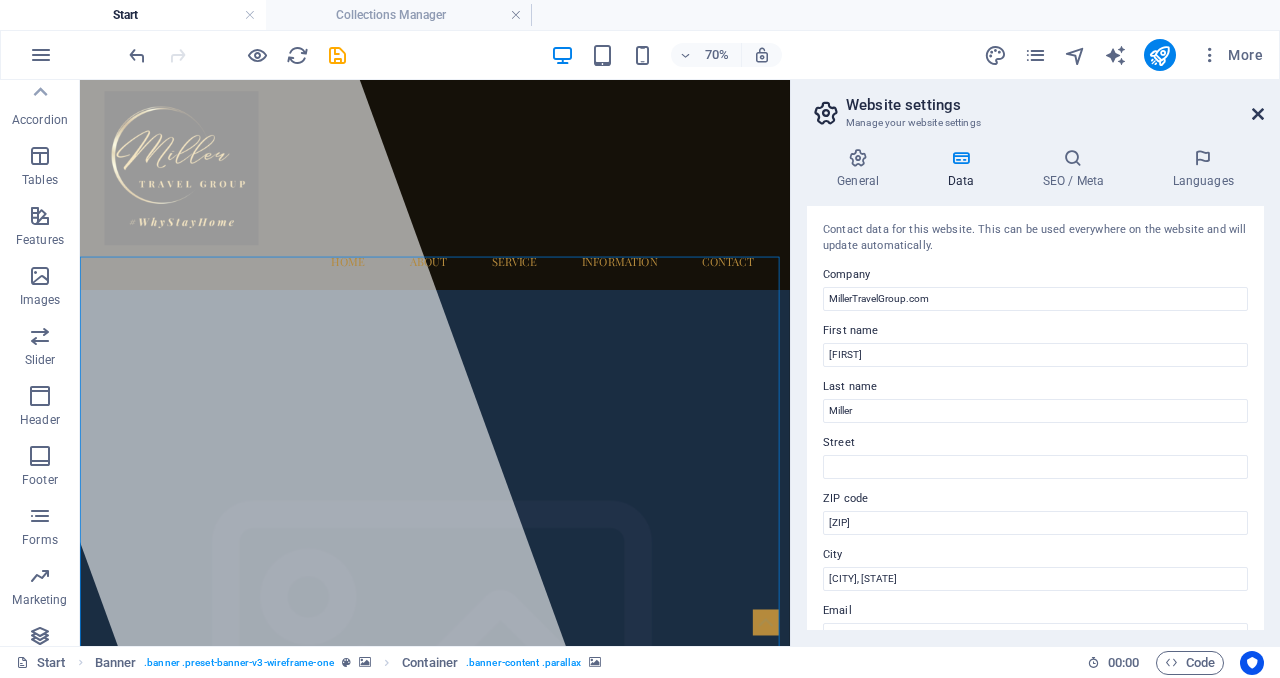 click at bounding box center [1258, 114] 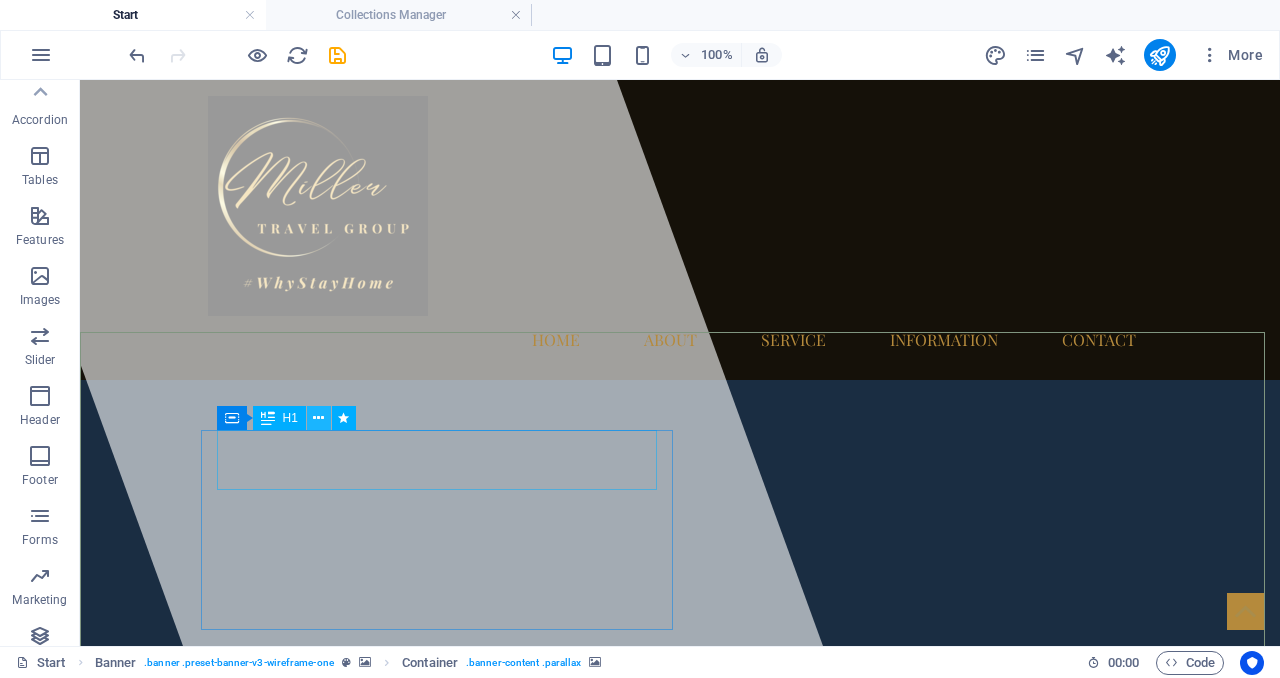 click at bounding box center (318, 418) 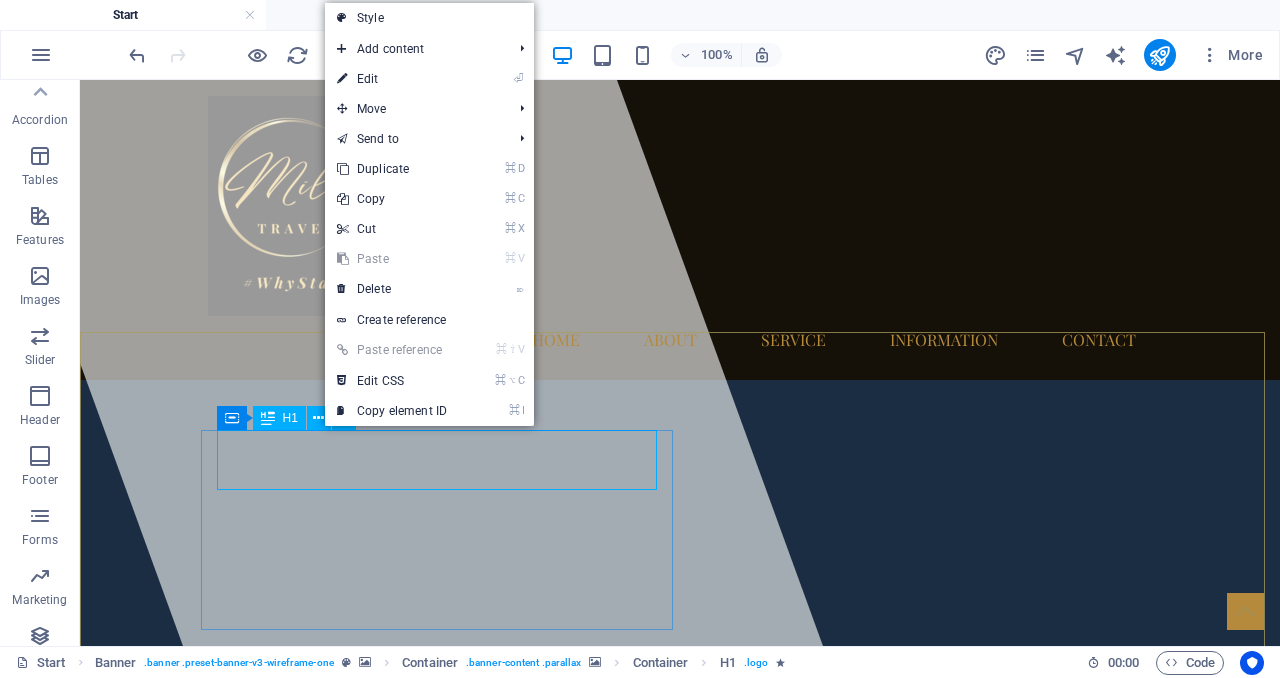 click on "H1" at bounding box center [279, 418] 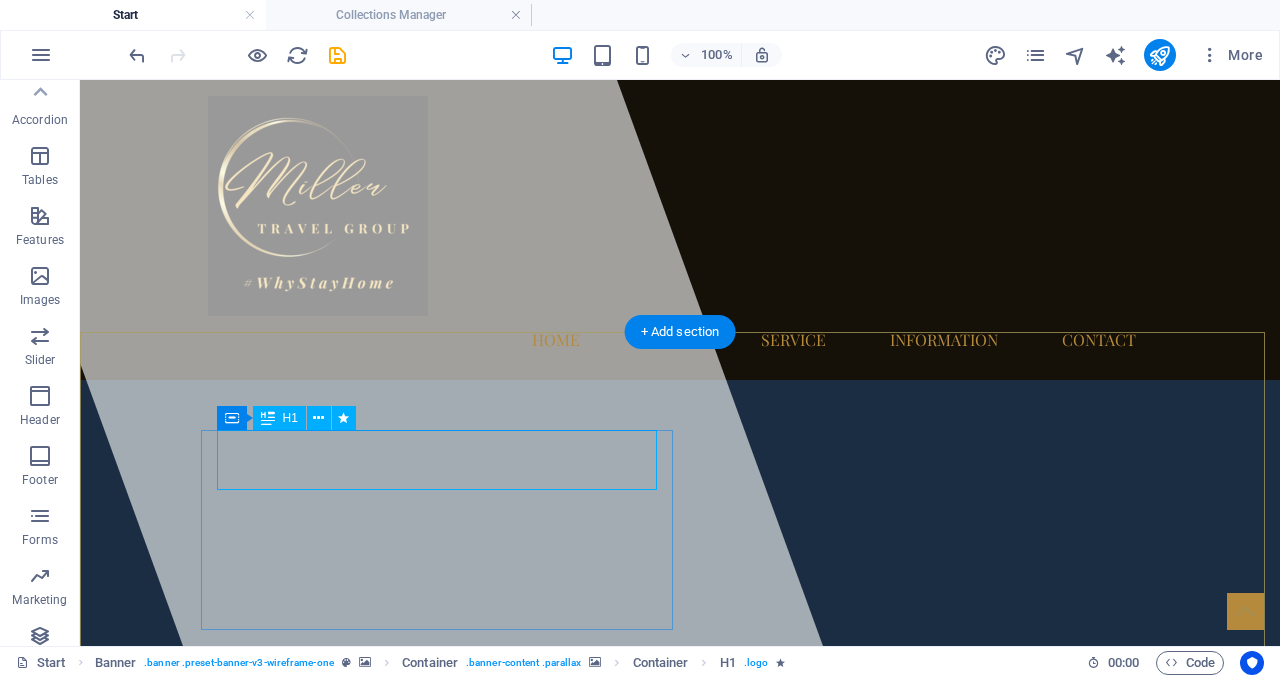 drag, startPoint x: 222, startPoint y: 452, endPoint x: 878, endPoint y: 621, distance: 677.4194 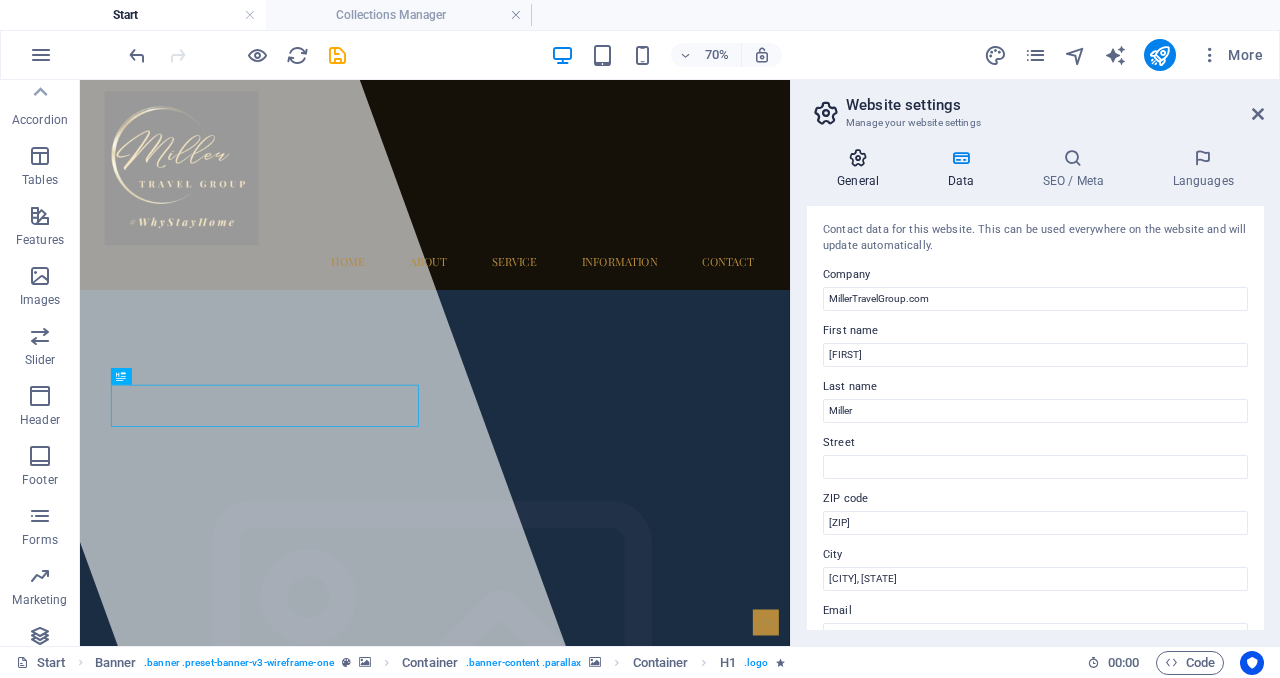 click on "General" at bounding box center (862, 169) 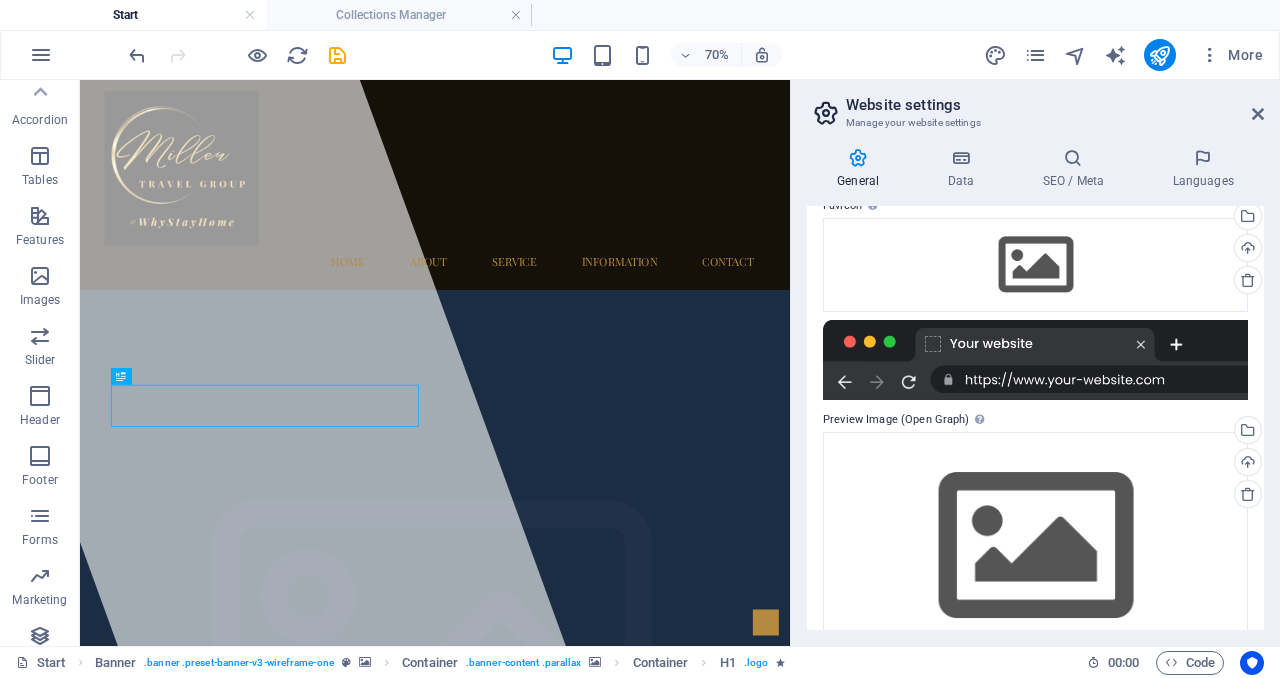 scroll, scrollTop: 323, scrollLeft: 0, axis: vertical 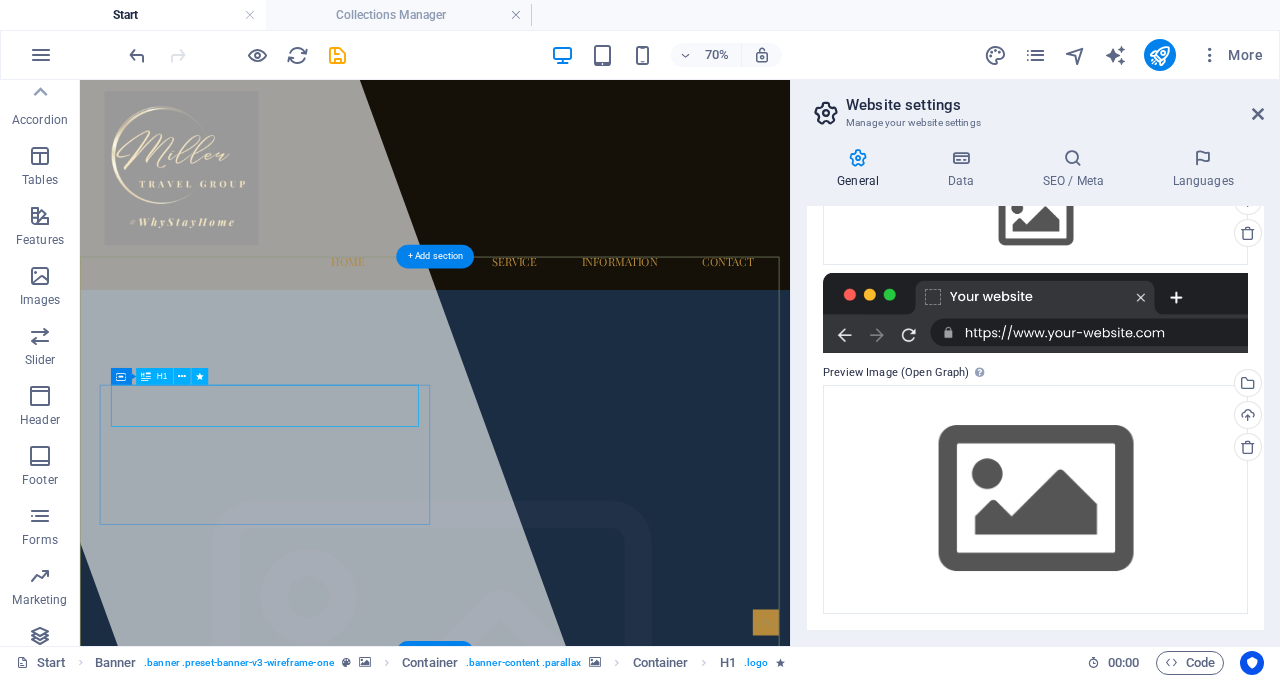 click on "MillerTravelGroup.com" at bounding box center (350, 2947) 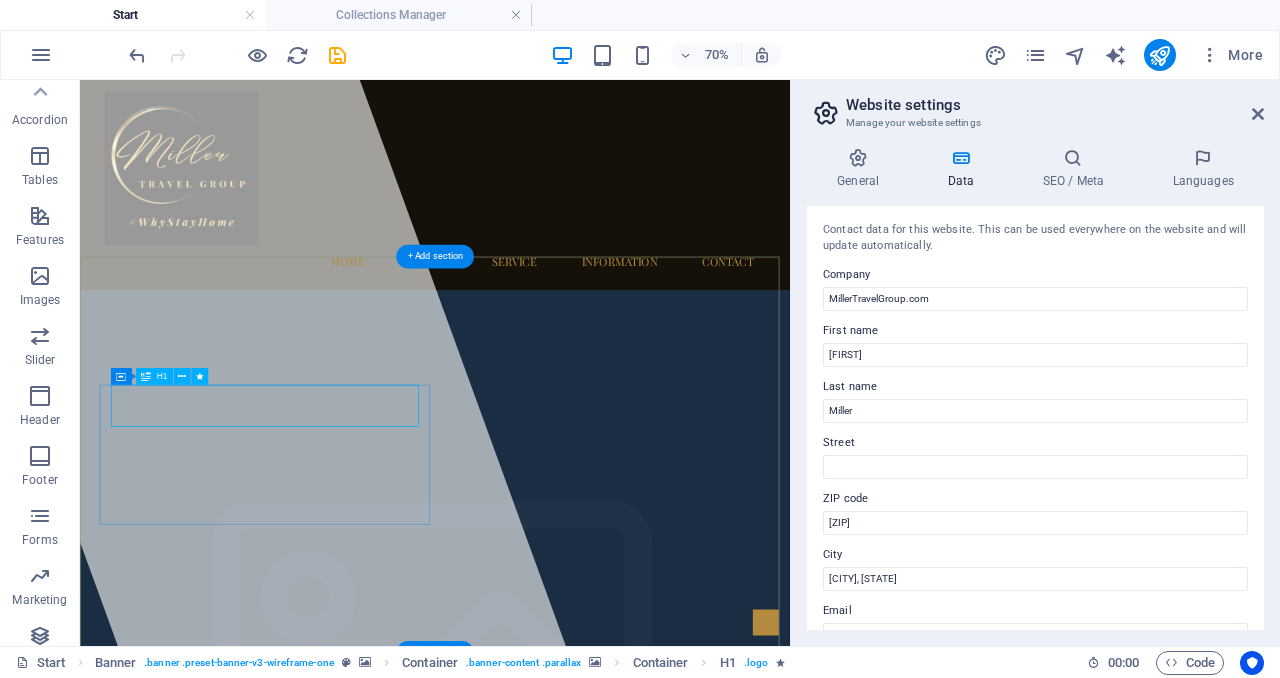 click on "MillerTravelGroup.com" at bounding box center [350, 2947] 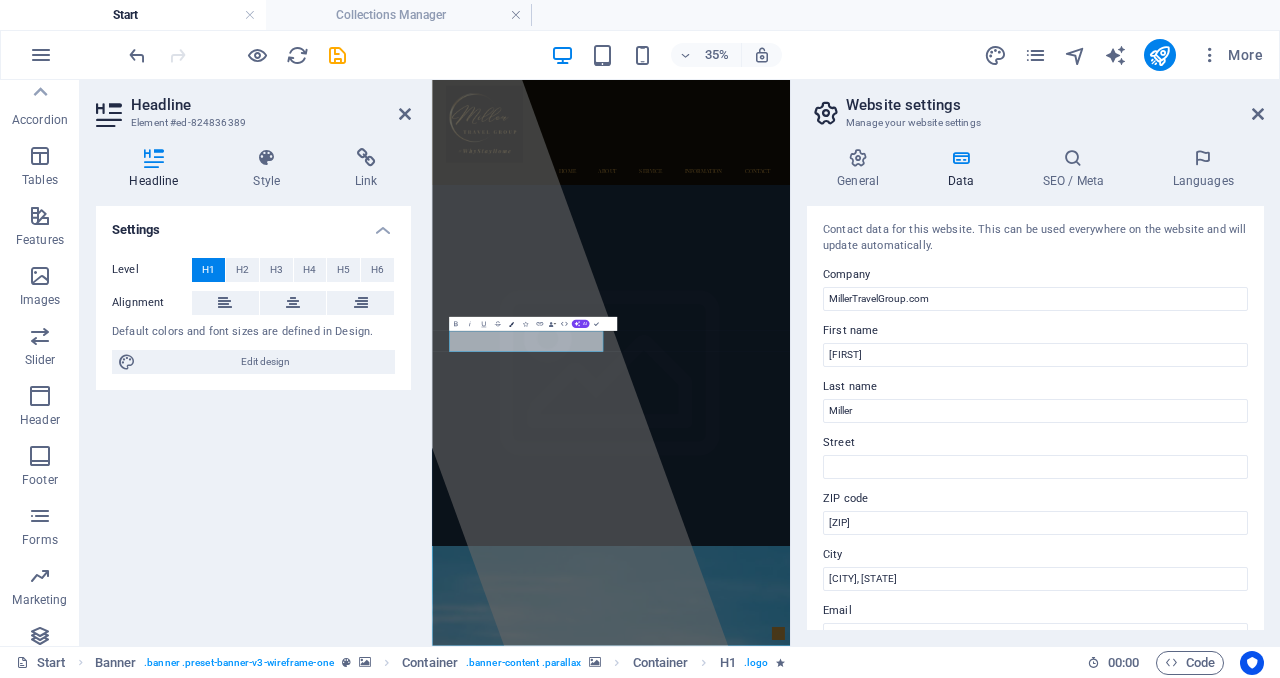 click at bounding box center (511, 324) 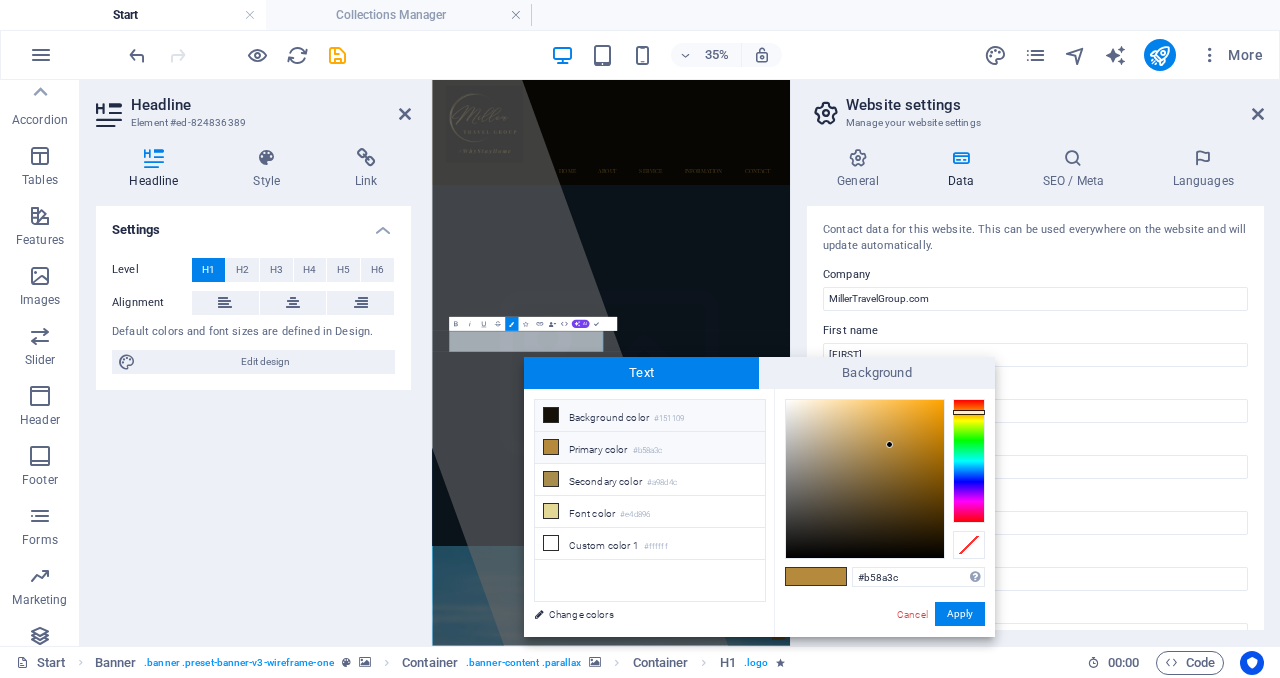 click on "Background color
#151109" at bounding box center [650, 416] 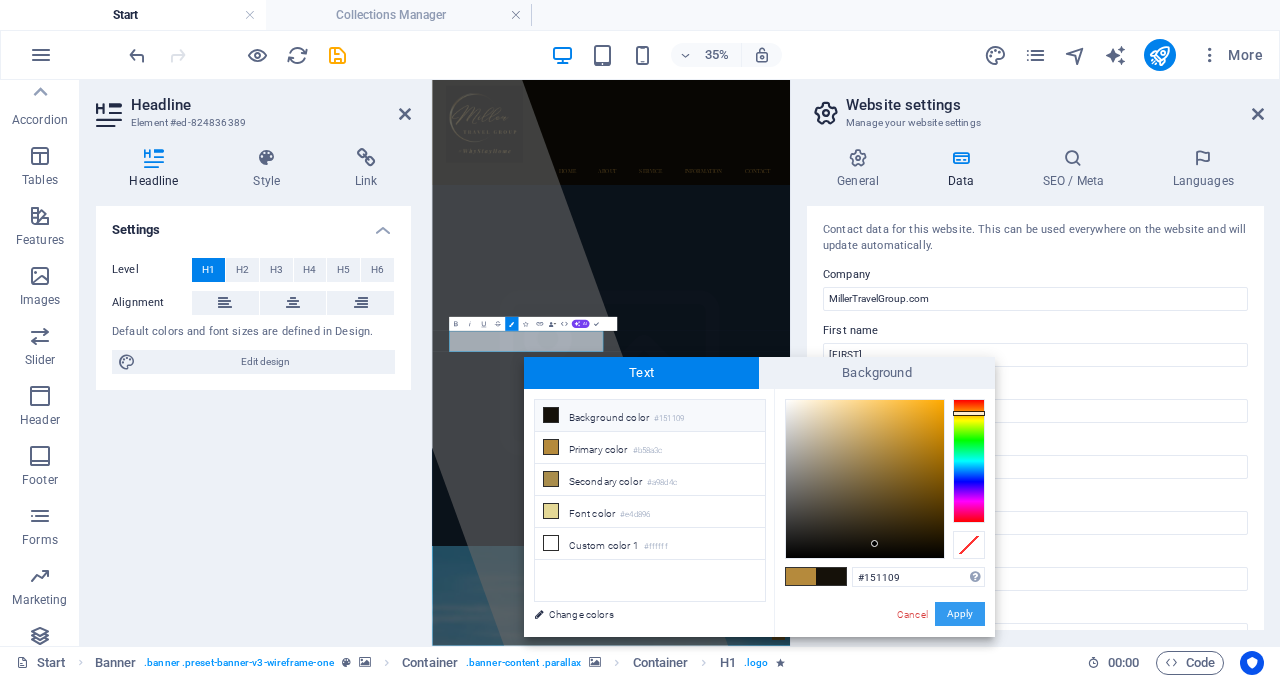 click on "Apply" at bounding box center [960, 614] 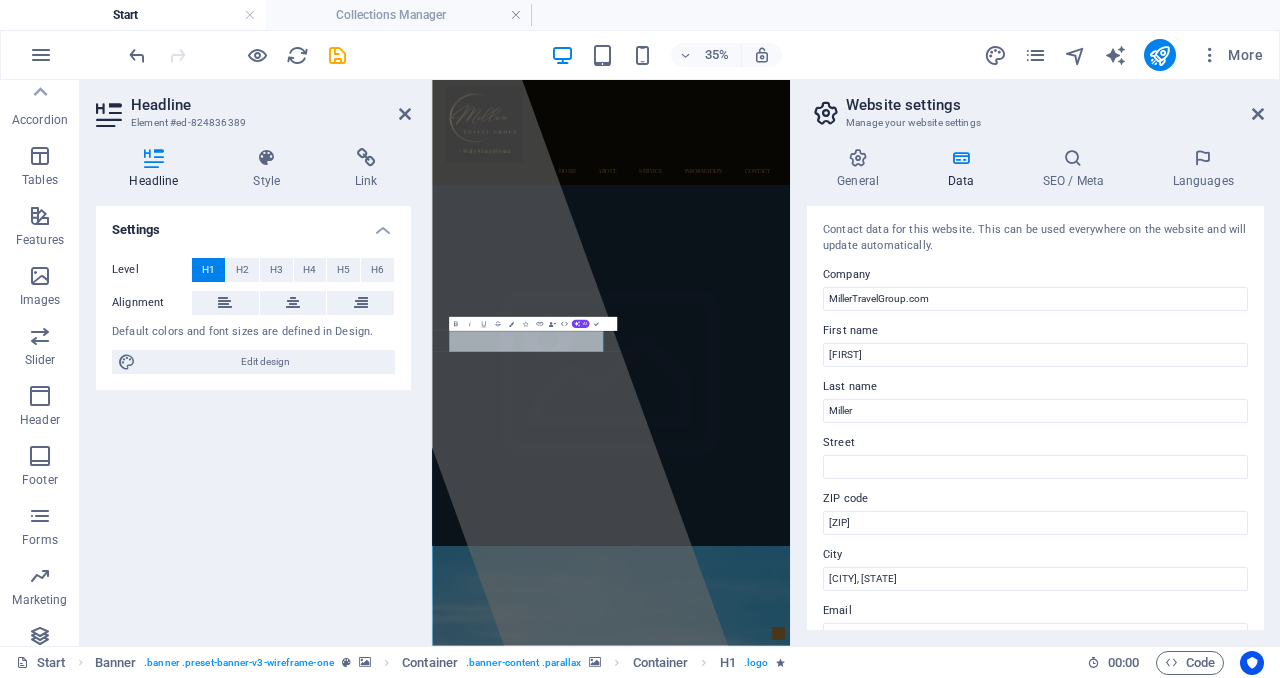 click at bounding box center [943, 2074] 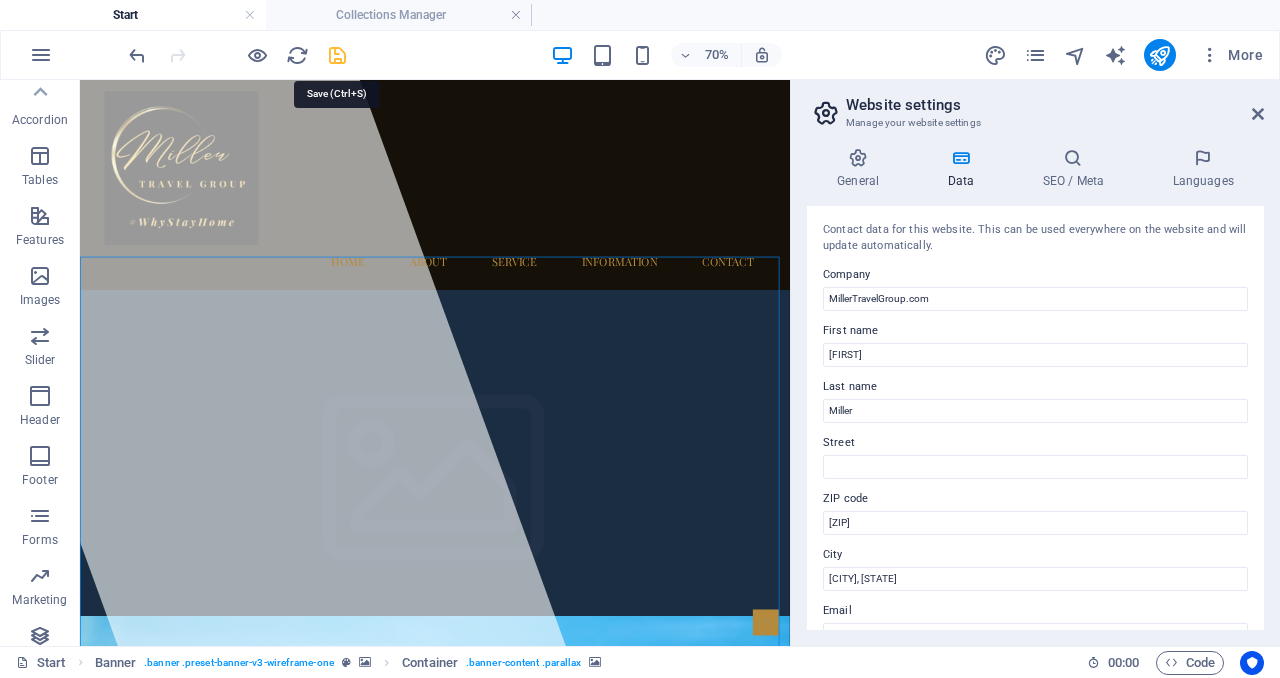 click at bounding box center [337, 55] 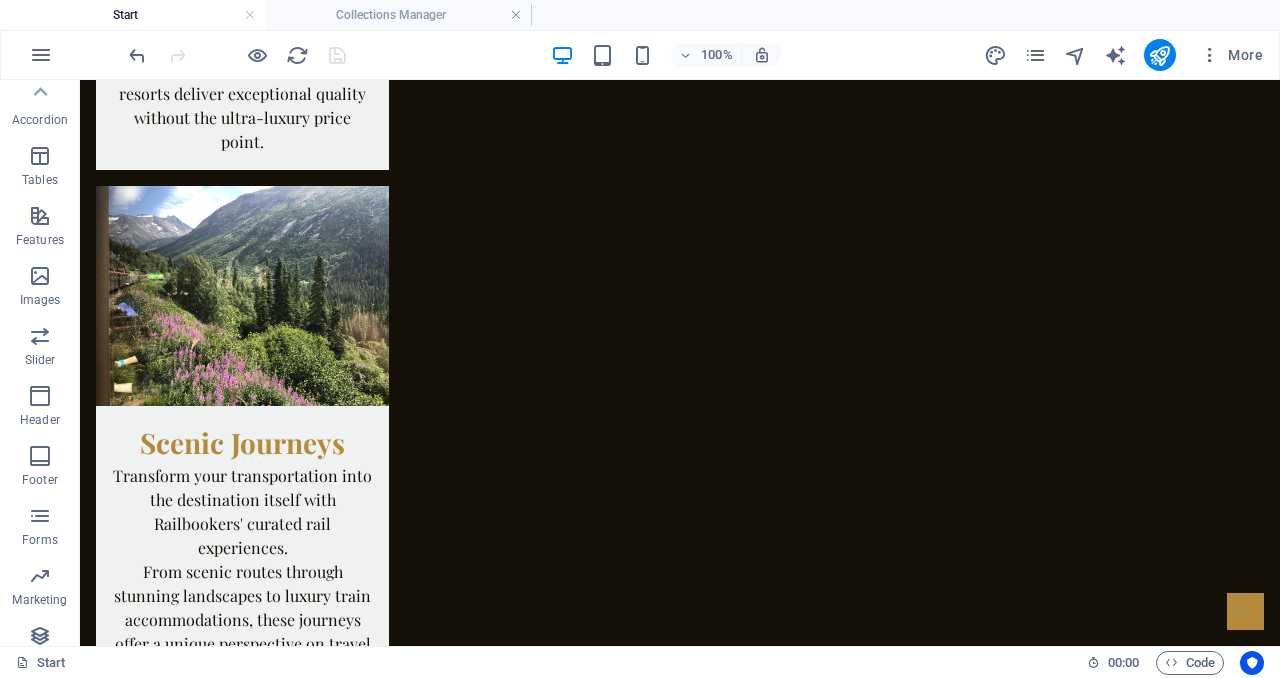 scroll, scrollTop: 4862, scrollLeft: 0, axis: vertical 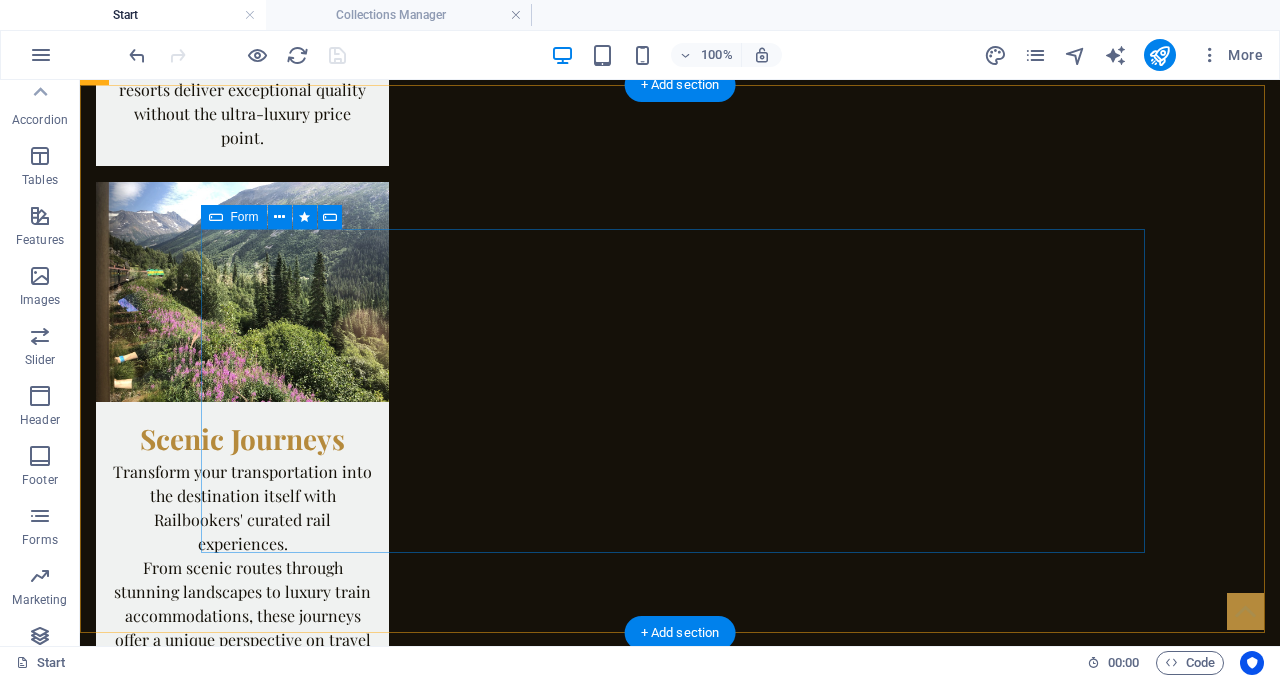 click on "I have read and understand the privacy policy. Unreadable? Load new Submit" at bounding box center (680, 5626) 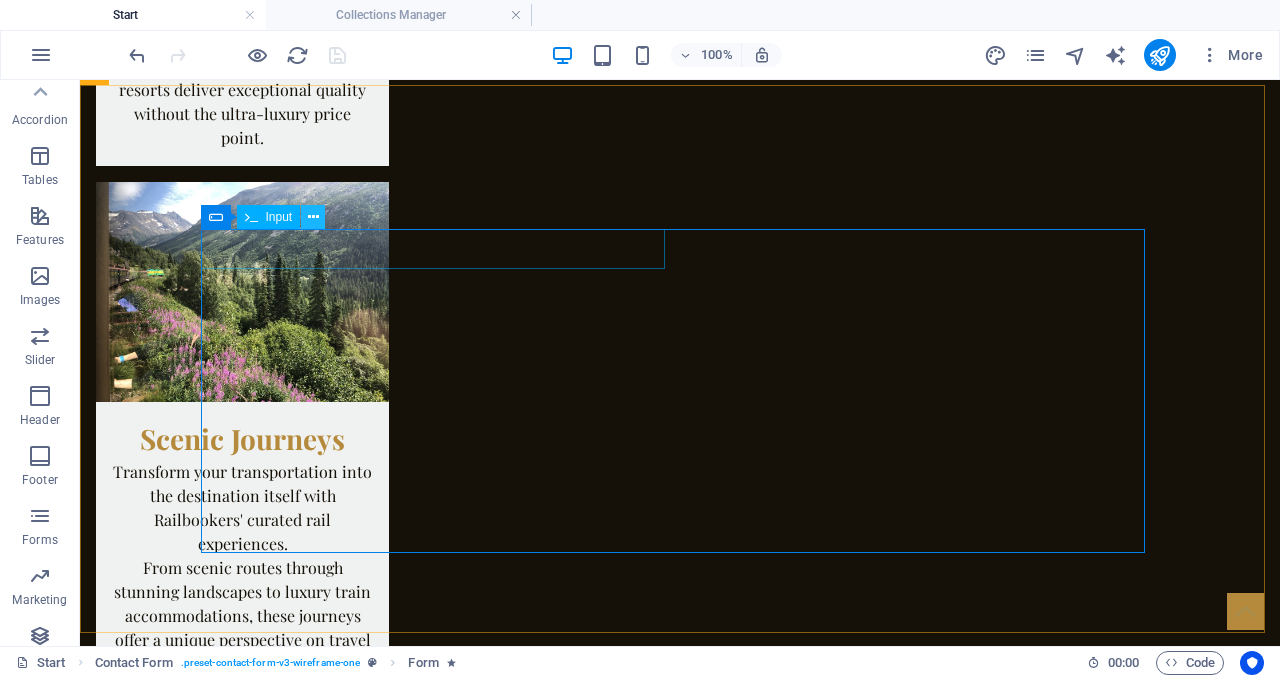 click at bounding box center [313, 217] 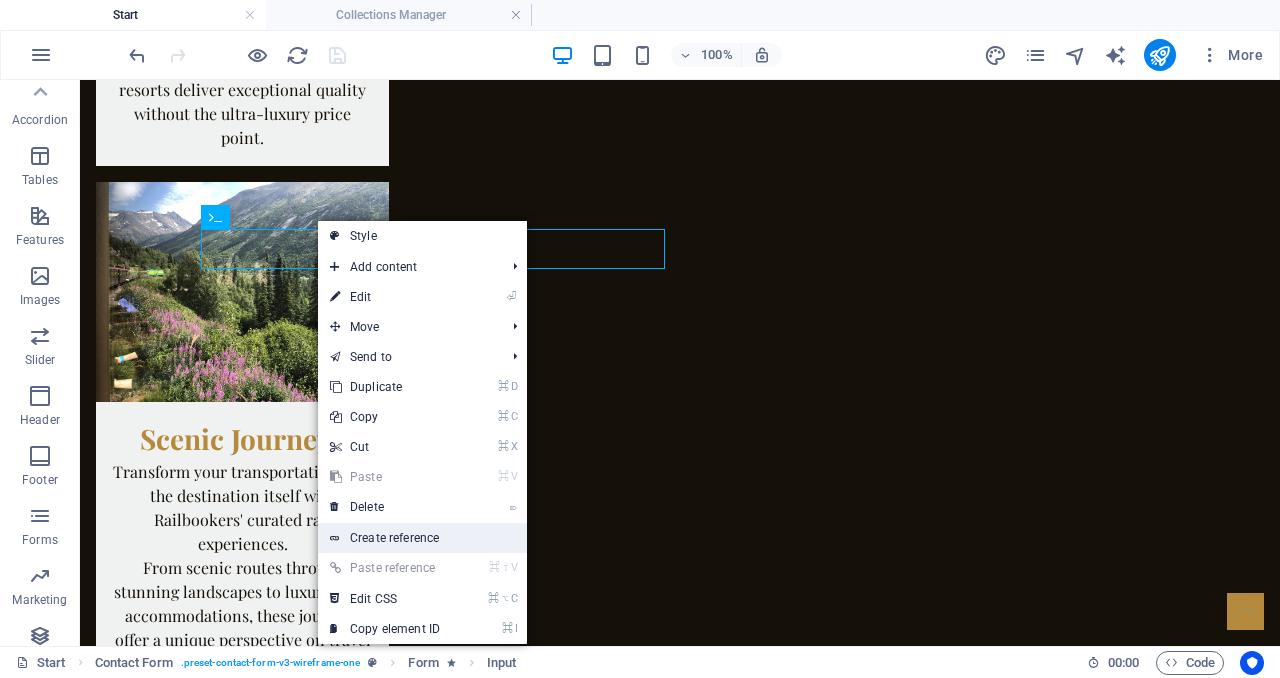 click on "Create reference" at bounding box center [422, 538] 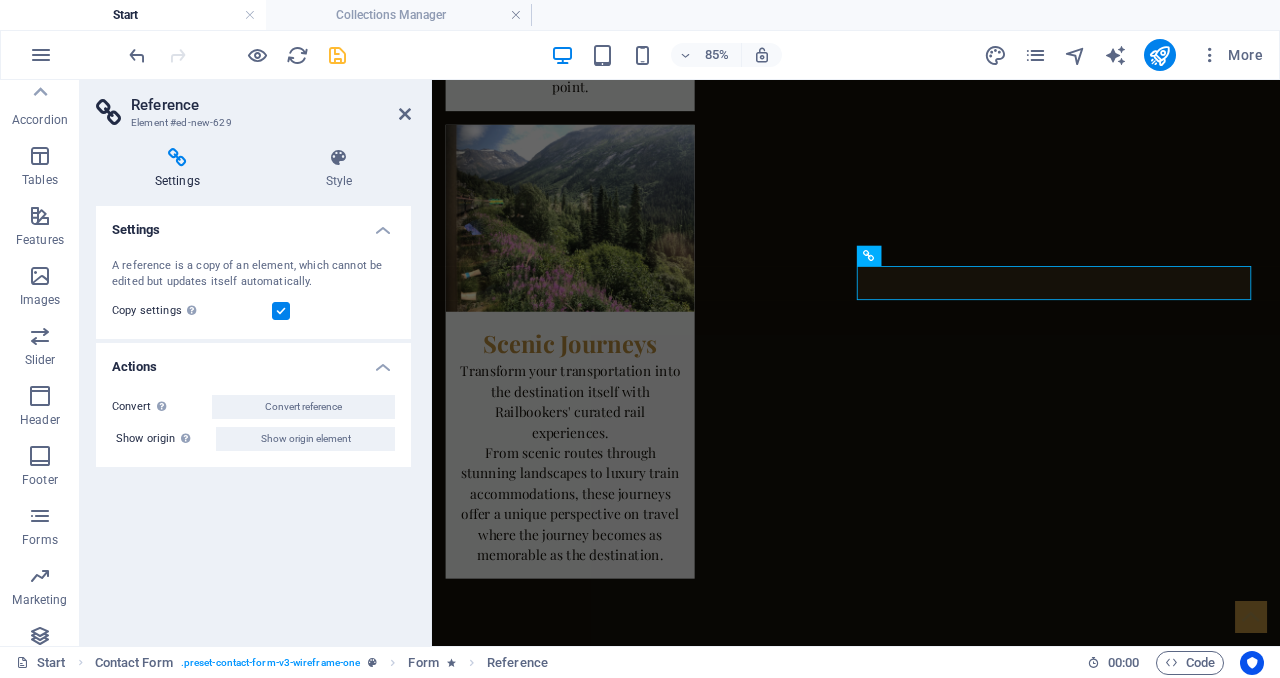 click at bounding box center (177, 158) 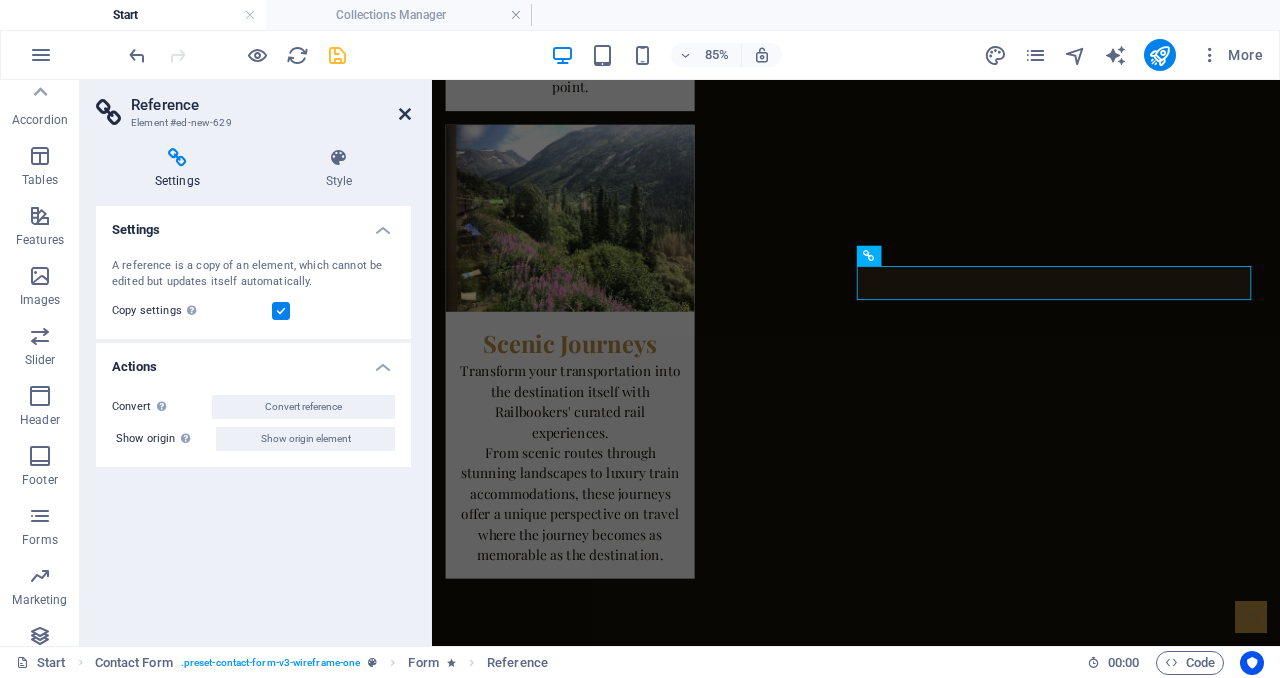 click at bounding box center (405, 114) 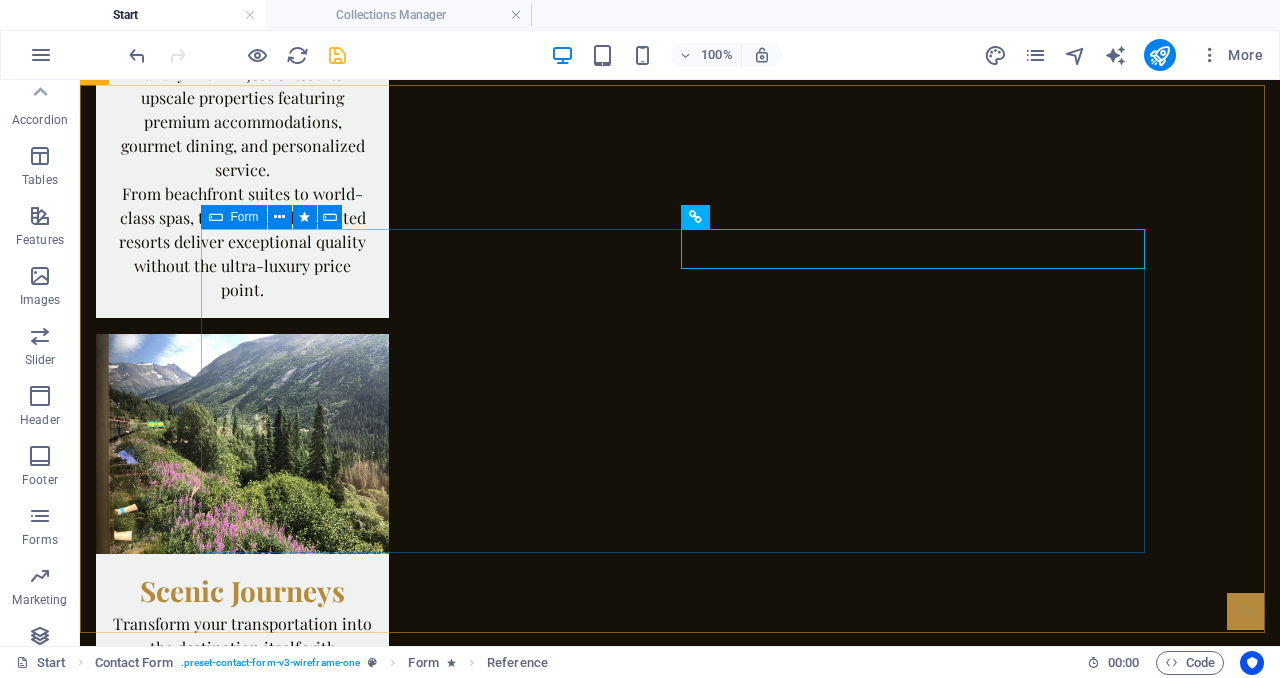click at bounding box center [216, 217] 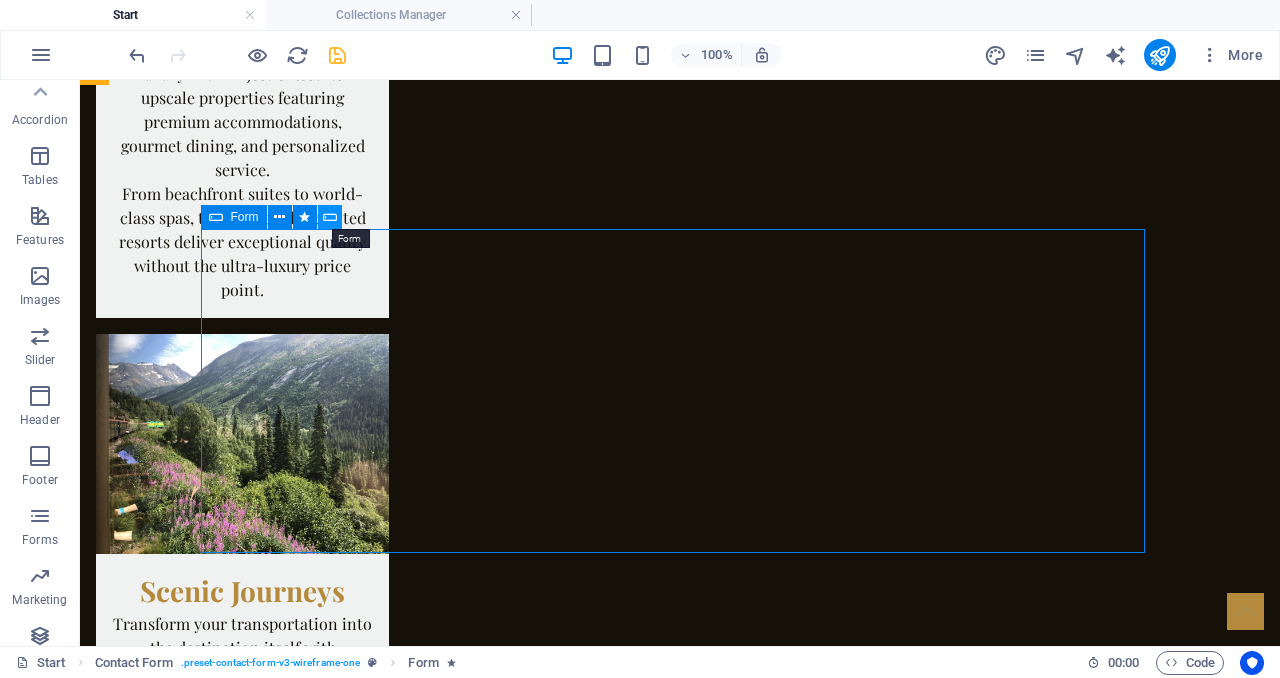 click at bounding box center (330, 217) 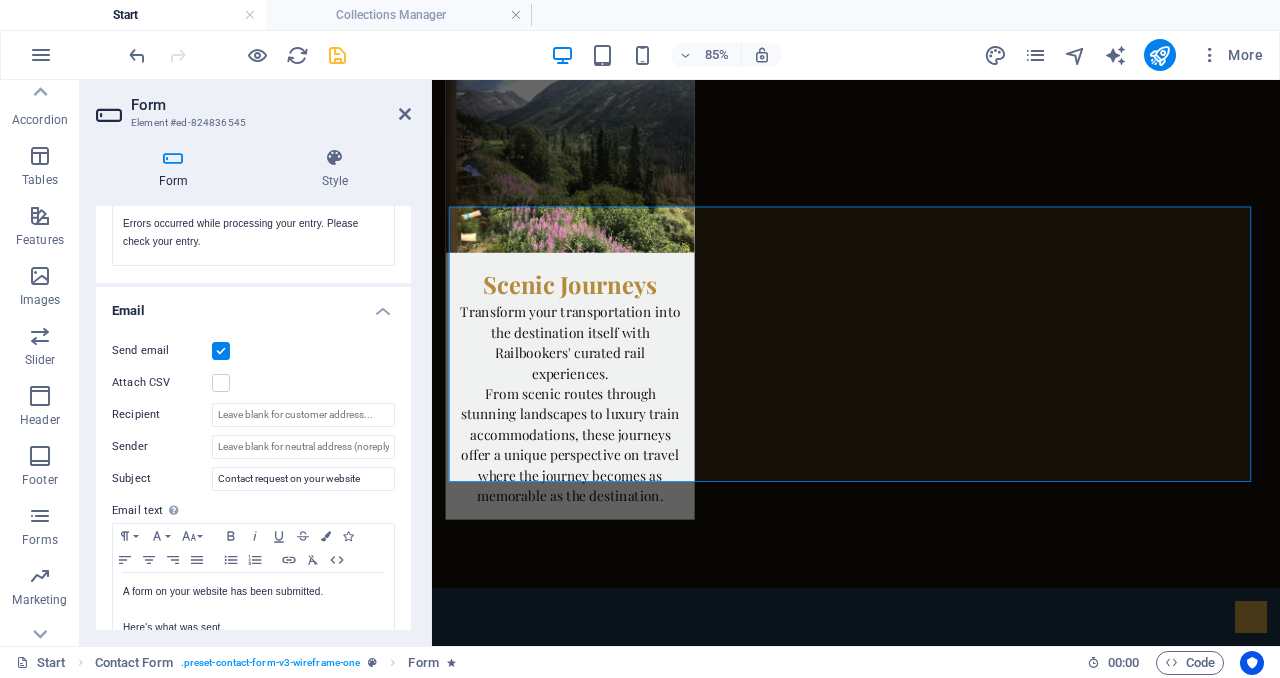 scroll, scrollTop: 432, scrollLeft: 0, axis: vertical 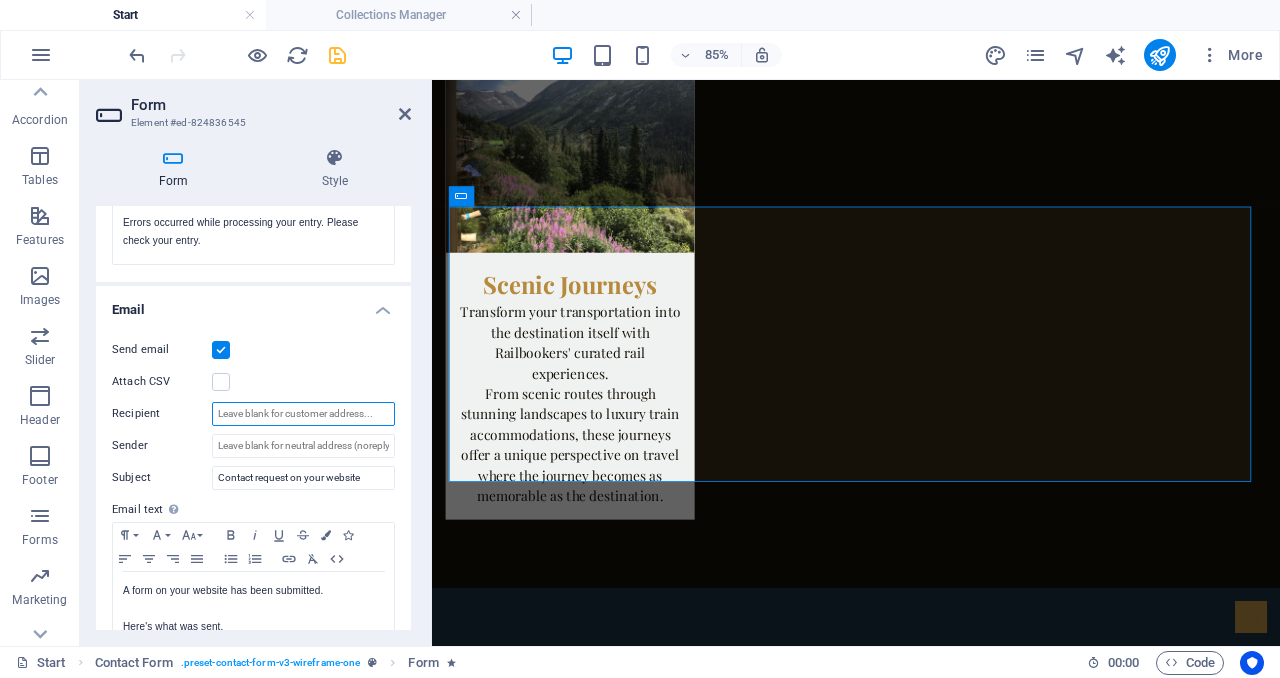 click on "Recipient" at bounding box center [303, 414] 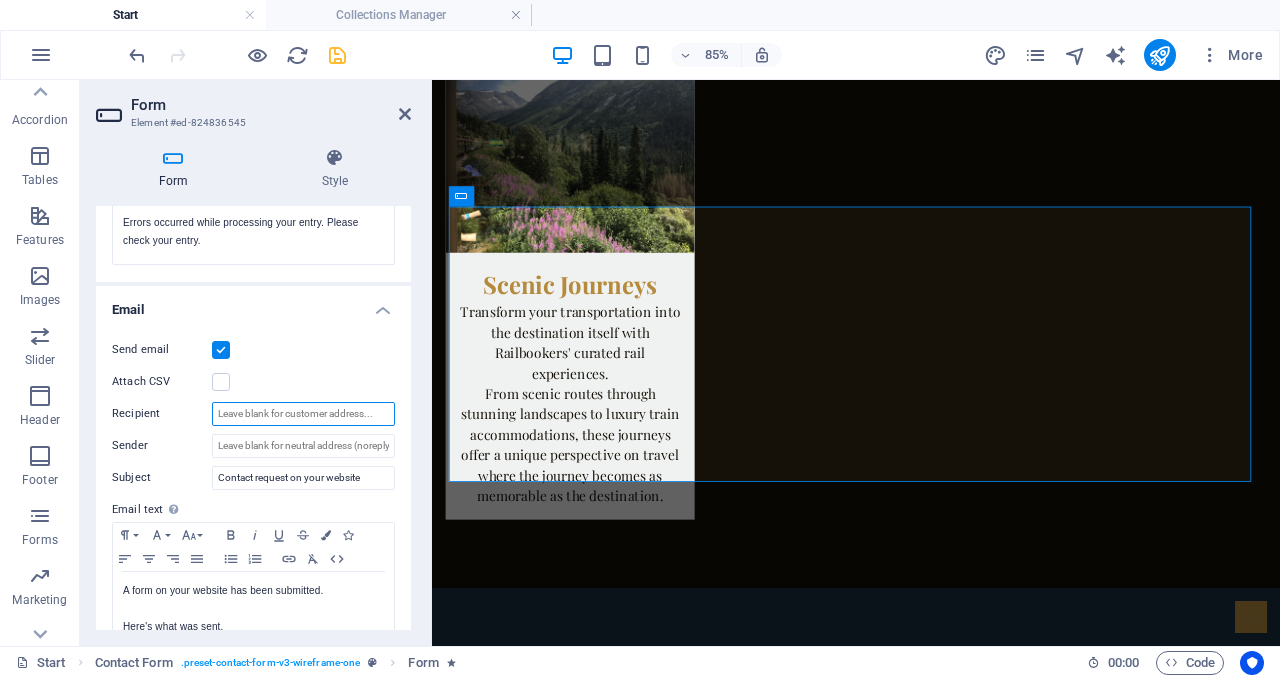 paste on "billy@millertravelgroup.com" 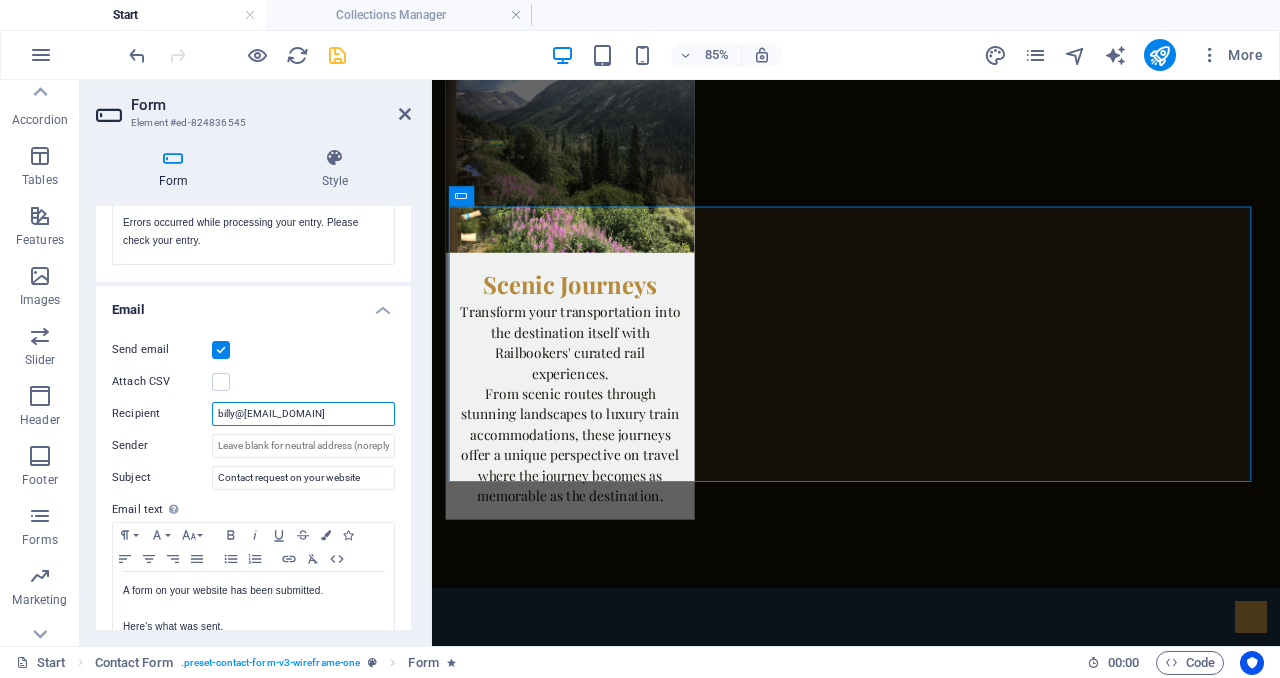type on "billy@millertravelgroup.com" 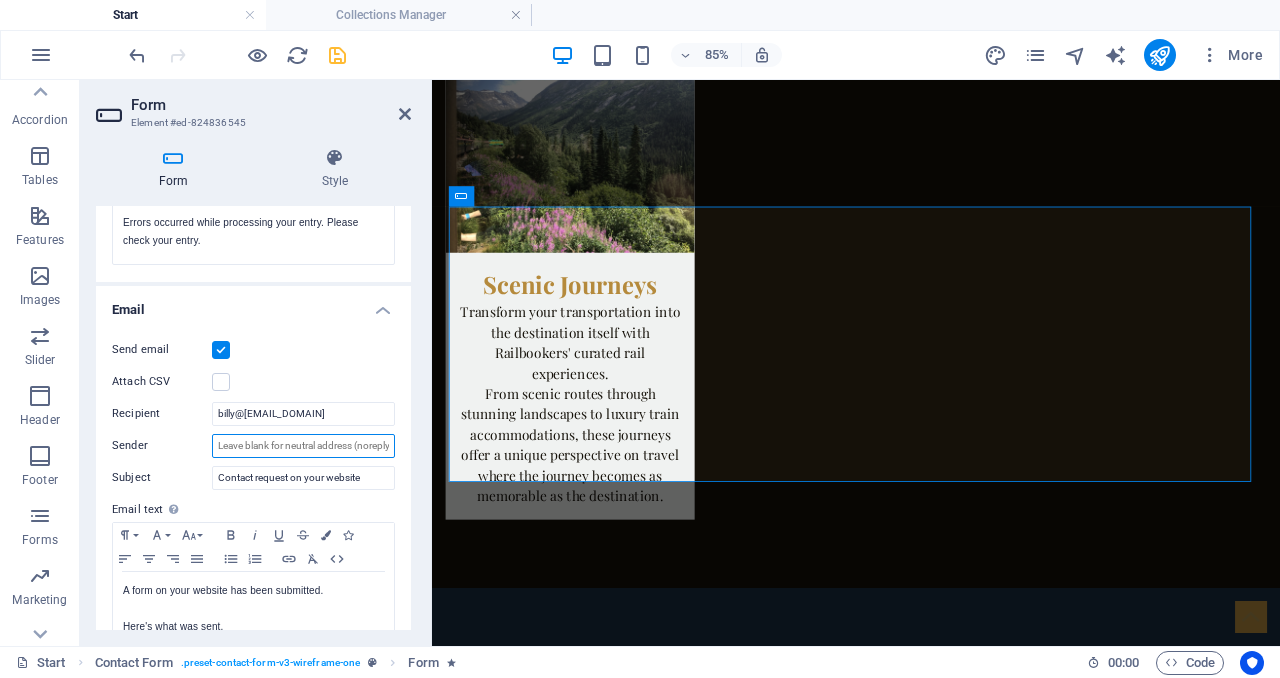 click on "Sender" at bounding box center (303, 446) 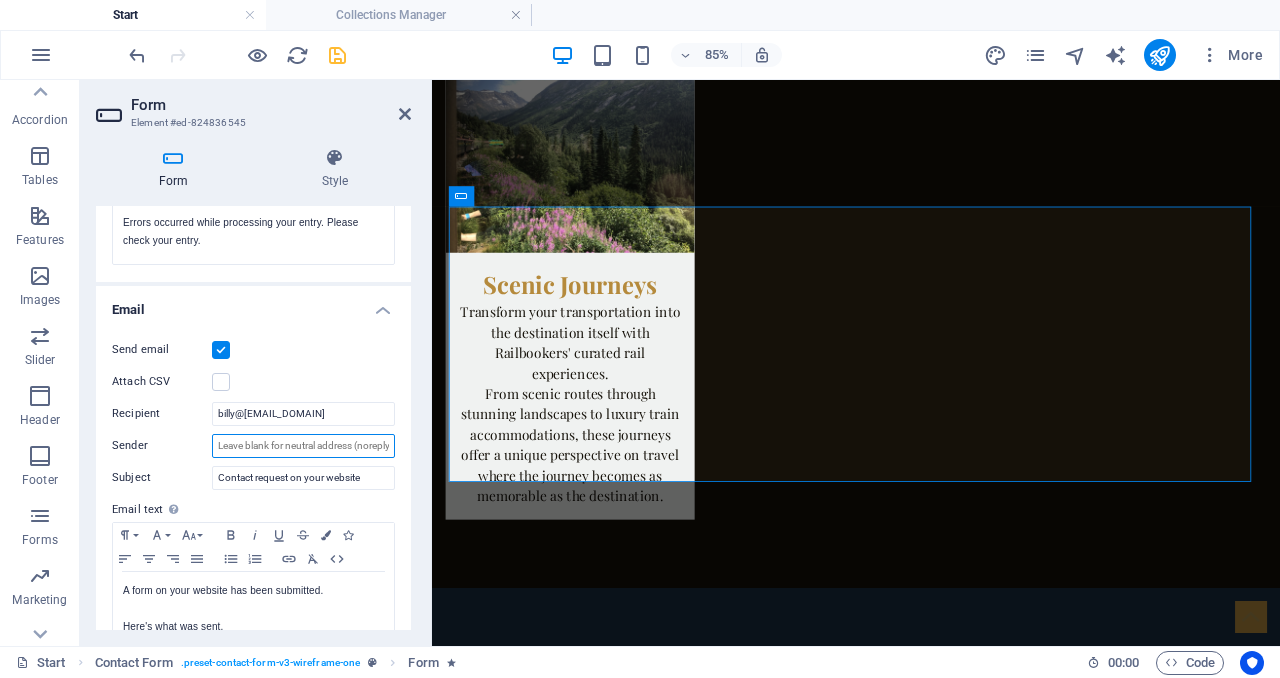 paste on "contact@millertravelgroup.com" 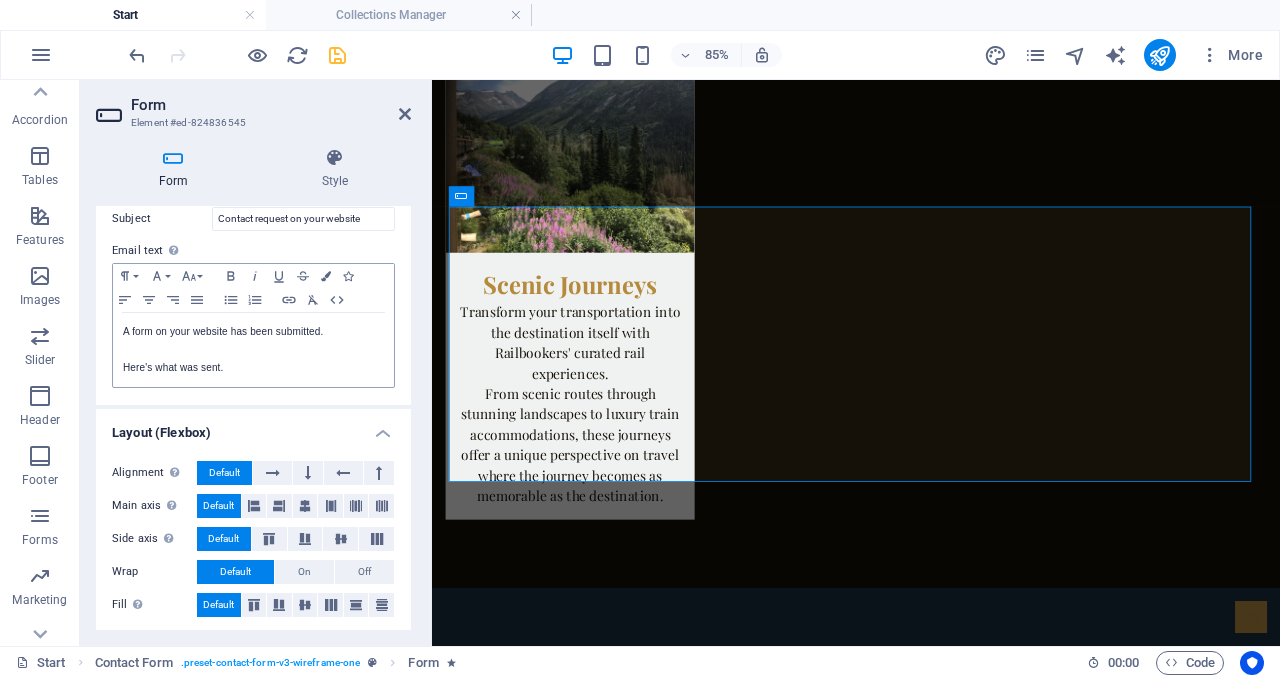 scroll, scrollTop: 695, scrollLeft: 0, axis: vertical 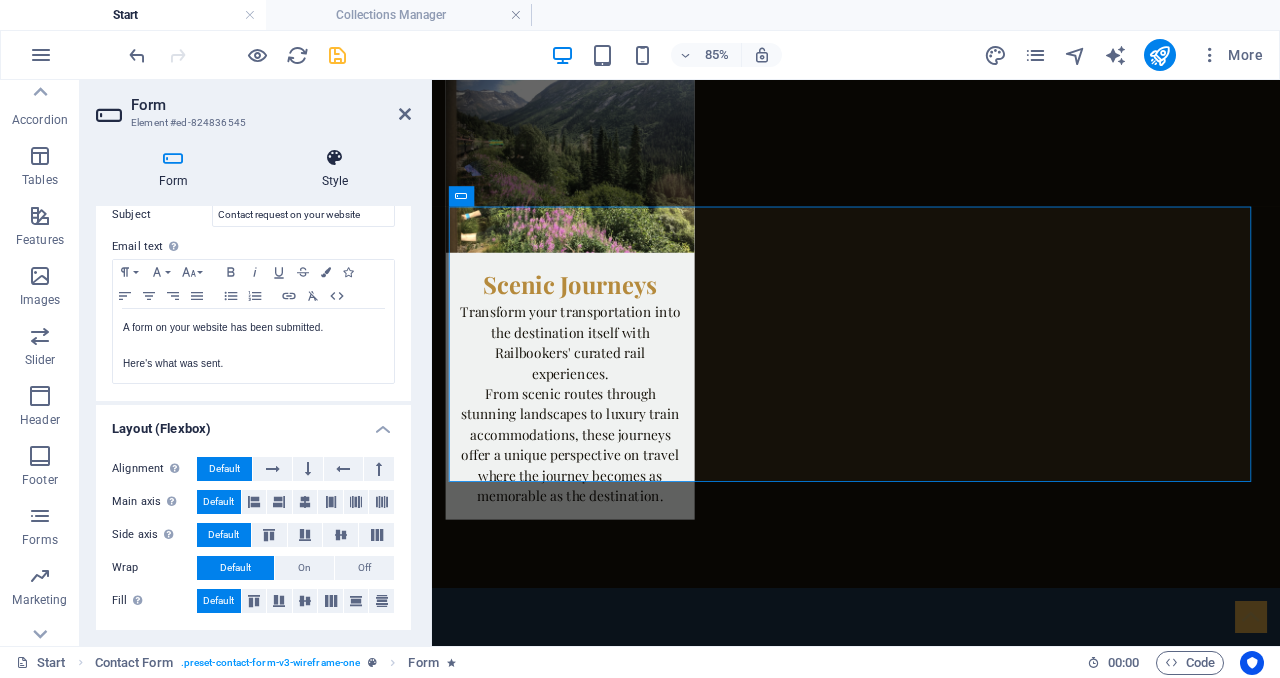 type on "contact@millertravelgroup.com" 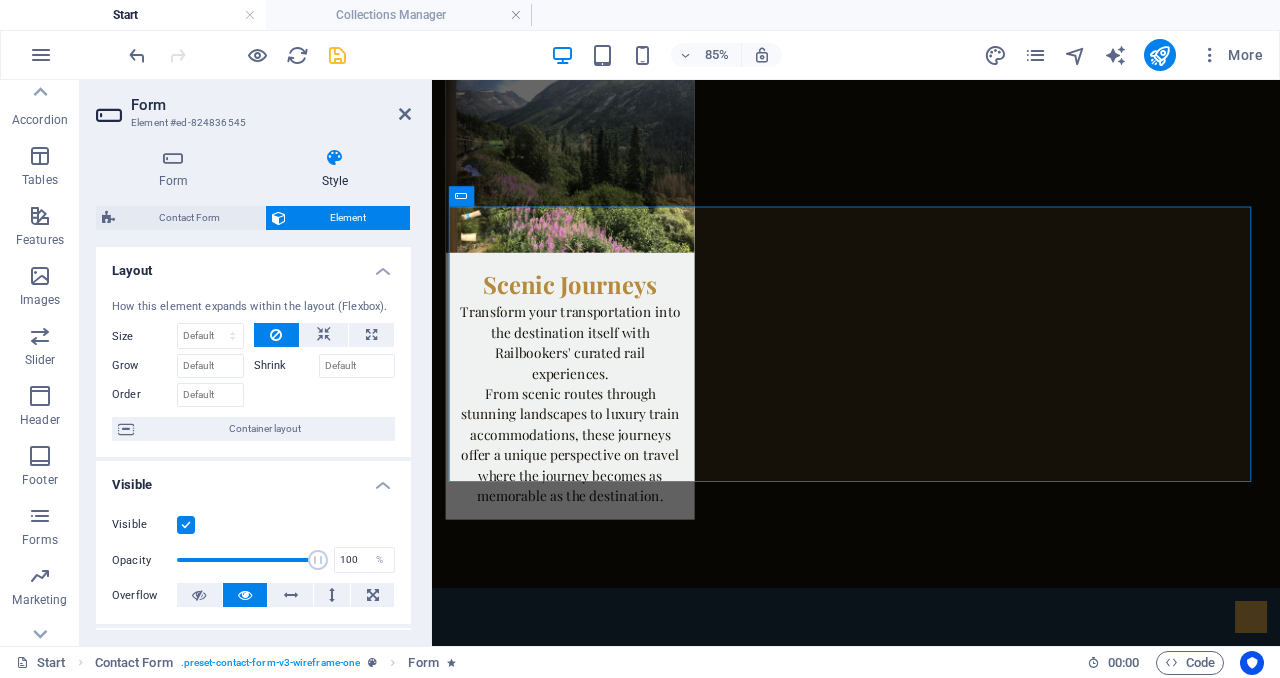 click on "Form Element #ed-824836545 Form Style General Title Define a name for the form. General form Messages Success message Paragraph Format Normal Heading 1 Heading 2 Heading 3 Heading 4 Heading 5 Heading 6 Code Font Family Arial Georgia Impact Tahoma Times New Roman Verdana Font Size 8 9 10 11 12 14 18 24 30 36 48 60 72 96 Bold Italic Underline Strikethrough Colors Icons Align Left Align Center Align Right Align Justify Unordered List Ordered List Insert Link Clear Formatting HTML Thank you for your message. We will get in touch with you soon! Shown after form was submitted successfully... Redirect Define a redirect target upon successful form submission; for example, a success page. Webhook A webhook is a push notification from this form to another server. Every time someone submits this form, the data will be pushed to your server.  Error message Paragraph Format Normal Heading 1 Heading 2 Heading 3 Heading 4 Heading 5 Heading 6 Code Font Family Arial Georgia Impact Tahoma Times New Roman Verdana Font Size 8 9" at bounding box center [256, 363] 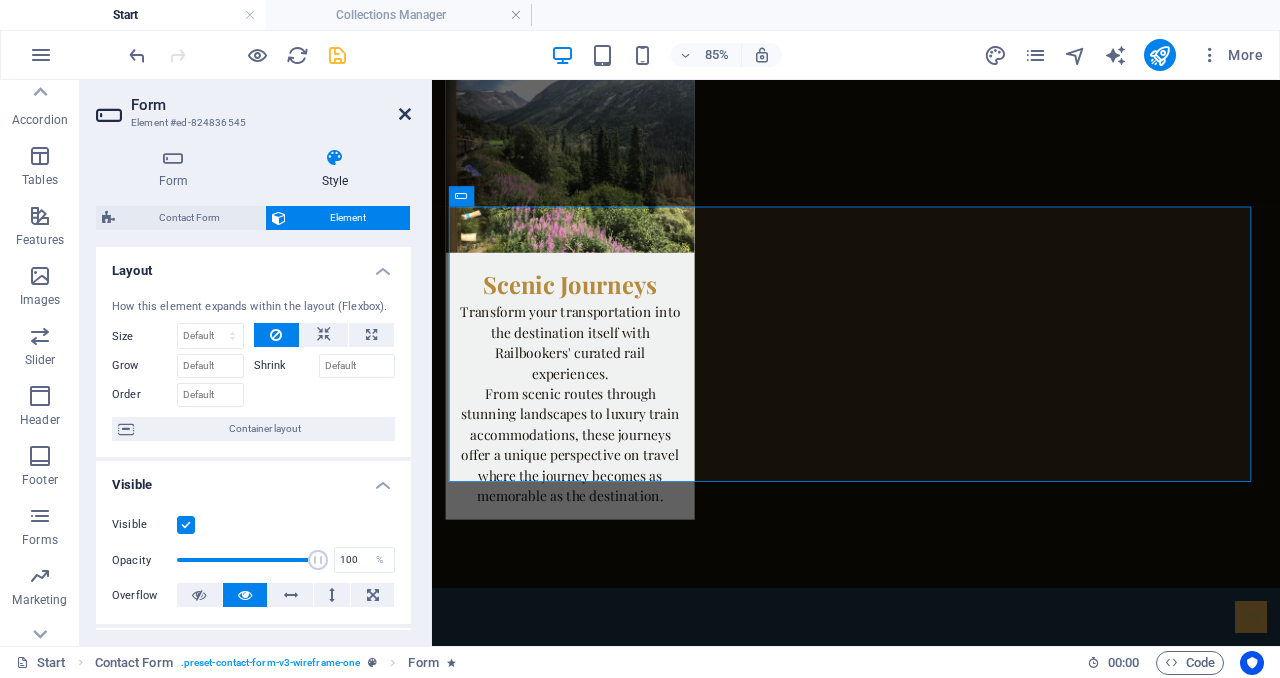 click at bounding box center (405, 114) 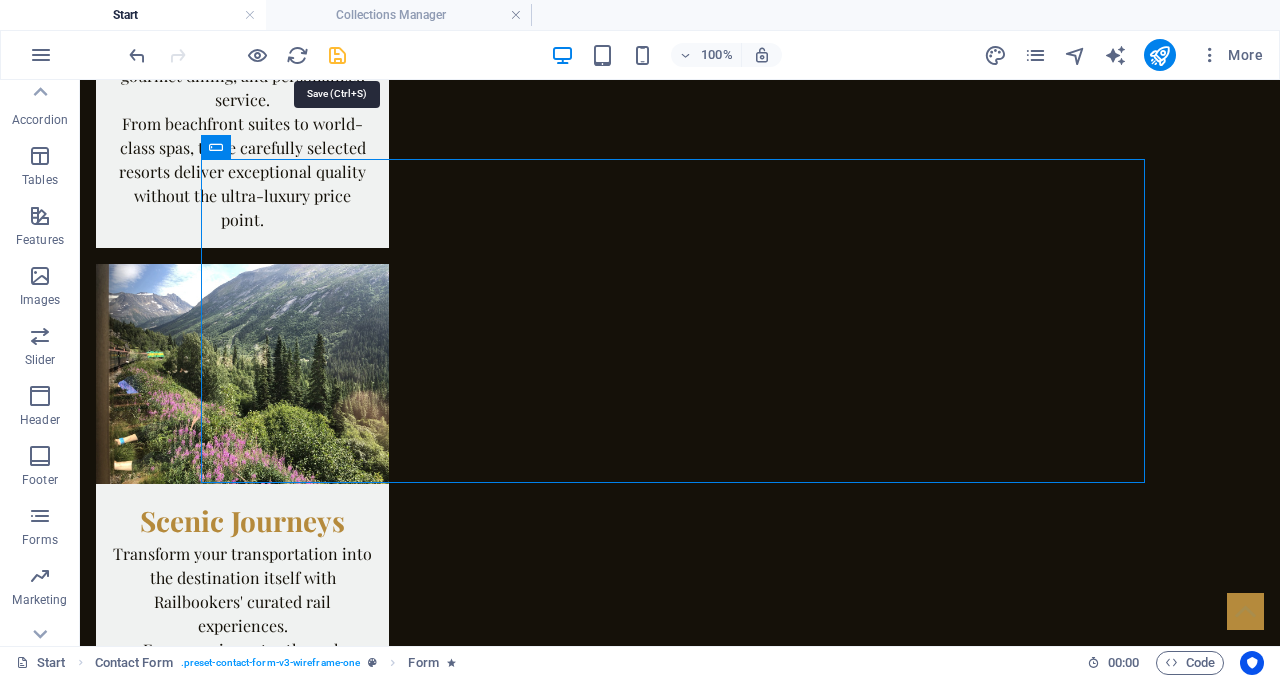 click at bounding box center (337, 55) 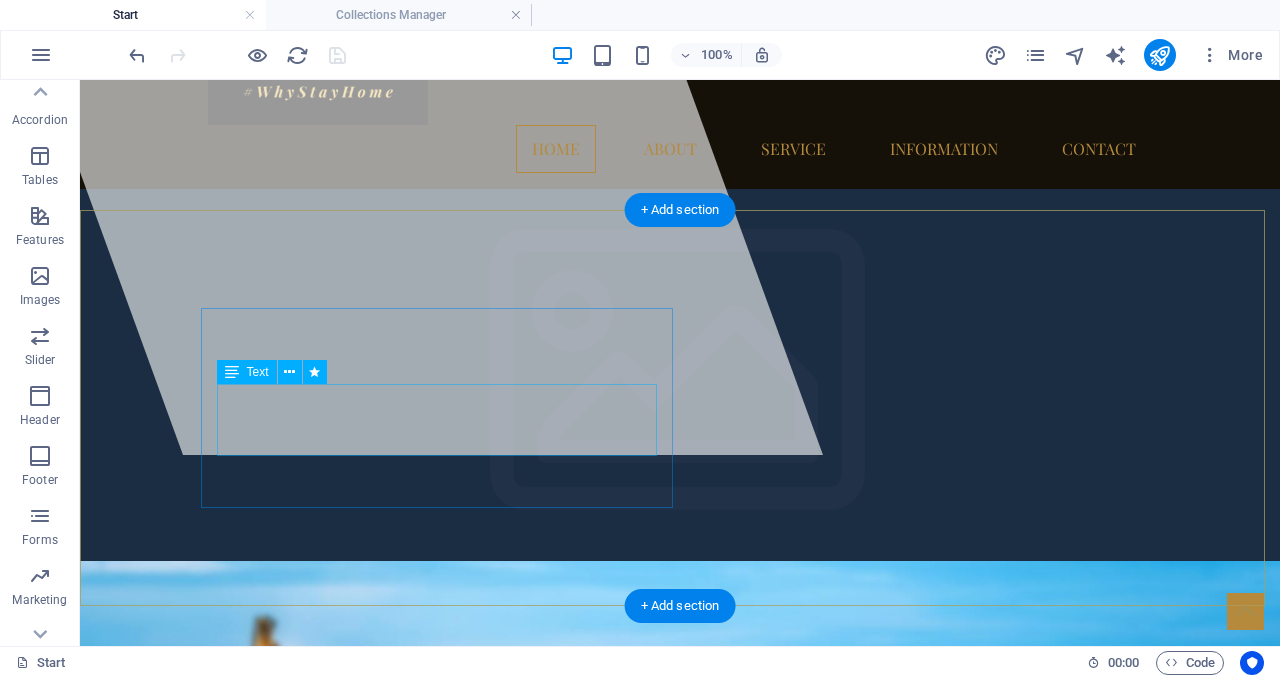 scroll, scrollTop: 193, scrollLeft: 0, axis: vertical 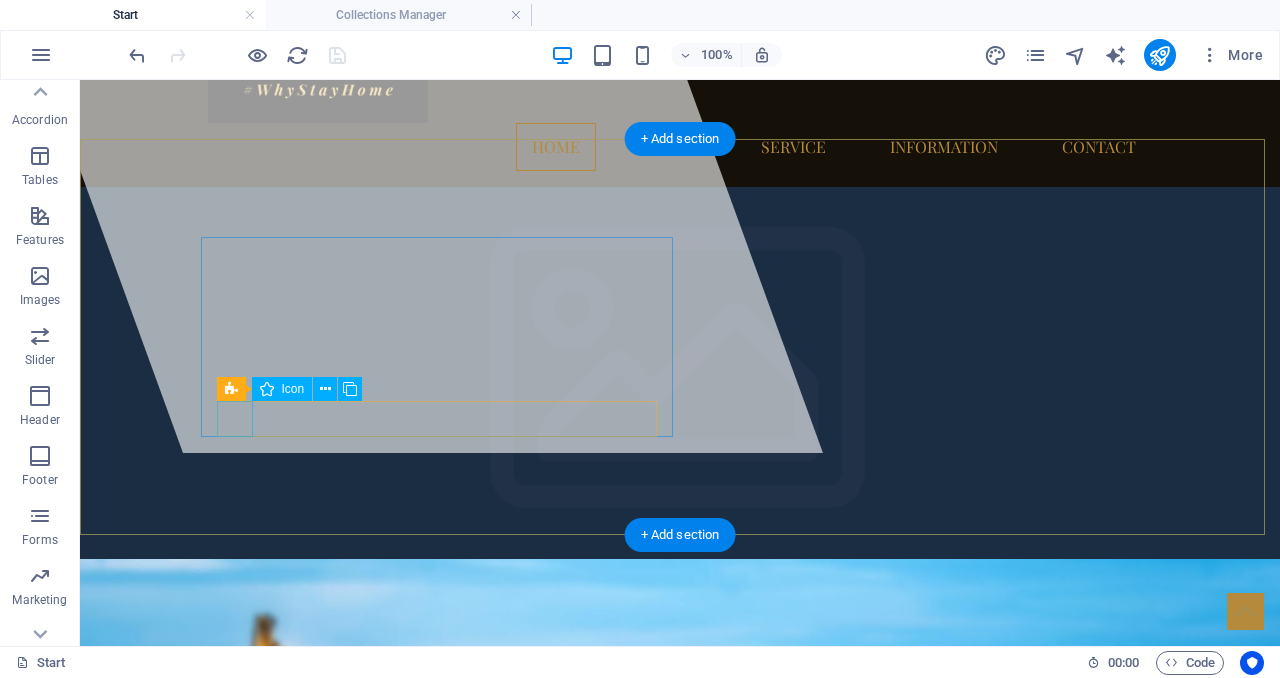 click at bounding box center (680, 1273) 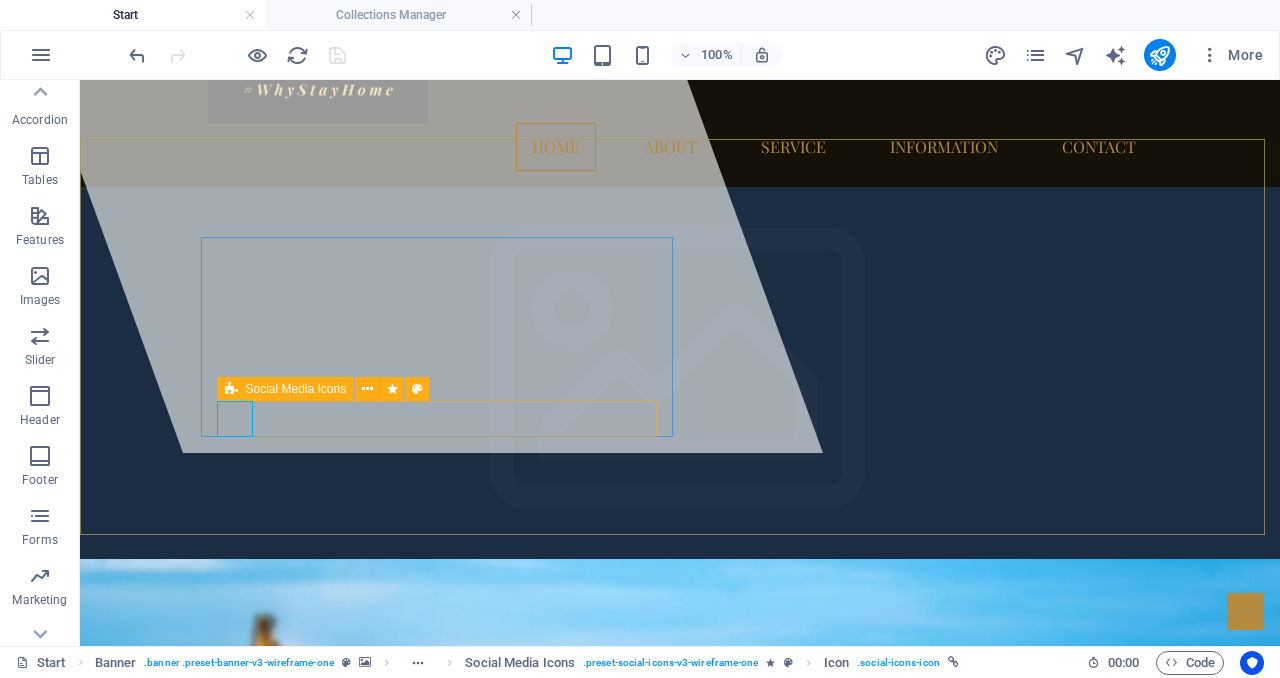 click on "Social Media Icons" at bounding box center [296, 389] 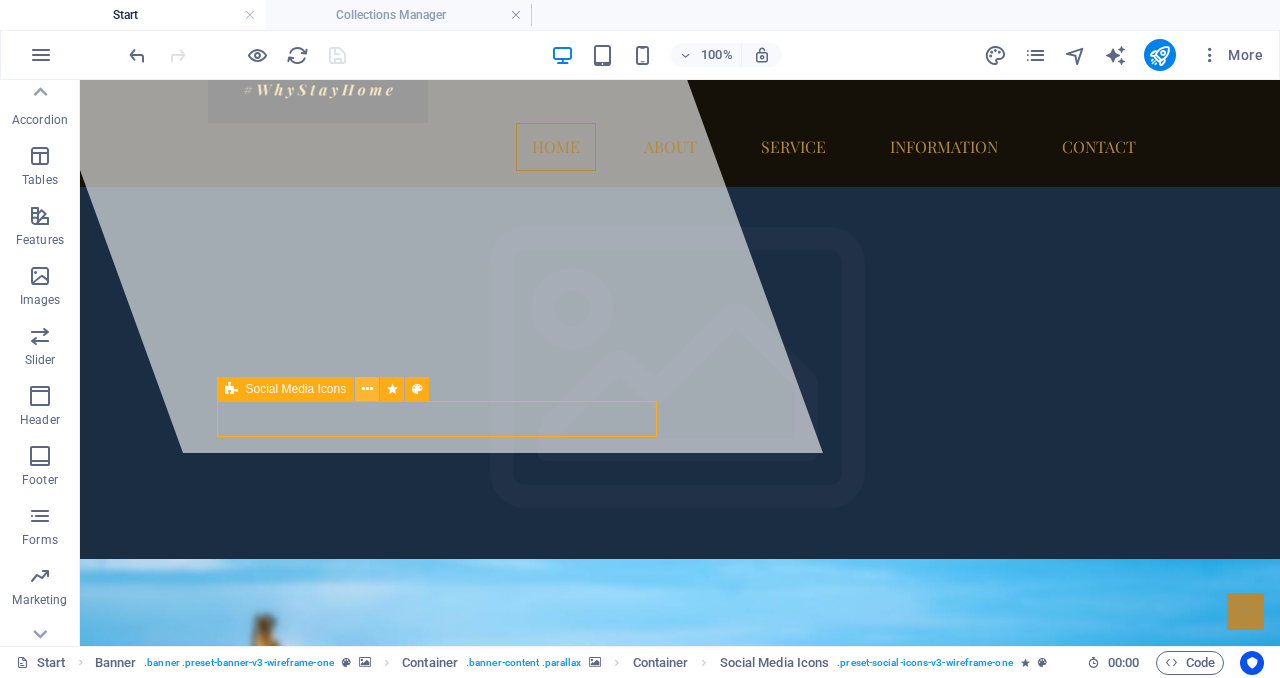 click at bounding box center (367, 389) 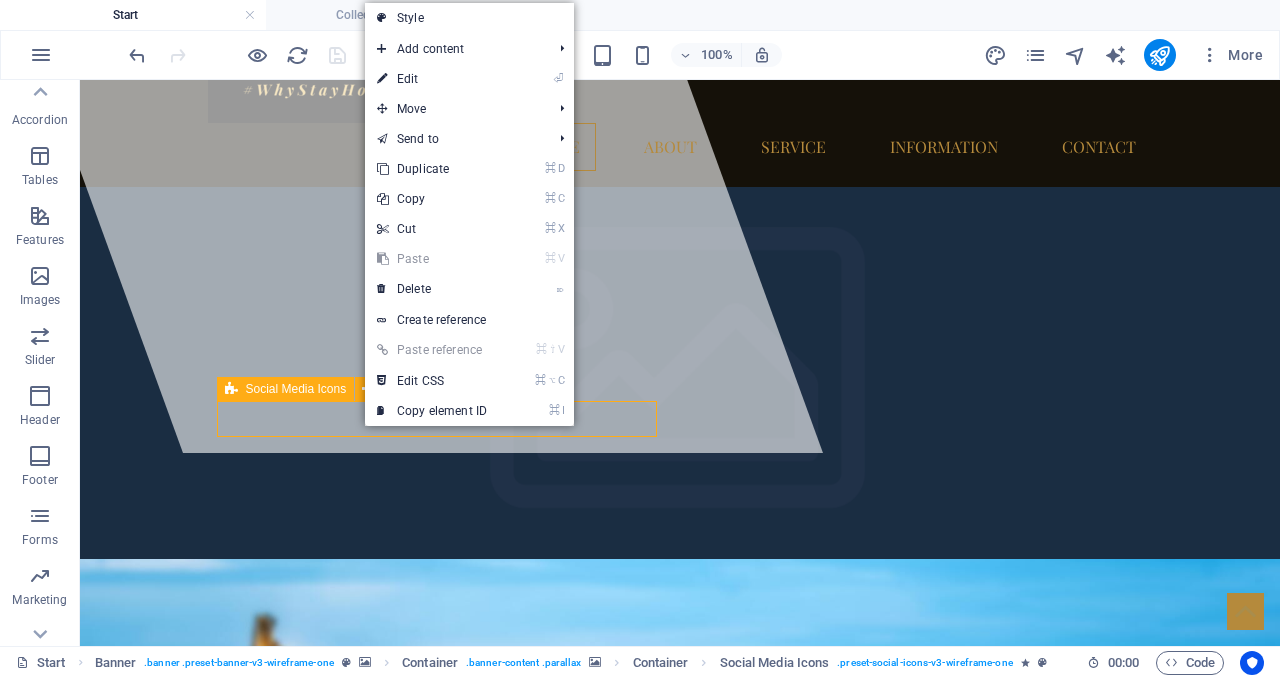 click on "Social Media Icons" at bounding box center (286, 389) 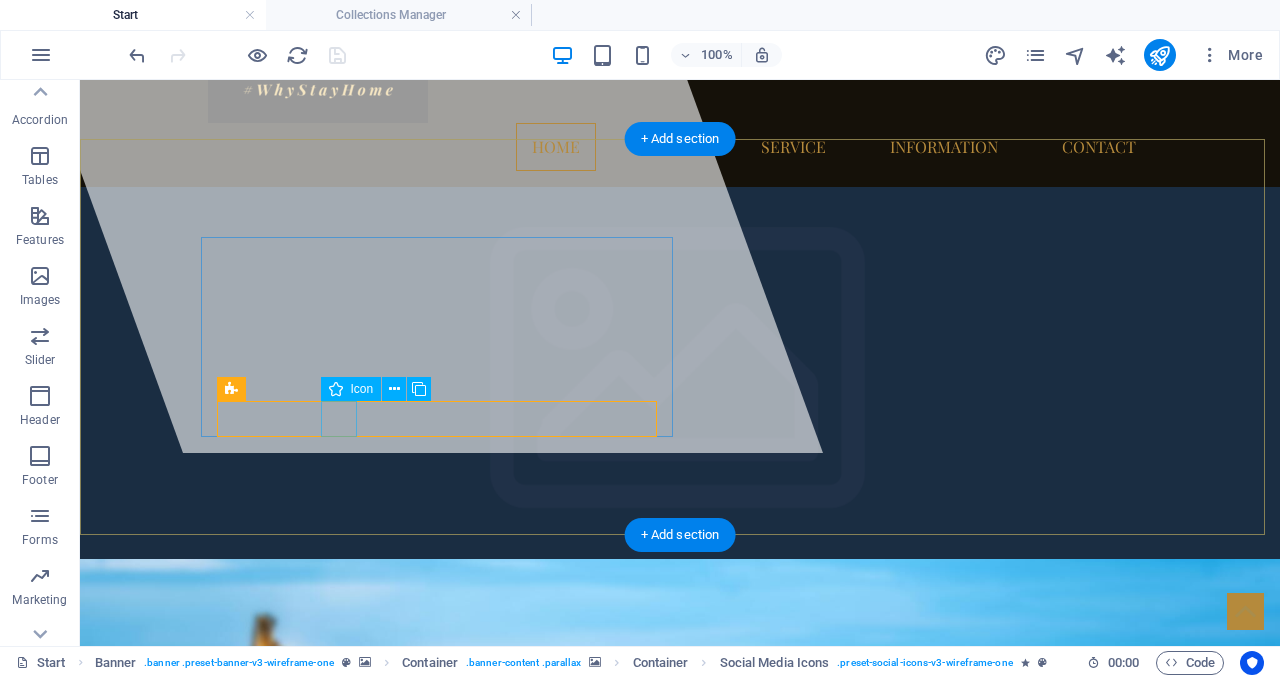 click at bounding box center (680, 1361) 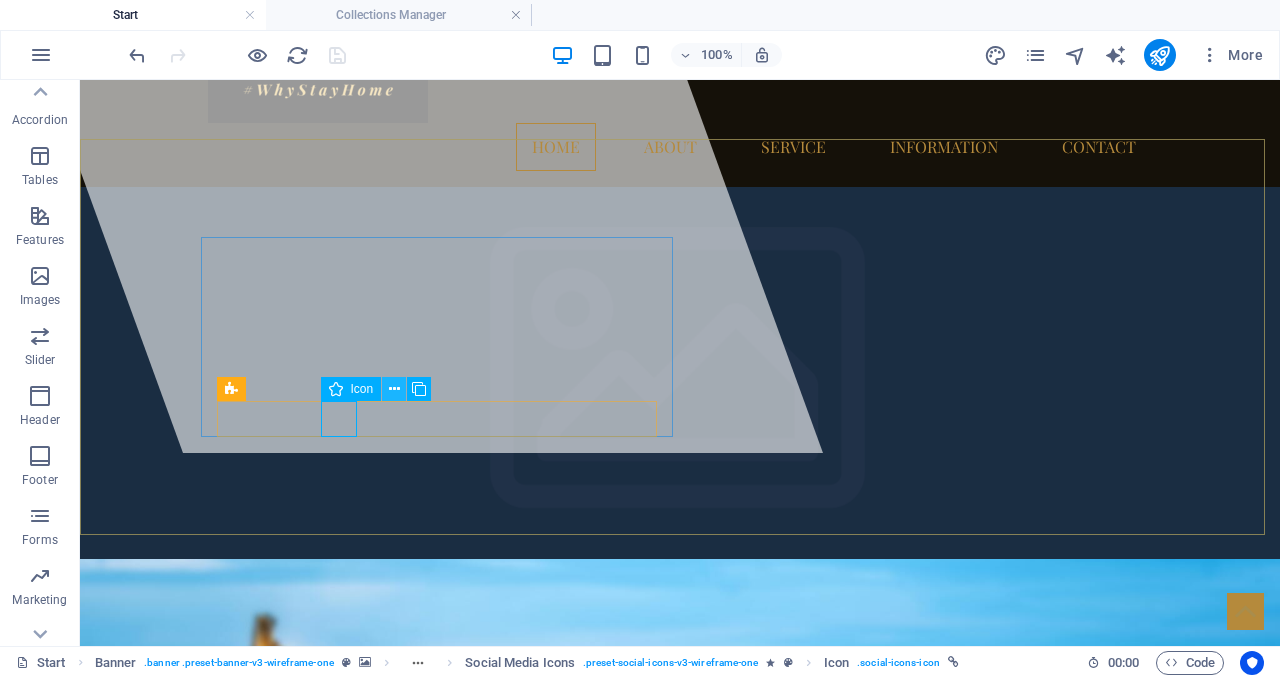 click at bounding box center (394, 389) 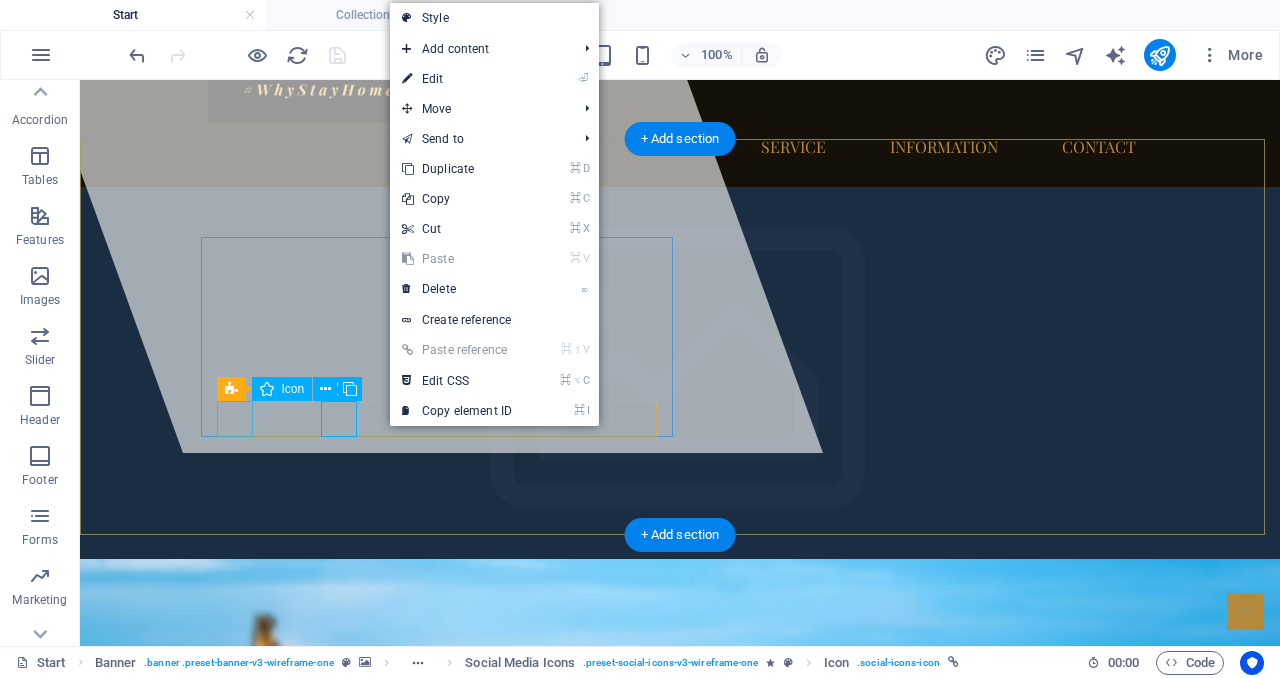 click at bounding box center (680, 1273) 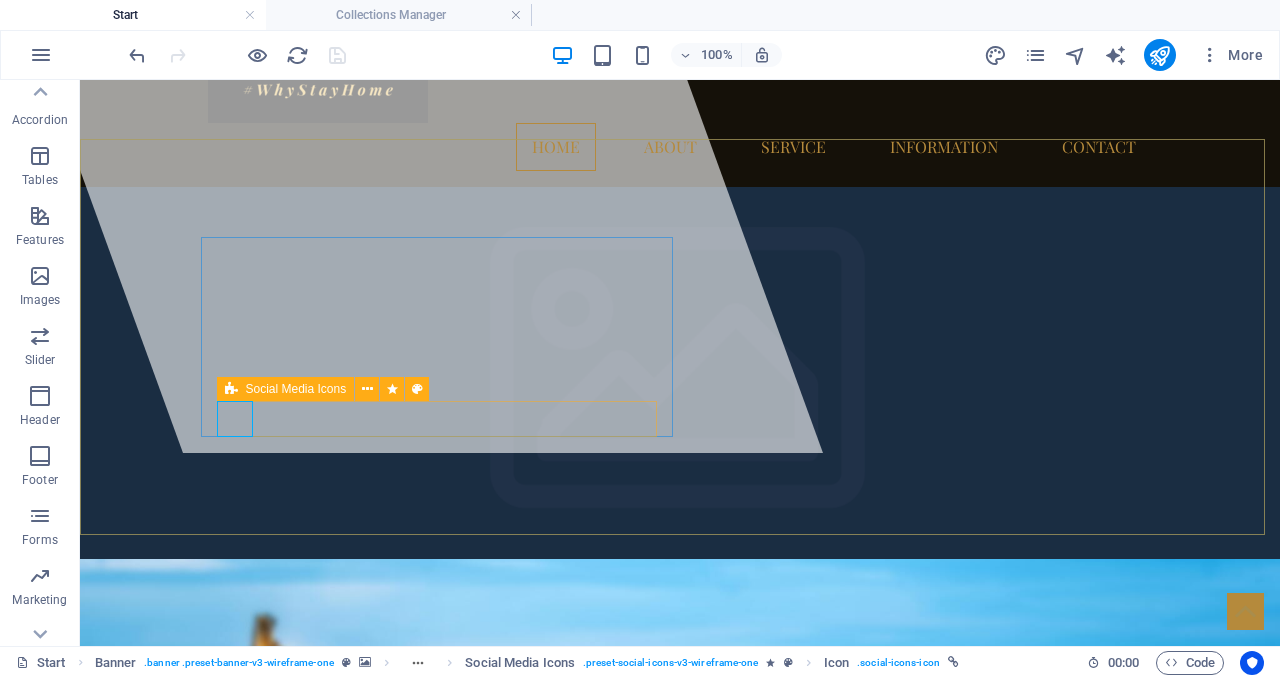 click on "Social Media Icons" at bounding box center [296, 389] 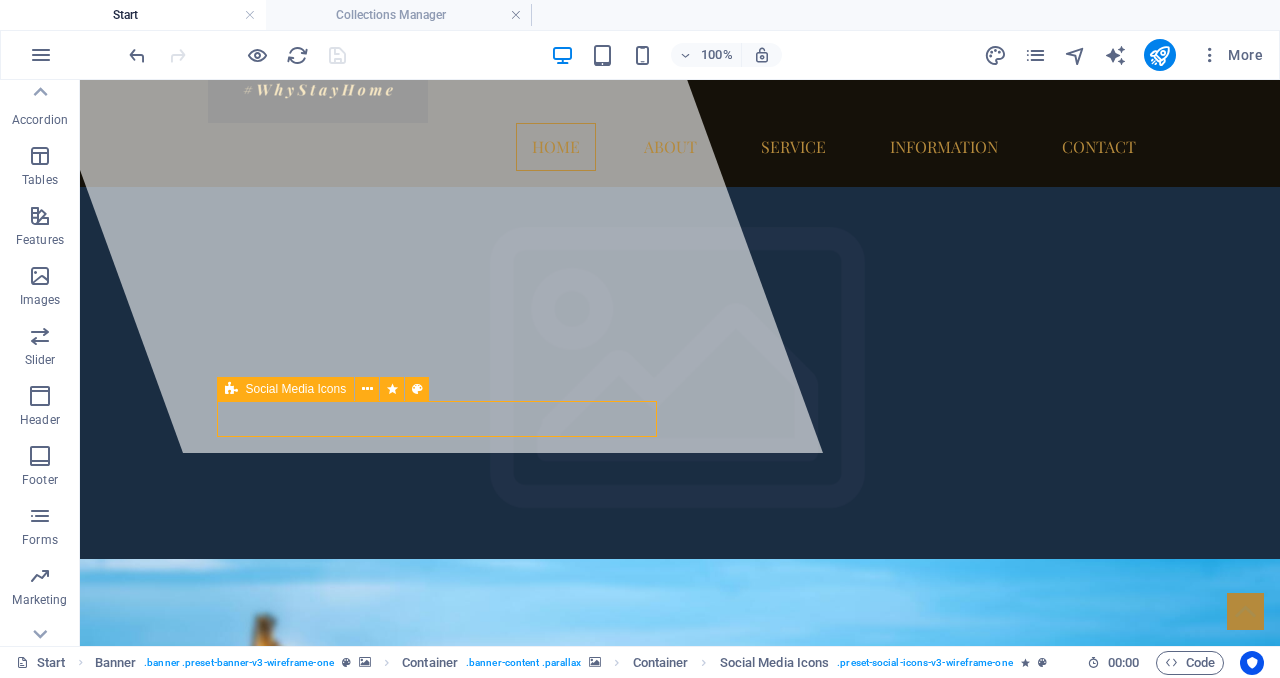click on "Social Media Icons" at bounding box center [296, 389] 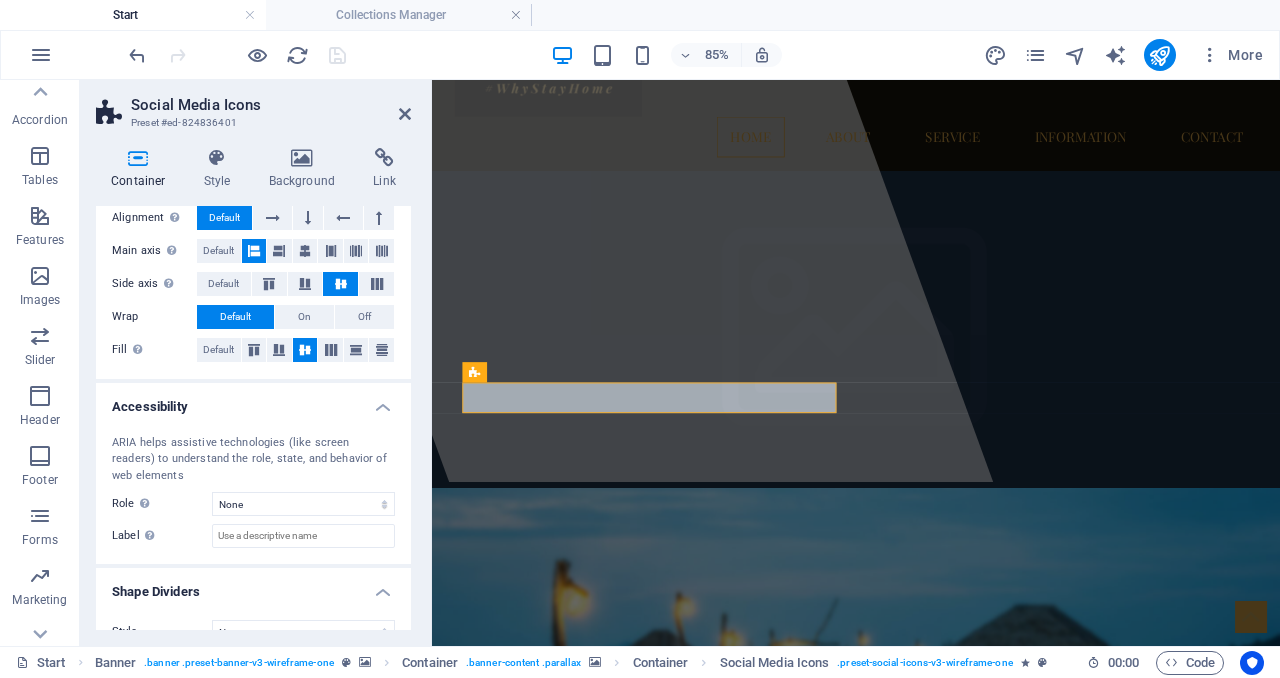 scroll, scrollTop: 341, scrollLeft: 0, axis: vertical 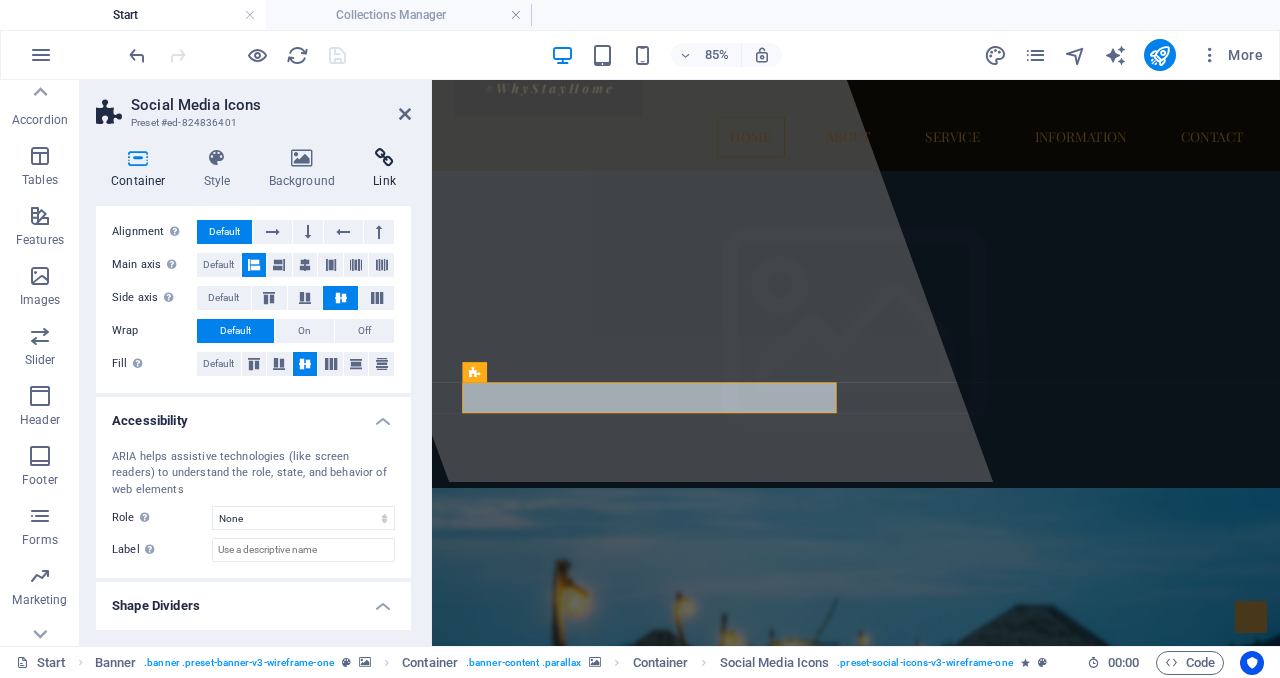 click at bounding box center (384, 158) 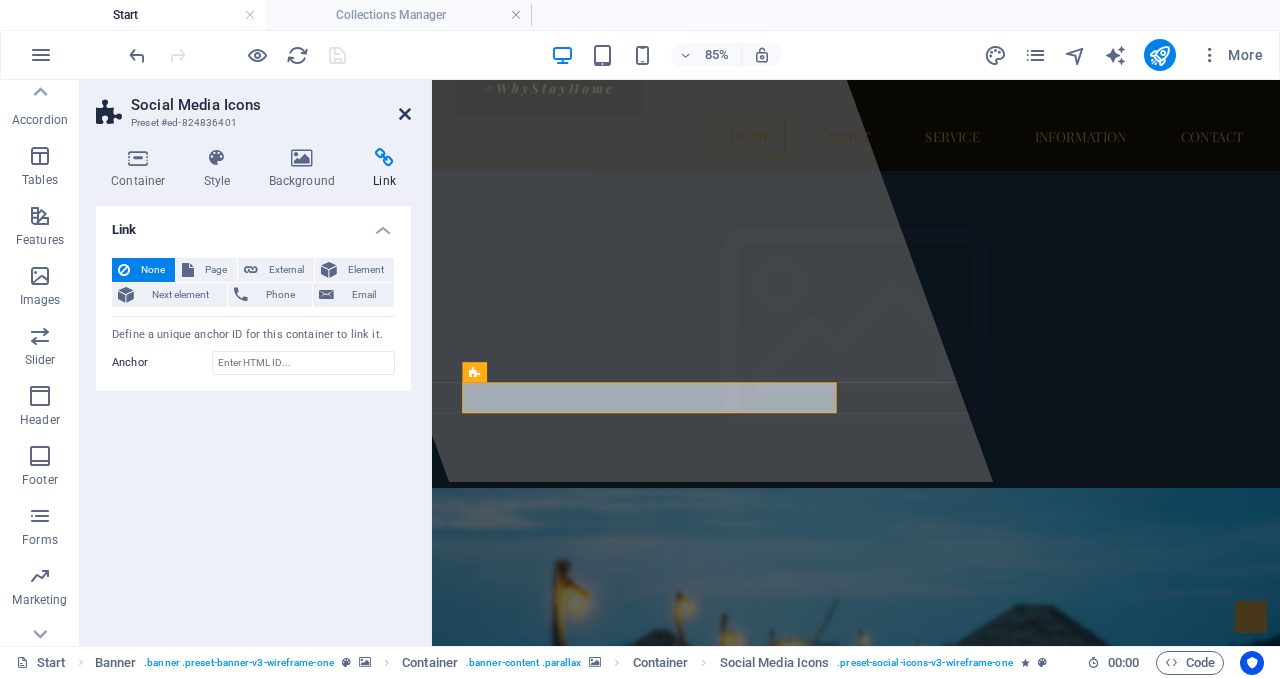 click at bounding box center [405, 114] 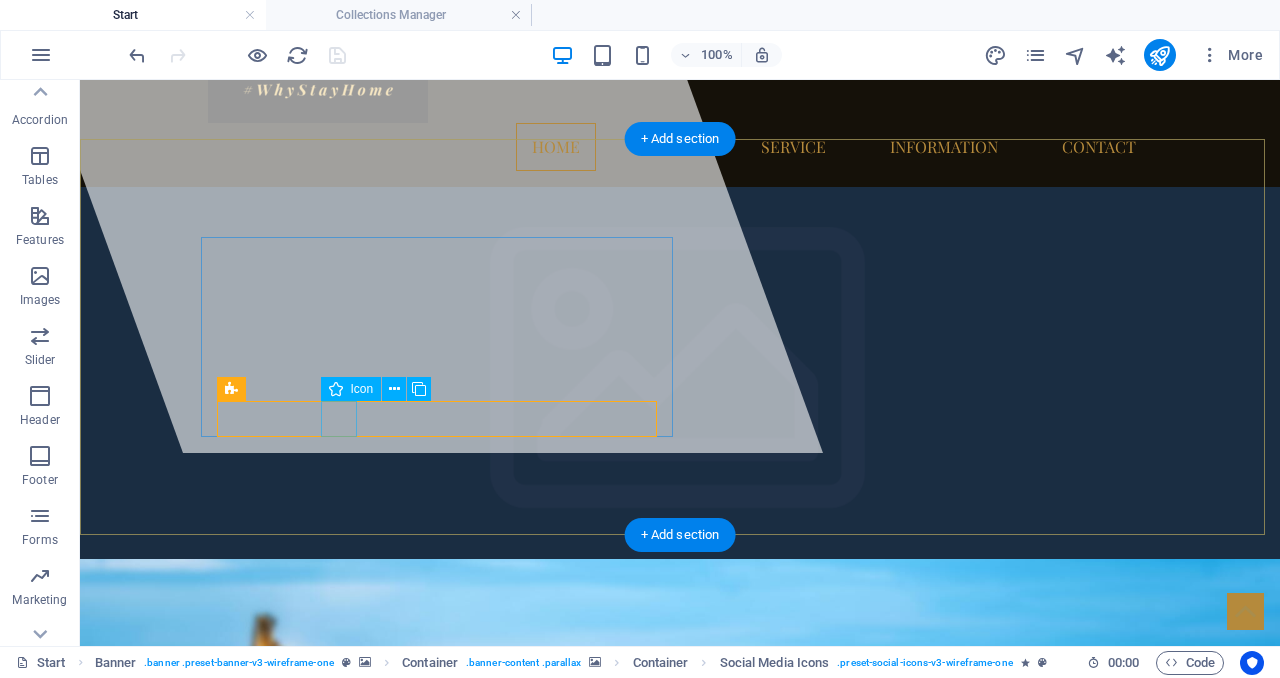 click at bounding box center (680, 1361) 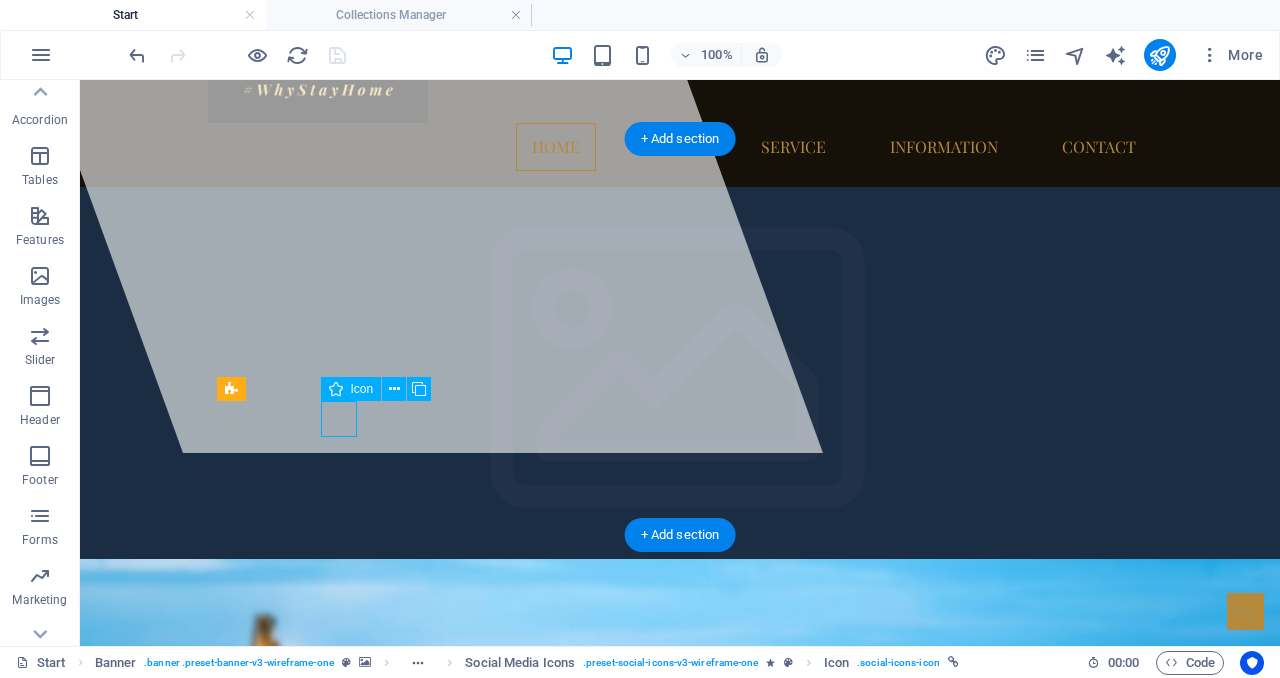 click at bounding box center [680, 1361] 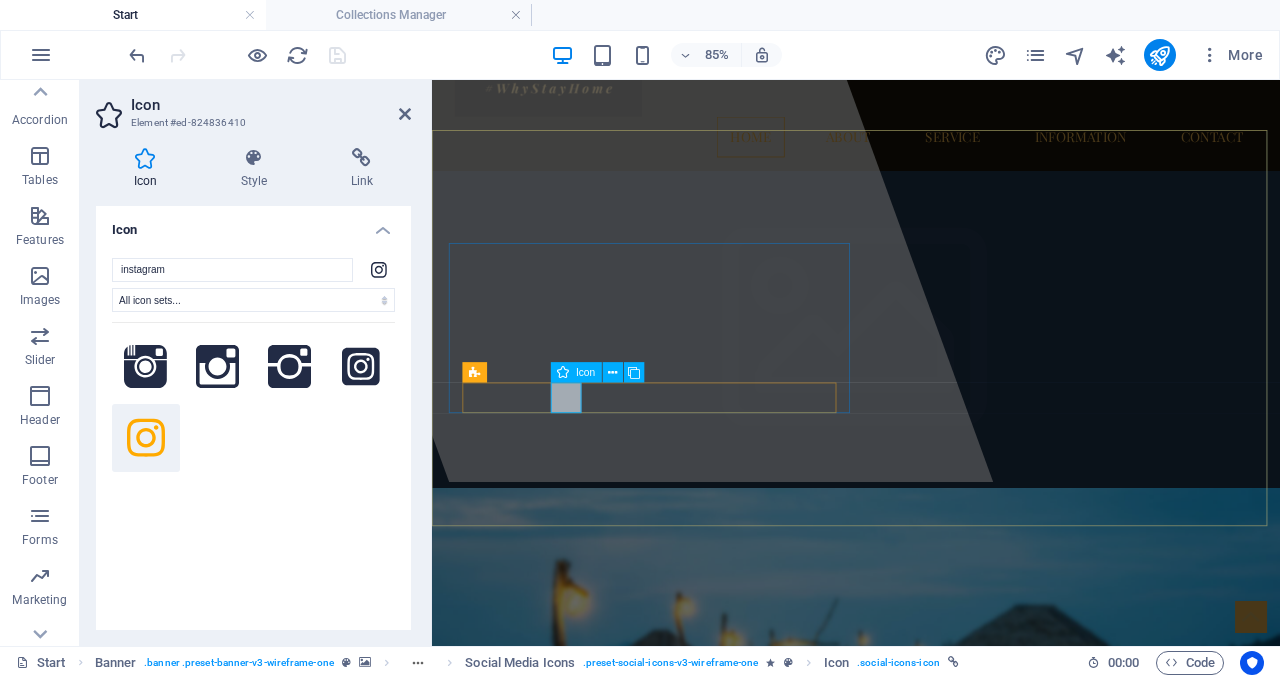 click at bounding box center [931, 1361] 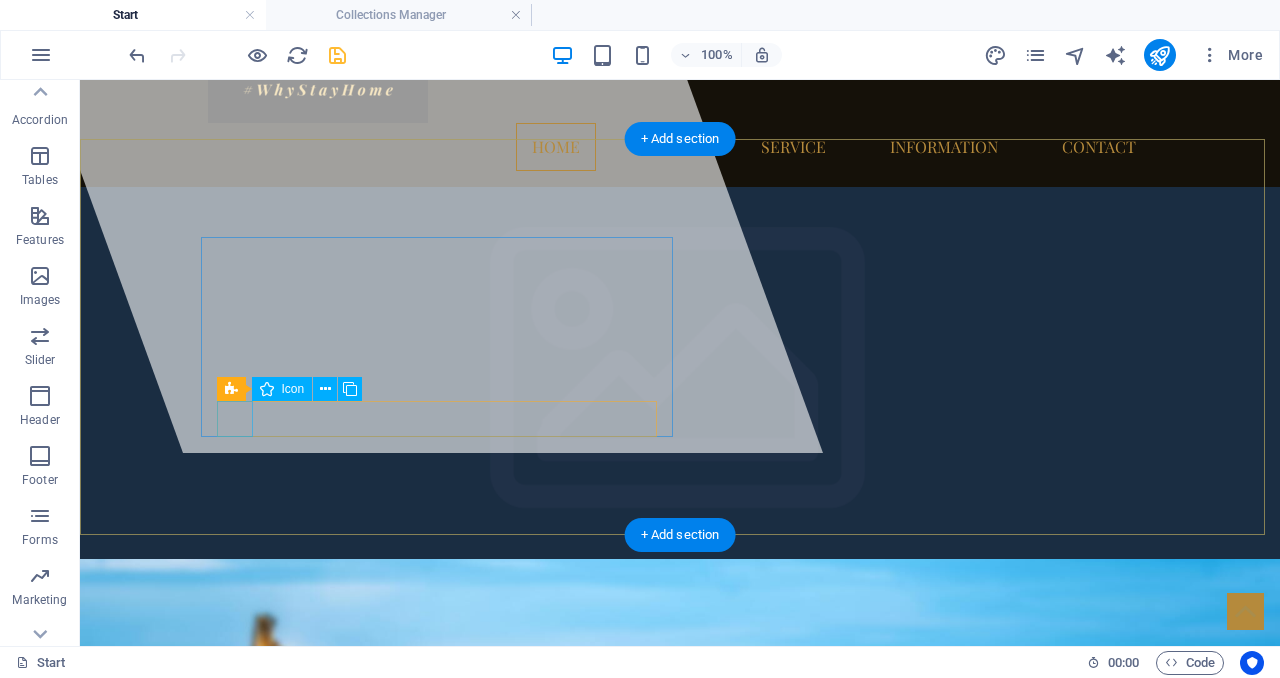 click at bounding box center (680, 1273) 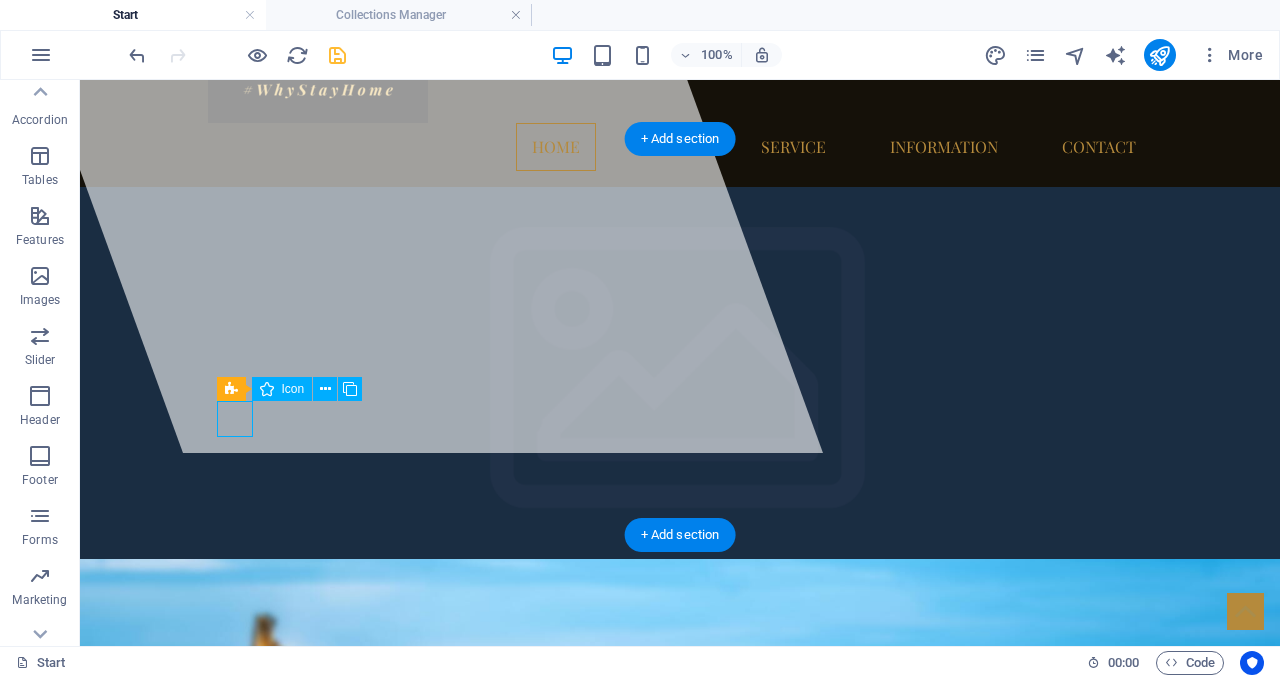 click at bounding box center [680, 1273] 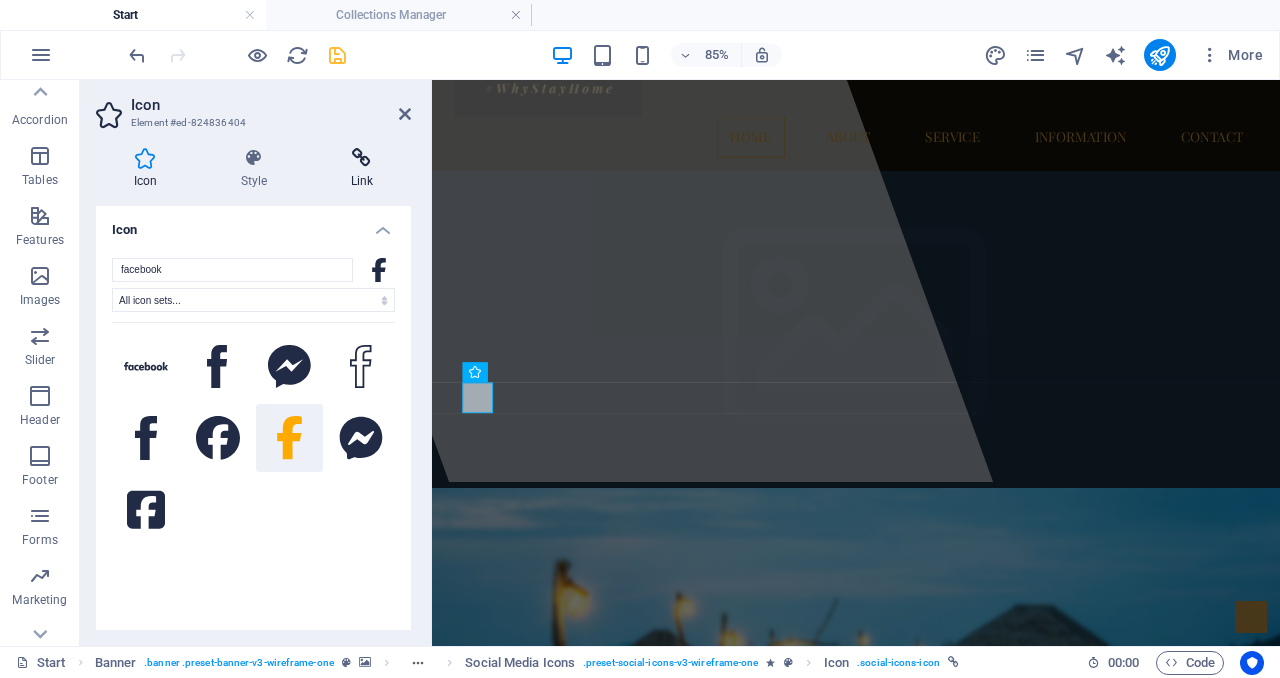 click on "Link" at bounding box center [362, 169] 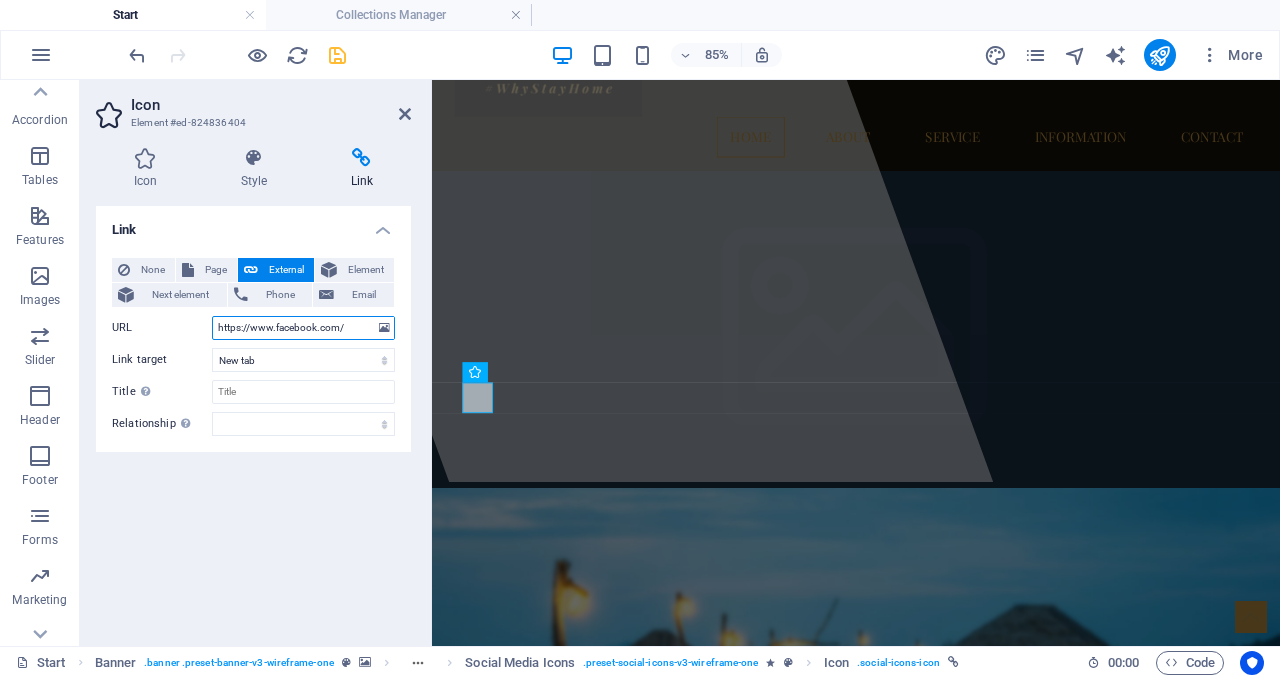 click on "https://www.facebook.com/" at bounding box center (303, 328) 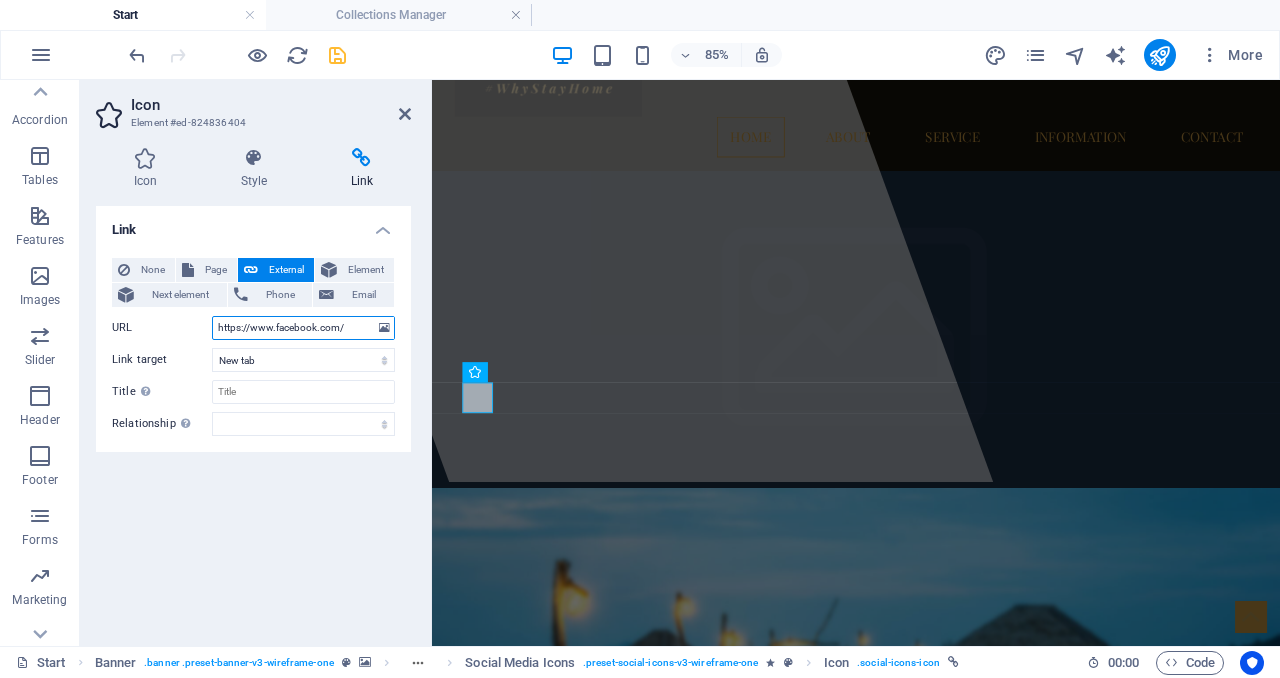 paste on "MillerTravelGroup" 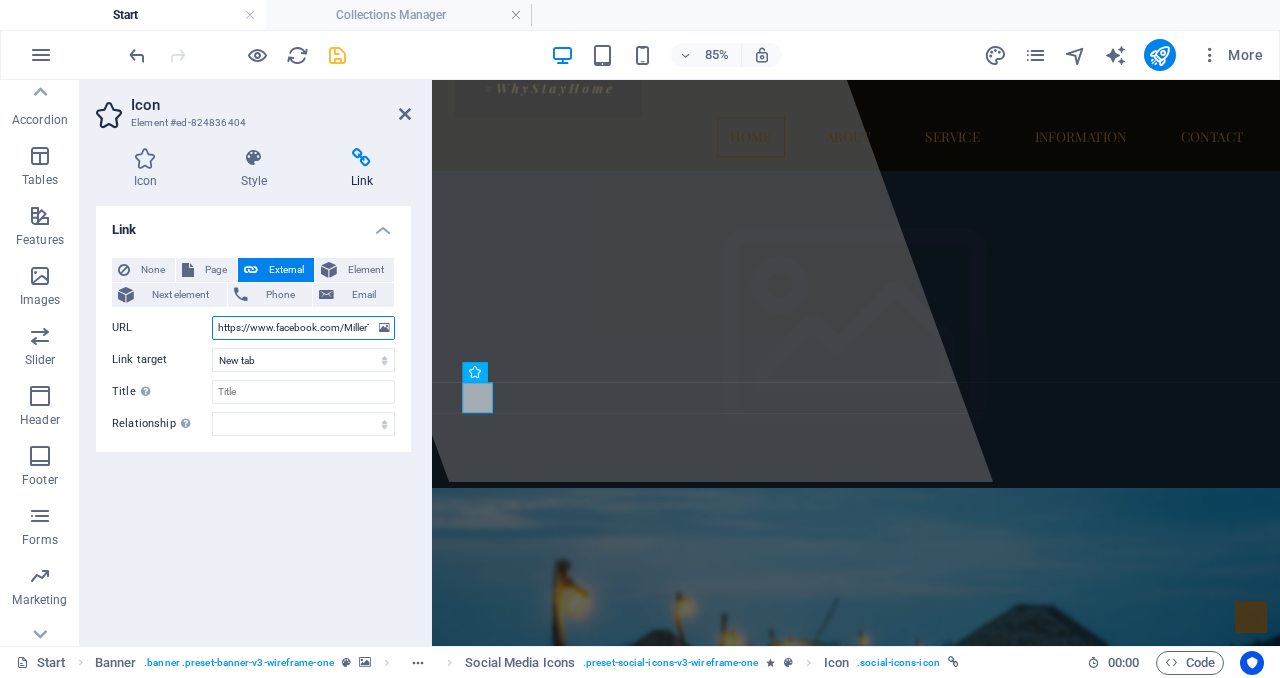 scroll, scrollTop: 0, scrollLeft: 52, axis: horizontal 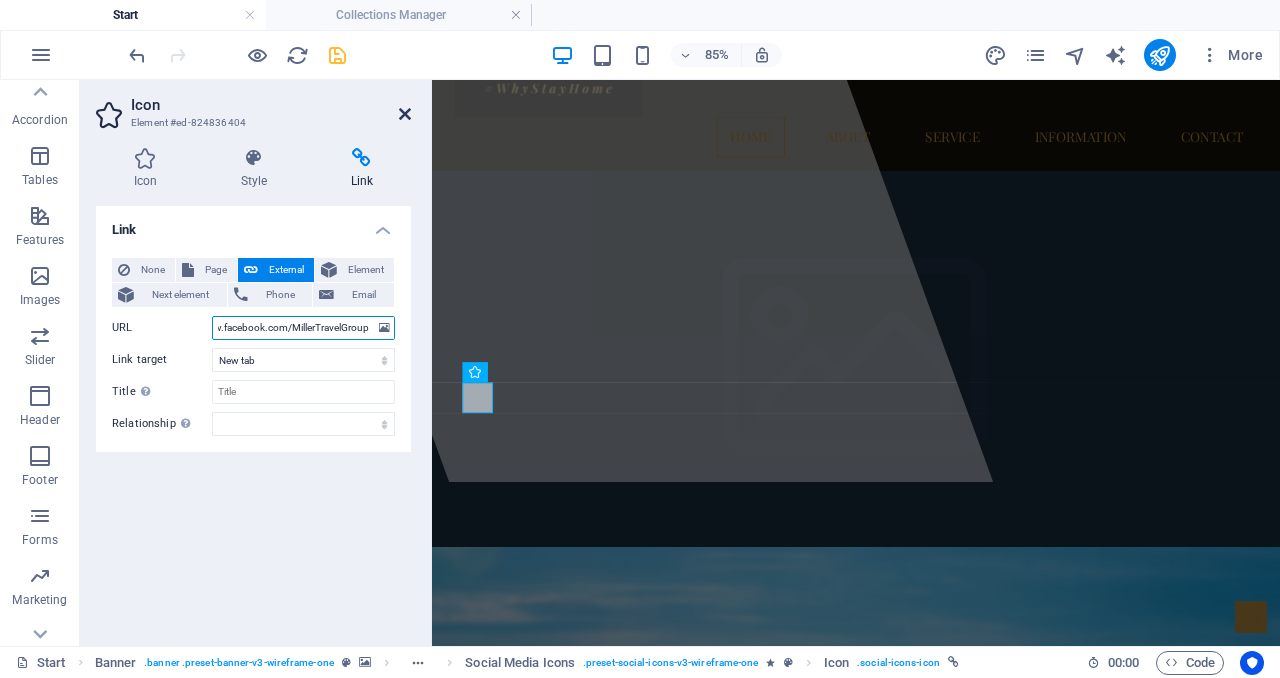 type on "https://www.facebook.com/MillerTravelGroup" 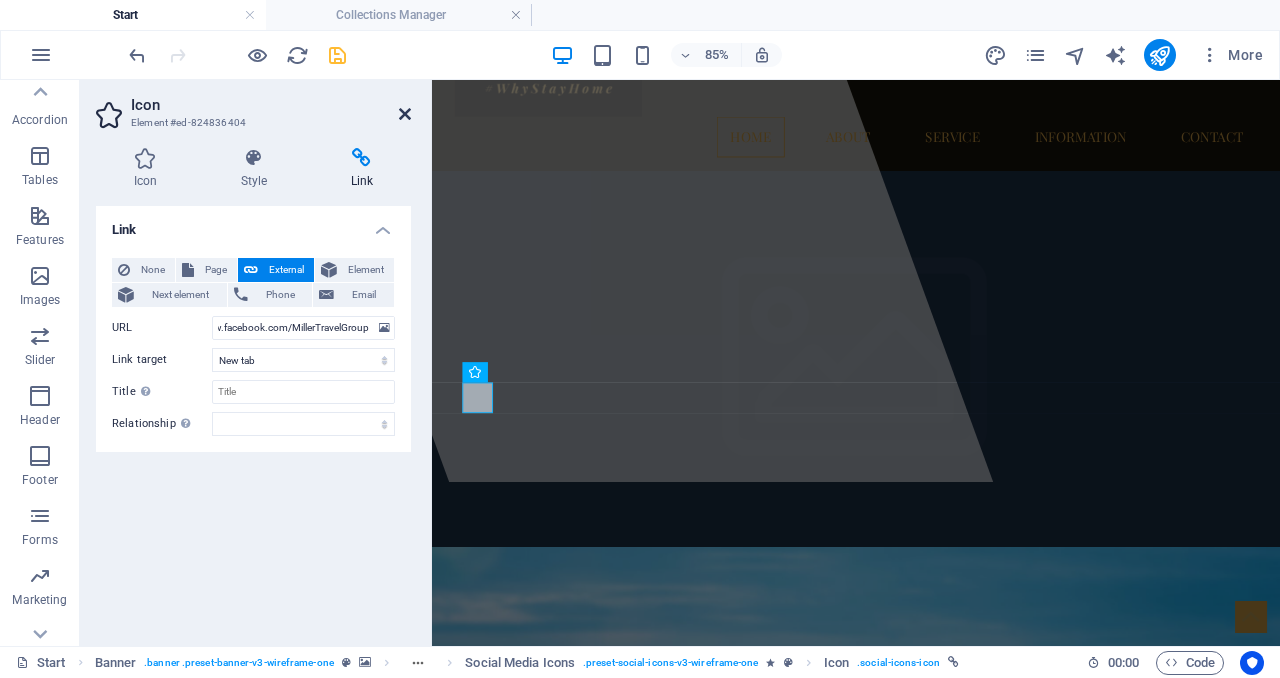 click at bounding box center (405, 114) 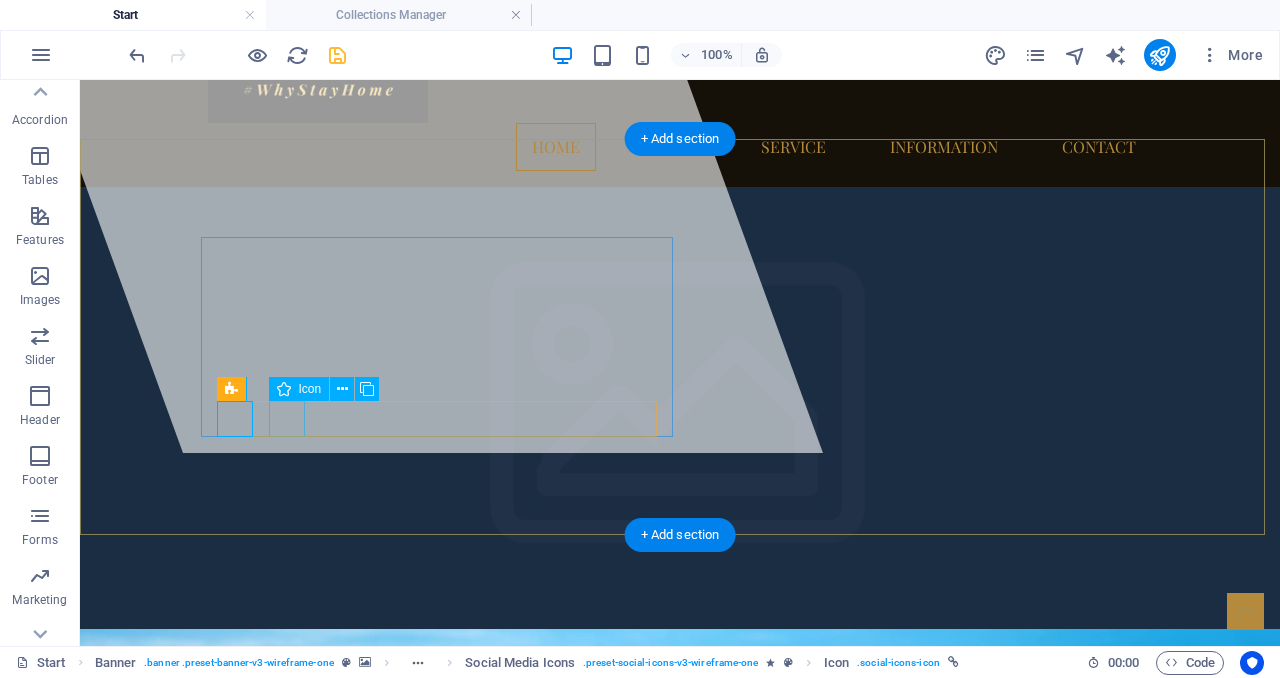 click at bounding box center [680, 1469] 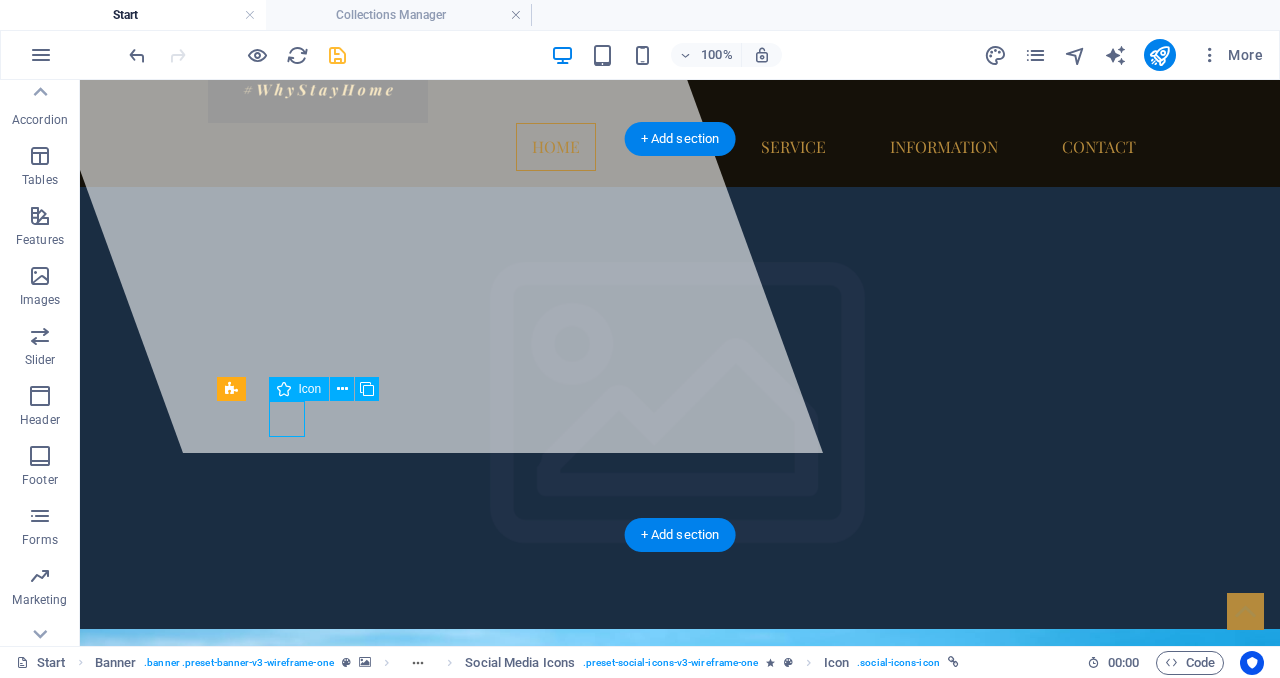 click at bounding box center (680, 1469) 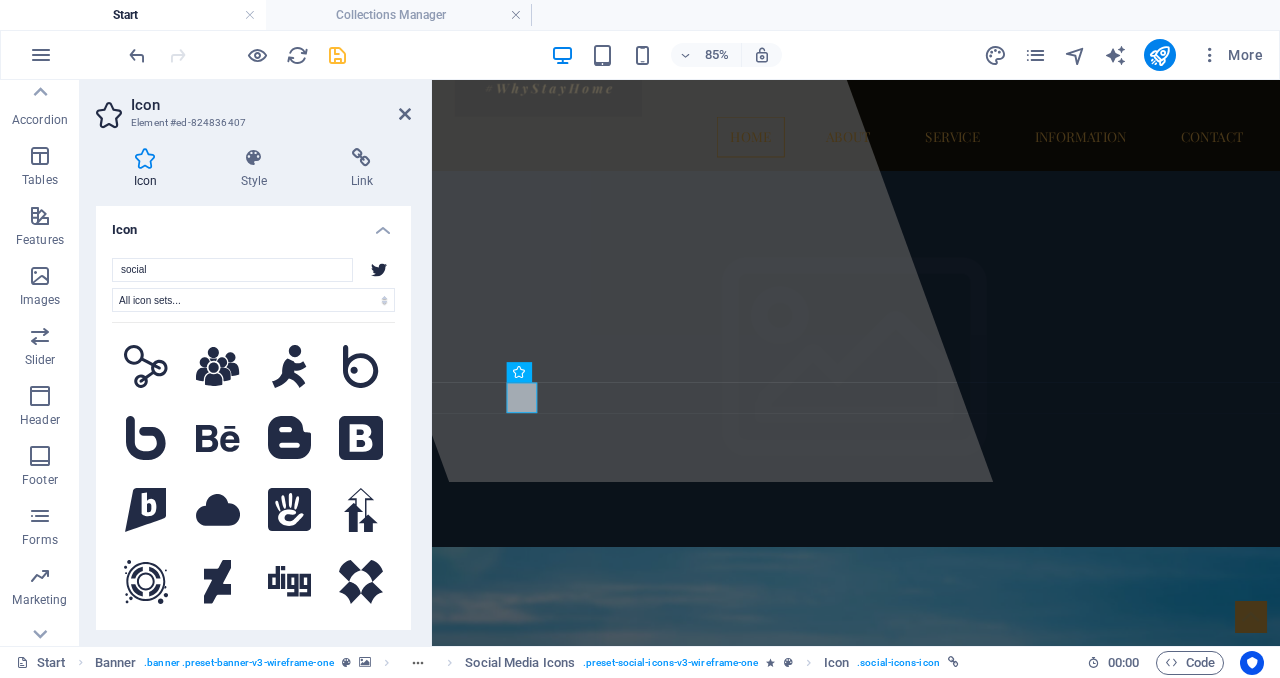 click on "Icon Element #ed-824836407" at bounding box center (253, 106) 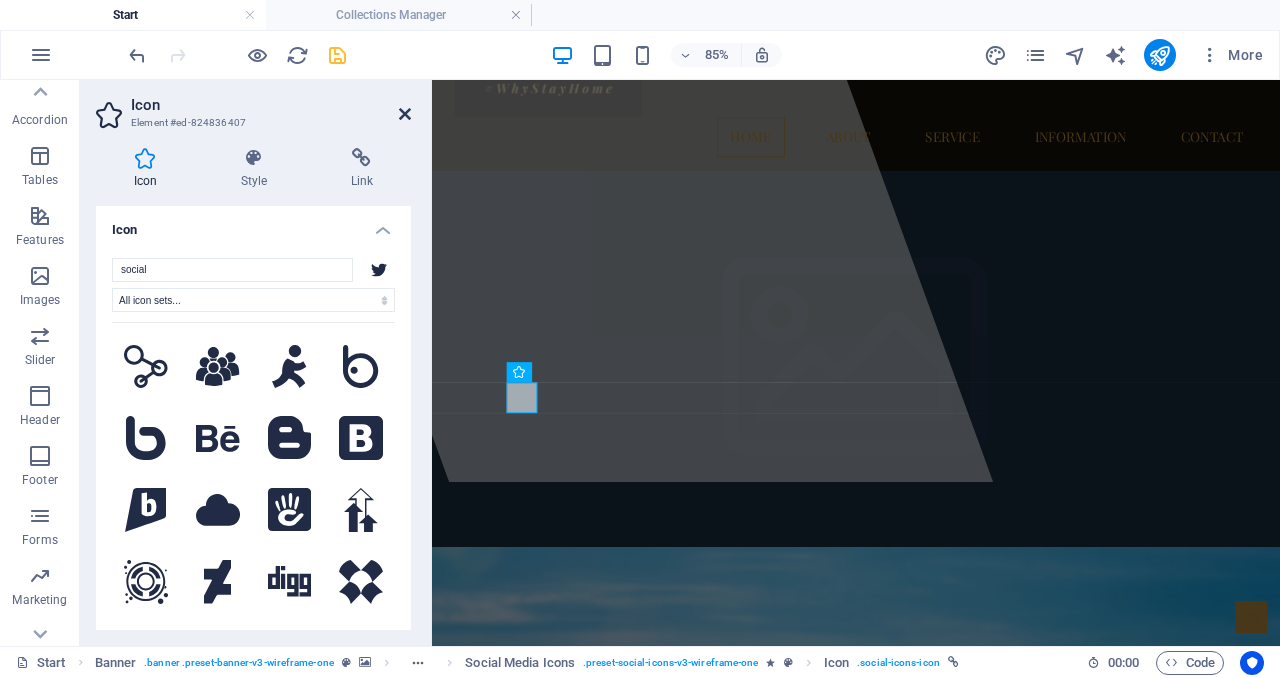 click at bounding box center (405, 114) 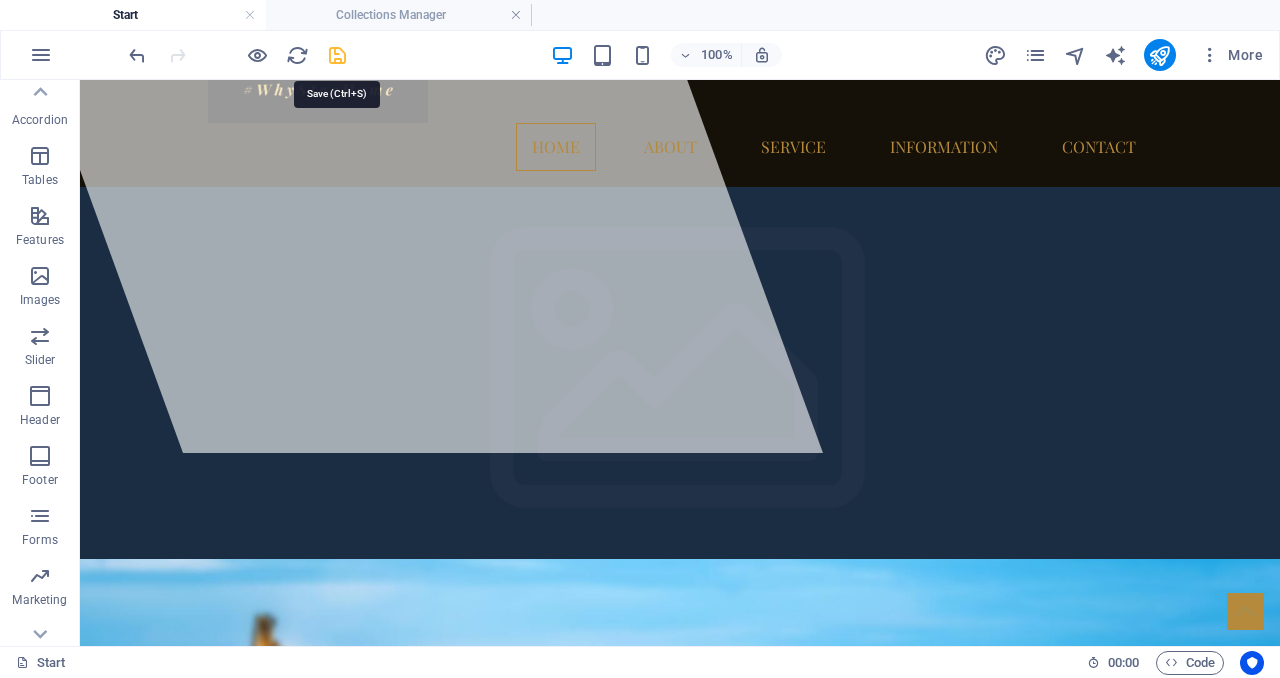 click at bounding box center (337, 55) 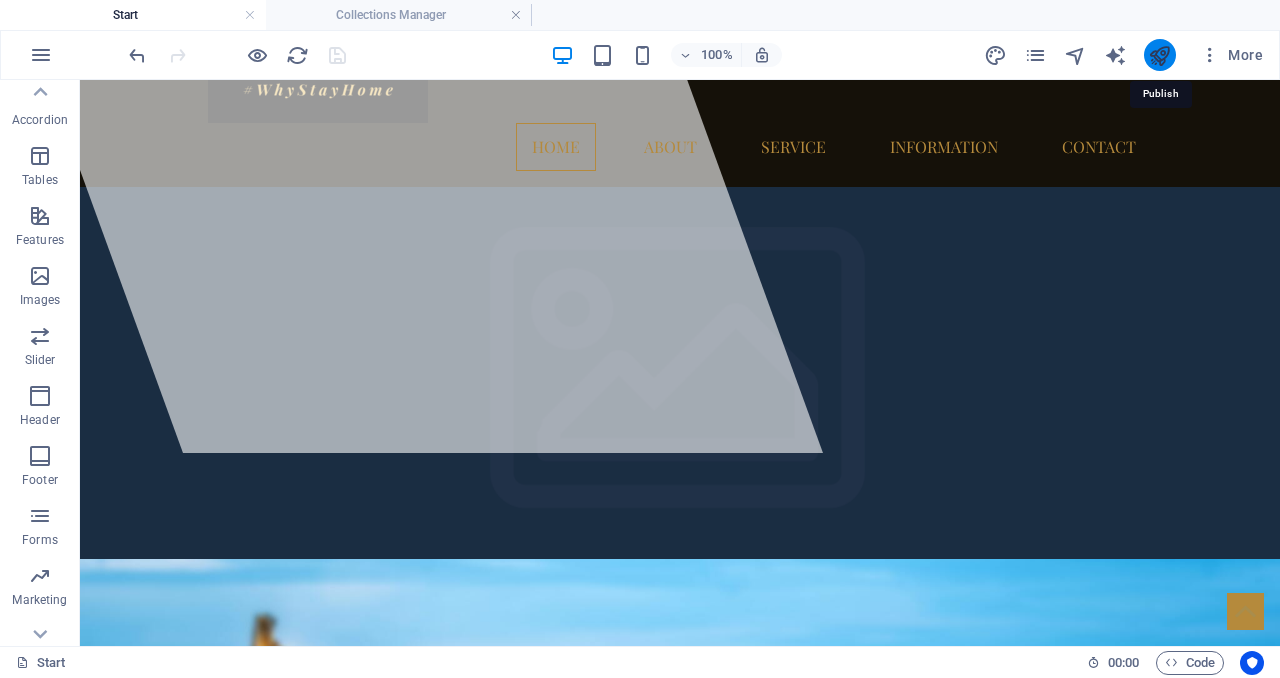 click at bounding box center [1159, 55] 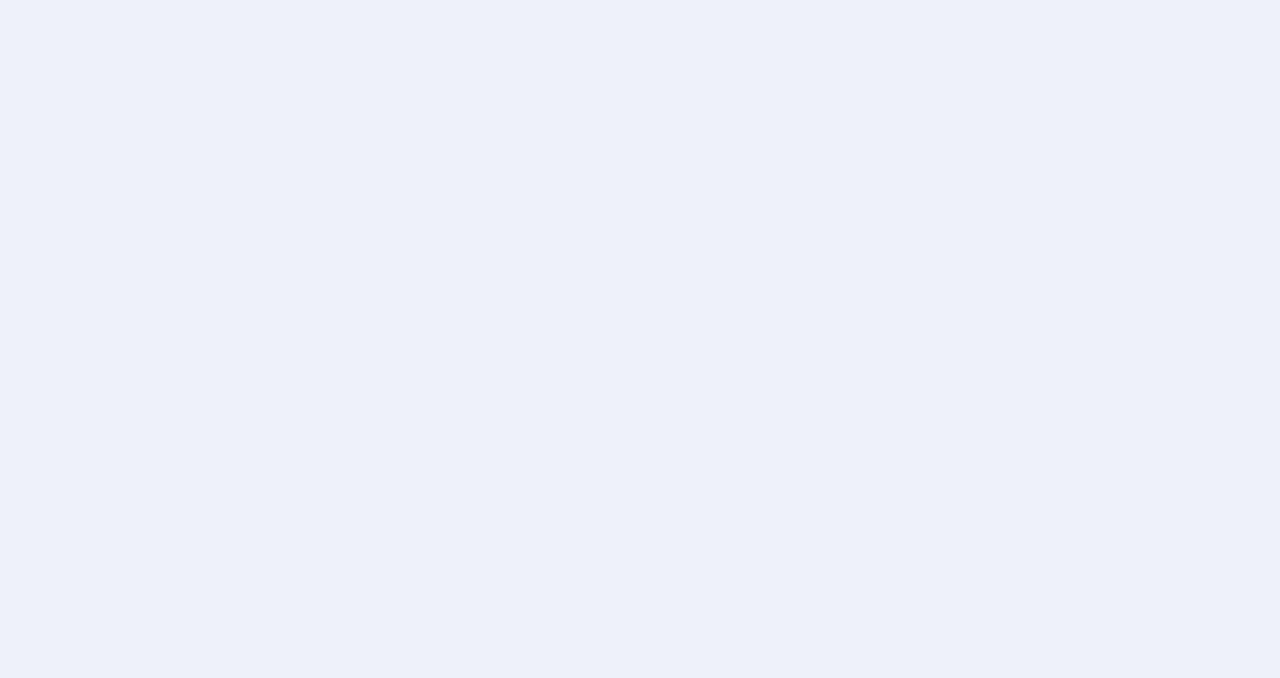 scroll, scrollTop: 0, scrollLeft: 0, axis: both 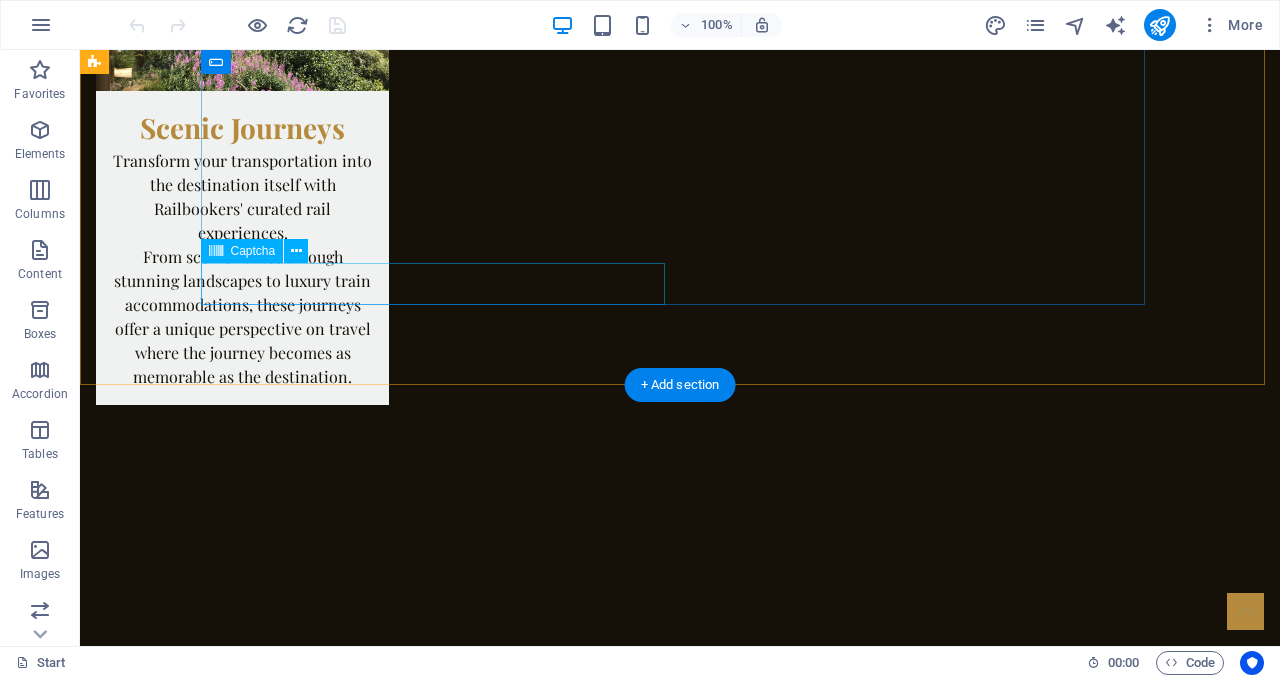 click on "Unreadable? Load new" at bounding box center [440, 5479] 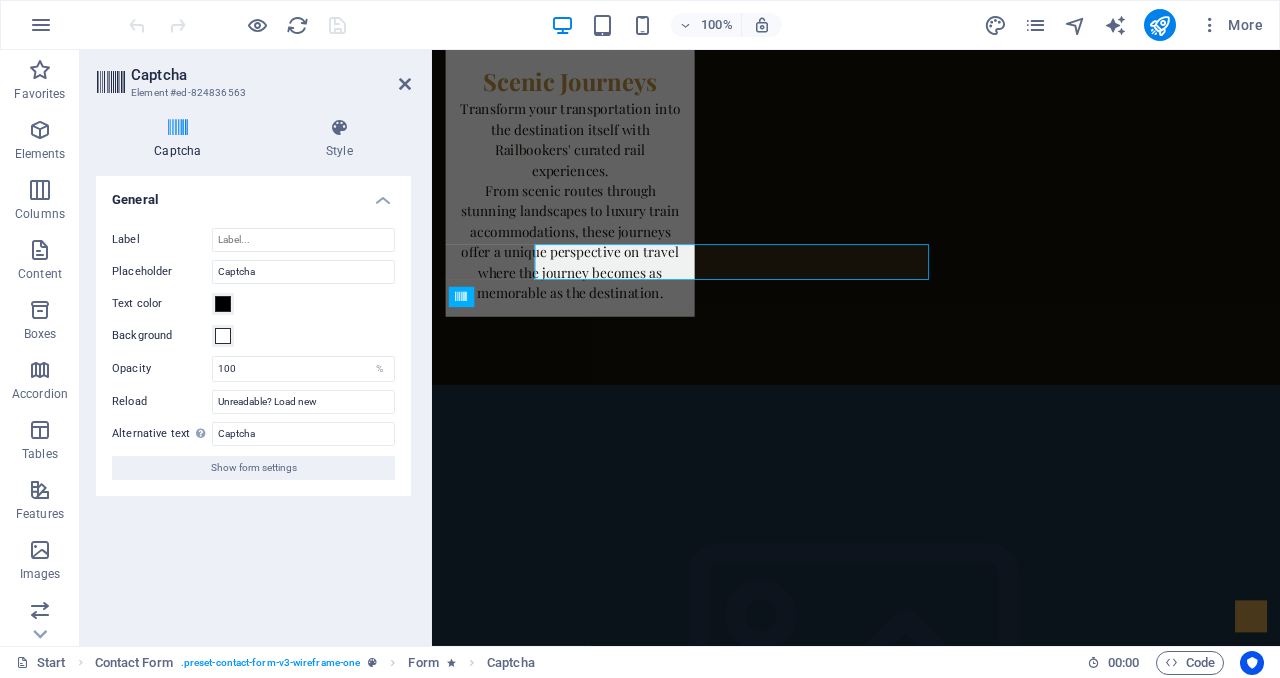 scroll, scrollTop: 5085, scrollLeft: 0, axis: vertical 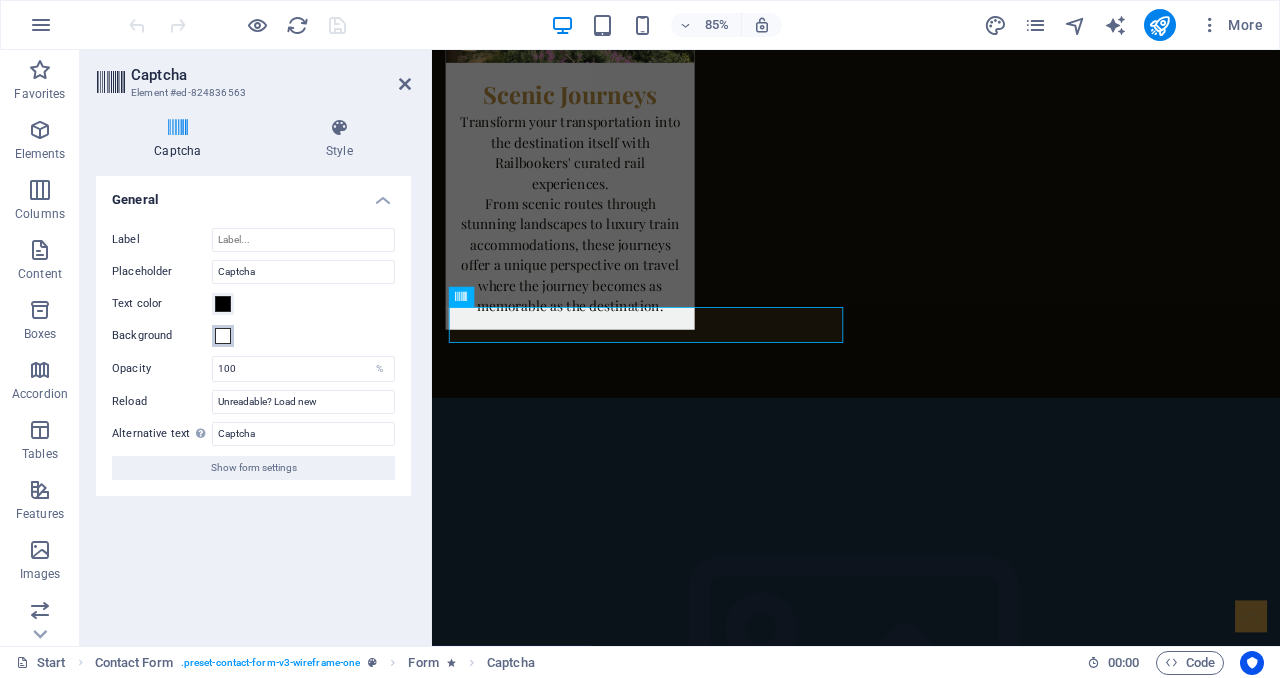 click at bounding box center (223, 336) 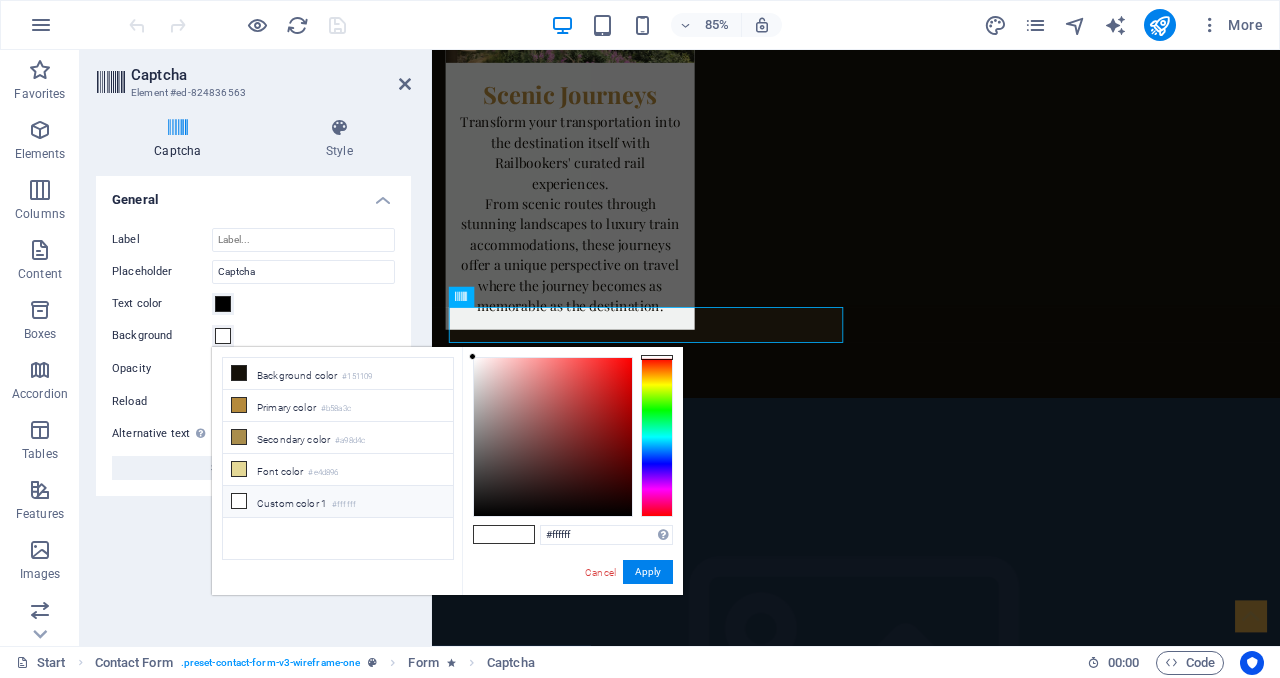 click on "Custom color 1
#ffffff" at bounding box center (338, 502) 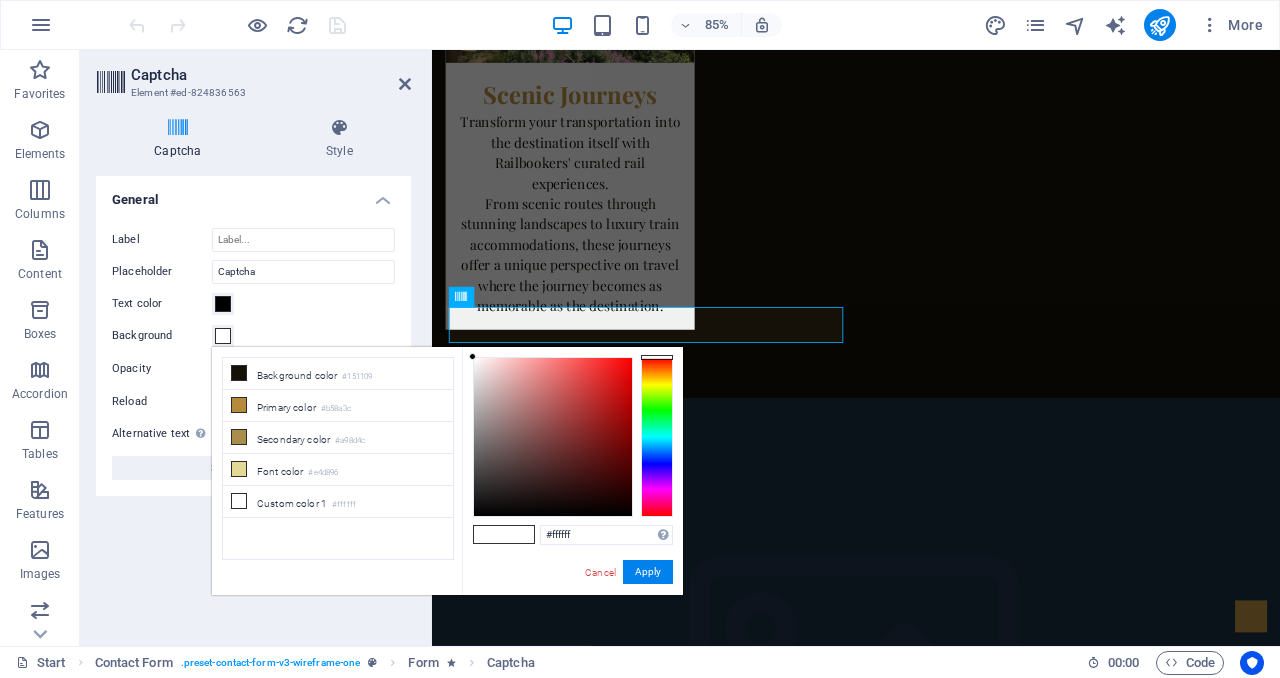 click on "Background" at bounding box center [253, 336] 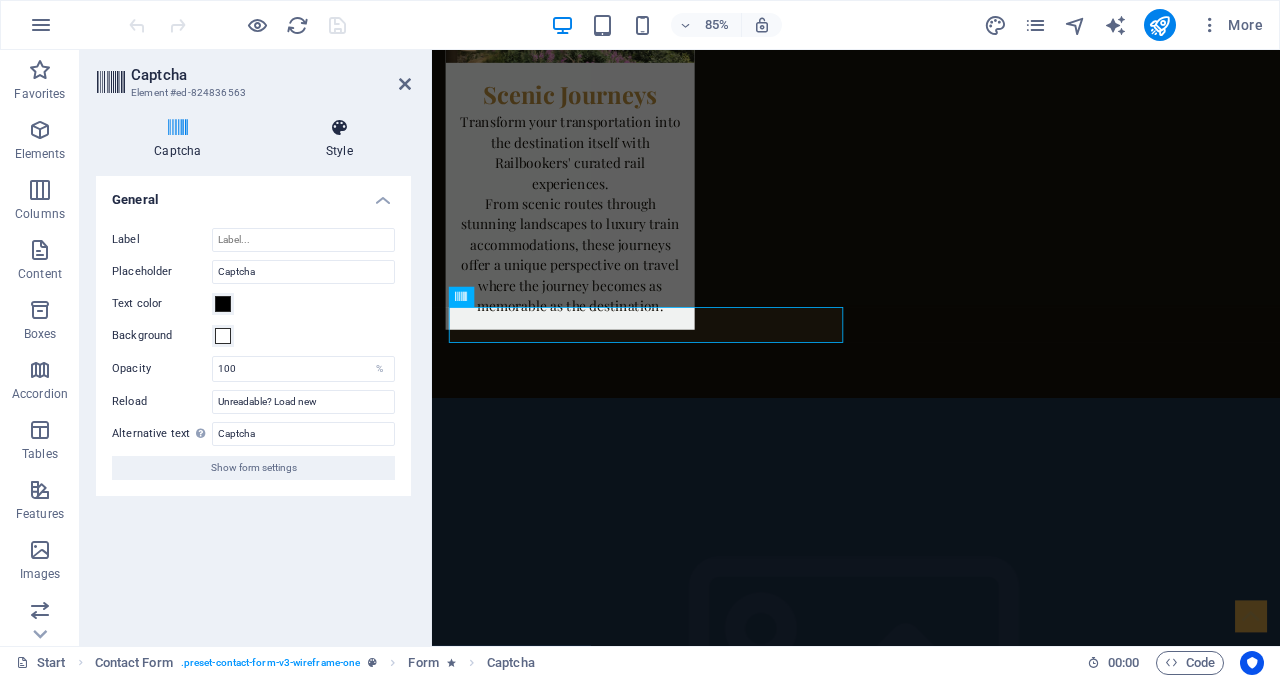 click at bounding box center [339, 128] 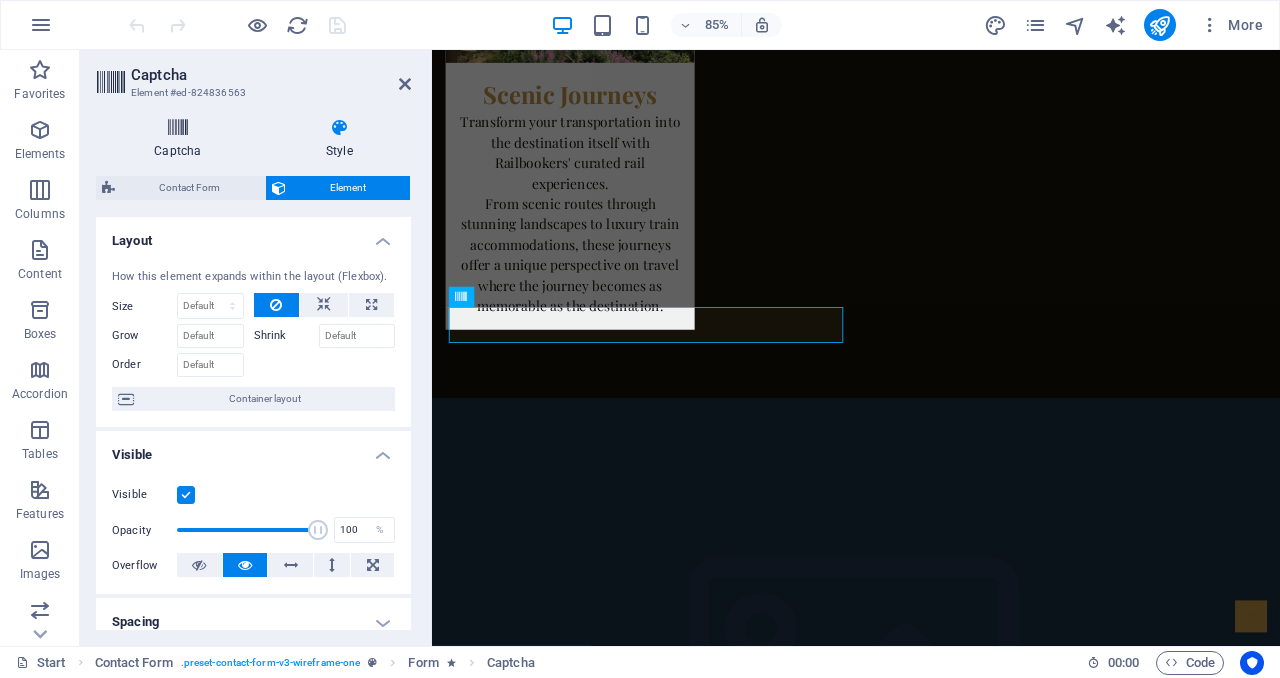click at bounding box center (178, 128) 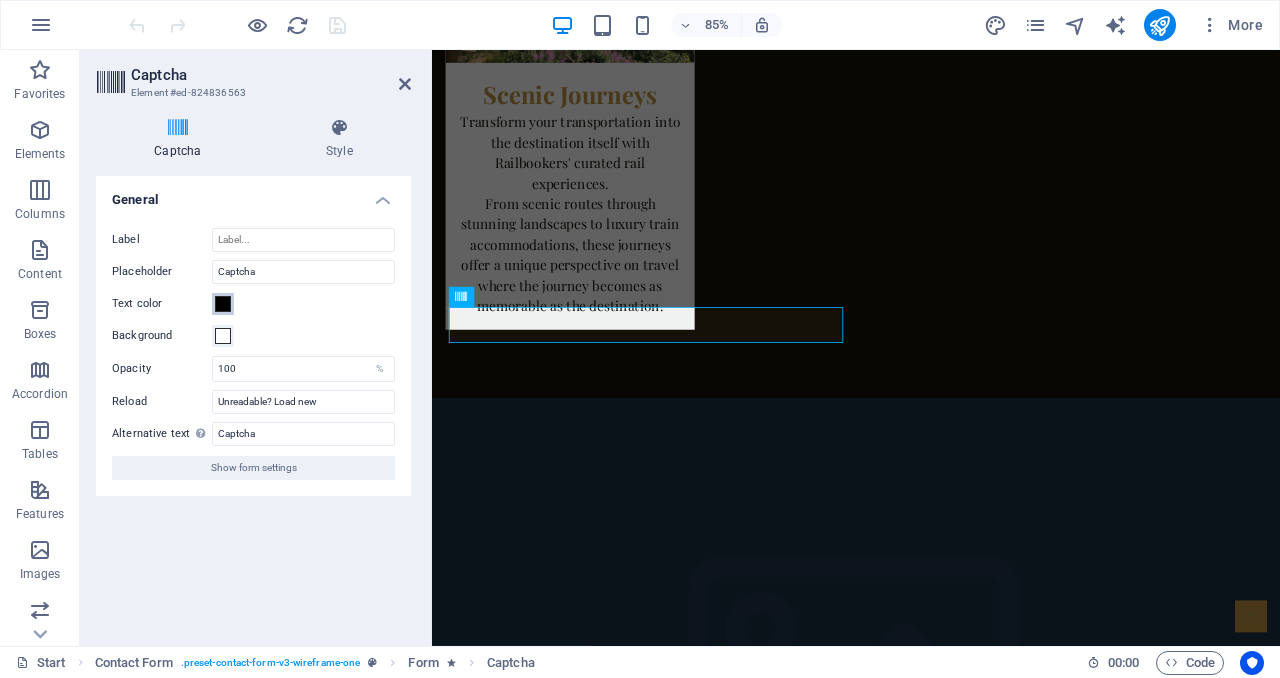 click at bounding box center (223, 304) 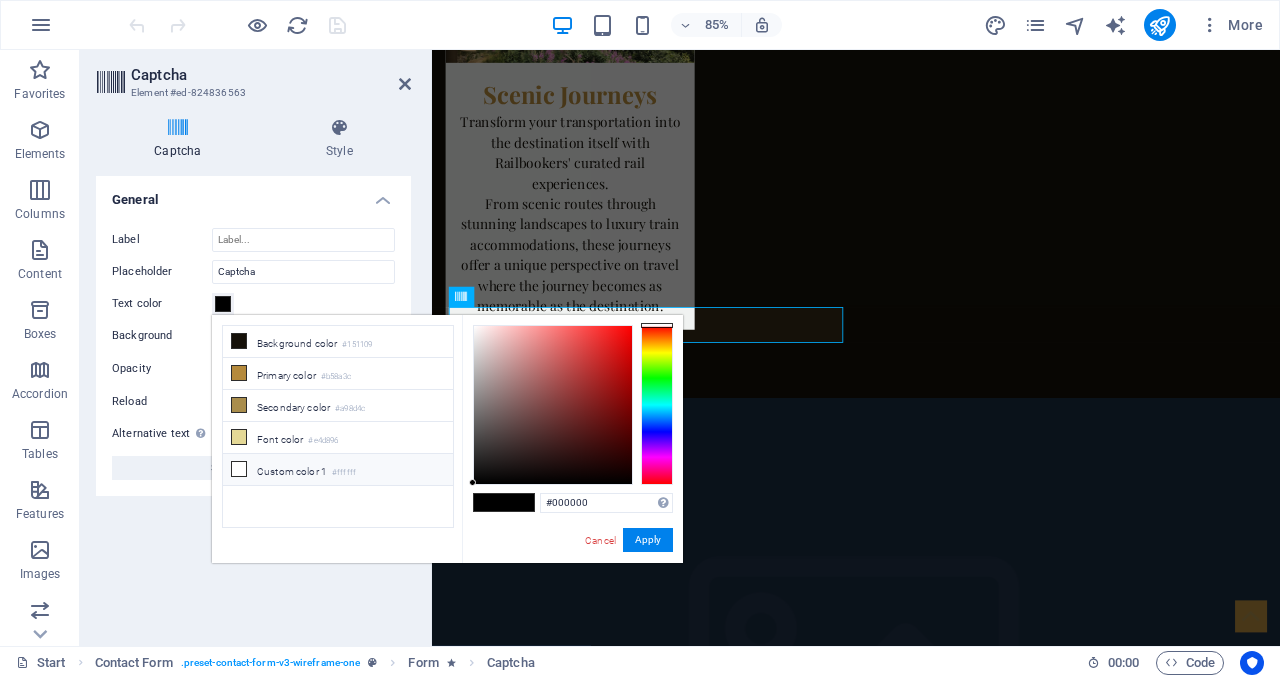 click at bounding box center [239, 469] 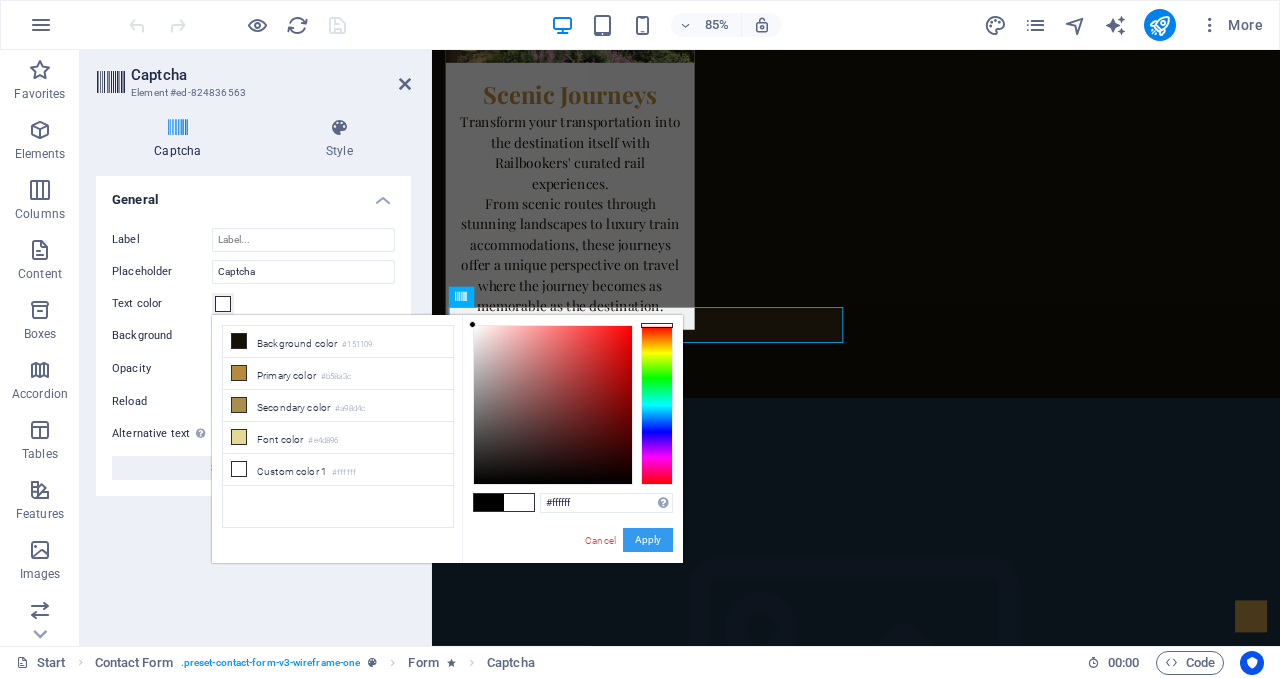 click on "Apply" at bounding box center [648, 540] 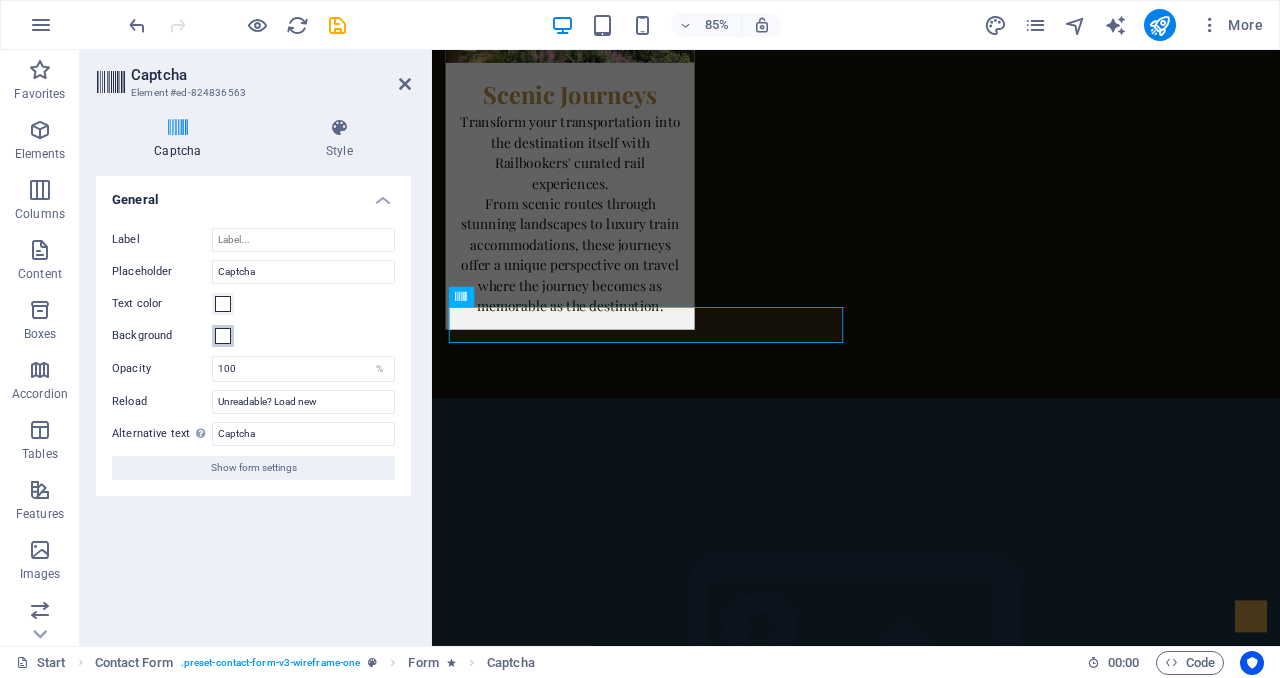 click at bounding box center (223, 336) 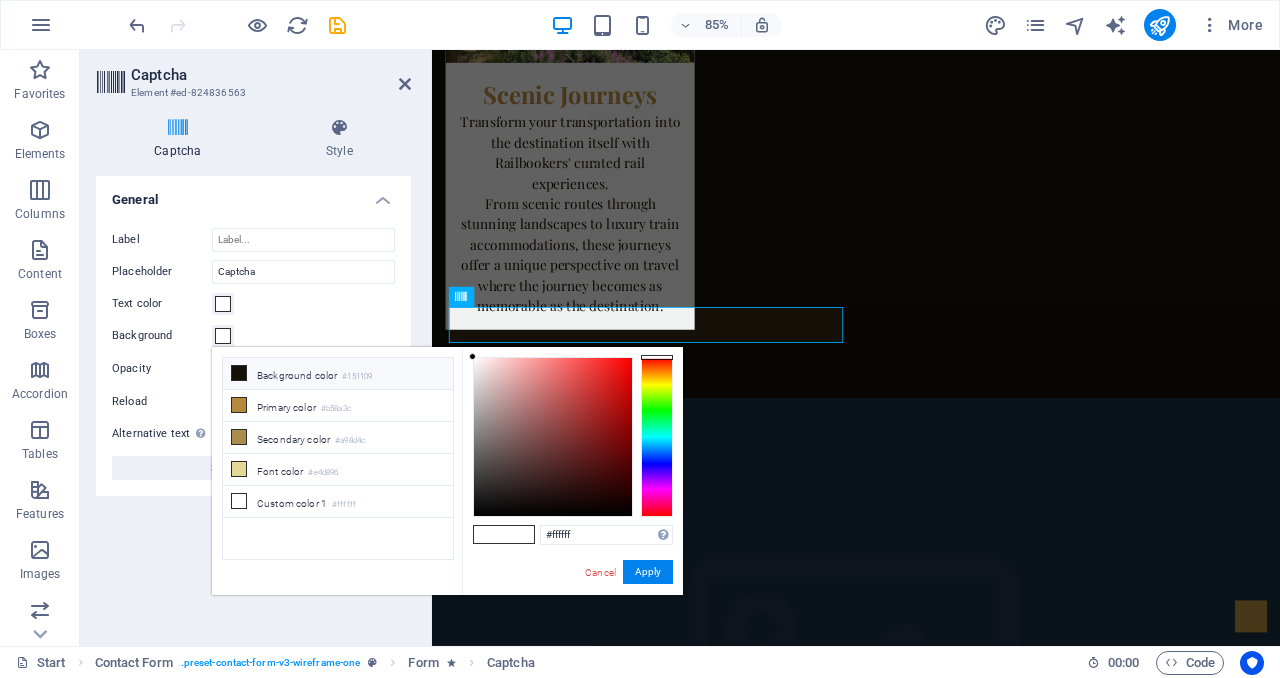 click on "Background color
#151109" at bounding box center (338, 374) 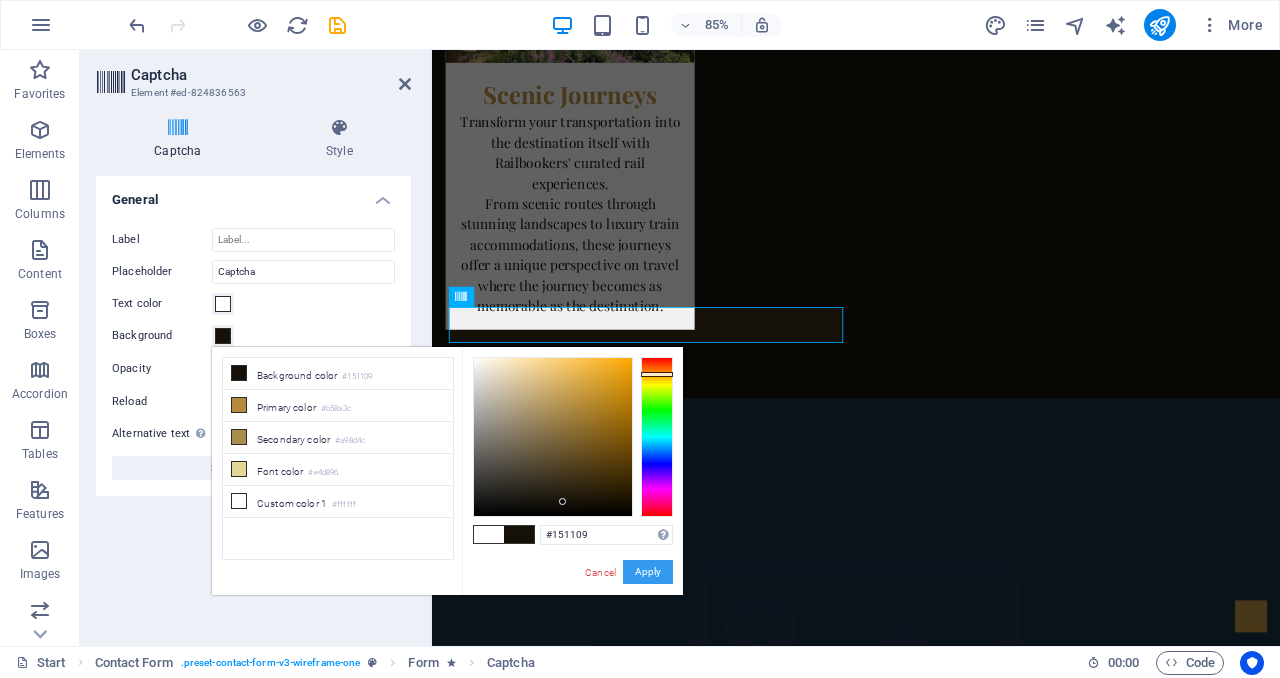 click on "Apply" at bounding box center [648, 572] 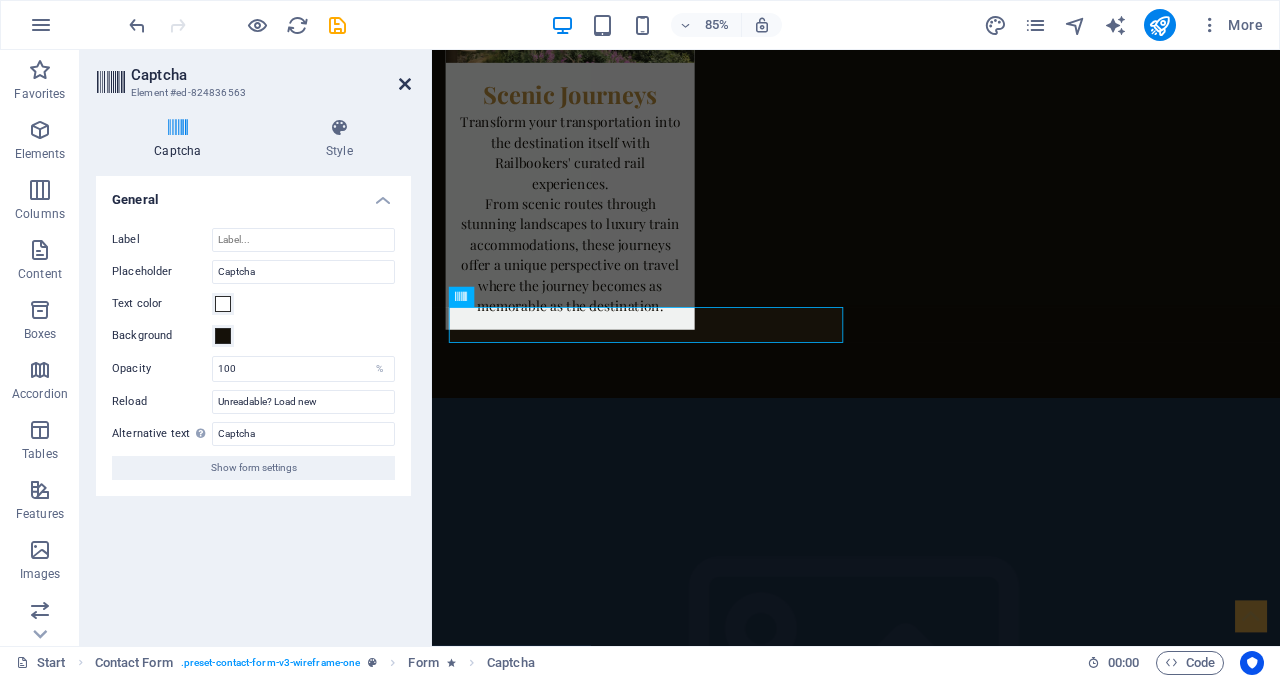click at bounding box center (405, 84) 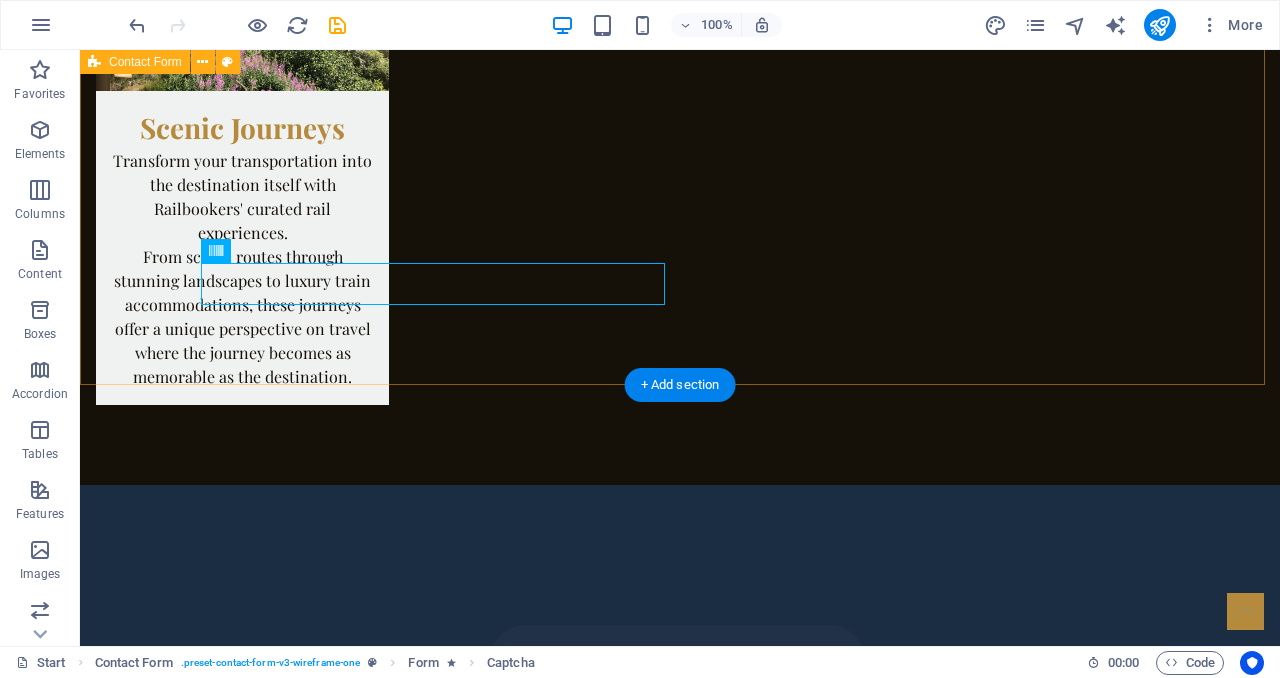 click on "Contact Us   I have read and understand the privacy policy. Unreadable? Load new Submit" at bounding box center (680, 5301) 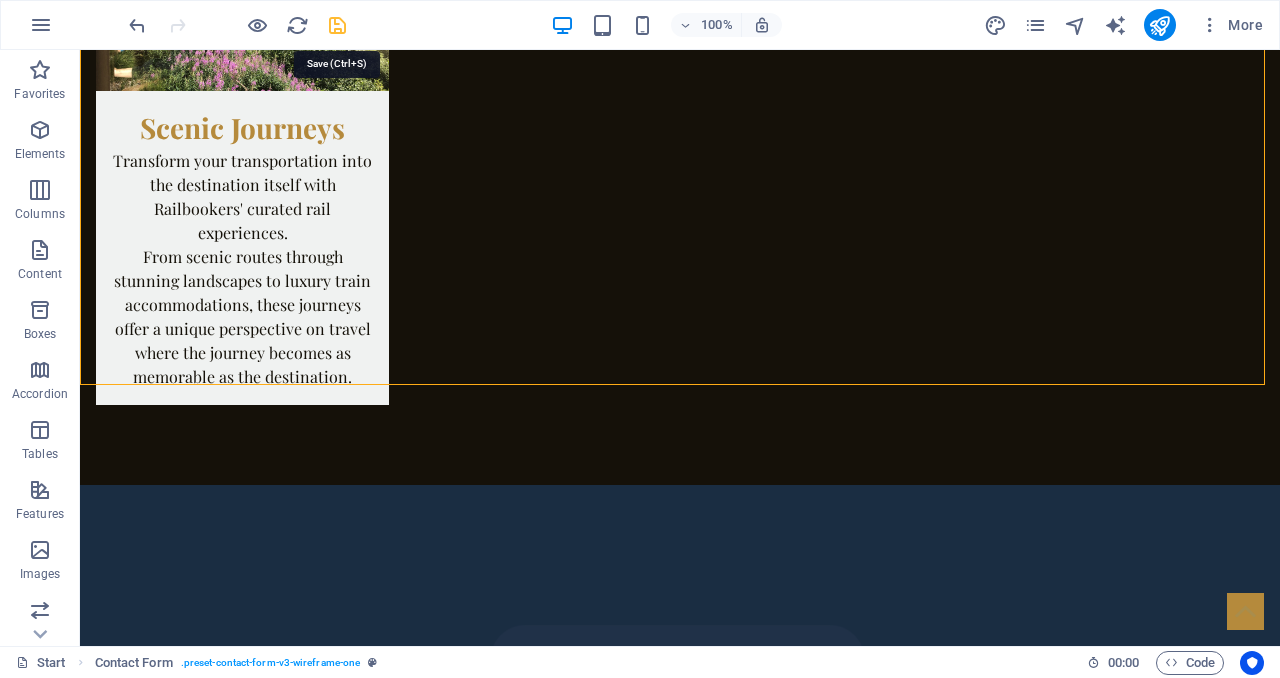 click at bounding box center (337, 25) 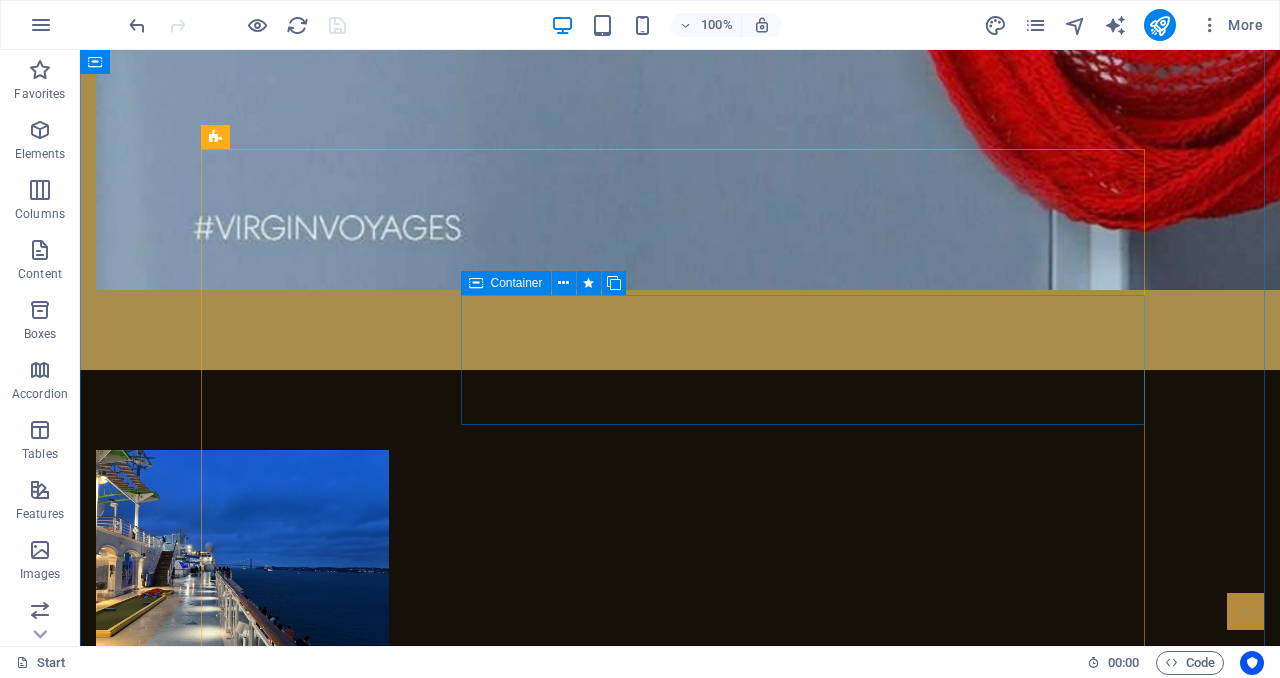 scroll, scrollTop: 3368, scrollLeft: 0, axis: vertical 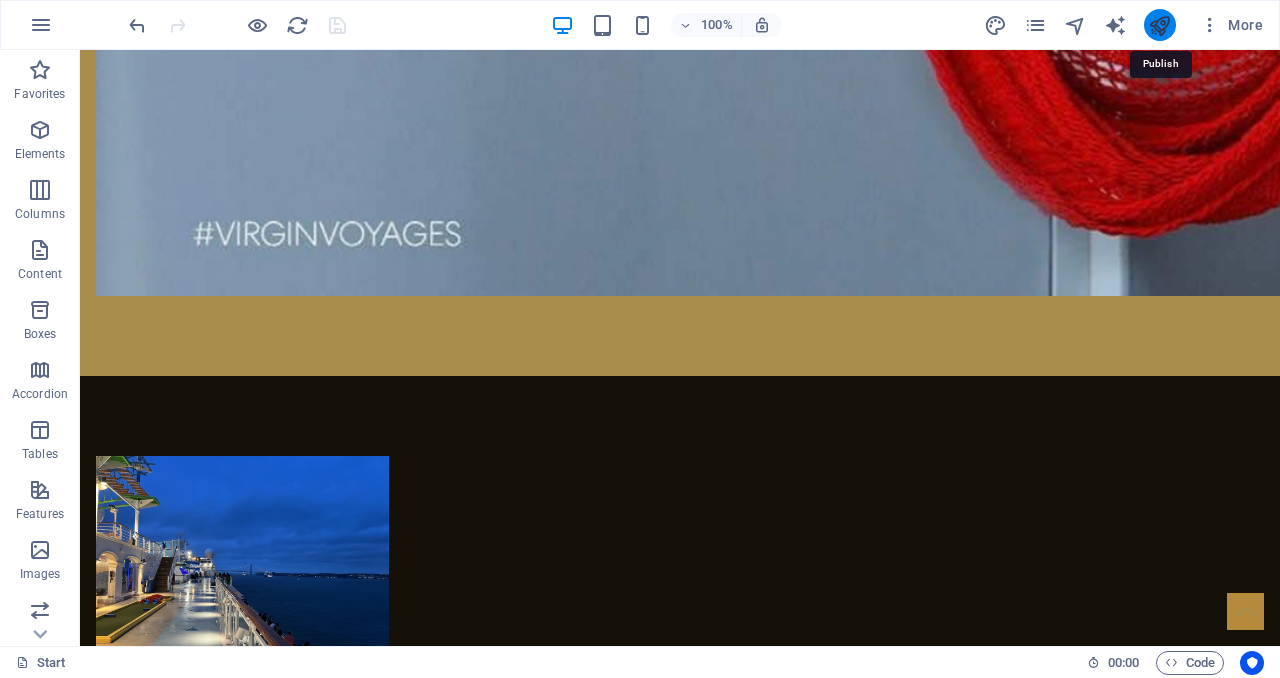 click at bounding box center [1159, 25] 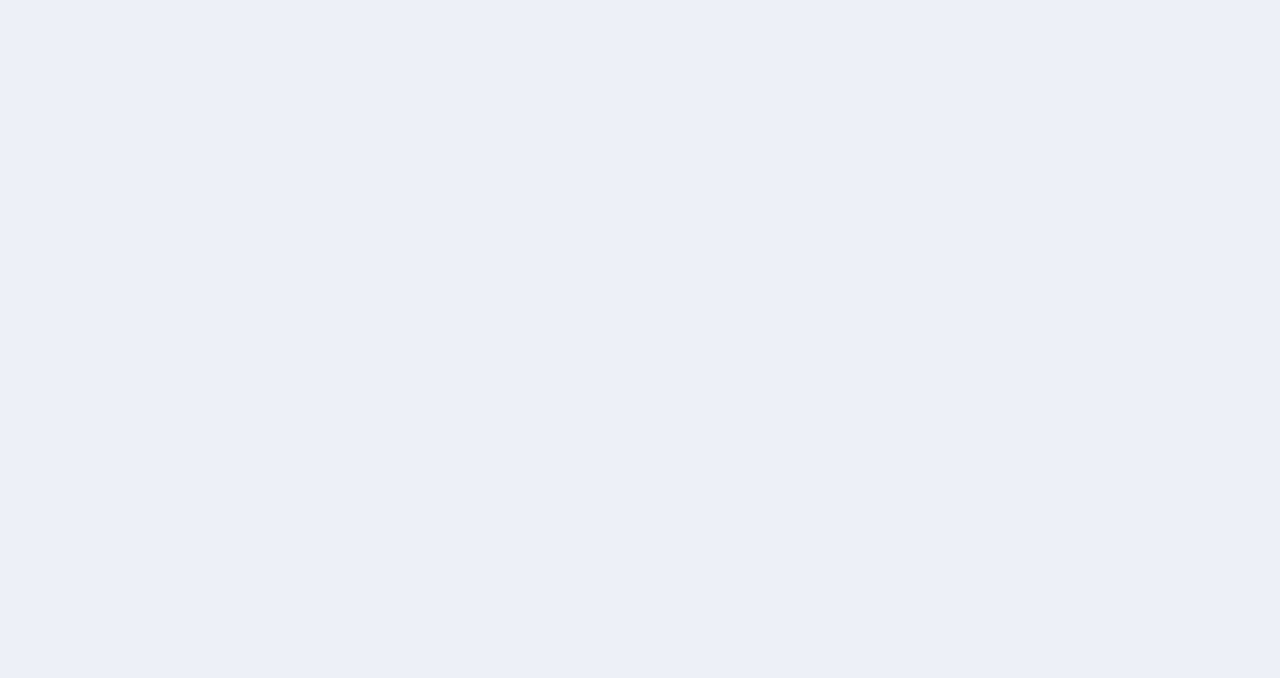 scroll, scrollTop: 0, scrollLeft: 0, axis: both 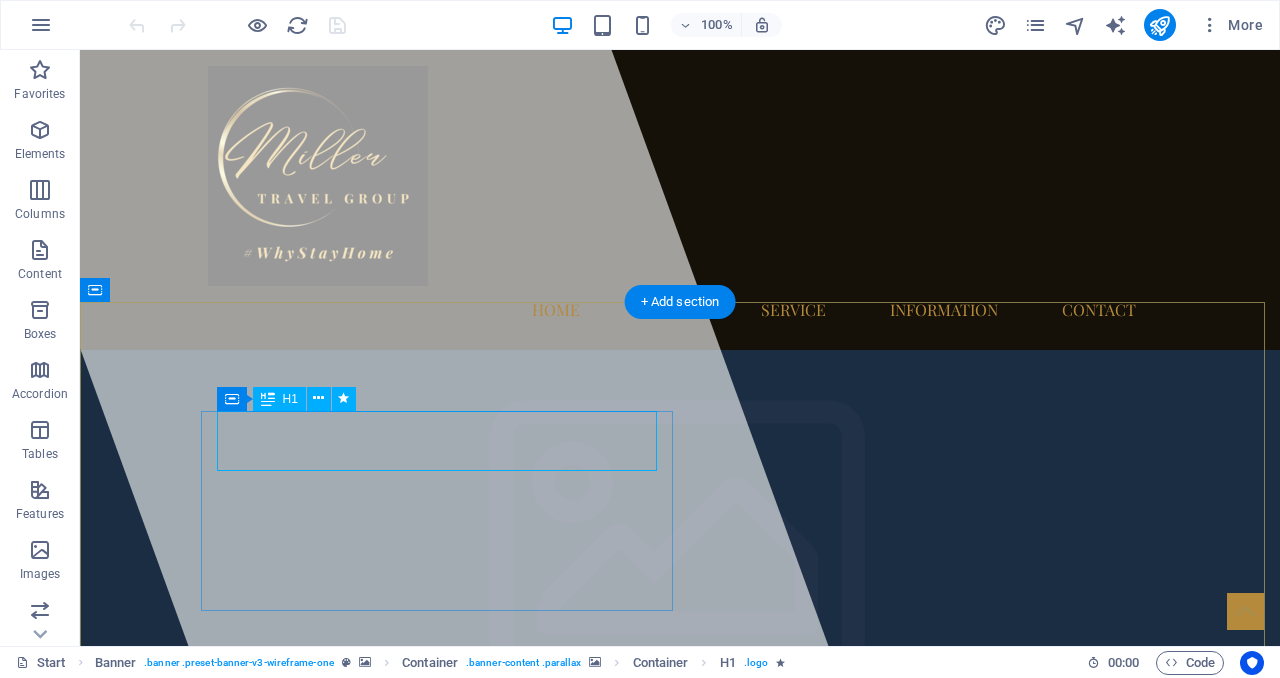 click on "MillerTravelGroup.com" at bounding box center [327, 1365] 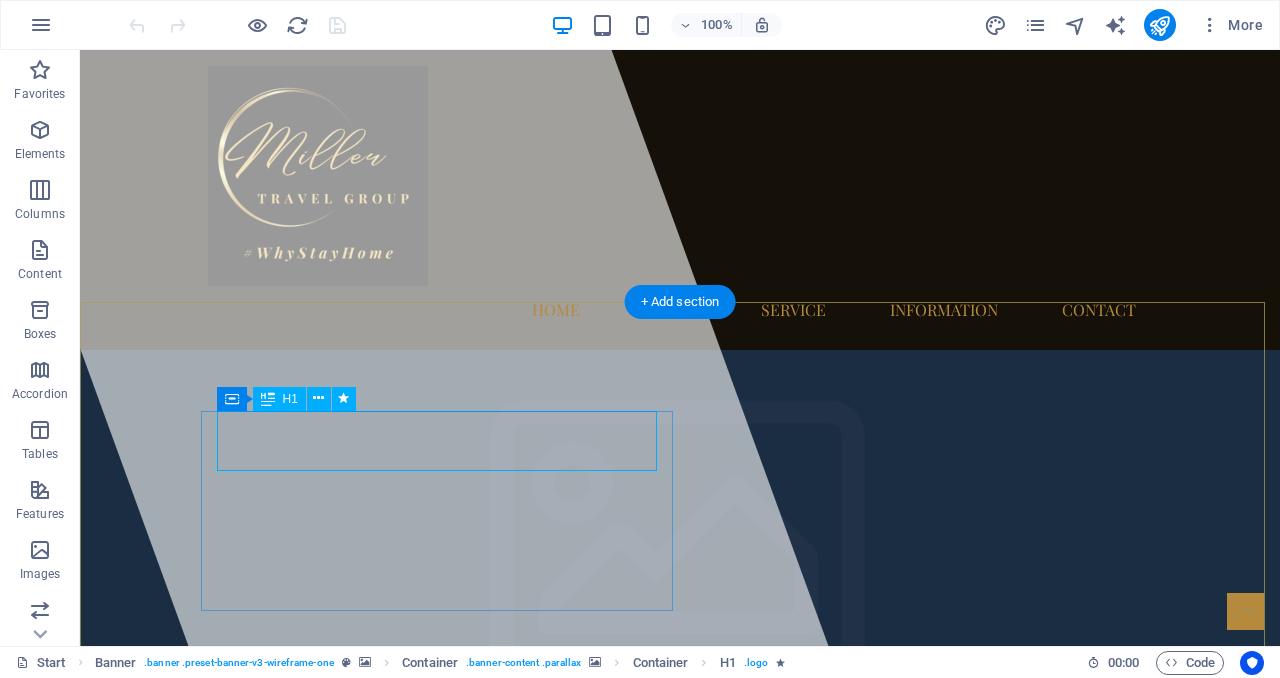 drag, startPoint x: 646, startPoint y: 444, endPoint x: 222, endPoint y: 440, distance: 424.01886 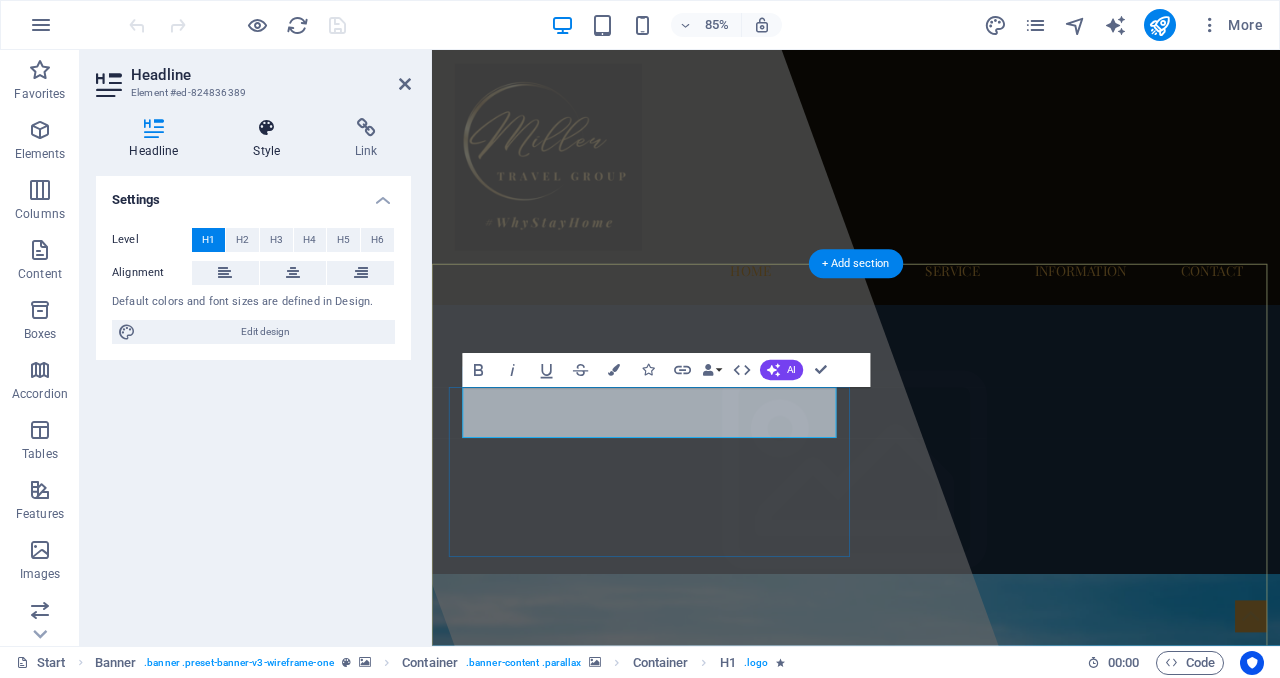 click at bounding box center (267, 128) 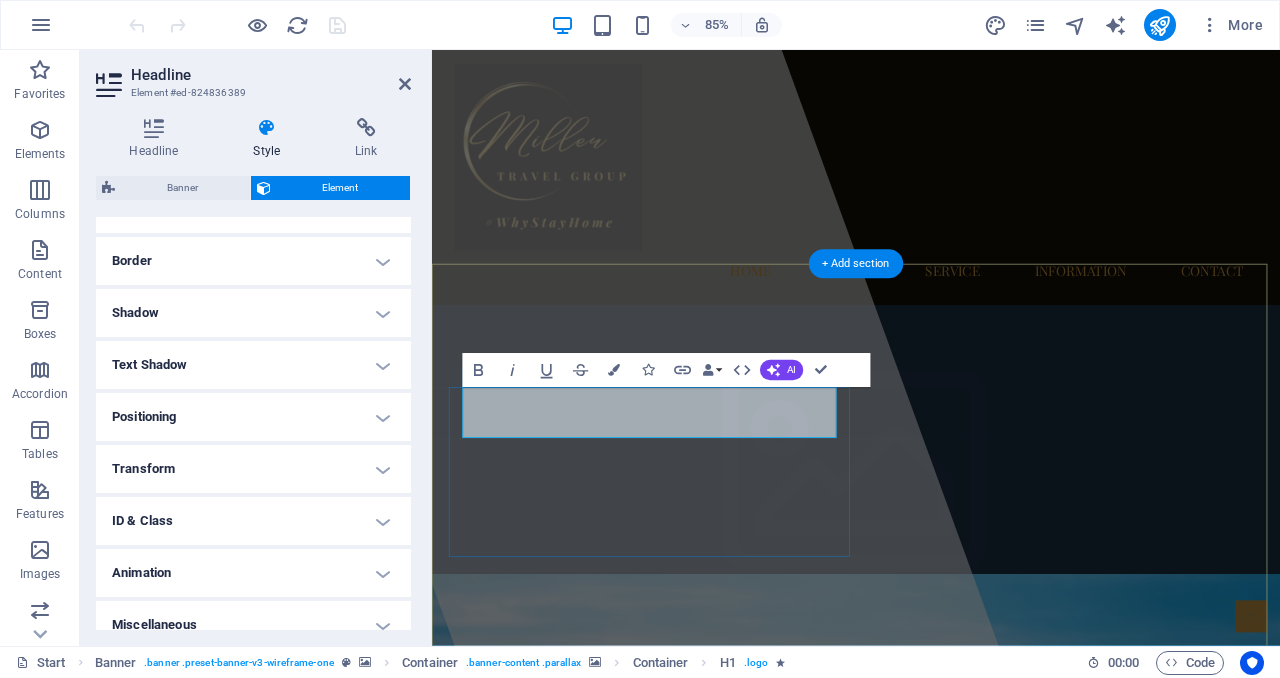scroll, scrollTop: 432, scrollLeft: 0, axis: vertical 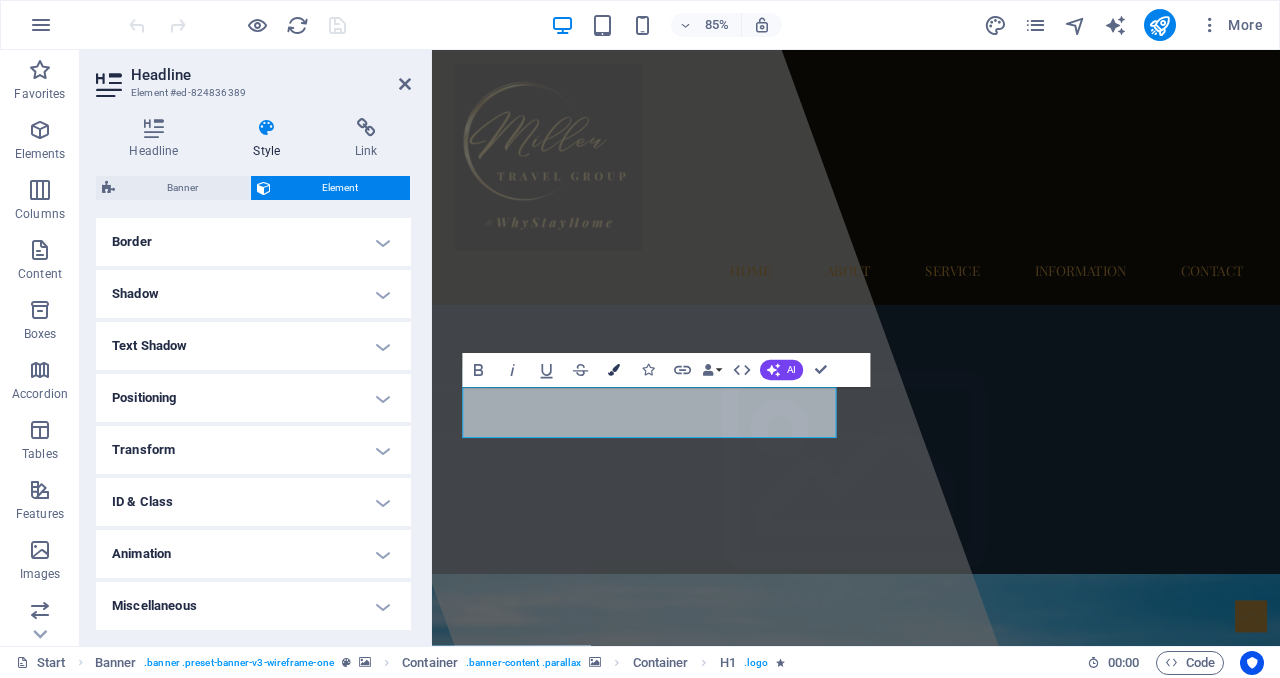 click at bounding box center (614, 371) 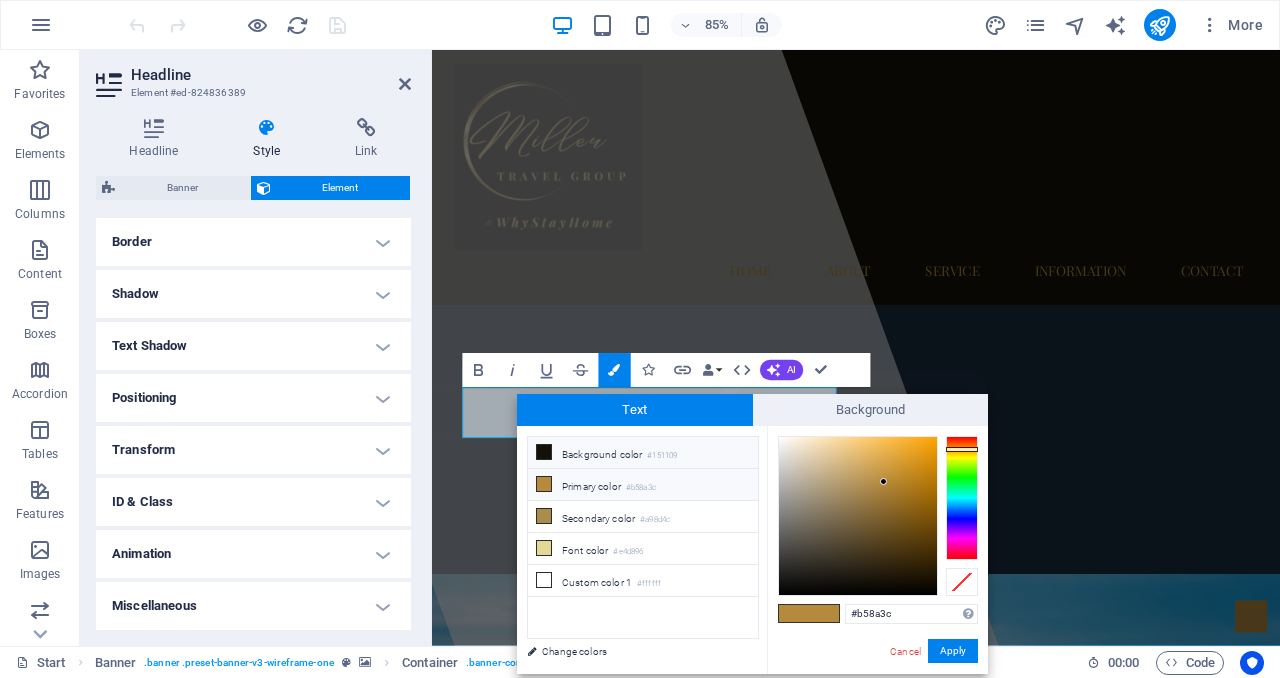 click on "Background color
#151109" at bounding box center [643, 453] 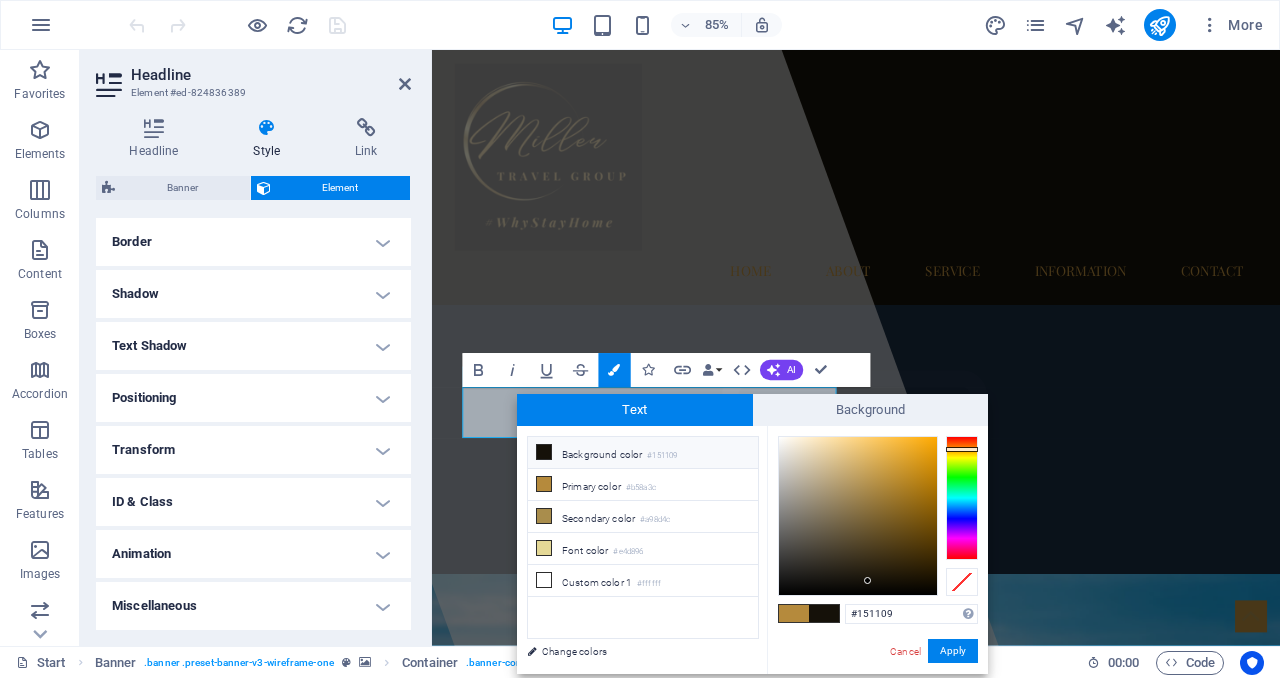 click on "Background color
#151109" at bounding box center [643, 453] 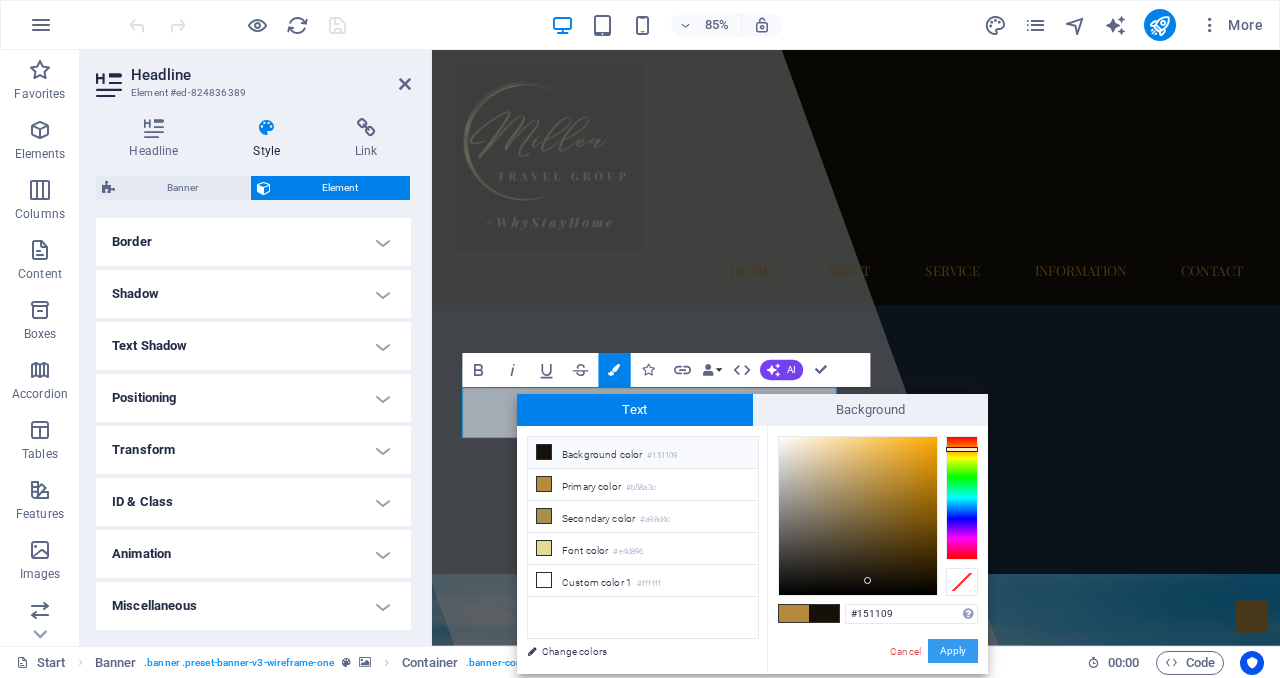 click on "Apply" at bounding box center [953, 651] 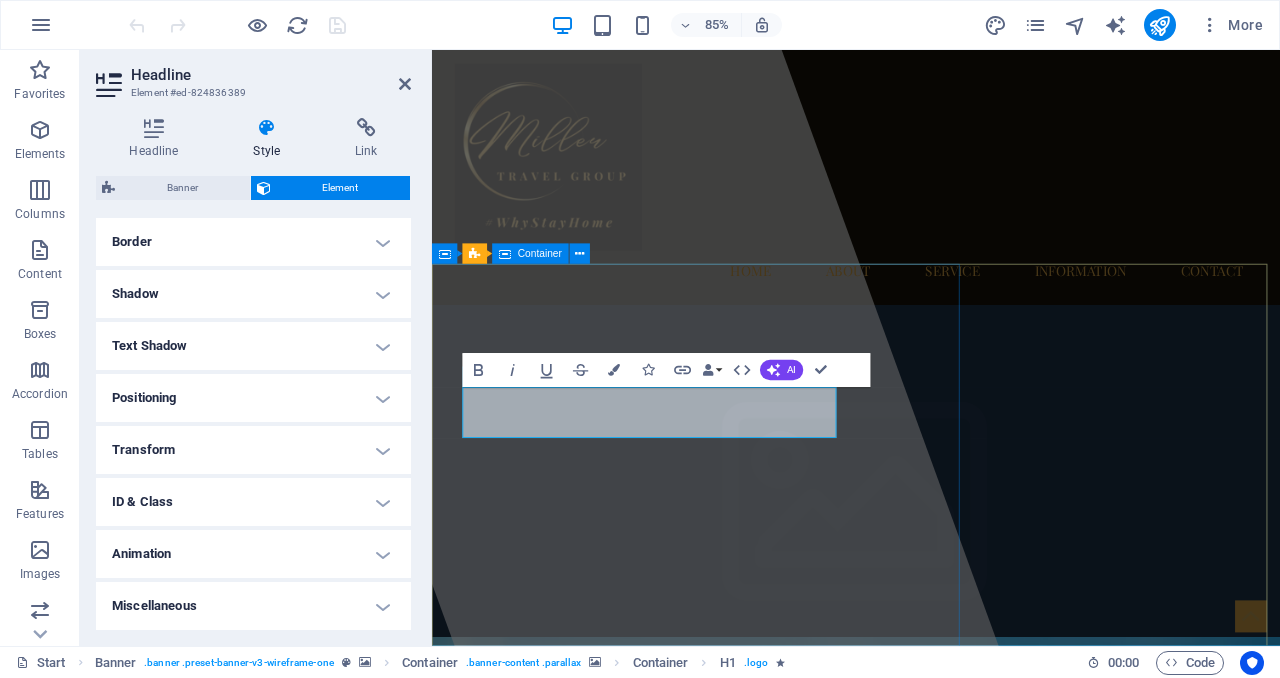 click at bounding box center (650, 400) 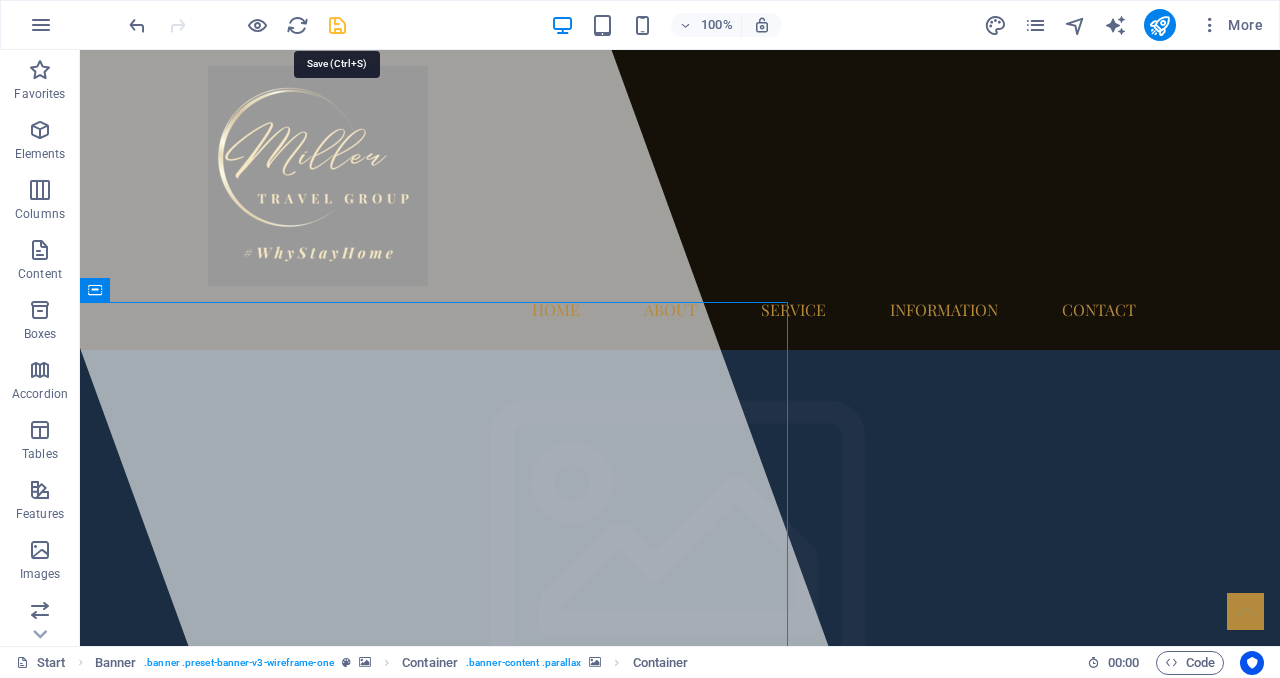 click at bounding box center [337, 25] 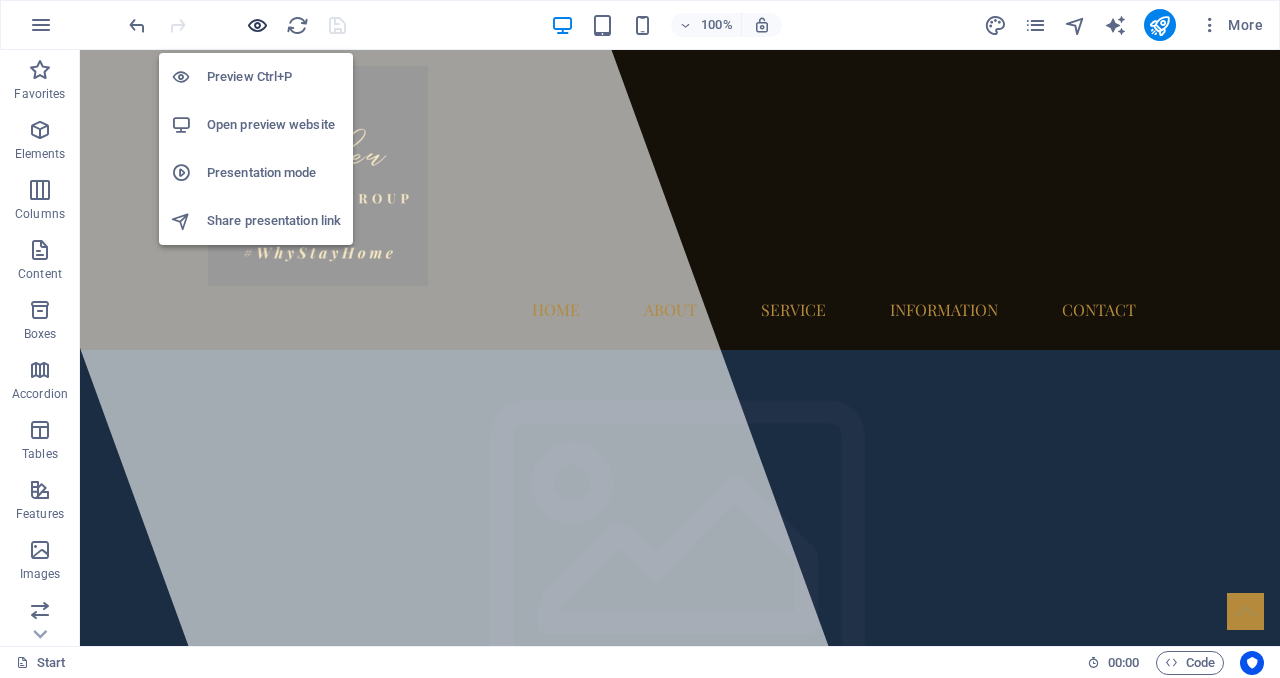 click at bounding box center (257, 25) 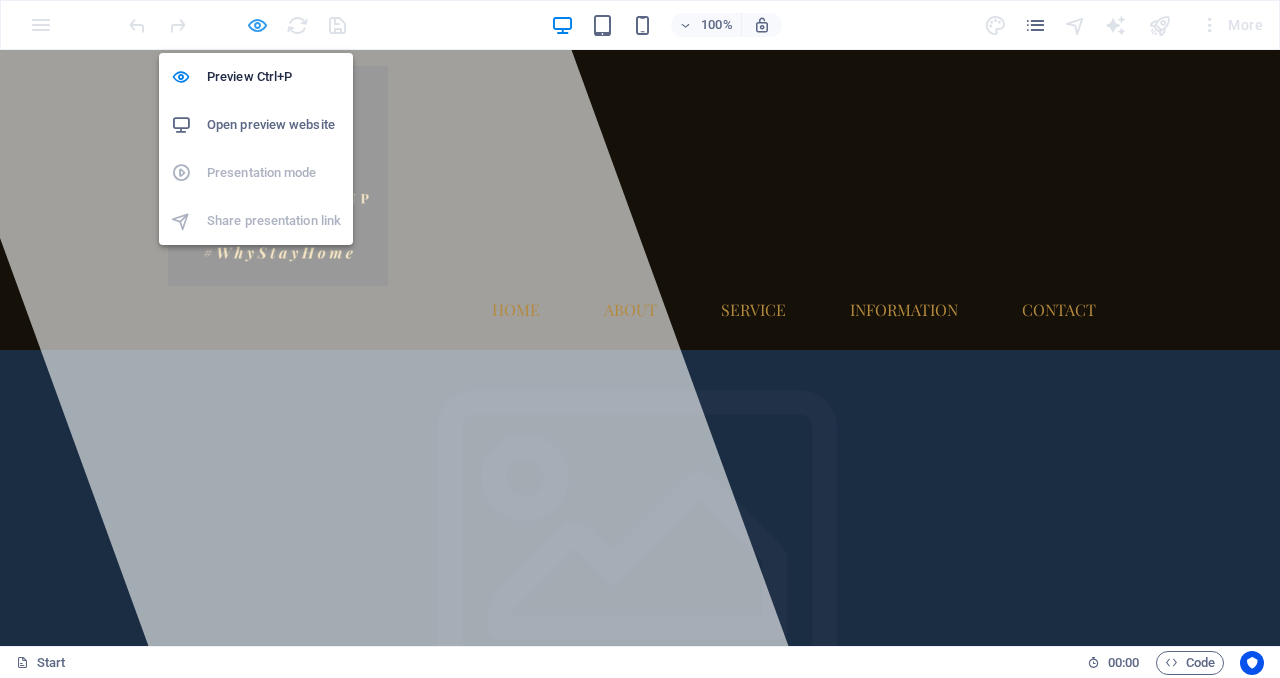 click at bounding box center (257, 25) 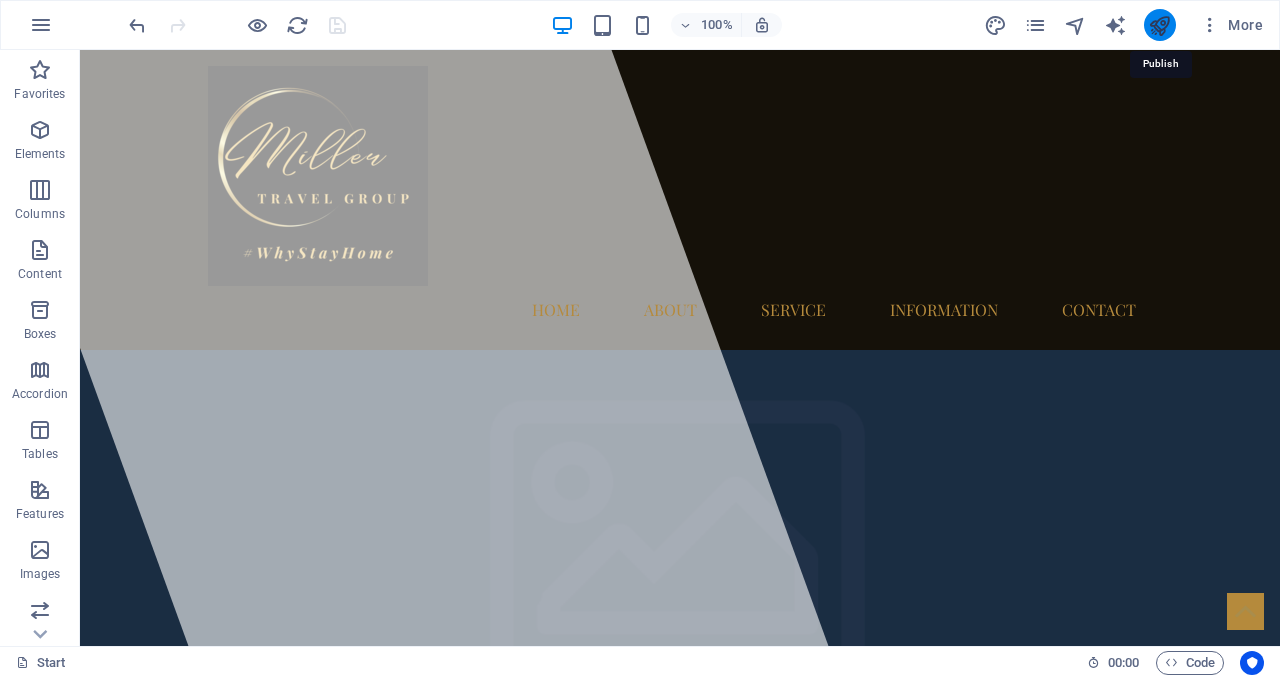 click at bounding box center [1159, 25] 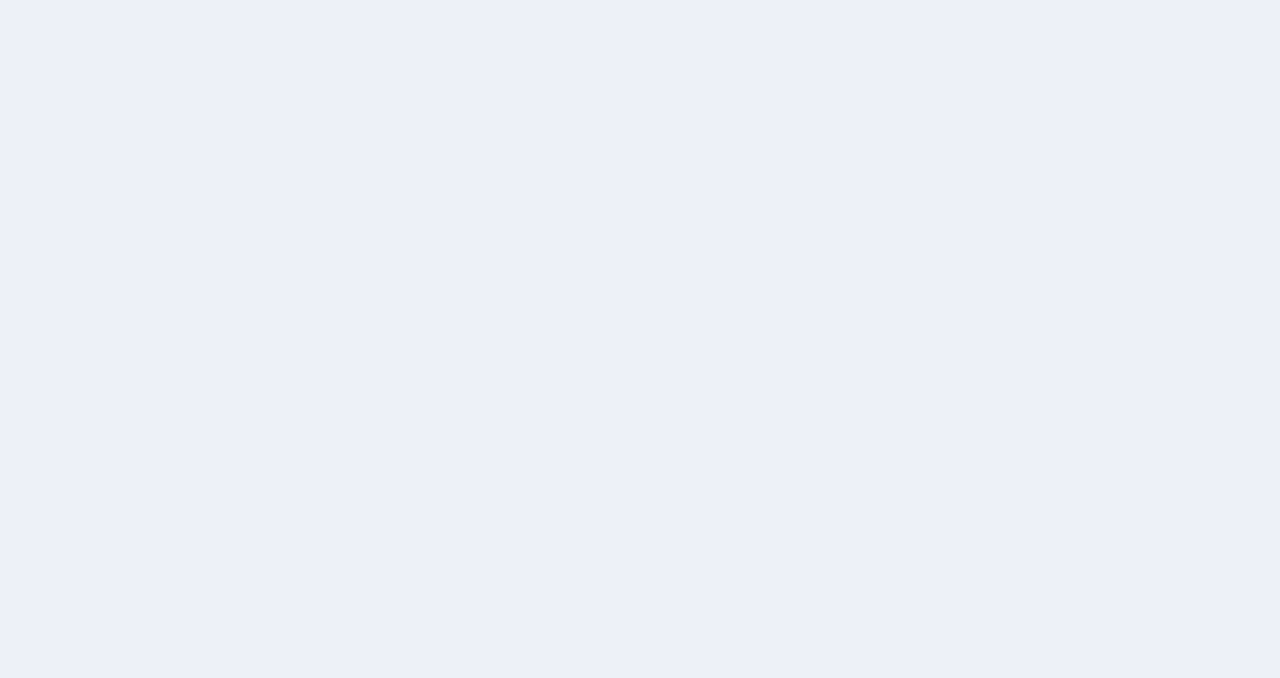 scroll, scrollTop: 0, scrollLeft: 0, axis: both 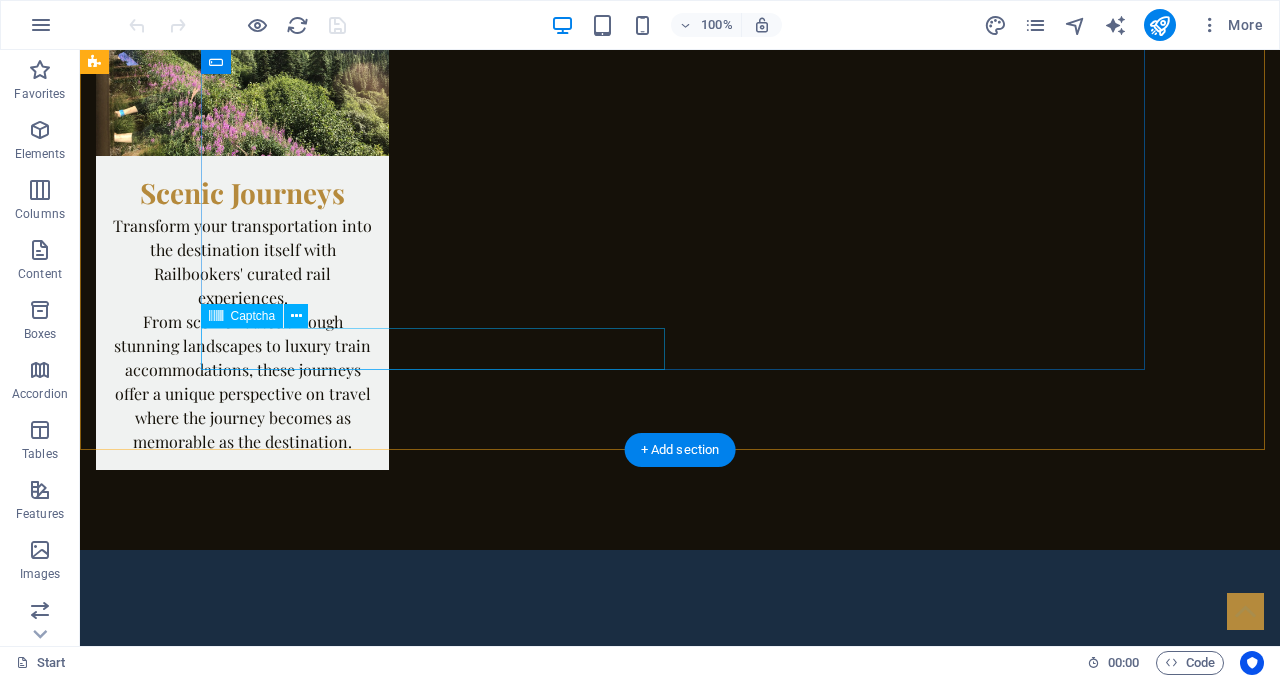 click on "Unreadable? Load new" at bounding box center [440, 5544] 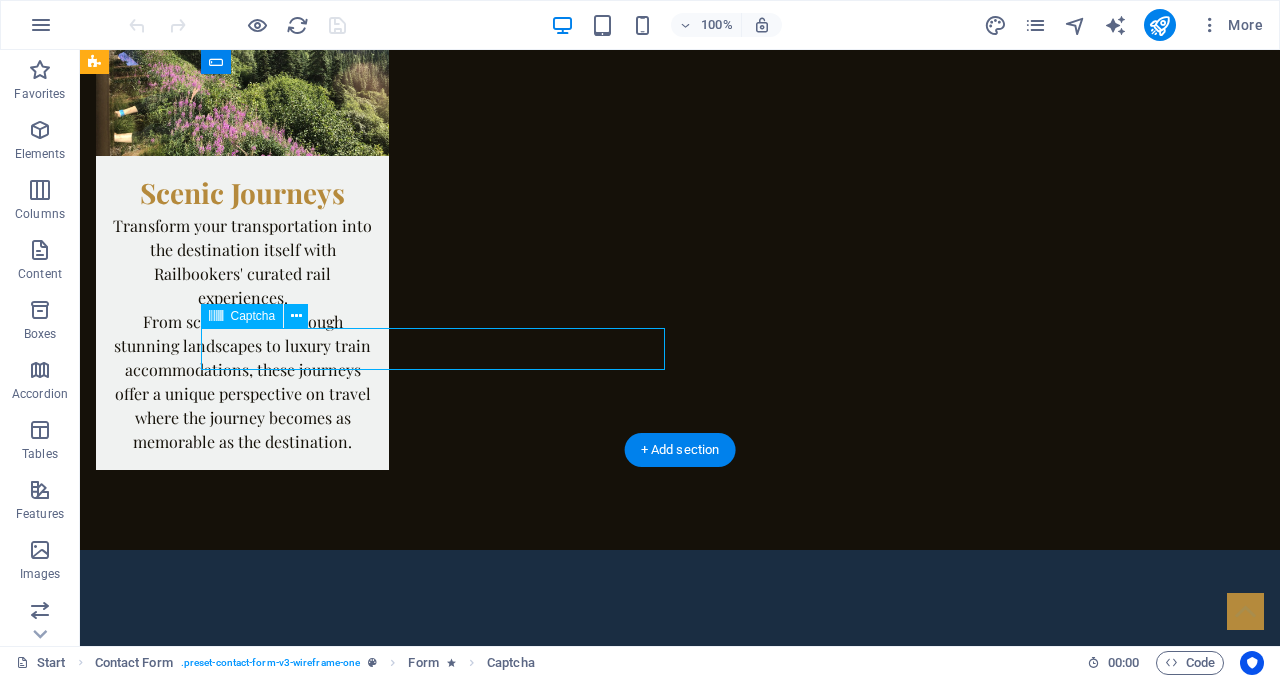 click on "Unreadable? Load new" at bounding box center (440, 5544) 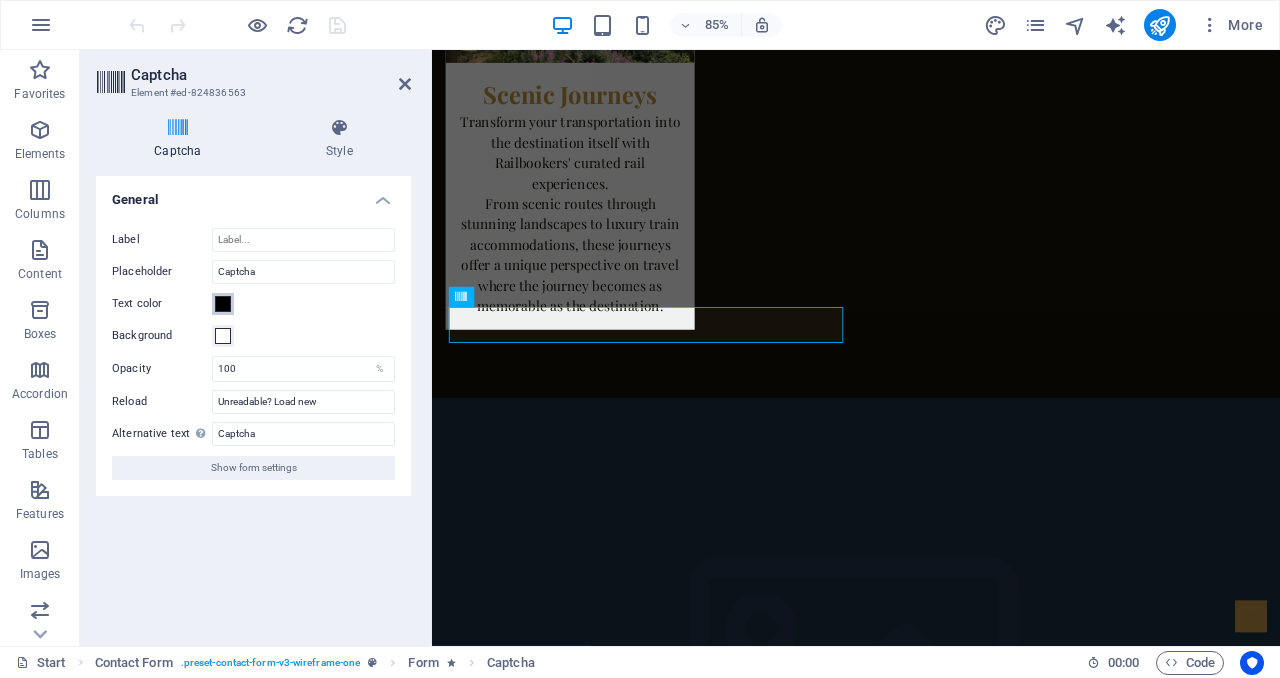 click at bounding box center (223, 304) 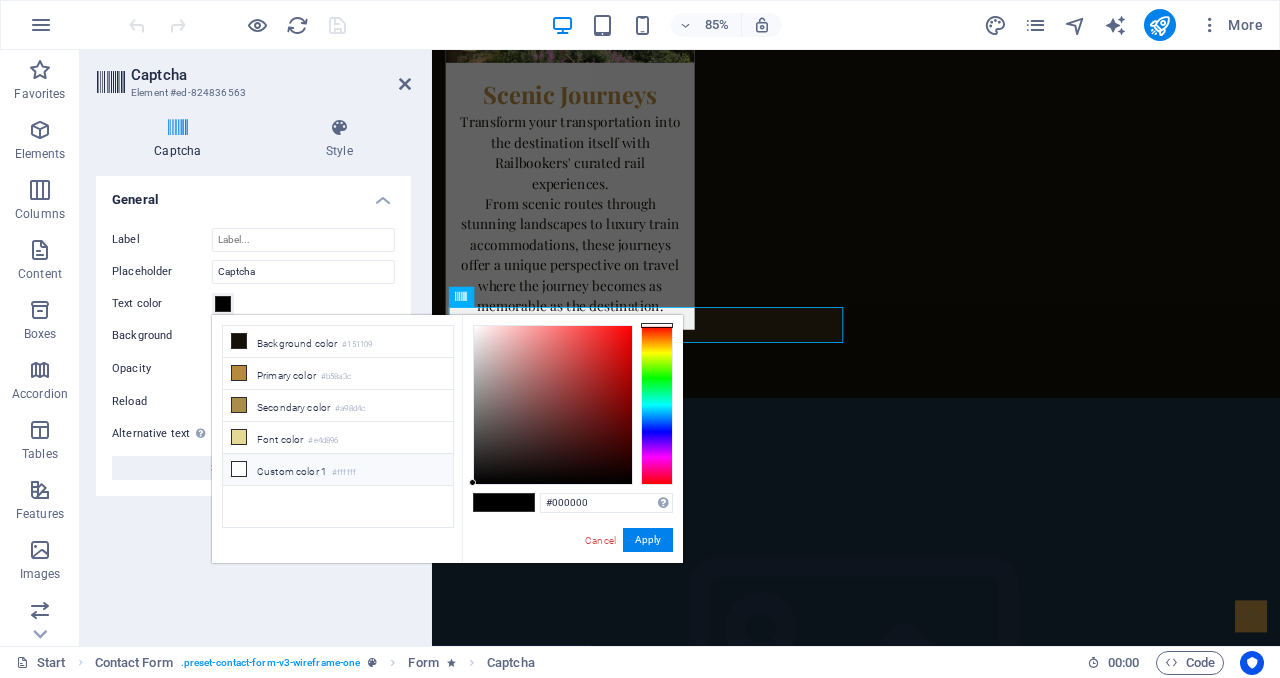 click at bounding box center (239, 469) 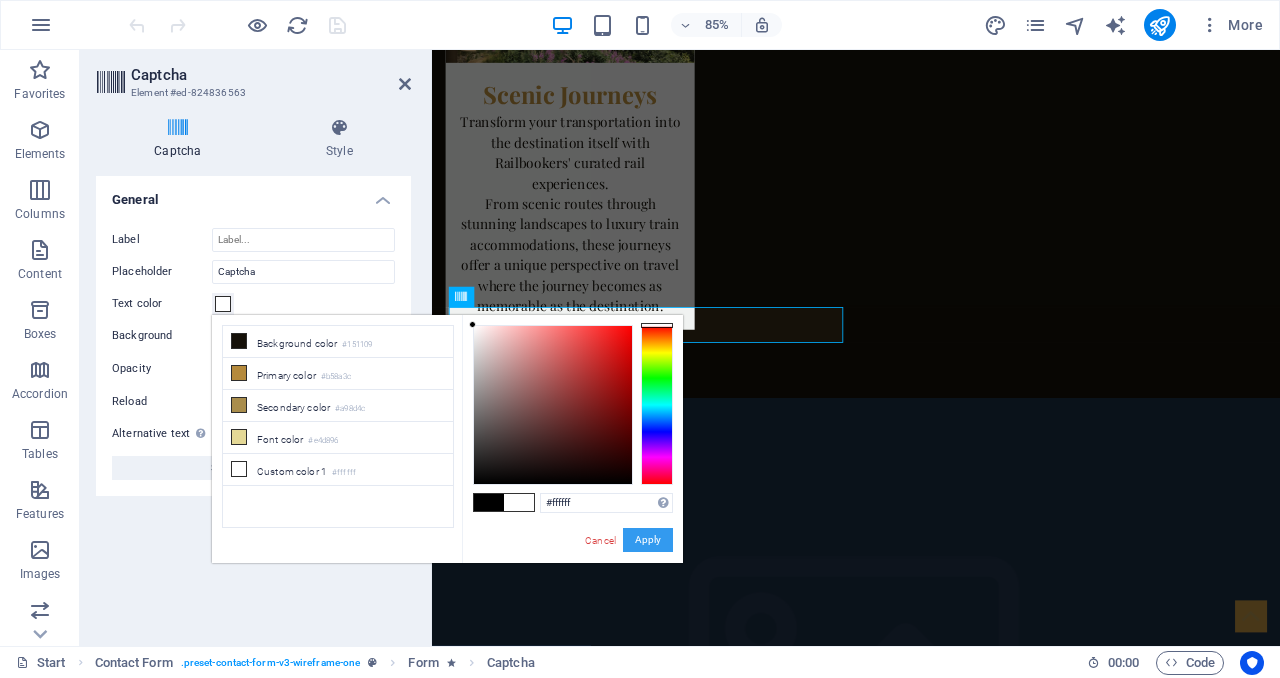 click on "Apply" at bounding box center (648, 540) 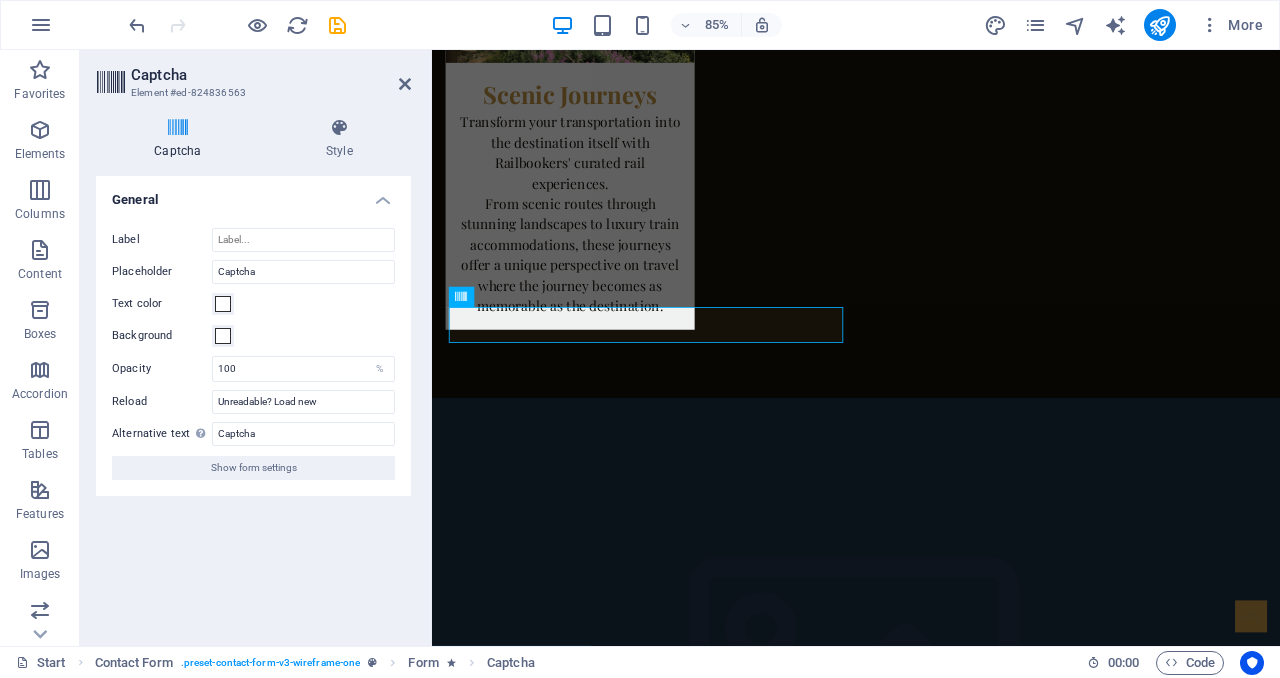 click on "Background" at bounding box center [253, 336] 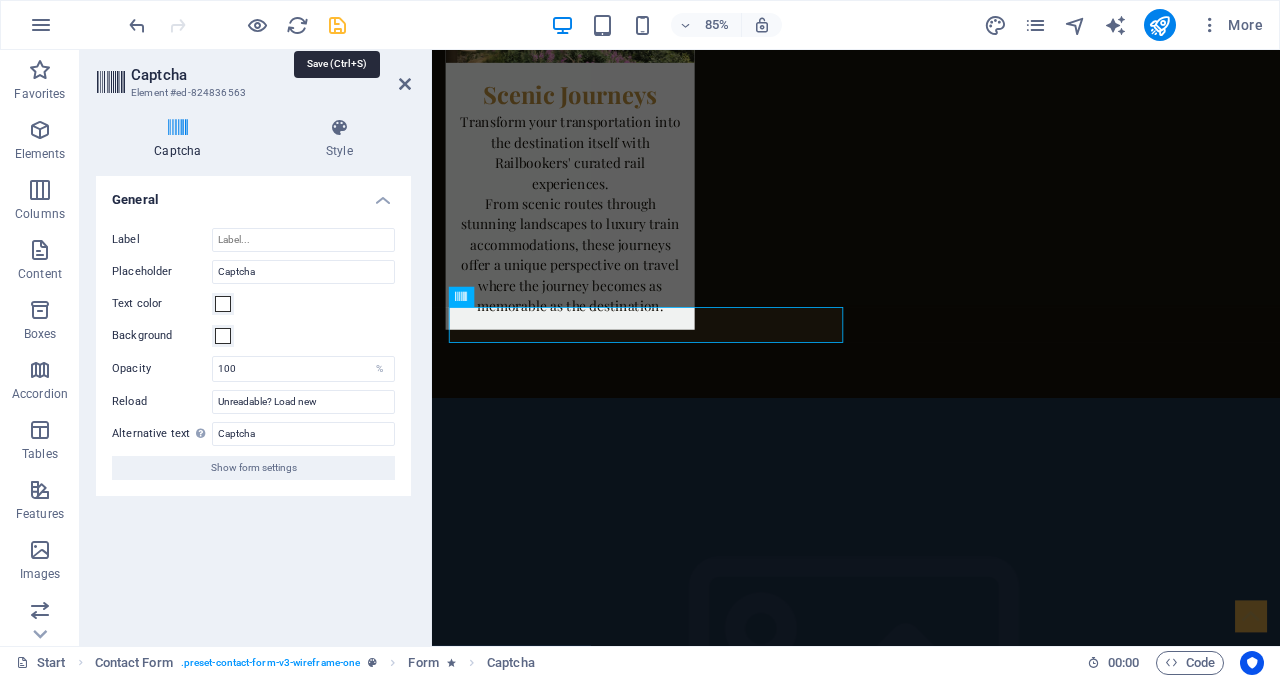 click at bounding box center [337, 25] 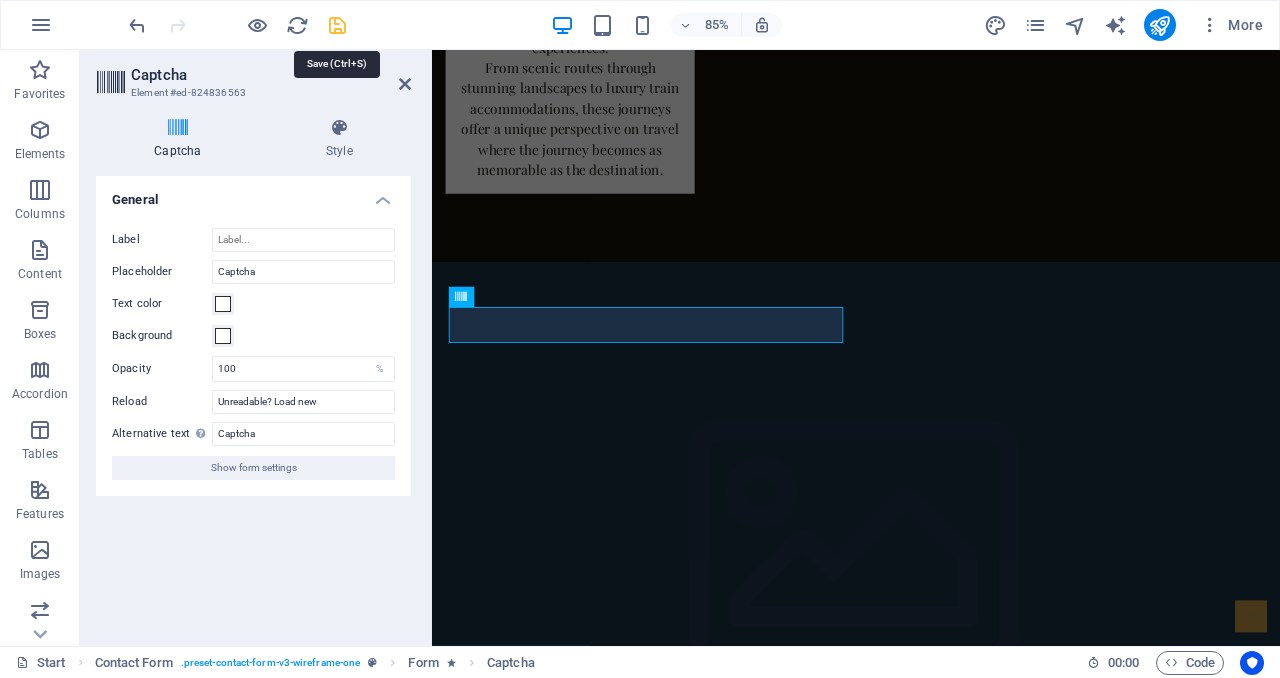 scroll, scrollTop: 5036, scrollLeft: 0, axis: vertical 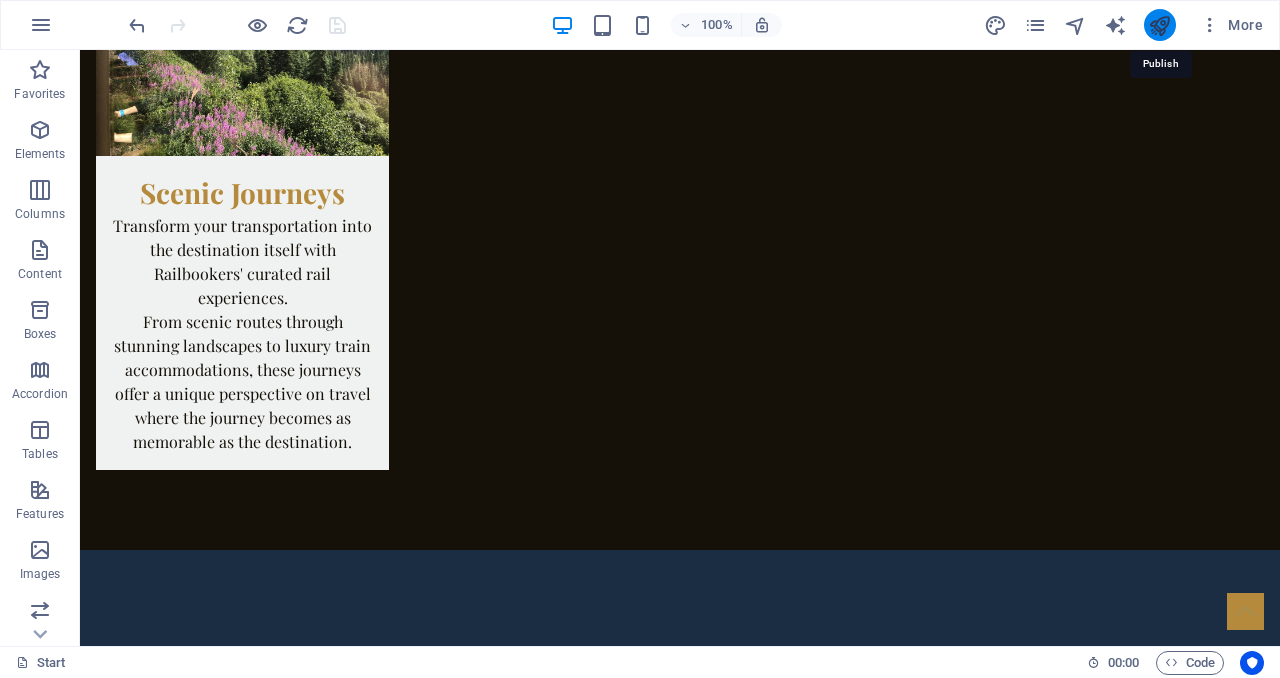 click at bounding box center [1159, 25] 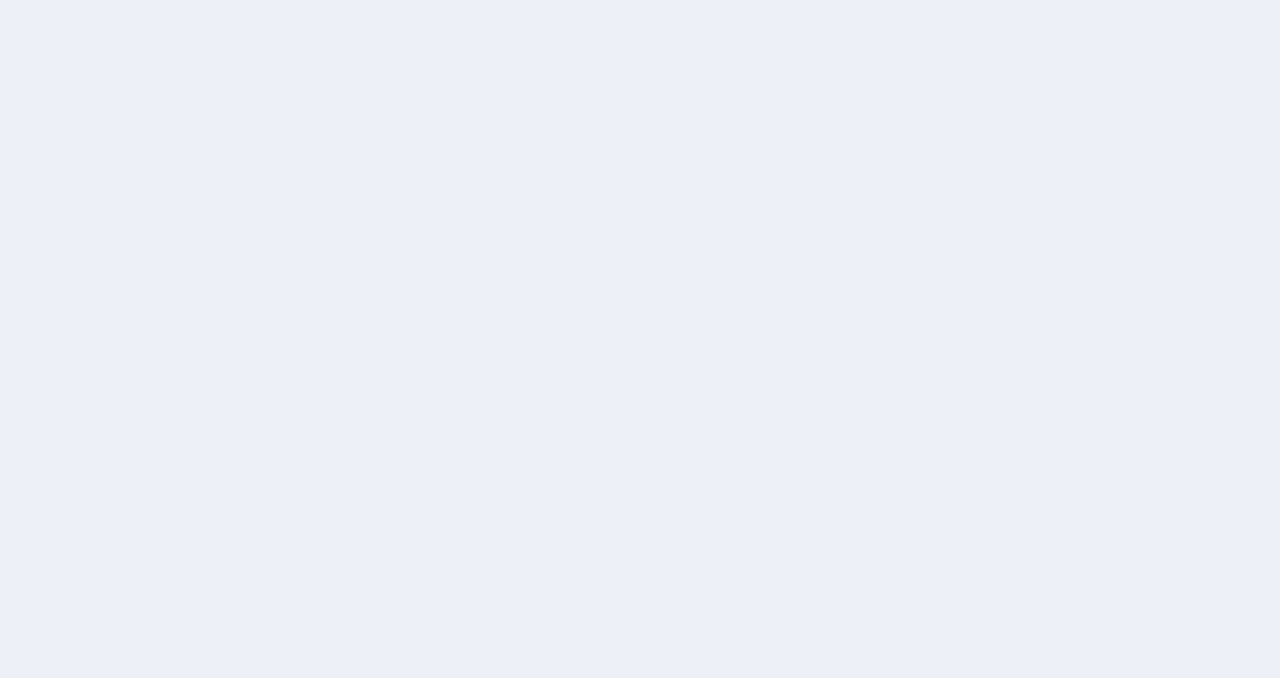 scroll, scrollTop: 0, scrollLeft: 0, axis: both 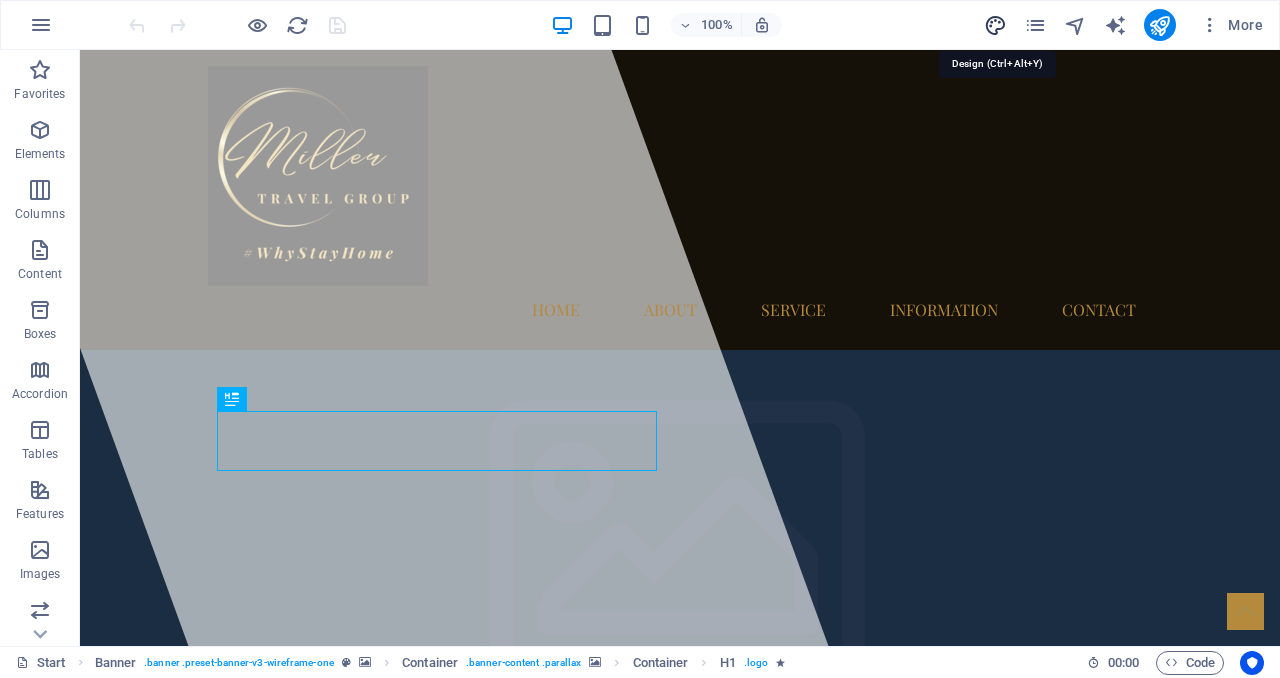click at bounding box center [995, 25] 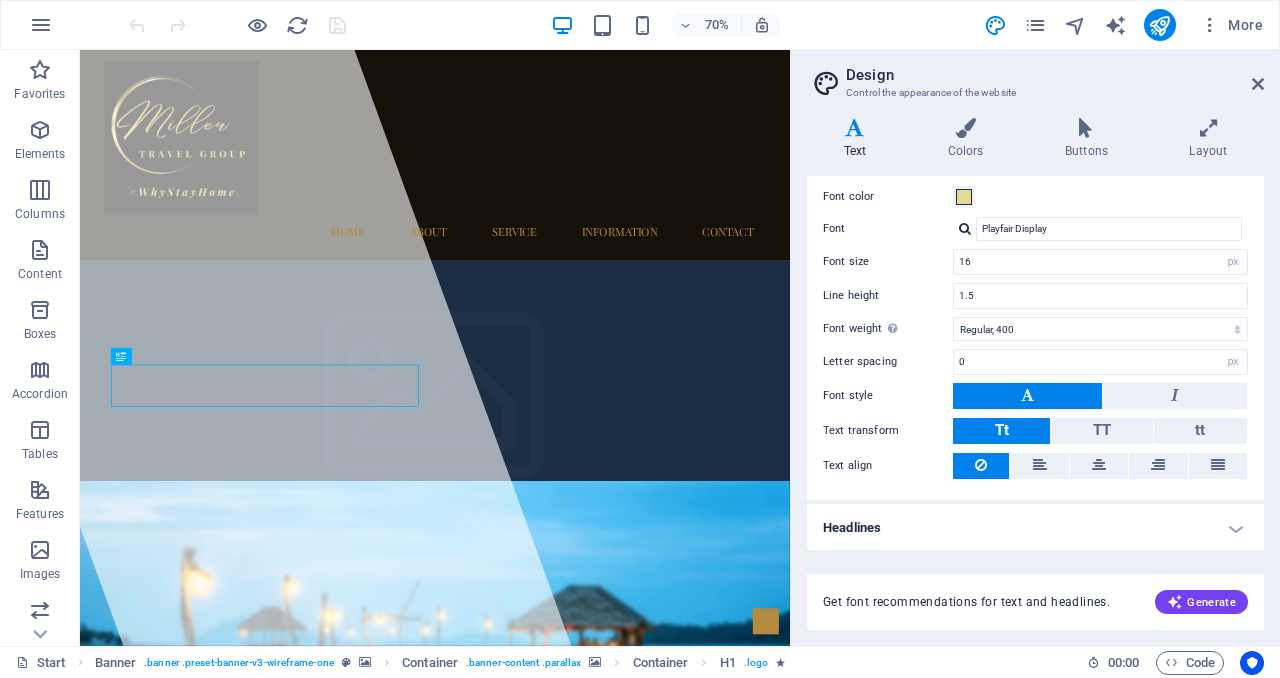 scroll, scrollTop: 82, scrollLeft: 0, axis: vertical 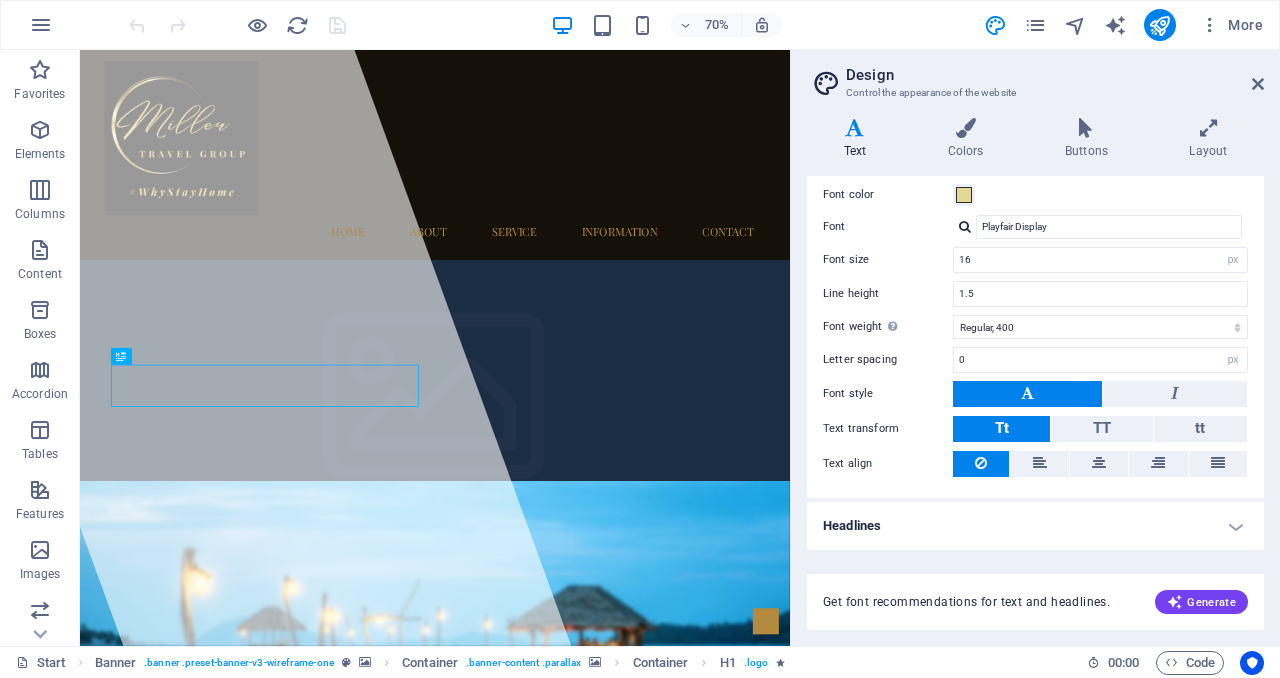 click on "Headlines" at bounding box center (1035, 526) 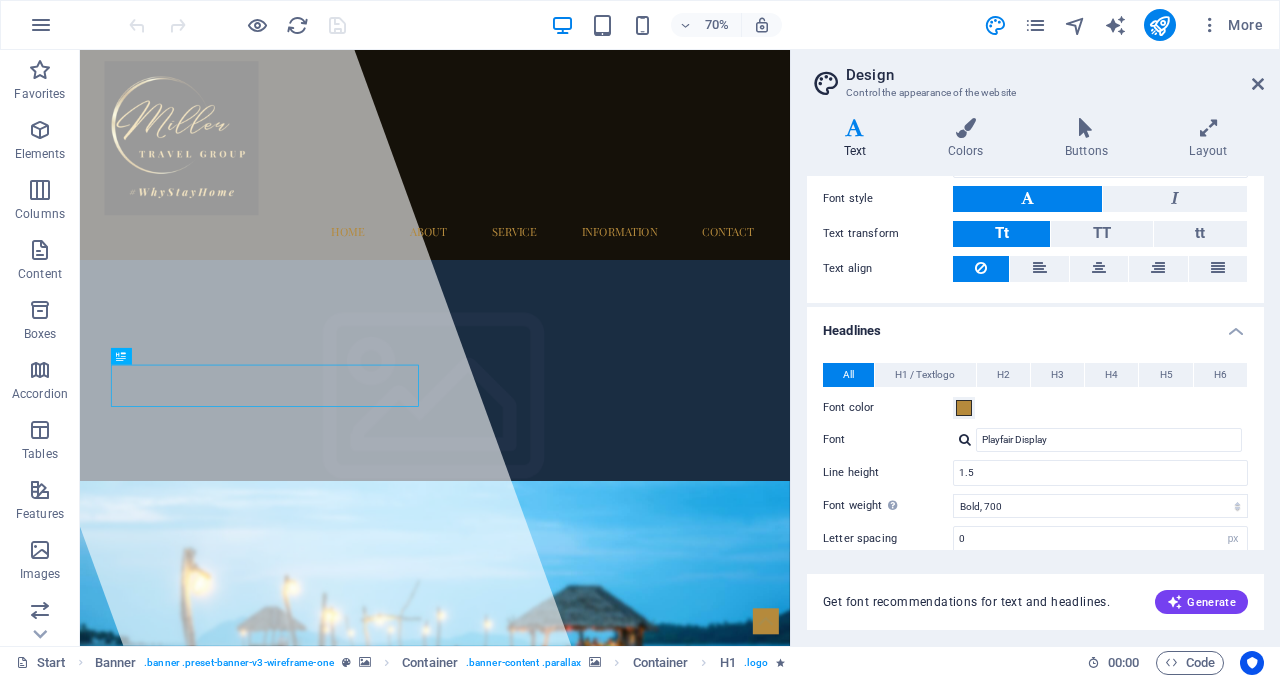 scroll, scrollTop: 399, scrollLeft: 0, axis: vertical 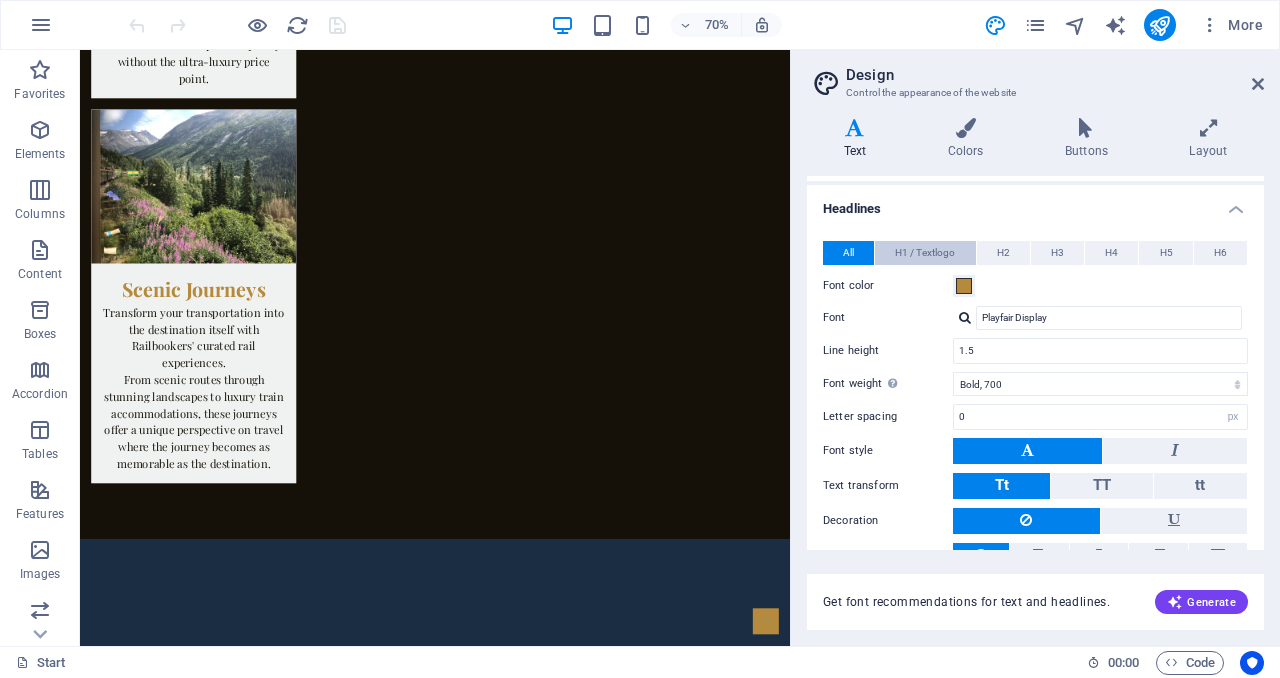 click on "H1 / Textlogo" at bounding box center [925, 253] 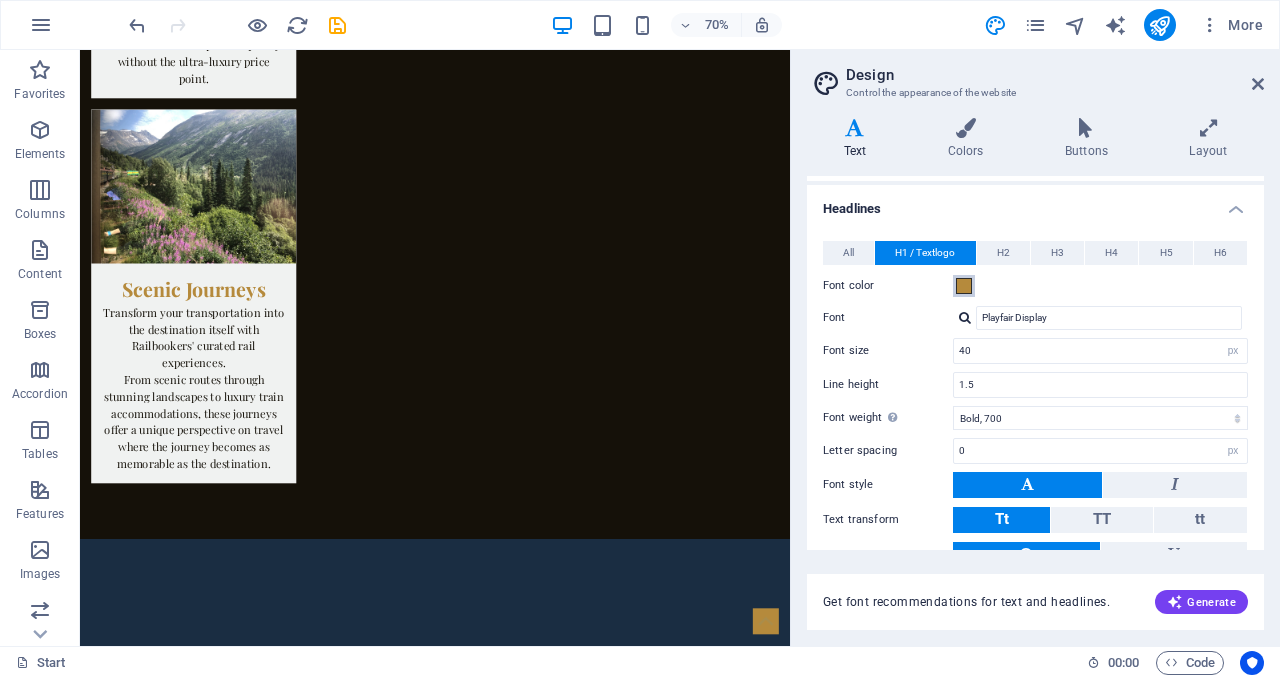 click at bounding box center [964, 286] 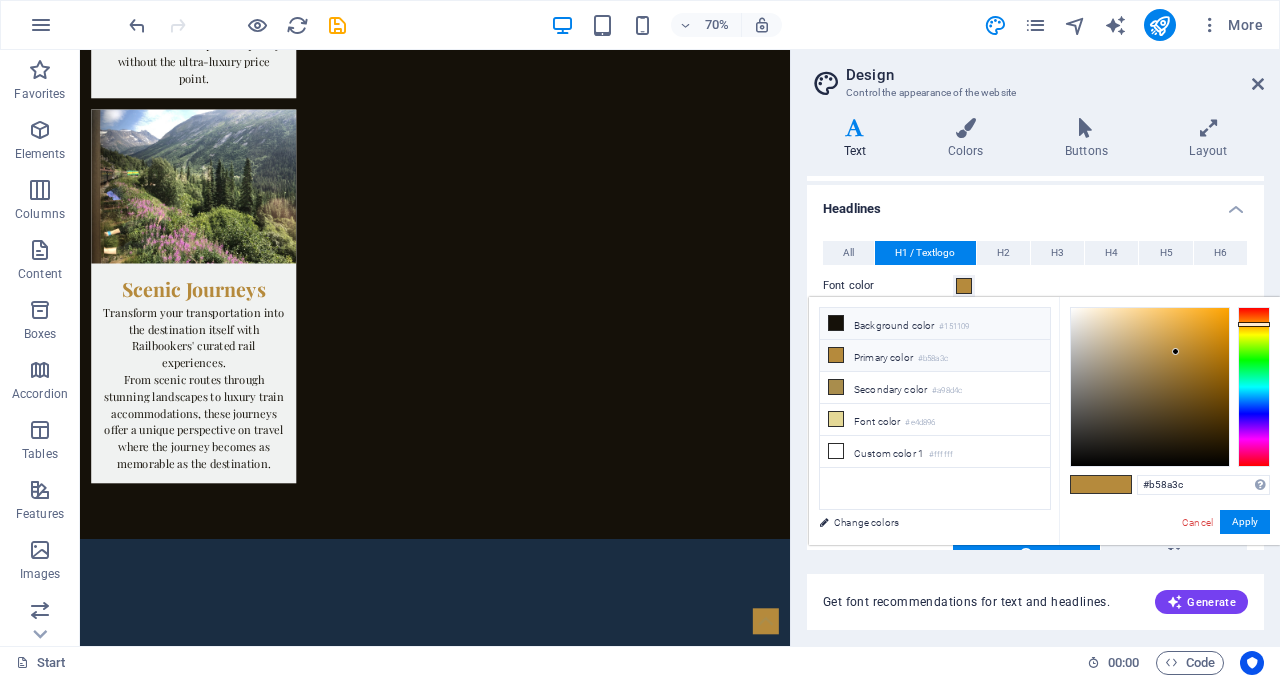 click on "Background color
#151109" at bounding box center [935, 324] 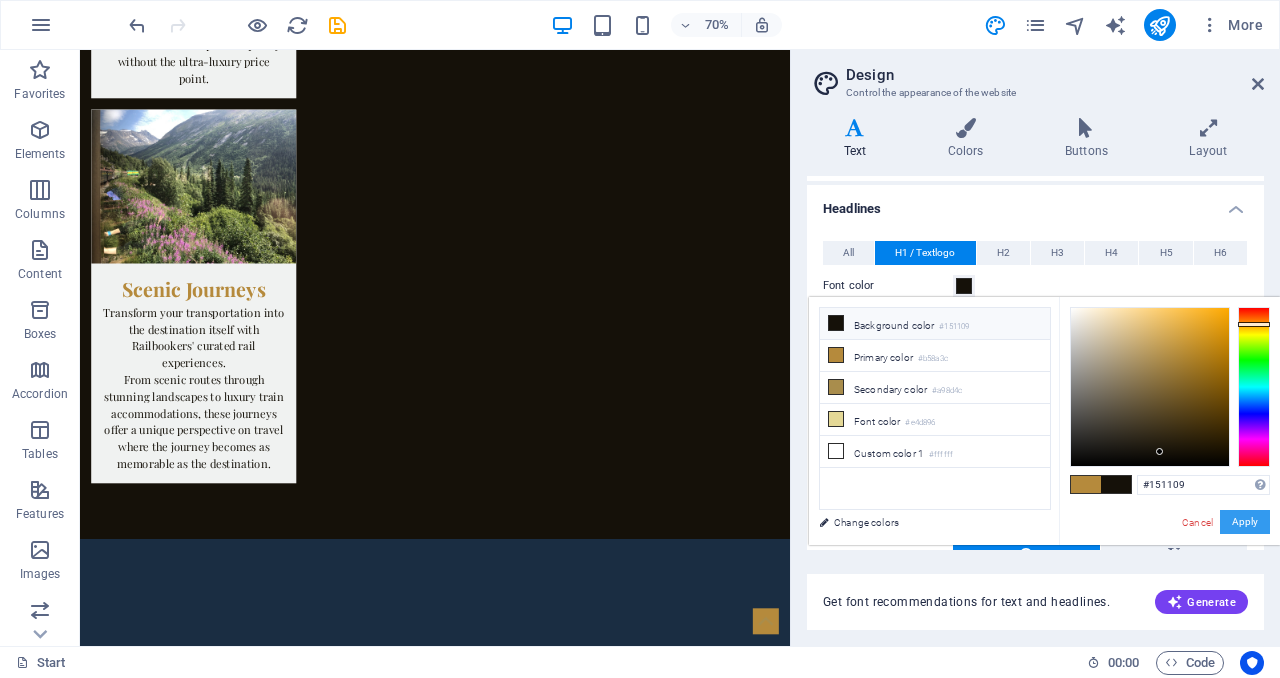 click on "Apply" at bounding box center [1245, 522] 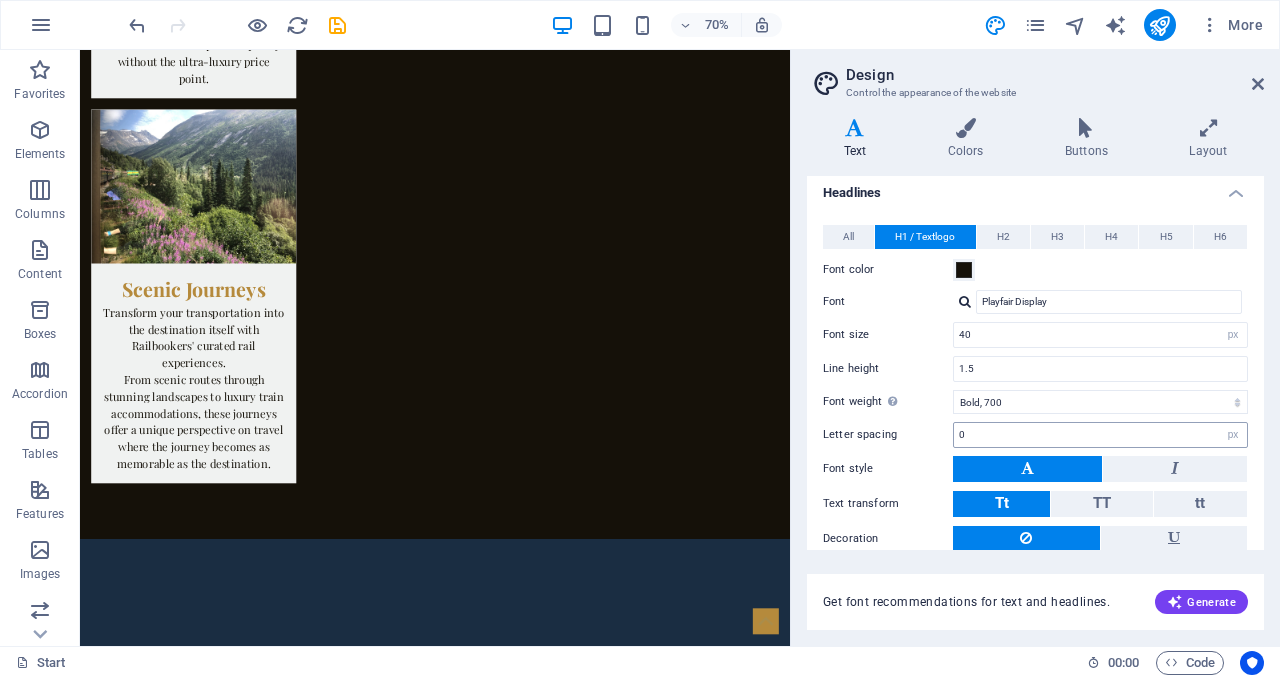 scroll, scrollTop: 507, scrollLeft: 0, axis: vertical 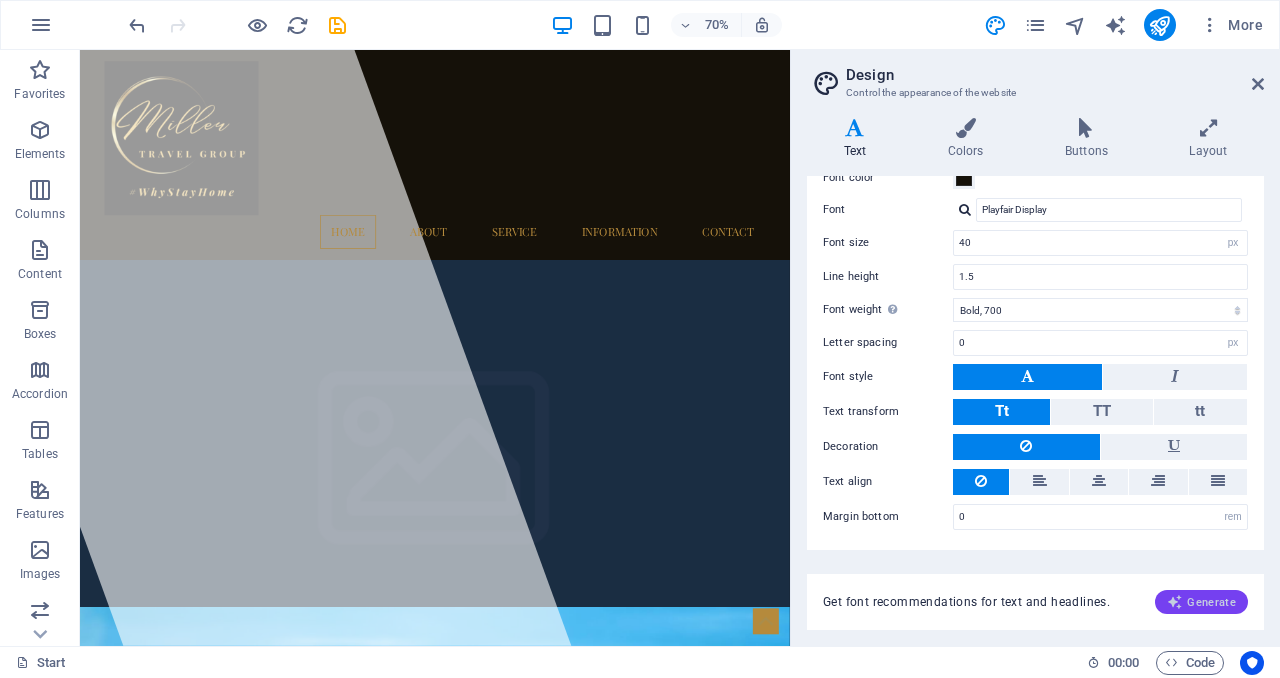 click on "Generate" at bounding box center [1201, 602] 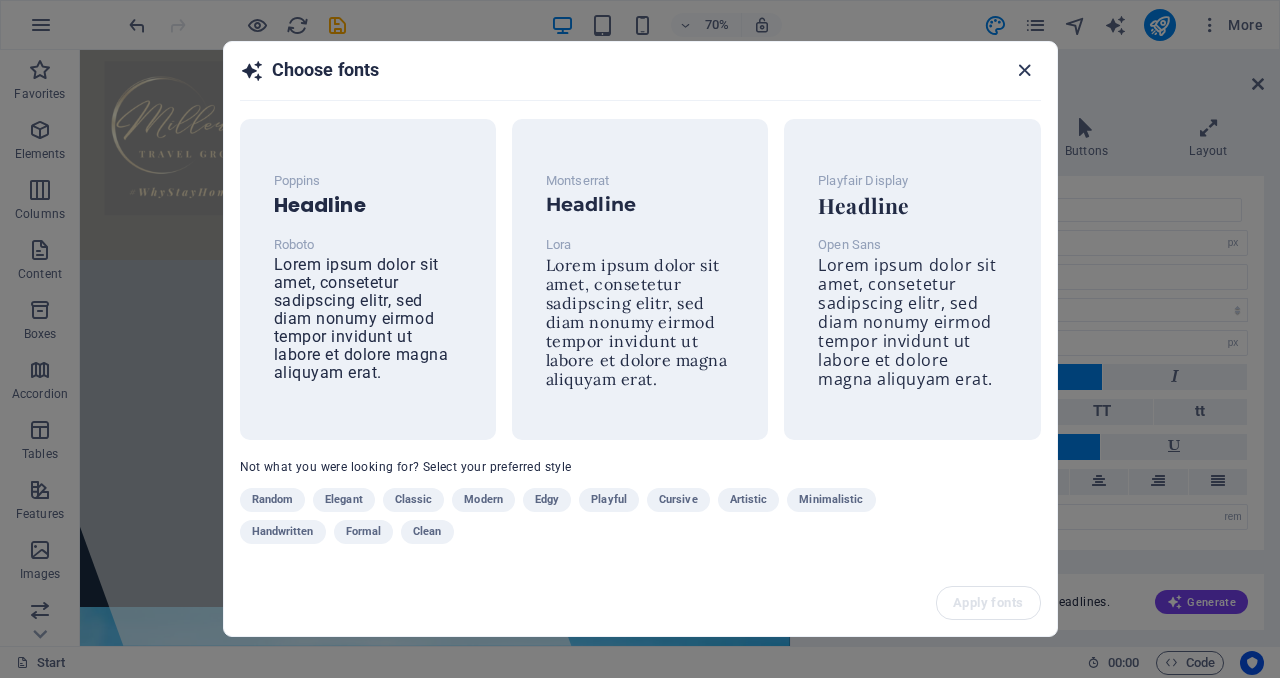click at bounding box center (1024, 70) 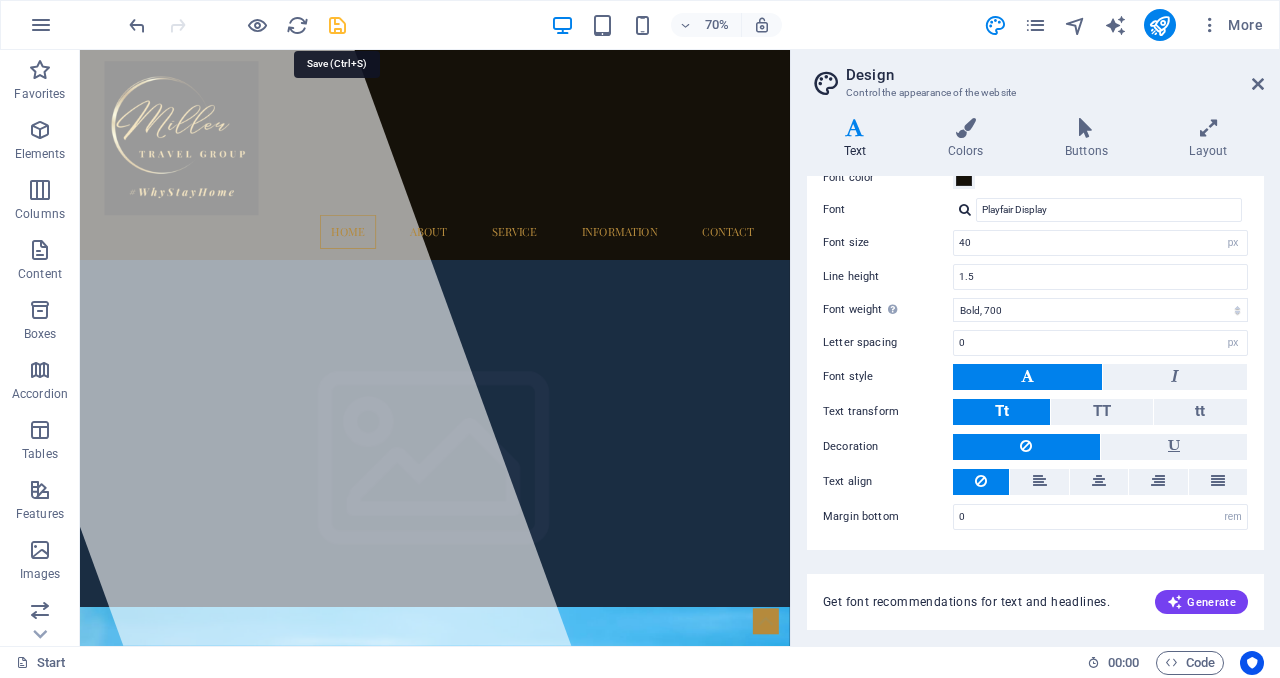 click at bounding box center [337, 25] 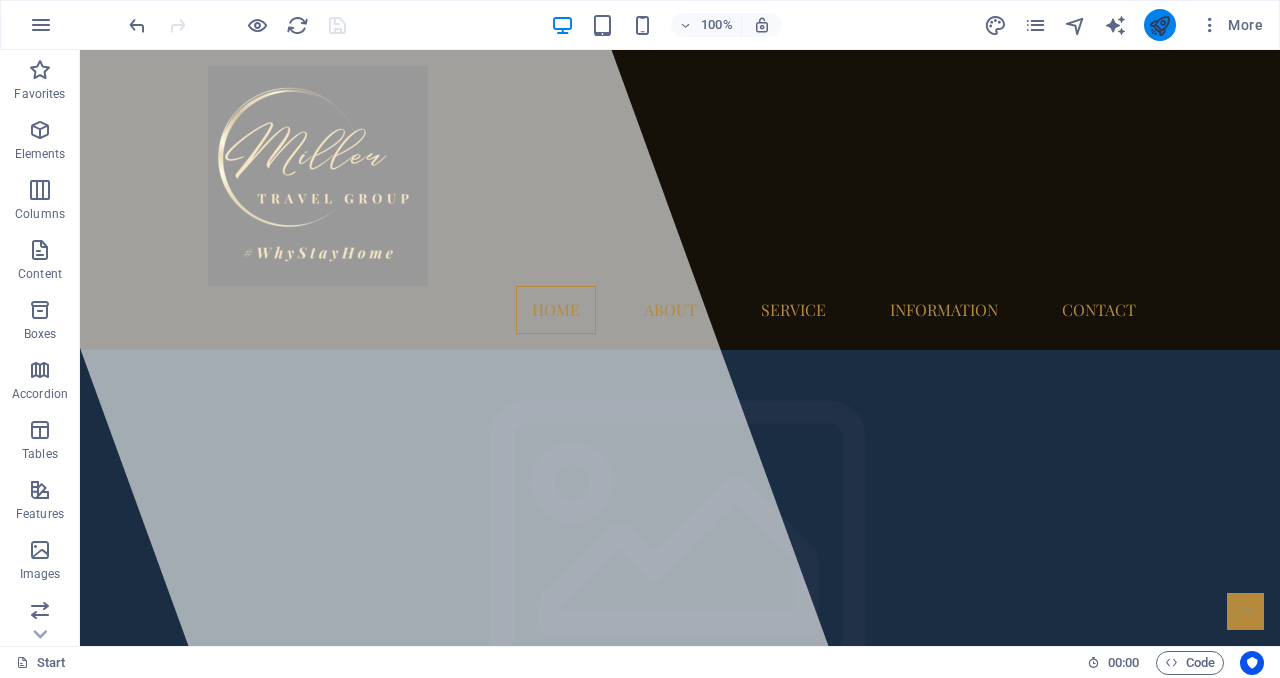 click at bounding box center [1160, 25] 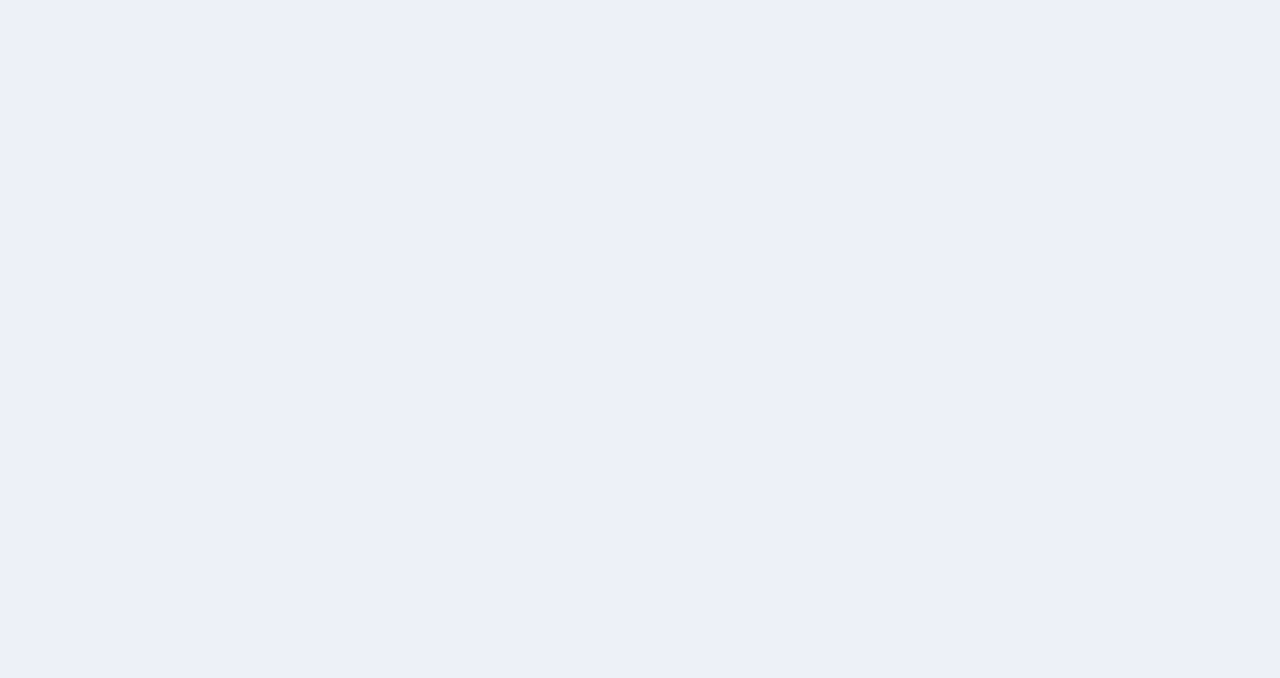 scroll, scrollTop: 0, scrollLeft: 0, axis: both 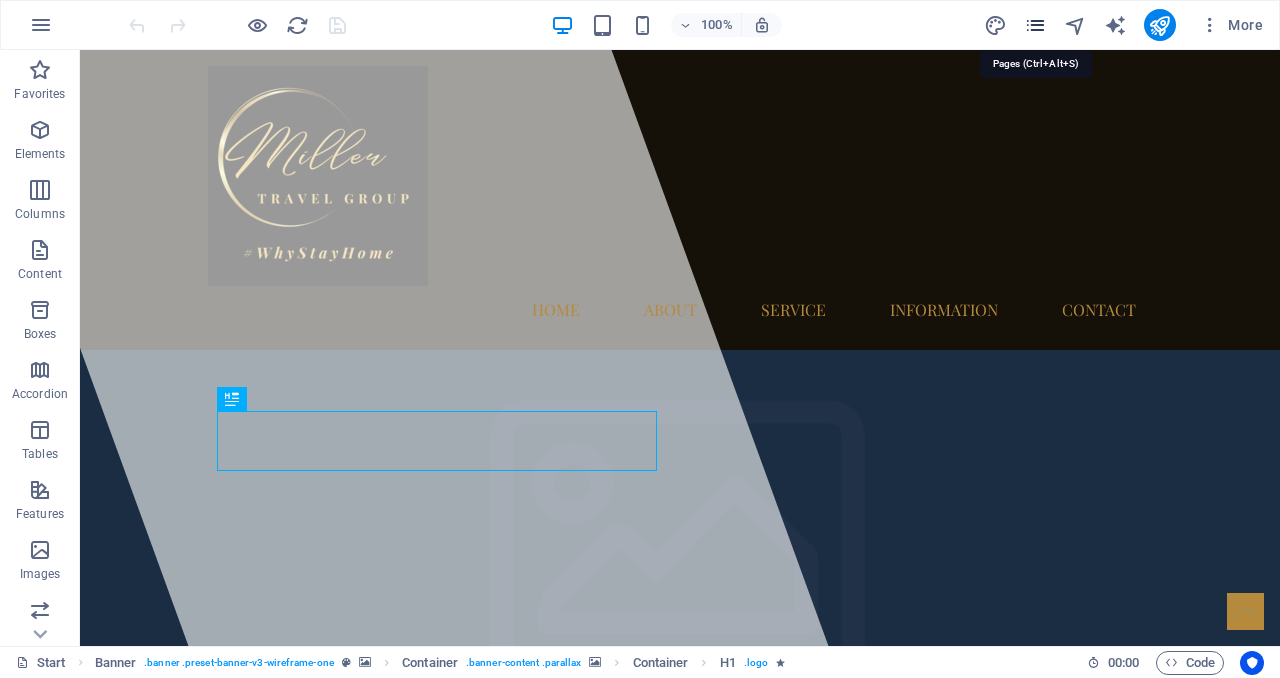 click at bounding box center (1035, 25) 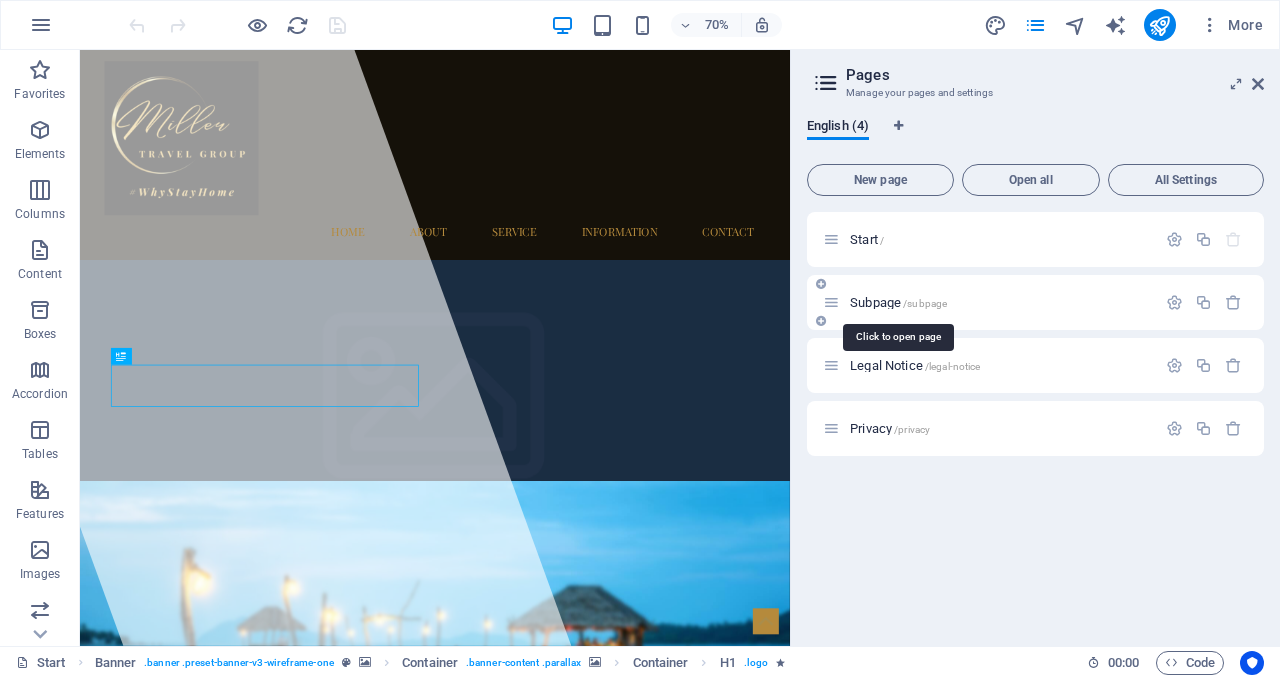 click on "/subpage" at bounding box center (925, 303) 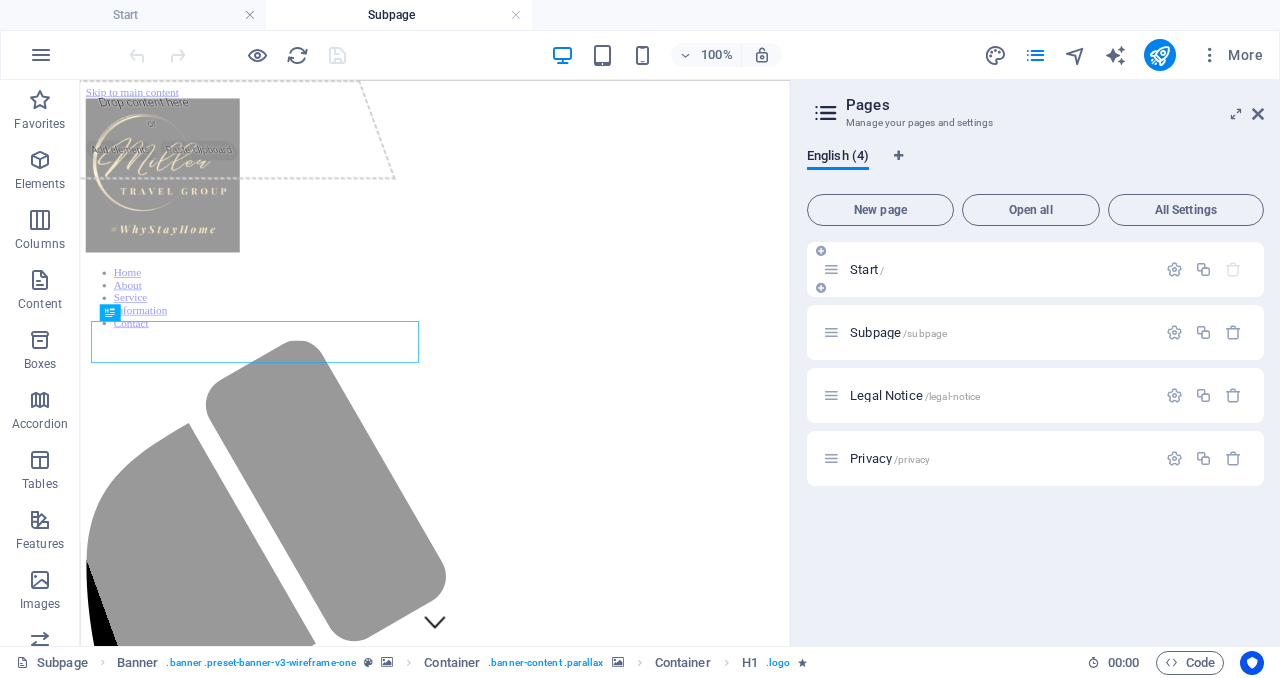 scroll, scrollTop: 0, scrollLeft: 0, axis: both 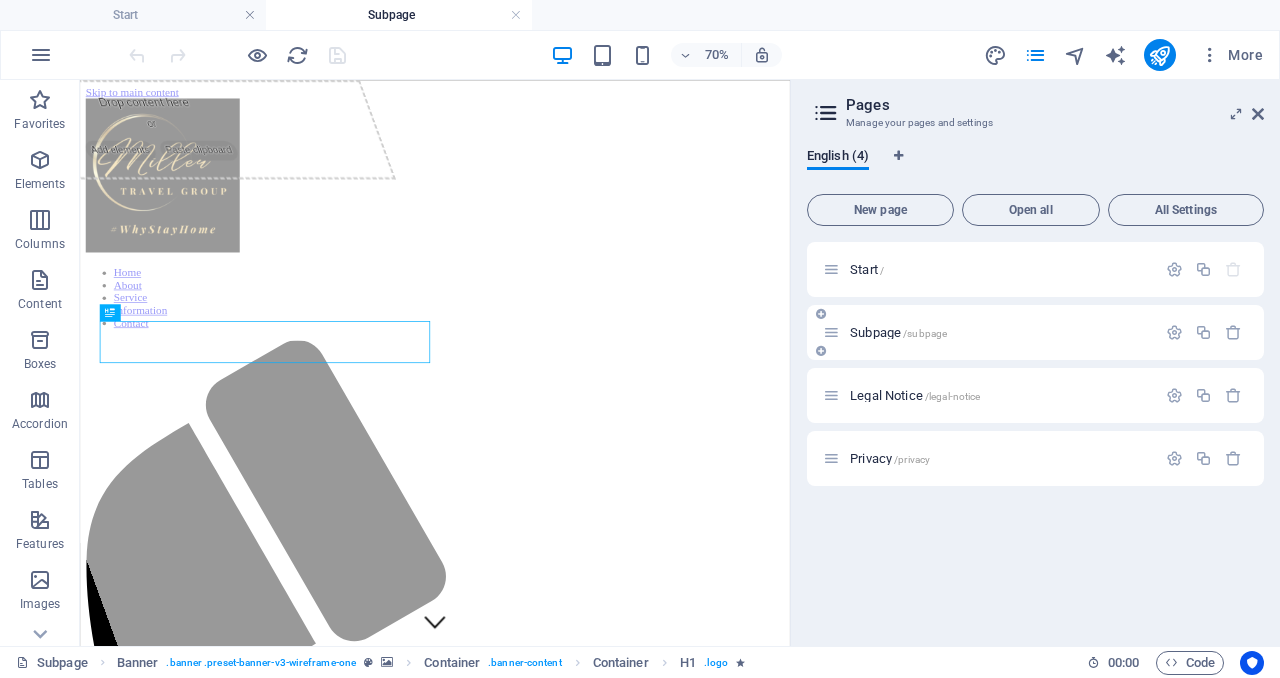 click on "Subpage /subpage" at bounding box center (898, 332) 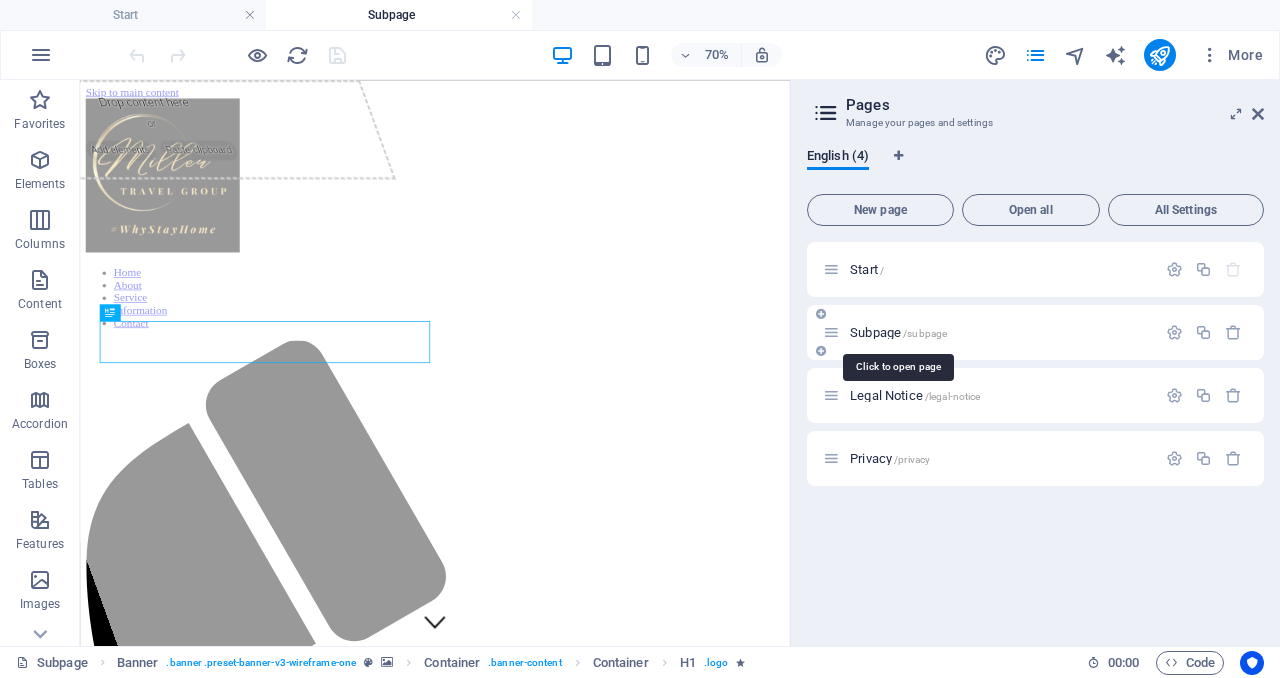 click on "Subpage /subpage" at bounding box center (898, 332) 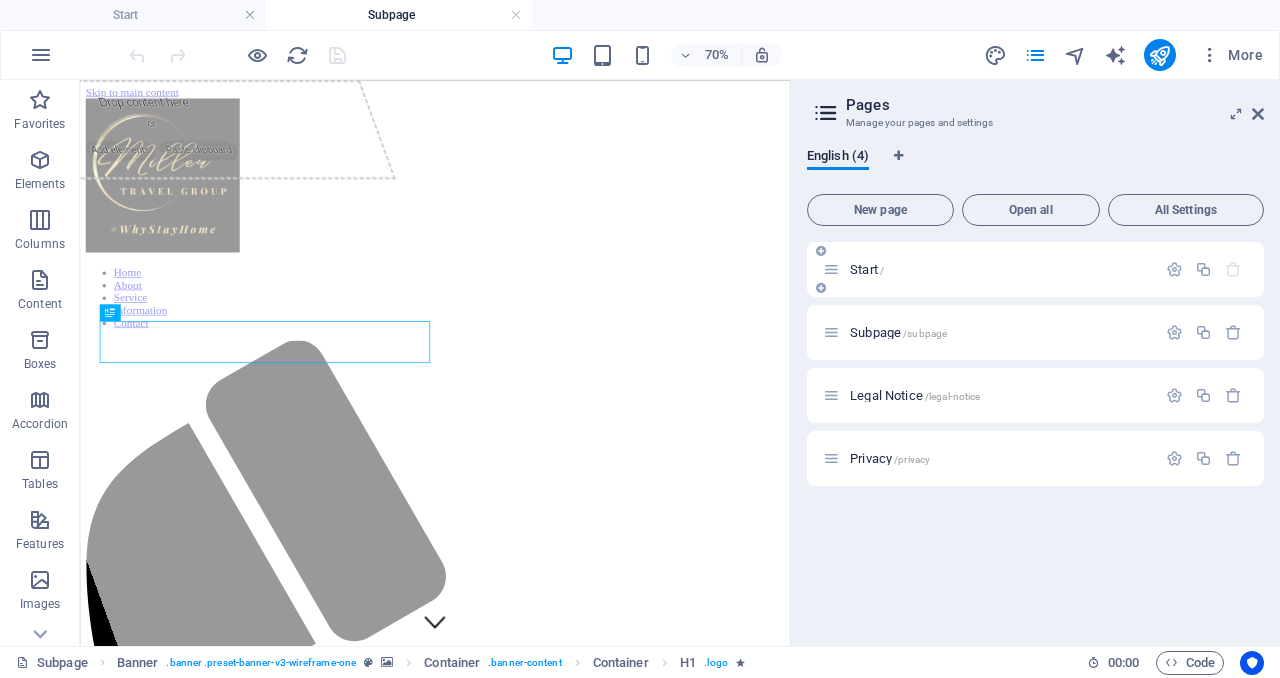 click on "Start /" at bounding box center (1000, 269) 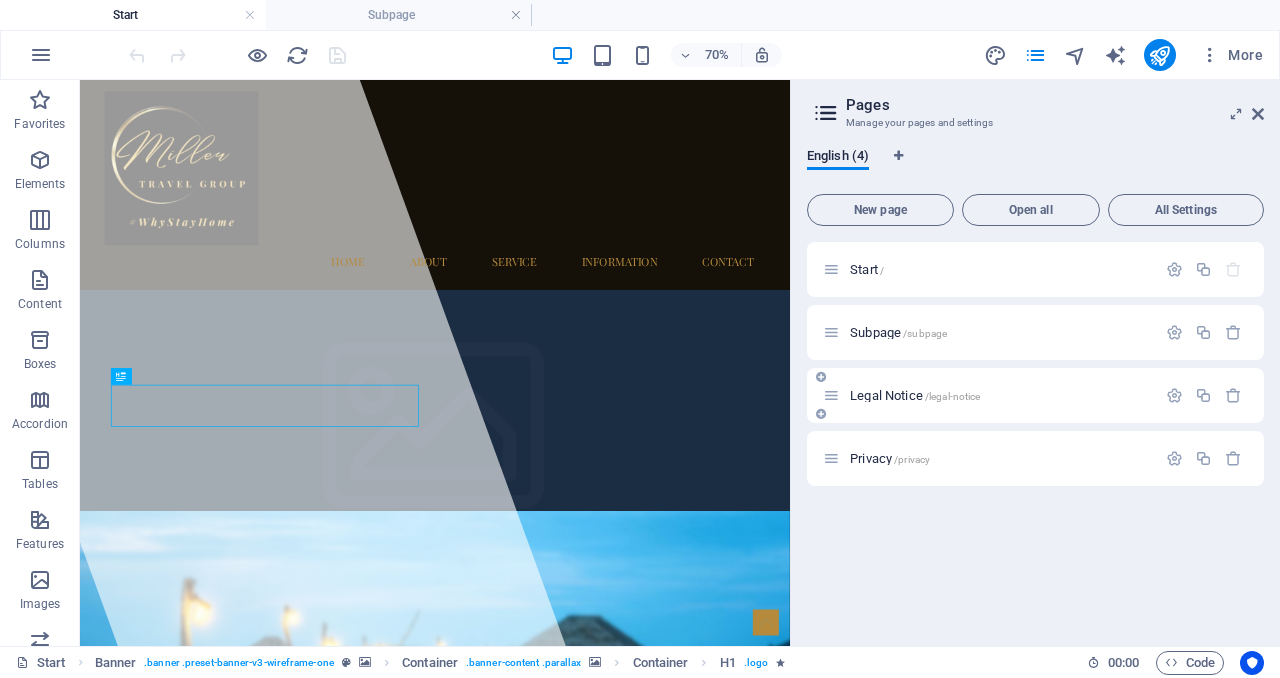 click on "Legal Notice /legal-notice" at bounding box center [989, 395] 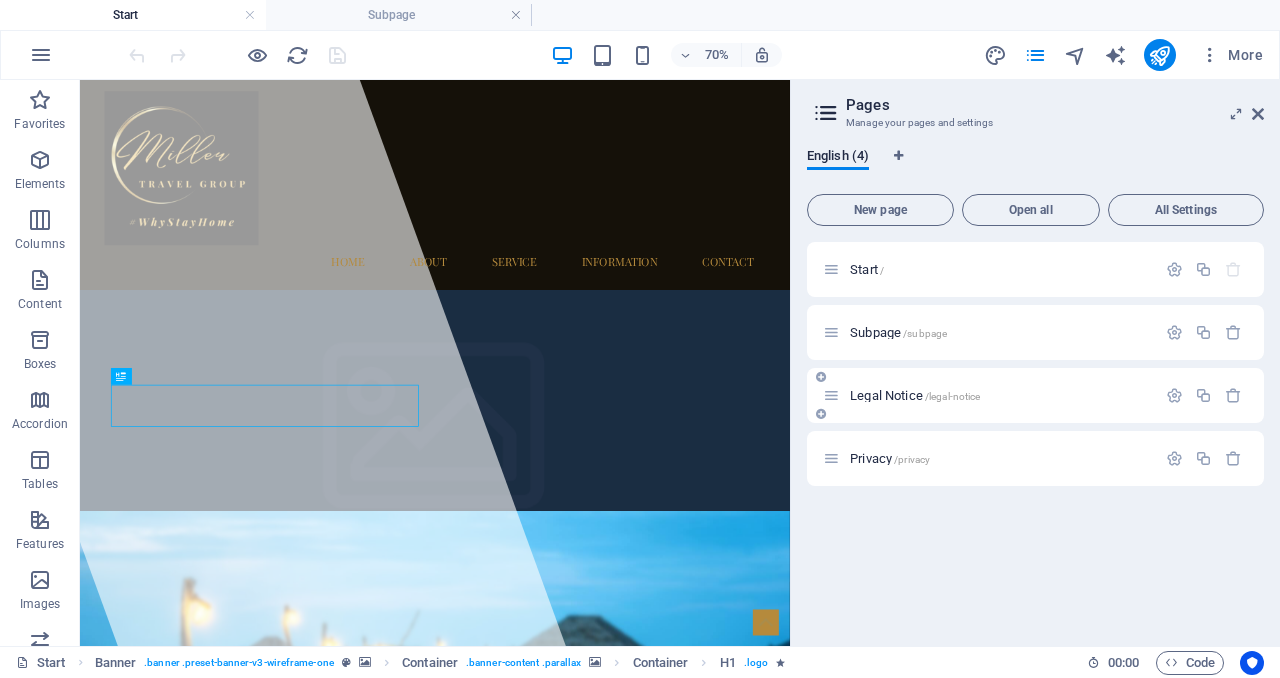 click on "Legal Notice /legal-notice" at bounding box center [915, 395] 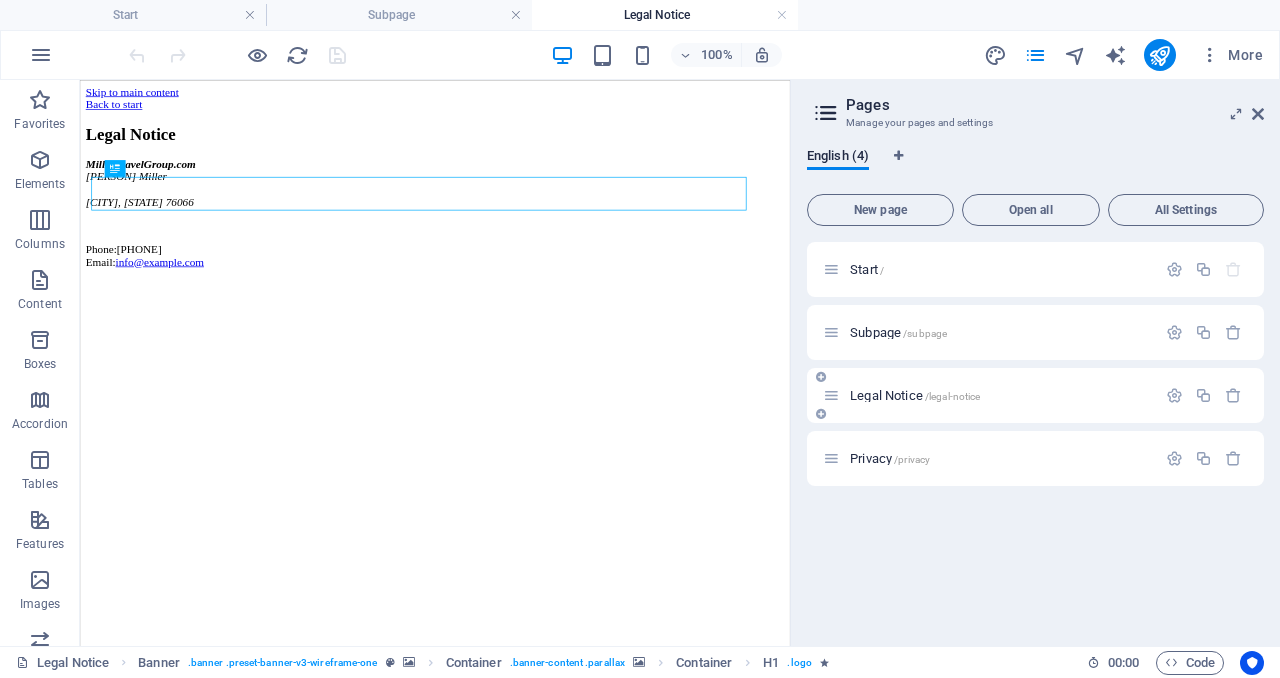scroll, scrollTop: 0, scrollLeft: 0, axis: both 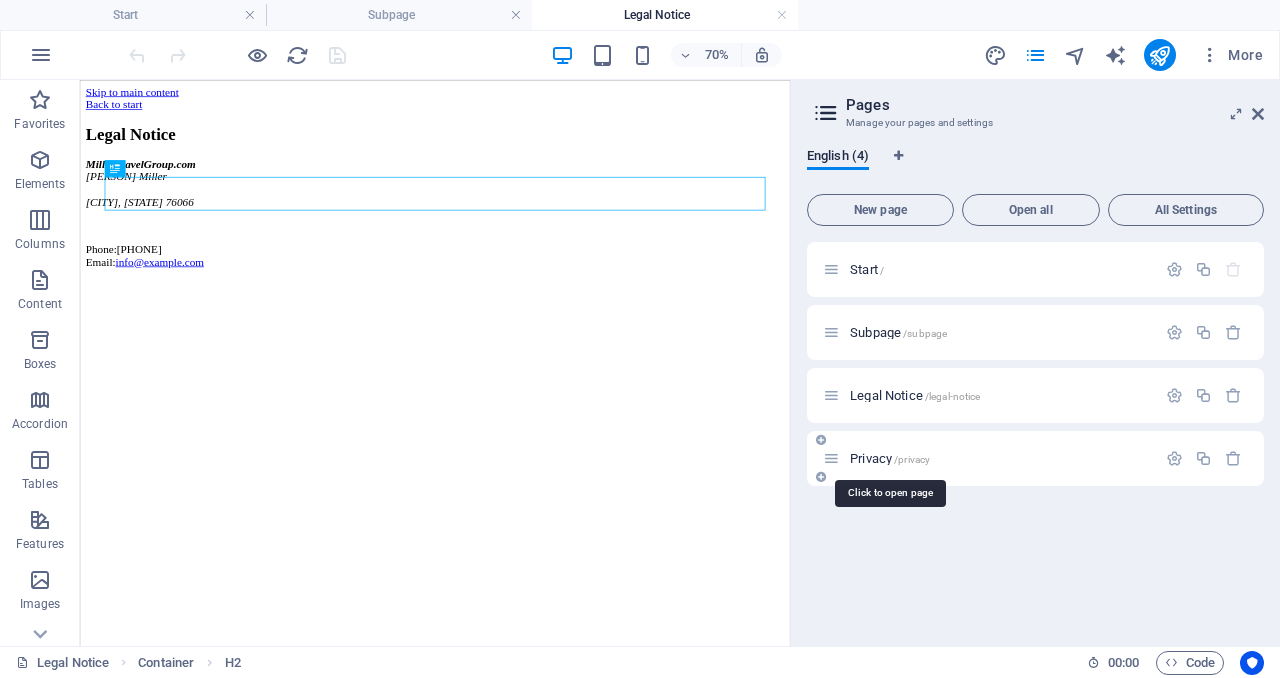 click on "/privacy" at bounding box center [912, 459] 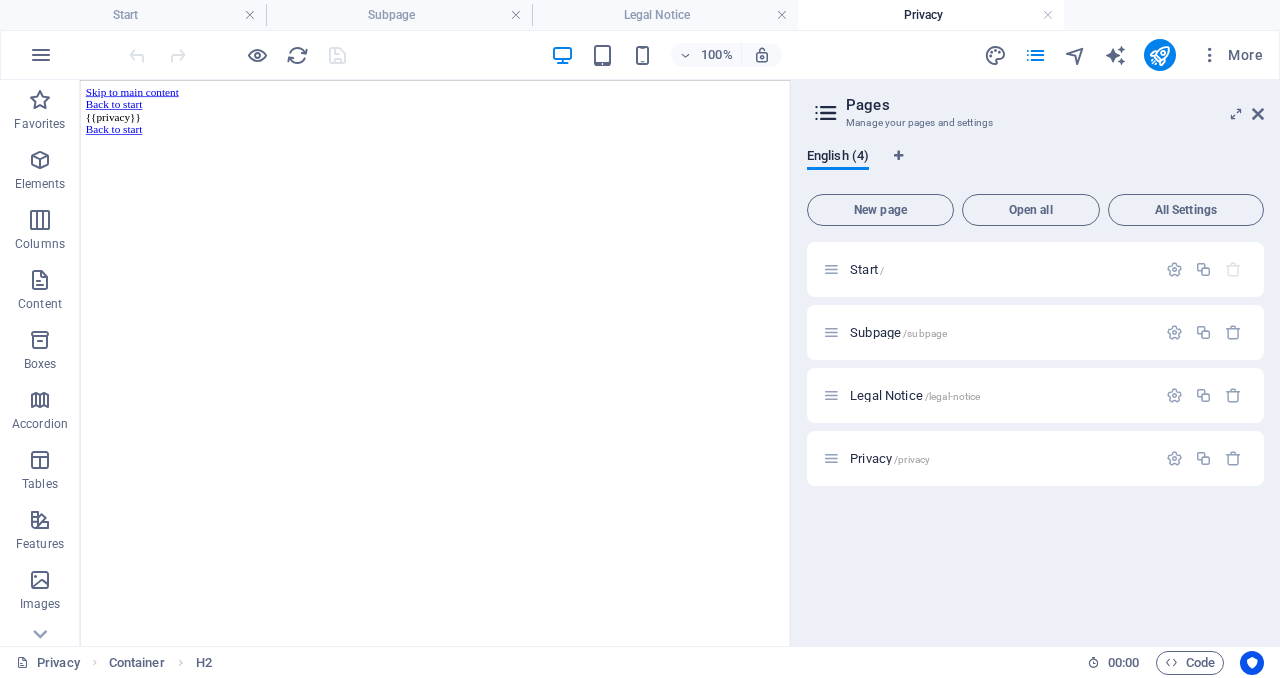 scroll, scrollTop: 0, scrollLeft: 0, axis: both 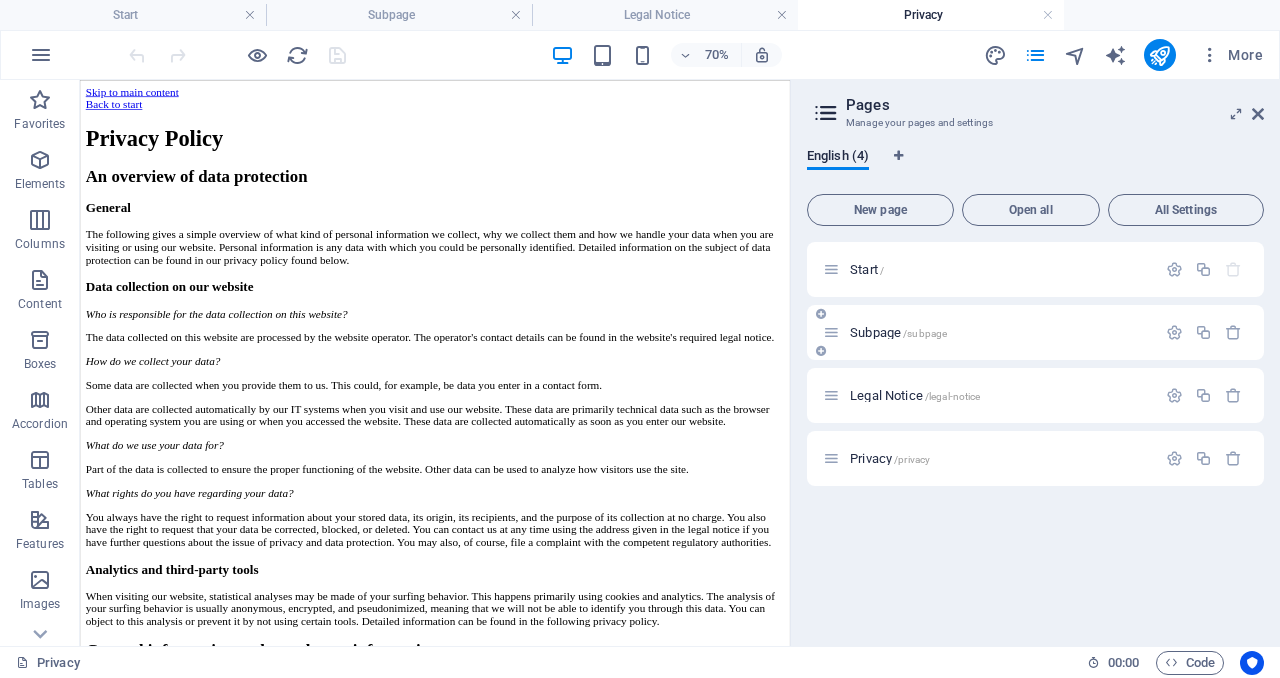 click on "Subpage /subpage" at bounding box center (898, 332) 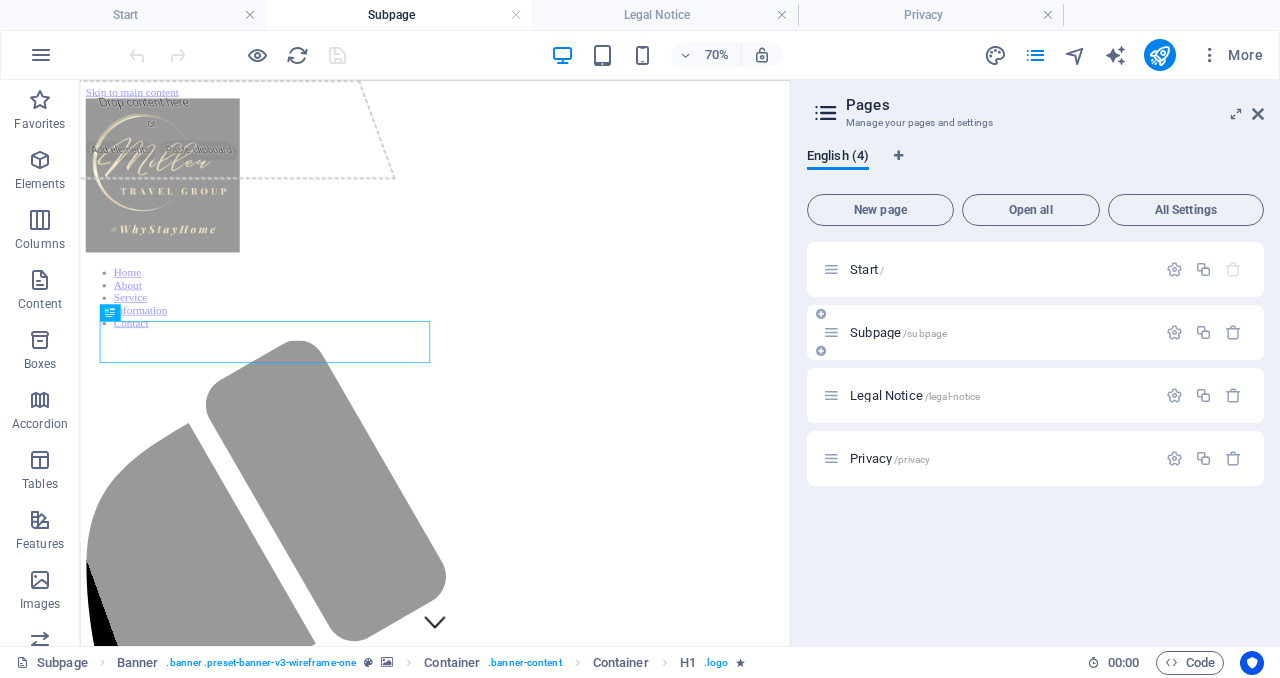 click at bounding box center [821, 314] 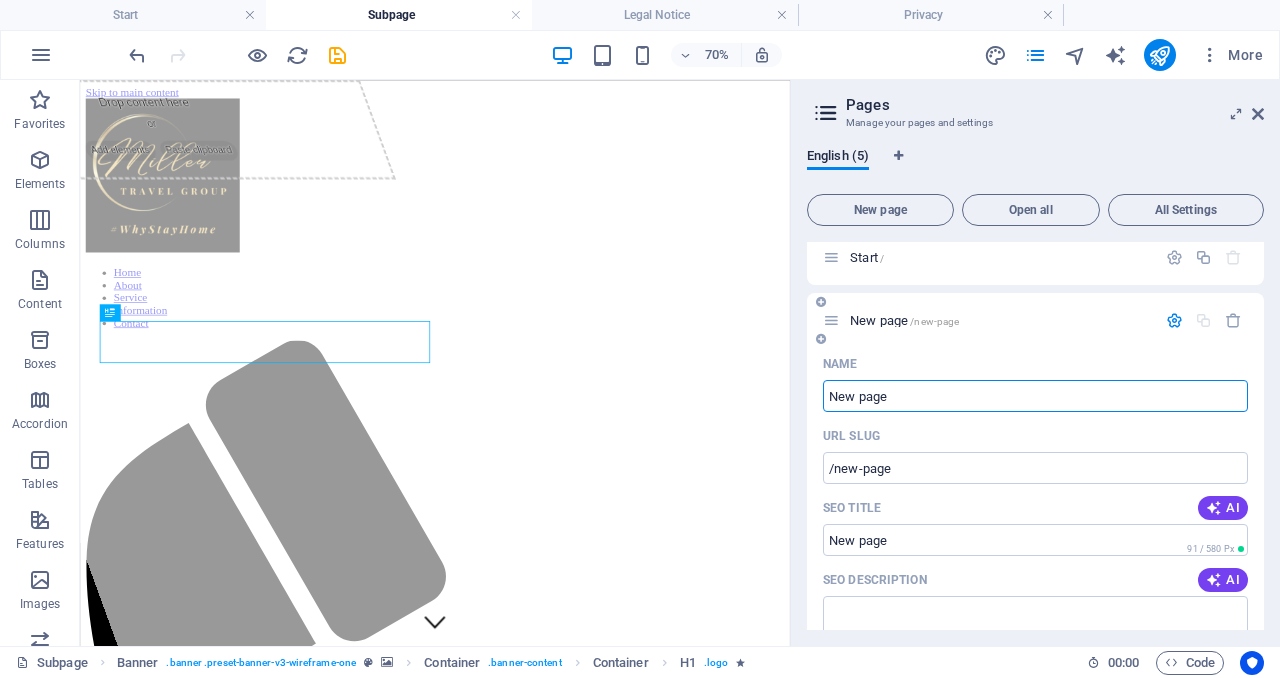 scroll, scrollTop: 16, scrollLeft: 0, axis: vertical 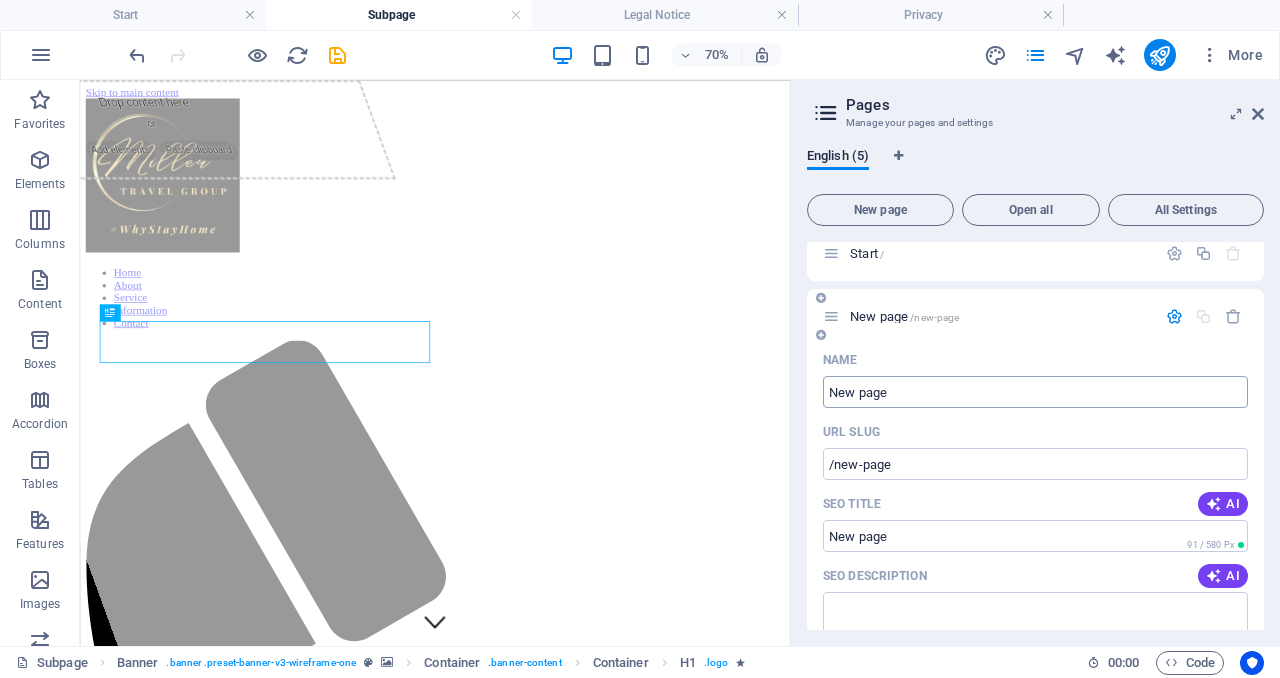 click on "New page" at bounding box center [1035, 392] 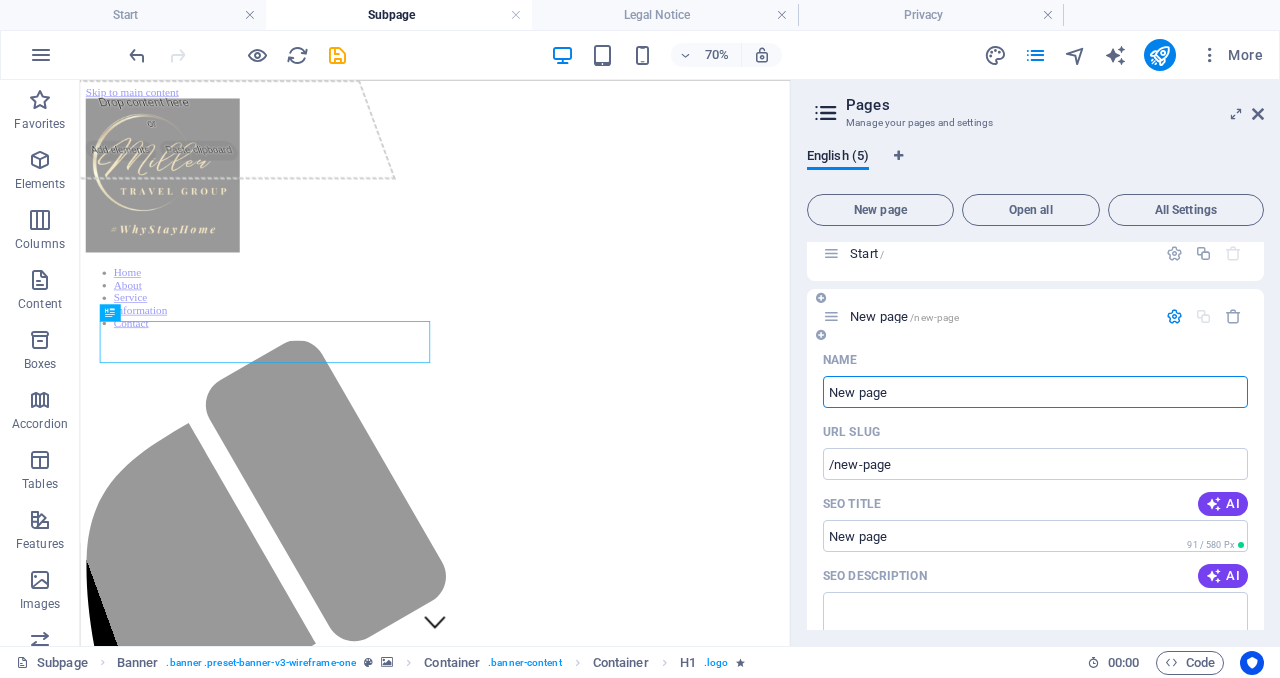 click on "New page" at bounding box center [1035, 392] 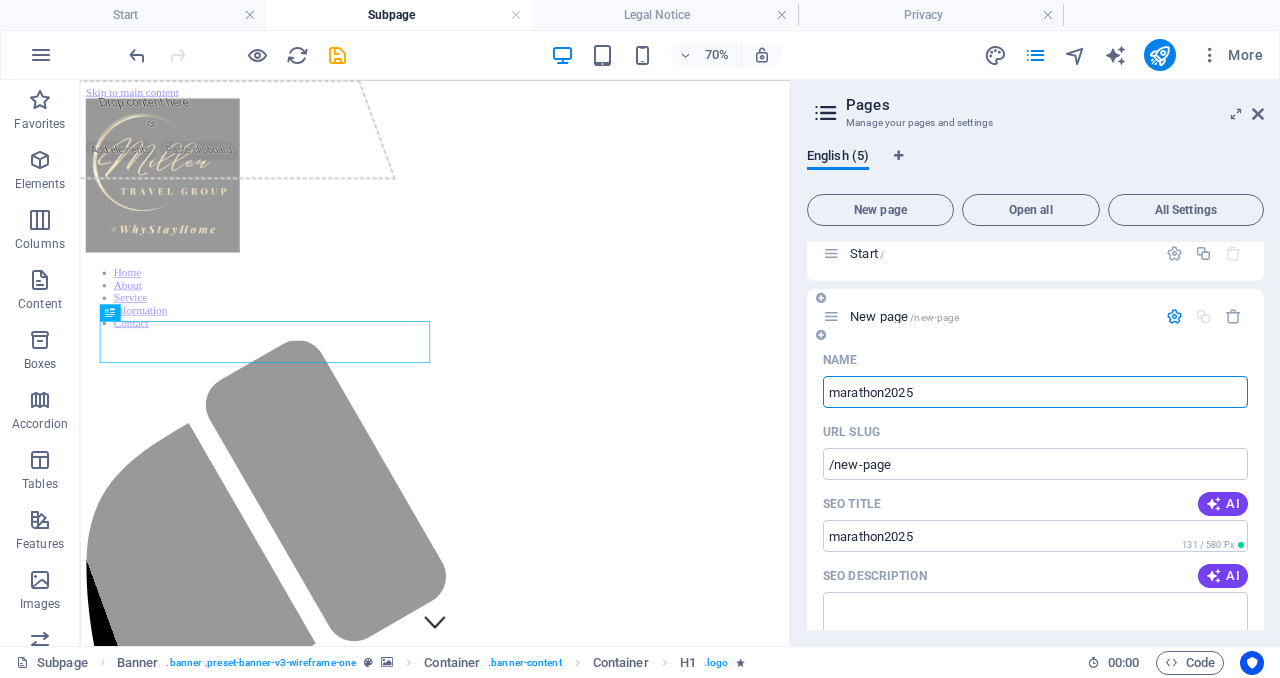 type on "marathon2025" 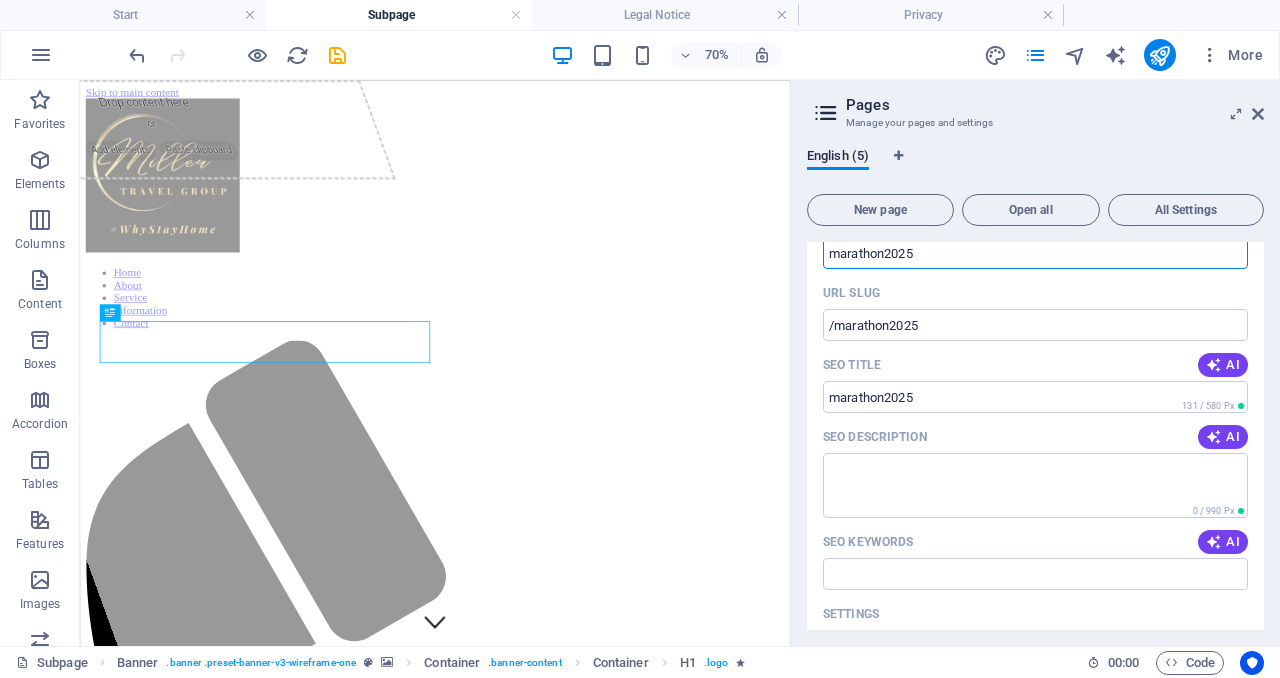scroll, scrollTop: 156, scrollLeft: 0, axis: vertical 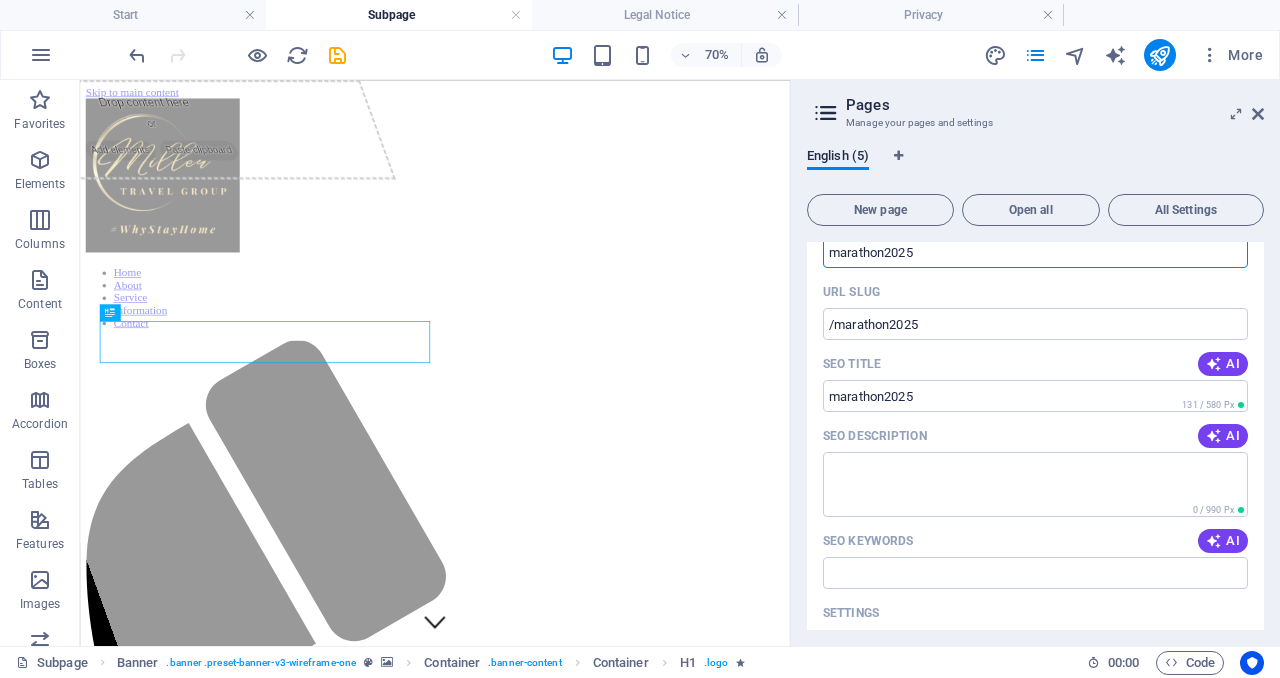type on "marathon2025" 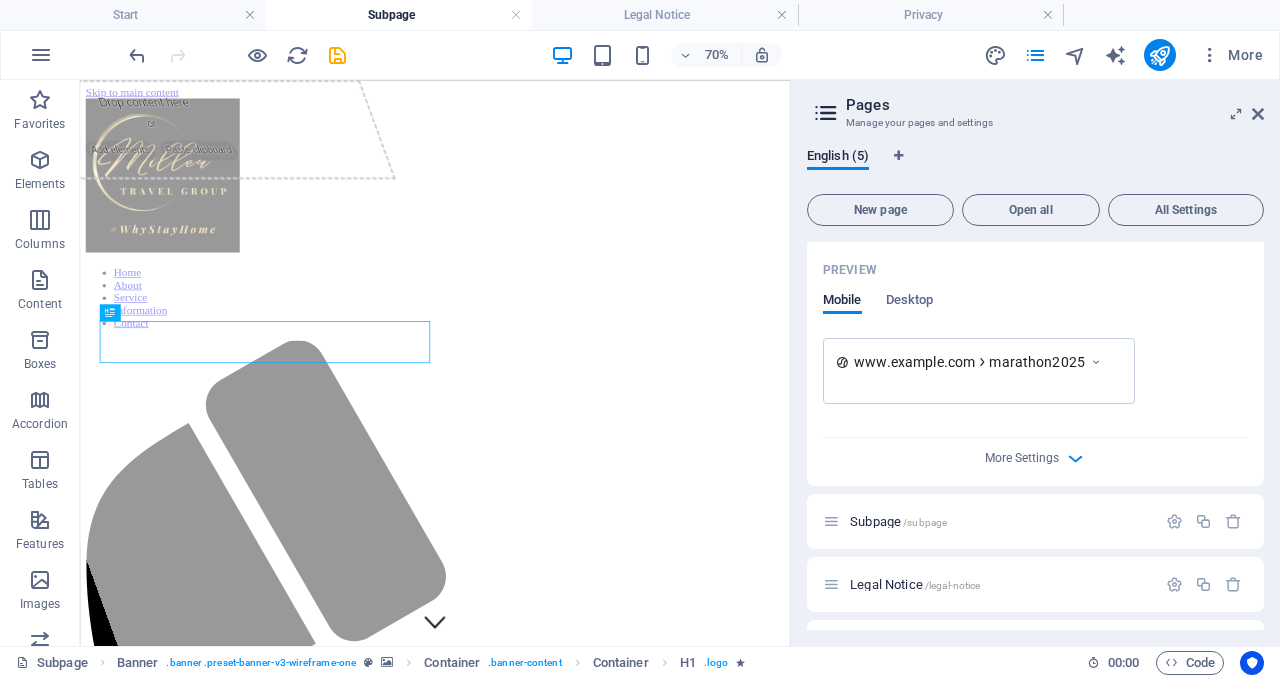 scroll, scrollTop: 584, scrollLeft: 0, axis: vertical 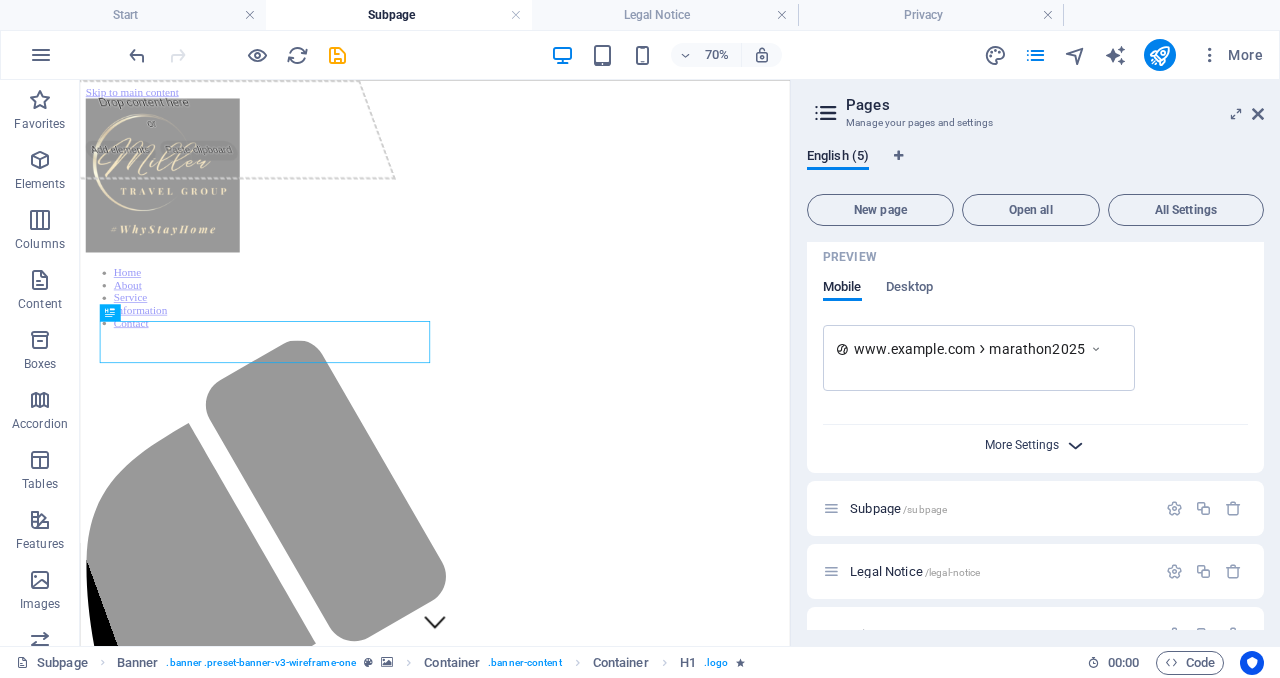 click on "More Settings" at bounding box center (1022, 445) 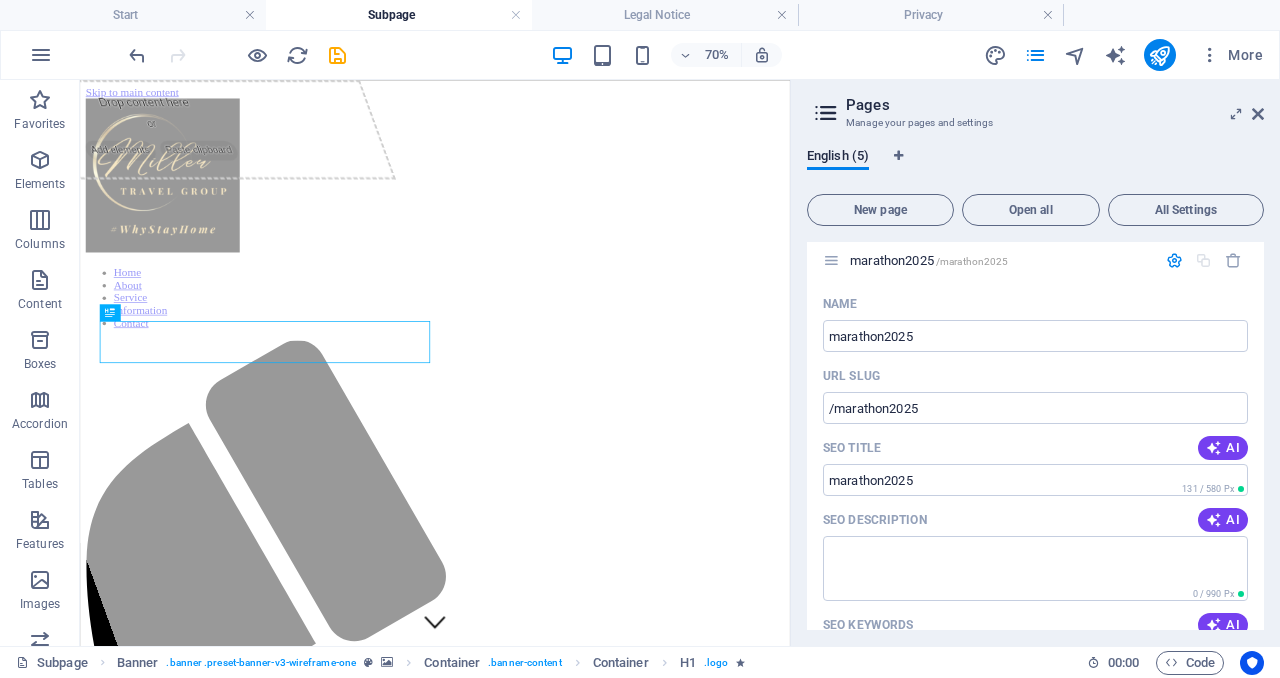 scroll, scrollTop: 93, scrollLeft: 0, axis: vertical 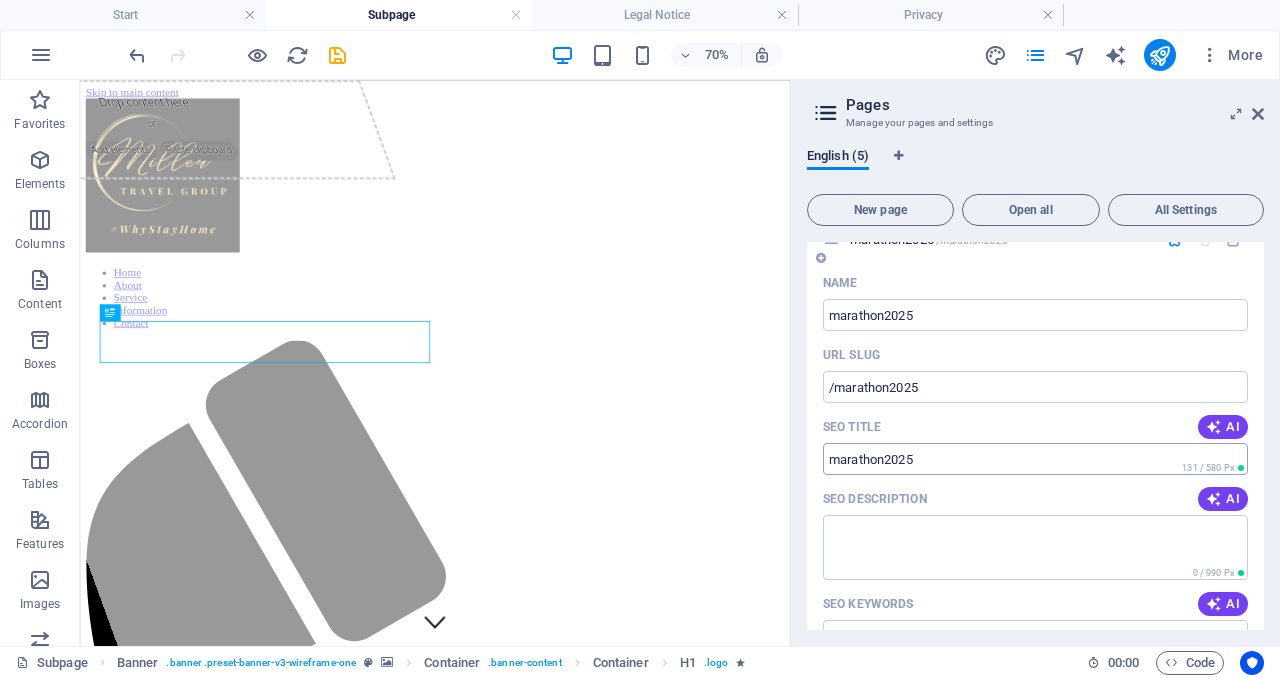 click on "SEO Title" at bounding box center (1035, 459) 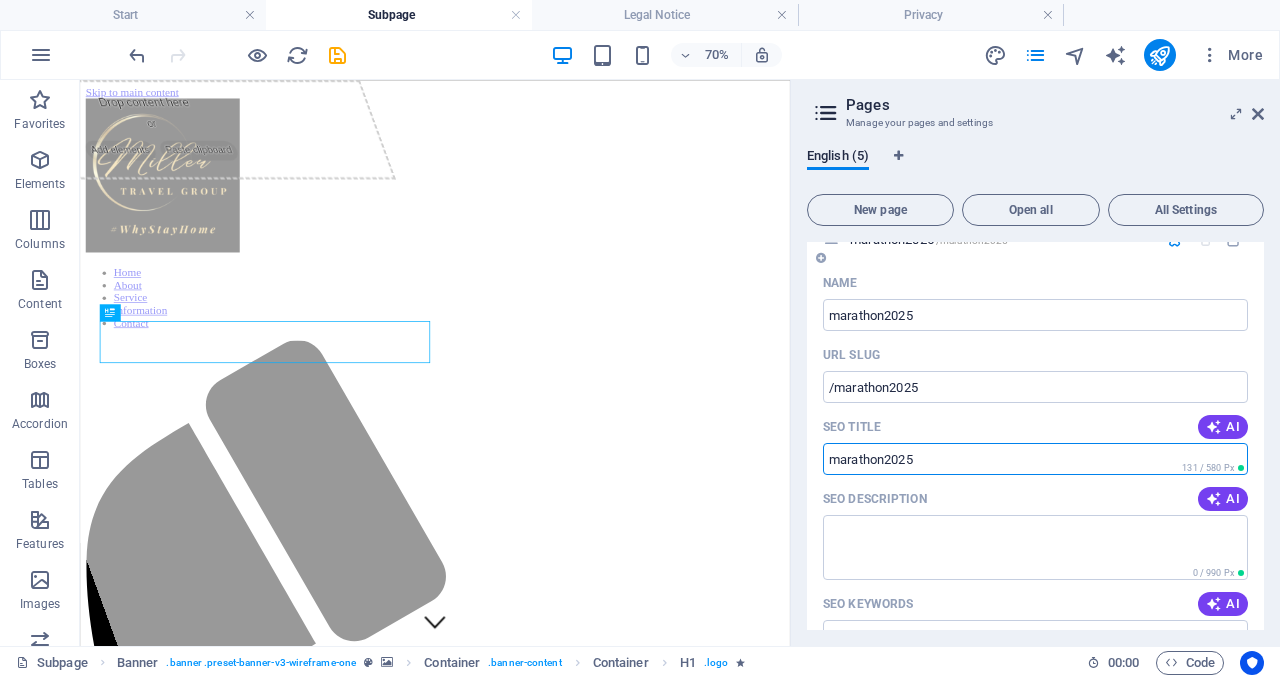 click on "SEO Title" at bounding box center (1035, 459) 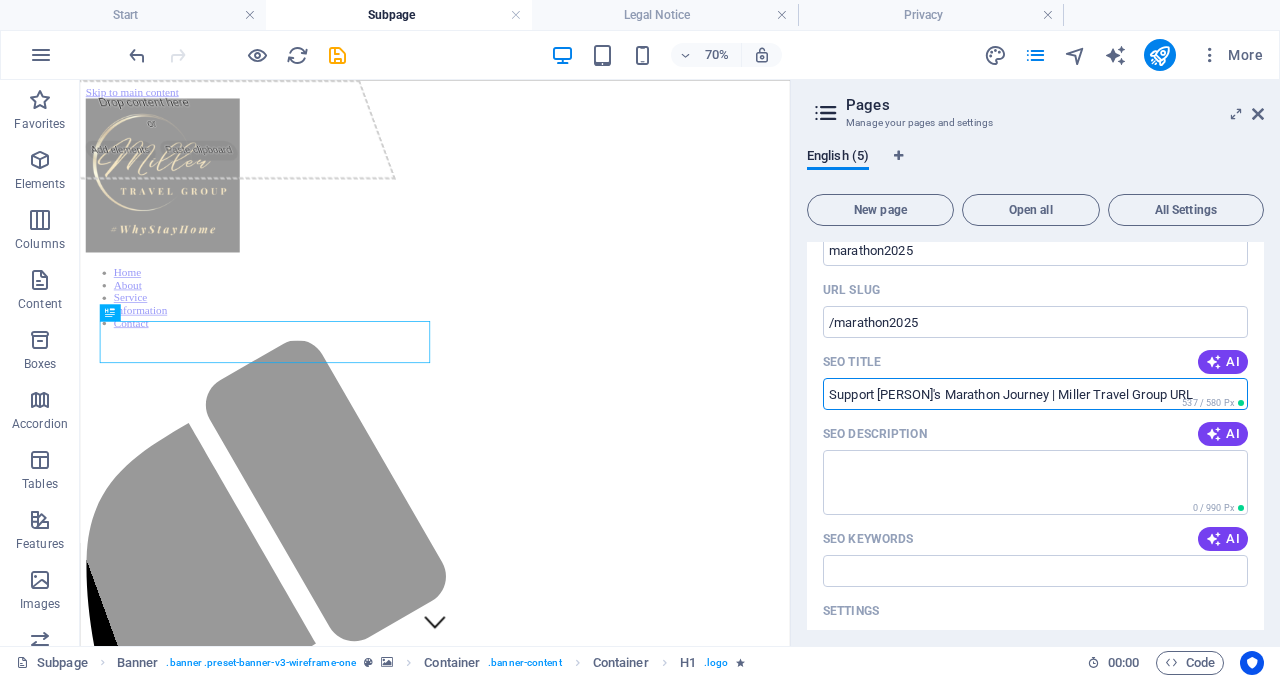 scroll, scrollTop: 193, scrollLeft: 0, axis: vertical 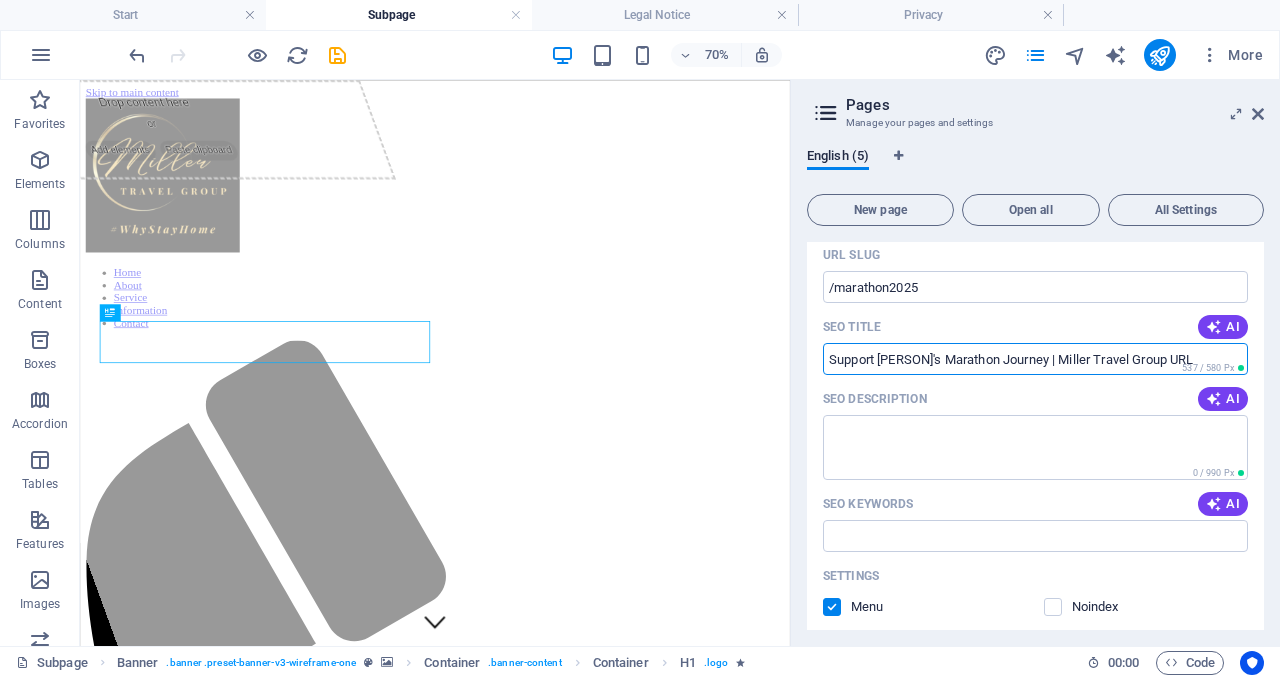 type on "Support [PERSON]'s Marathon Journey | Miller Travel Group URL" 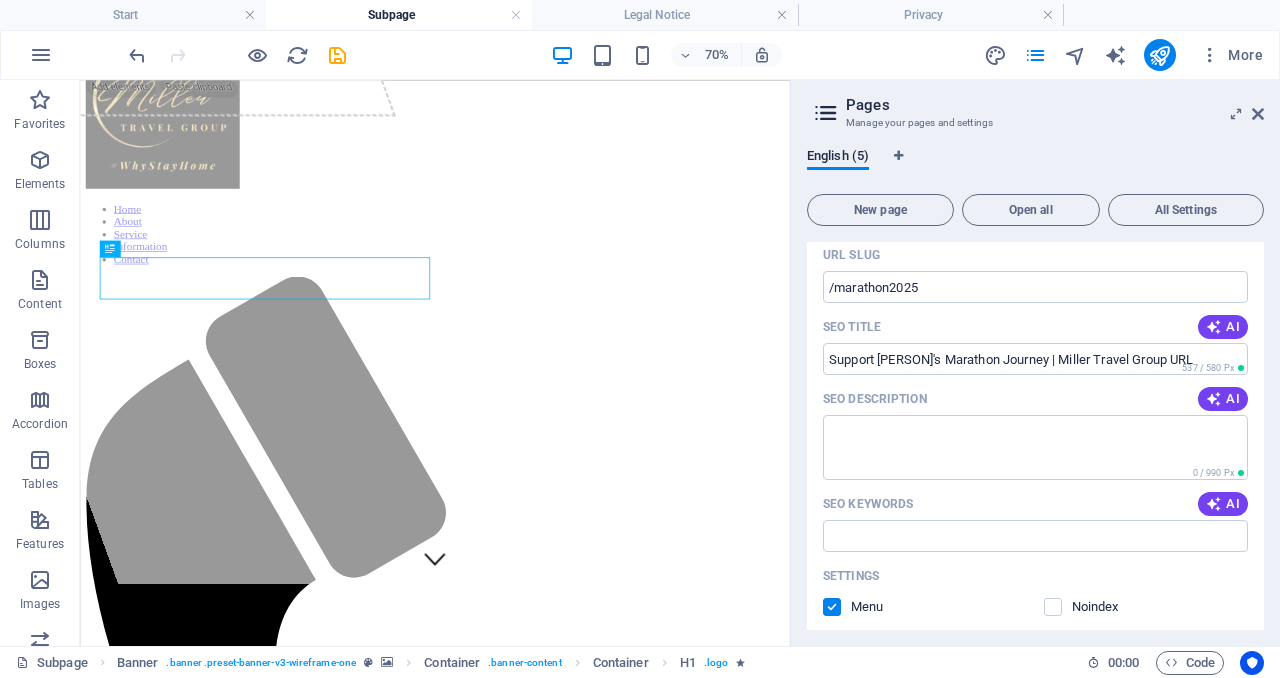 scroll, scrollTop: 87, scrollLeft: 0, axis: vertical 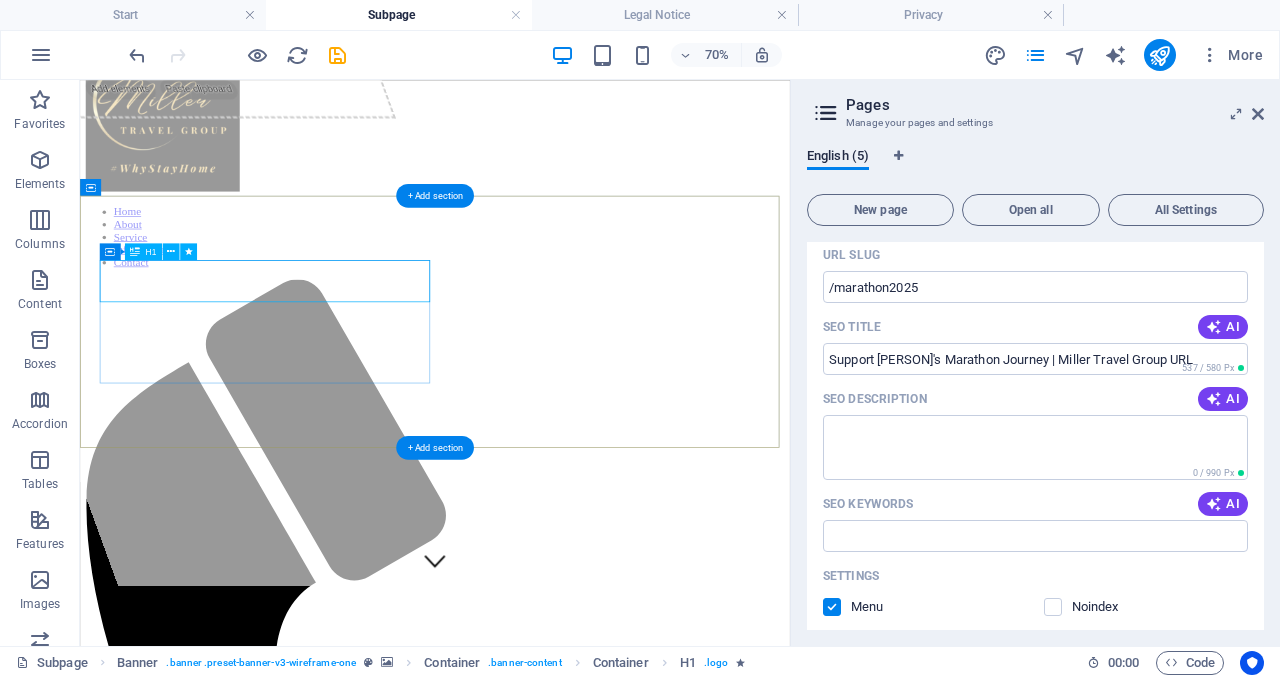 click on "MillerTravelGroup.com" at bounding box center (587, 2090) 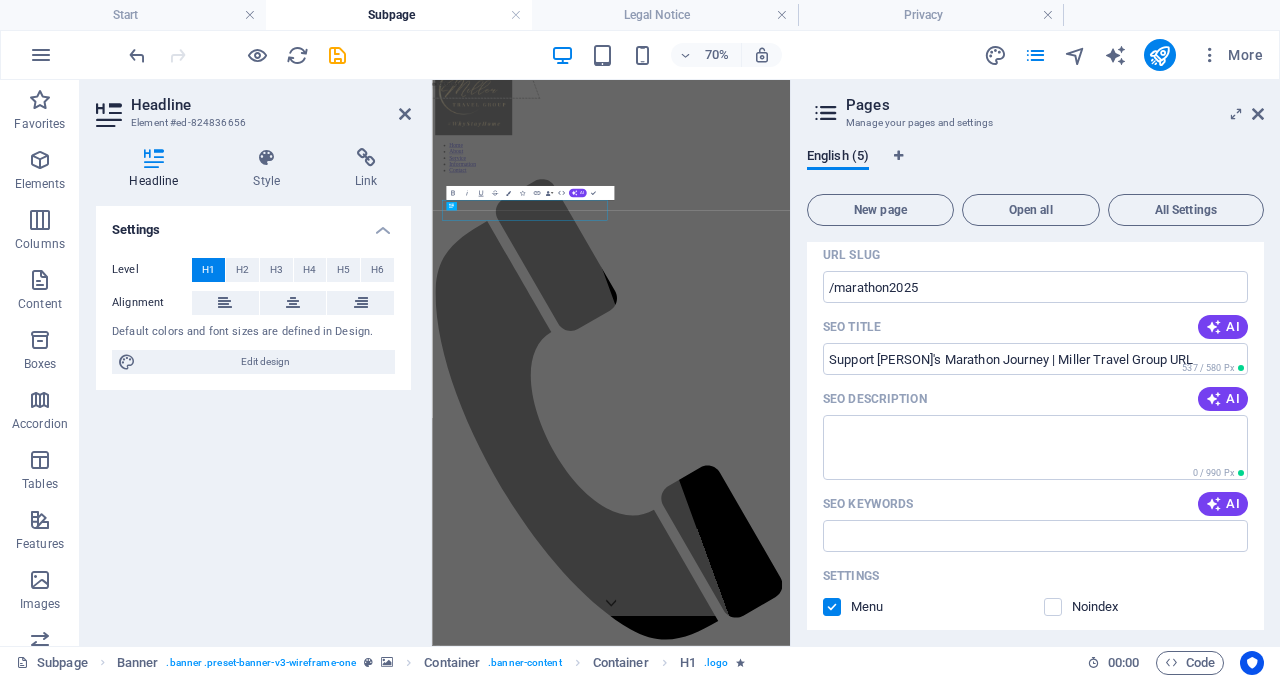 scroll, scrollTop: 0, scrollLeft: 0, axis: both 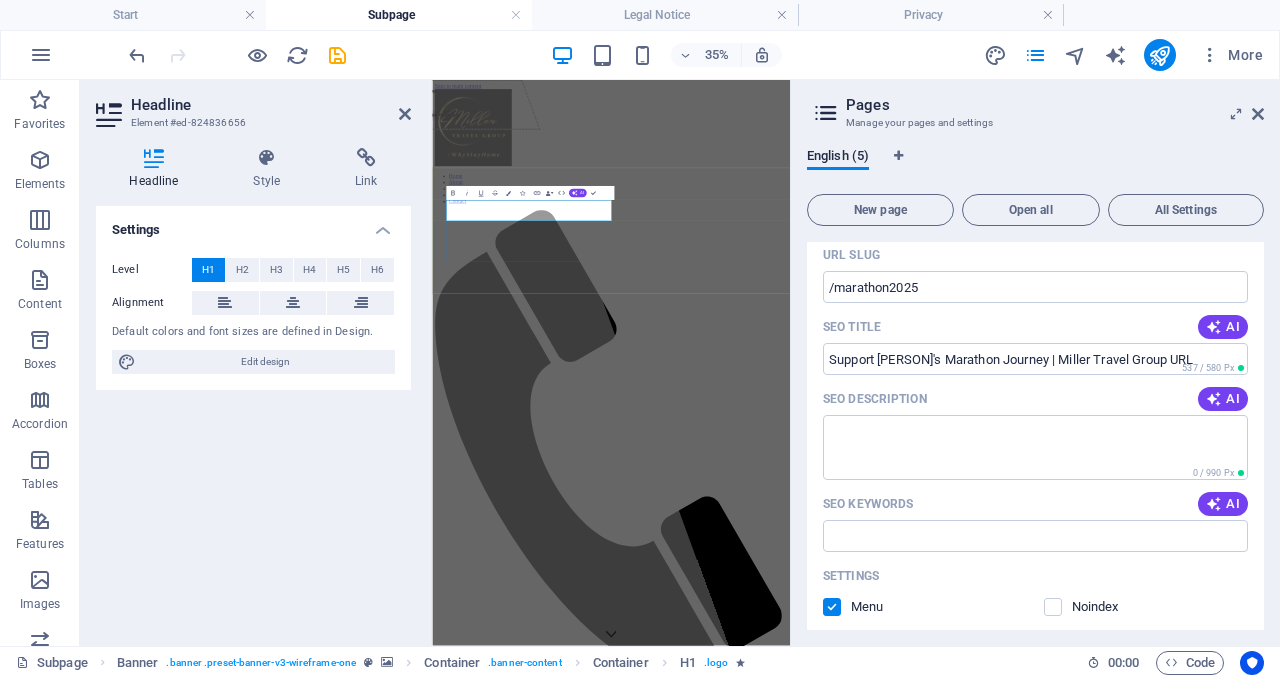 click on "MillerTravelGroup.com" at bounding box center (604, 2189) 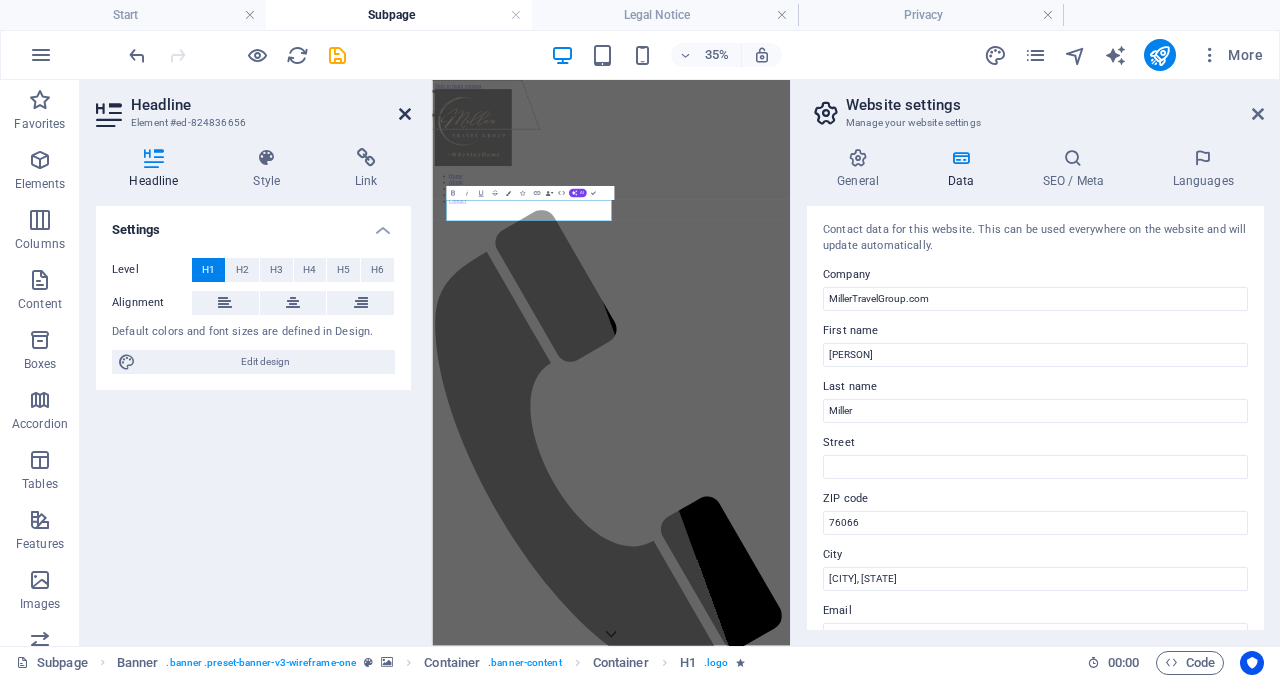 click at bounding box center (405, 114) 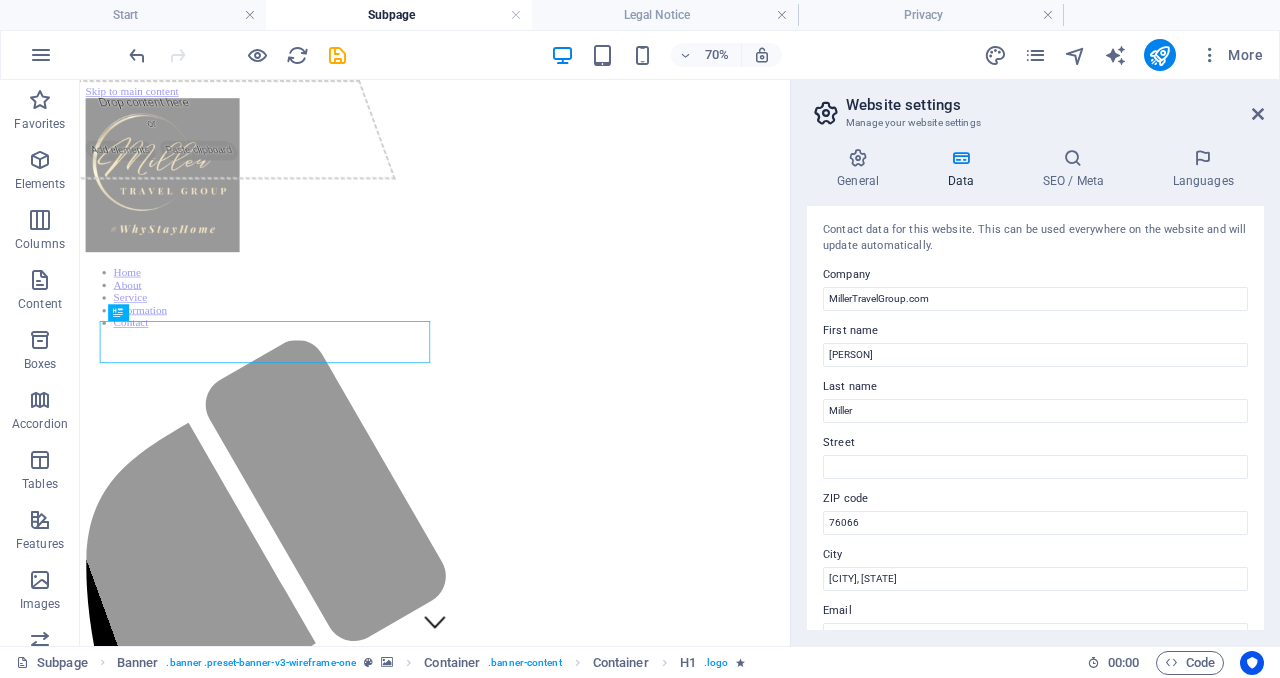click at bounding box center [960, 158] 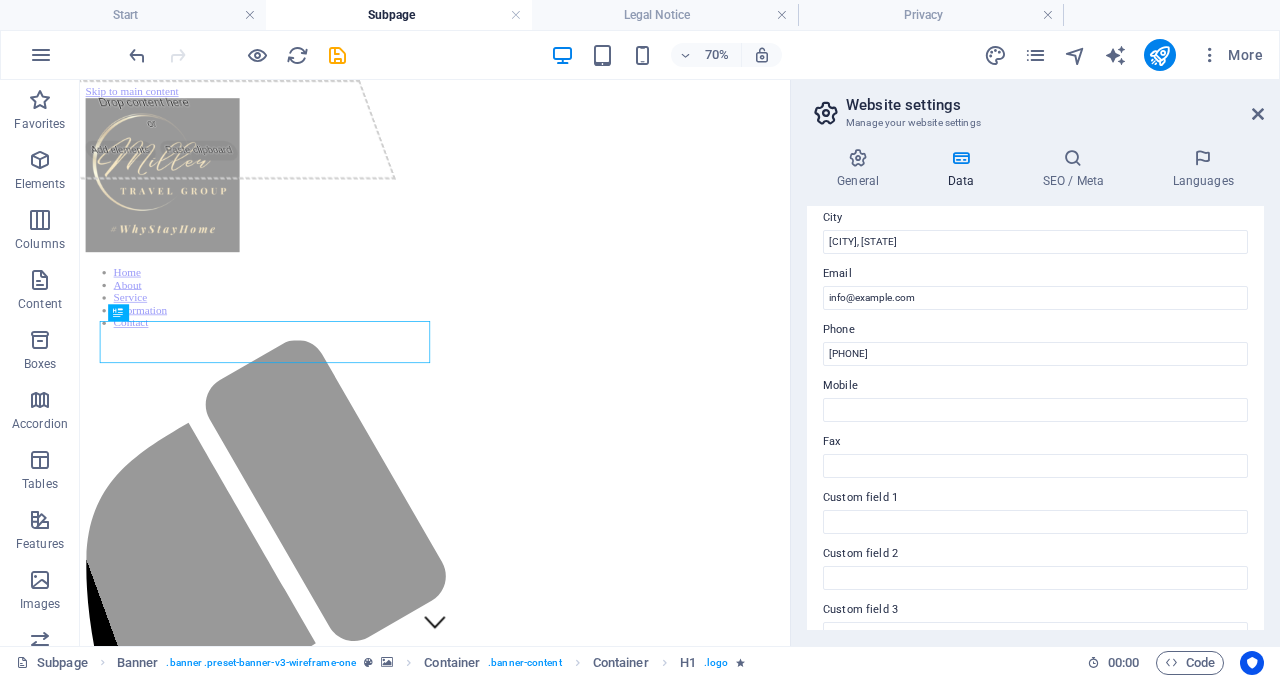 scroll, scrollTop: 424, scrollLeft: 0, axis: vertical 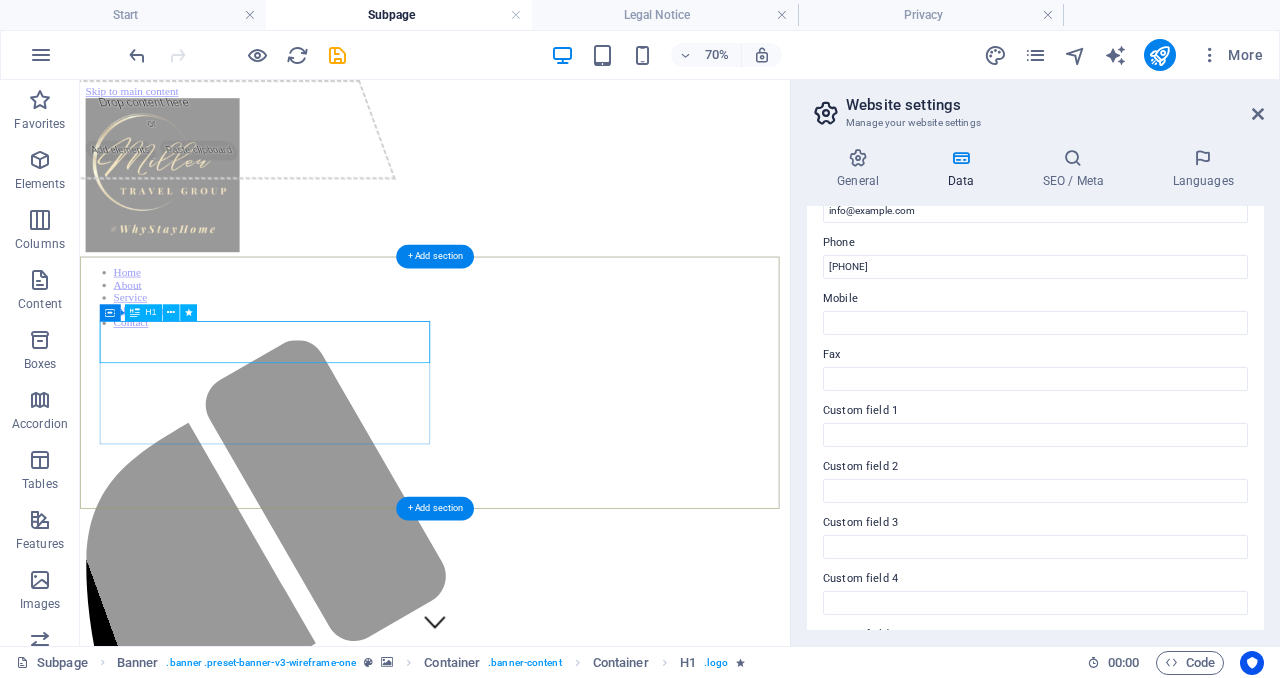 click on "MillerTravelGroup.com" at bounding box center (587, 2177) 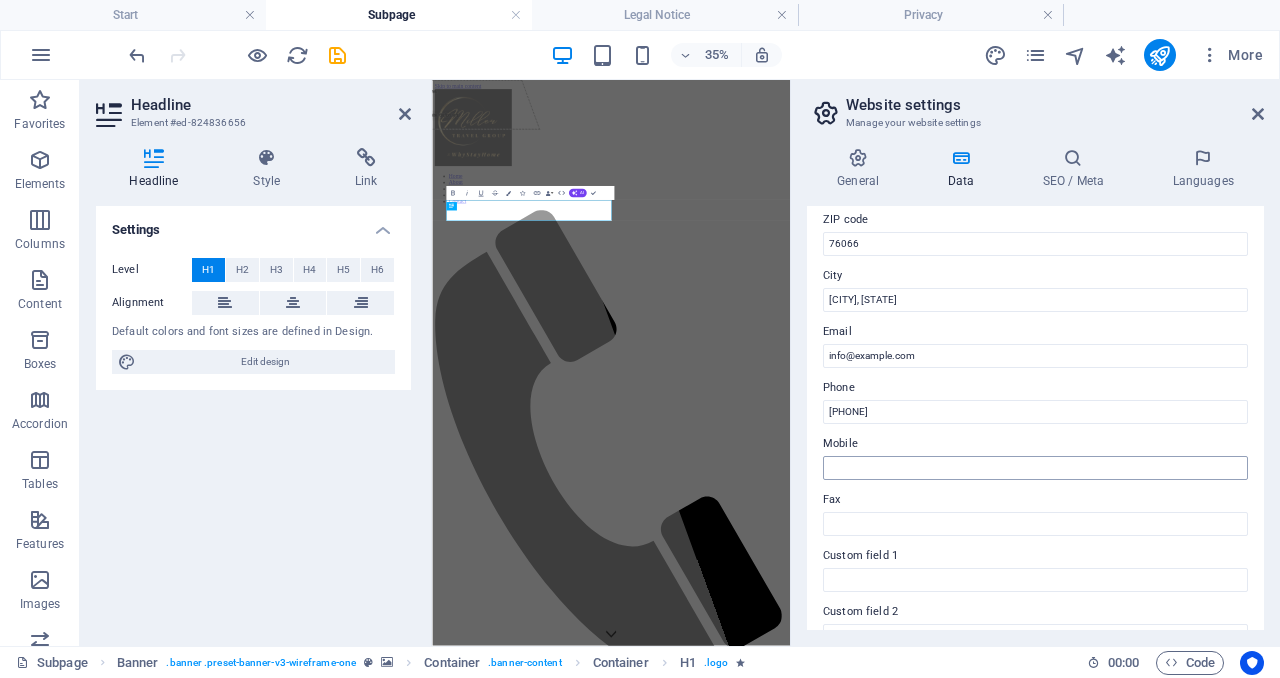 scroll, scrollTop: 0, scrollLeft: 0, axis: both 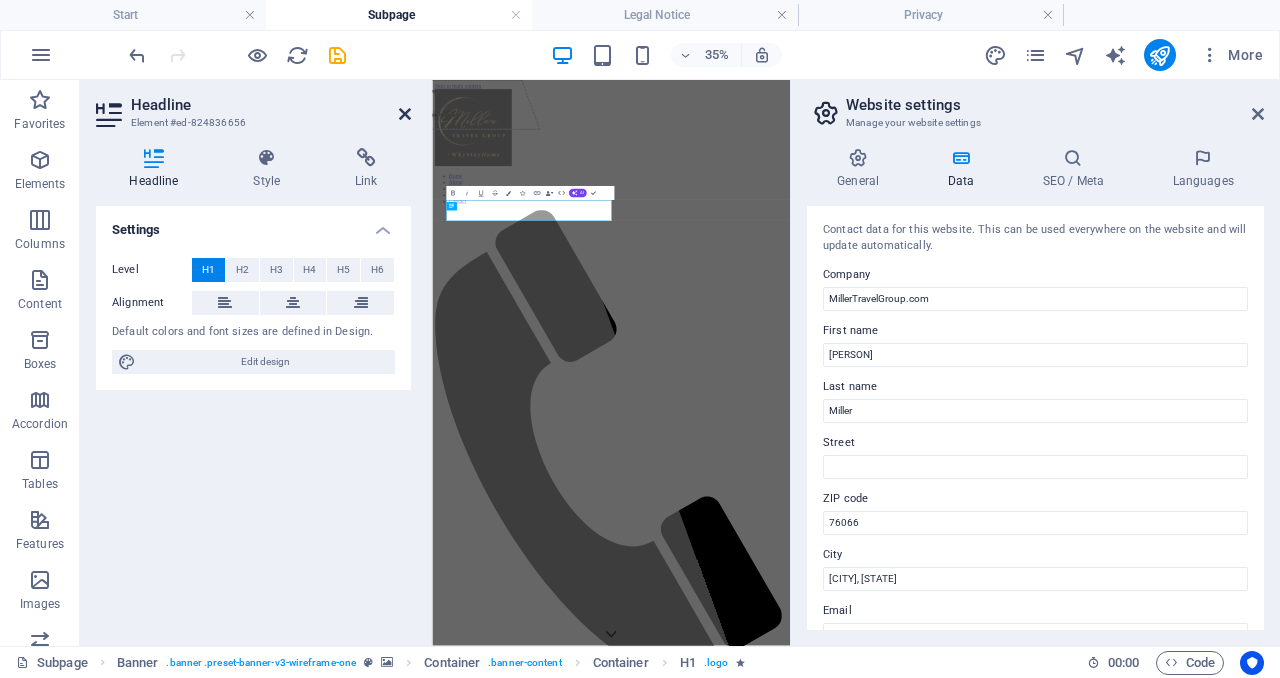 click at bounding box center [405, 114] 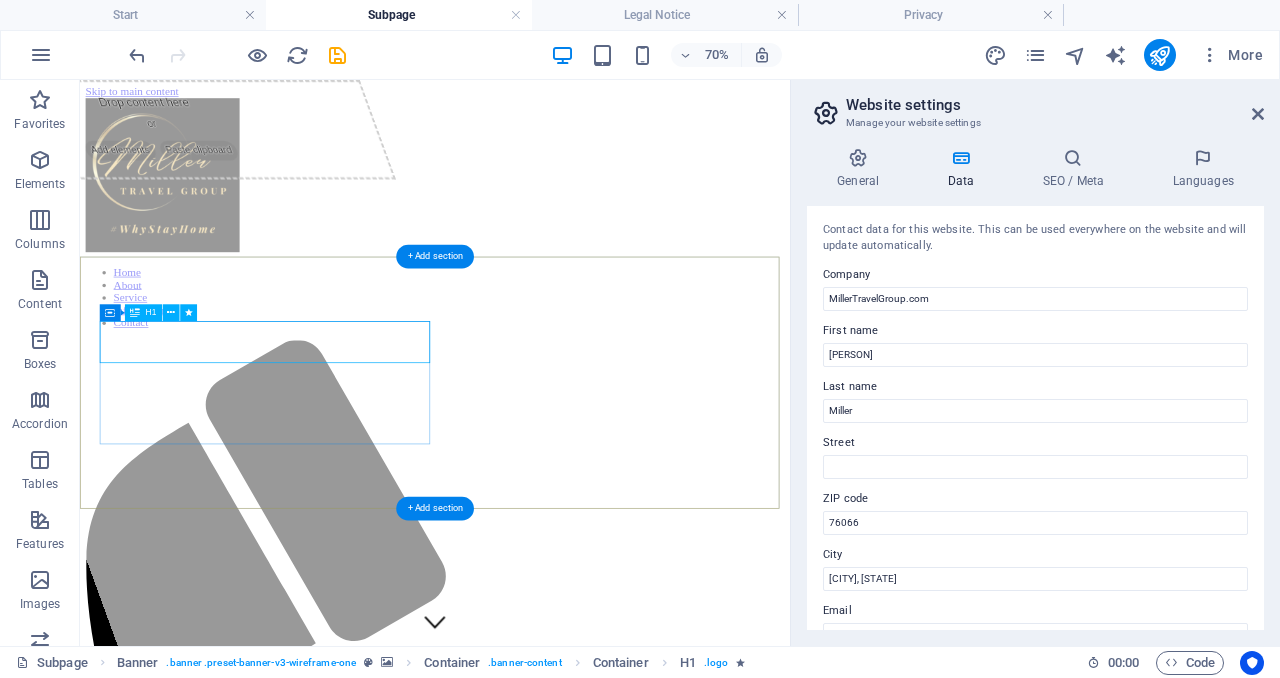 click on "MillerTravelGroup.com" at bounding box center [587, 2177] 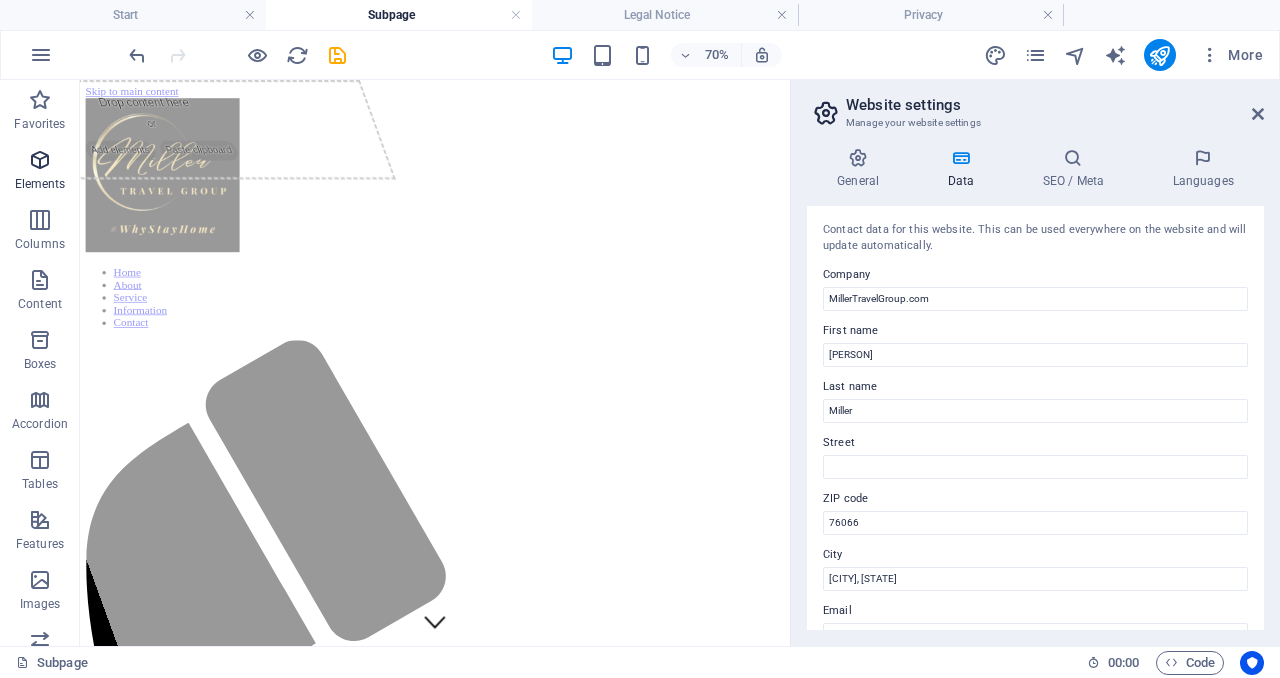click at bounding box center (40, 160) 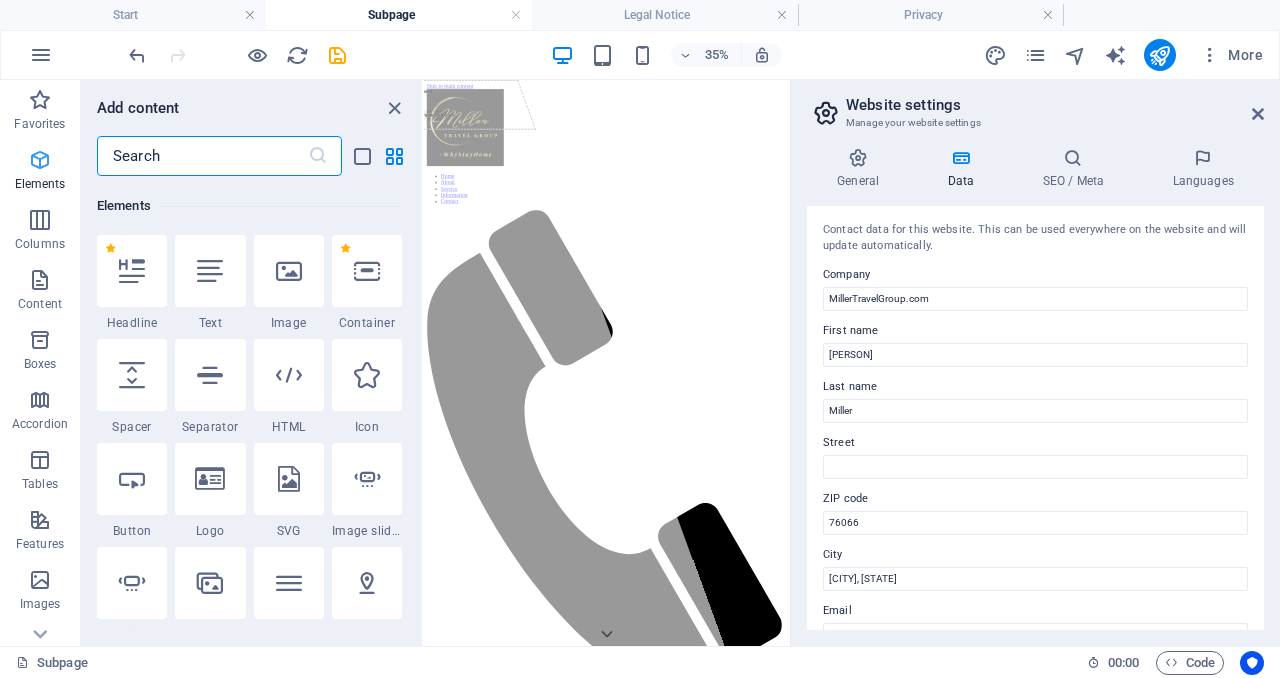 scroll, scrollTop: 213, scrollLeft: 0, axis: vertical 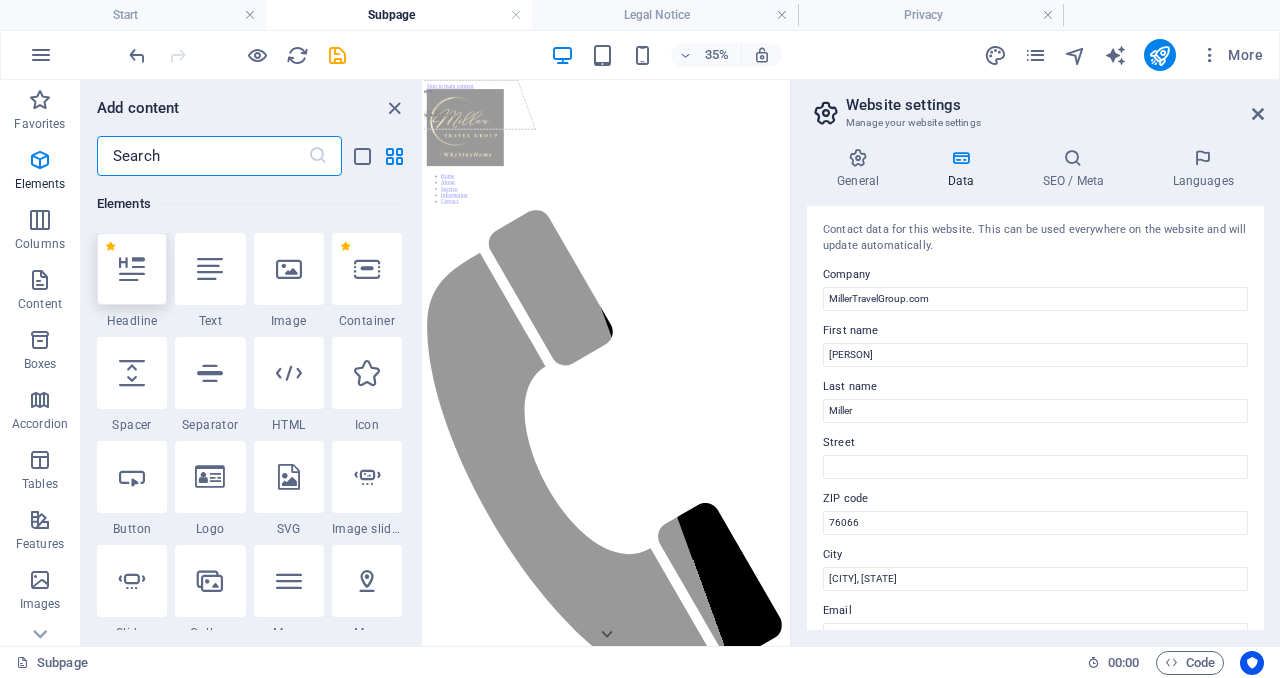 click at bounding box center (132, 269) 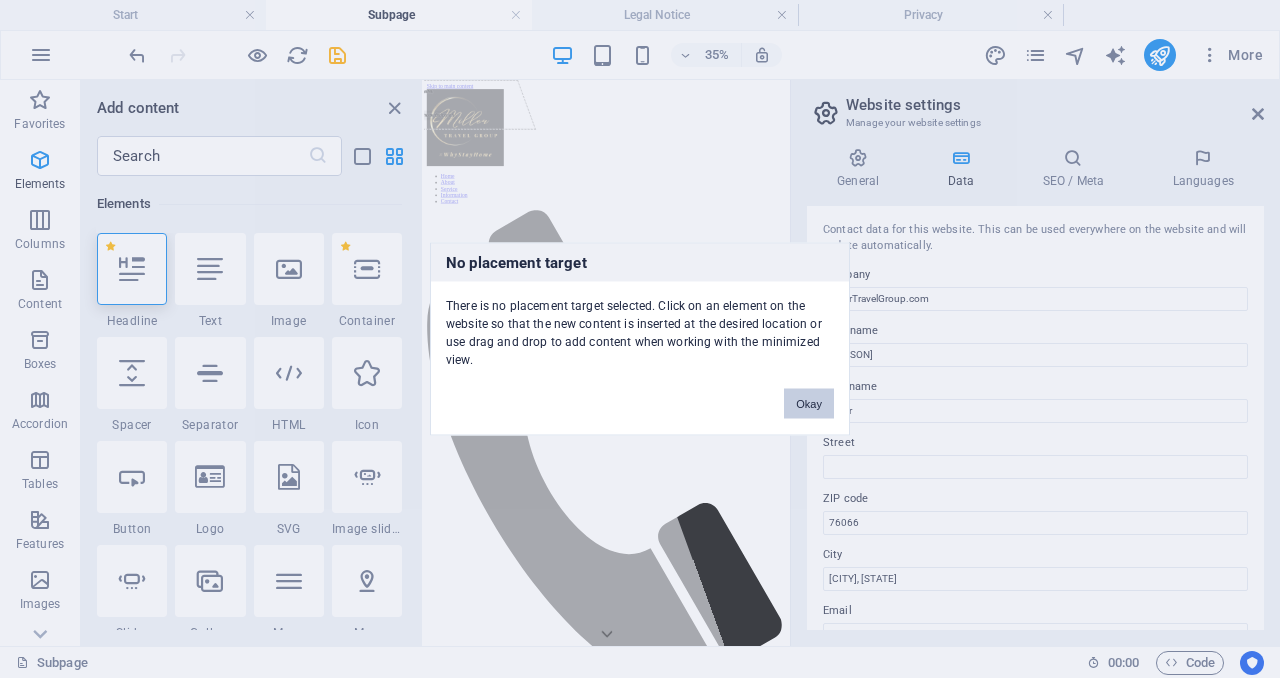 click on "Okay" at bounding box center (809, 404) 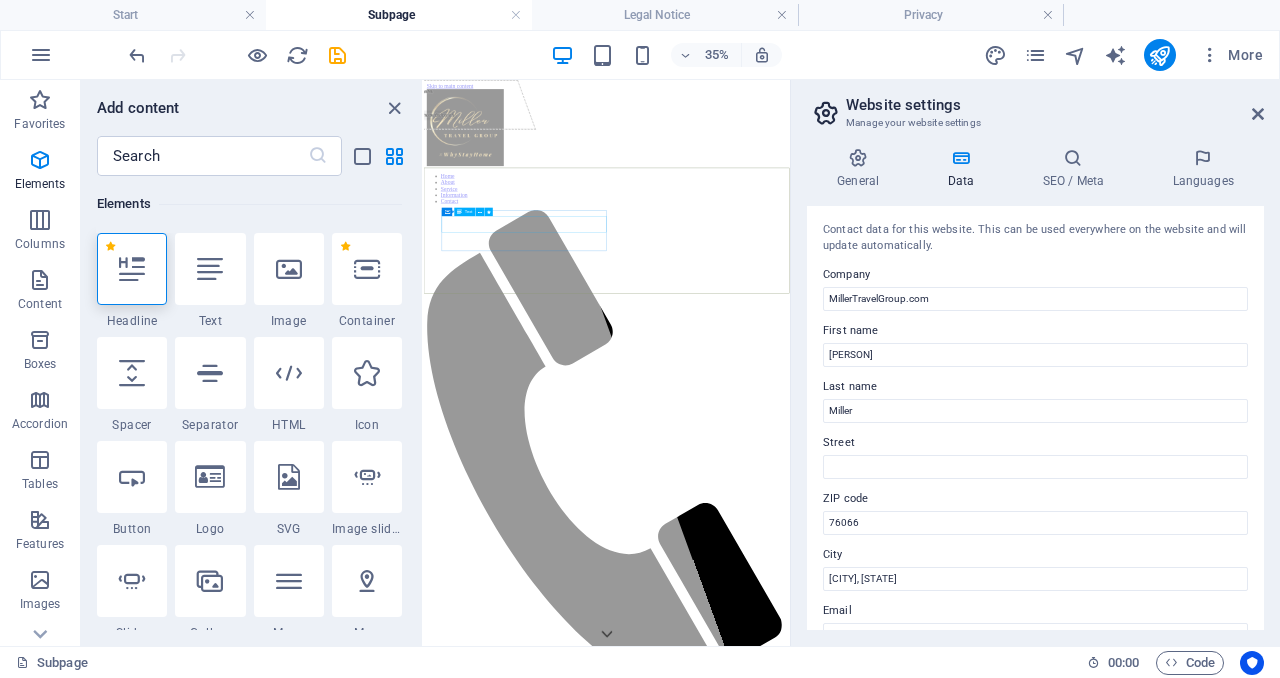 click on "Container   Text" at bounding box center [470, 212] 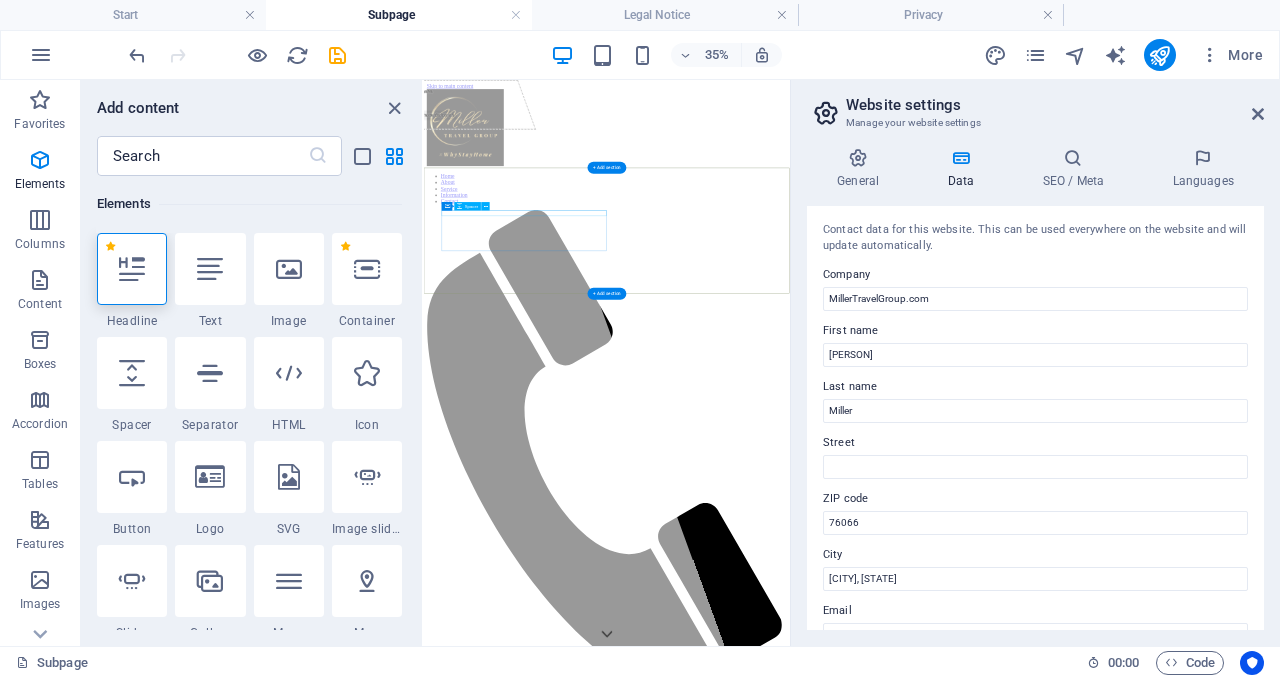 click at bounding box center [947, 2188] 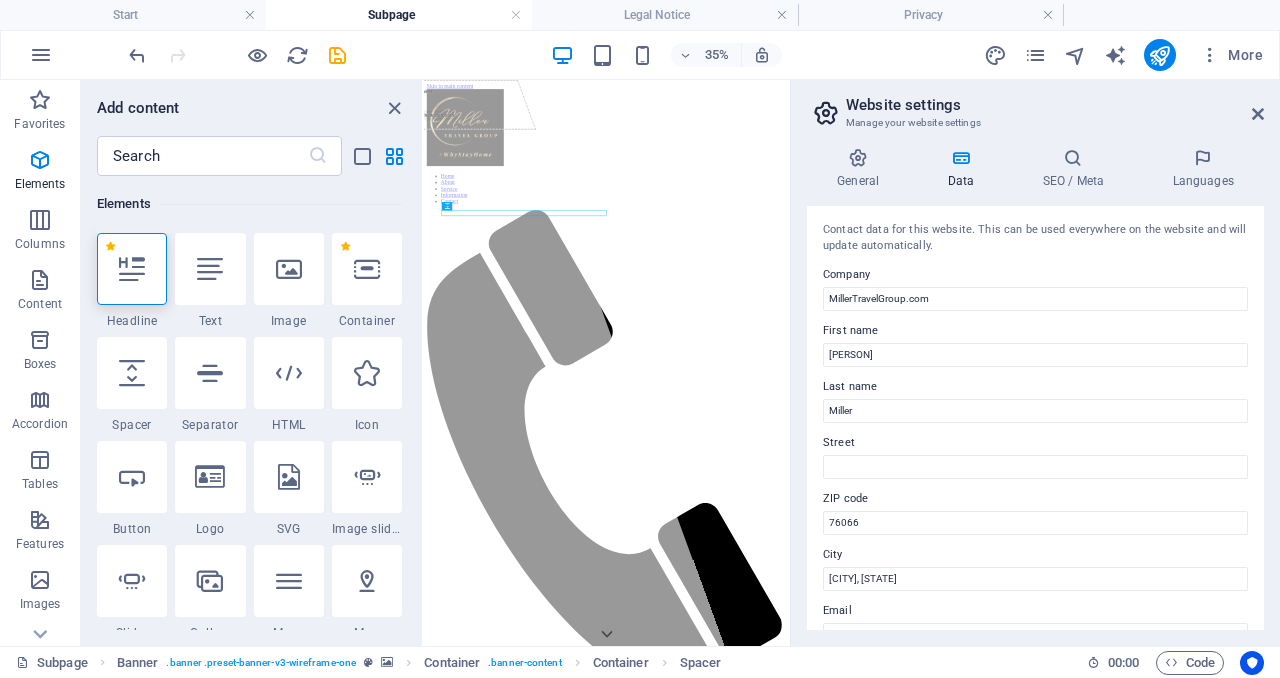 click at bounding box center (132, 269) 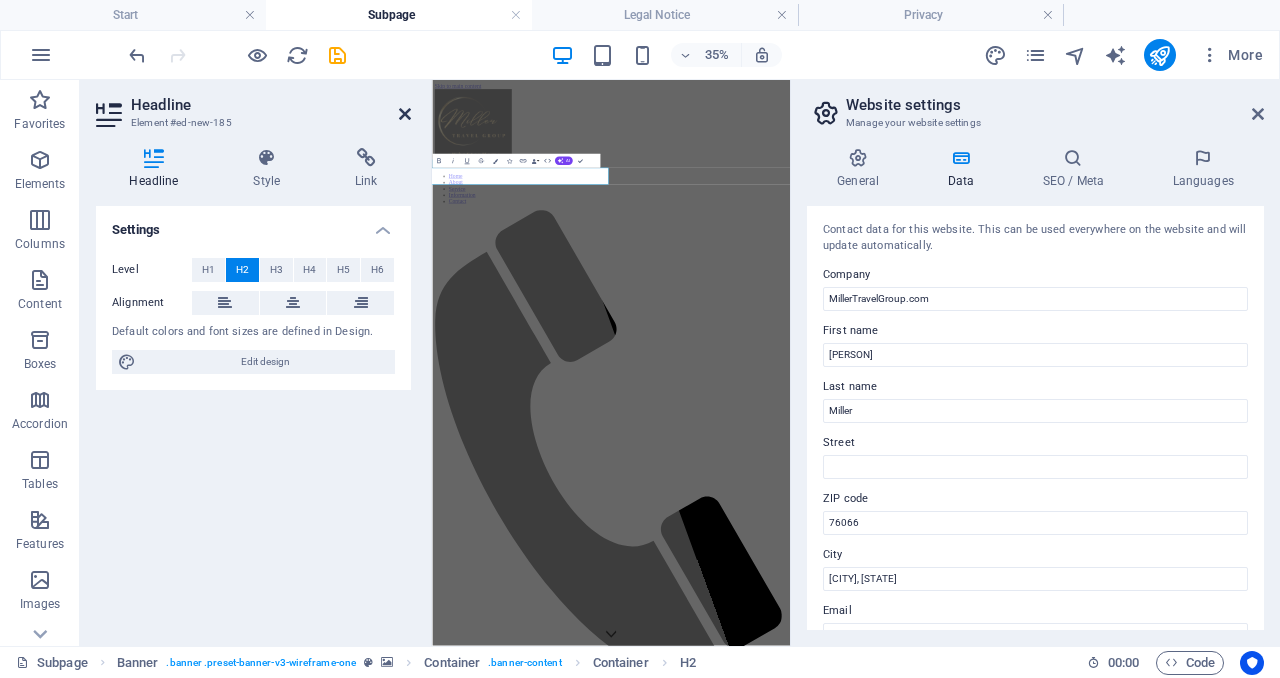 click at bounding box center [405, 114] 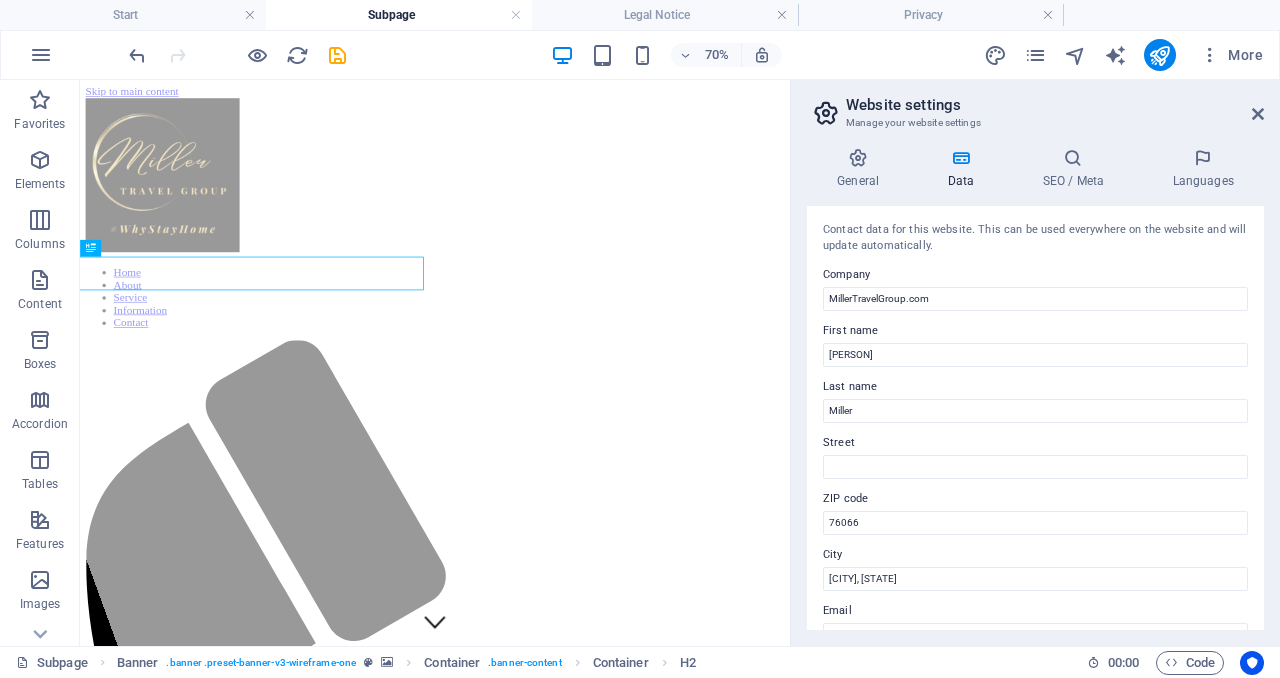 click on "Website settings" at bounding box center (1055, 105) 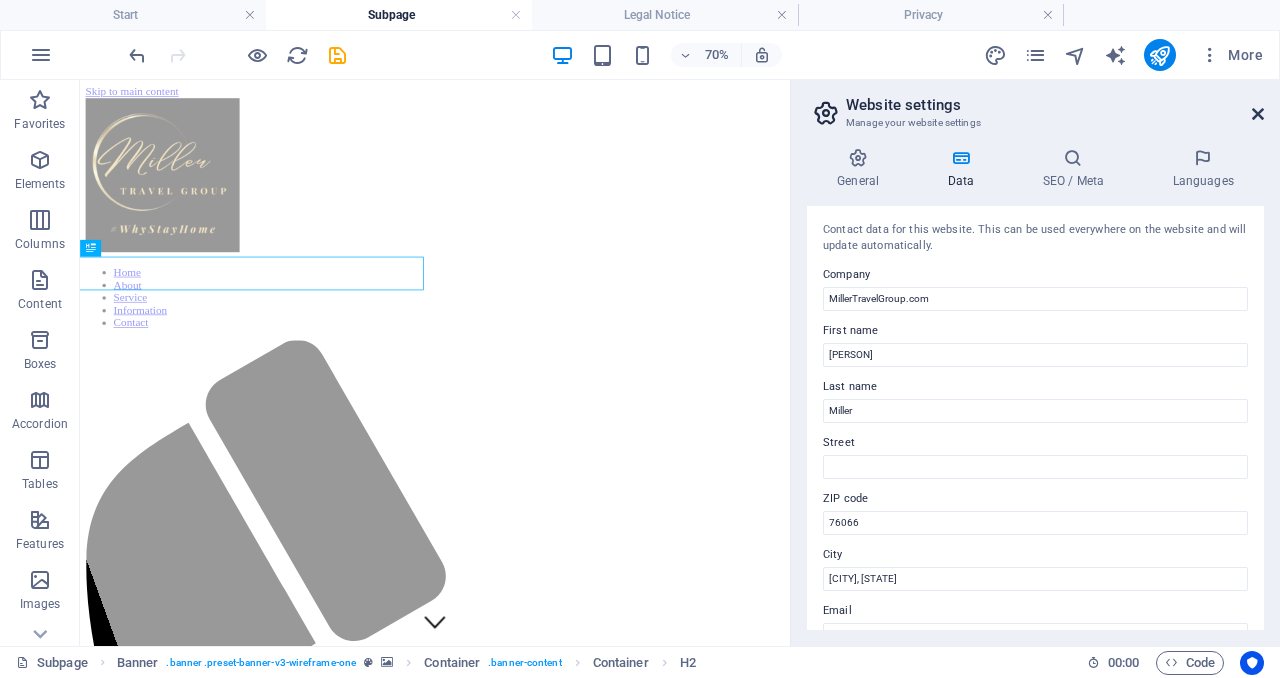 click at bounding box center [1258, 114] 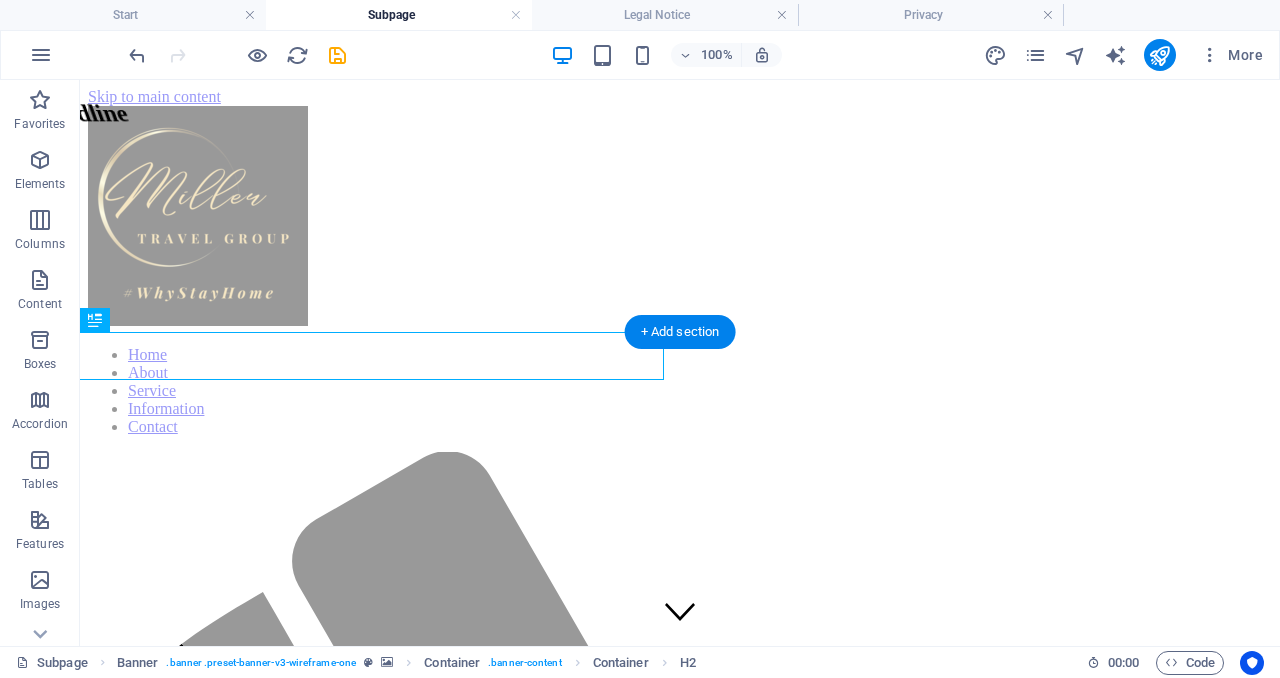 drag, startPoint x: 296, startPoint y: 360, endPoint x: 285, endPoint y: 437, distance: 77.781746 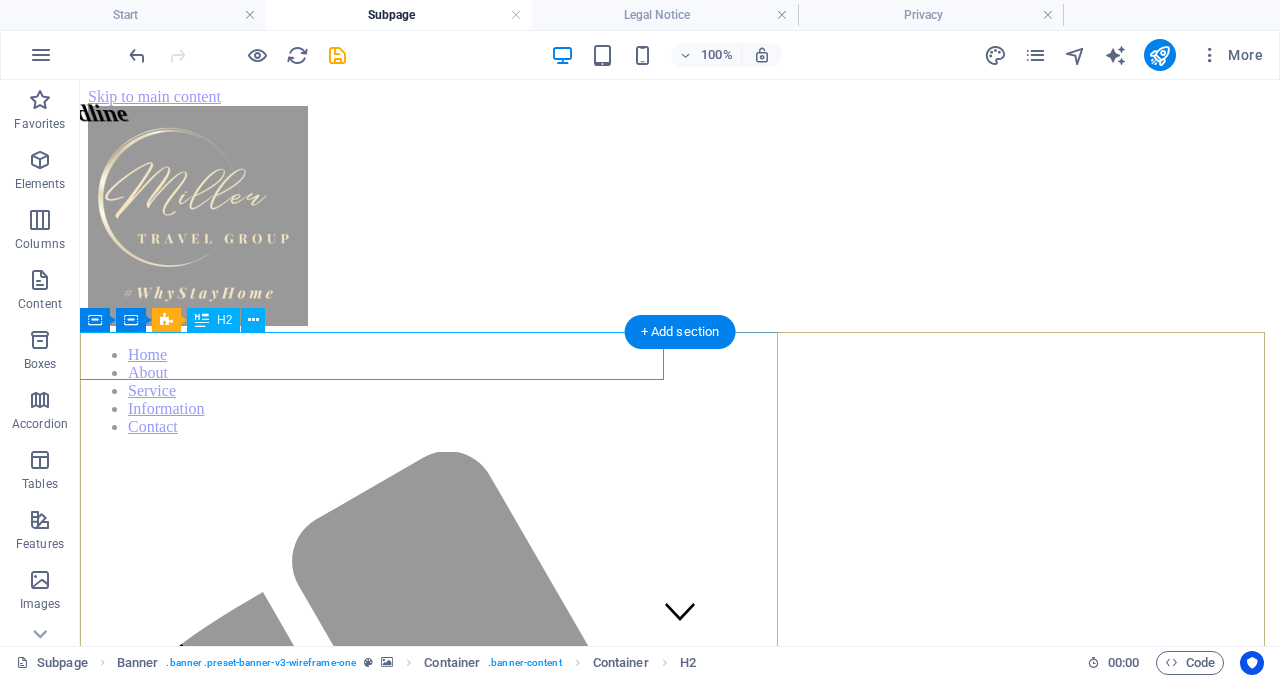 click on "New headline" at bounding box center [309, 113] 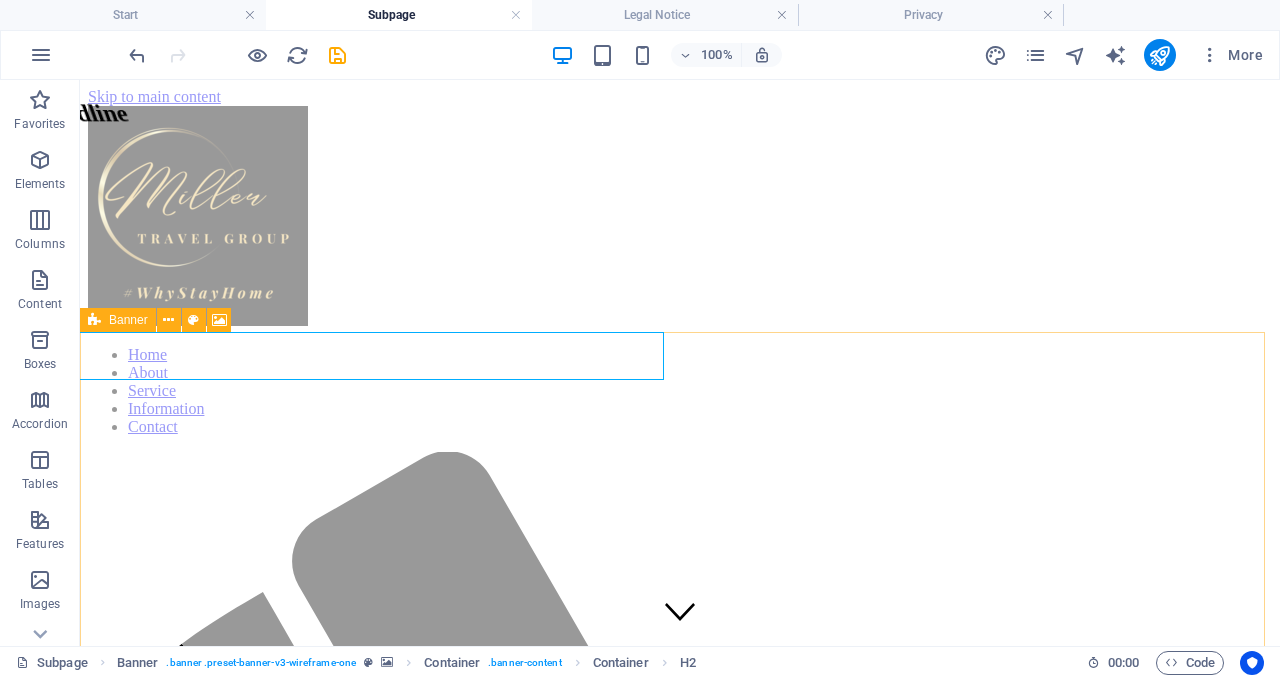 click on "Banner" at bounding box center (128, 320) 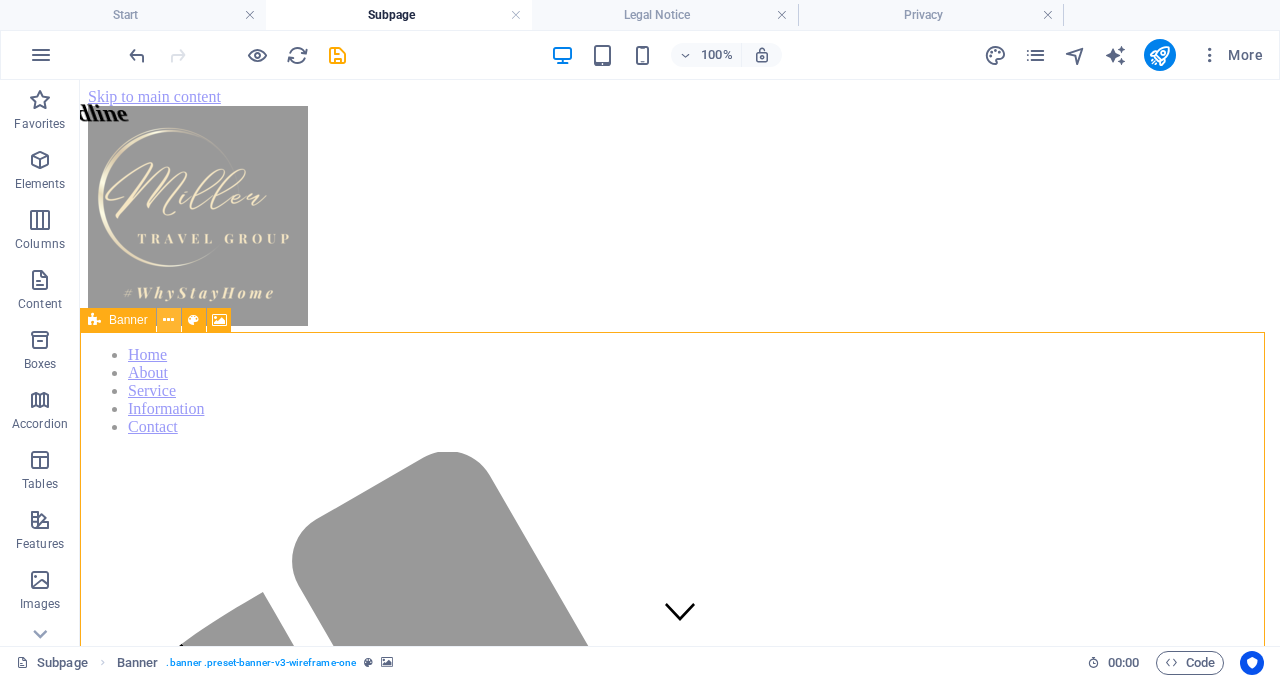 click at bounding box center (169, 320) 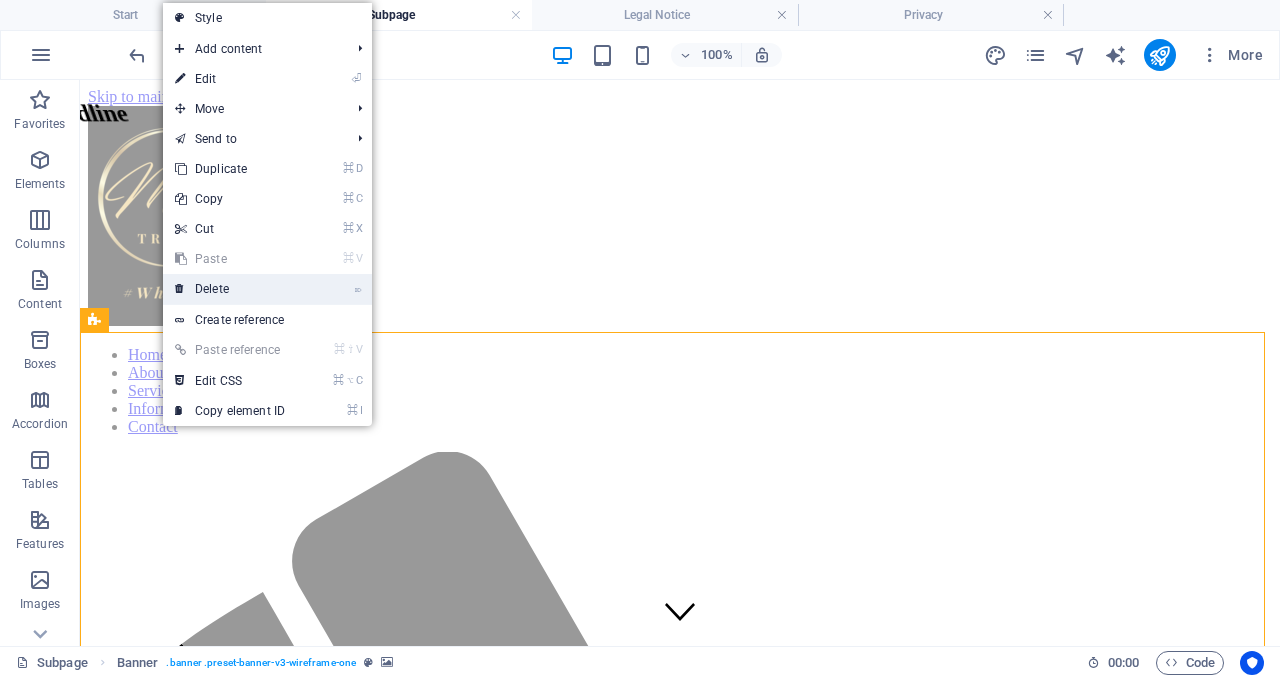 click on "⌦  Delete" at bounding box center [230, 289] 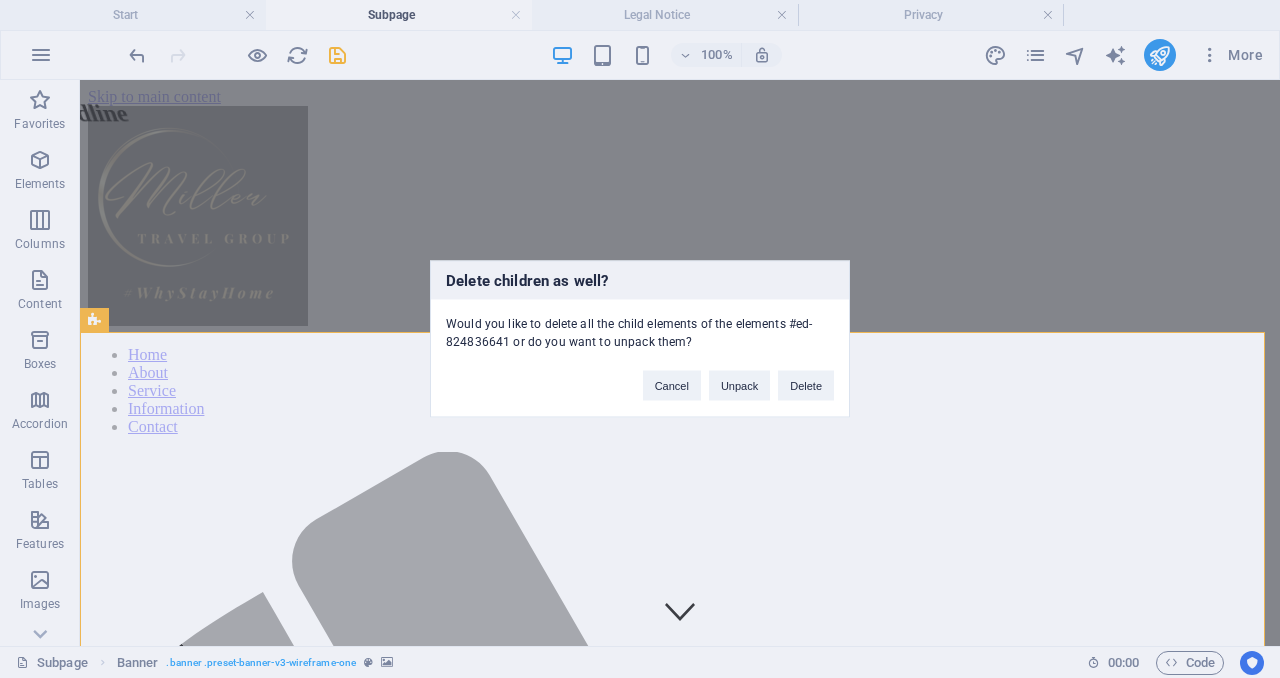 click on "Delete children as well? Would you like to delete all the child elements of the elements #ed-824836641 or do you want to unpack them? Cancel Unpack Delete" at bounding box center [640, 339] 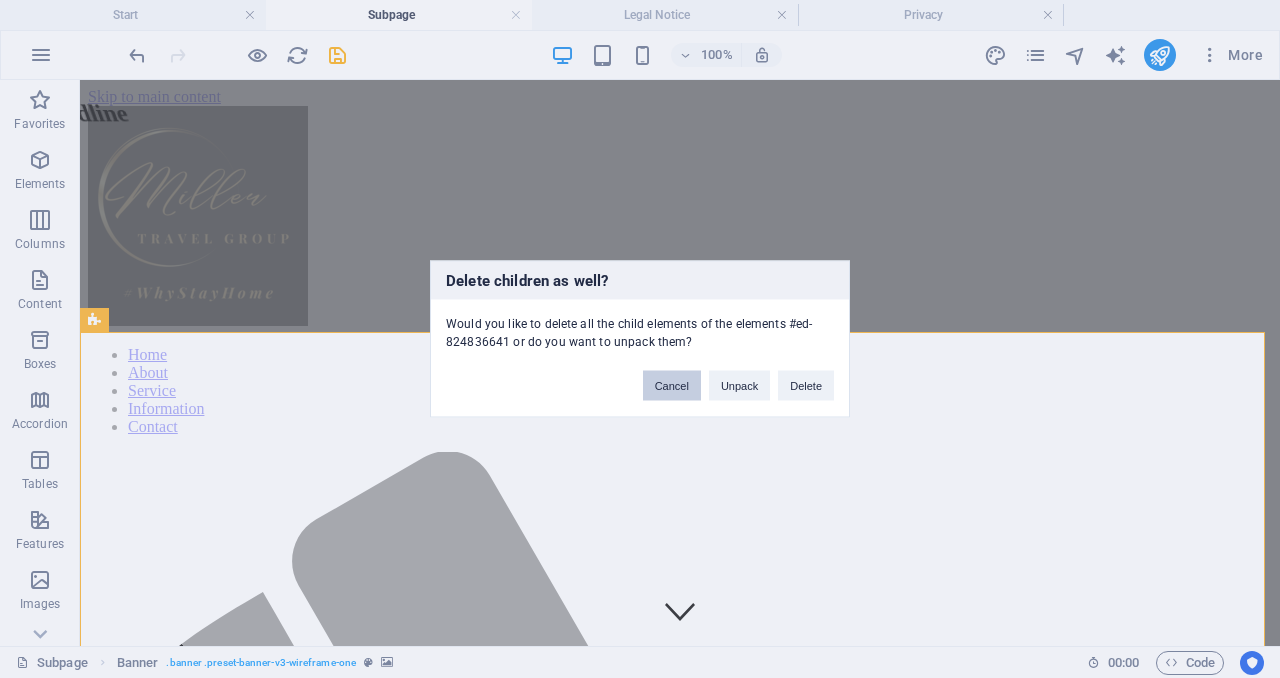 click on "Cancel" at bounding box center (672, 386) 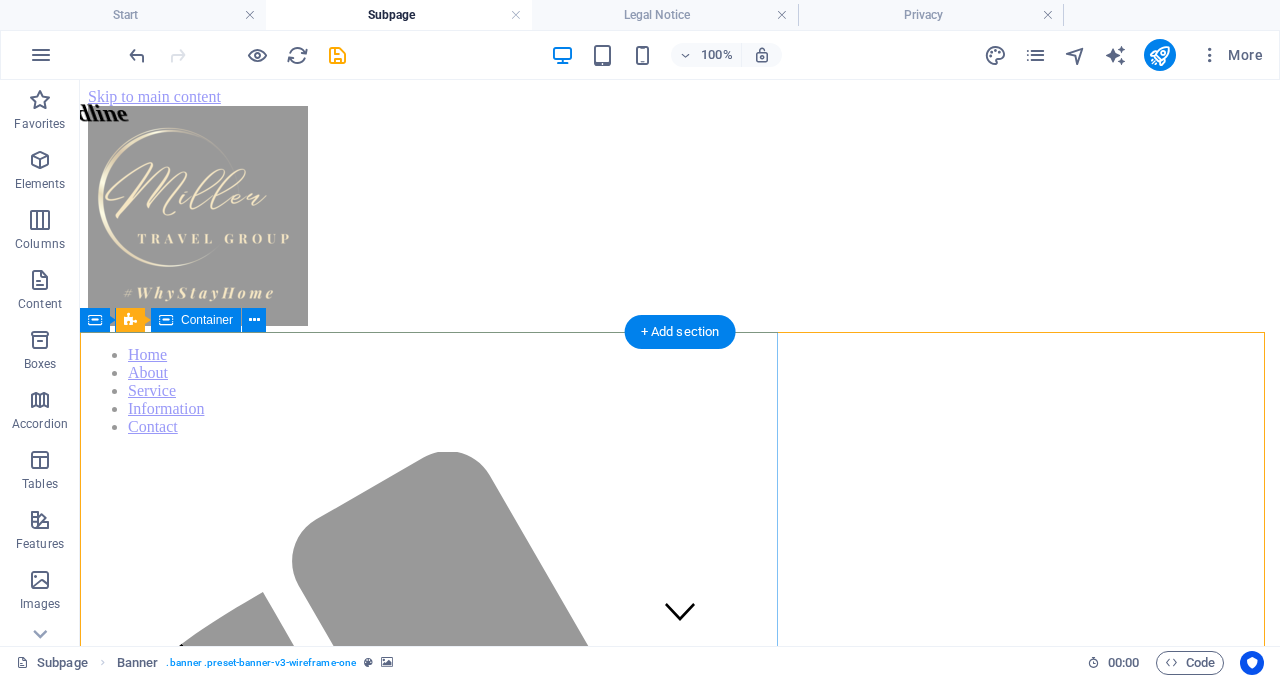 click on "New headline" at bounding box center [400, 363] 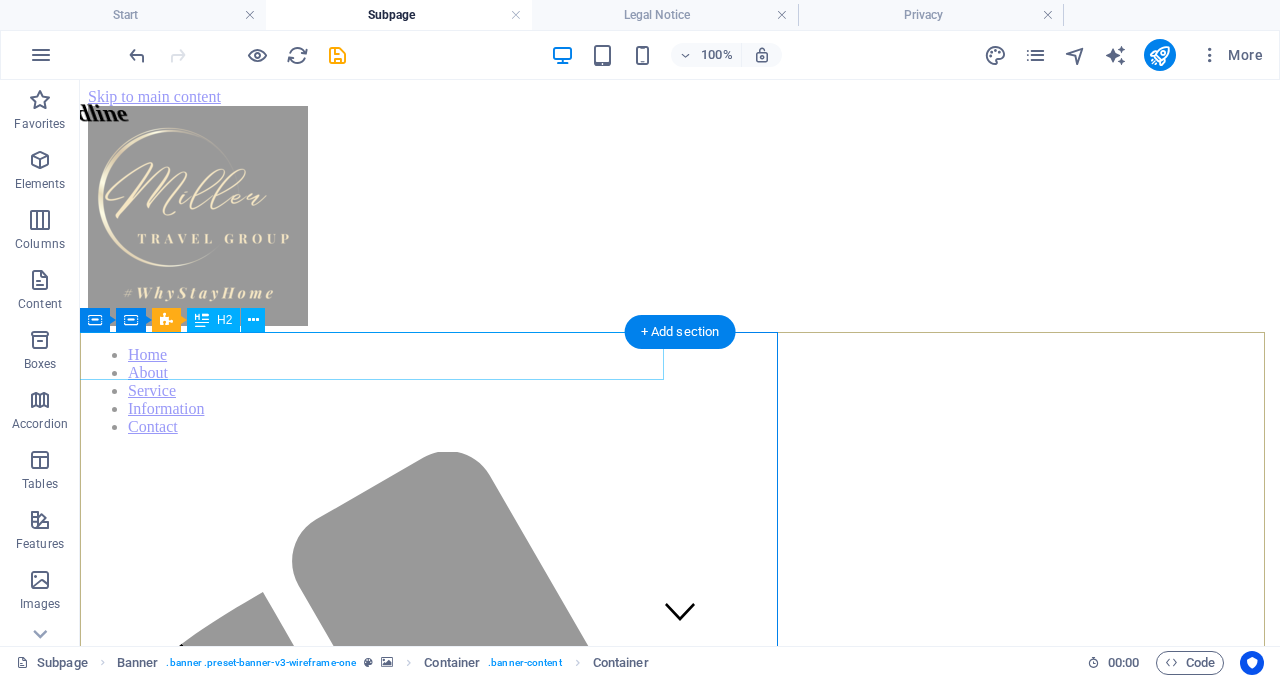 click on "New headline" at bounding box center (309, 113) 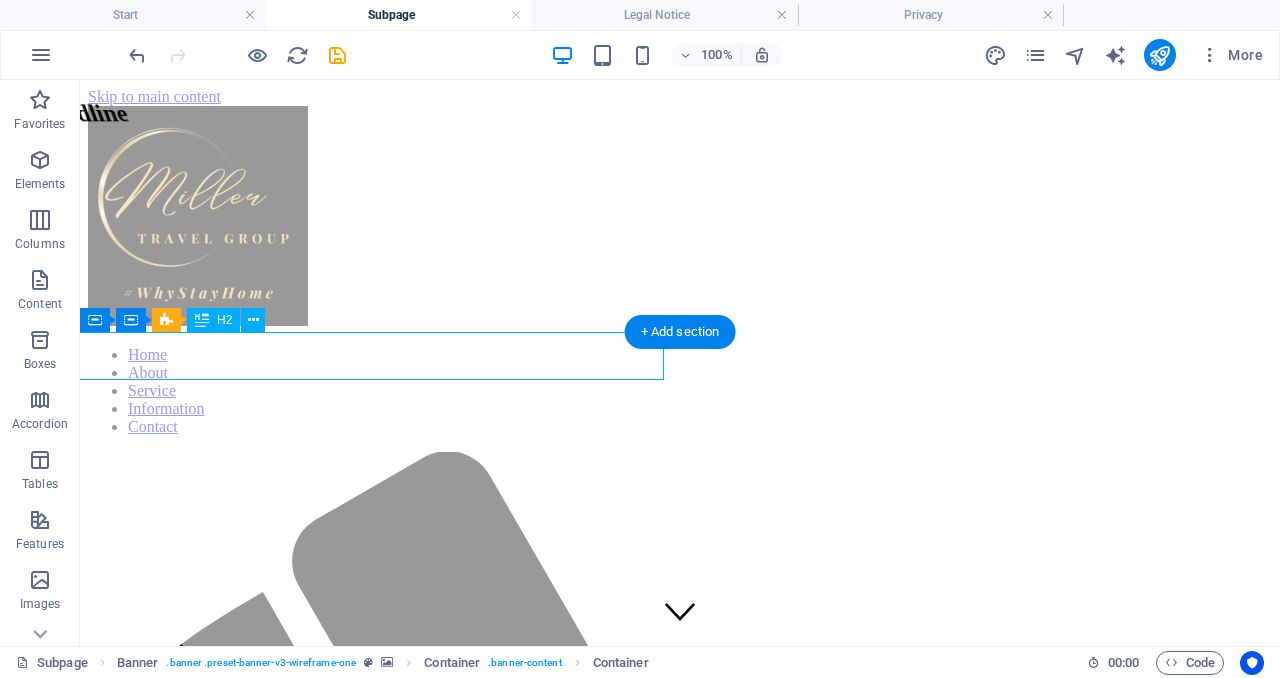 click on "New headline" at bounding box center [309, 113] 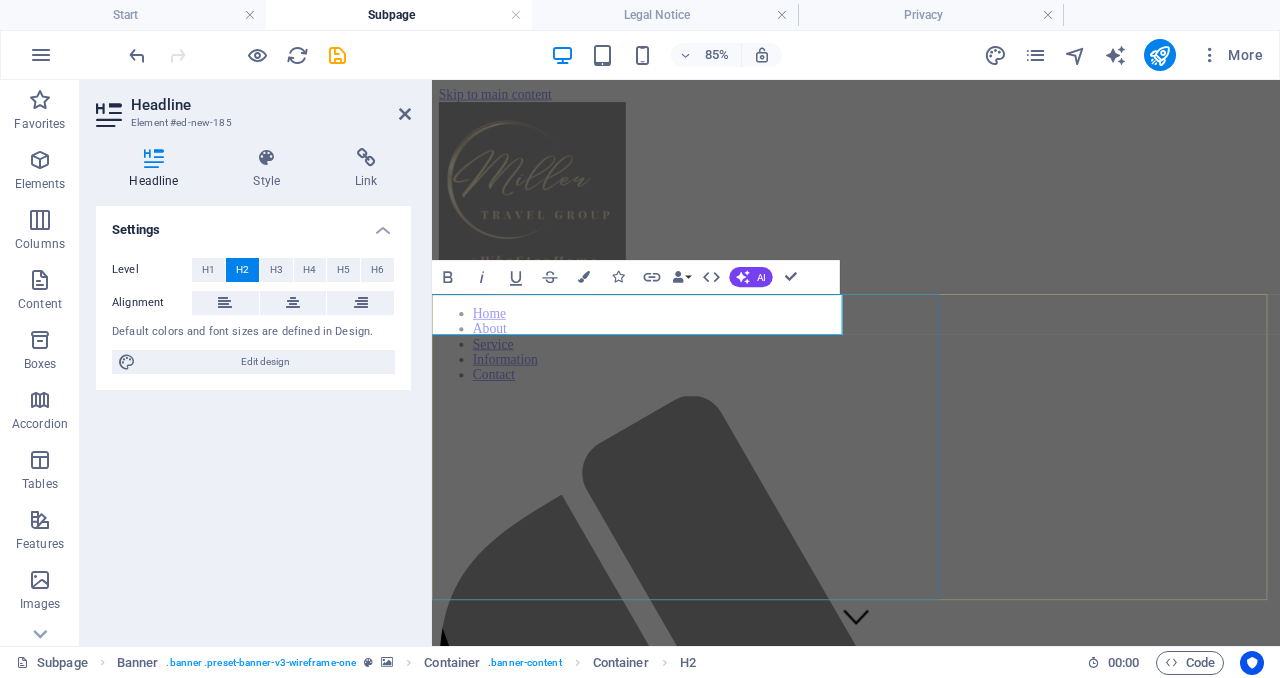 click on "​" at bounding box center [542, 113] 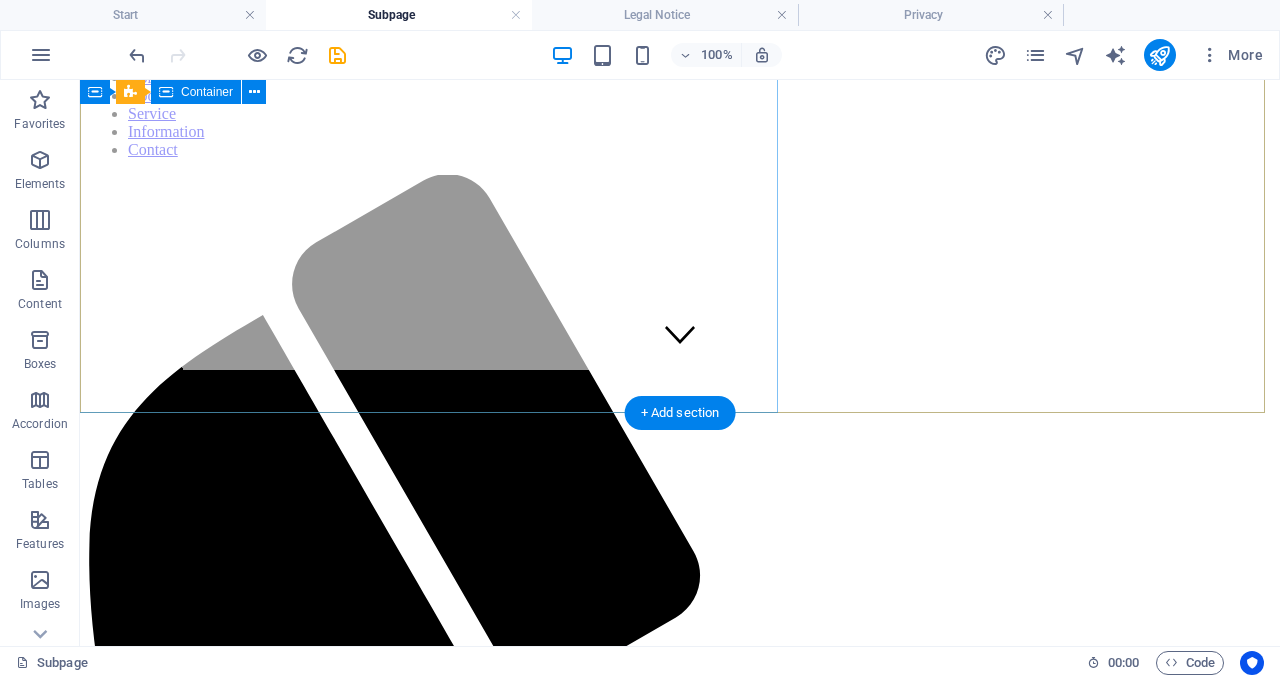 scroll, scrollTop: 234, scrollLeft: 0, axis: vertical 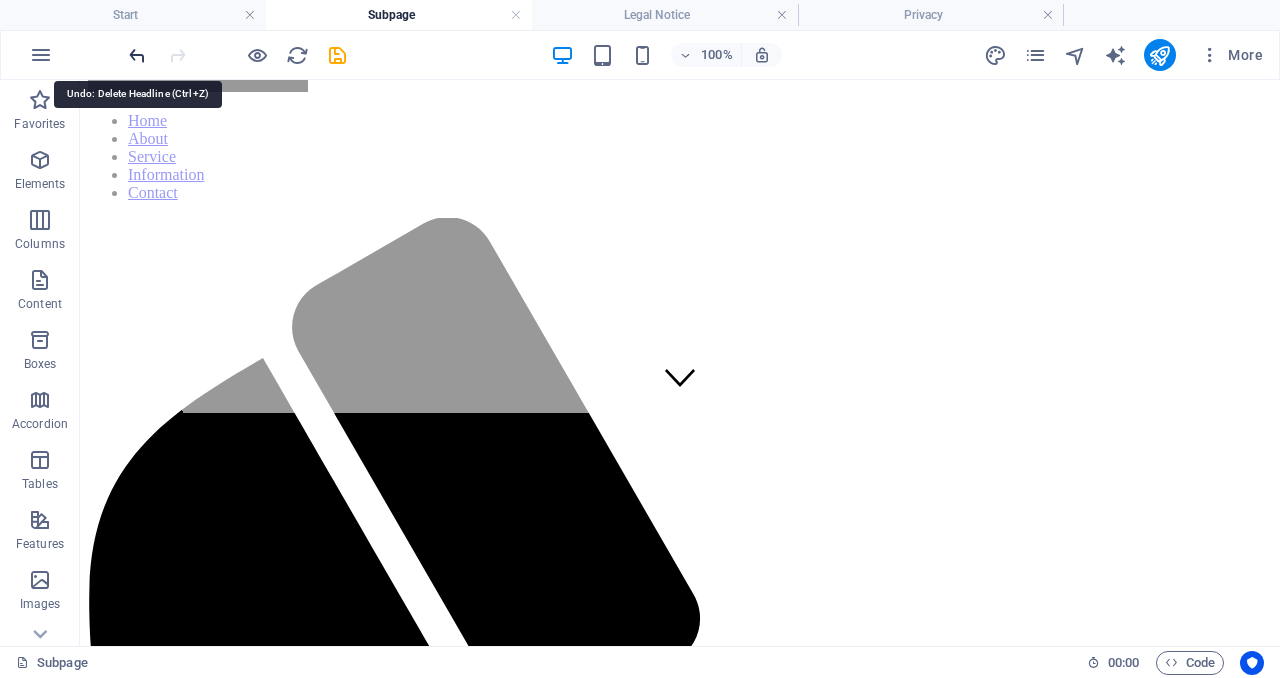 click at bounding box center (137, 55) 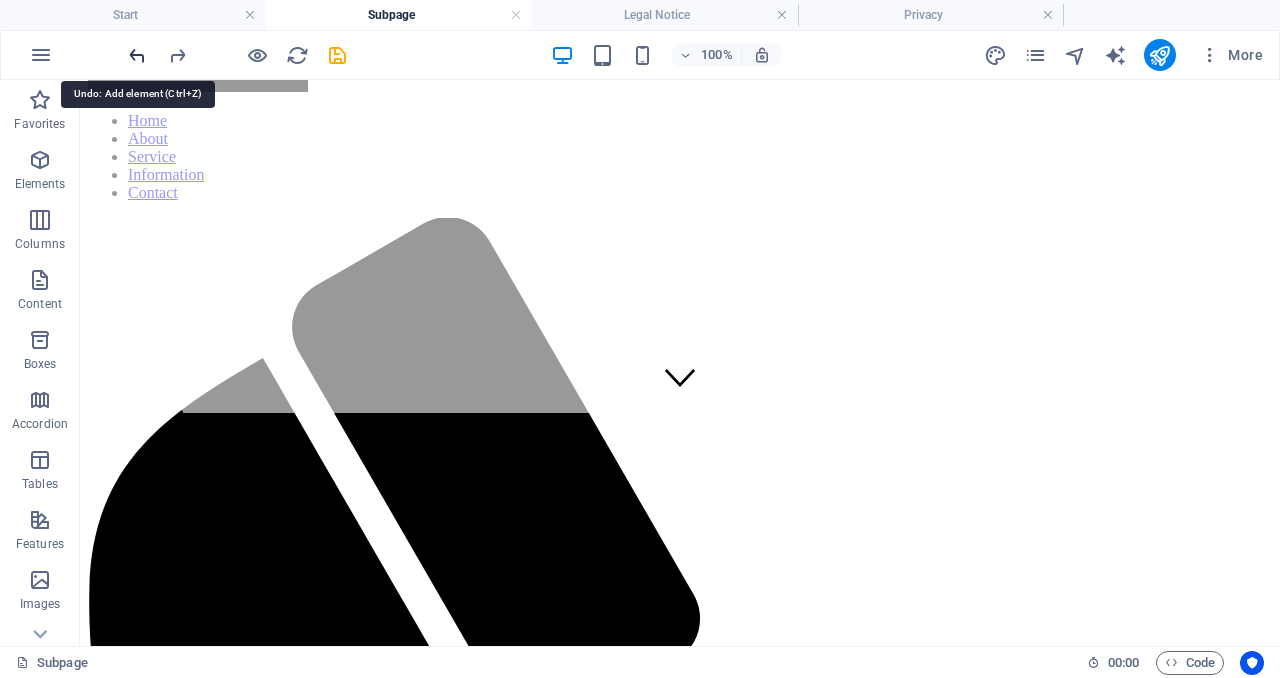 click at bounding box center (137, 55) 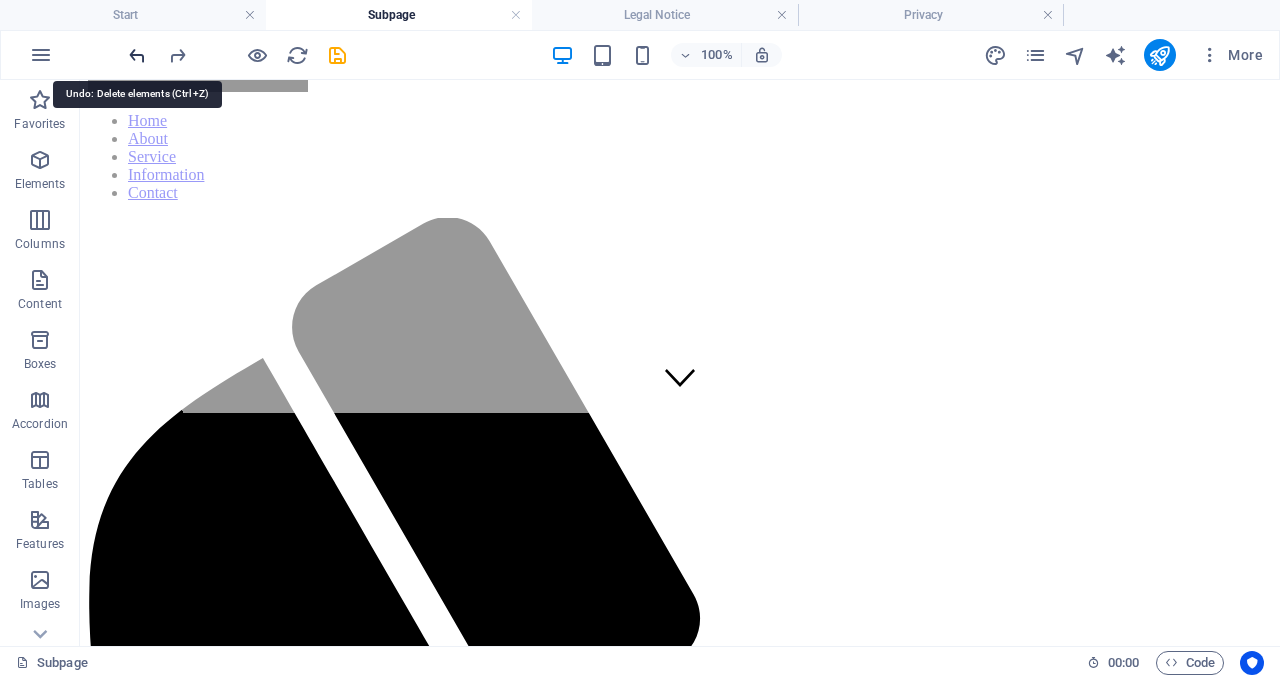 click at bounding box center [137, 55] 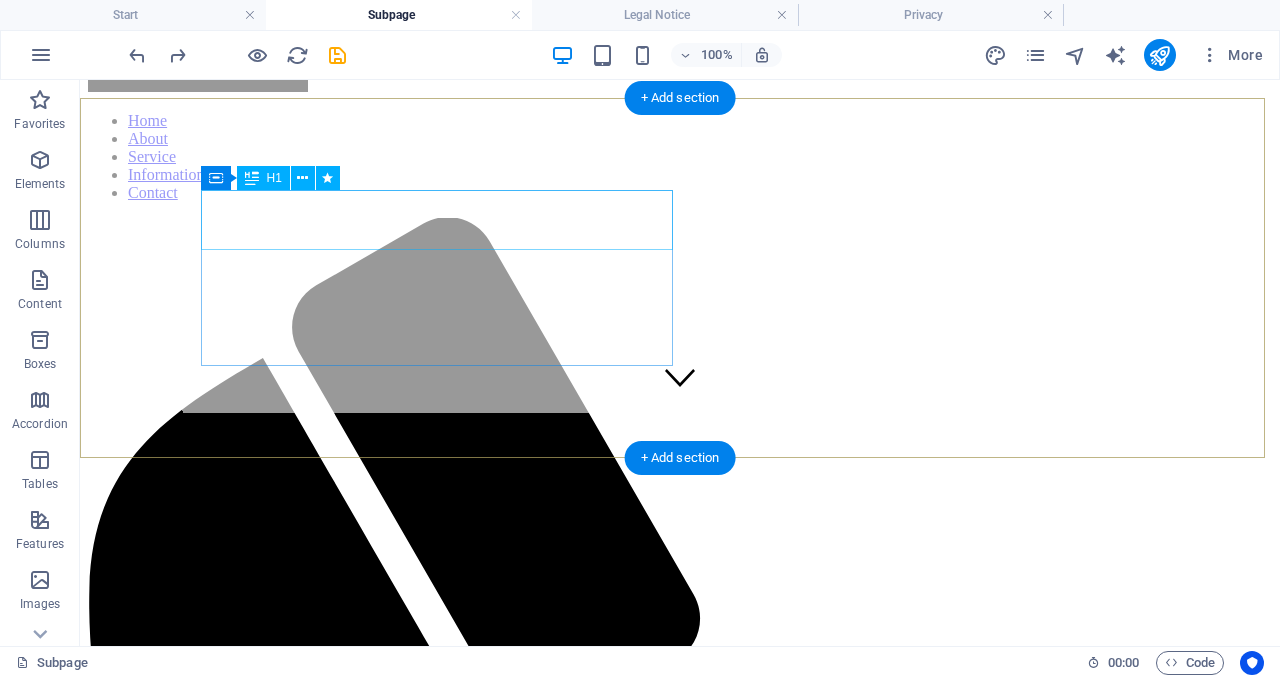 click on "MillerTravelGroup.com" at bounding box center (680, 2190) 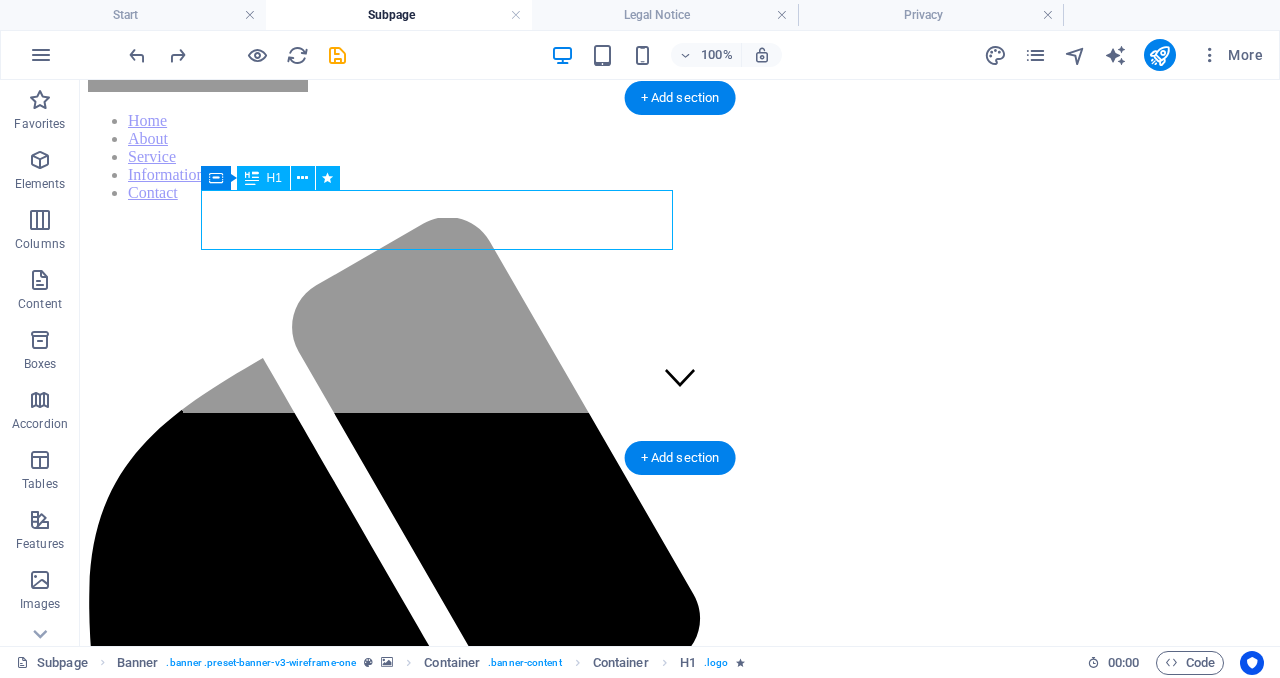 click on "MillerTravelGroup.com" at bounding box center (680, 2190) 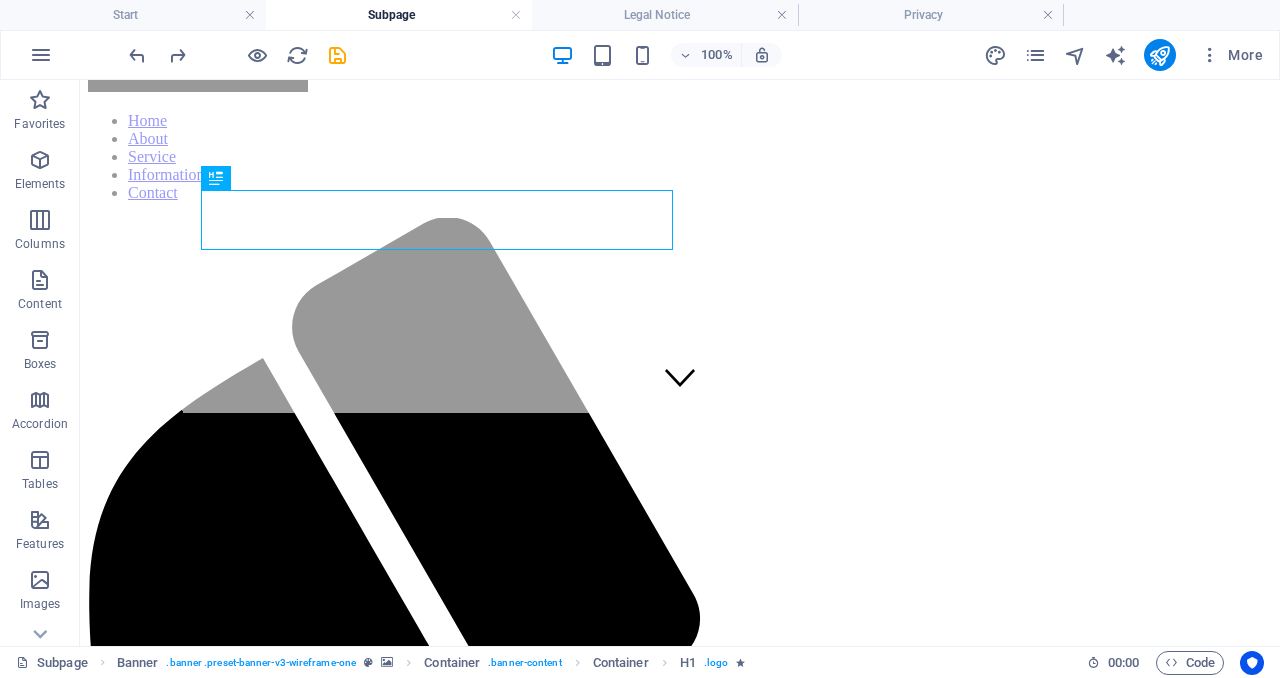 click on "MillerTravelGroup.com" at bounding box center [680, 2190] 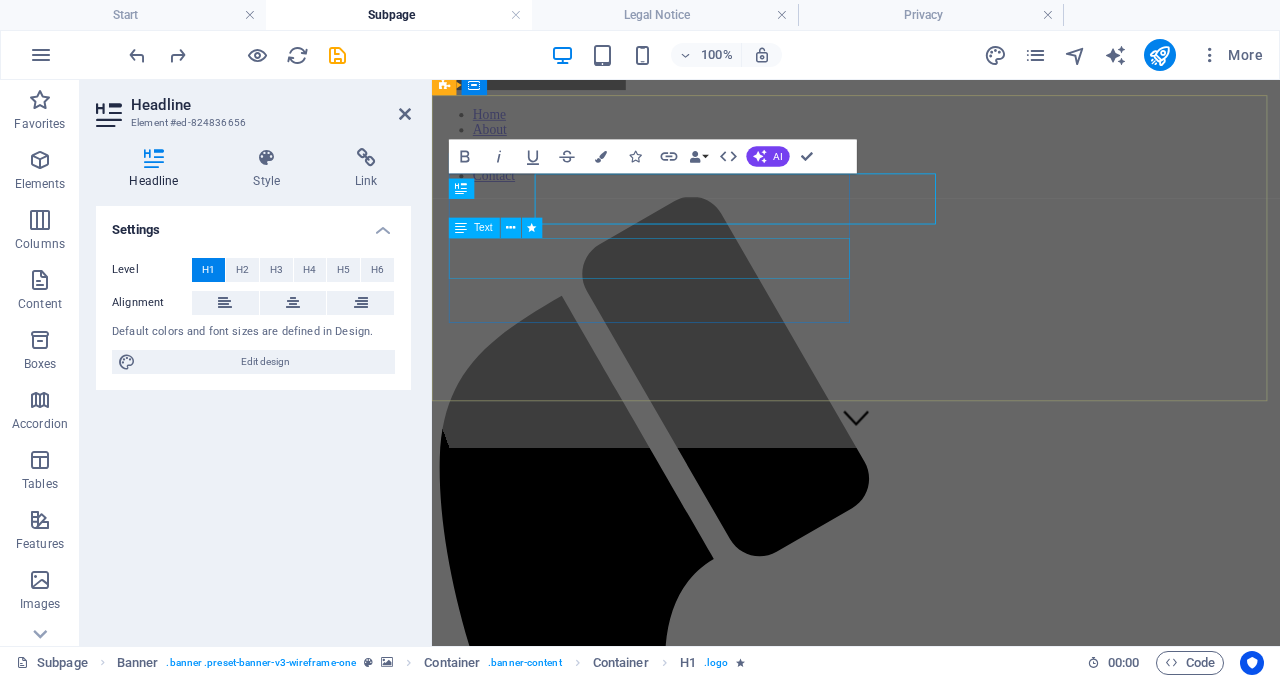 scroll, scrollTop: 0, scrollLeft: 0, axis: both 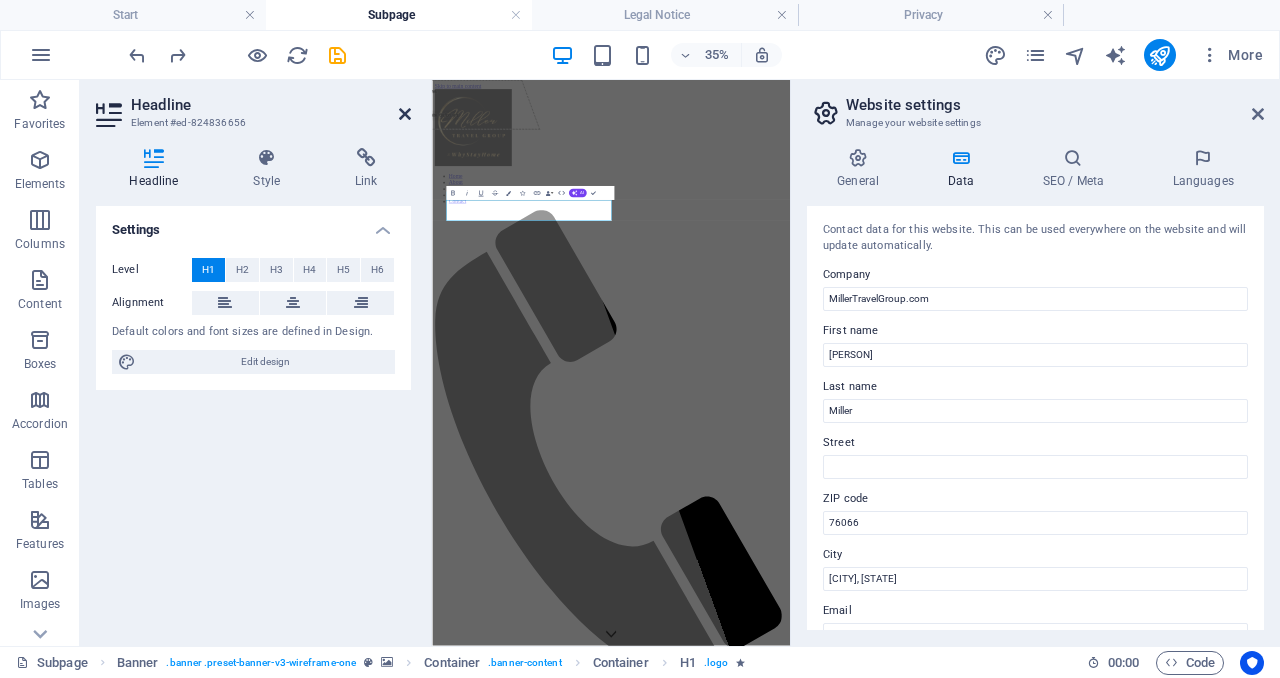 click at bounding box center [405, 114] 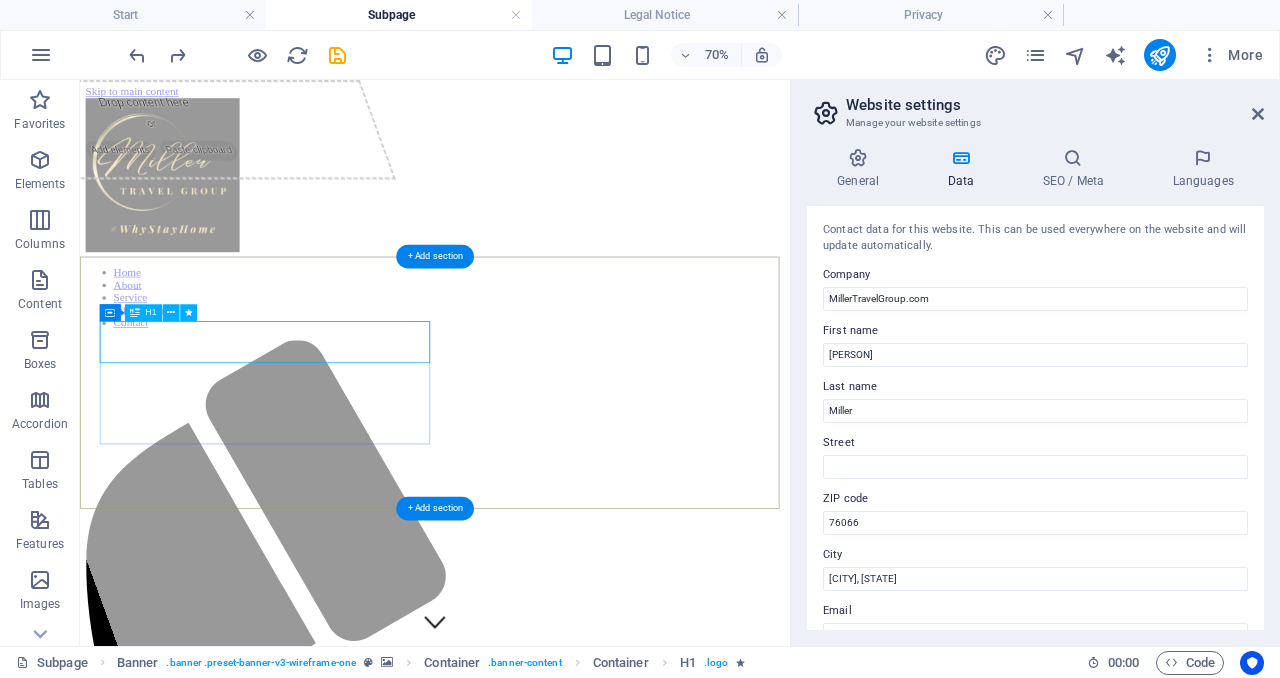 click on "MillerTravelGroup.com" at bounding box center [587, 2177] 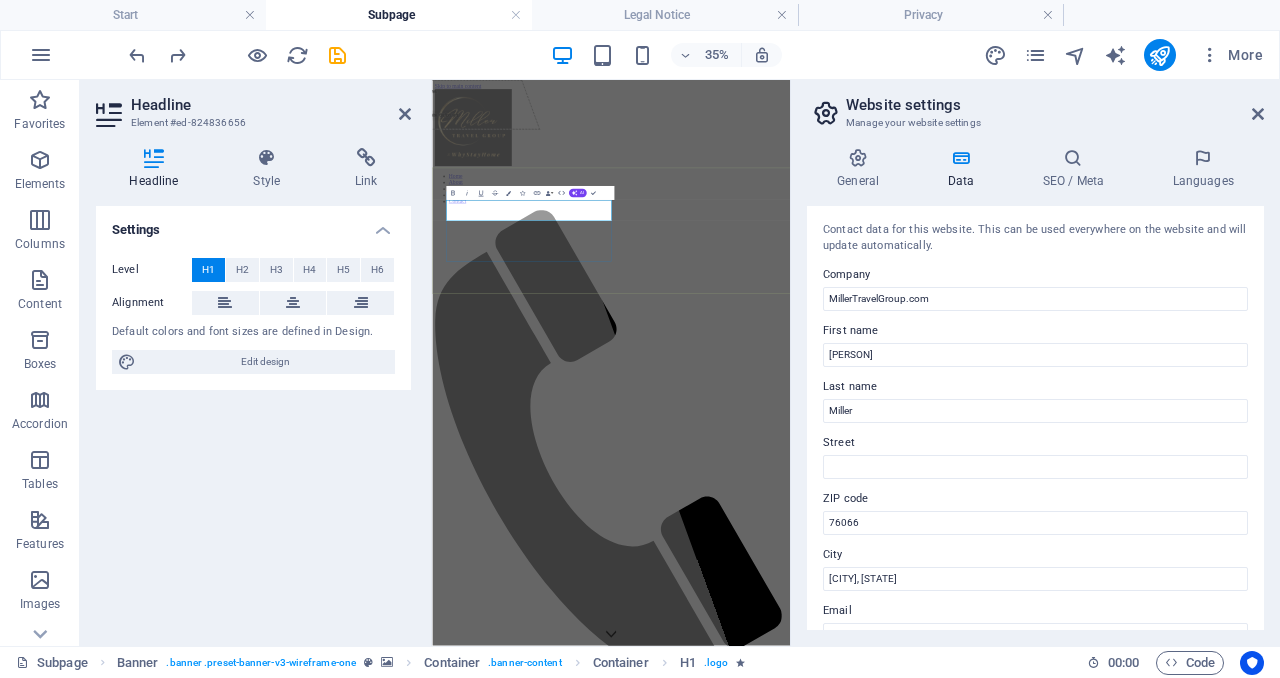 click on "MillerTravelGroup.com" at bounding box center [604, 2189] 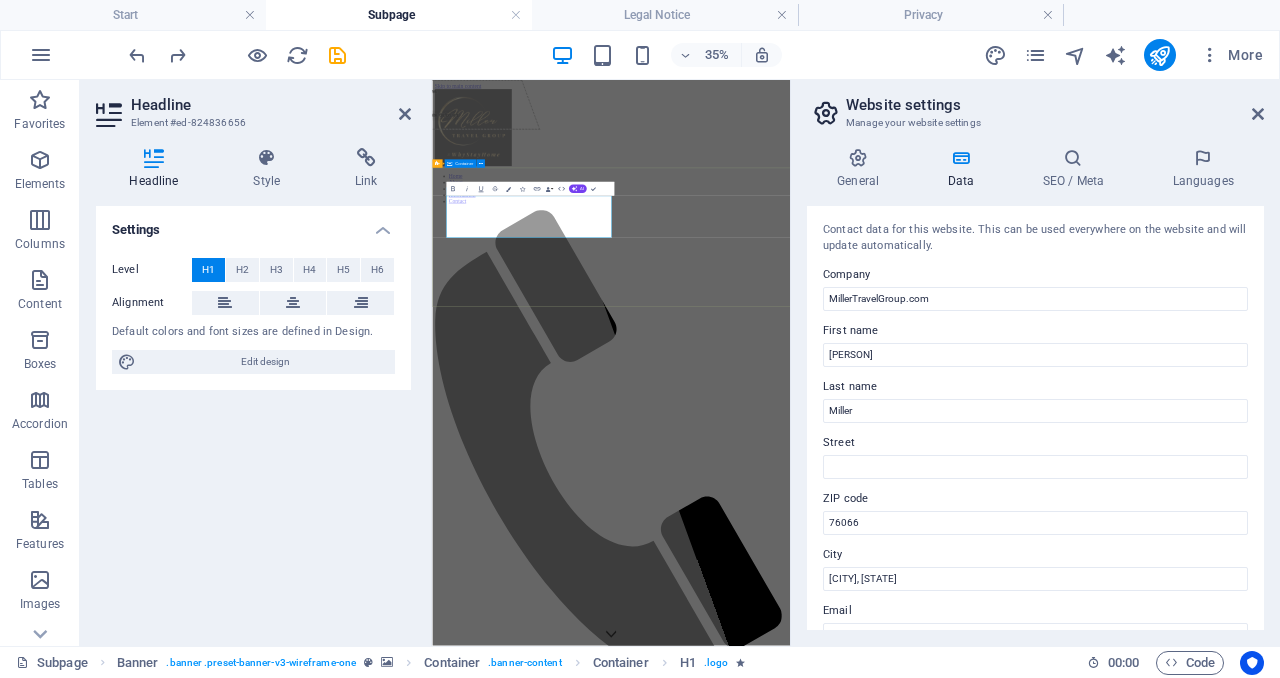 click on "Drop content here or  Add elements  Paste clipboard Support [PERSON]'s Marathon Journey Lorem ipsum dolor sit amet, consectetuer adipiscing elit. Aenean commodo ligula eget dolor. Aenean massa." at bounding box center (943, 4179) 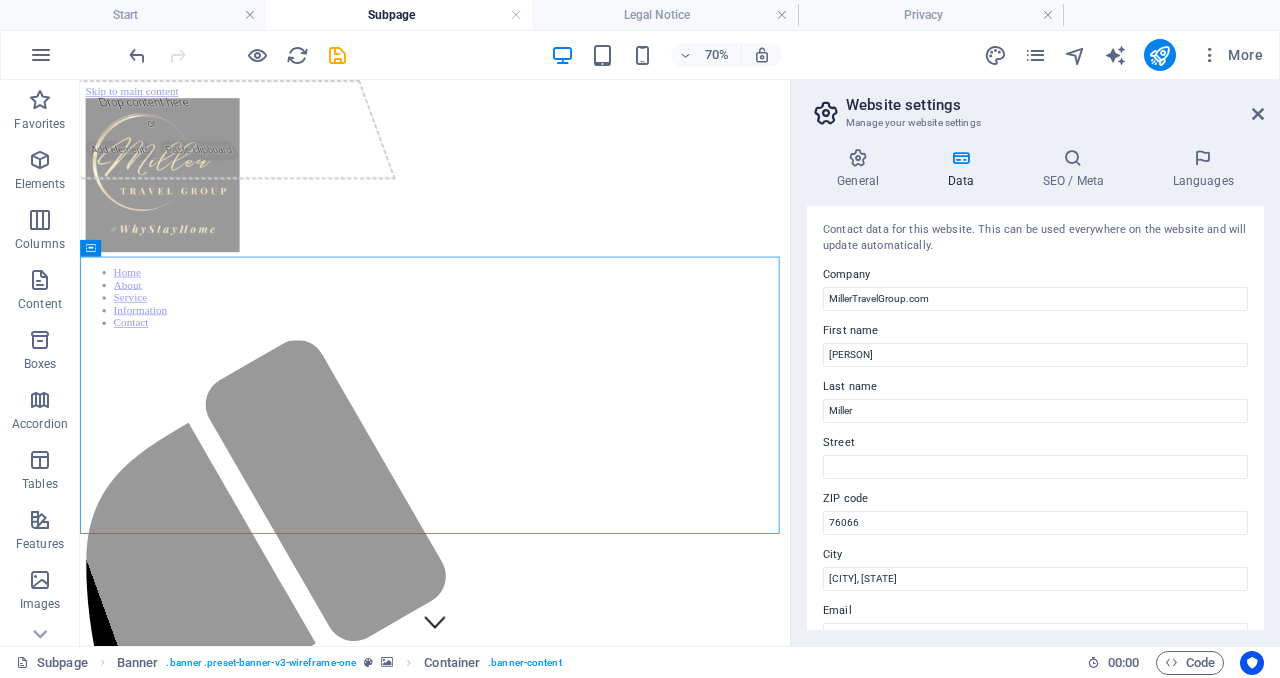 click on "Lorem ipsum dolor sit amet, consectetuer adipiscing elit. Aenean commodo ligula eget dolor. Aenean massa." at bounding box center [587, 2312] 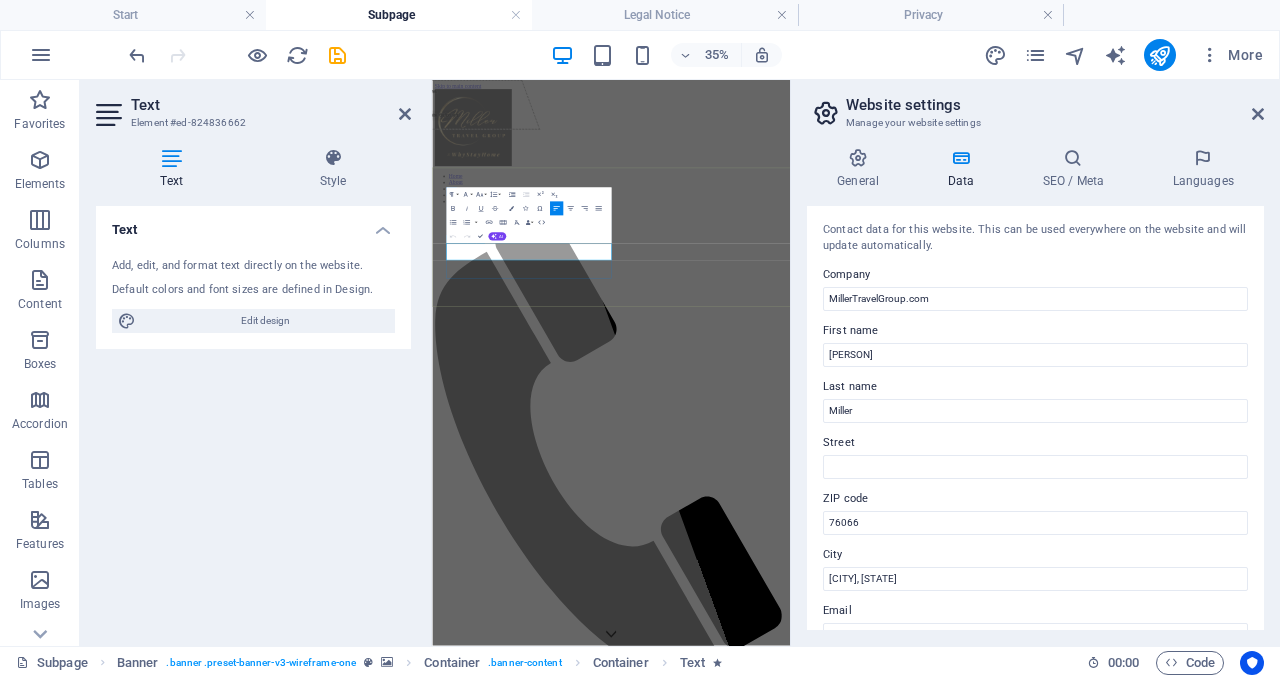 click on "Aenean commodo ligula eget dolor. Aenean massa." at bounding box center (604, 2340) 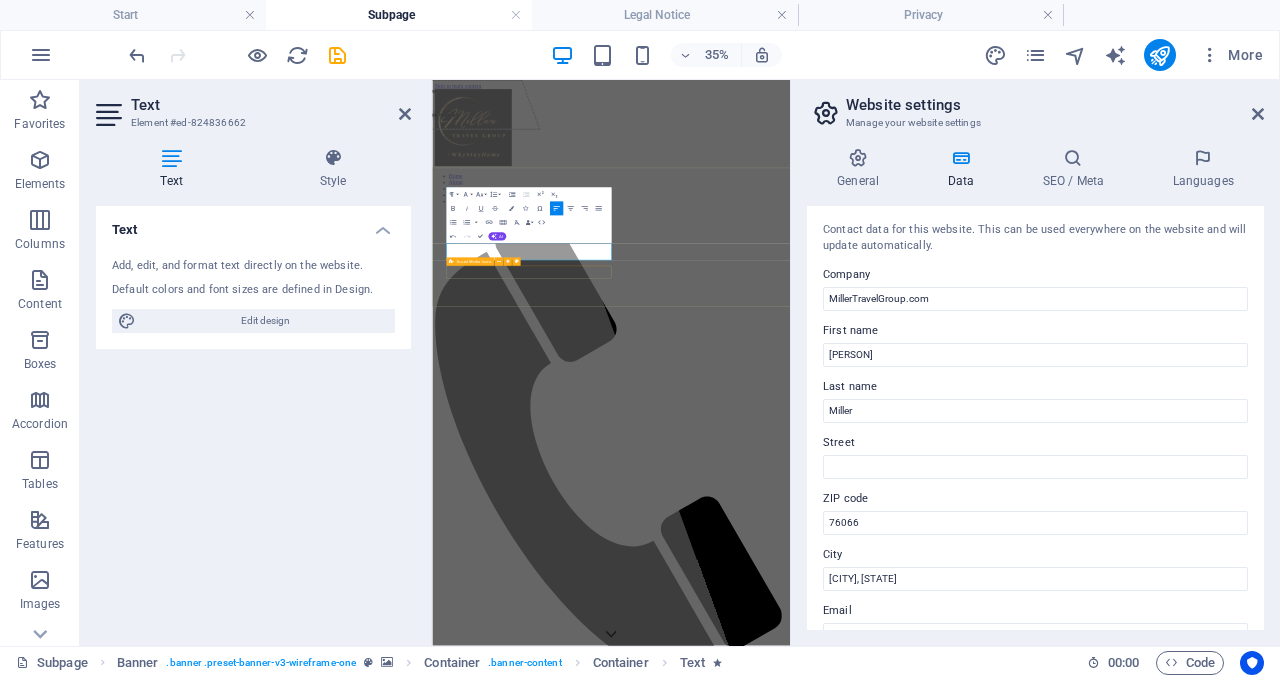 click at bounding box center [943, 4243] 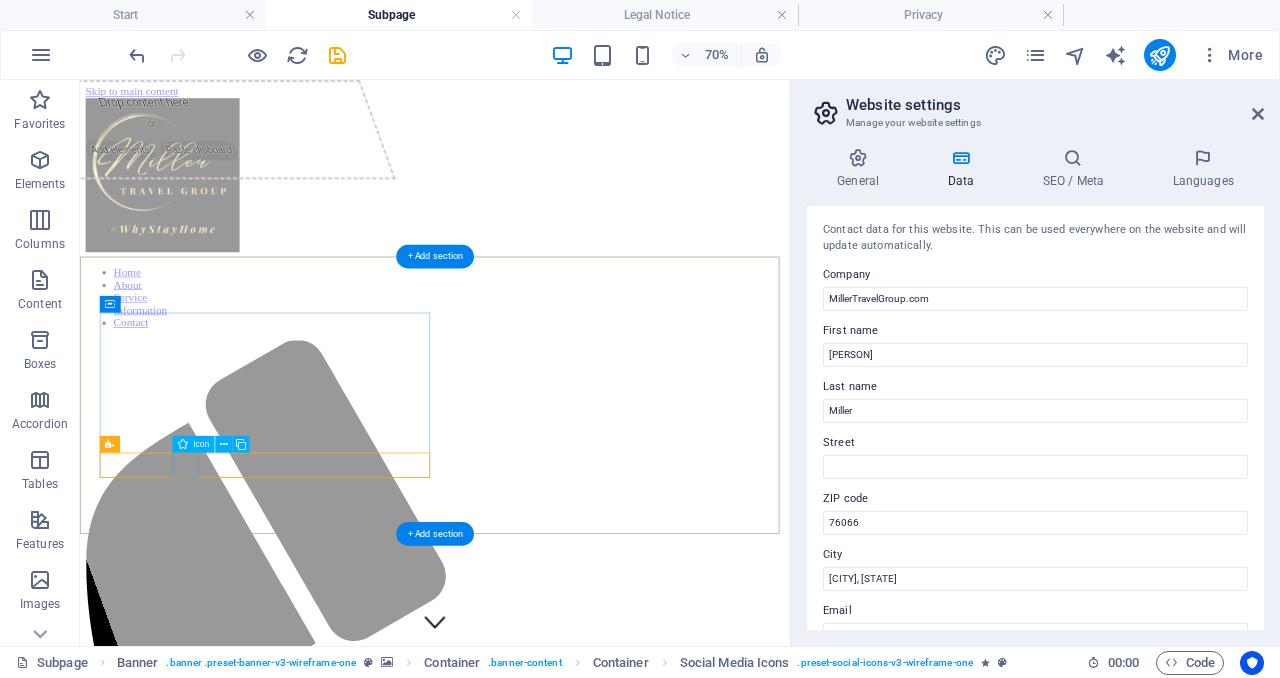 click at bounding box center (587, 5591) 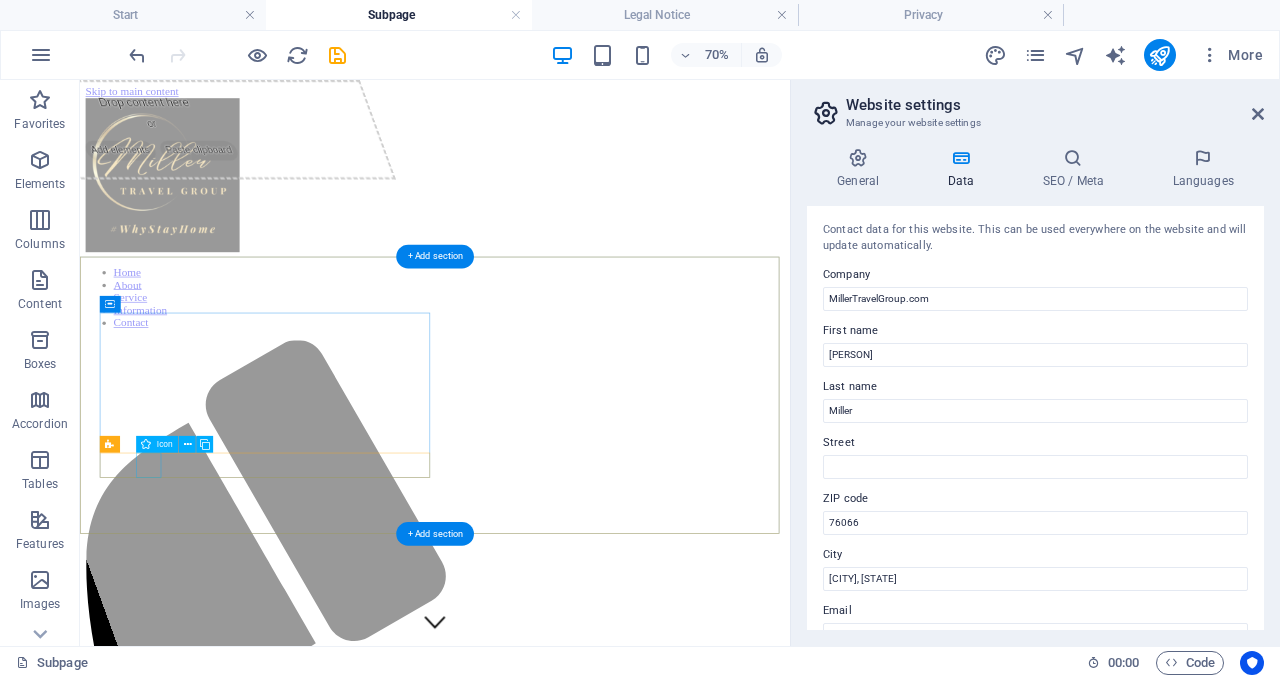 click at bounding box center [587, 4682] 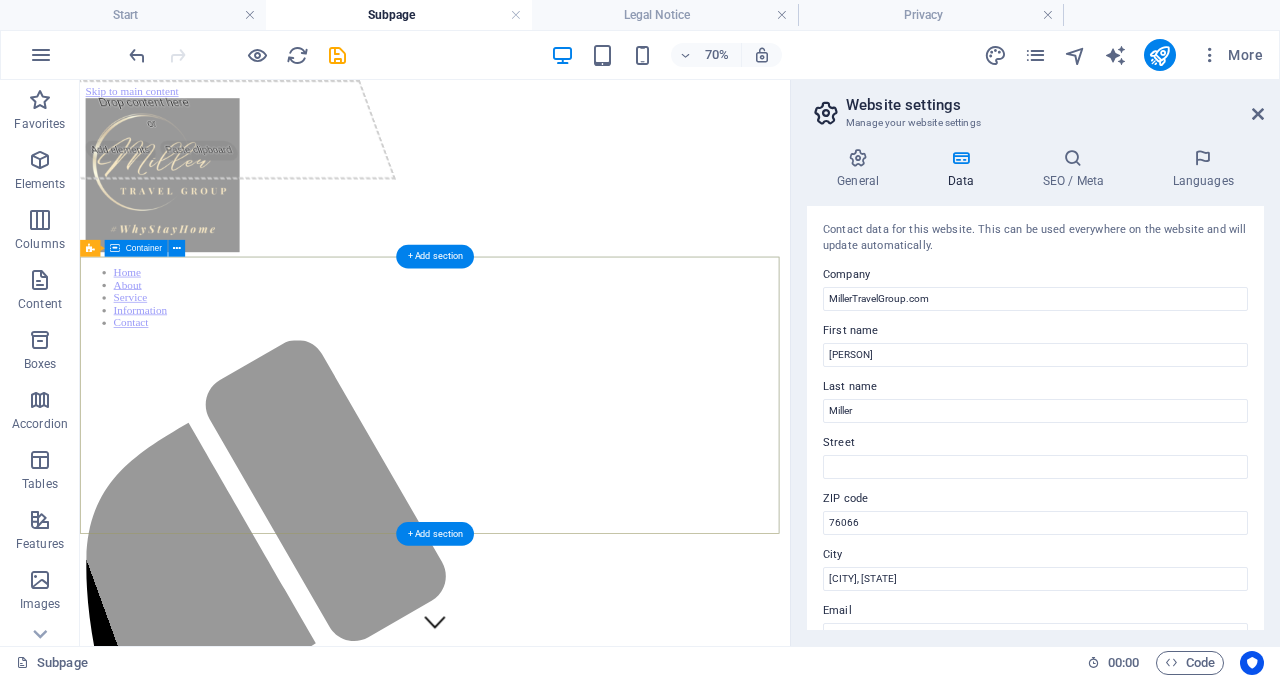click on "Drop content here or  Add elements  Paste clipboard Support [PERSON]'s Marathon Journey Book a Virgin Voyages cruise and Miller Travel Group will donate $100 to the Alzheimer's Association" at bounding box center [587, 3224] 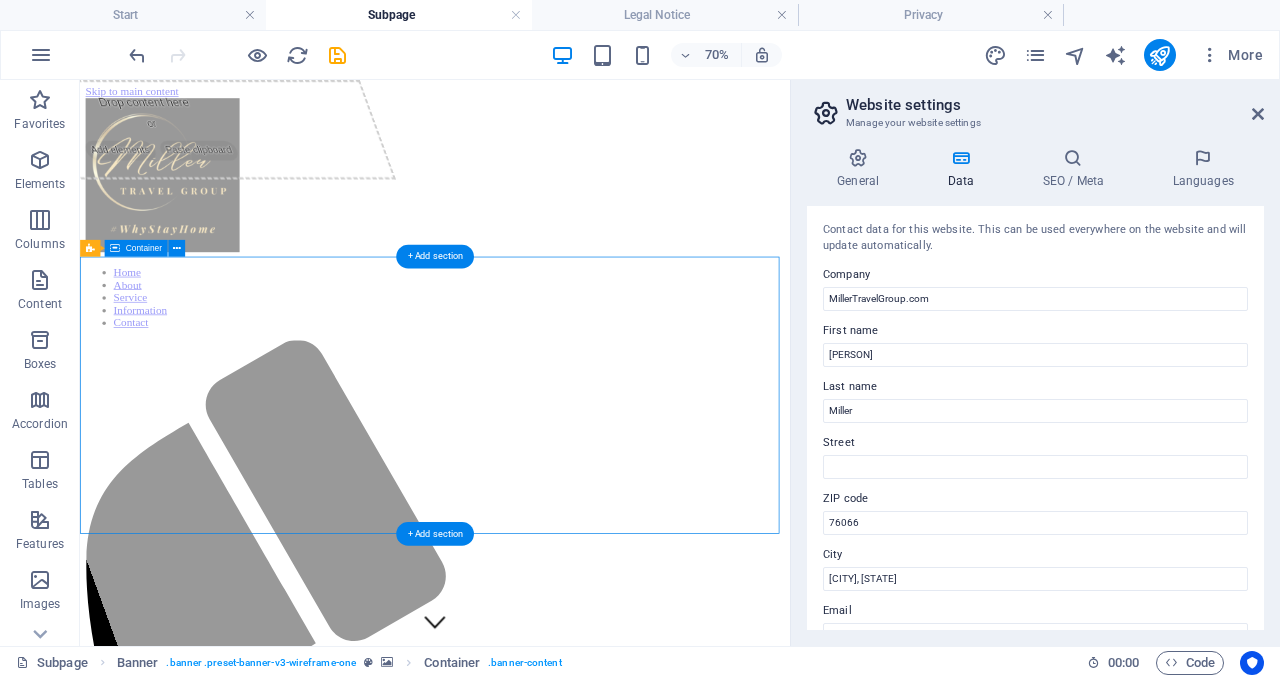 click on "Drop content here or  Add elements  Paste clipboard Support [PERSON]'s Marathon Journey Book a Virgin Voyages cruise and Miller Travel Group will donate $100 to the Alzheimer's Association" at bounding box center (587, 3224) 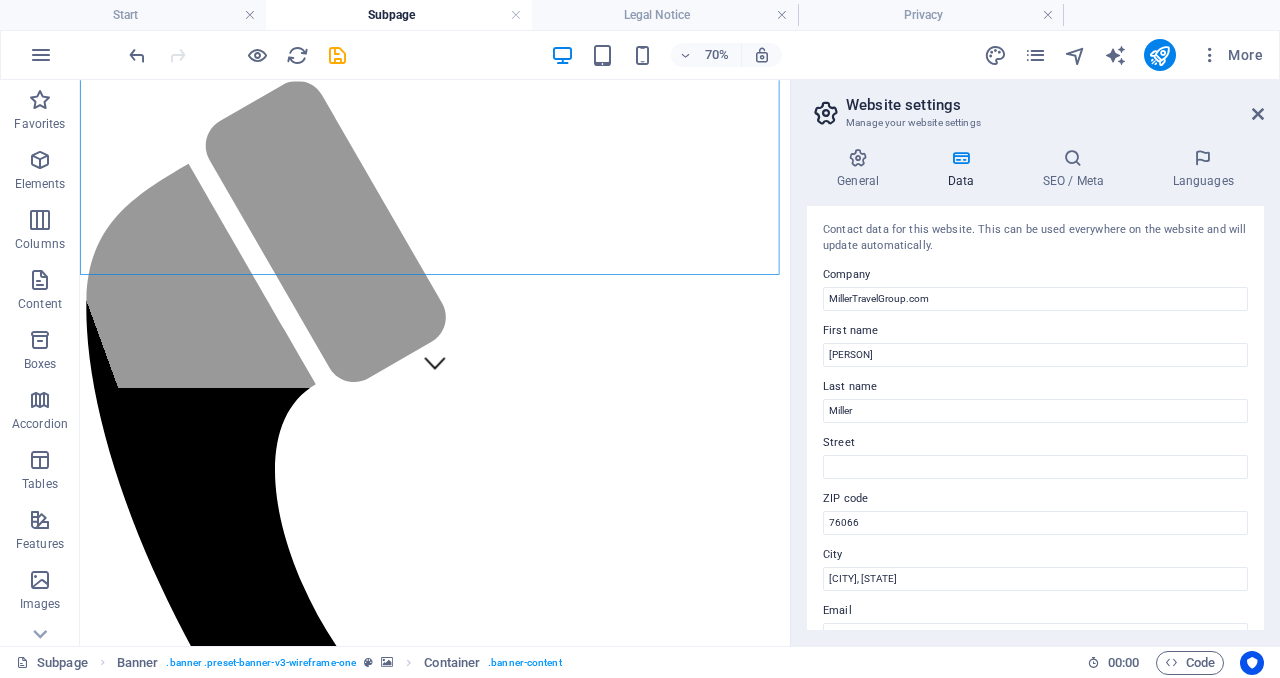 scroll, scrollTop: 375, scrollLeft: 0, axis: vertical 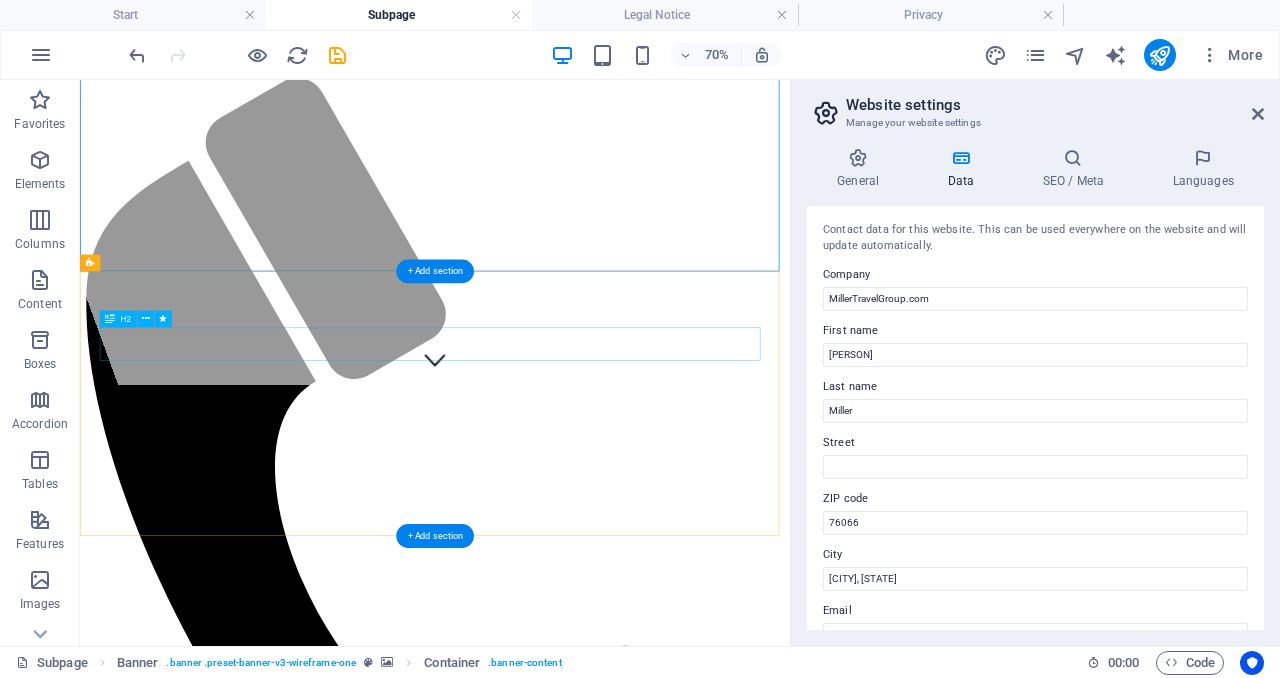 click on "This is a subpage" at bounding box center (587, 3933) 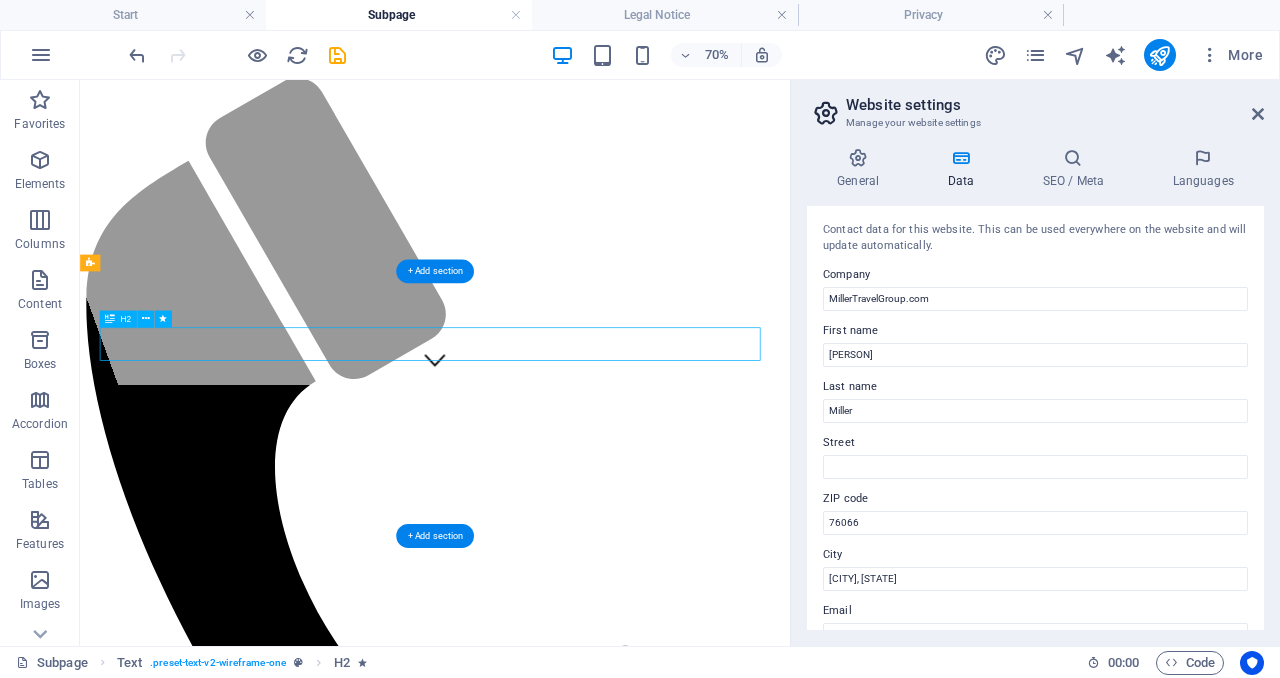 click on "This is a subpage" at bounding box center (587, 3933) 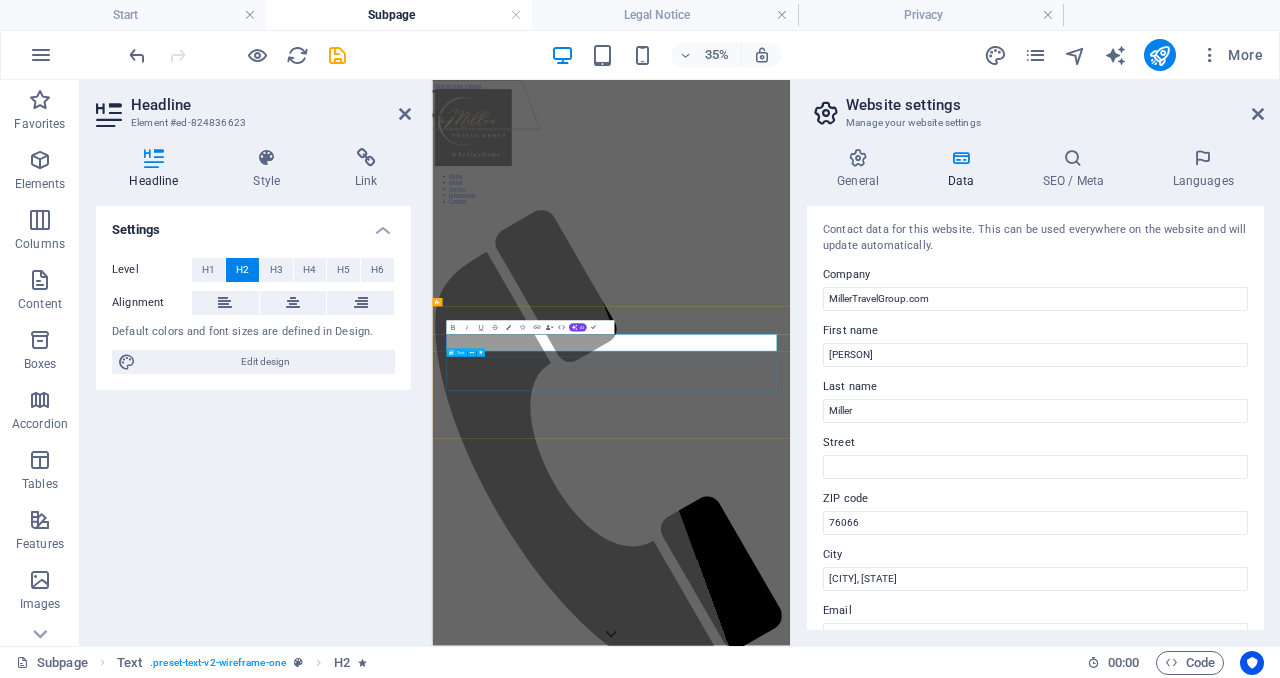 drag, startPoint x: 906, startPoint y: 959, endPoint x: 1170, endPoint y: 519, distance: 513.1238 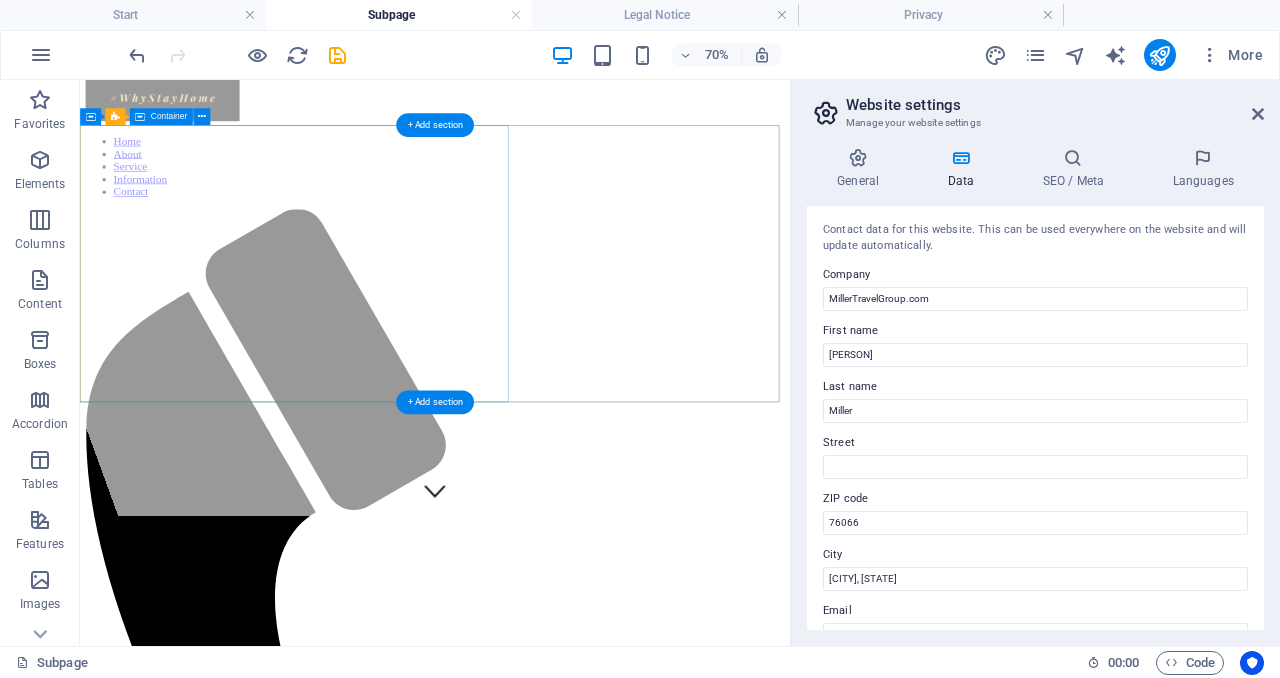 scroll, scrollTop: 188, scrollLeft: 0, axis: vertical 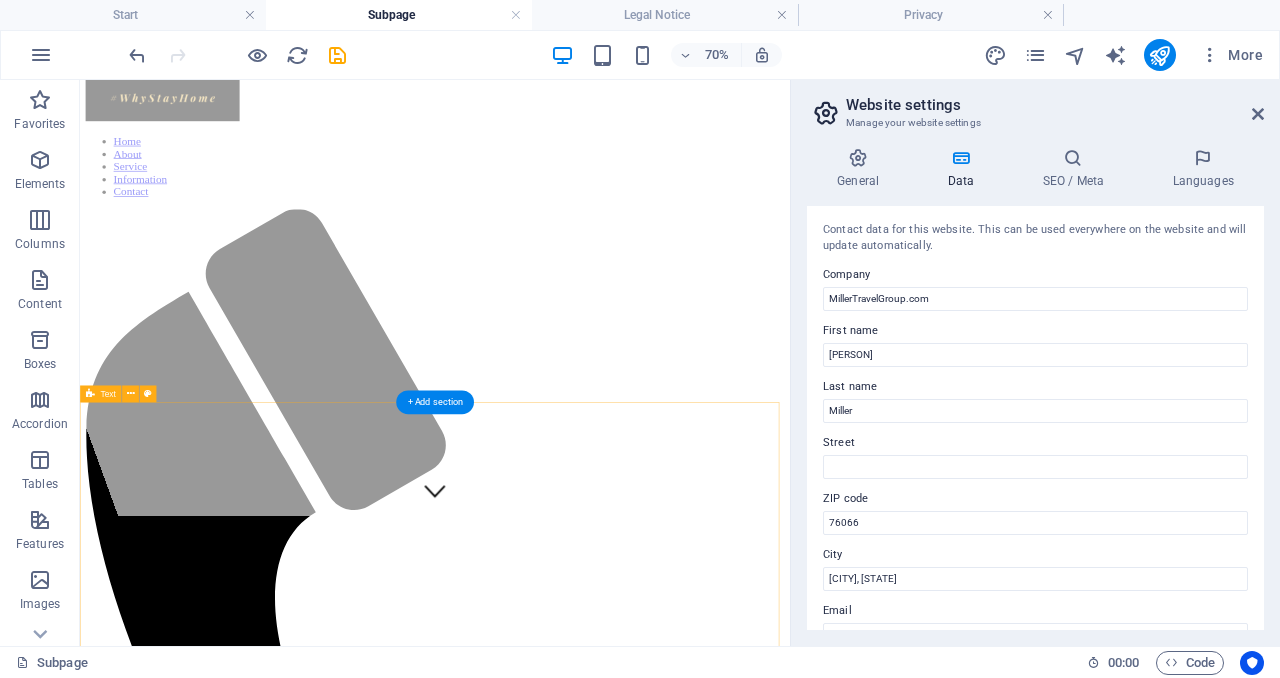 click on "This is a subpage This subpage can be used as a base for adding more pages. You can duplicate this page in your page manager to maintain this basic structure of header-reference, footer-reference and this editable section. Referenced elements are copies of their original element and cannot be edited. But they change according to their original element, so you only have to make changes once and they apply to all related references. Learn more" at bounding box center (587, 4198) 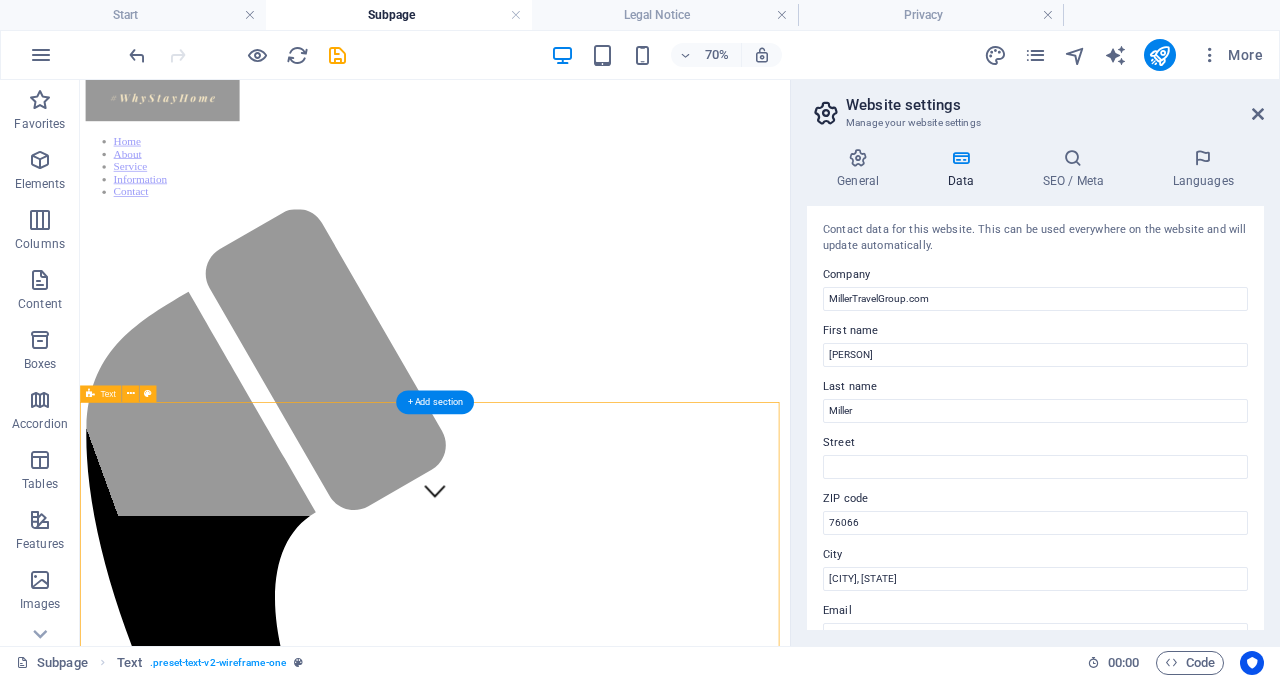 click on "This is a subpage This subpage can be used as a base for adding more pages. You can duplicate this page in your page manager to maintain this basic structure of header-reference, footer-reference and this editable section. Referenced elements are copies of their original element and cannot be edited. But they change according to their original element, so you only have to make changes once and they apply to all related references. Learn more" at bounding box center [587, 4198] 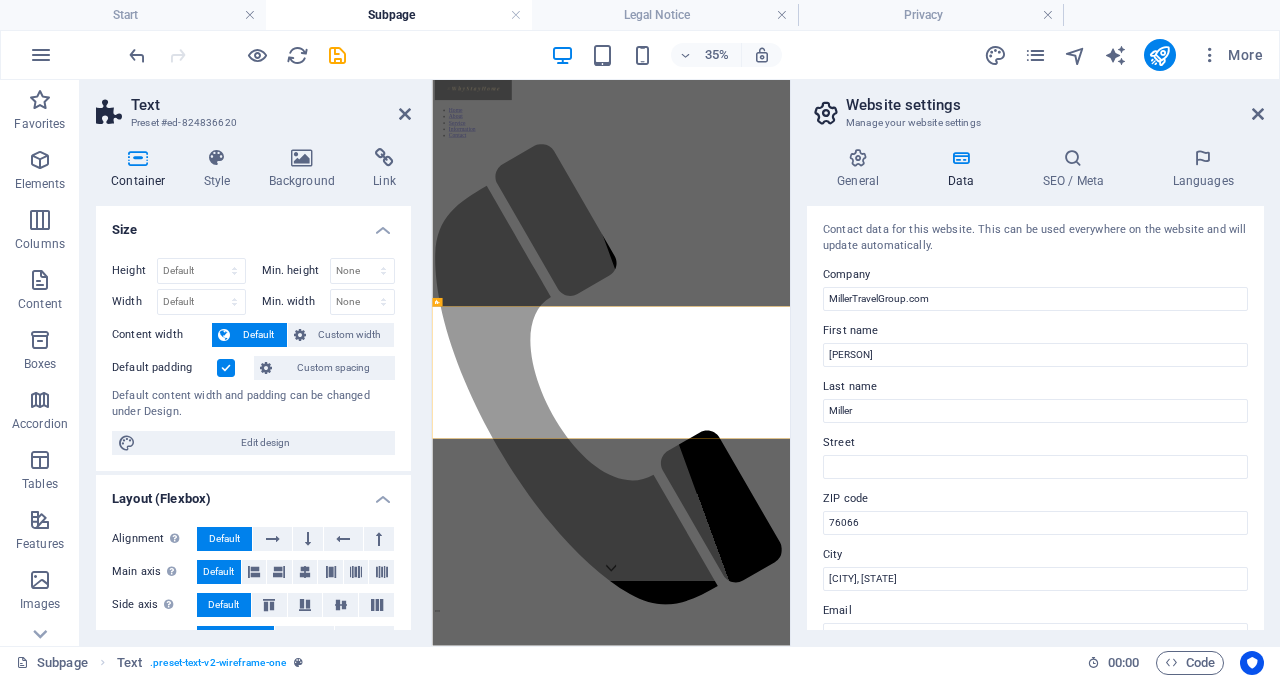 scroll, scrollTop: 0, scrollLeft: 0, axis: both 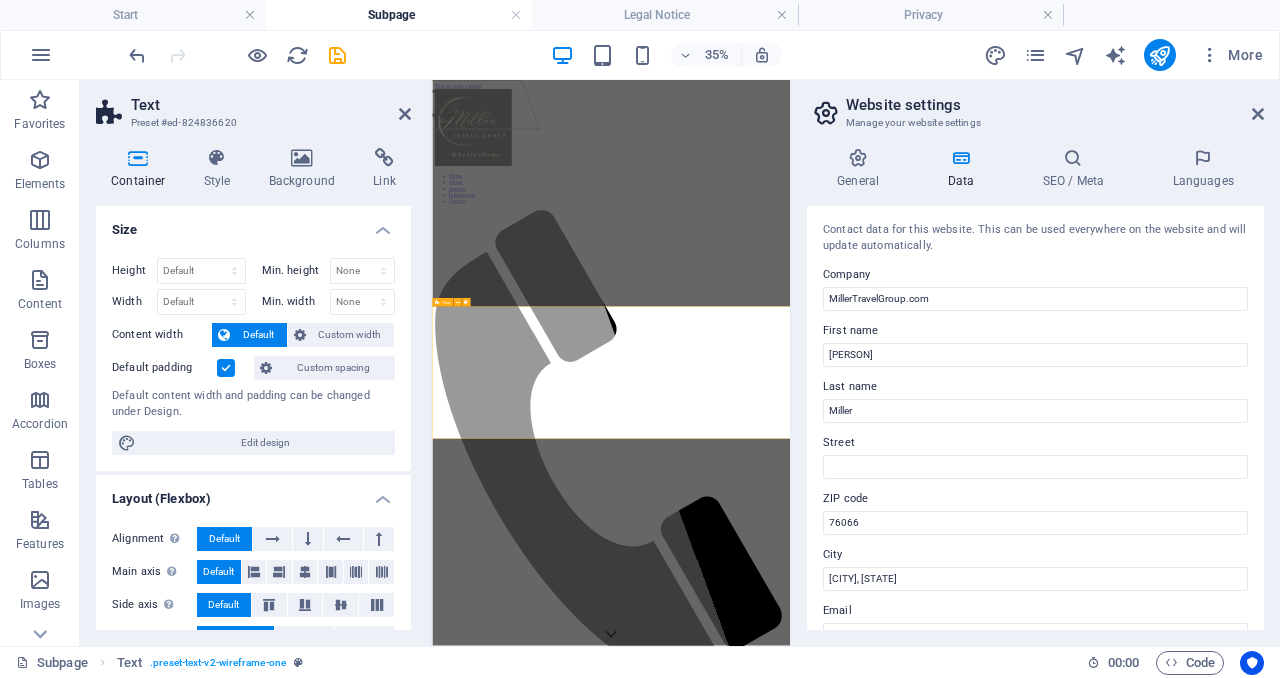 click on "This is a subpage This subpage can be used as a base for adding more pages. You can duplicate this page in your page manager to maintain this basic structure of header-reference, footer-reference and this editable section. Referenced elements are copies of their original element and cannot be edited. But they change according to their original element, so you only have to make changes once and they apply to all related references. Learn more" at bounding box center (943, 4416) 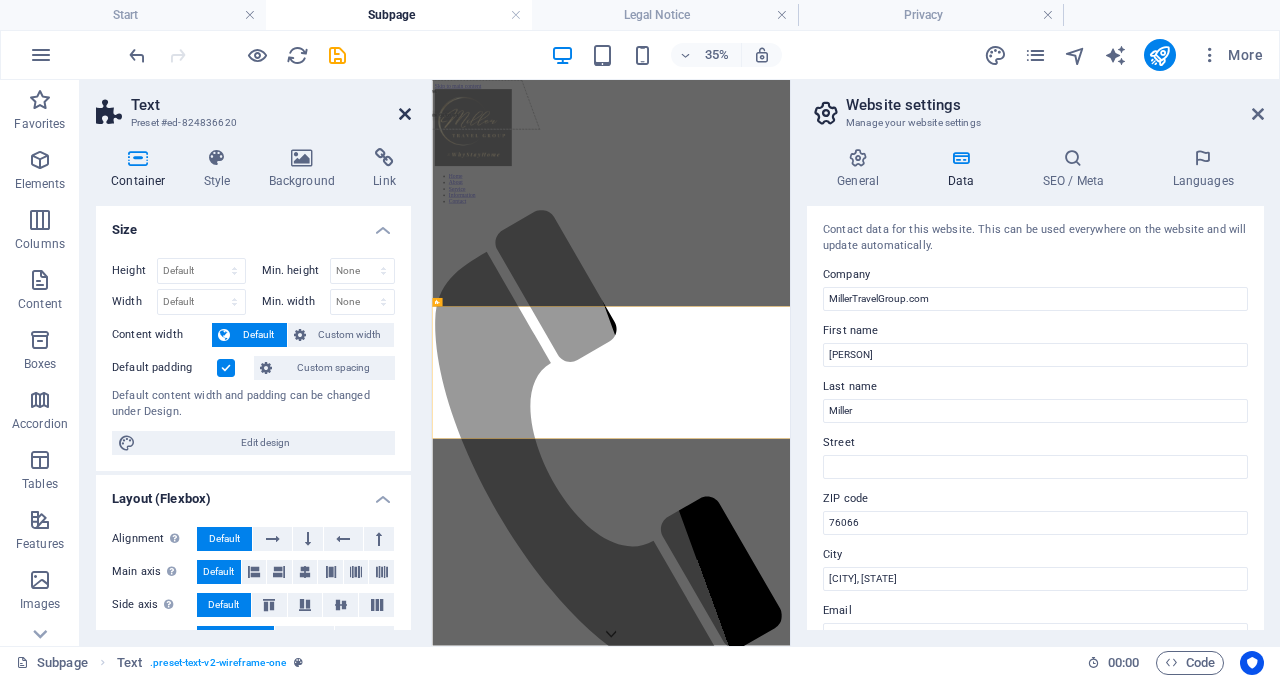 click at bounding box center [405, 114] 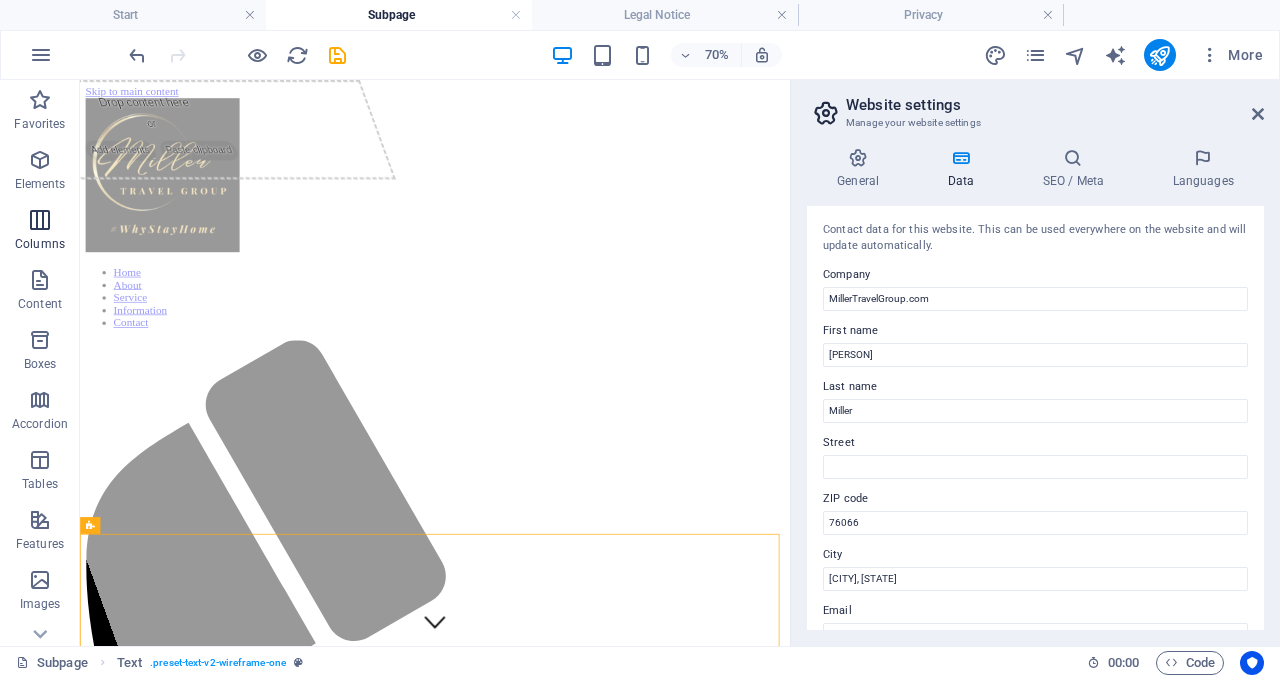 click at bounding box center (40, 220) 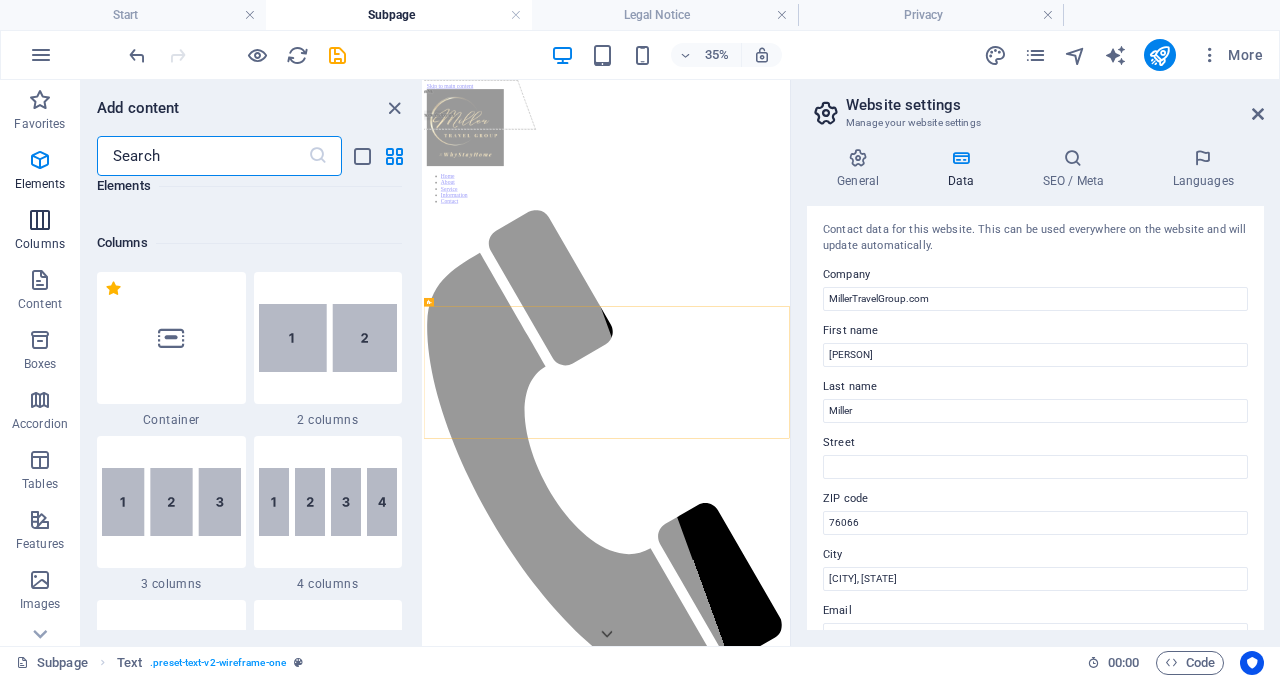 scroll, scrollTop: 990, scrollLeft: 0, axis: vertical 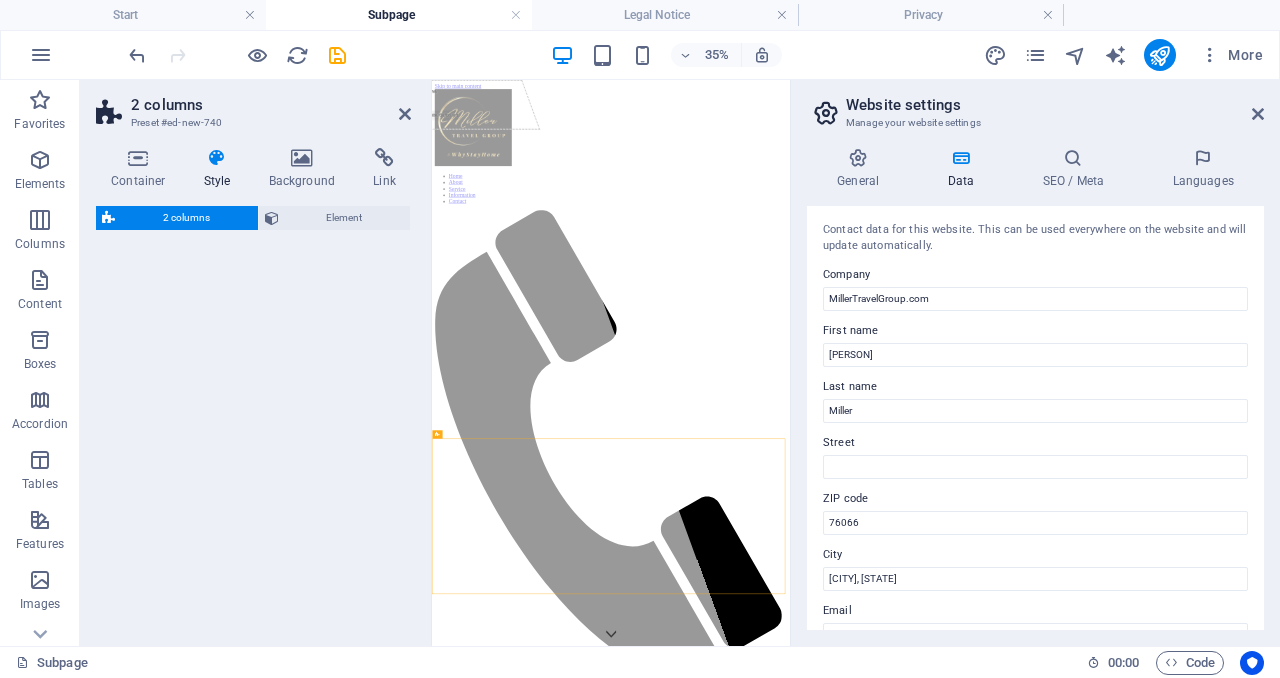 select on "rem" 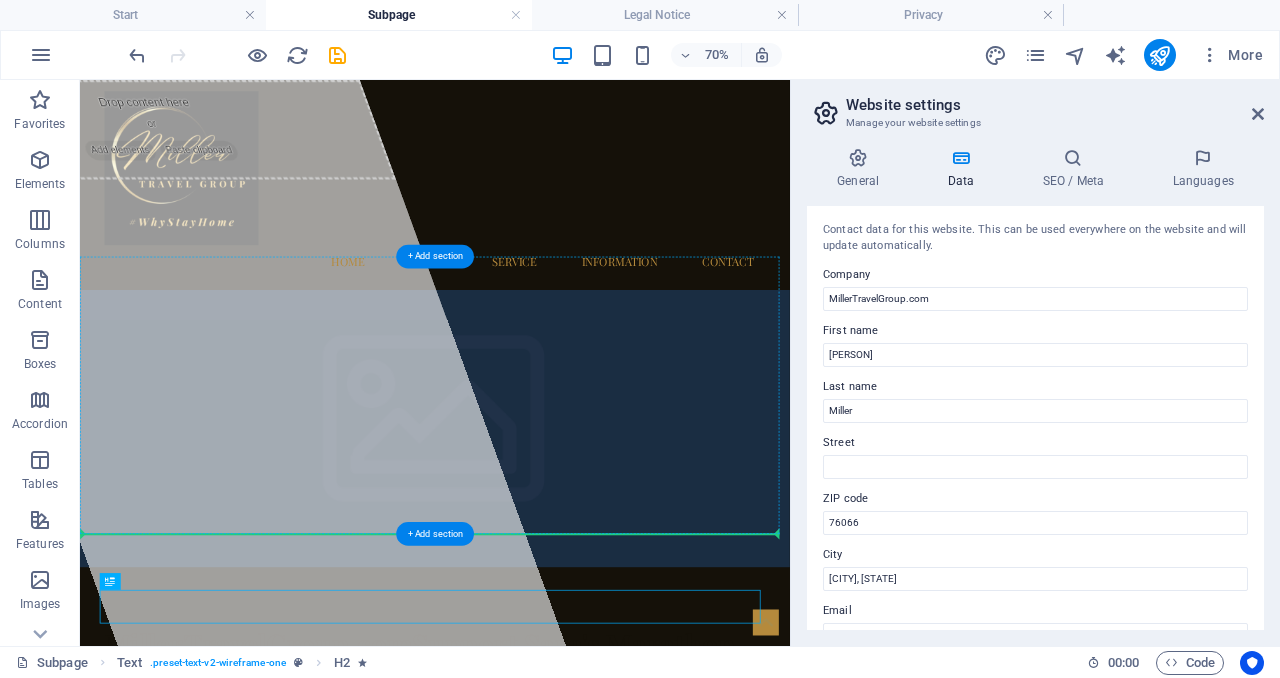 drag, startPoint x: 315, startPoint y: 831, endPoint x: 694, endPoint y: 619, distance: 434.26373 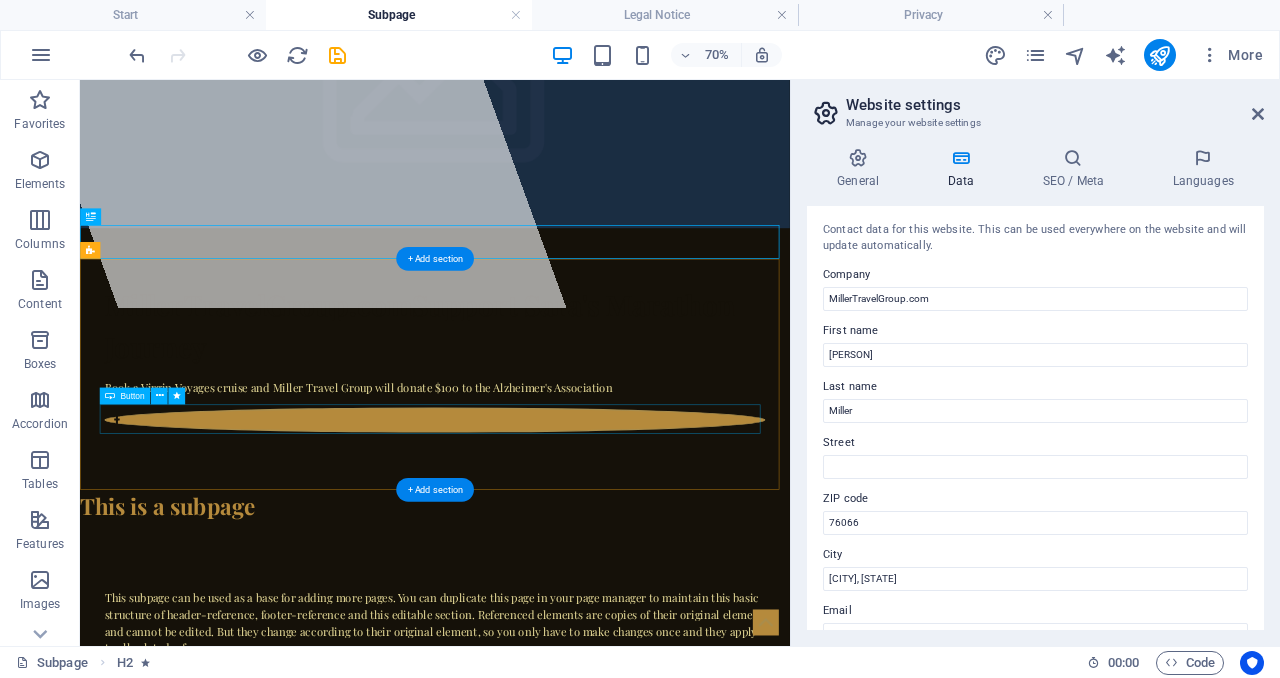 scroll, scrollTop: 486, scrollLeft: 0, axis: vertical 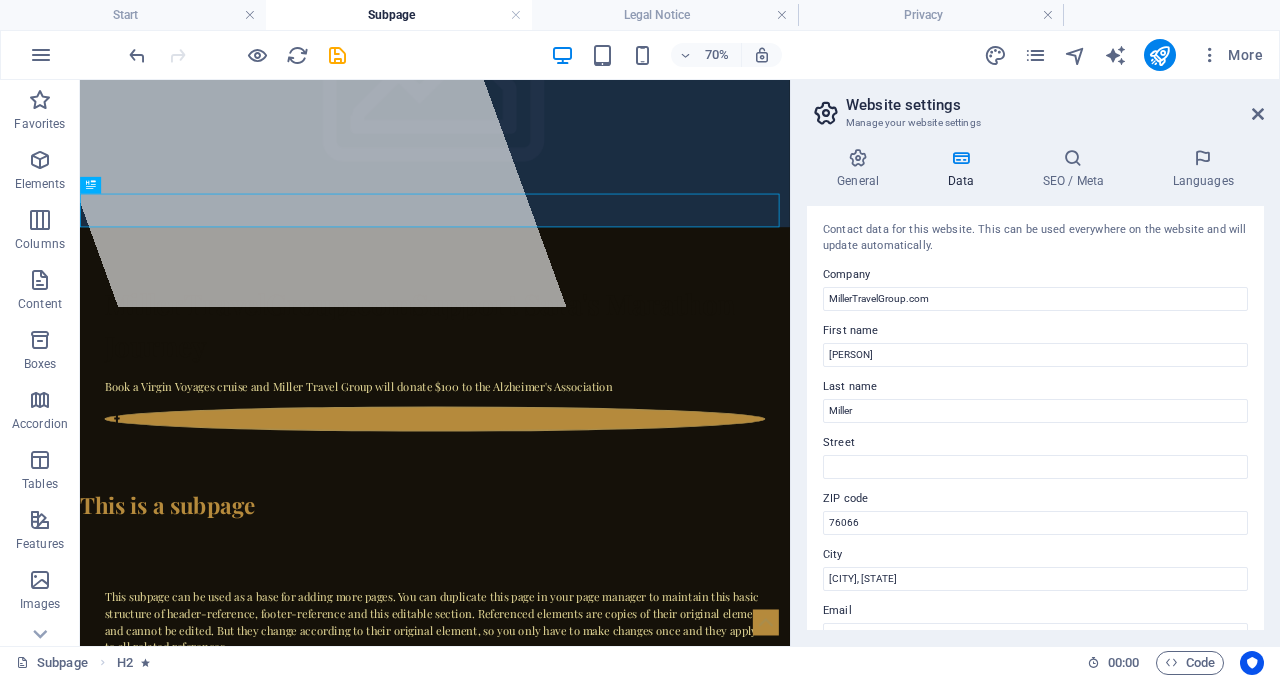 drag, startPoint x: 418, startPoint y: 266, endPoint x: 388, endPoint y: 725, distance: 459.97934 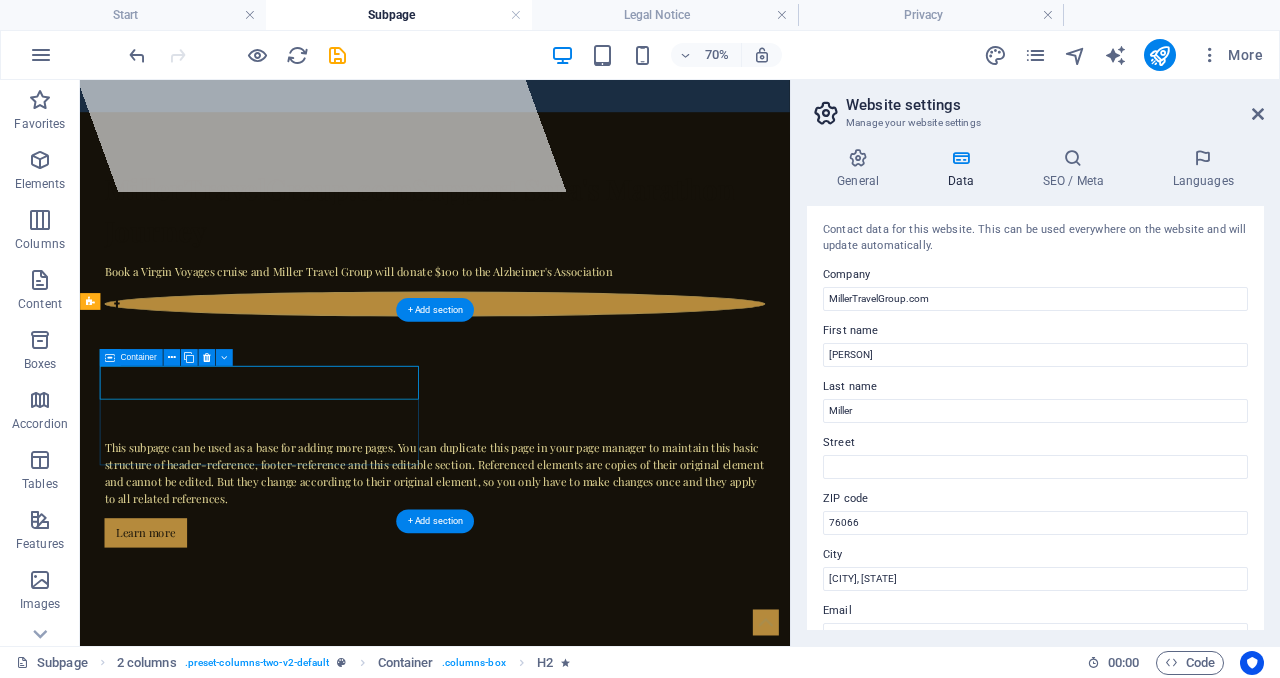 scroll, scrollTop: 654, scrollLeft: 0, axis: vertical 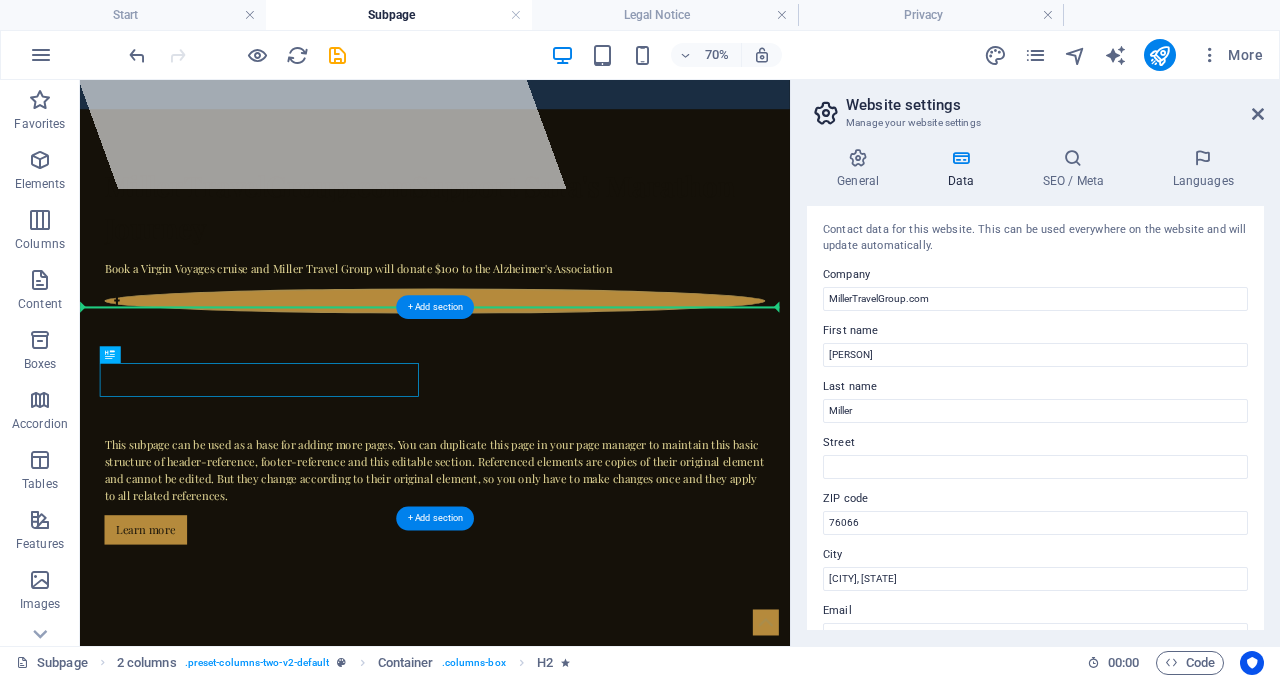 drag, startPoint x: 322, startPoint y: 525, endPoint x: 324, endPoint y: 438, distance: 87.02299 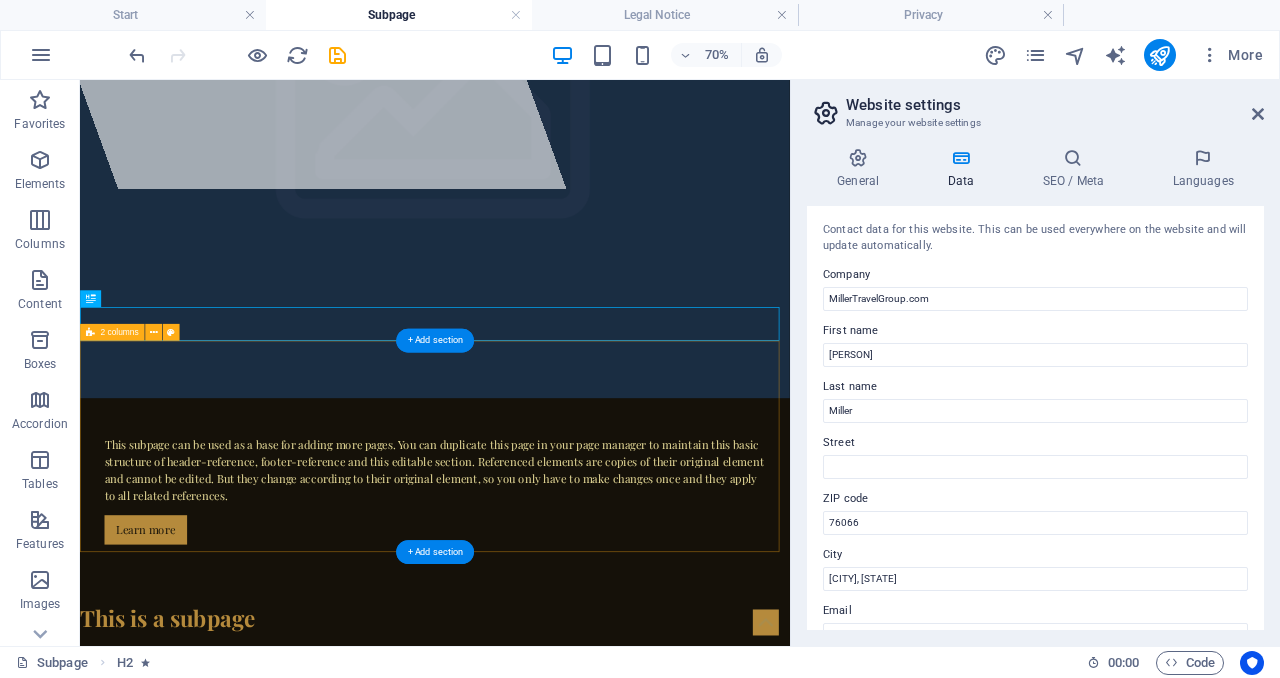 click on "Drop content here or  Add elements  Paste clipboard Drop content here or  Add elements  Paste clipboard" at bounding box center (587, 1102) 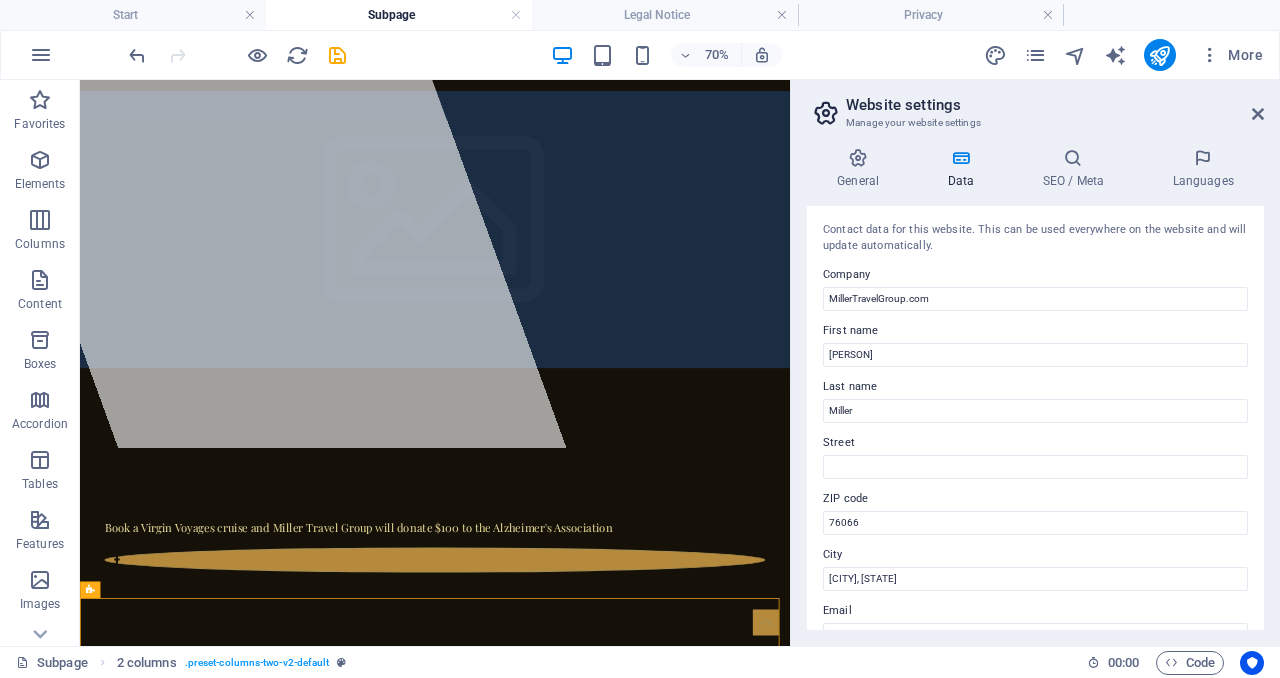 scroll, scrollTop: 282, scrollLeft: 0, axis: vertical 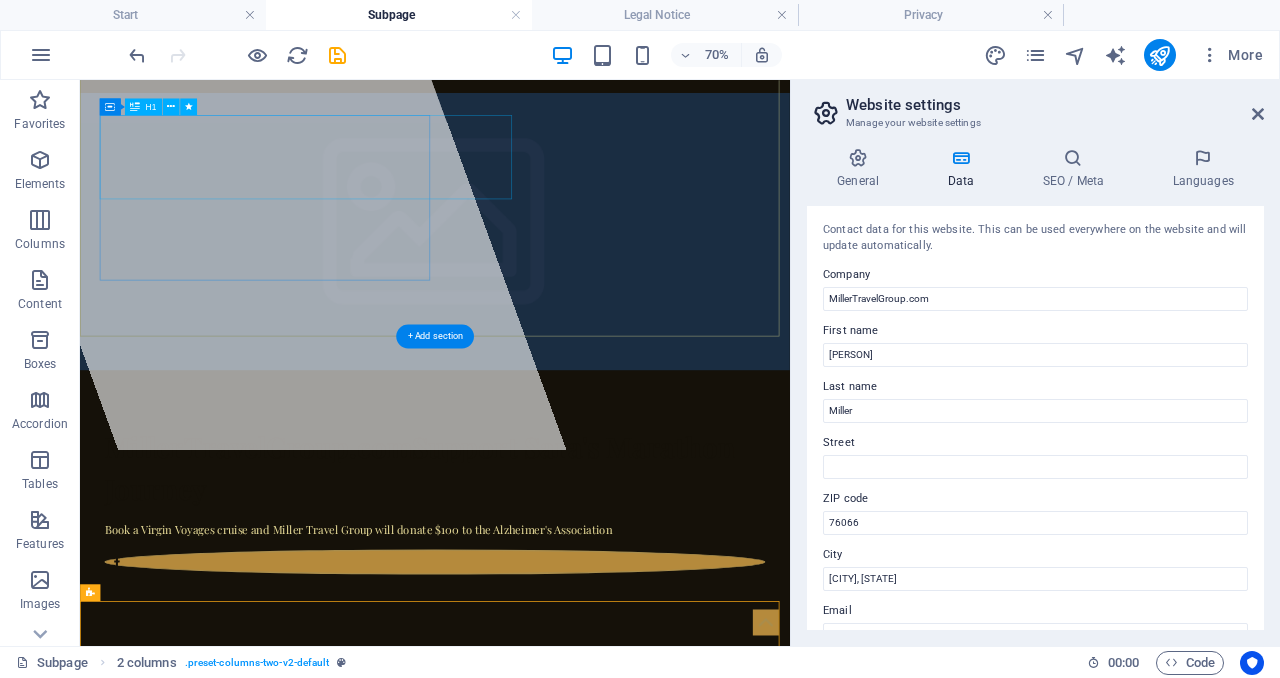 click on "MillerTravelGroup.com Support [PERSON]'s Marathon Journey" at bounding box center (587, 634) 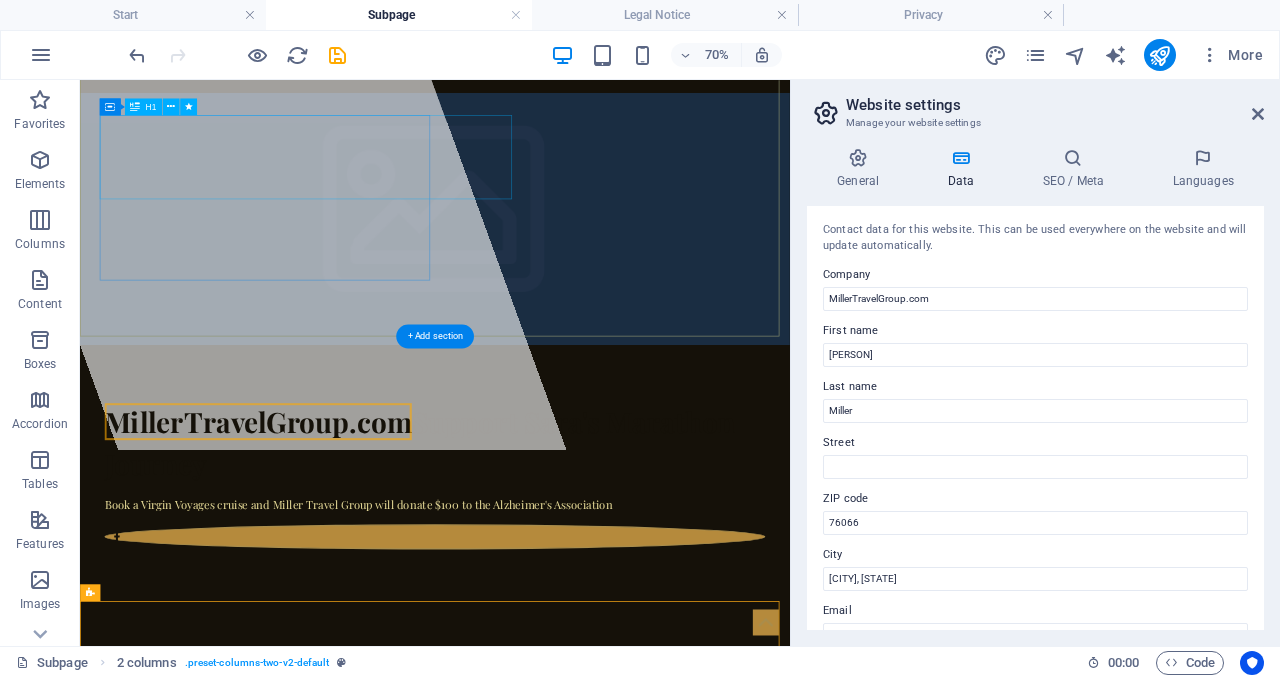 scroll, scrollTop: 0, scrollLeft: 0, axis: both 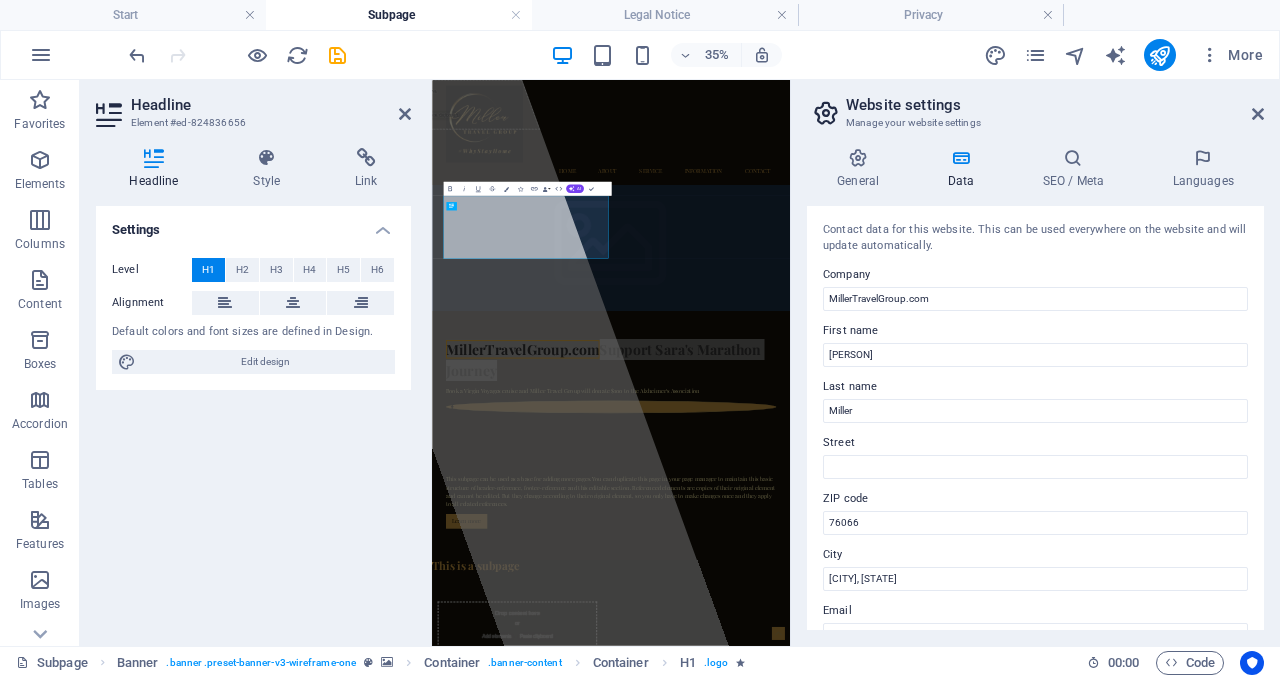 click on "Headline Style Link Settings Level H1 H2 H3 H4 H5 H6 Alignment Default colors and font sizes are defined in Design. Edit design Banner Element Layout How this element expands within the layout (Flexbox). Size Default auto px % 1/1 1/2 1/3 1/4 1/5 1/6 1/7 1/8 1/9 1/10 Grow Shrink Order Container layout Visible Visible Opacity 100 % Overflow Spacing Margin Default auto px % rem vw vh Custom Custom auto px % rem vw vh auto px % rem vw vh auto px % rem vw vh auto px % rem vw vh Padding Default px rem % vh vw Custom Custom px rem % vh vw px rem % vh vw px rem % vh vw px rem % vh vw Border Style              - Width 1 auto px rem % vh vw Custom Custom 1 auto px rem % vh vw 1 auto px rem % vh vw 1 auto px rem % vh vw 1 auto px rem % vh vw  - Color Round corners Default px rem % vh vw Custom Custom px rem % vh vw px rem % vh vw px rem % vh vw px rem % vh vw Shadow Default None Outside Inside Color X offset 0 px rem vh vw Y offset 0 px rem vh vw Blur 0 px rem % vh vw Spread 0 px rem vh vw Text Shadow Default" at bounding box center (253, 389) 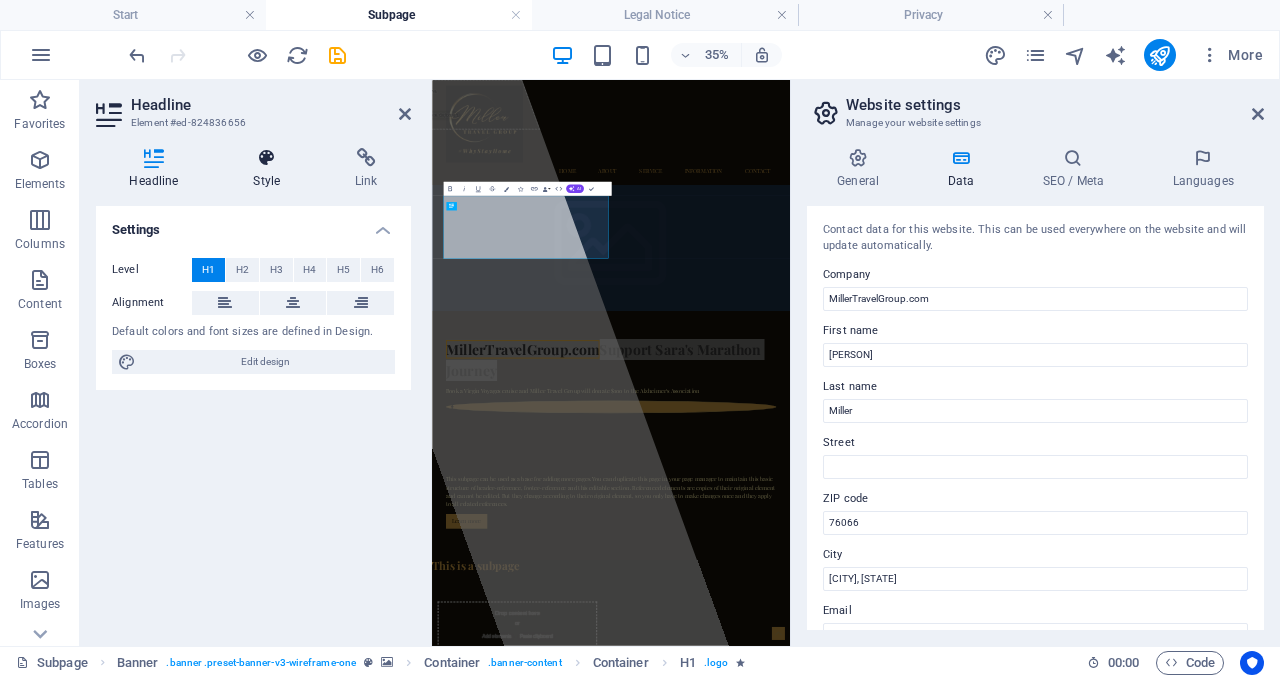 click at bounding box center [267, 158] 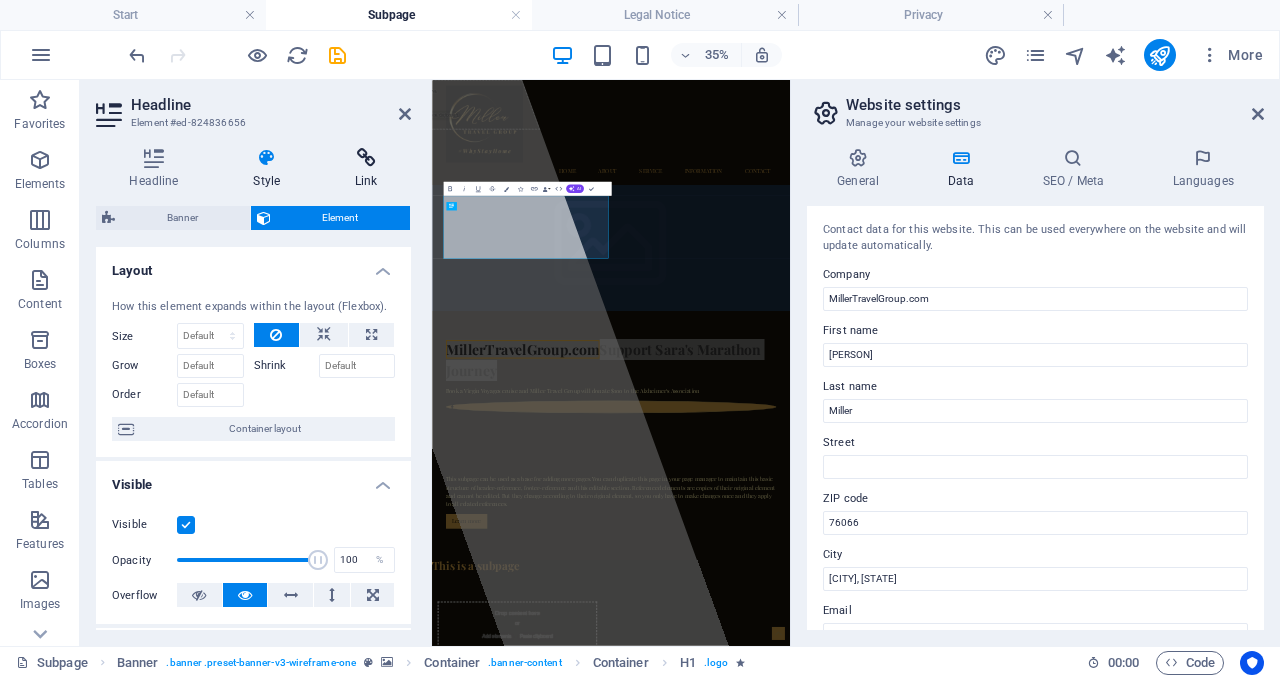 click at bounding box center [366, 158] 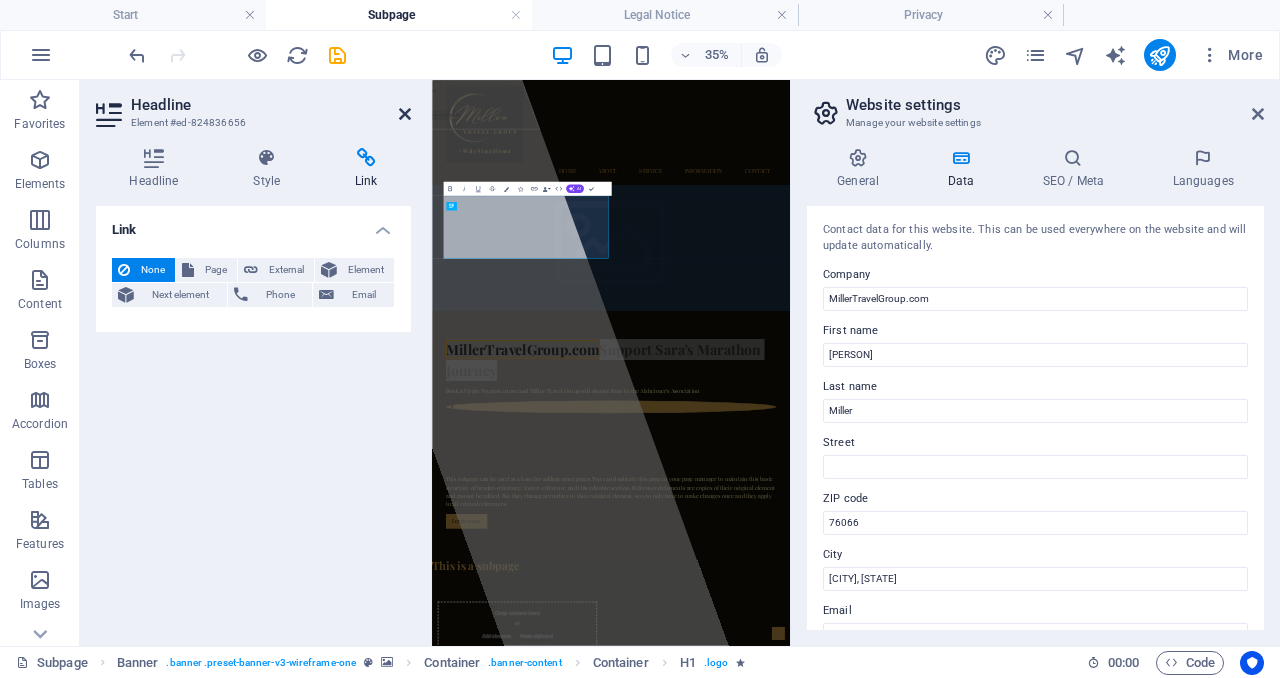 click at bounding box center (405, 114) 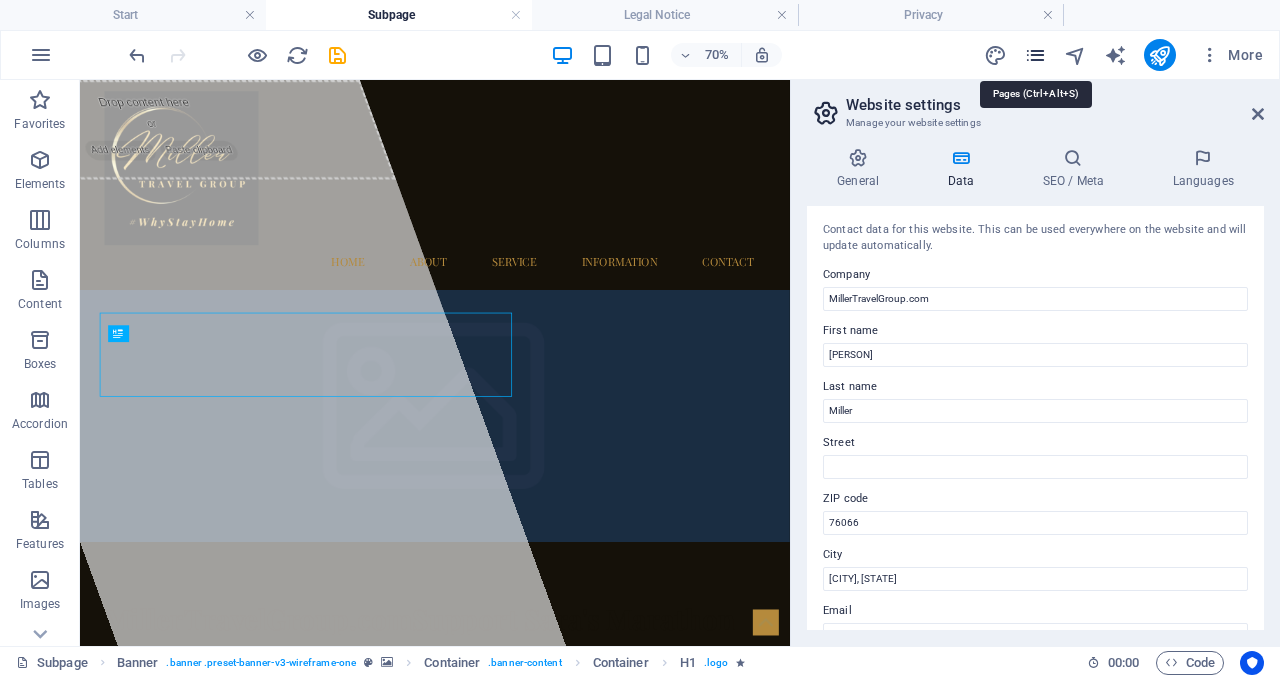 click at bounding box center [1035, 55] 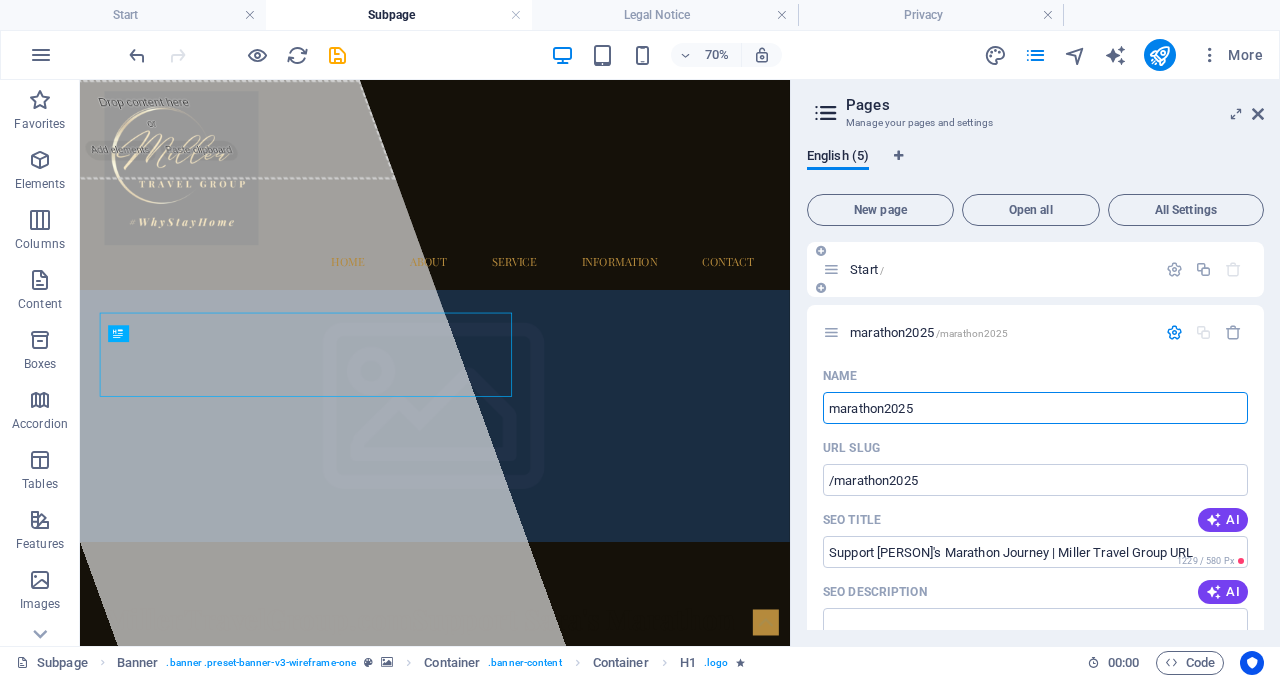 click on "Start /" at bounding box center (989, 269) 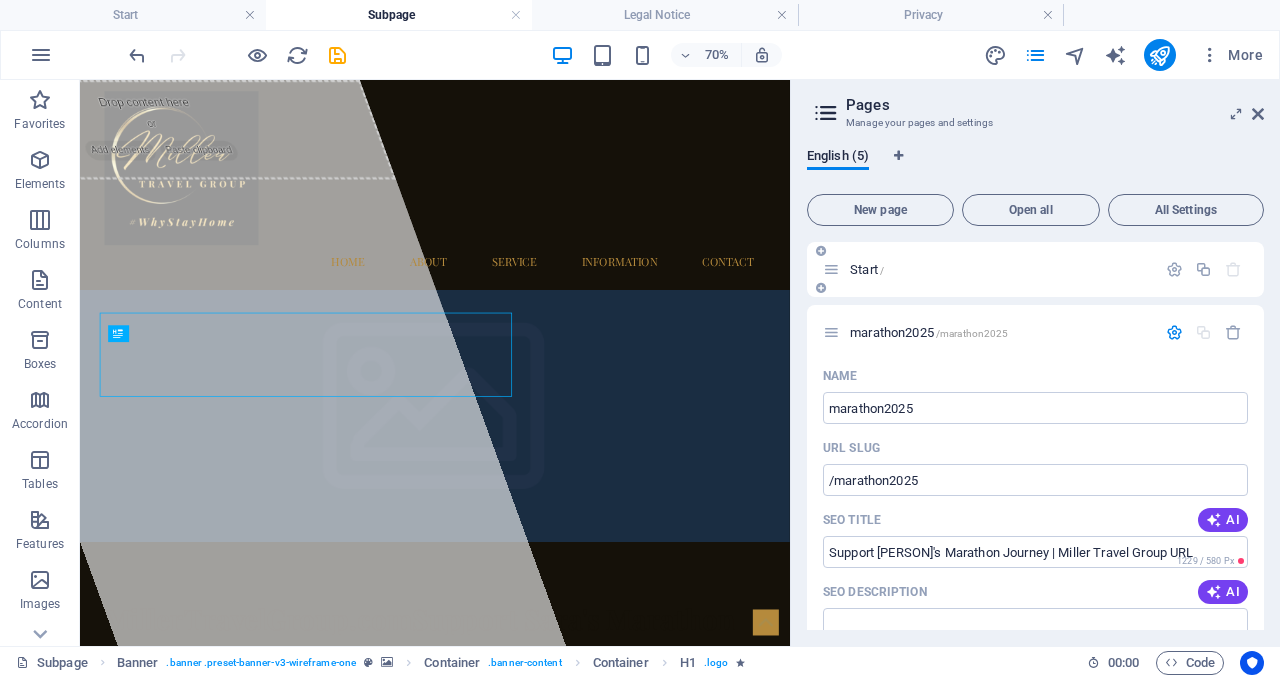 click on "Start /" at bounding box center [867, 269] 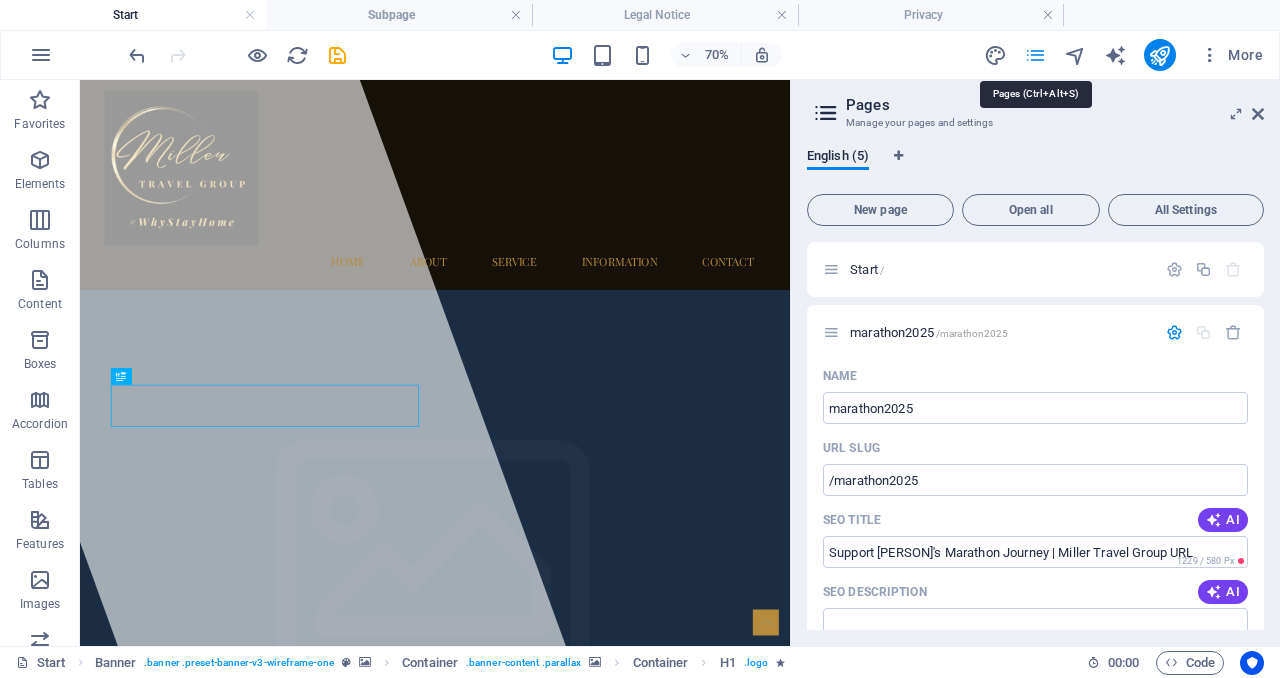 click at bounding box center (1035, 55) 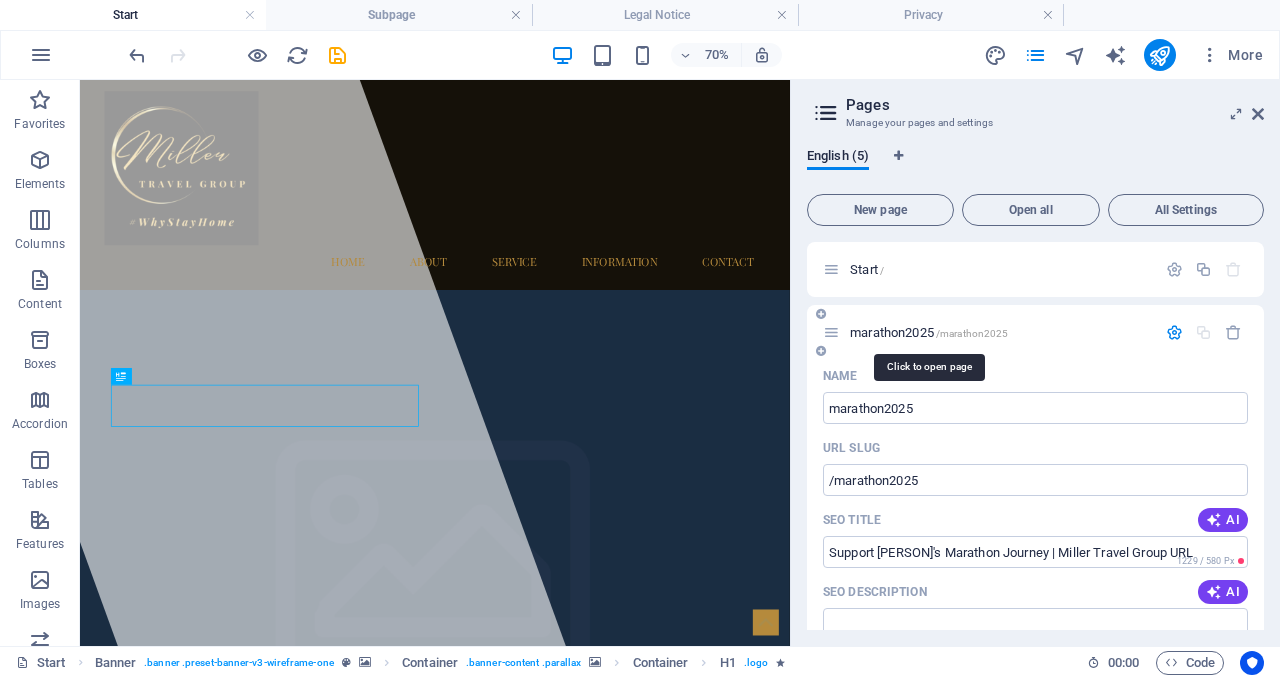 click on "marathon2025 /marathon2025" at bounding box center (929, 332) 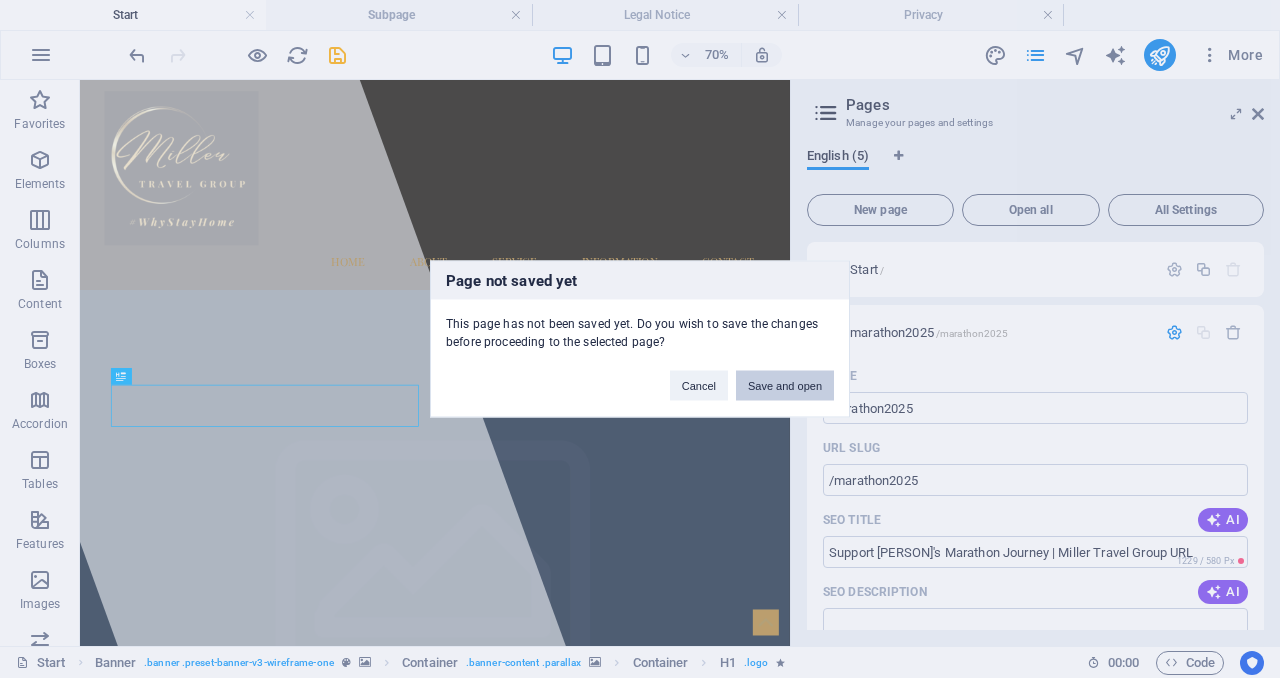 click on "Save and open" at bounding box center (785, 386) 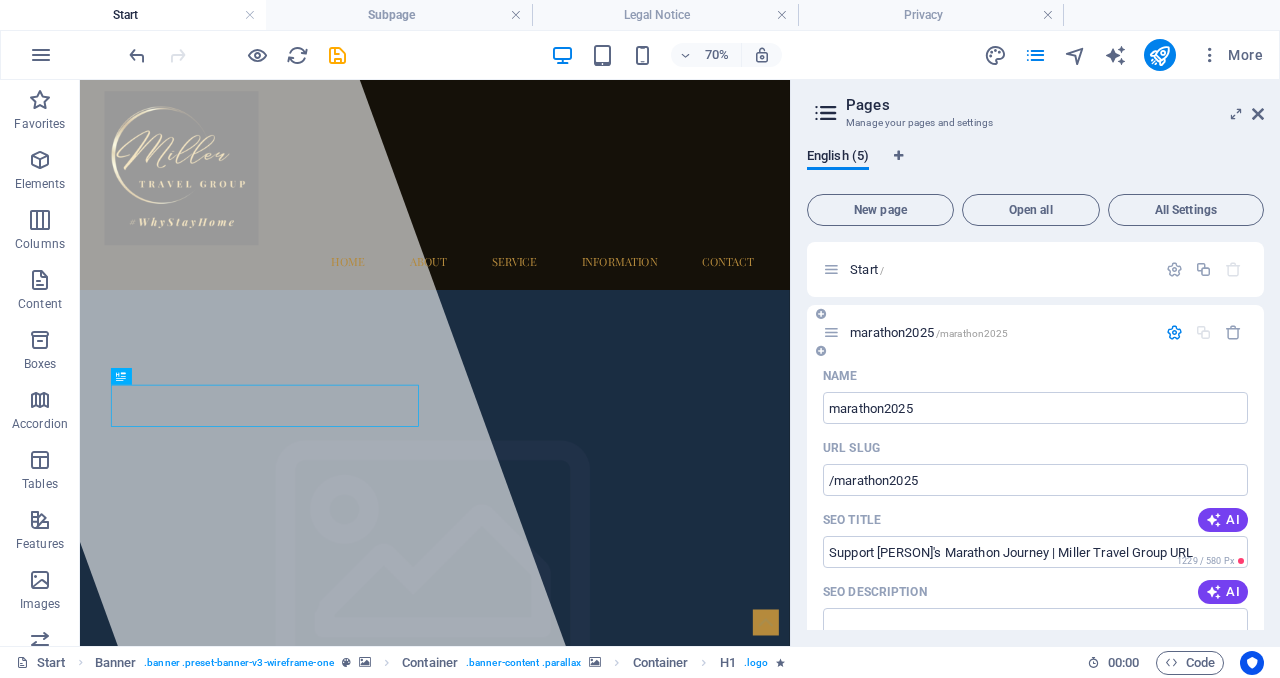 click on "/marathon2025" at bounding box center [972, 333] 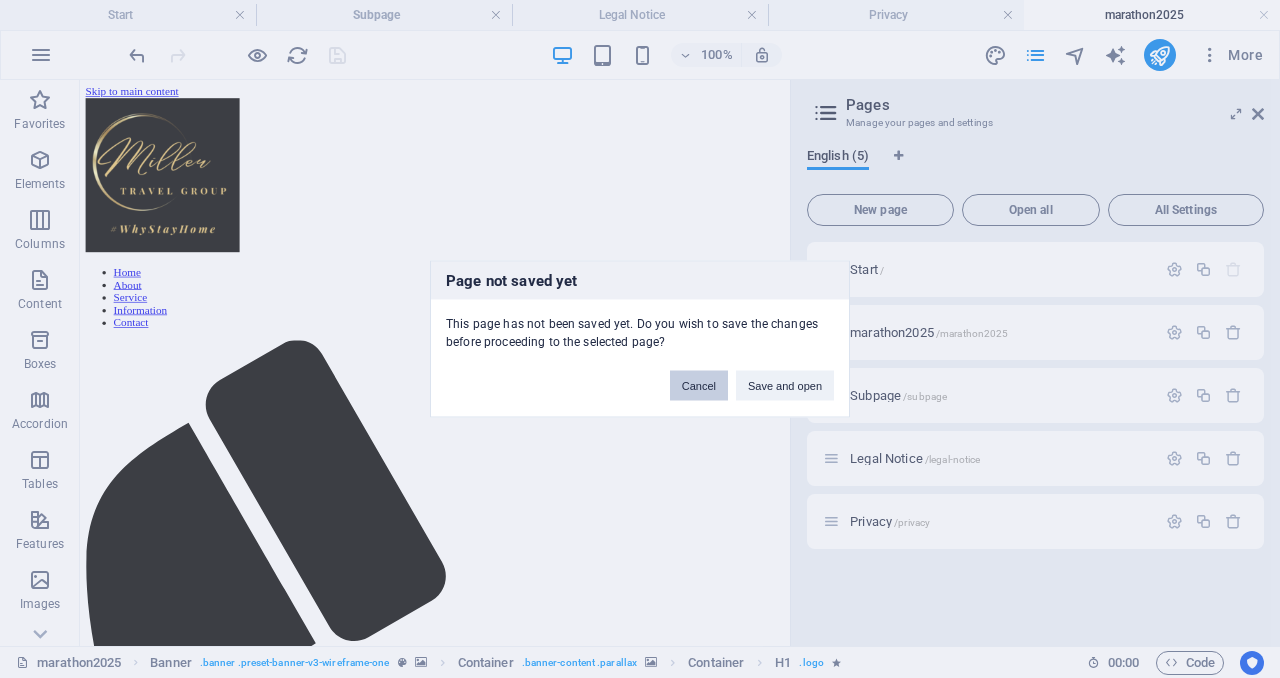 scroll, scrollTop: 0, scrollLeft: 0, axis: both 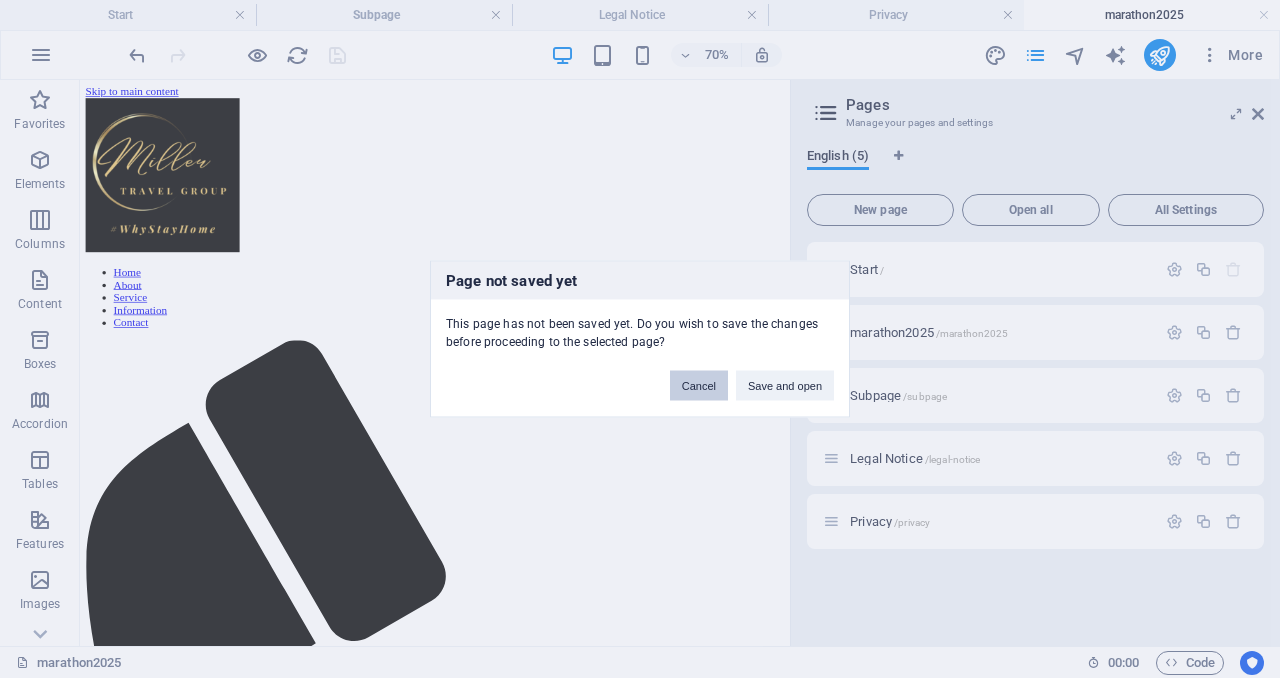 drag, startPoint x: 698, startPoint y: 387, endPoint x: 882, endPoint y: 439, distance: 191.2067 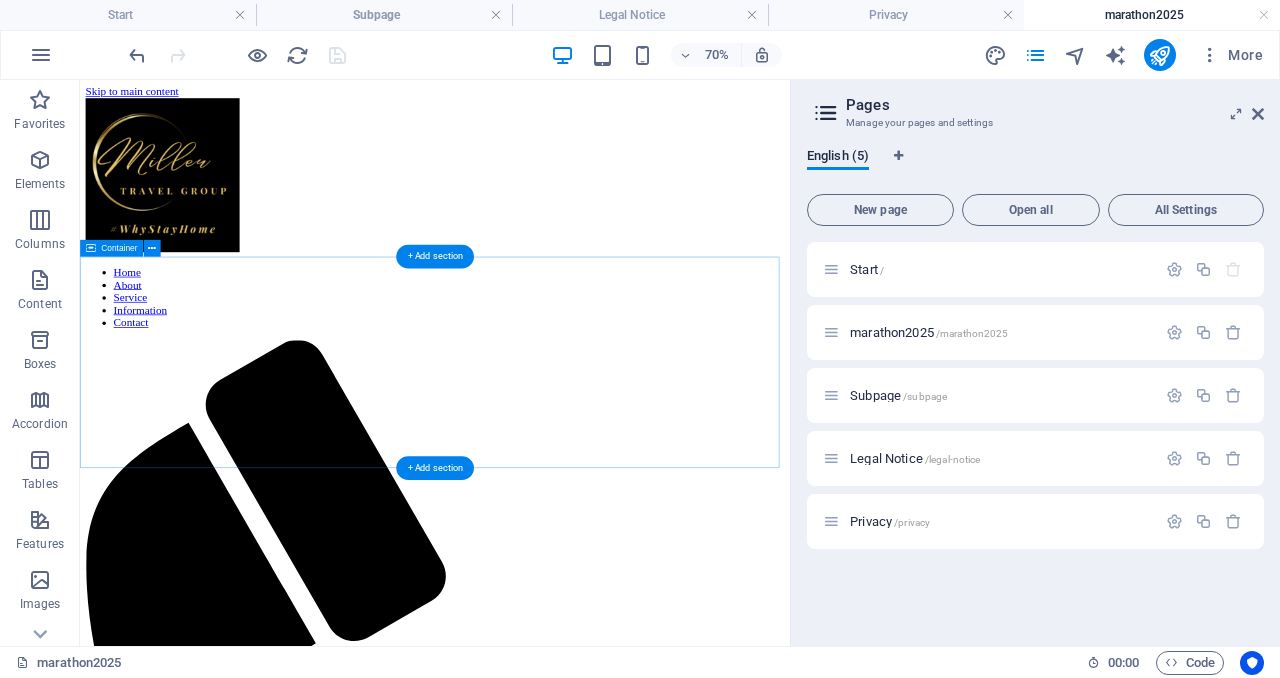 scroll, scrollTop: 21, scrollLeft: 0, axis: vertical 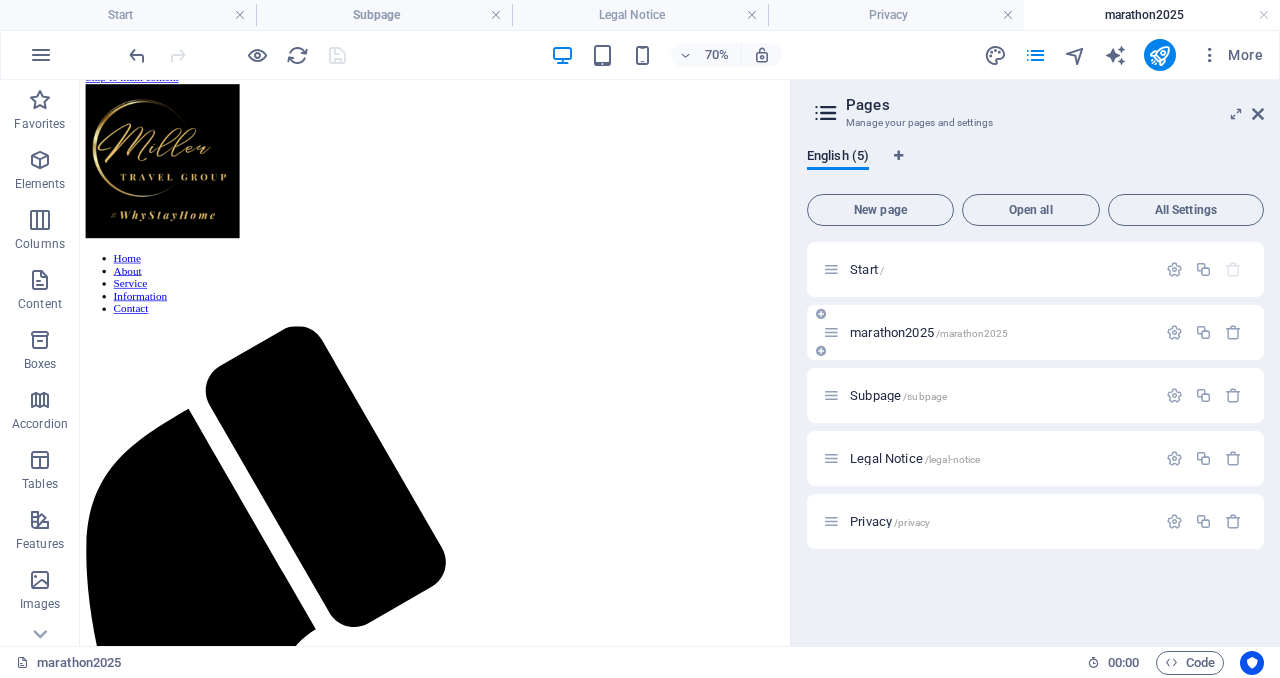 click on "marathon2025 /marathon2025" at bounding box center [1035, 332] 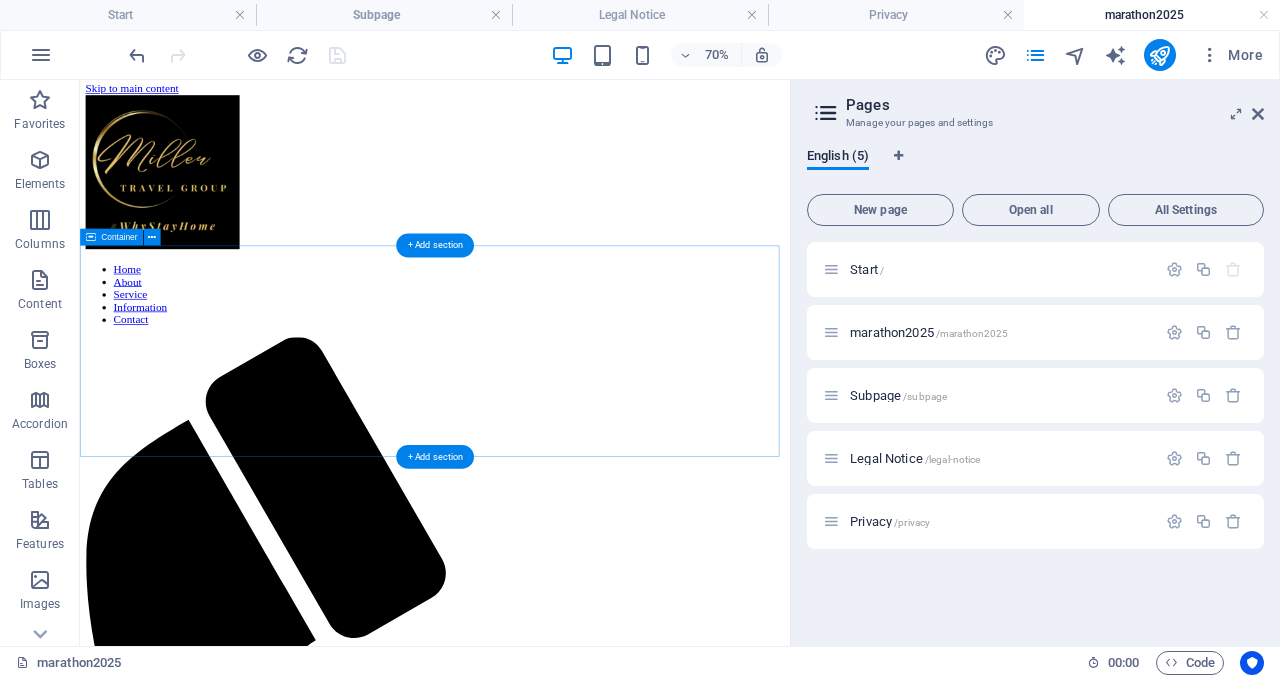 scroll, scrollTop: 0, scrollLeft: 0, axis: both 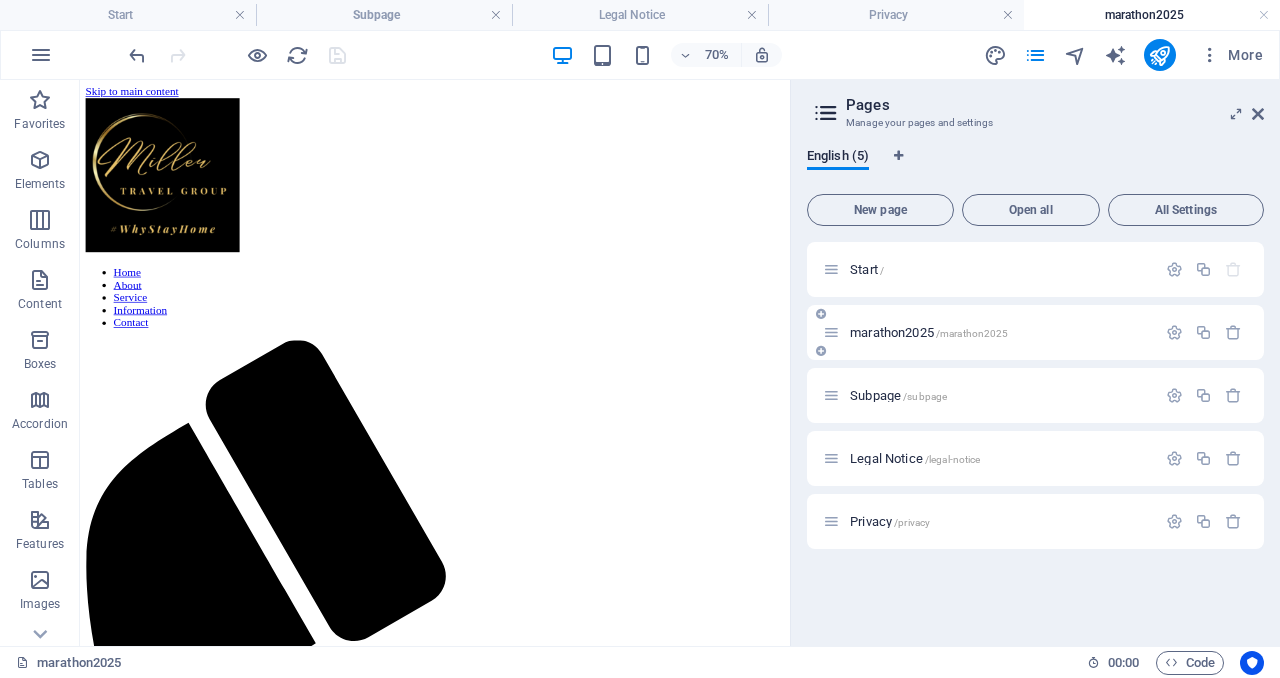 click on "marathon2025 /marathon2025" at bounding box center (929, 332) 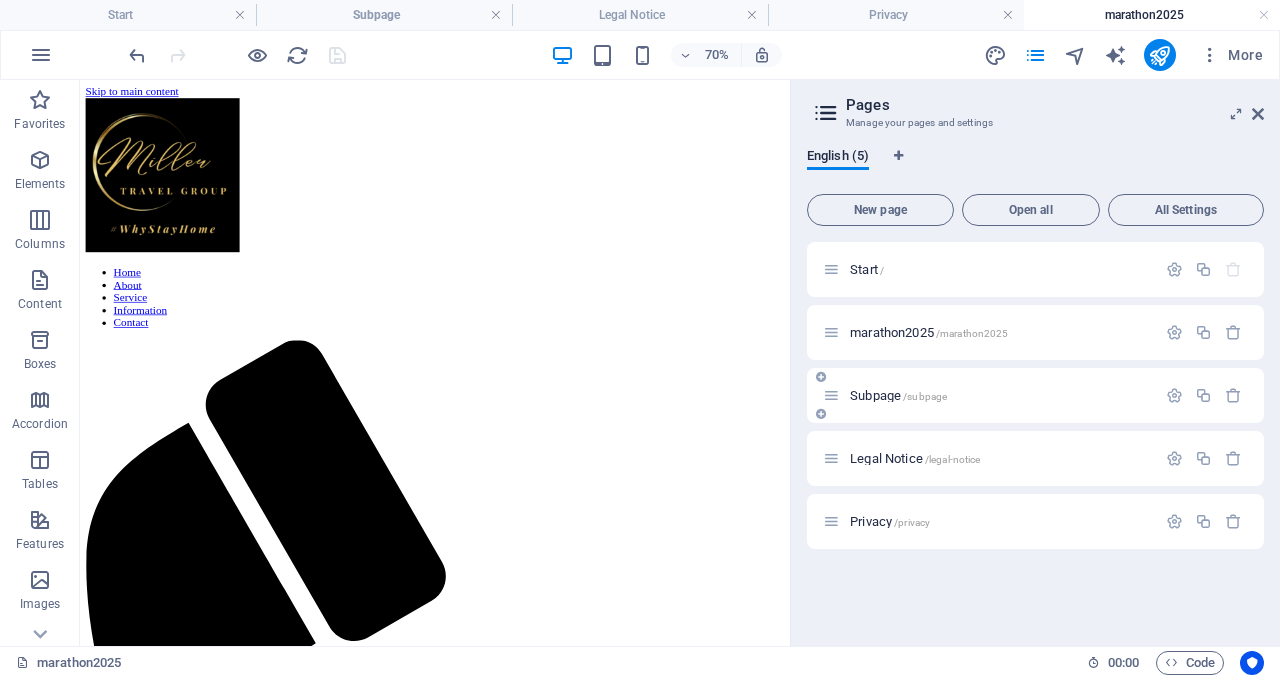 click on "Subpage /subpage" at bounding box center (898, 395) 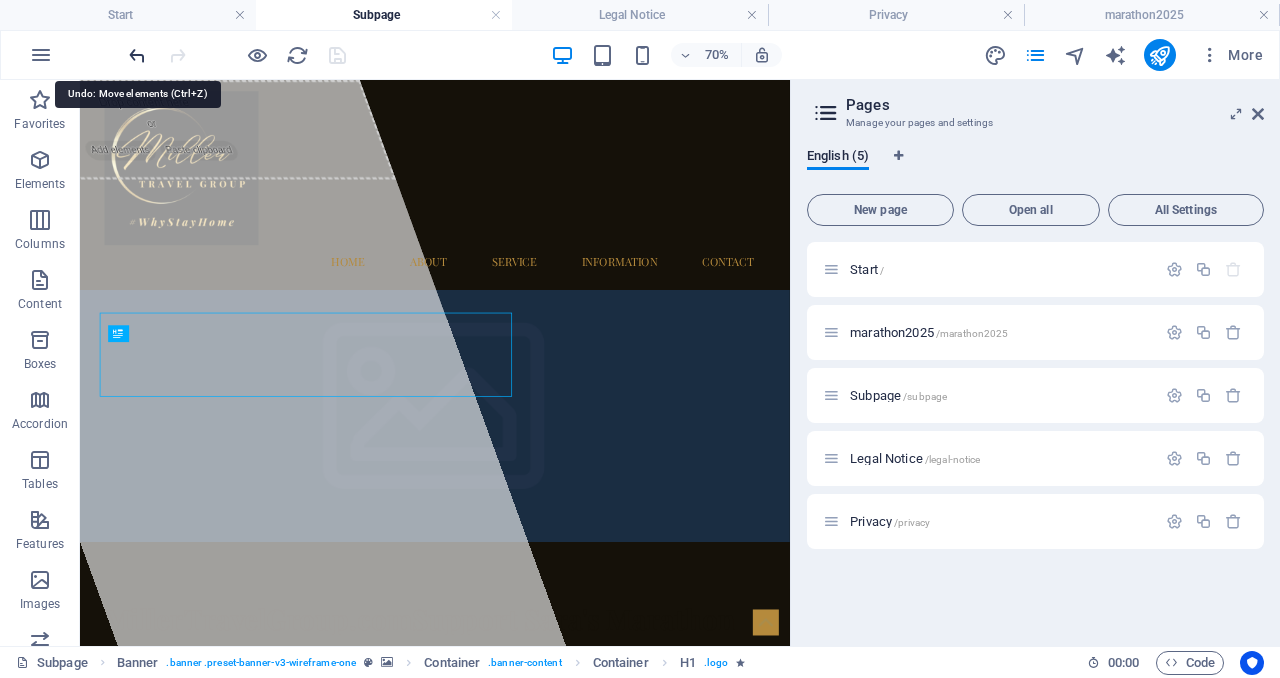 click at bounding box center [137, 55] 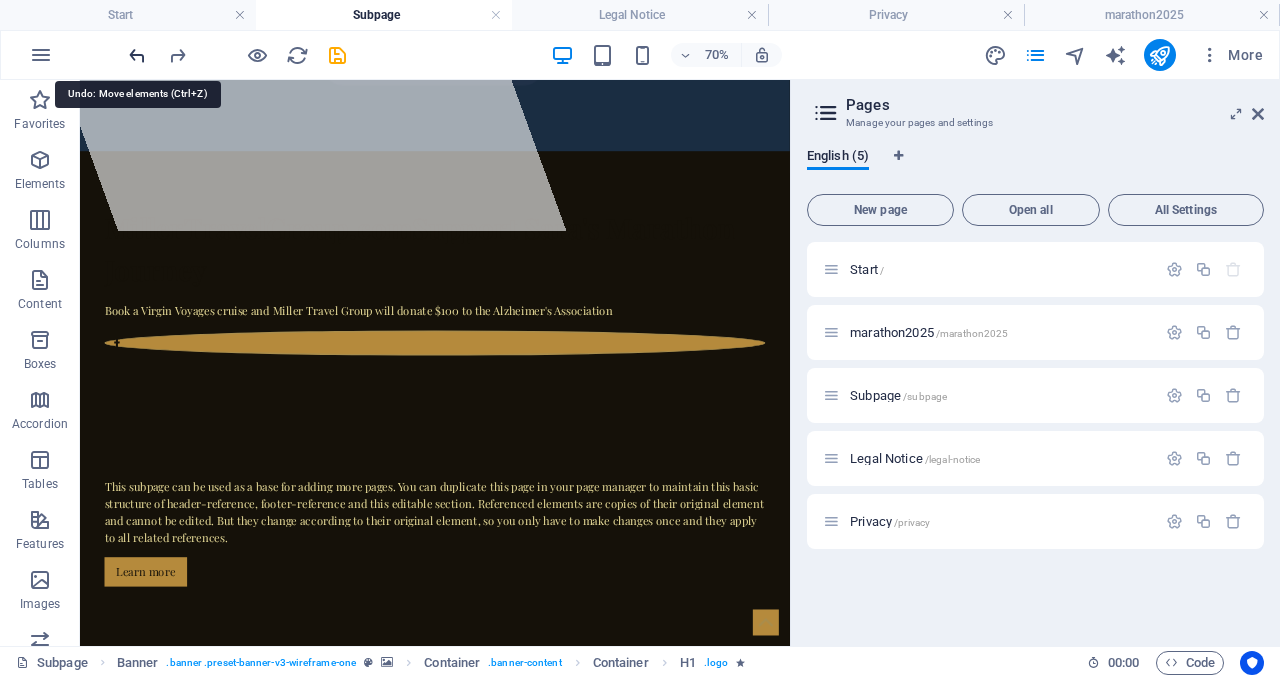 scroll, scrollTop: 678, scrollLeft: 0, axis: vertical 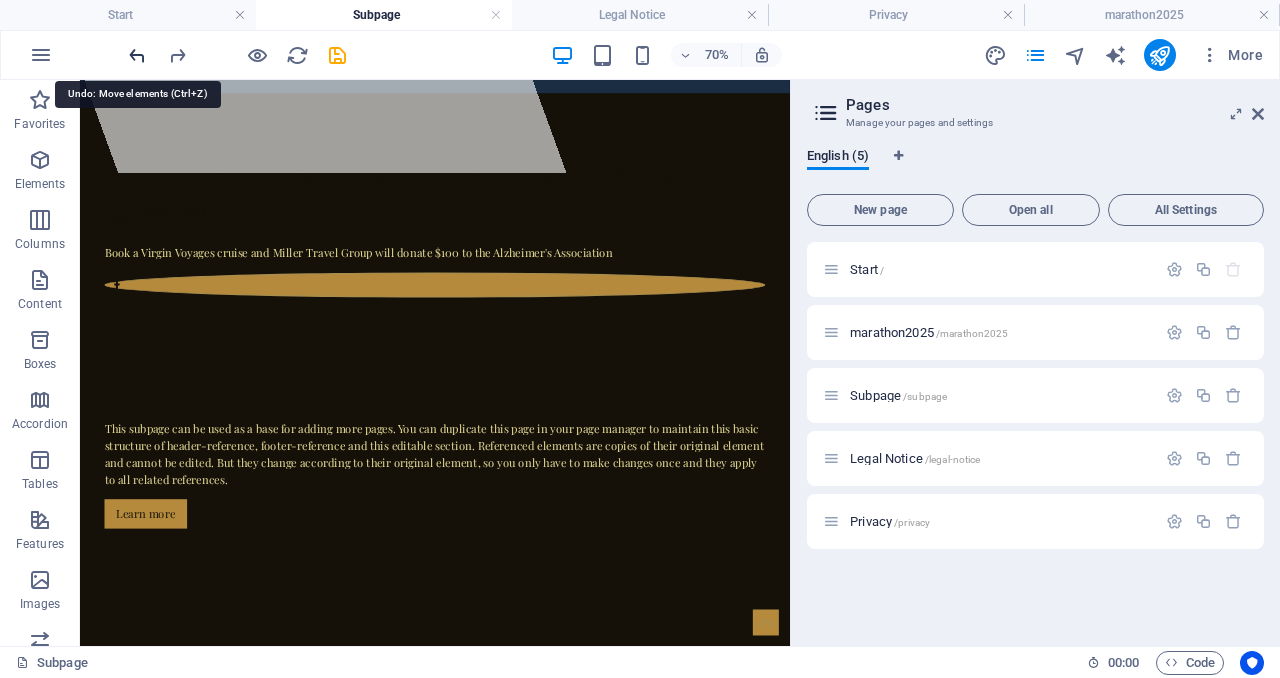 click at bounding box center [137, 55] 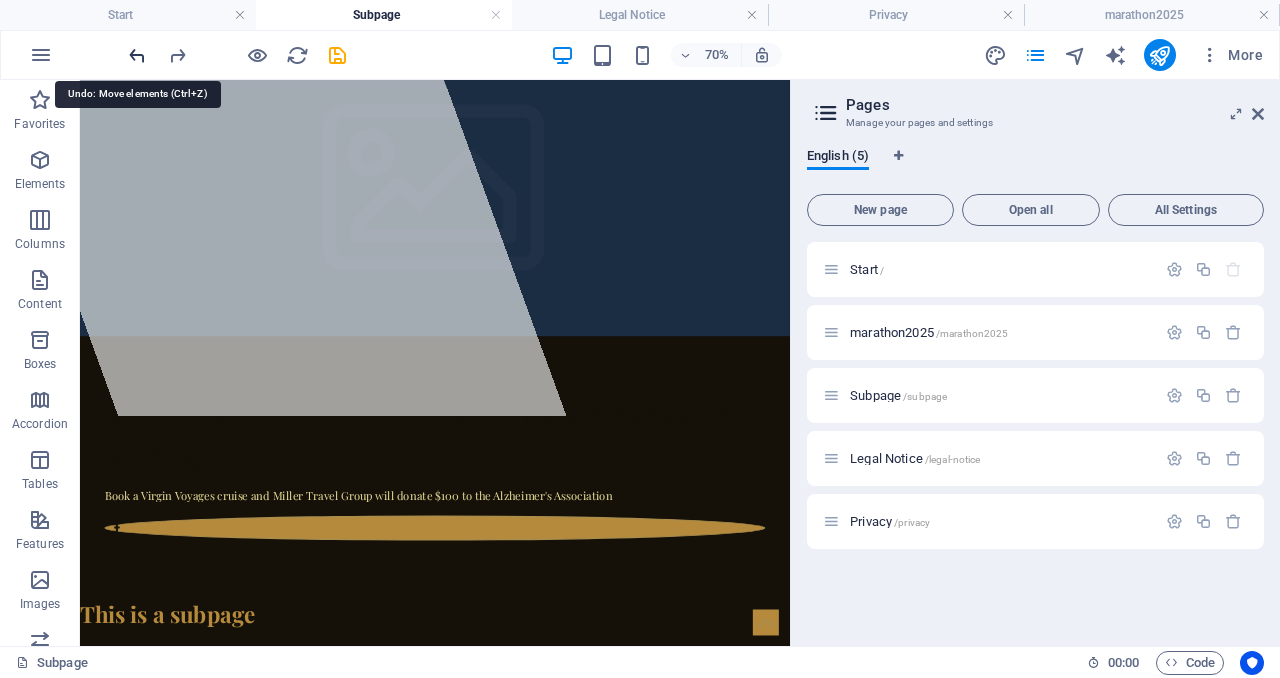 scroll, scrollTop: 268, scrollLeft: 0, axis: vertical 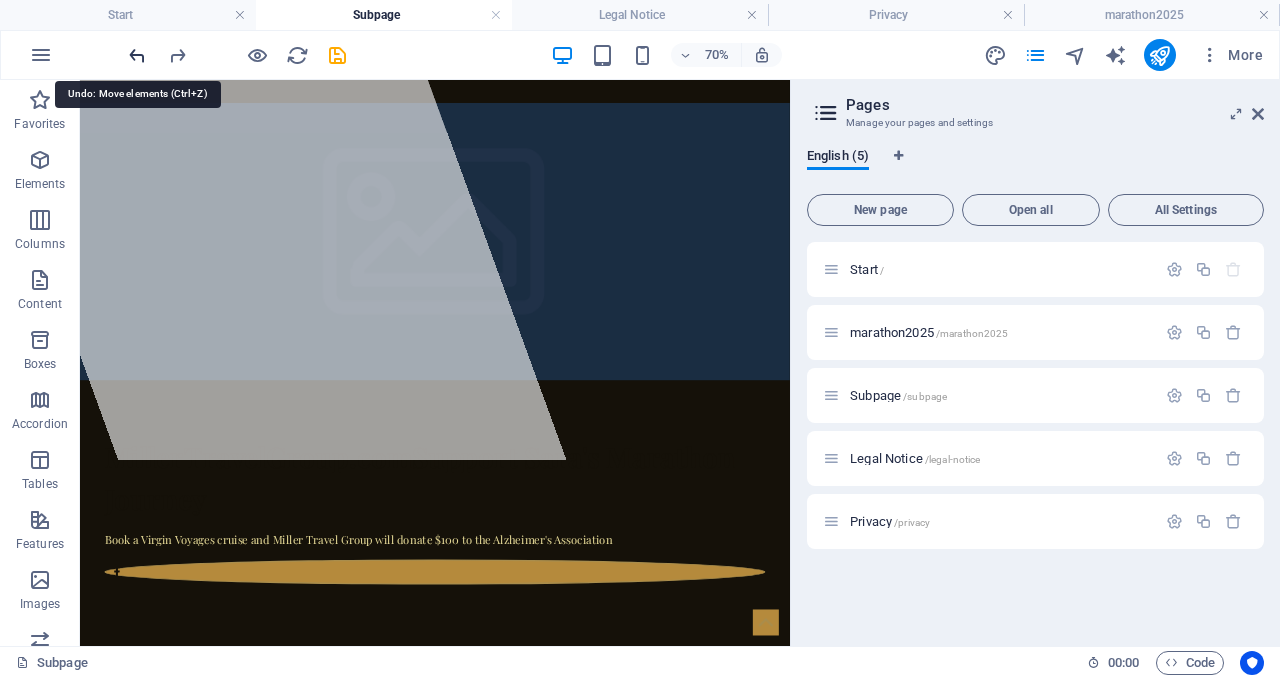click at bounding box center [137, 55] 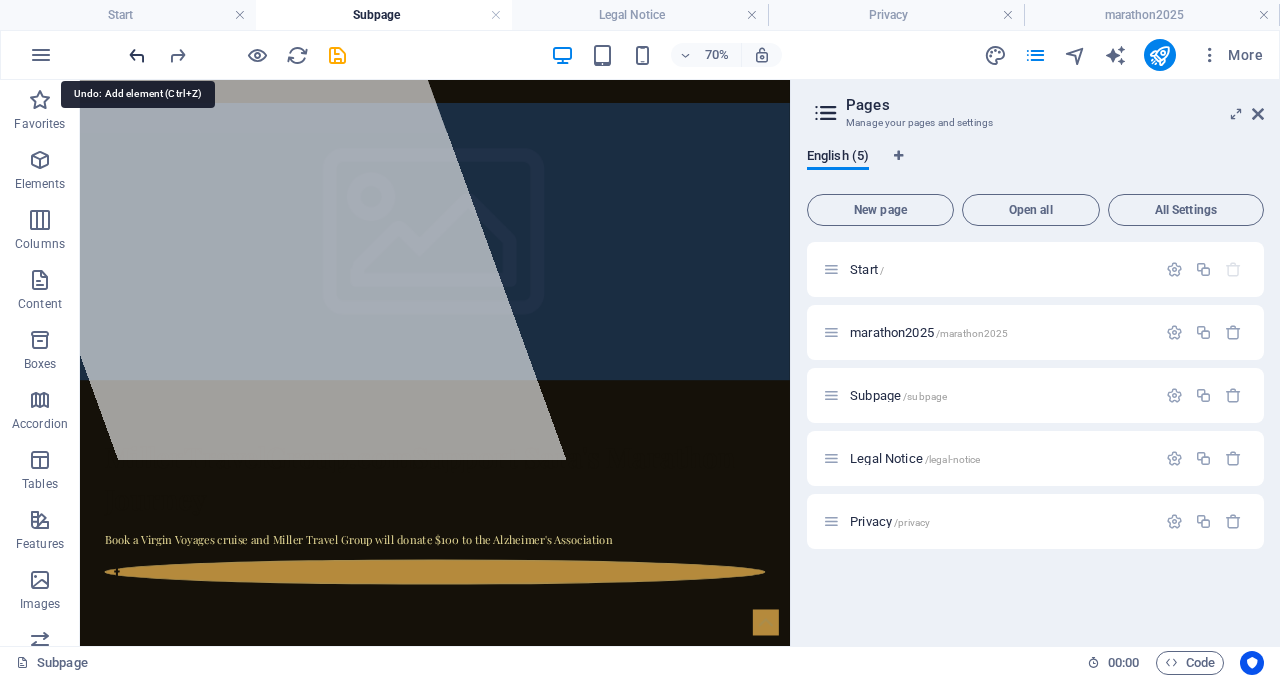click at bounding box center [137, 55] 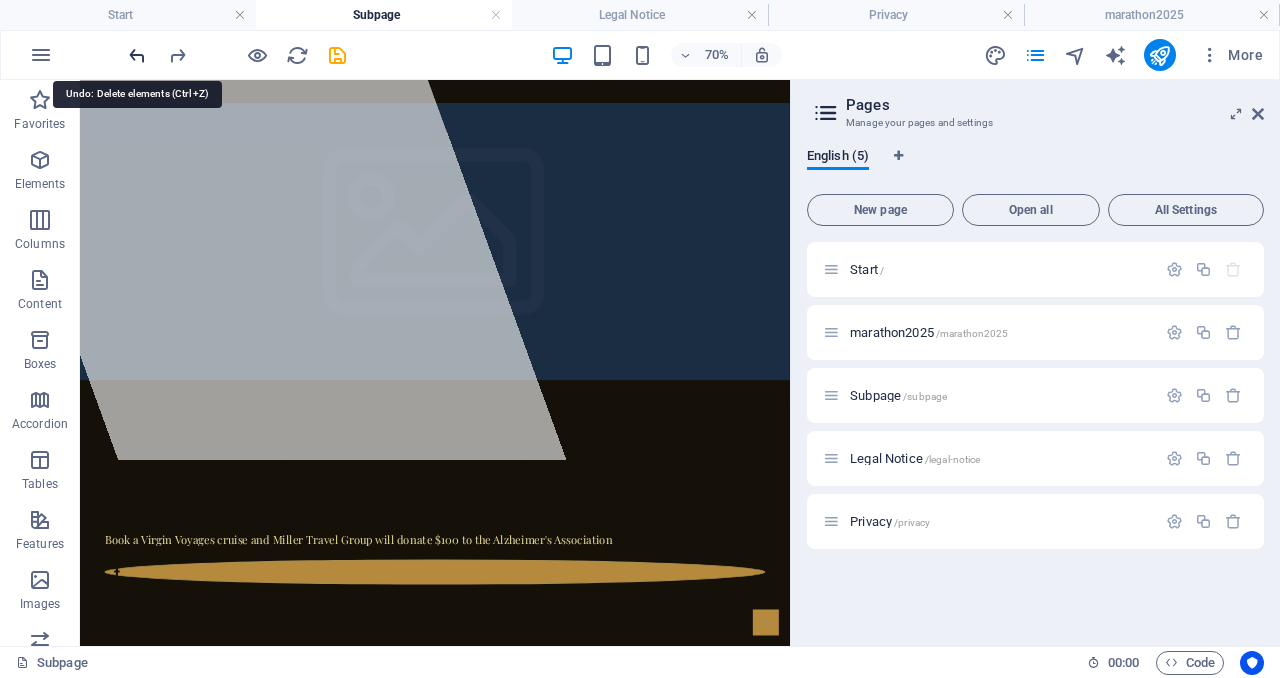 click at bounding box center [137, 55] 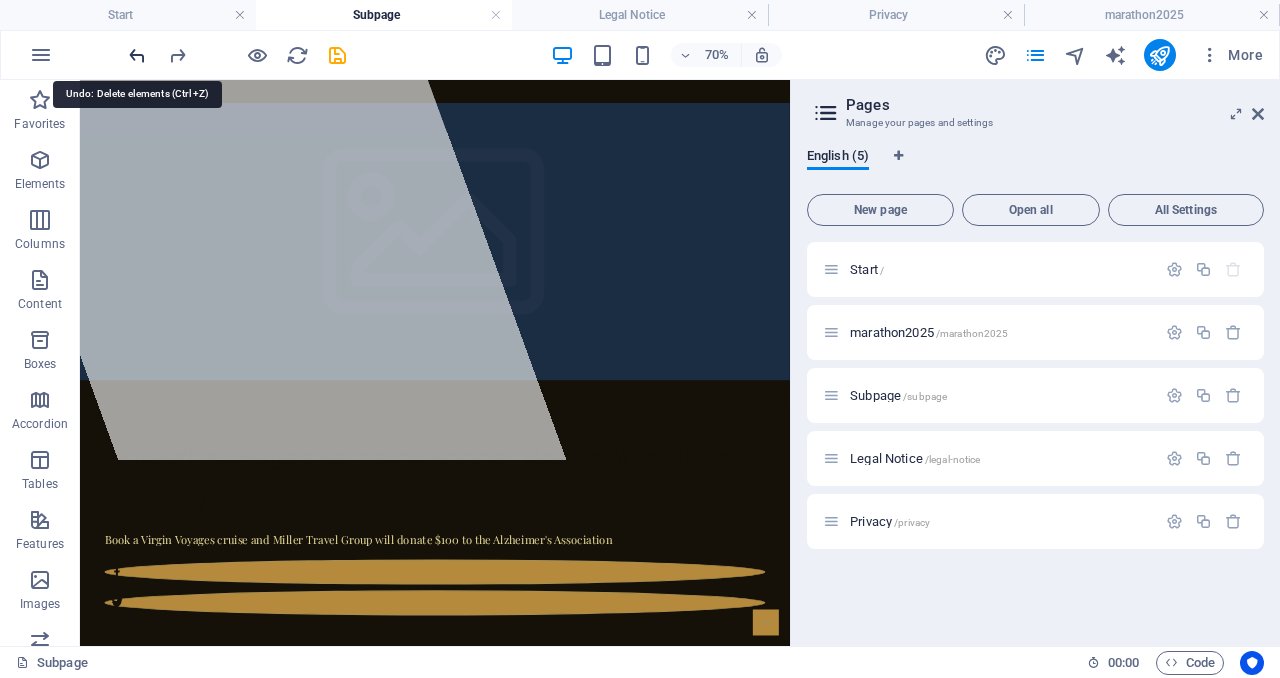 click at bounding box center (137, 55) 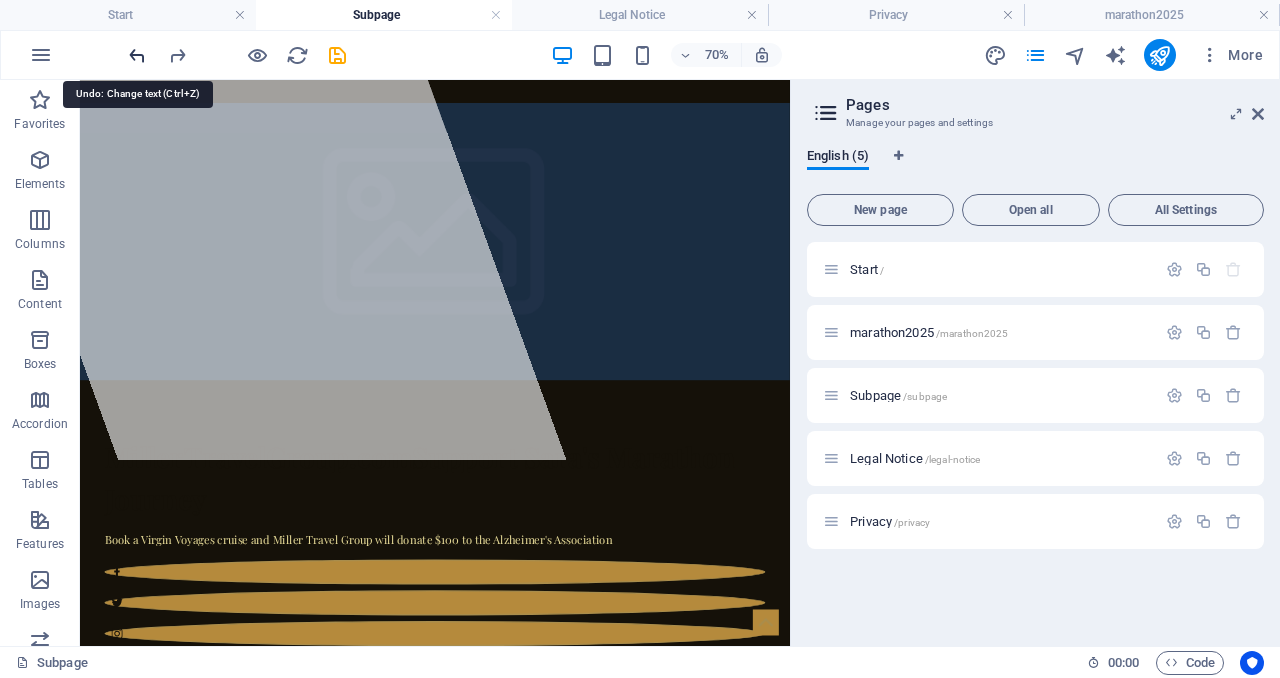 click at bounding box center [137, 55] 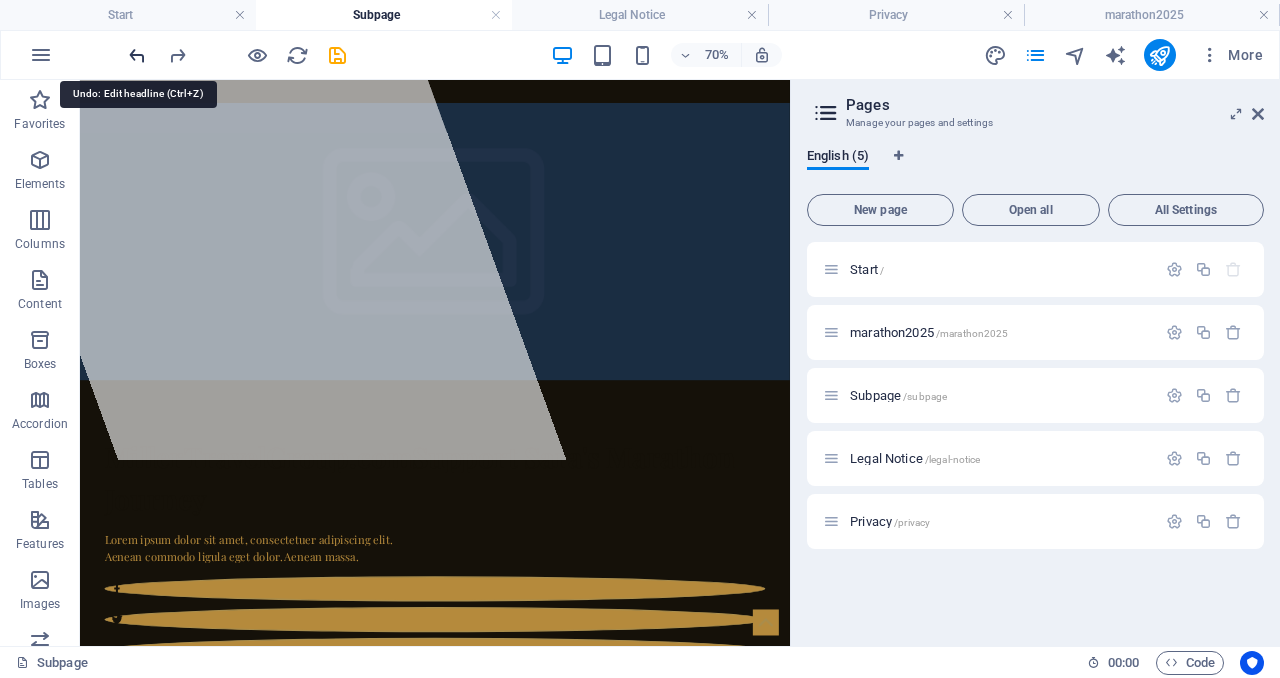 click at bounding box center [137, 55] 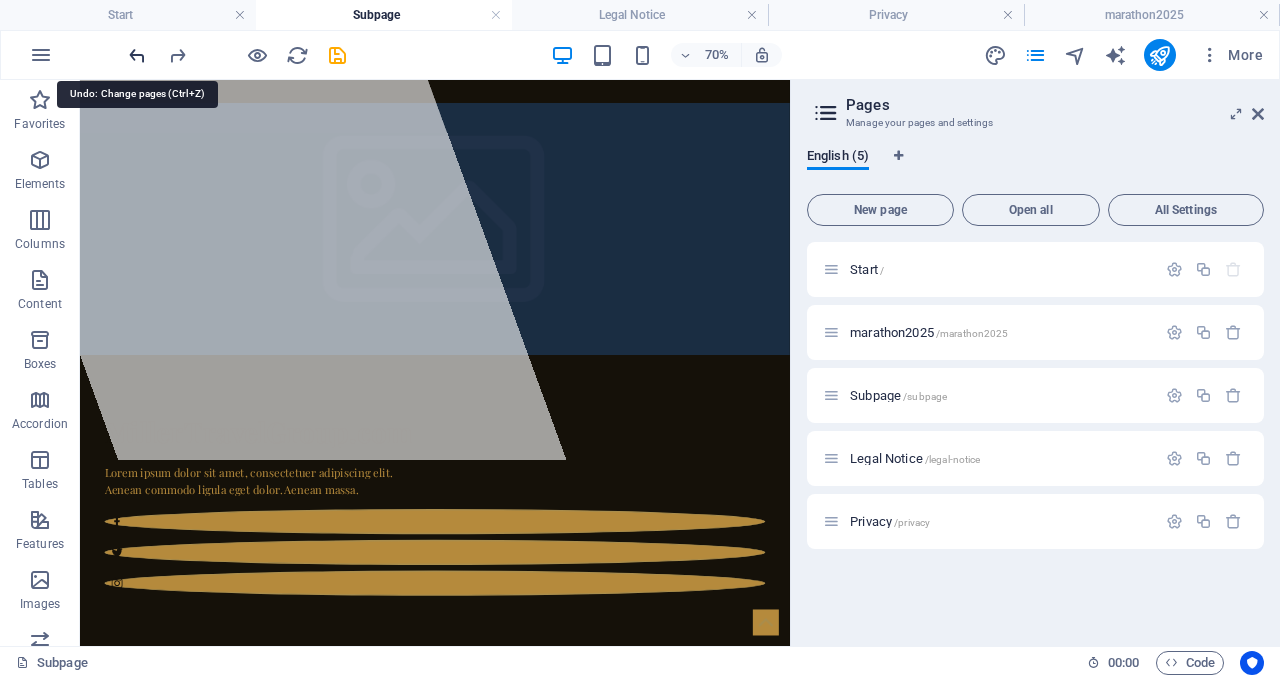 click at bounding box center [137, 55] 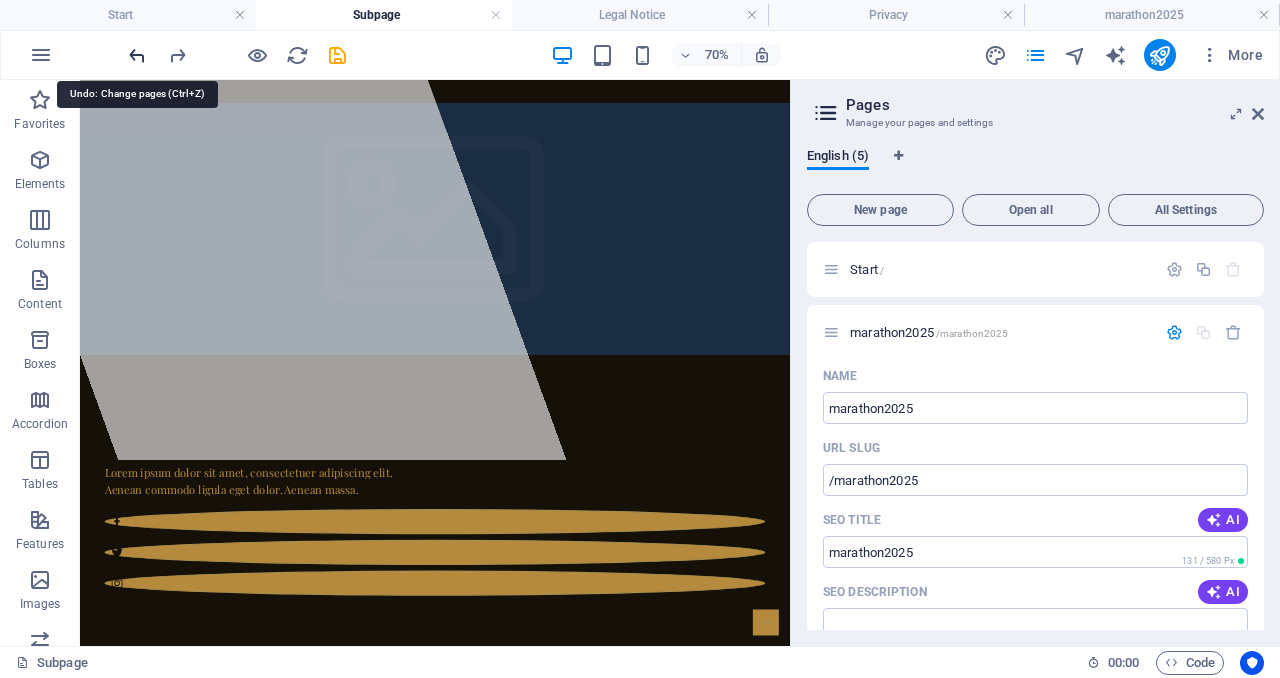click at bounding box center (137, 55) 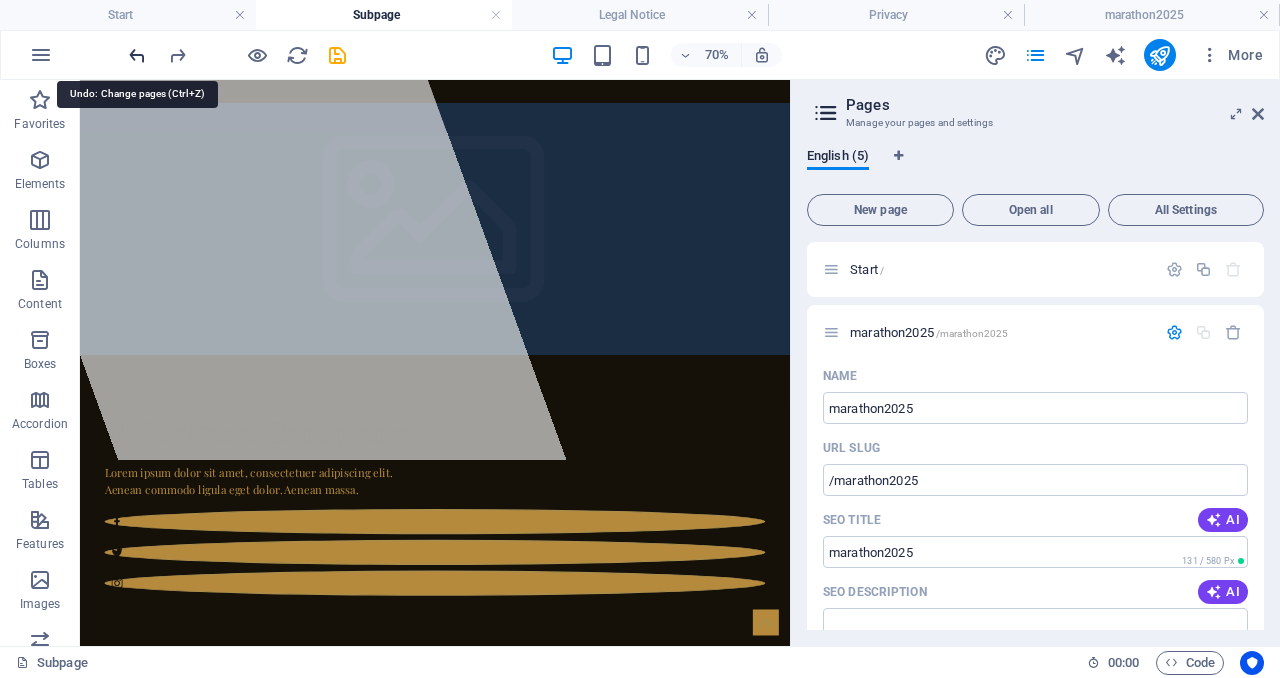 type on "/new-page" 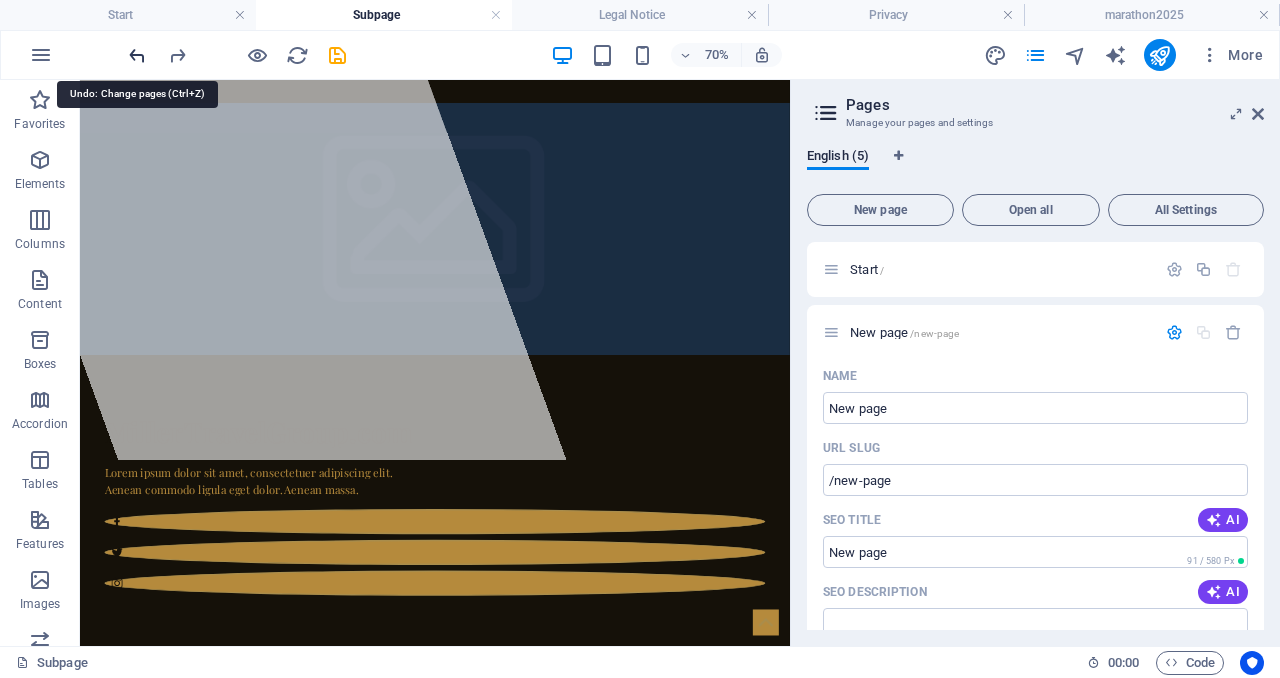 click at bounding box center [137, 55] 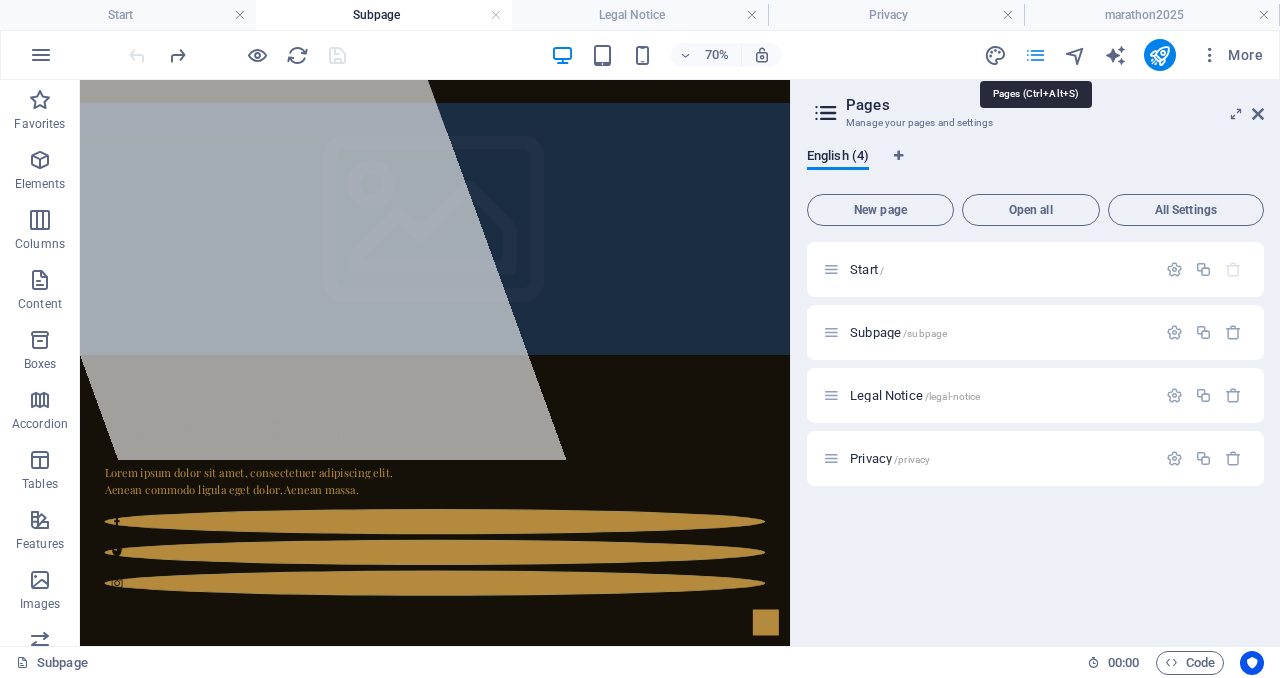 click at bounding box center (1035, 55) 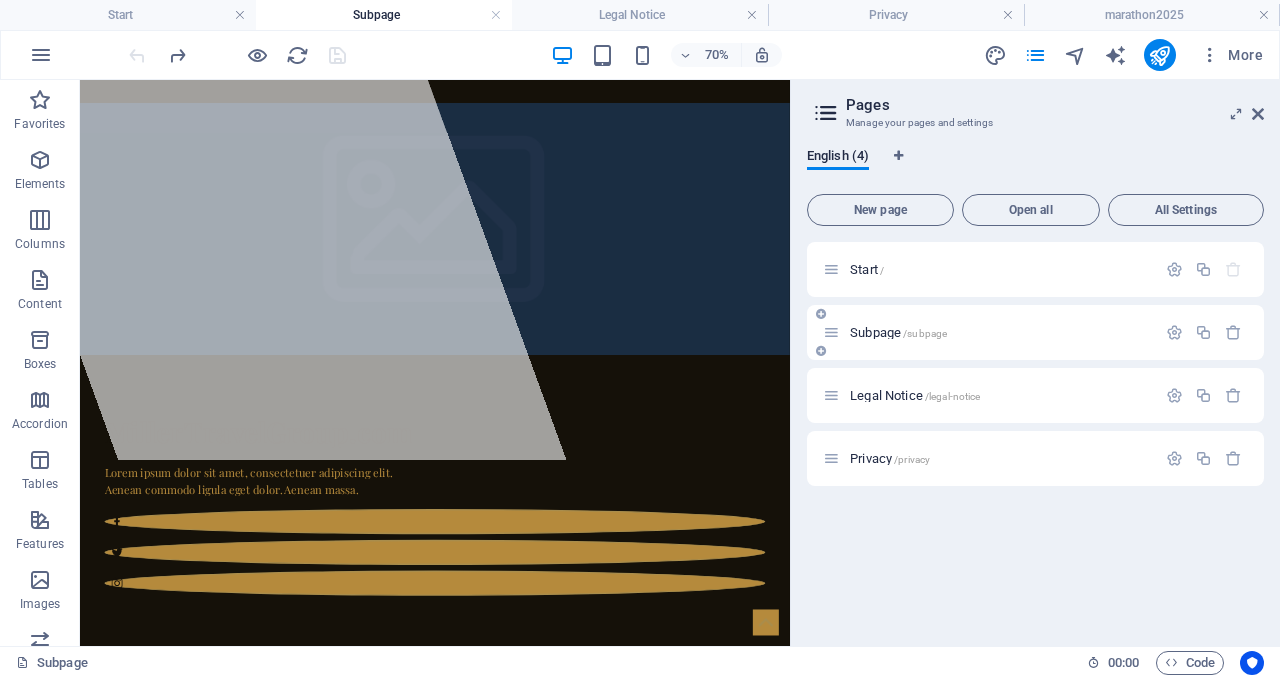 click at bounding box center (821, 314) 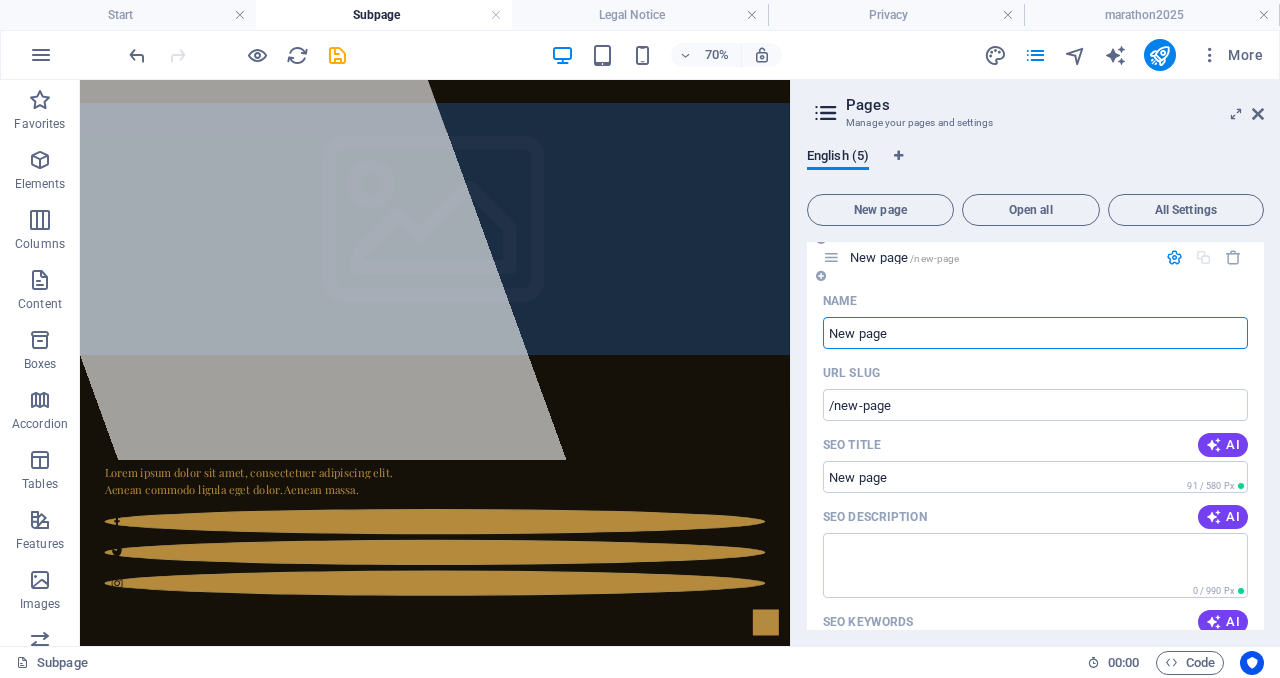 scroll, scrollTop: 76, scrollLeft: 0, axis: vertical 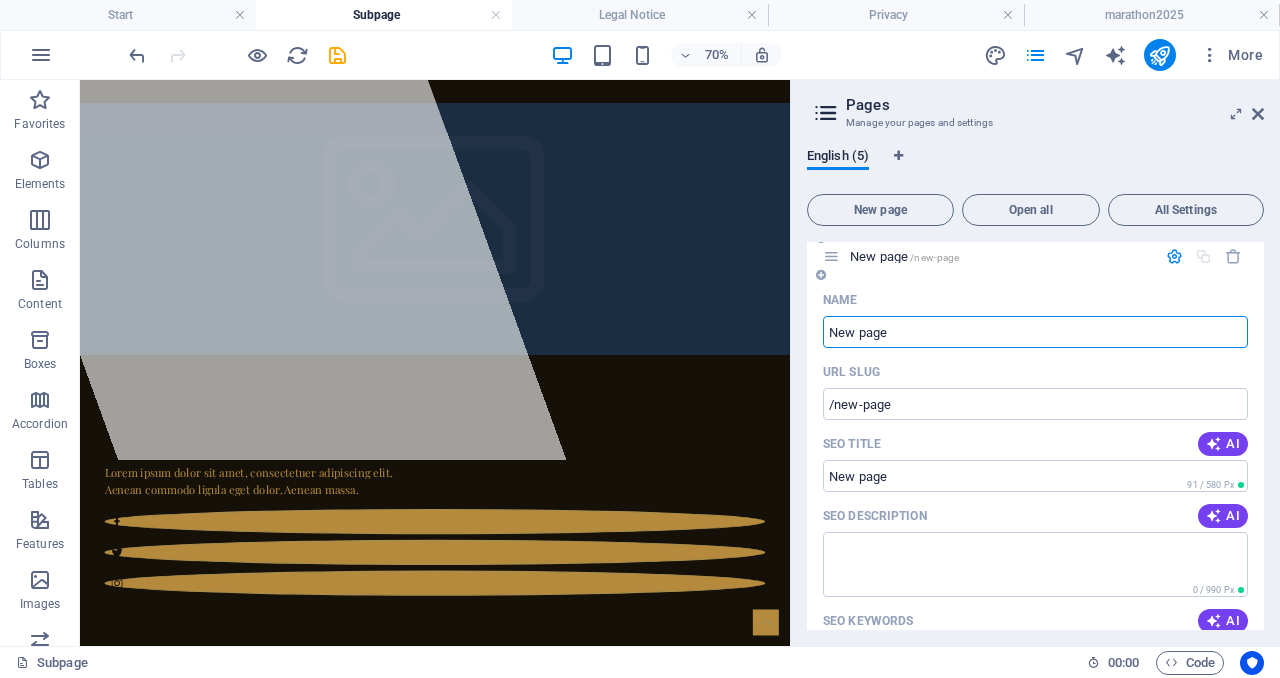 click on "New page" at bounding box center (1035, 332) 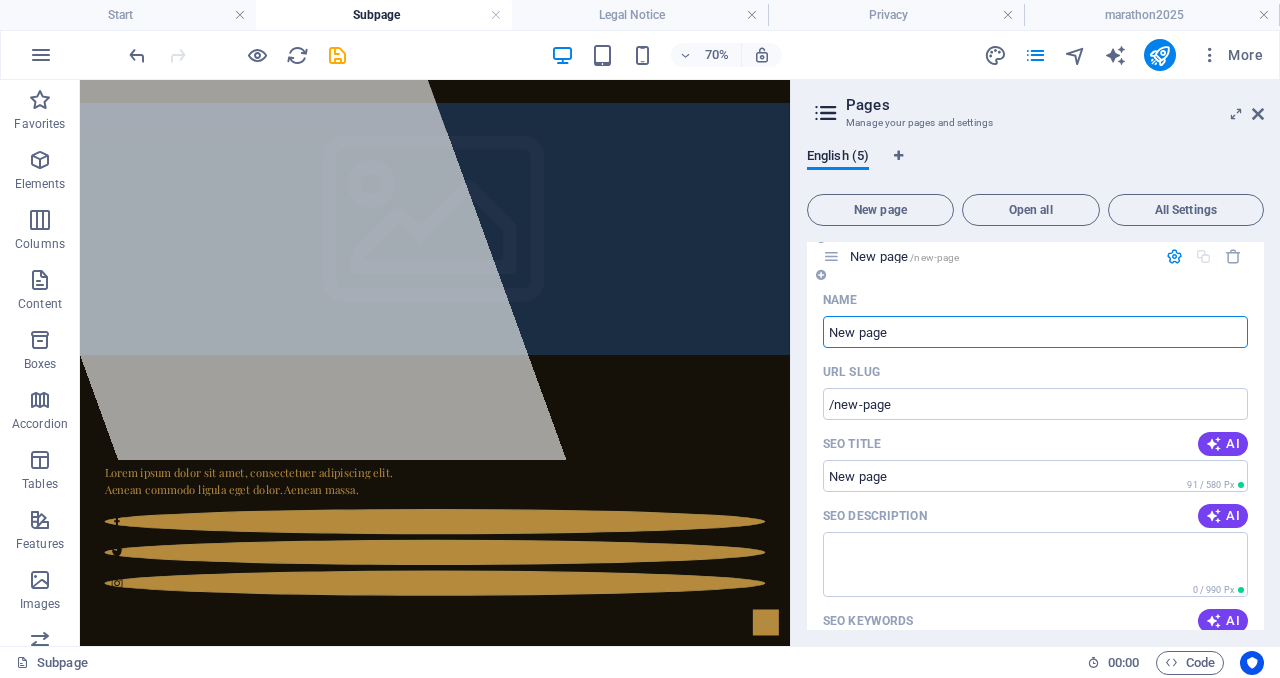 click on "New page" at bounding box center [1035, 332] 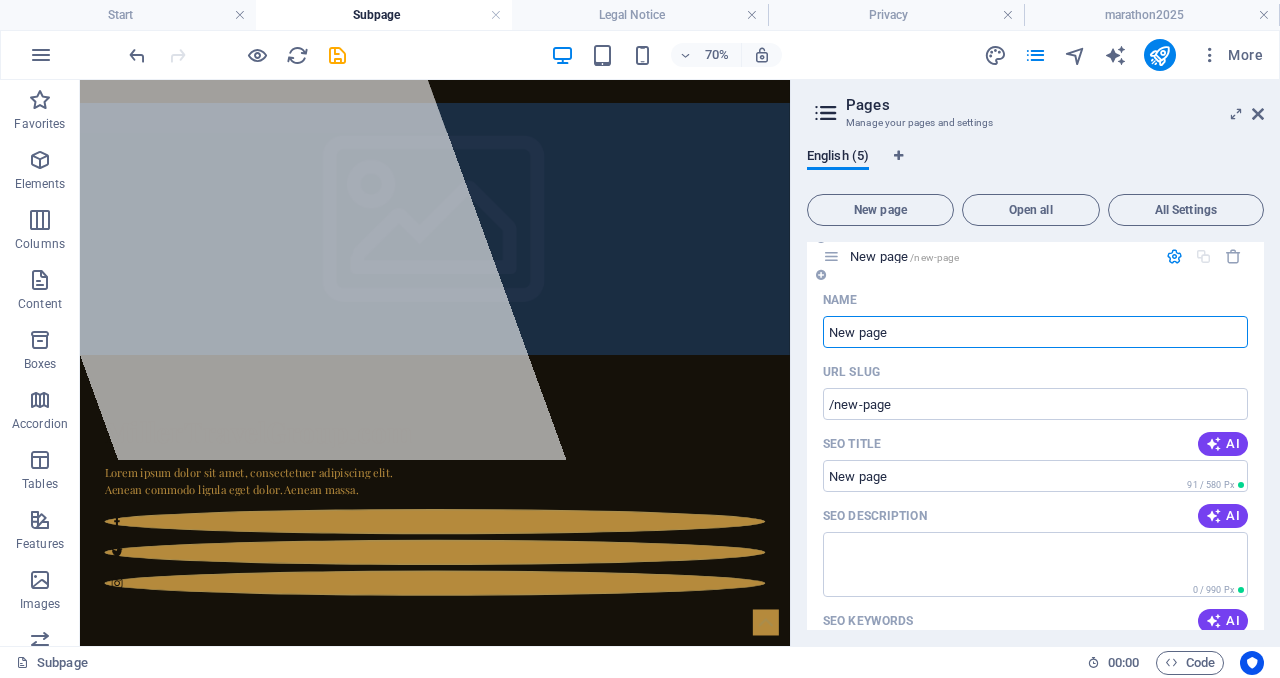 click on "New page" at bounding box center [1035, 332] 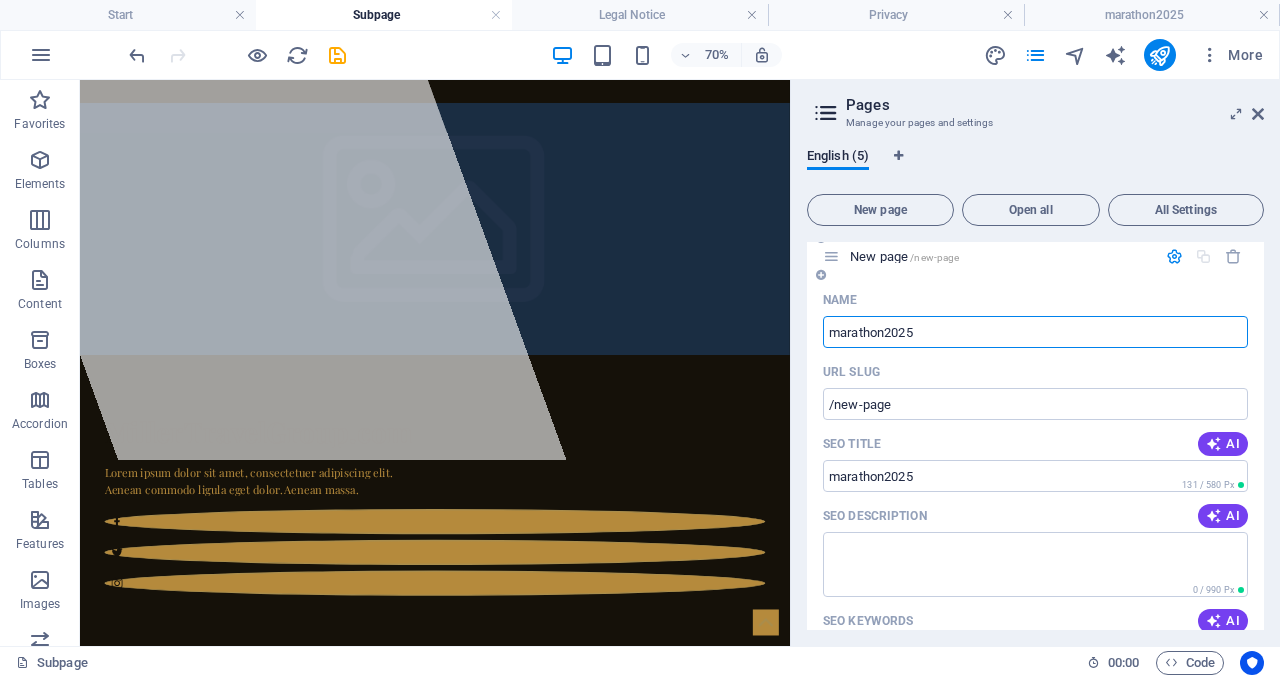 type on "marathon2025" 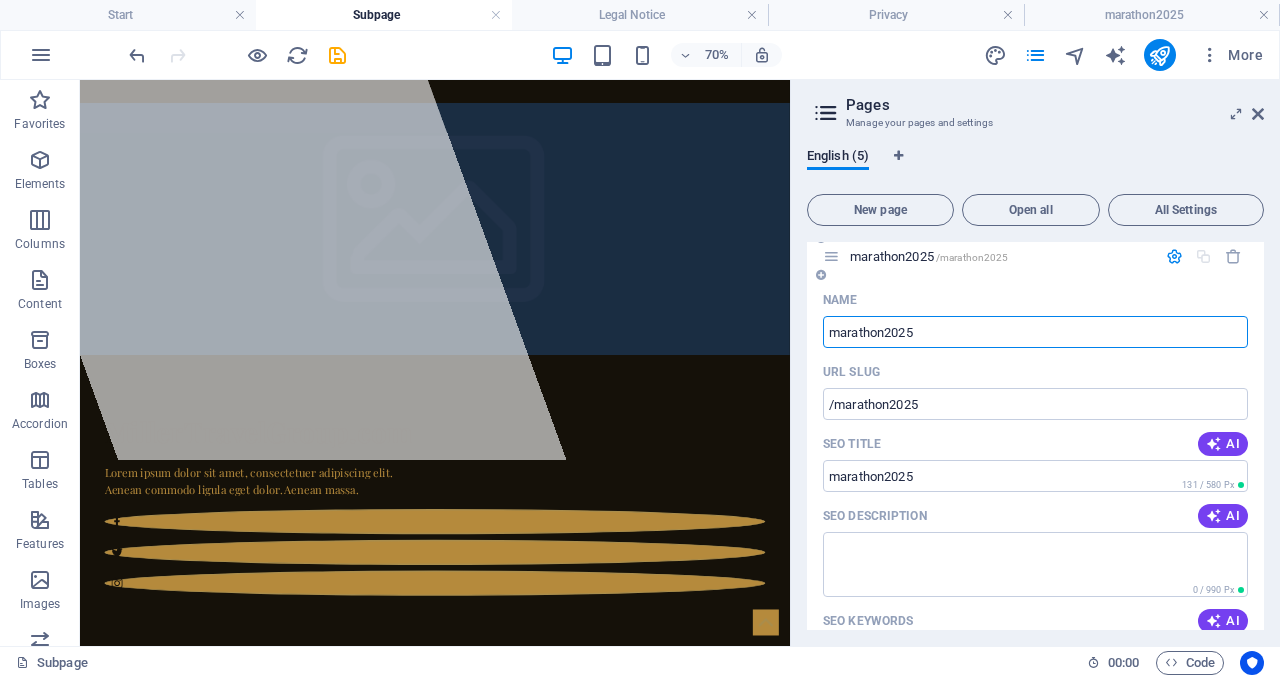 type on "marathon2025" 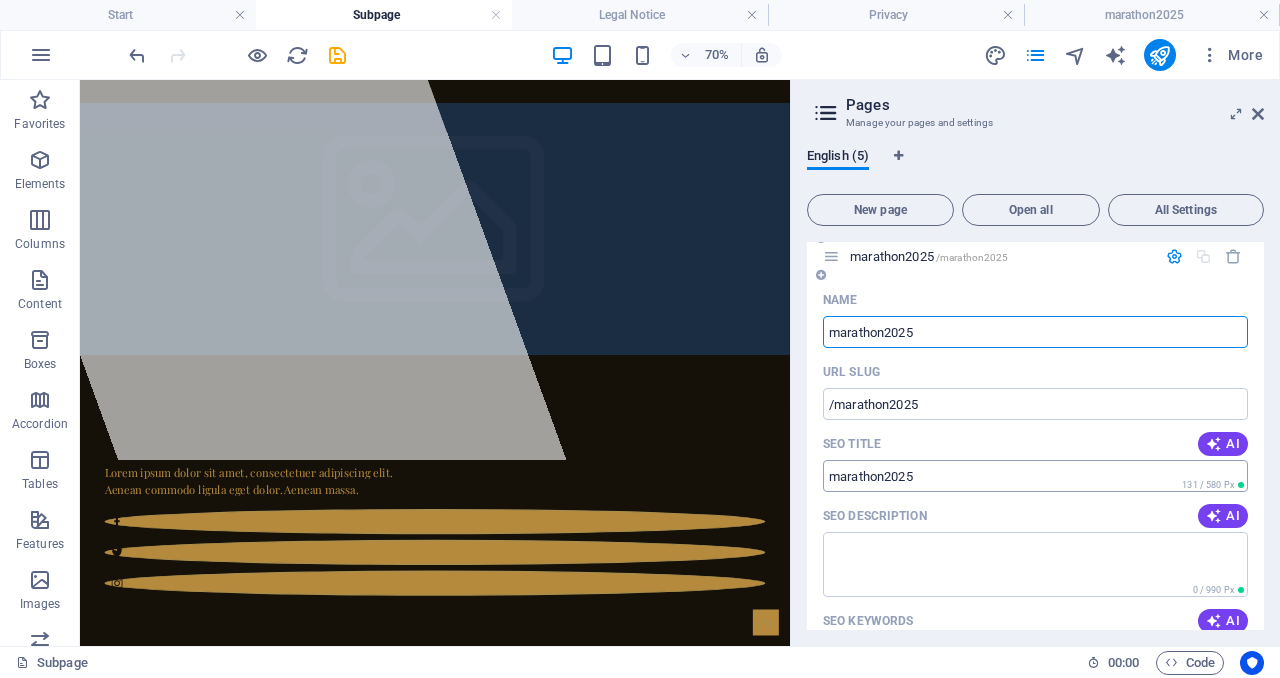 click on "SEO Title" at bounding box center [1035, 476] 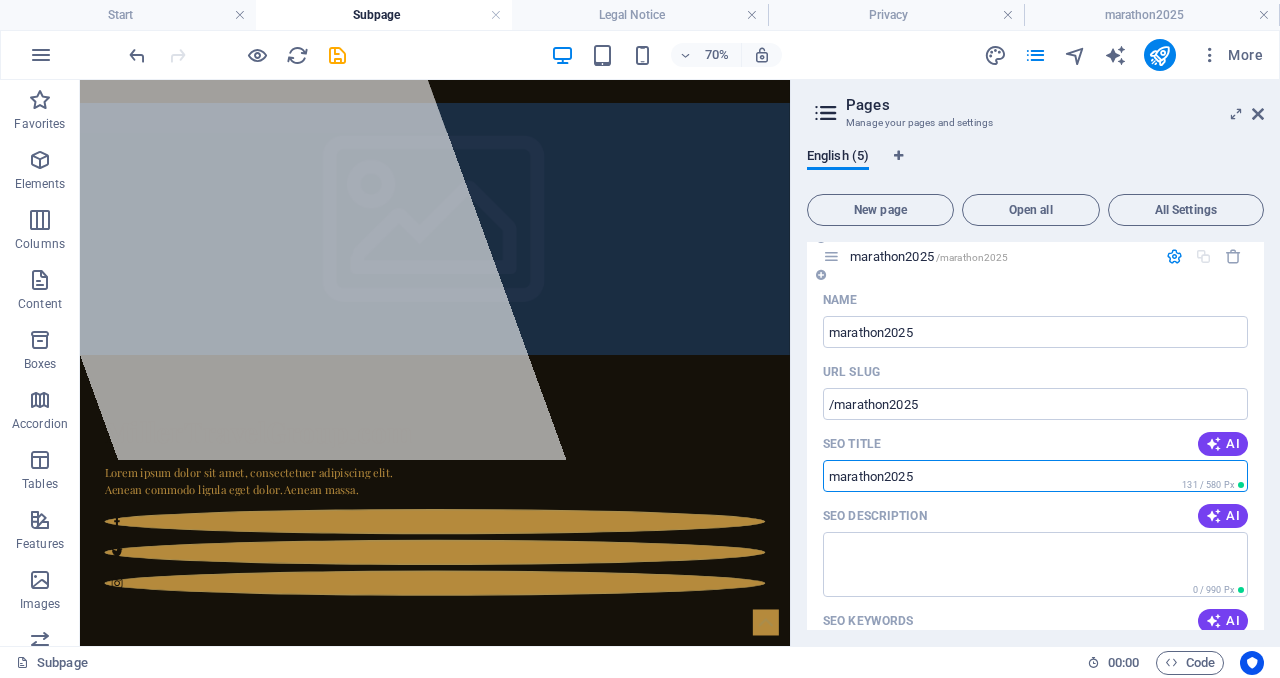 click on "SEO Title" at bounding box center (1035, 476) 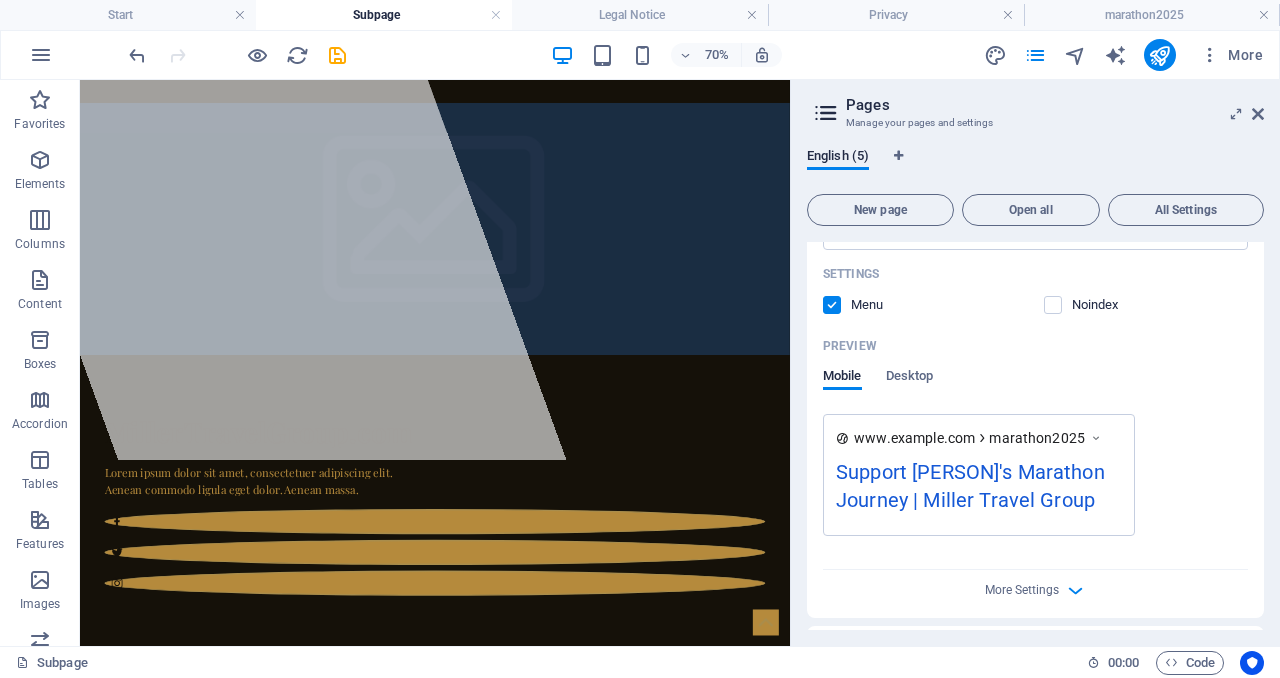 scroll, scrollTop: 192, scrollLeft: 0, axis: vertical 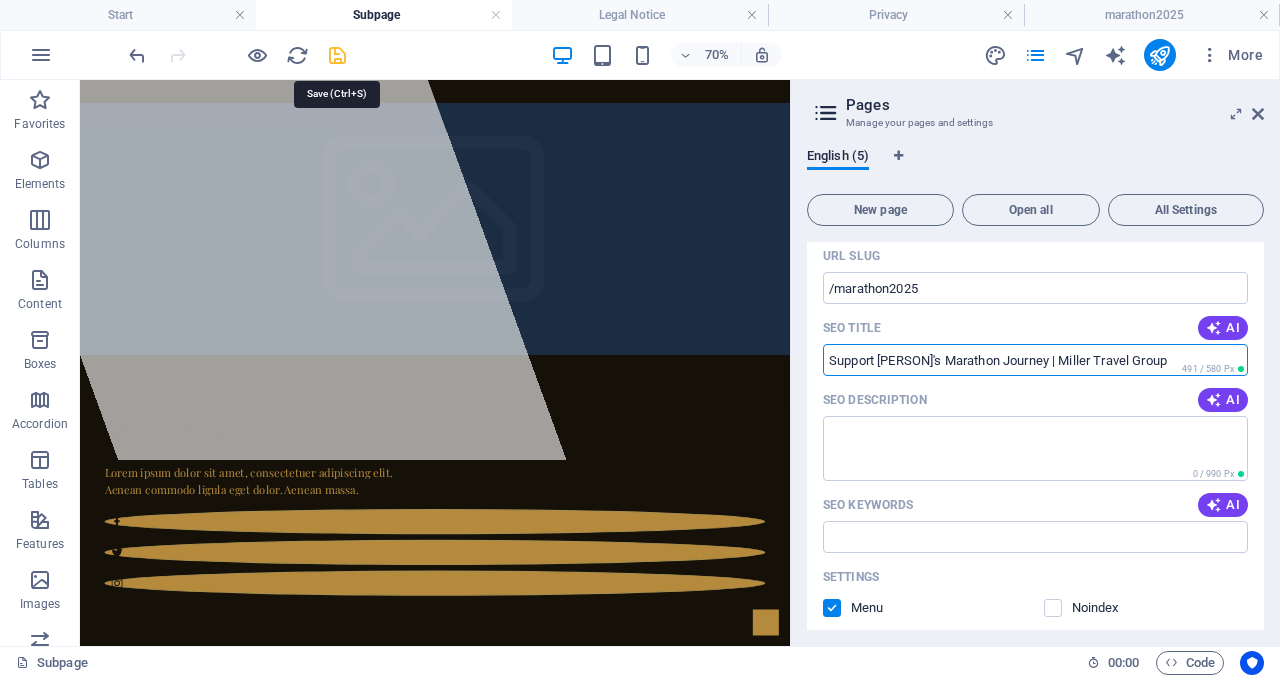 type on "Support [PERSON]'s Marathon Journey | Miller Travel Group" 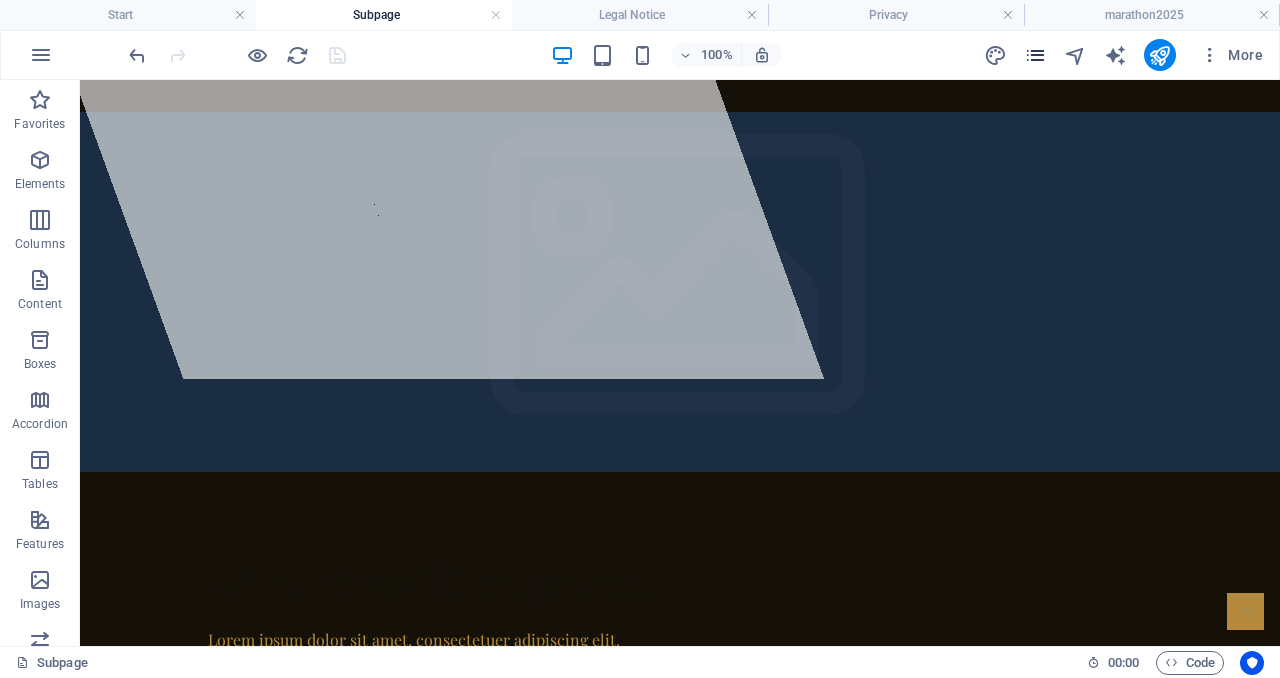 click at bounding box center (1036, 55) 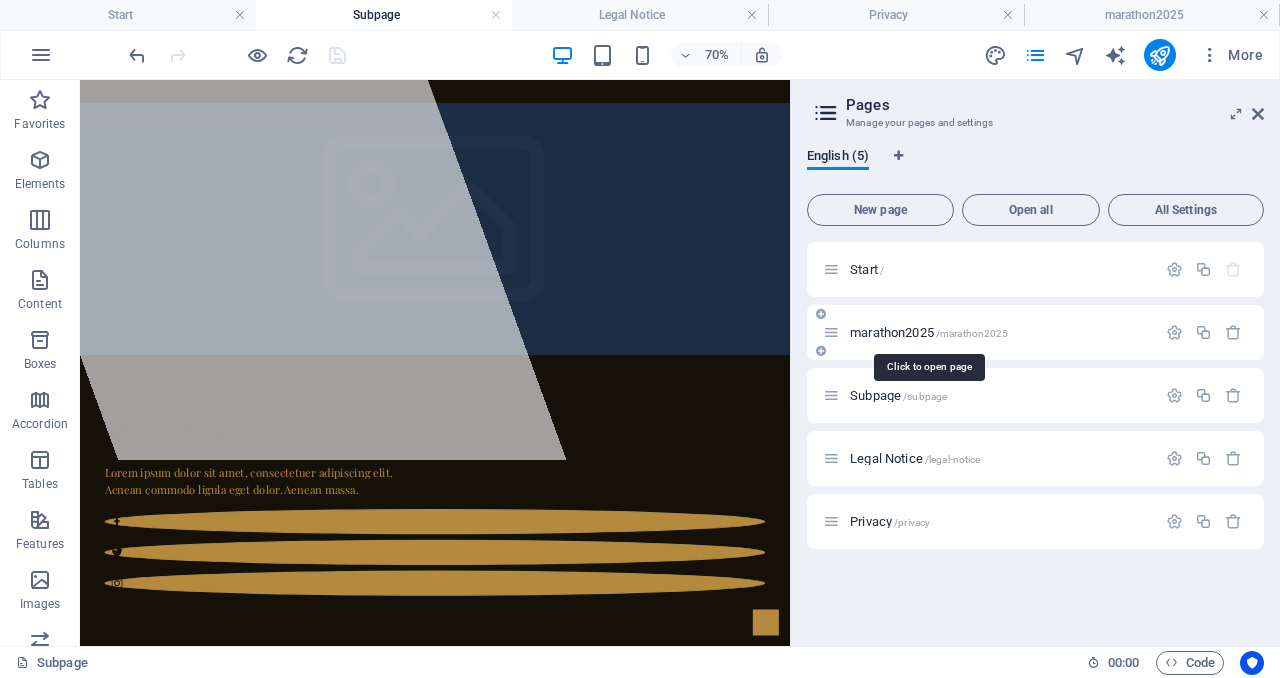 click on "marathon2025 /marathon2025" at bounding box center [989, 332] 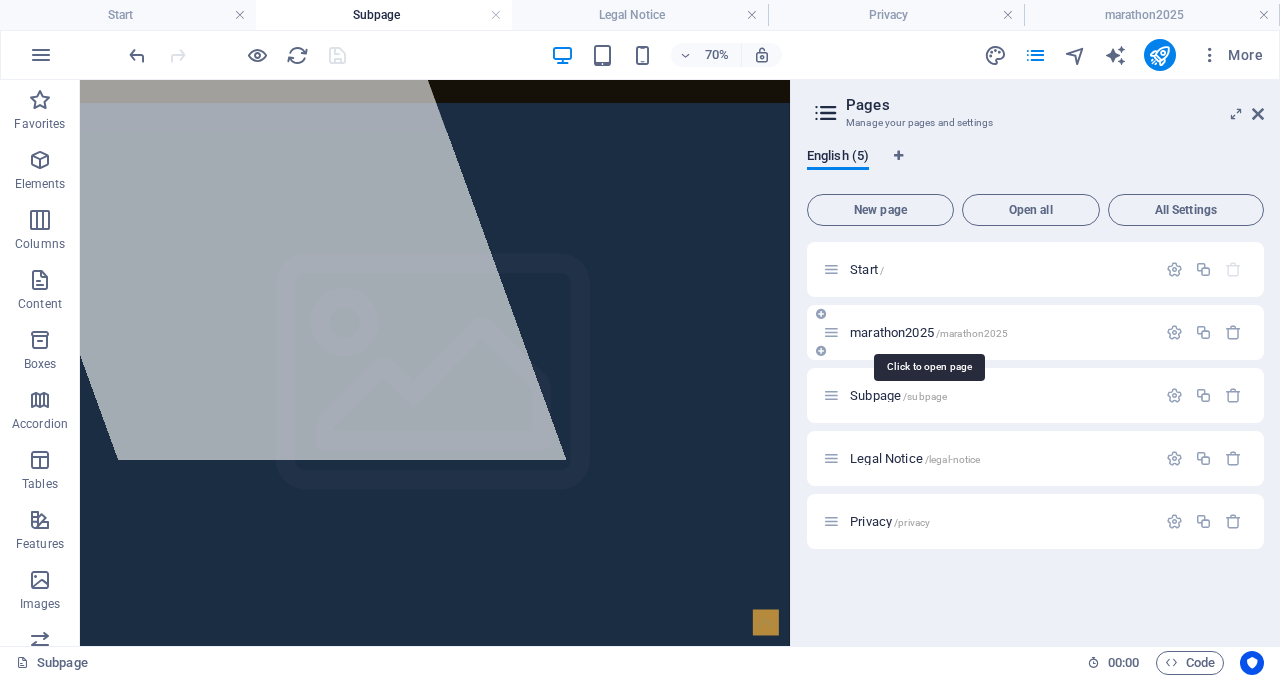 scroll, scrollTop: 0, scrollLeft: 0, axis: both 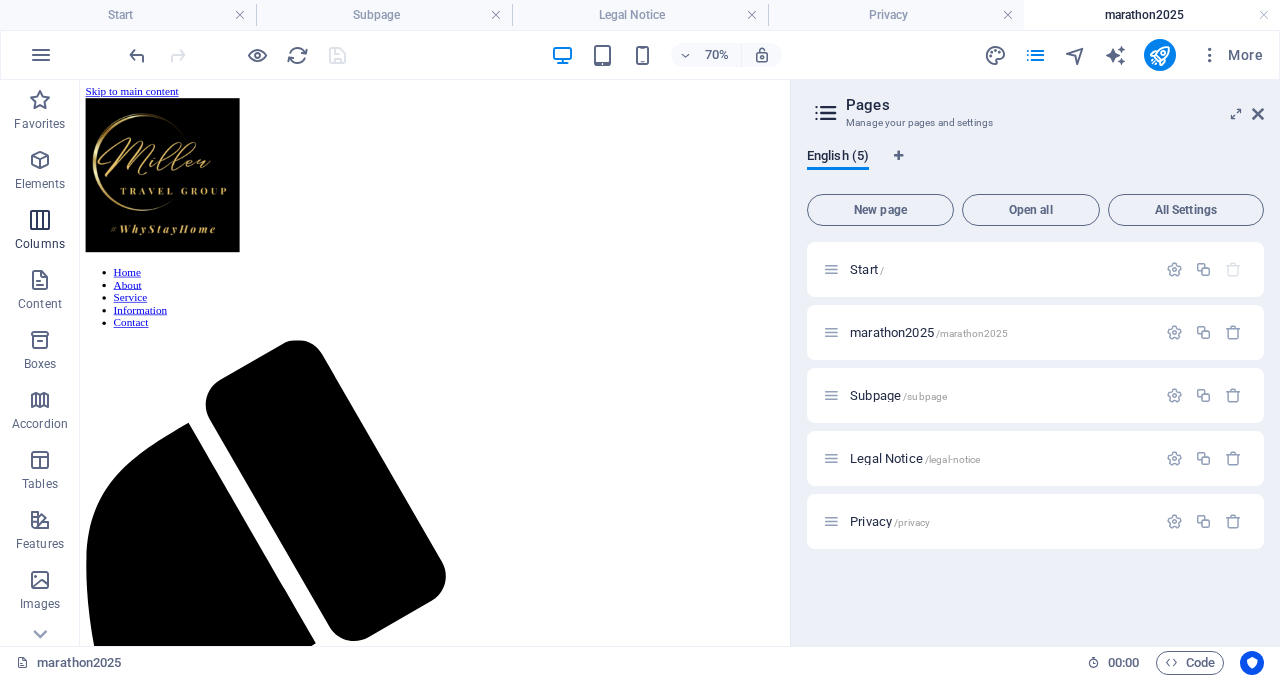 click at bounding box center [40, 220] 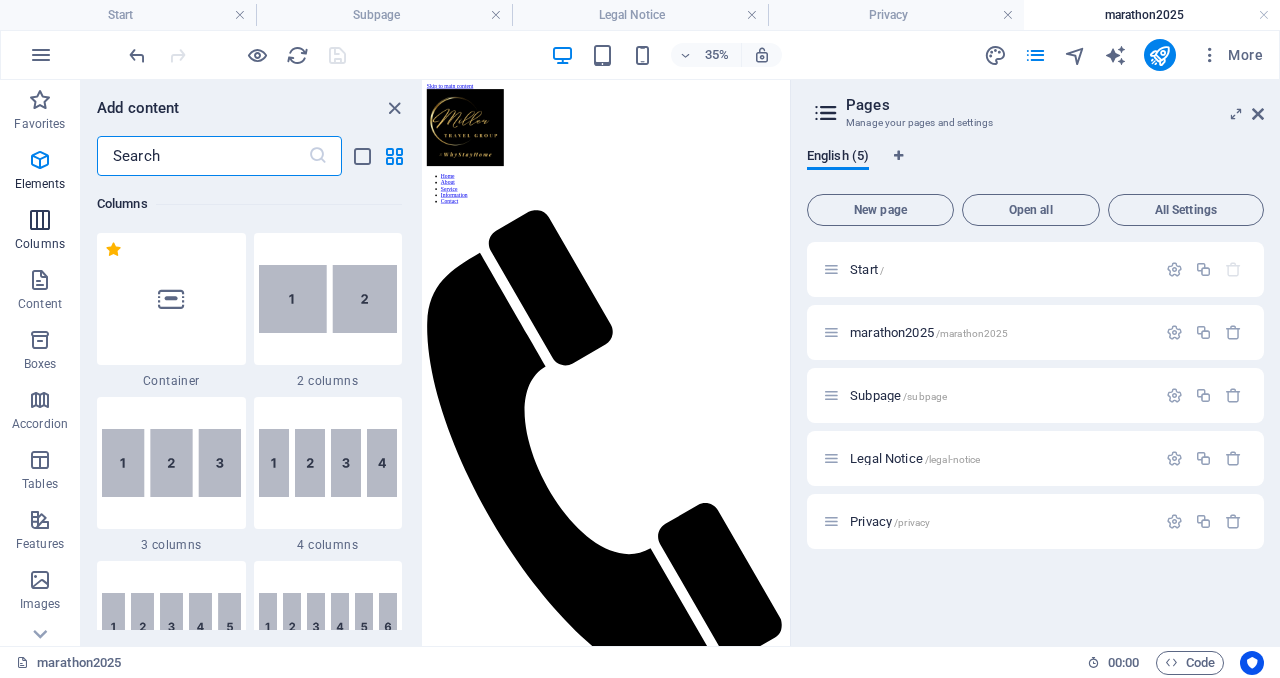 scroll, scrollTop: 990, scrollLeft: 0, axis: vertical 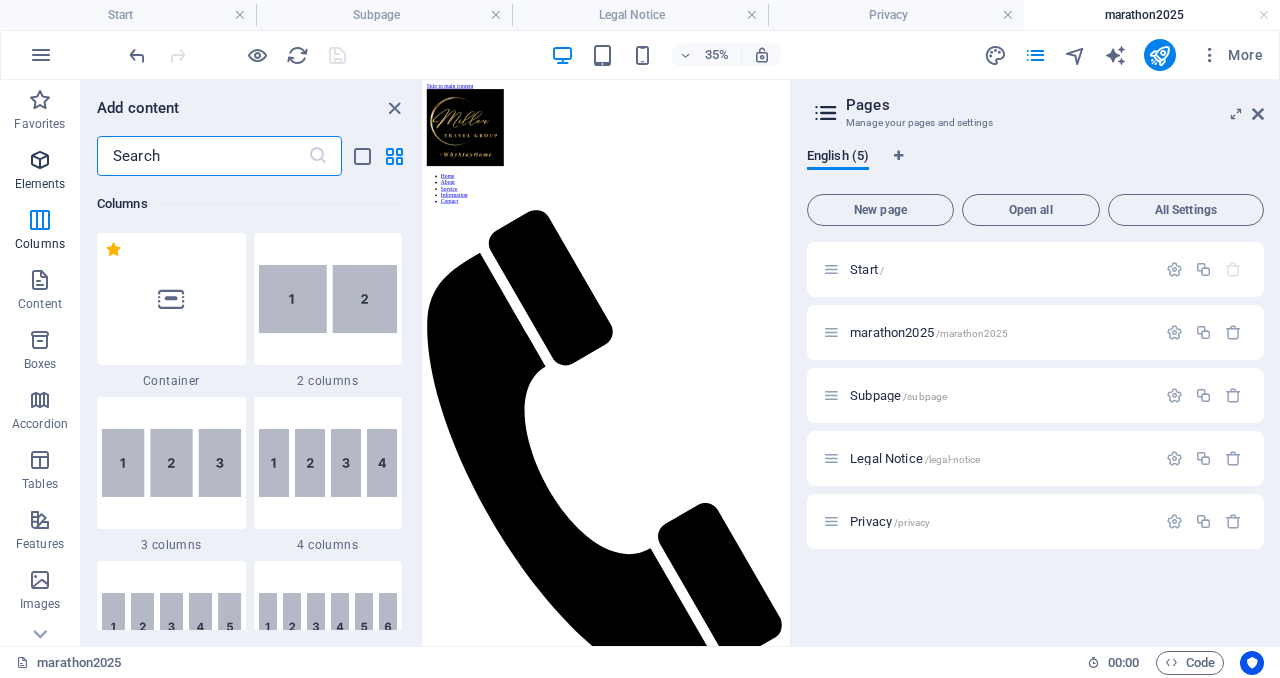 click at bounding box center [40, 160] 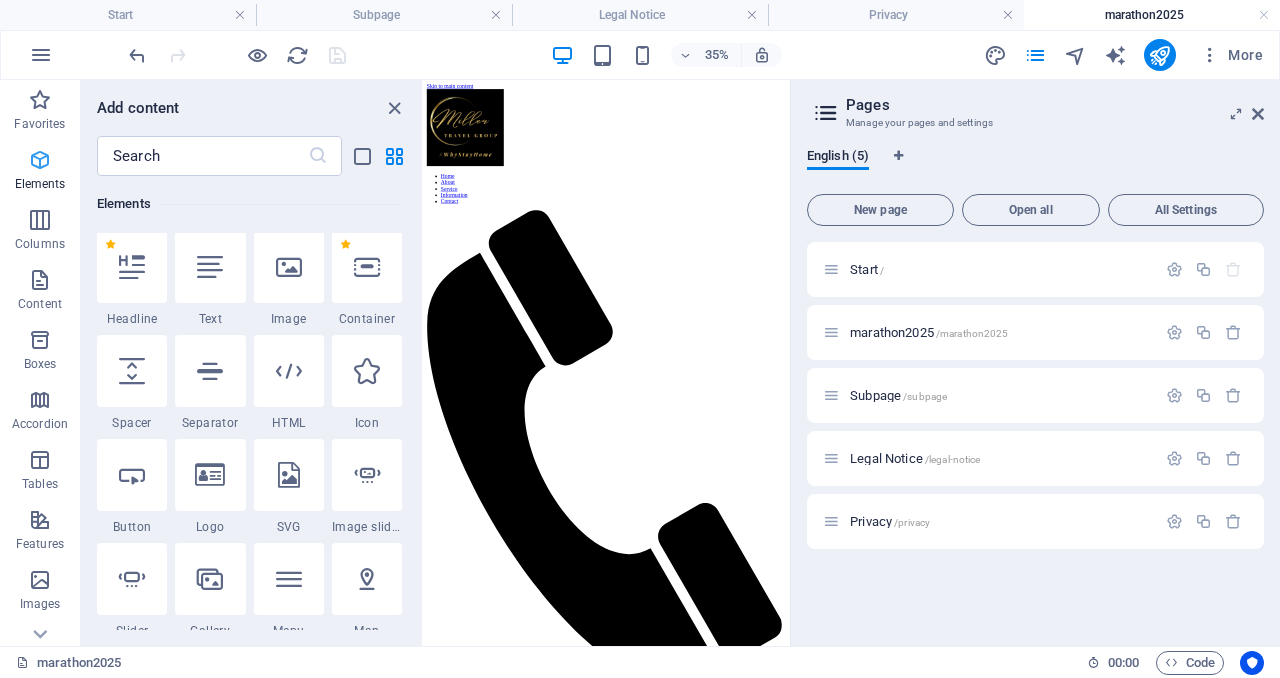 scroll, scrollTop: 213, scrollLeft: 0, axis: vertical 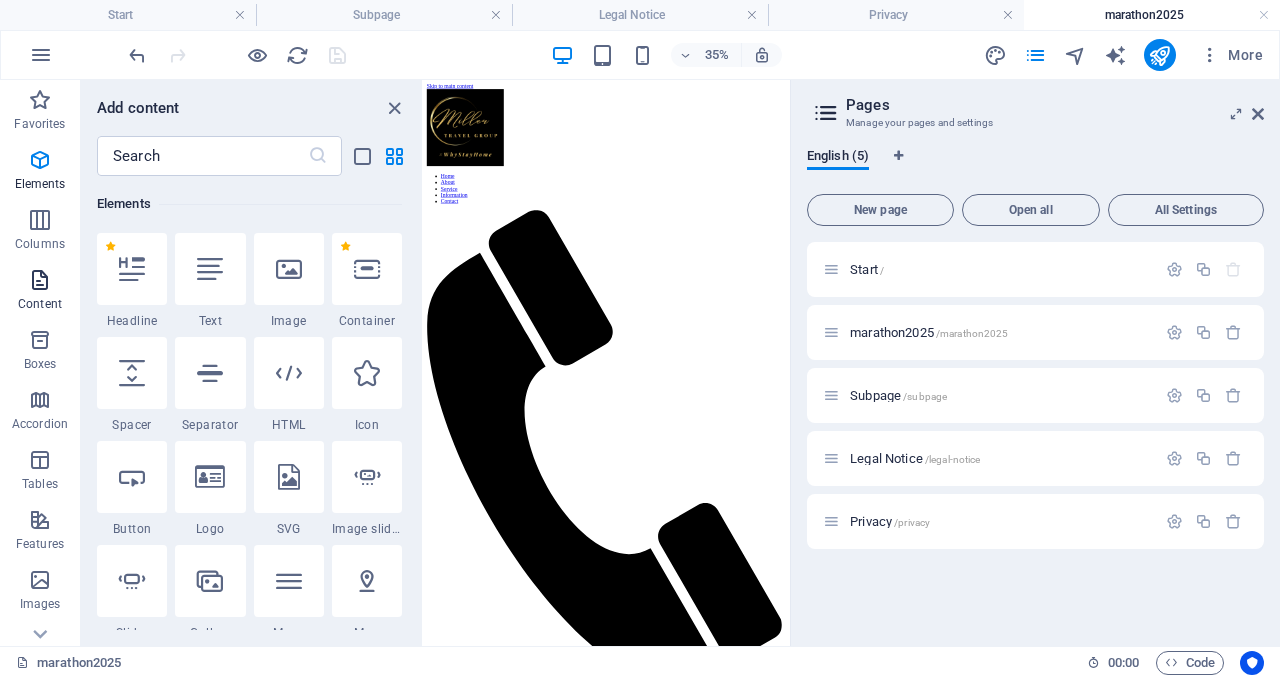 click at bounding box center [40, 280] 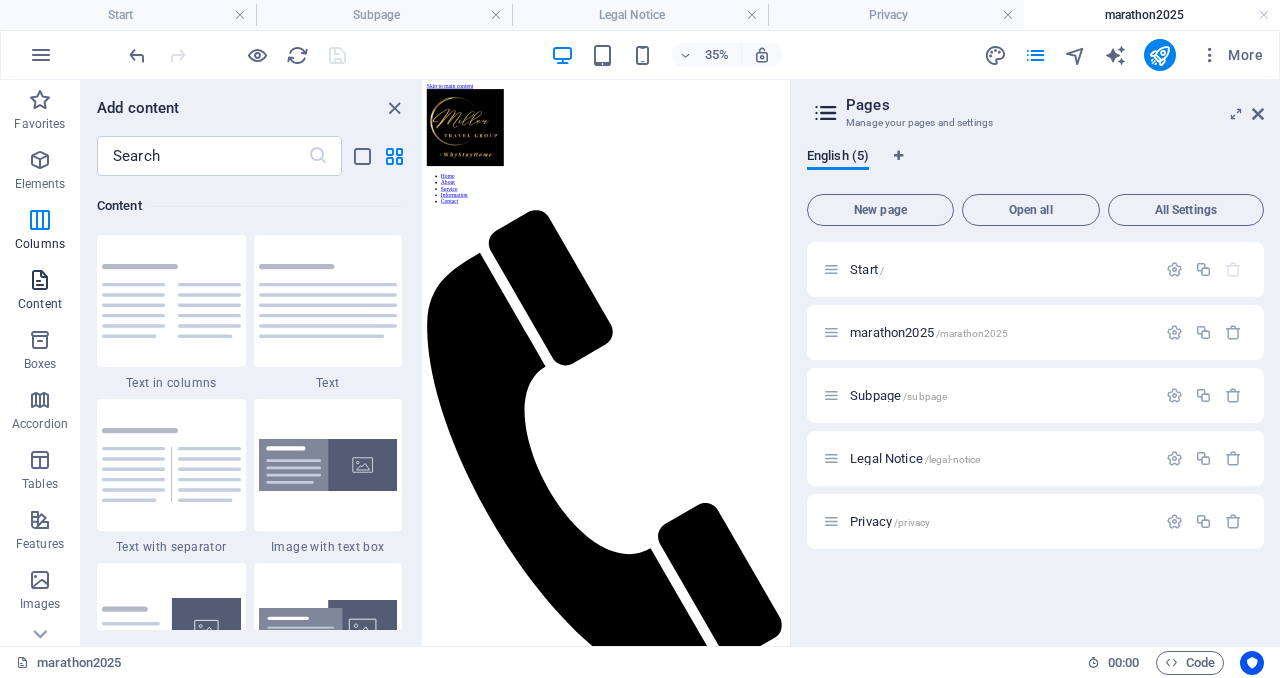 scroll, scrollTop: 3499, scrollLeft: 0, axis: vertical 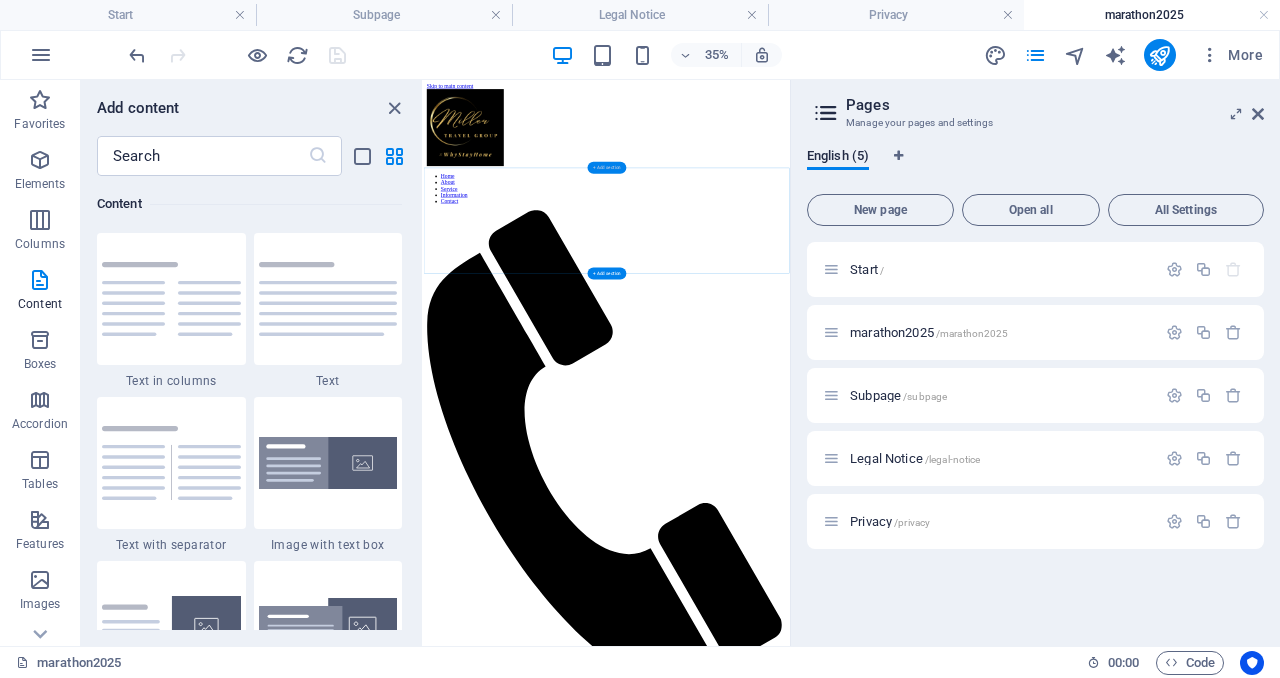 click on "+ Add section" at bounding box center [607, 168] 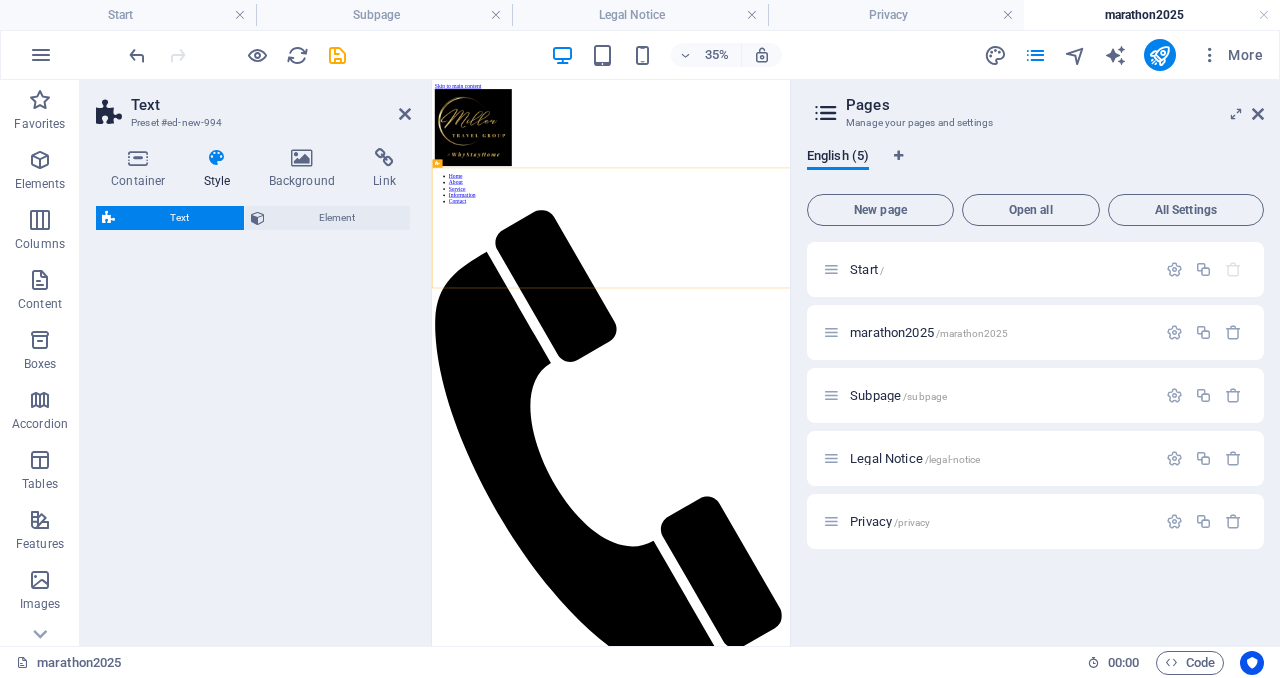 select on "rem" 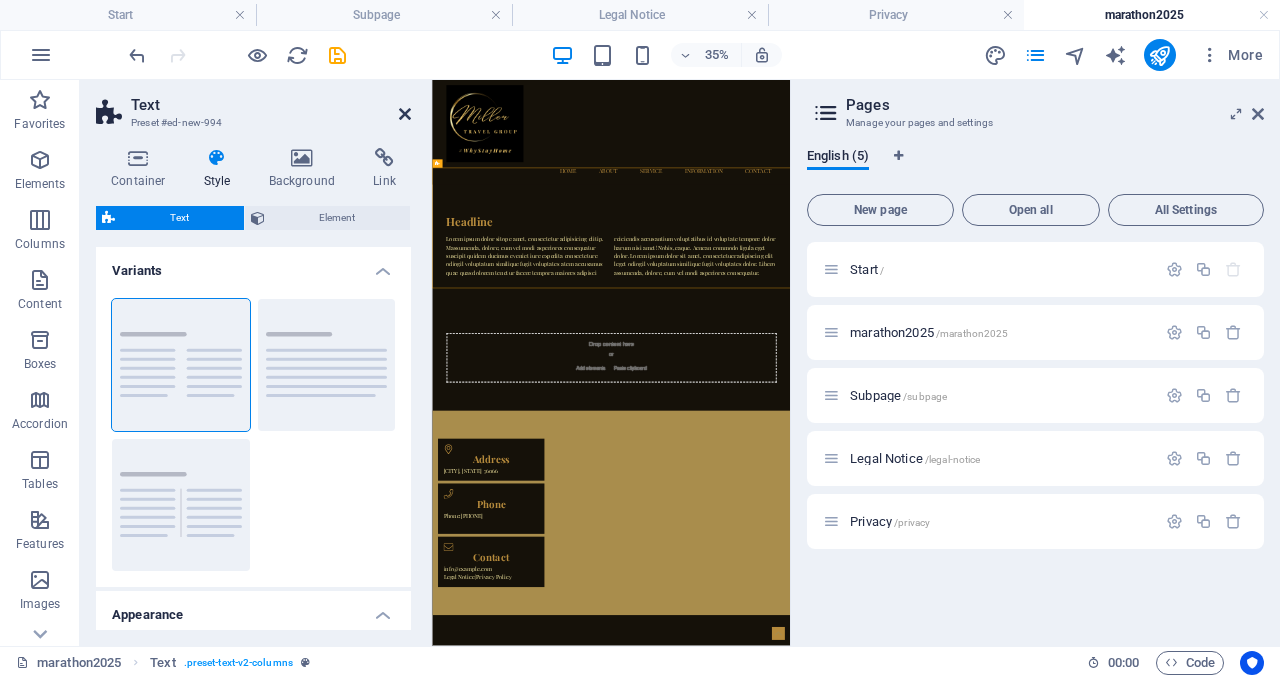 click at bounding box center [405, 114] 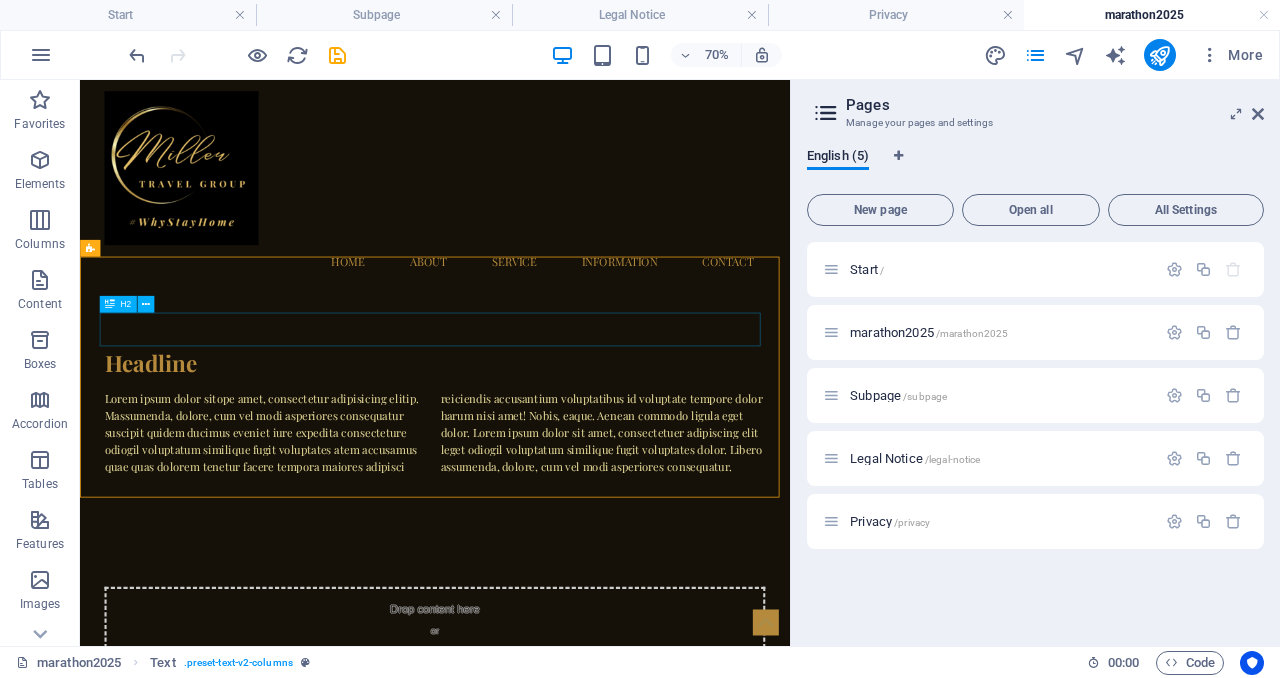 click at bounding box center [110, 304] 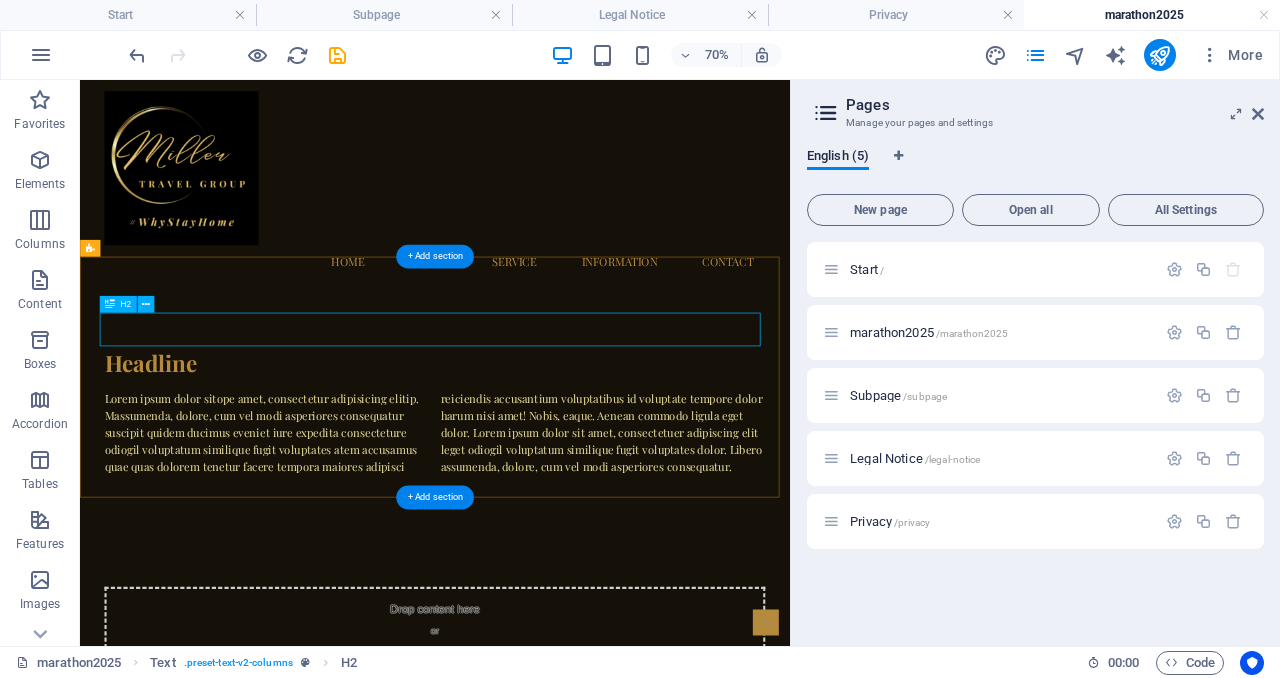 click on "Headline" at bounding box center [587, 484] 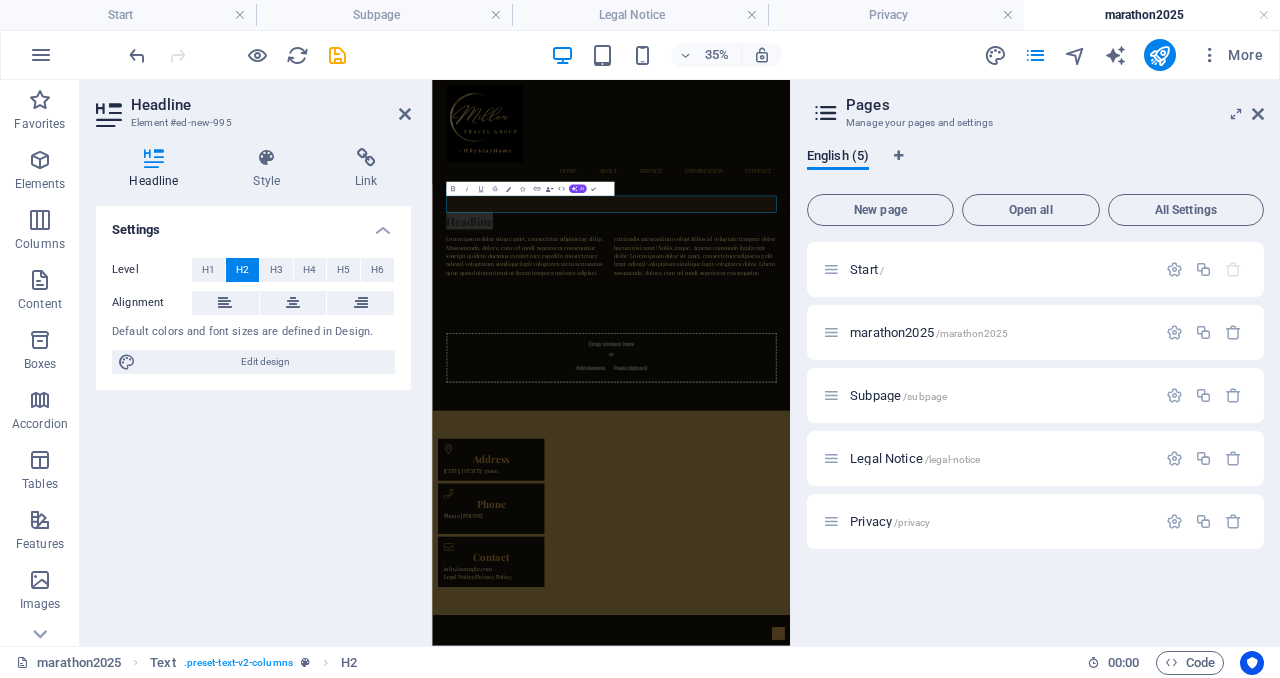 click at bounding box center (154, 158) 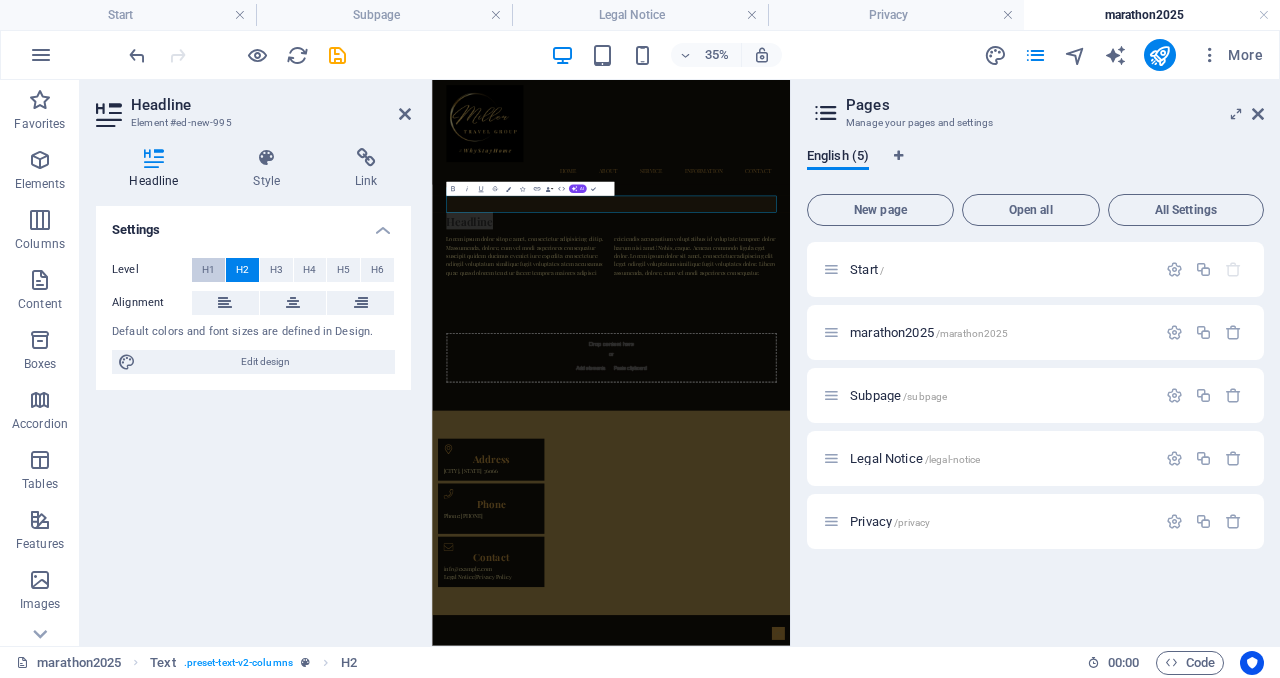 click on "H1" at bounding box center [208, 270] 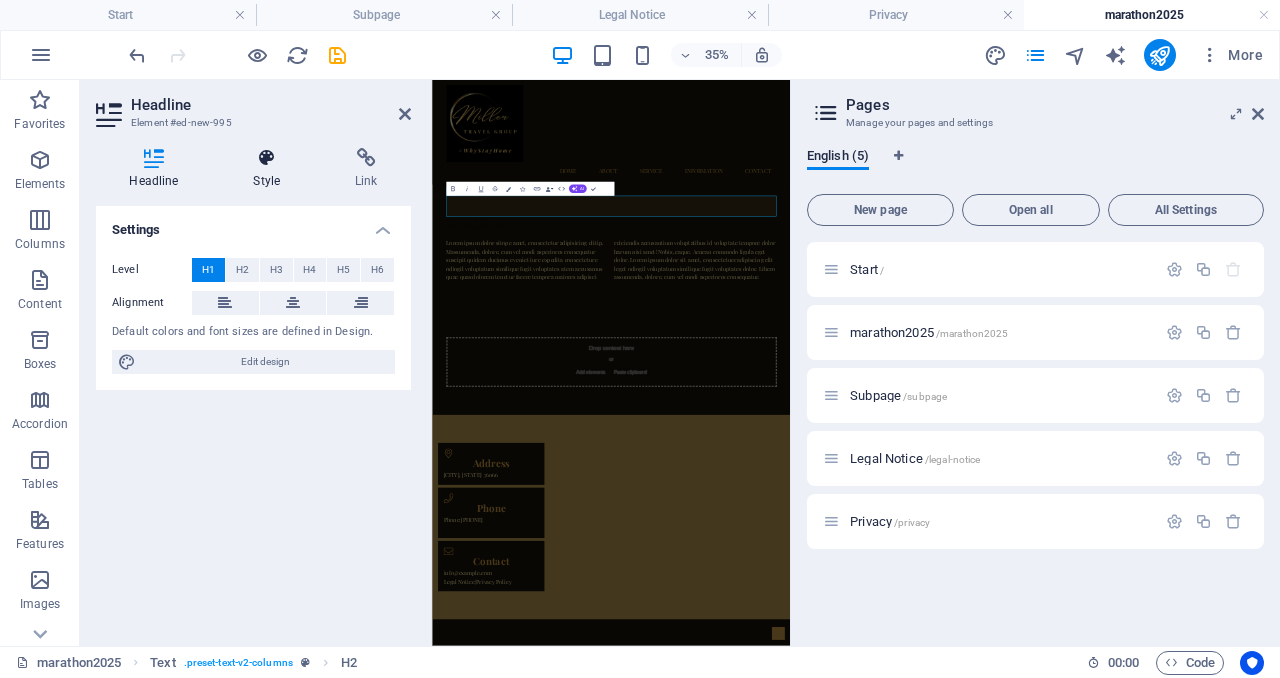 click on "Style" at bounding box center (271, 169) 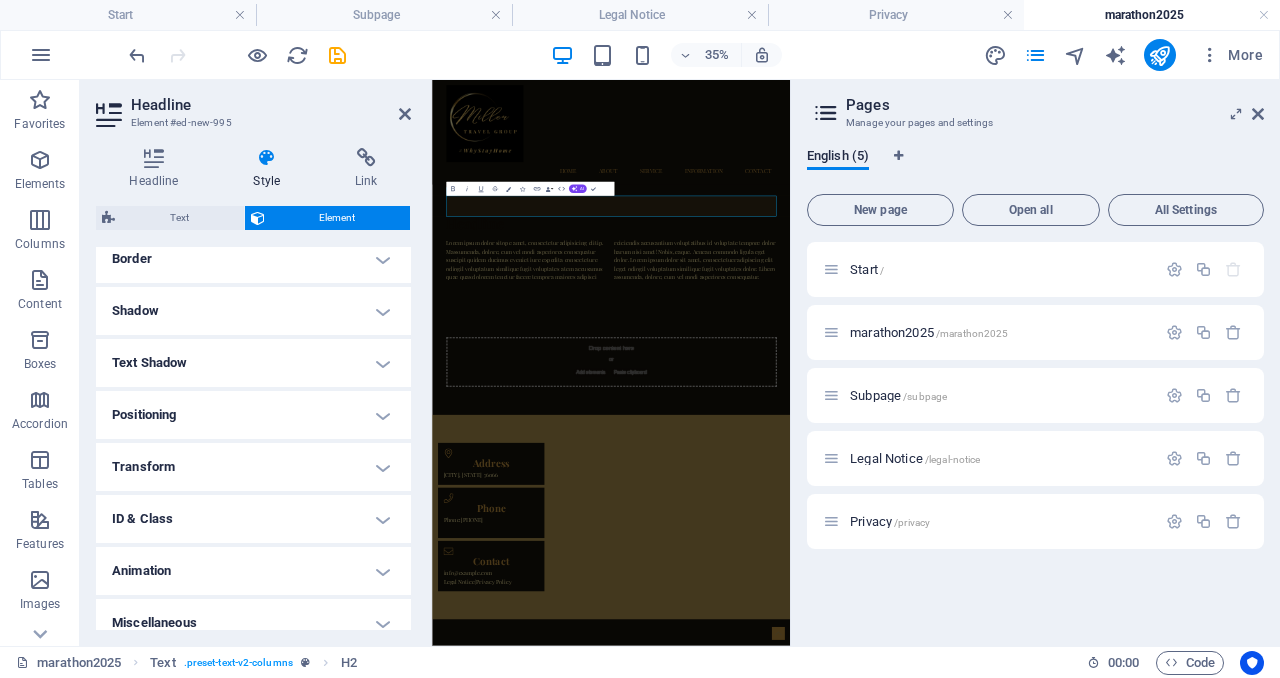 scroll, scrollTop: 462, scrollLeft: 0, axis: vertical 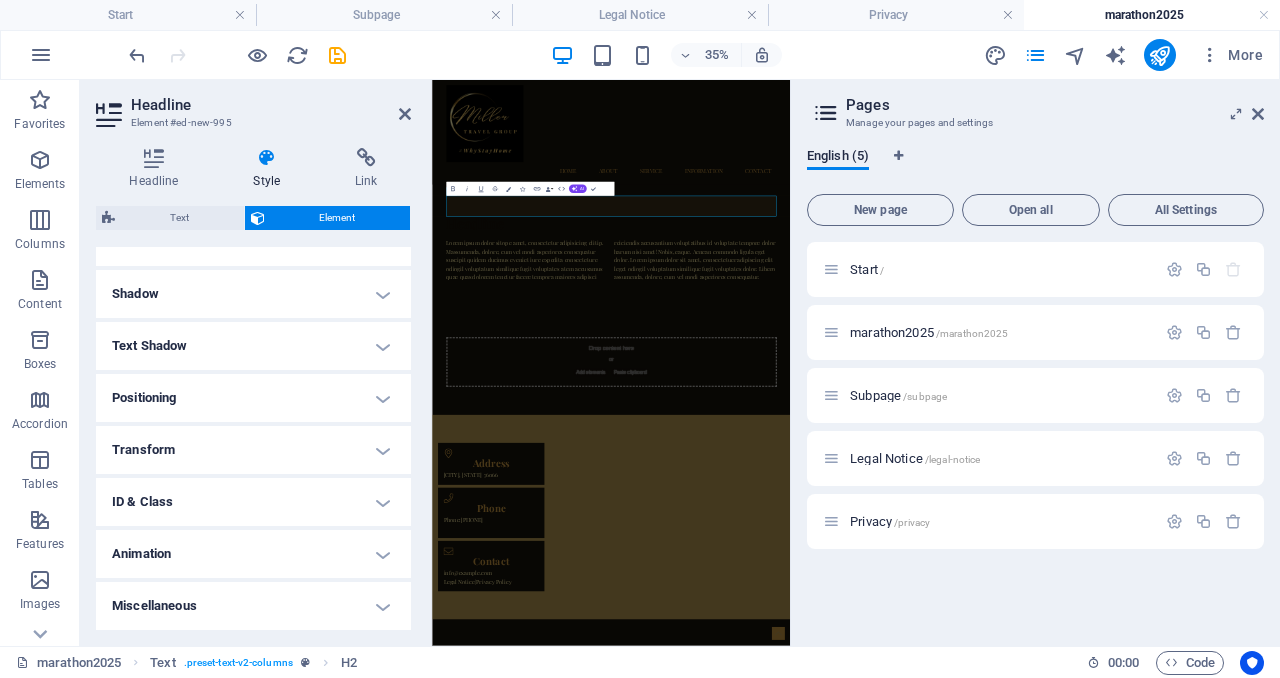 click on "Miscellaneous" at bounding box center [253, 606] 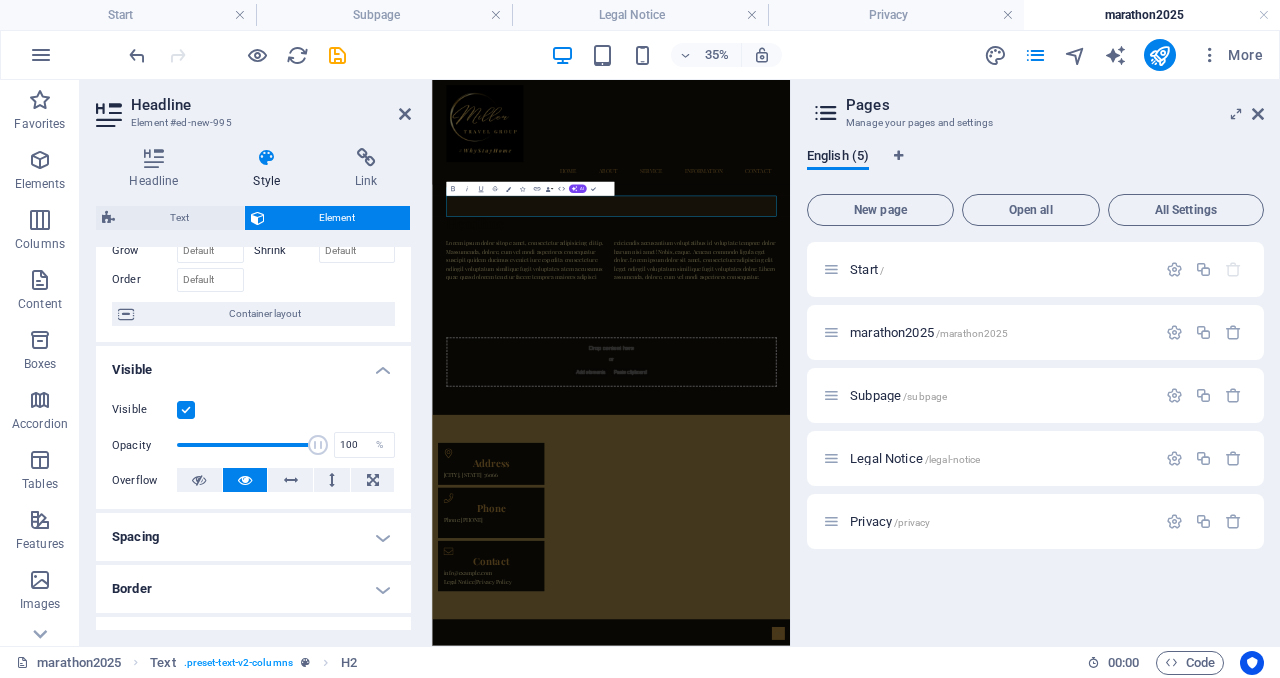 scroll, scrollTop: 0, scrollLeft: 0, axis: both 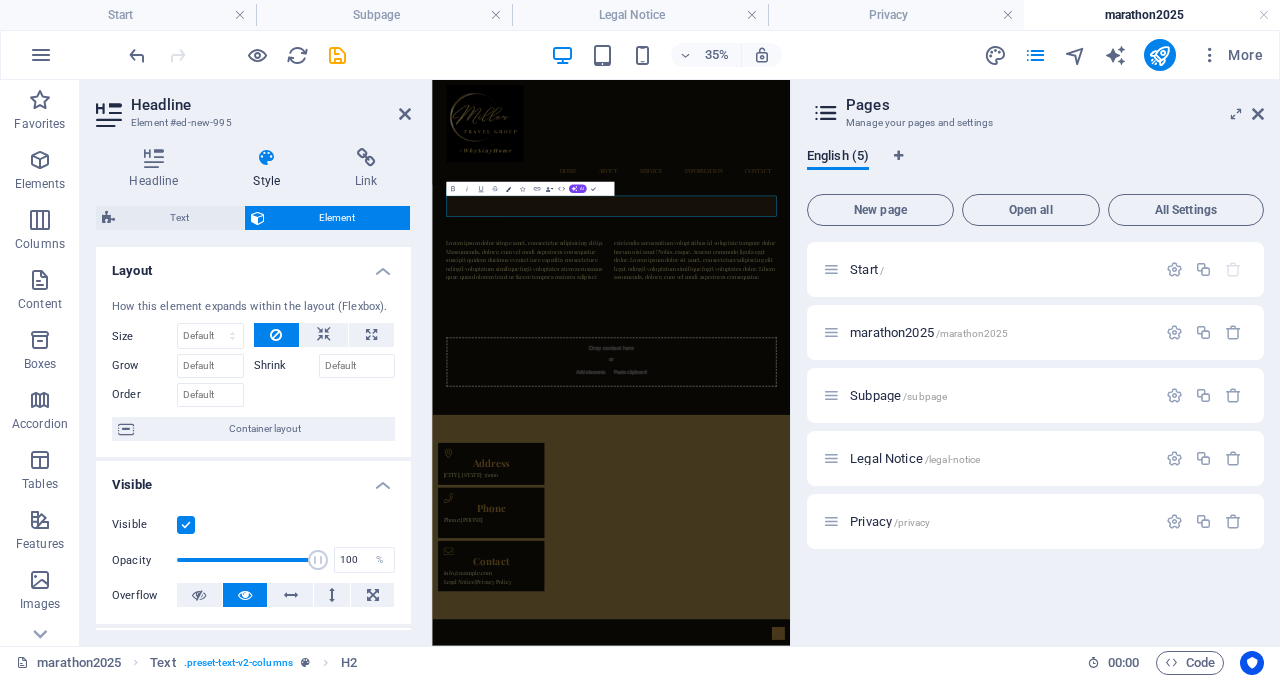 click at bounding box center [508, 189] 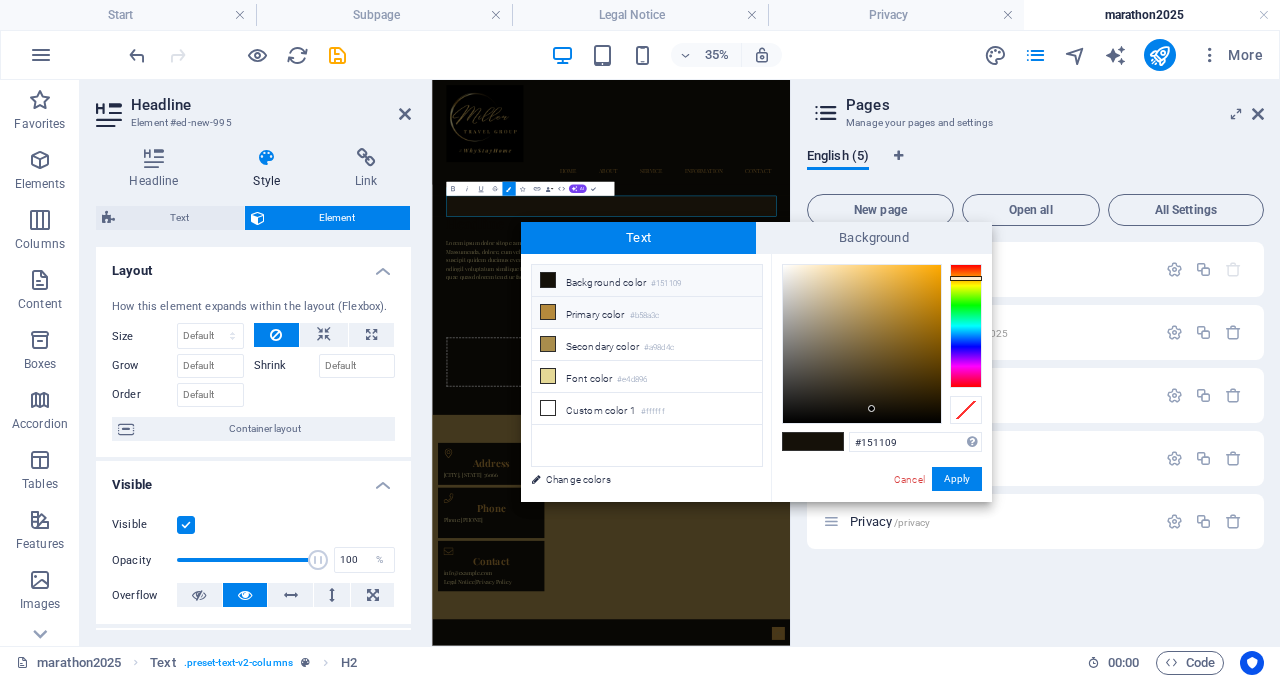 click at bounding box center [548, 312] 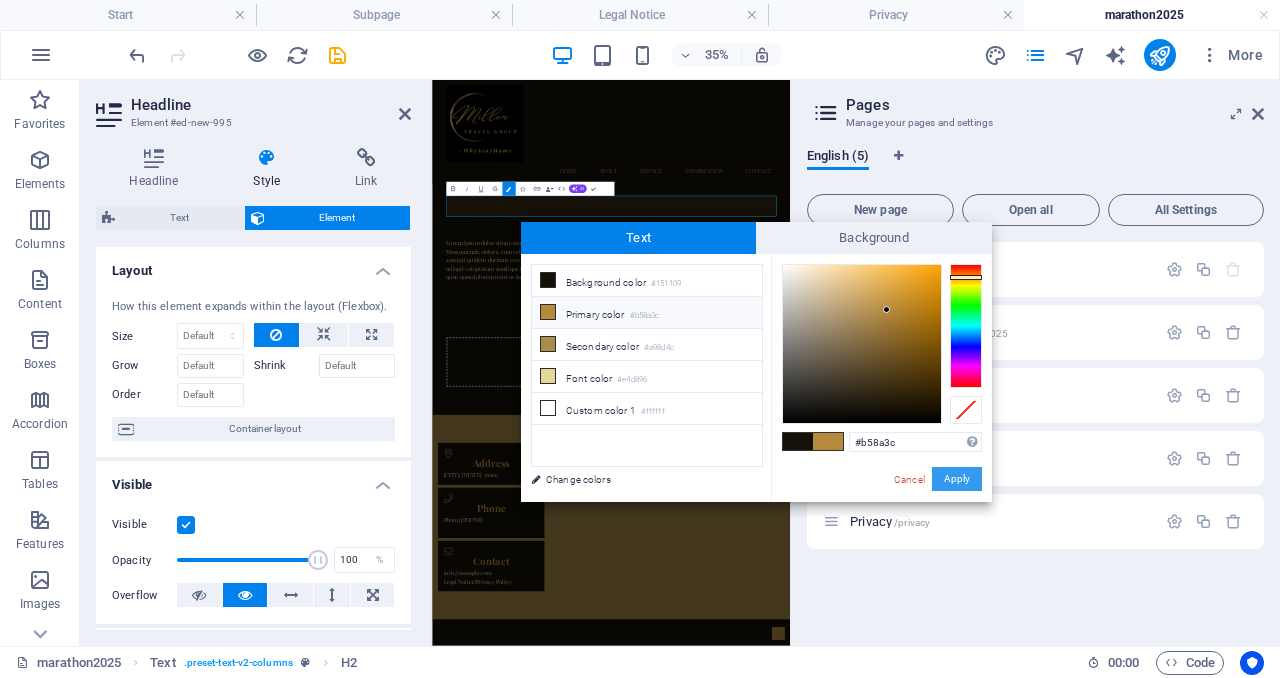 click on "Apply" at bounding box center (957, 479) 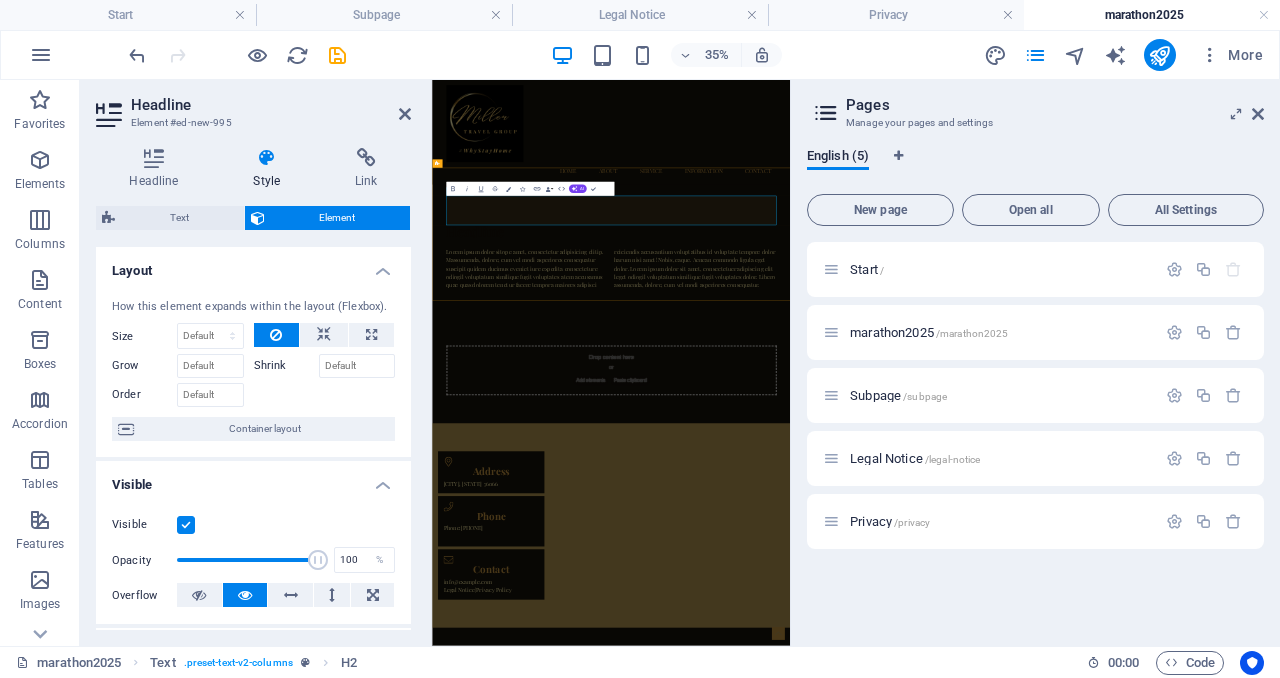 click on "Headline" at bounding box center (944, 514) 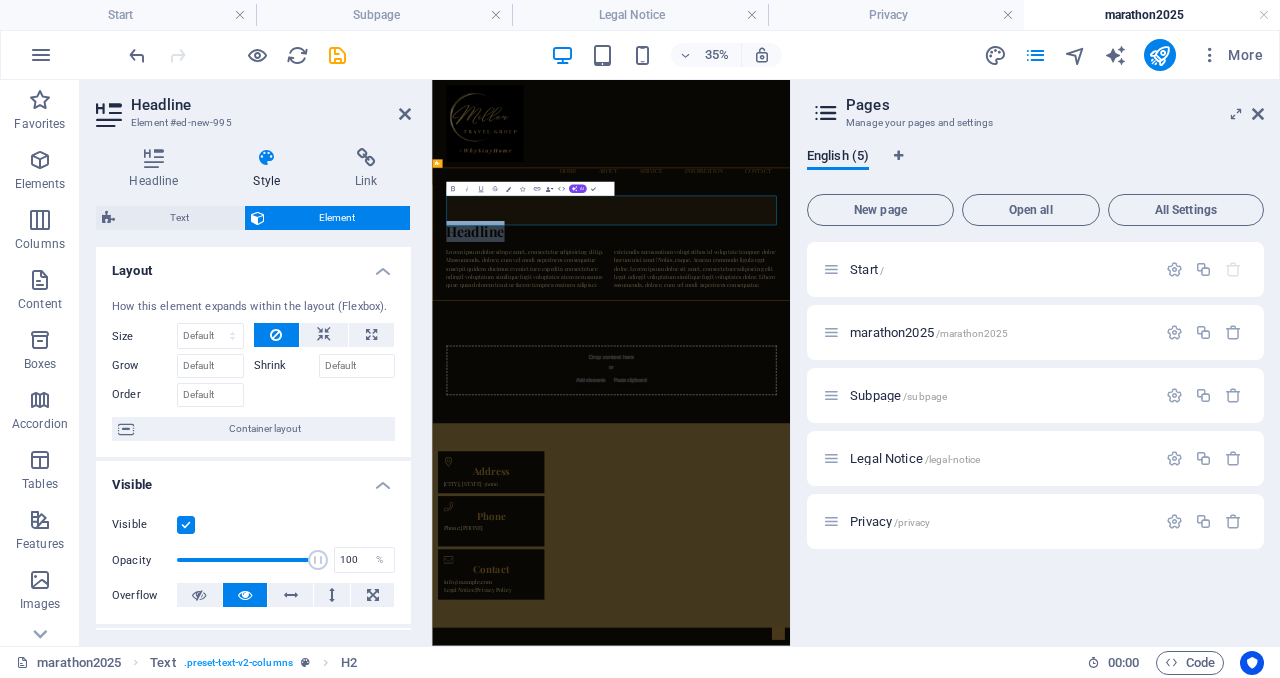click on "Headline" at bounding box center [944, 514] 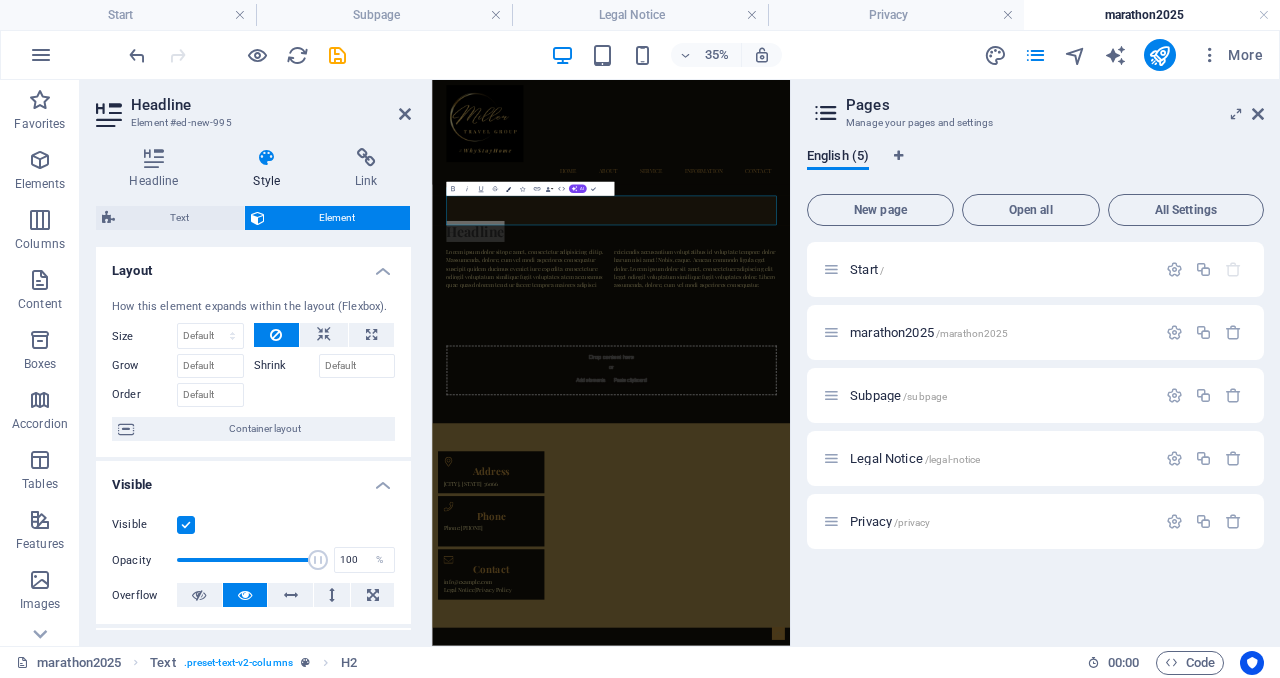 click on "Colors" at bounding box center [508, 189] 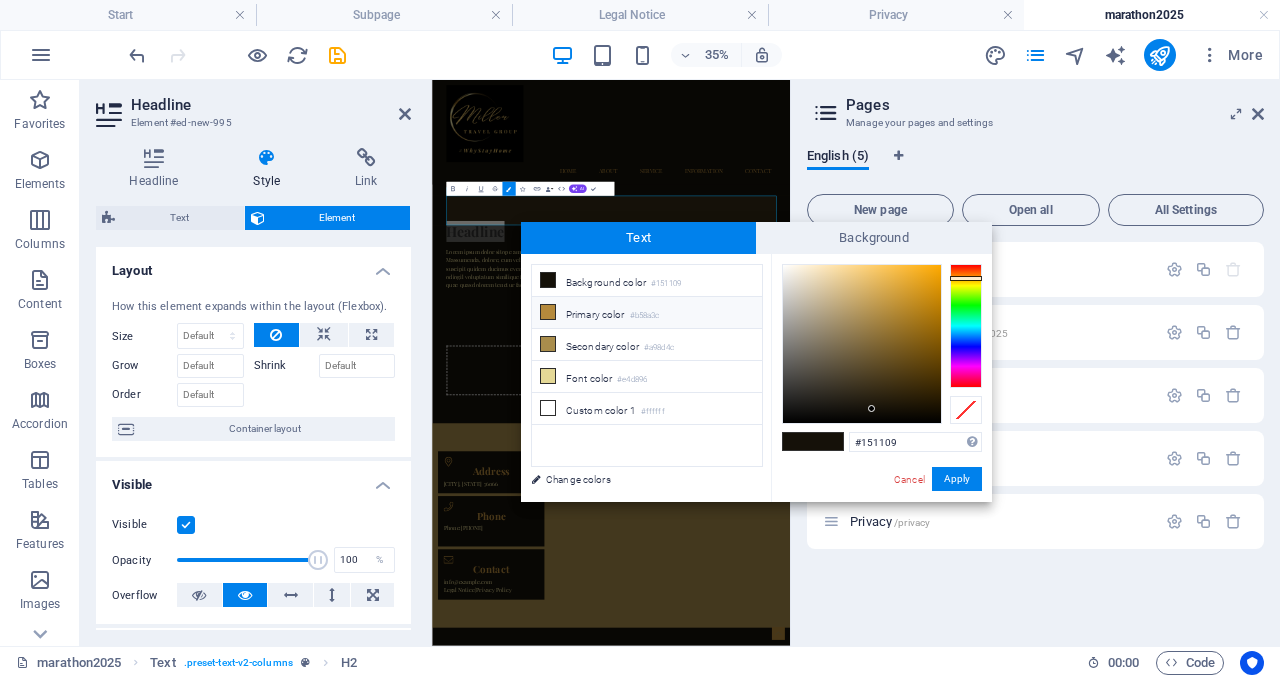 click on "Primary color
#b58a3c" at bounding box center (647, 313) 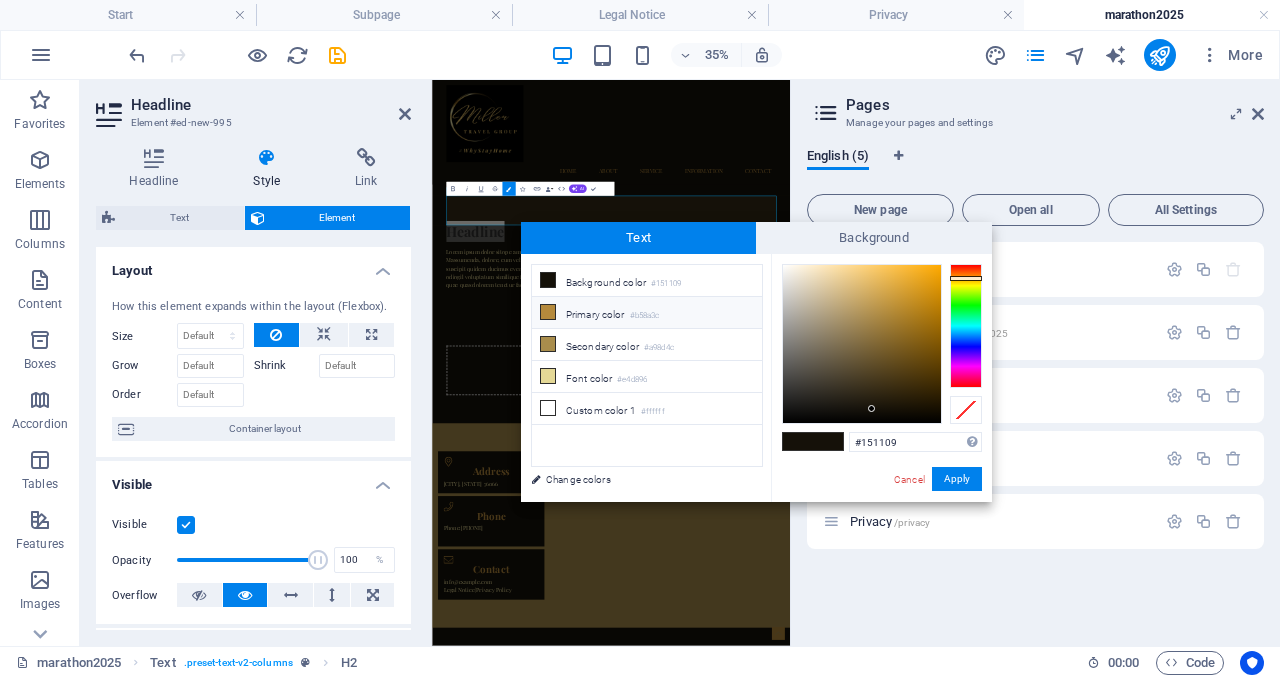 type on "#b58a3c" 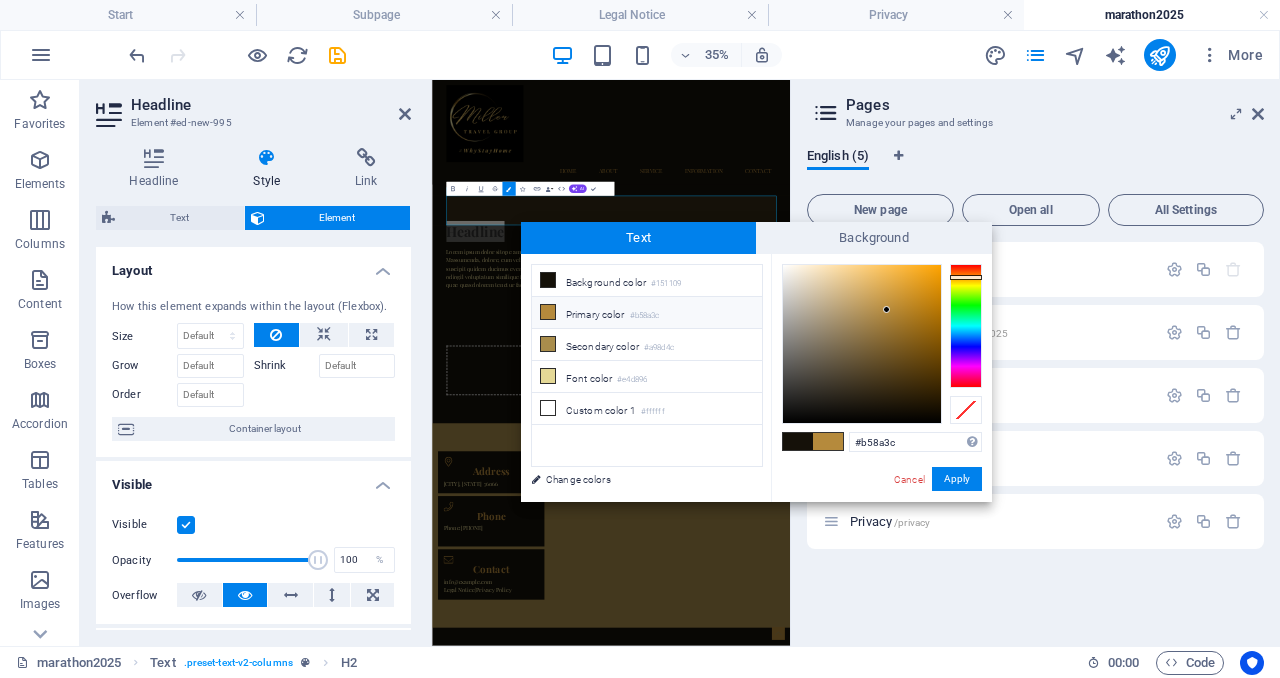 click on "Apply" at bounding box center [957, 479] 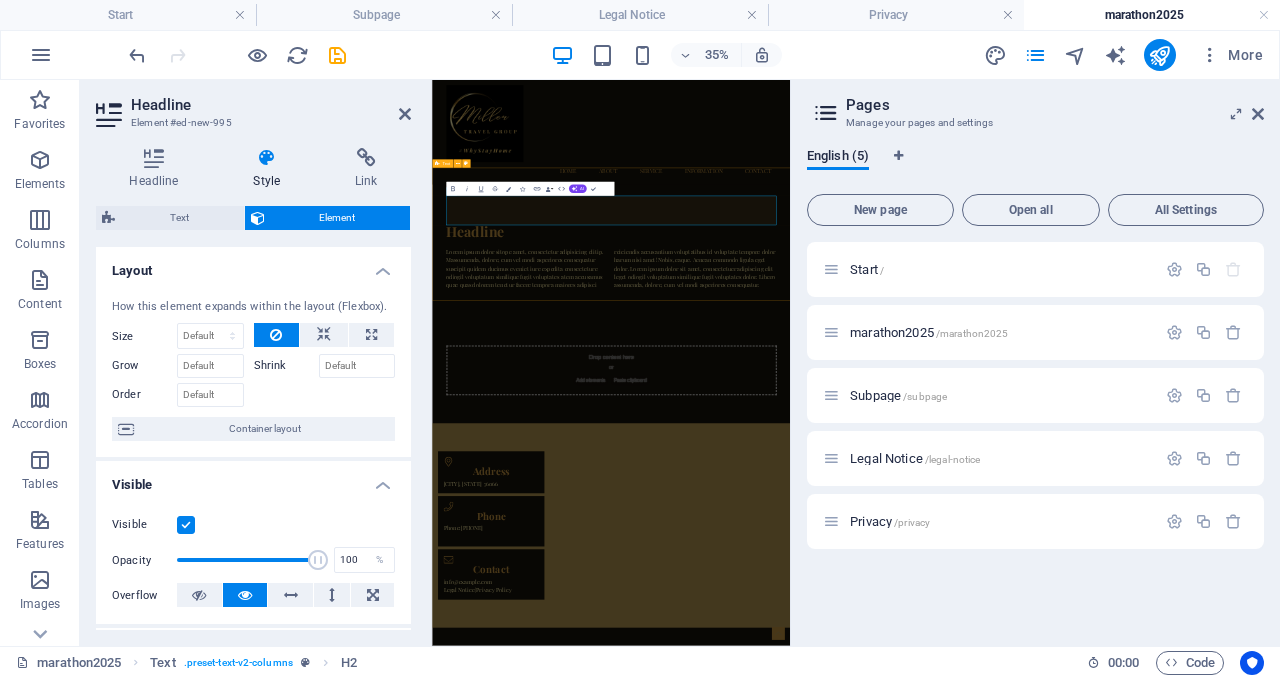 click on "​ ​ Headline Lorem ipsum dolor sitope amet, consectetur adipisicing elitip. Massumenda, dolore, cum vel modi asperiores consequatur suscipit quidem ducimus eveniet iure expedita consecteture odiogil voluptatum similique fugit voluptates atem accusamus quae quas dolorem tenetur facere tempora maiores adipisci reiciendis accusantium voluptatibus id voluptate tempore dolor harum nisi amet! Nobis, eaque. Aenean commodo ligula eget dolor. Lorem ipsum dolor sit amet, consectetuer adipiscing elit leget odiogil voluptatum similique fugit voluptates dolor. Libero assumenda, dolore, cum vel modi asperiores consequatur." at bounding box center (943, 570) 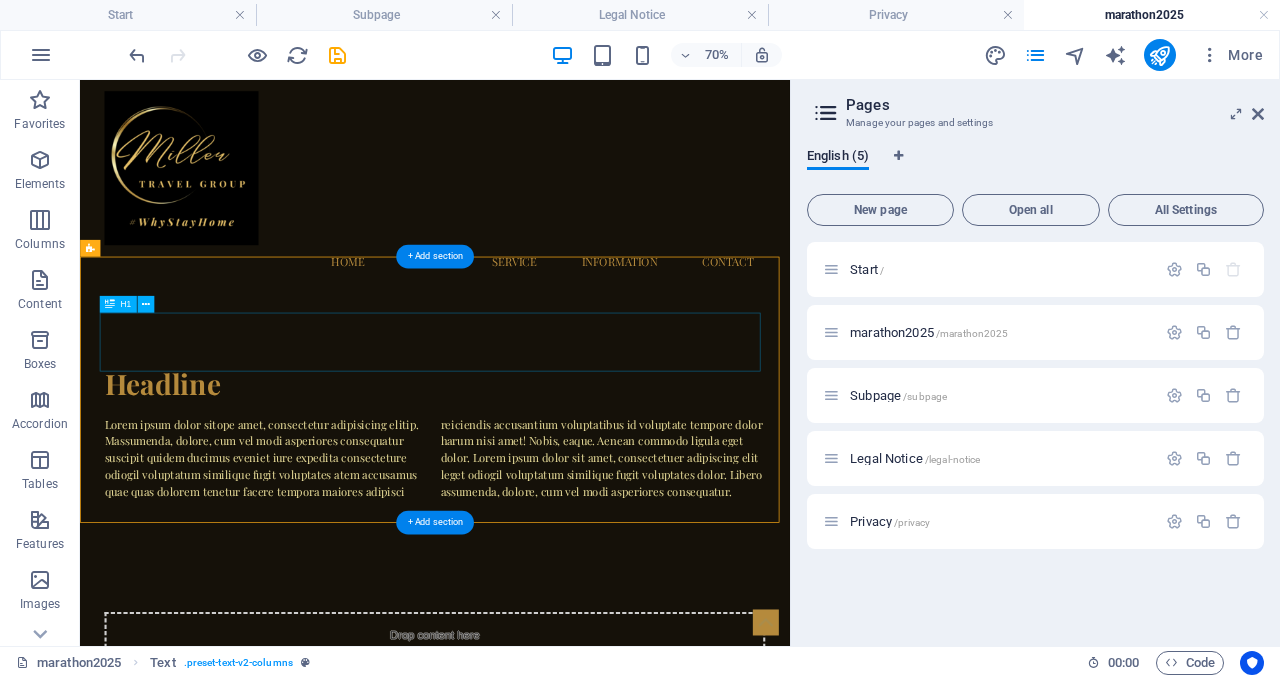 click on "​ Headline" at bounding box center [587, 502] 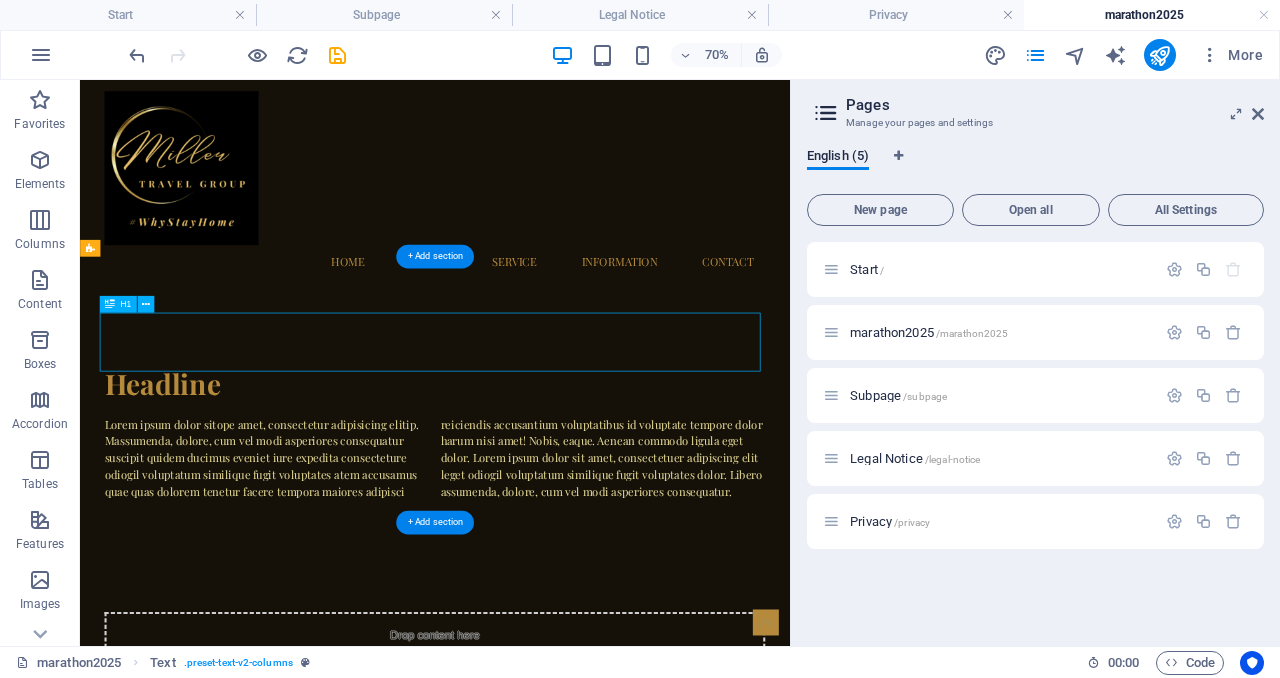 click on "​ Headline" at bounding box center (587, 502) 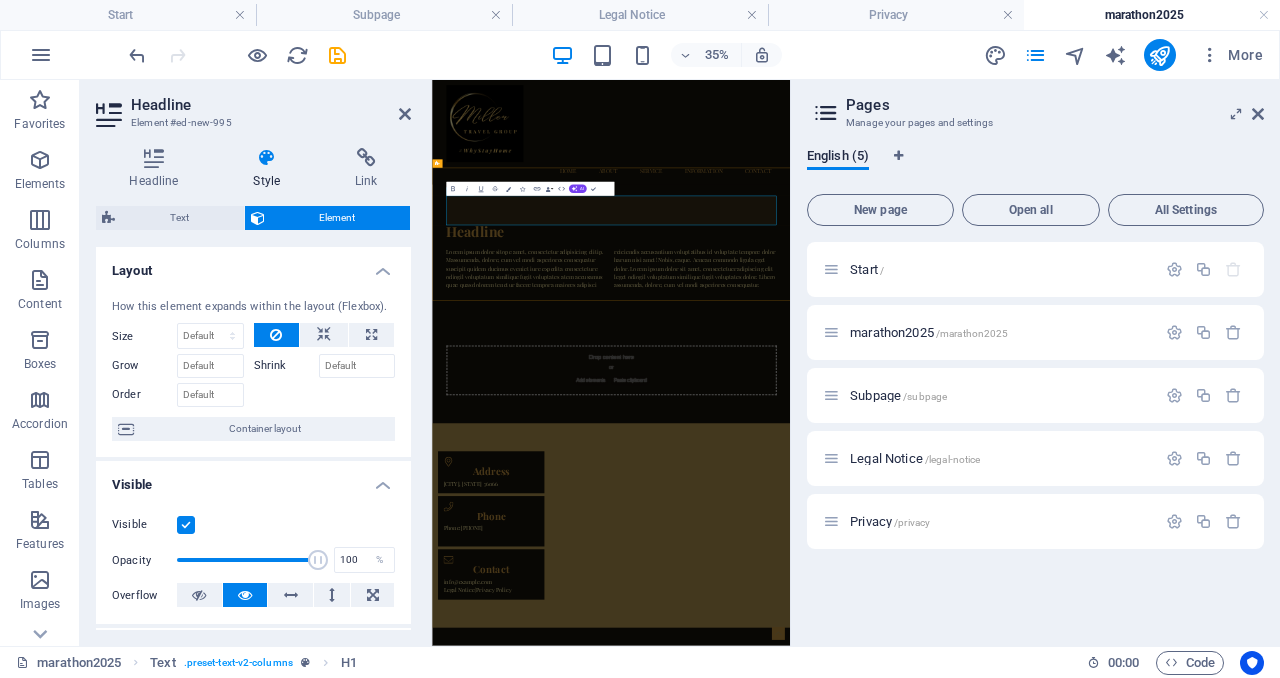 click on "Headline" at bounding box center [555, 513] 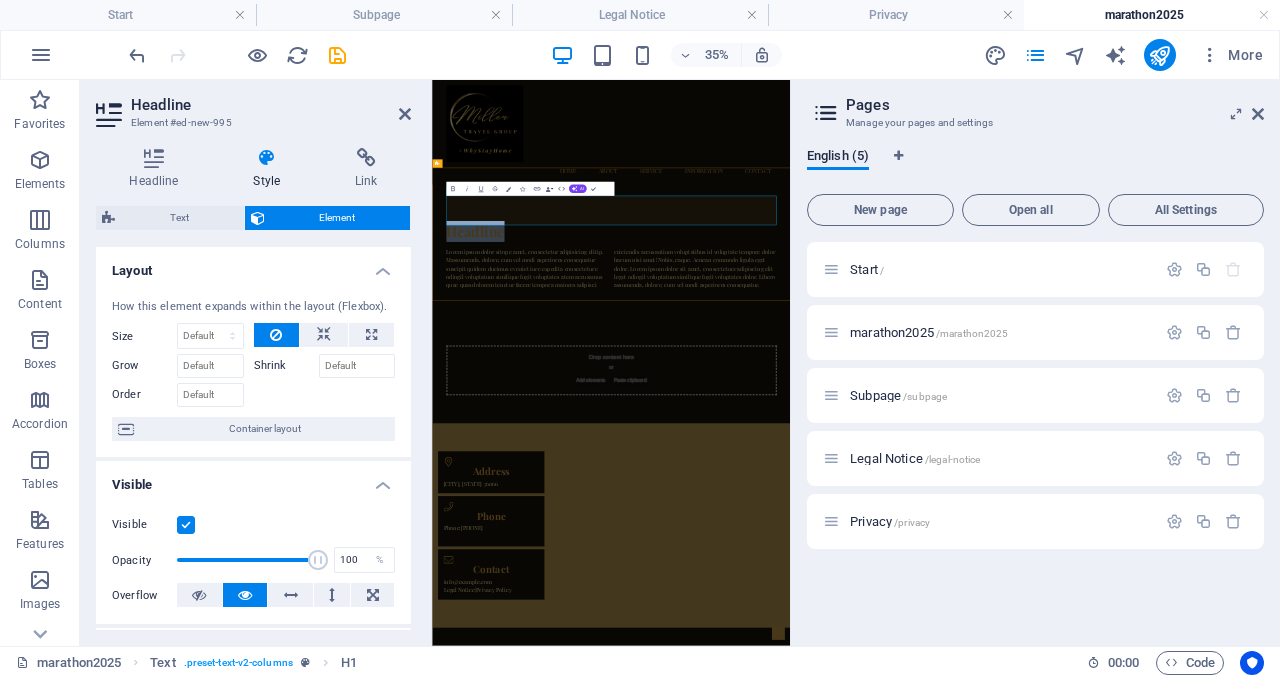 click on "Headline" at bounding box center (555, 513) 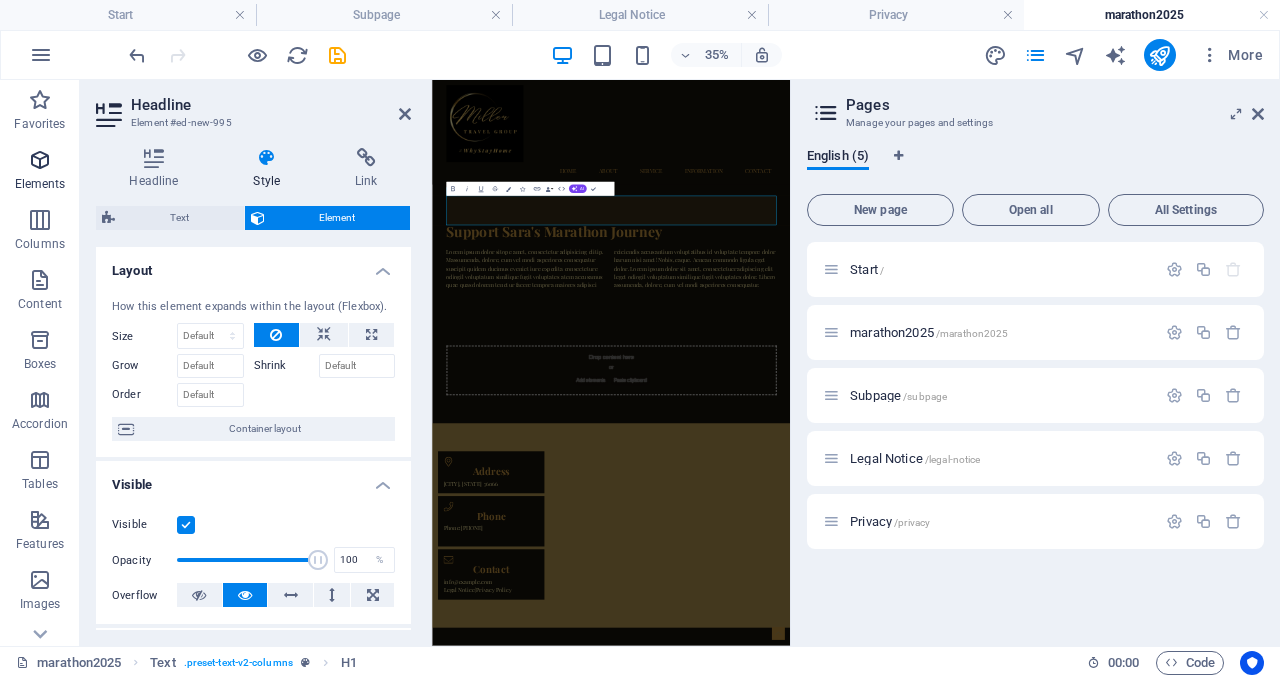 click on "Elements" at bounding box center (40, 172) 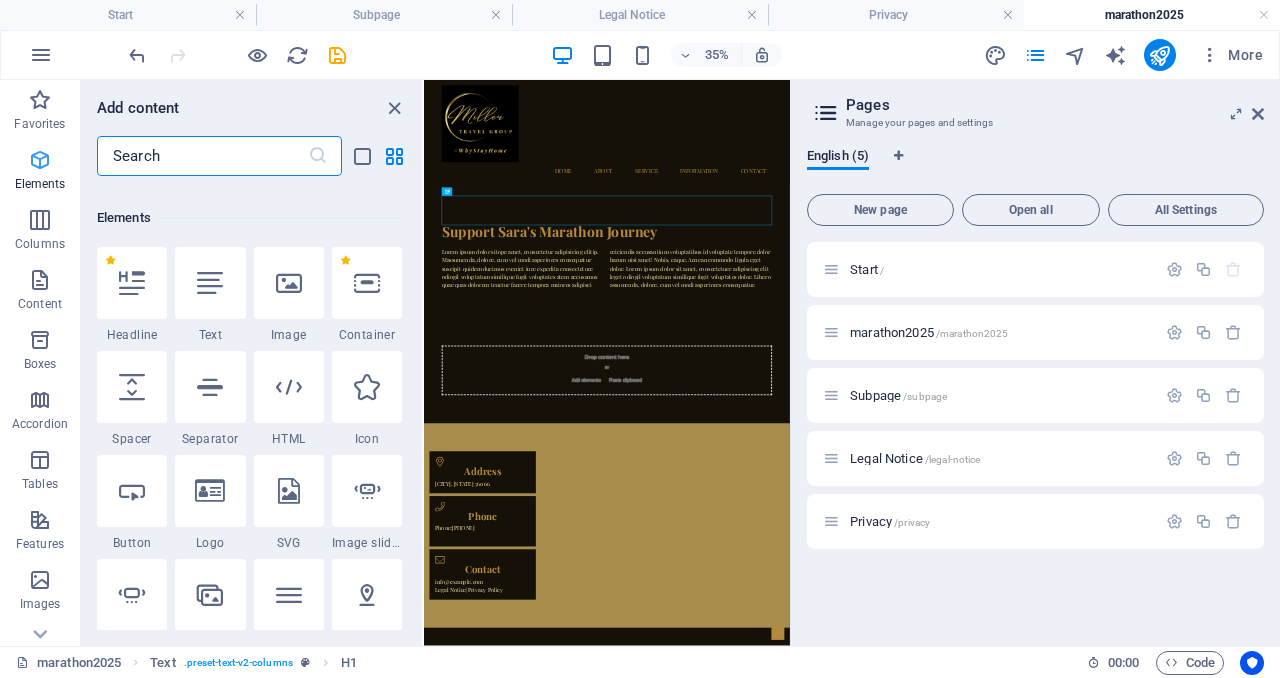 scroll, scrollTop: 213, scrollLeft: 0, axis: vertical 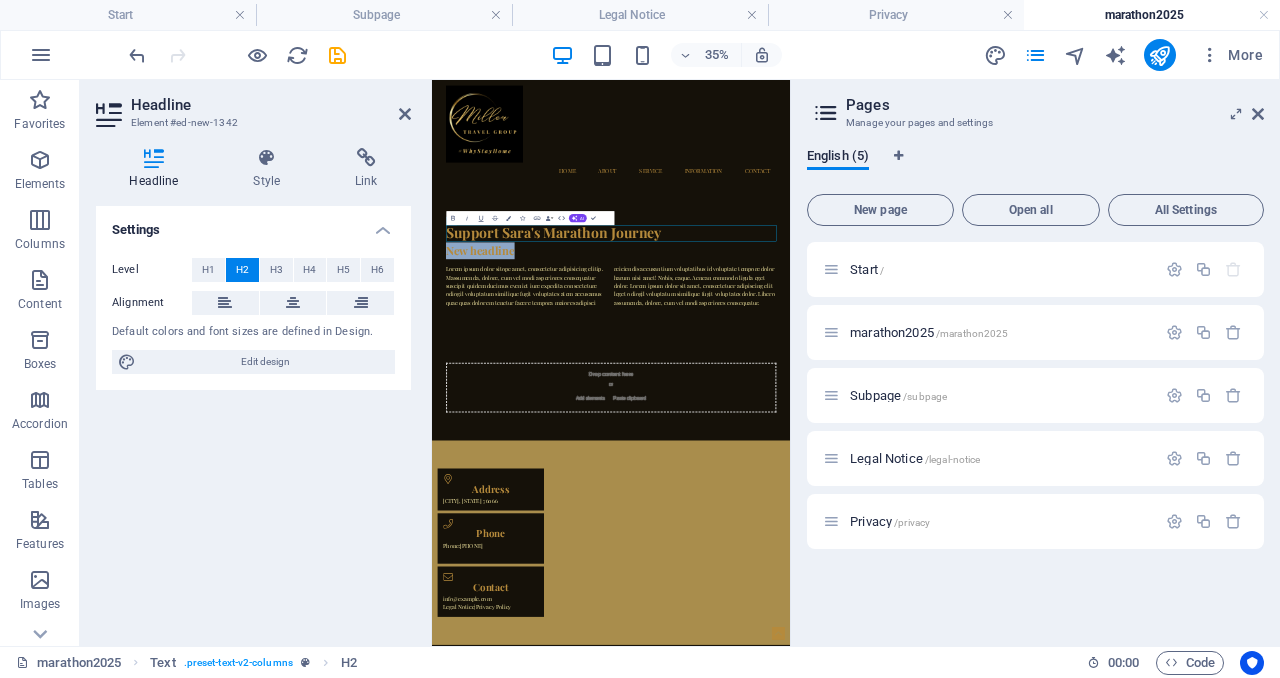click on "New headline" at bounding box center [944, 568] 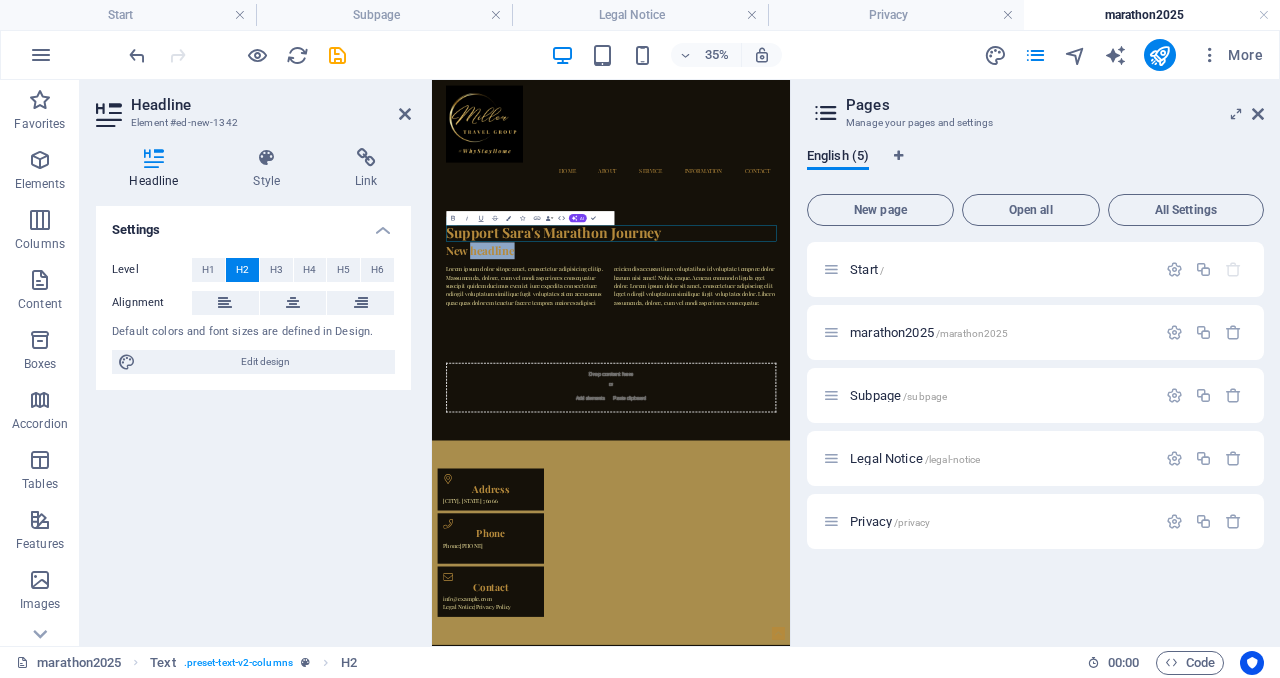 click on "New headline" at bounding box center (944, 568) 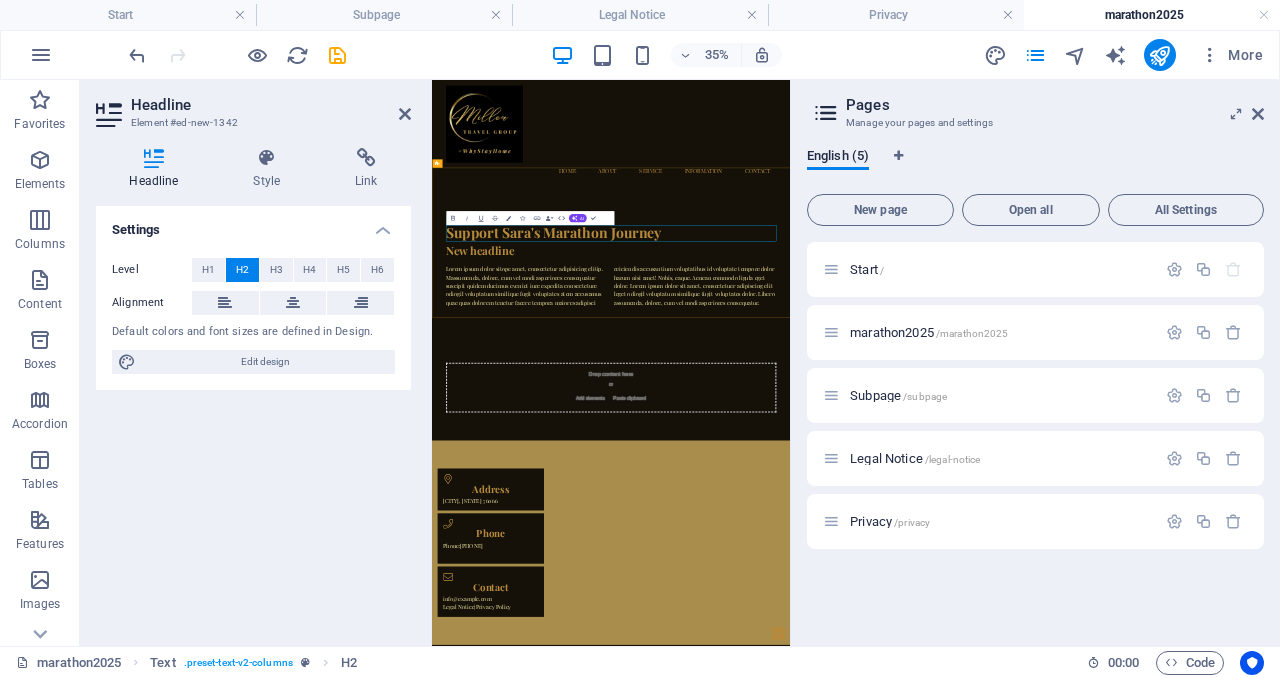 click on "New headline" at bounding box center (944, 568) 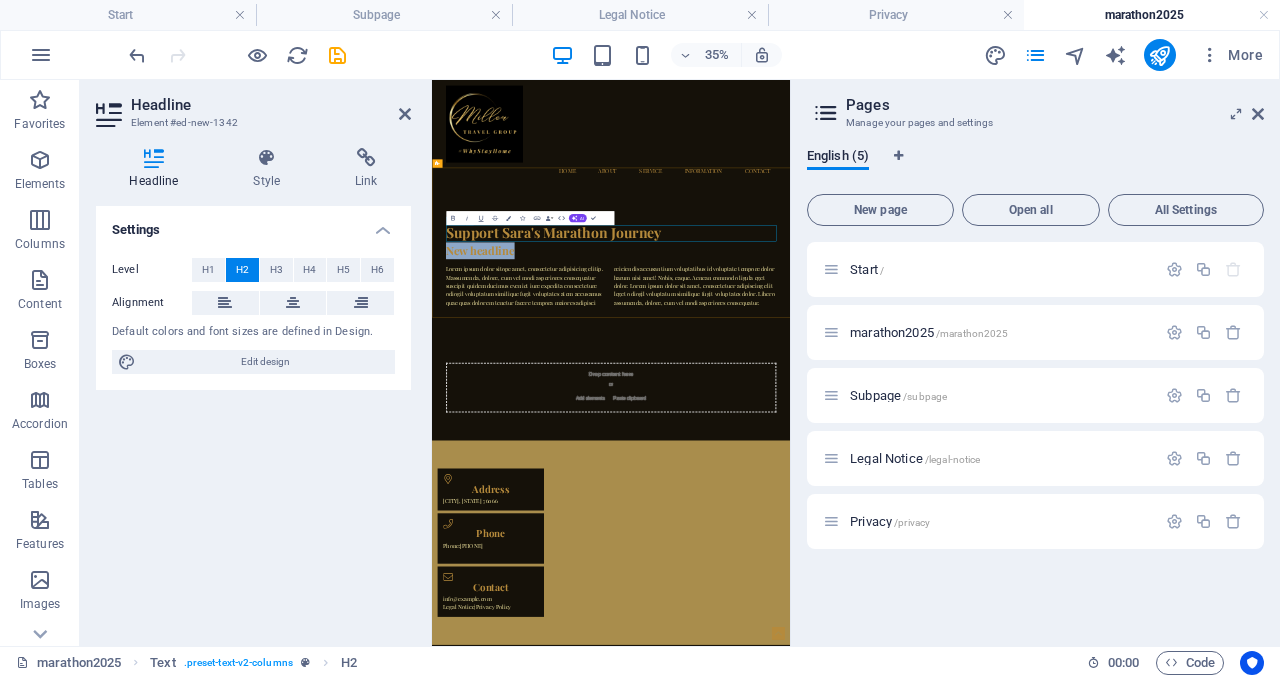 drag, startPoint x: 511, startPoint y: 536, endPoint x: 555, endPoint y: 537, distance: 44.011364 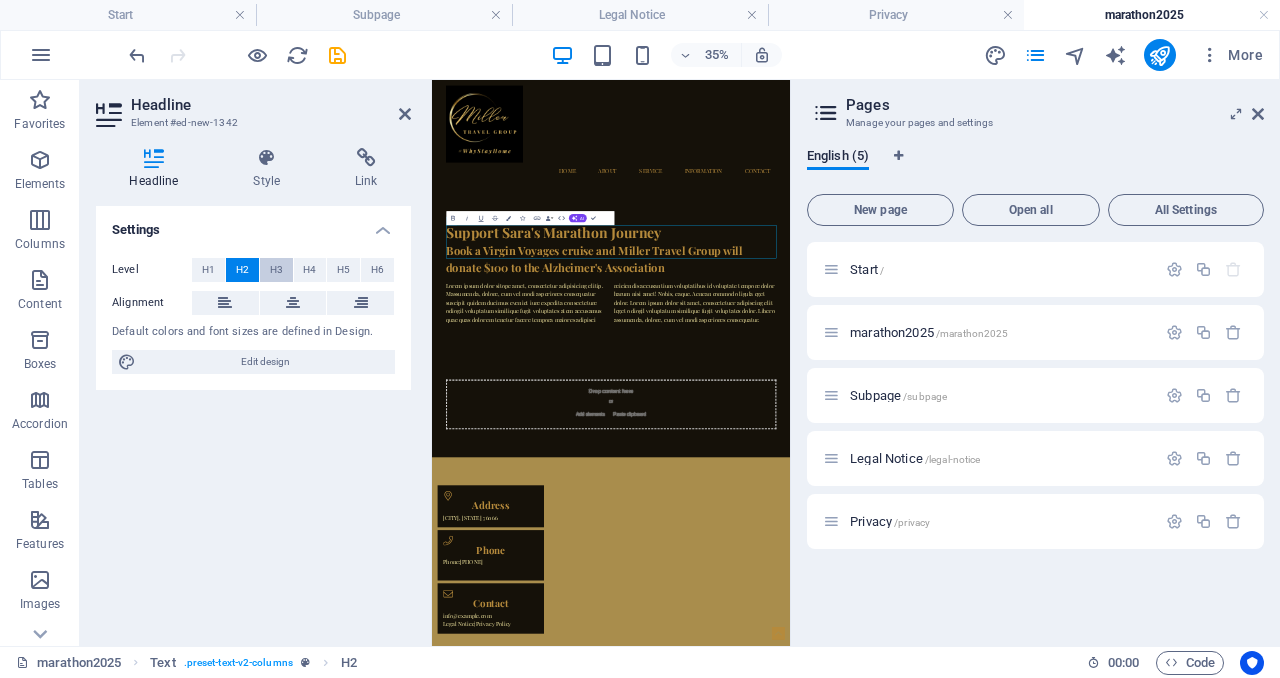 click on "H3" at bounding box center (276, 270) 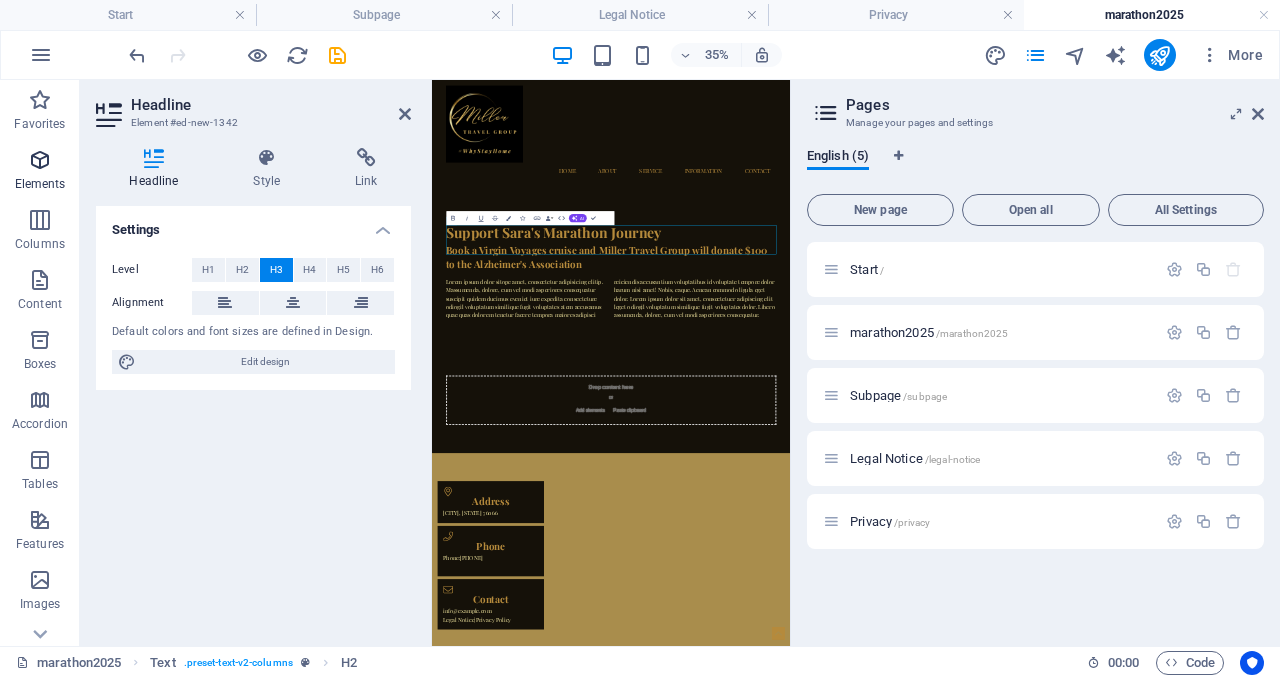 click on "Elements" at bounding box center [40, 184] 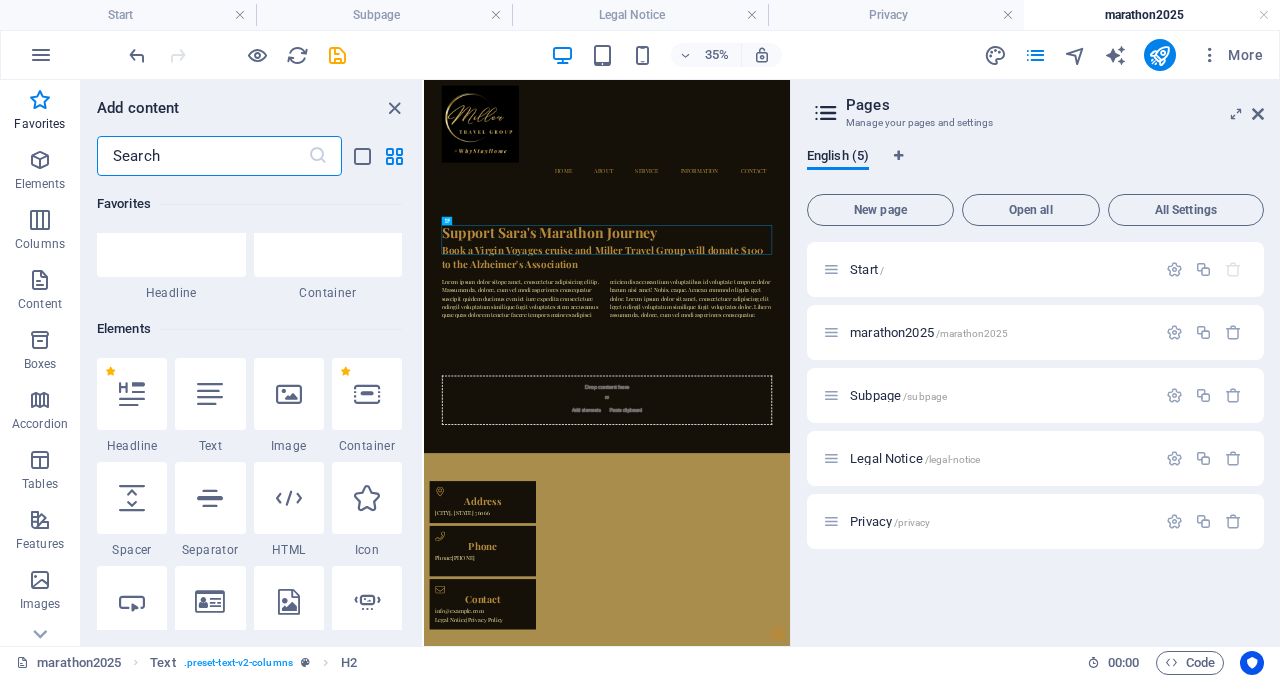 scroll, scrollTop: 85, scrollLeft: 0, axis: vertical 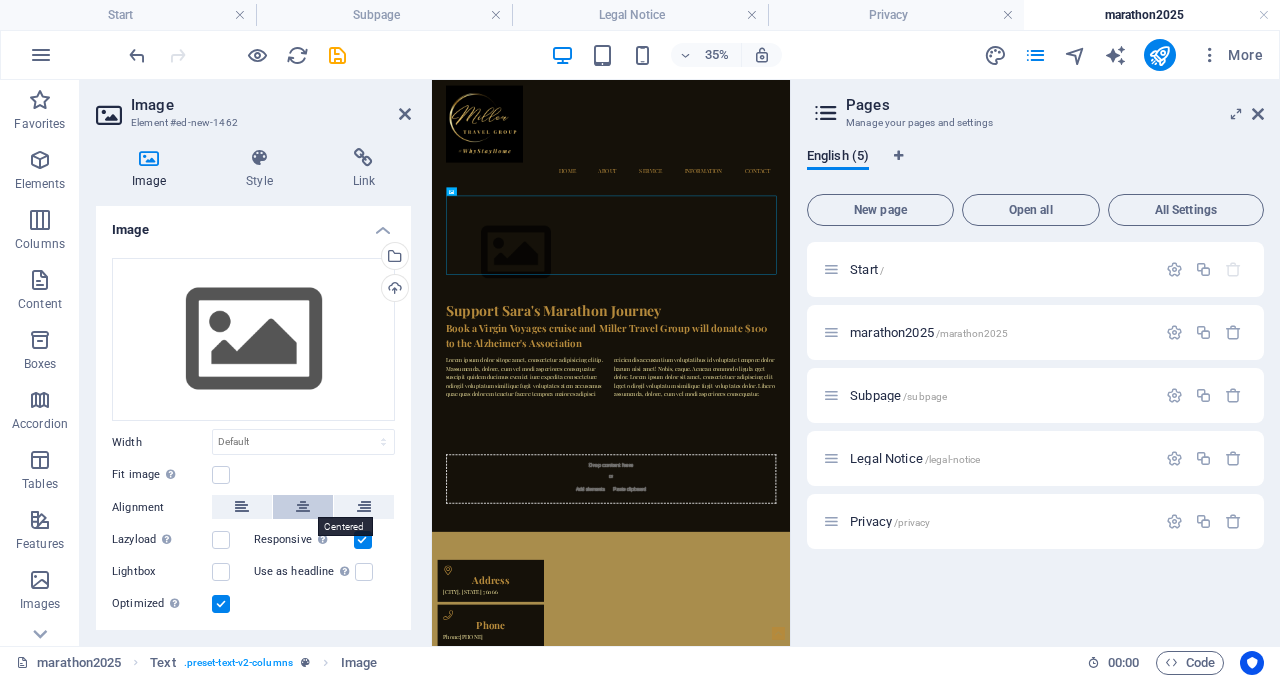 click at bounding box center [303, 507] 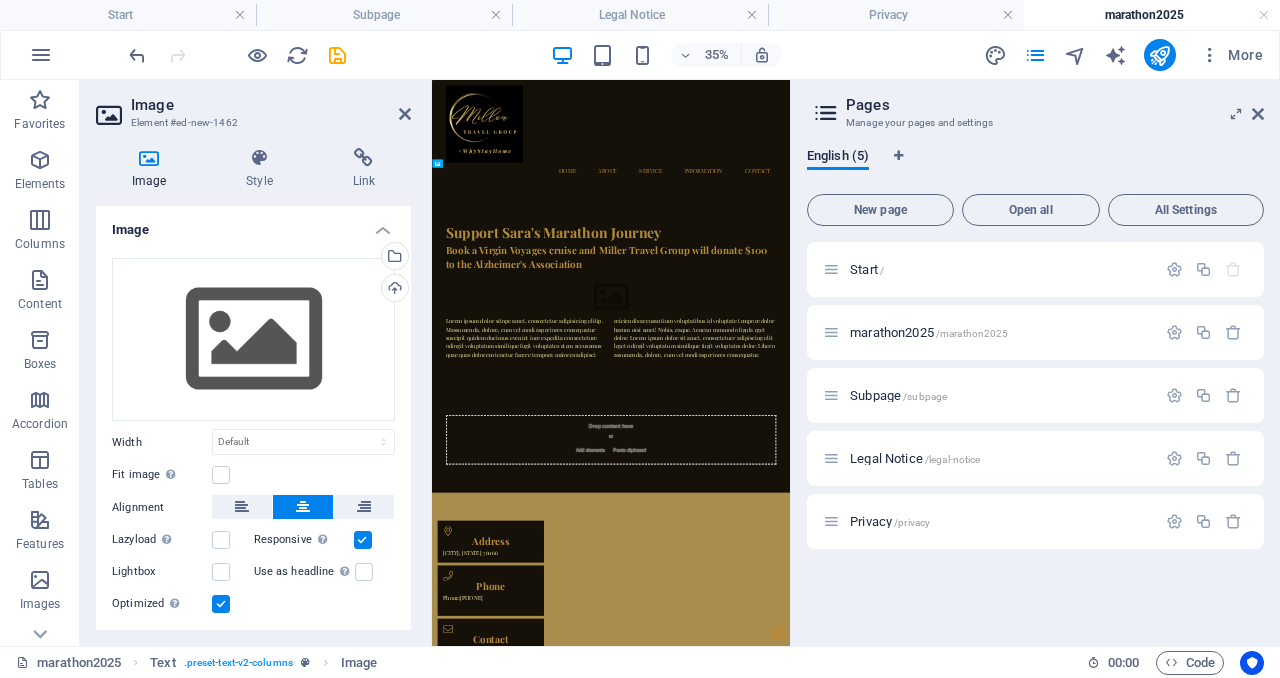 drag, startPoint x: 957, startPoint y: 507, endPoint x: 960, endPoint y: 612, distance: 105.04285 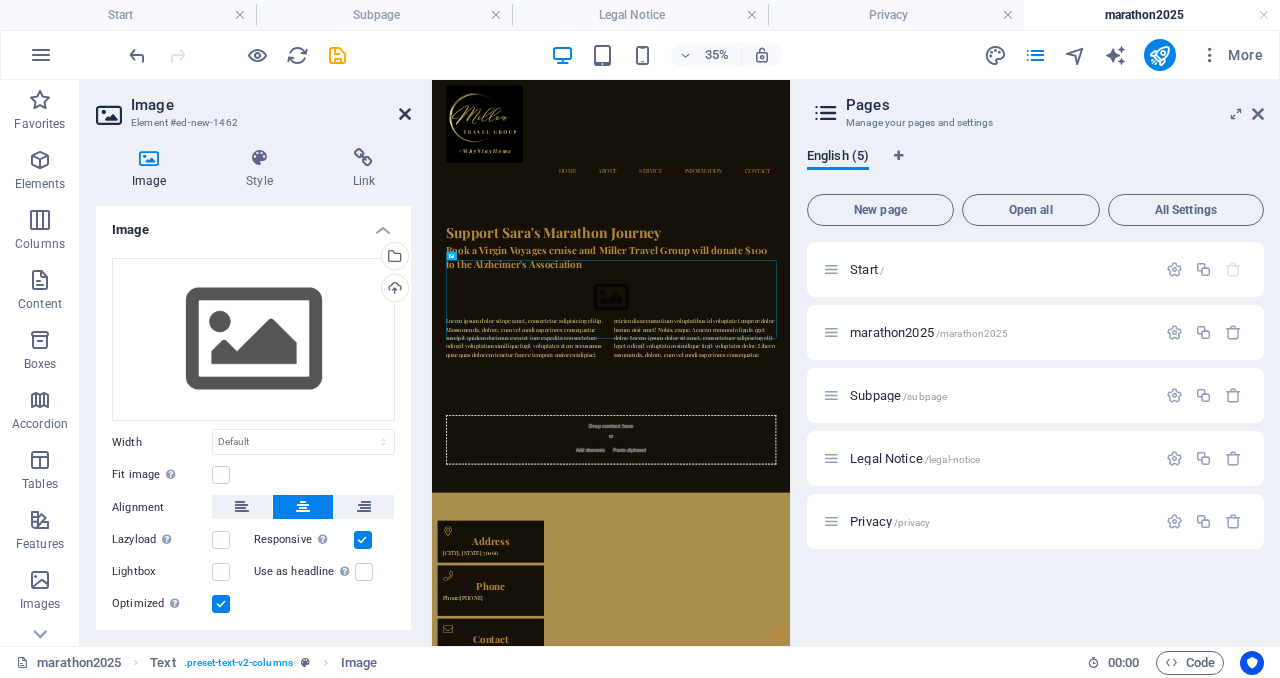 click at bounding box center (405, 114) 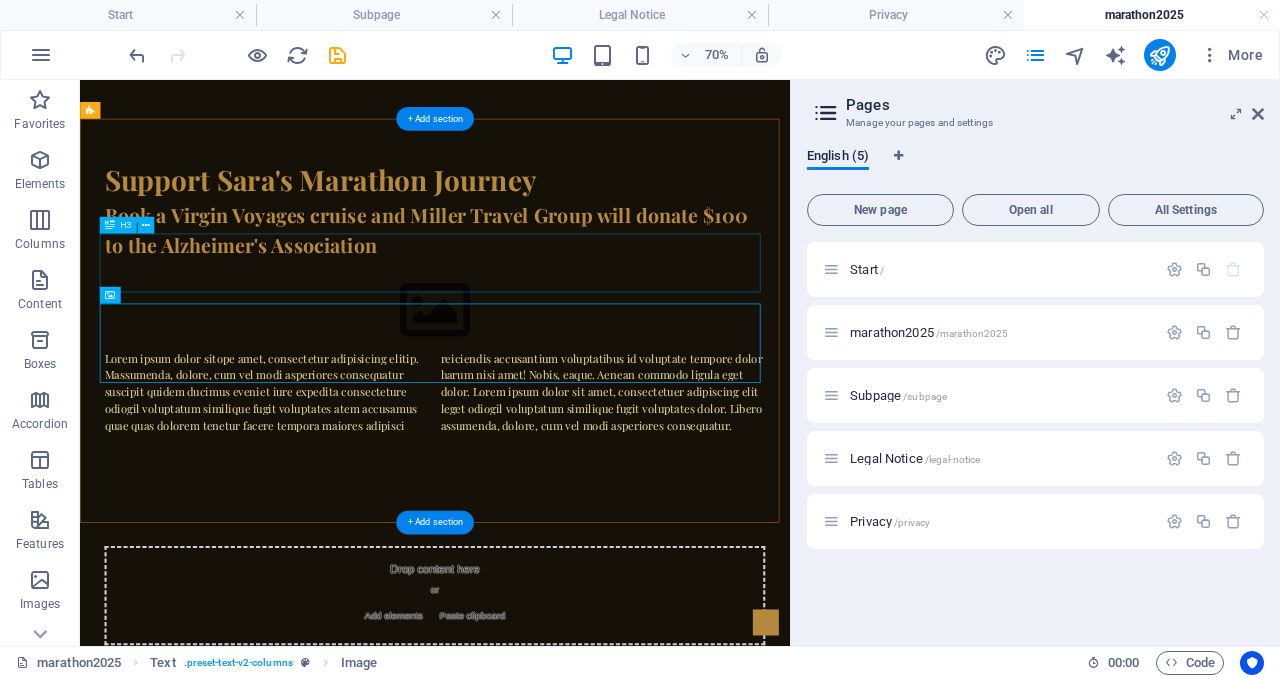 scroll, scrollTop: 304, scrollLeft: 0, axis: vertical 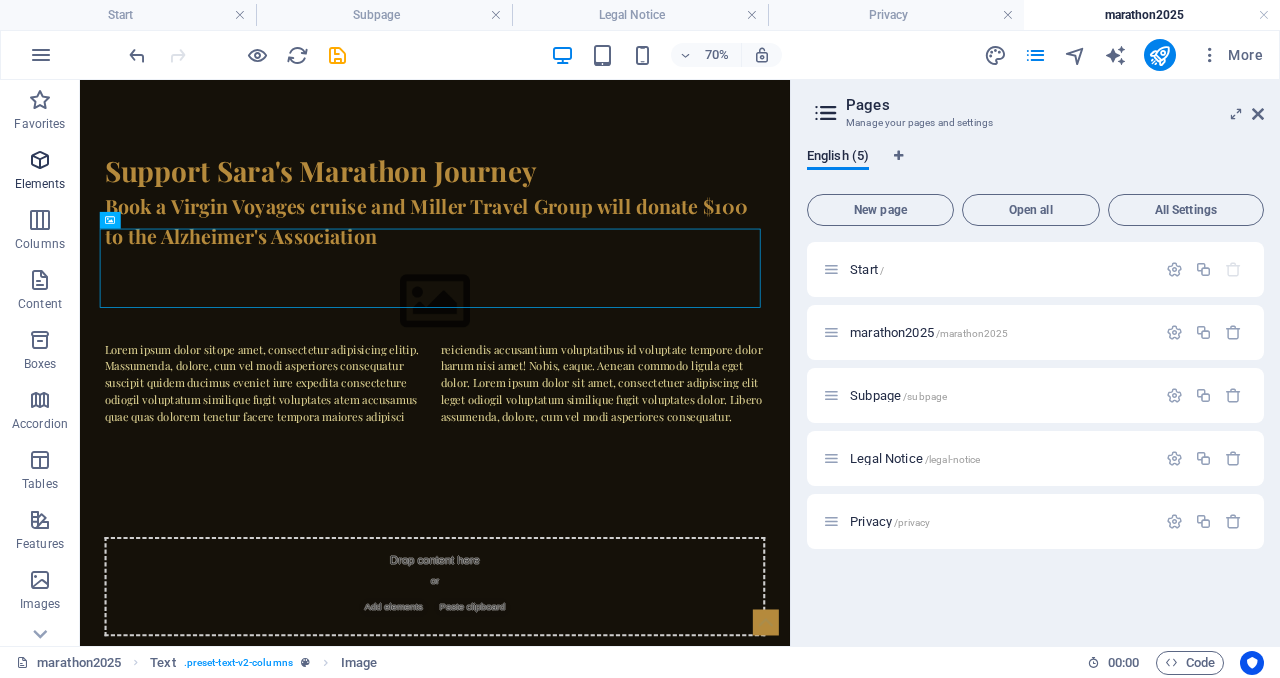 click at bounding box center [40, 160] 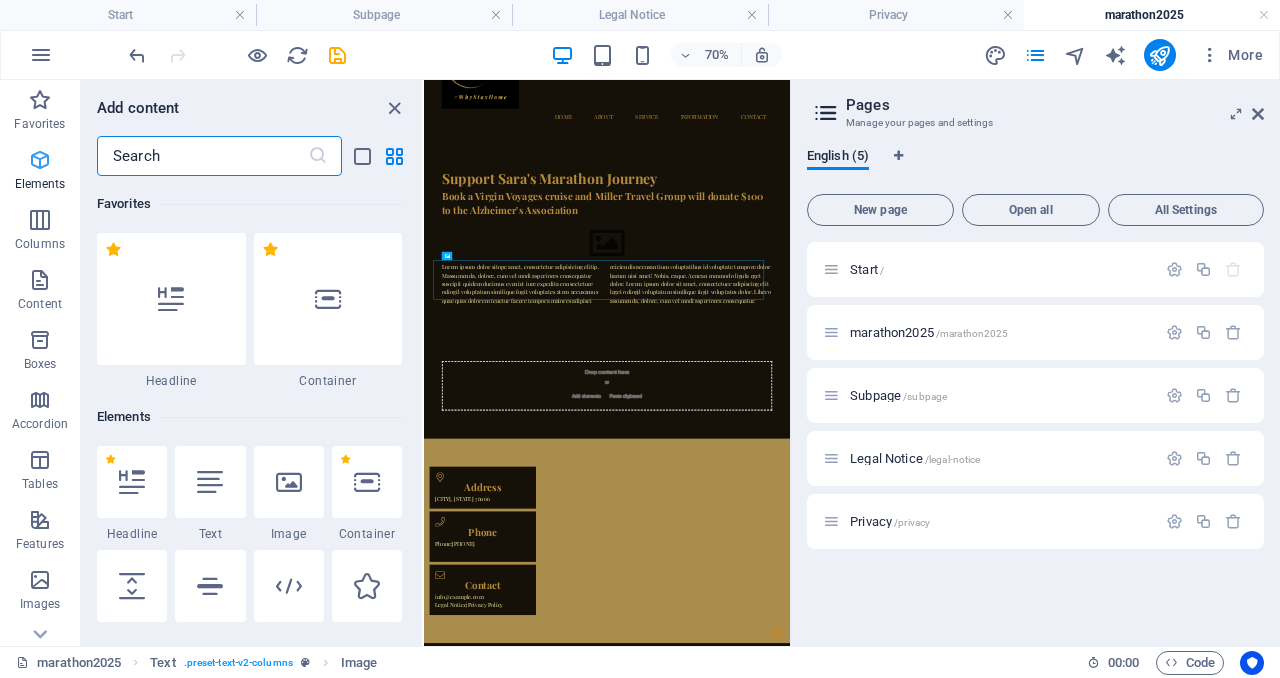 scroll, scrollTop: 0, scrollLeft: 0, axis: both 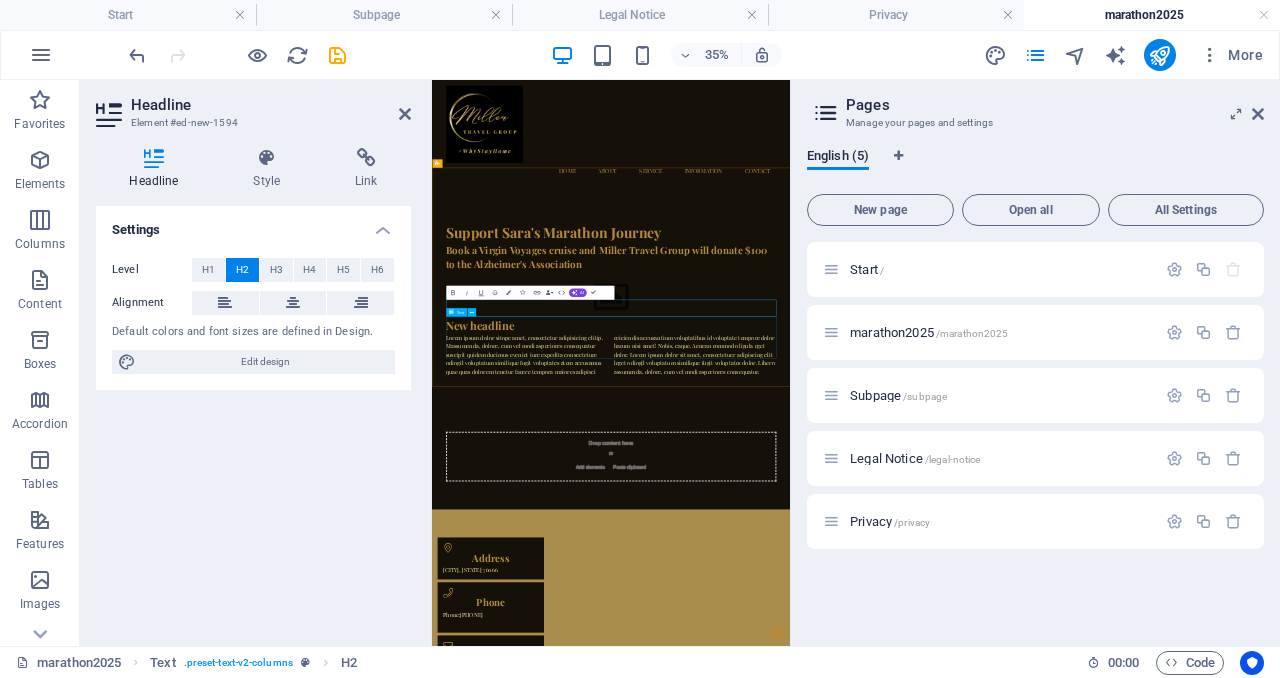 click on "Lorem ipsum dolor sitope amet, consectetur adipisicing elitip. Massumenda, dolore, cum vel modi asperiores consequatur suscipit quidem ducimus eveniet iure expedita consecteture odiogil voluptatum similique fugit voluptates atem accusamus quae quas dolorem tenetur facere tempora maiores adipisci reiciendis accusantium voluptatibus id voluptate tempore dolor harum nisi amet! Nobis, eaque. Aenean commodo ligula eget dolor. Lorem ipsum dolor sit amet, consectetuer adipiscing elit leget odiogil voluptatum similique fugit voluptates dolor. Libero assumenda, dolore, cum vel modi asperiores consequatur." at bounding box center [944, 865] 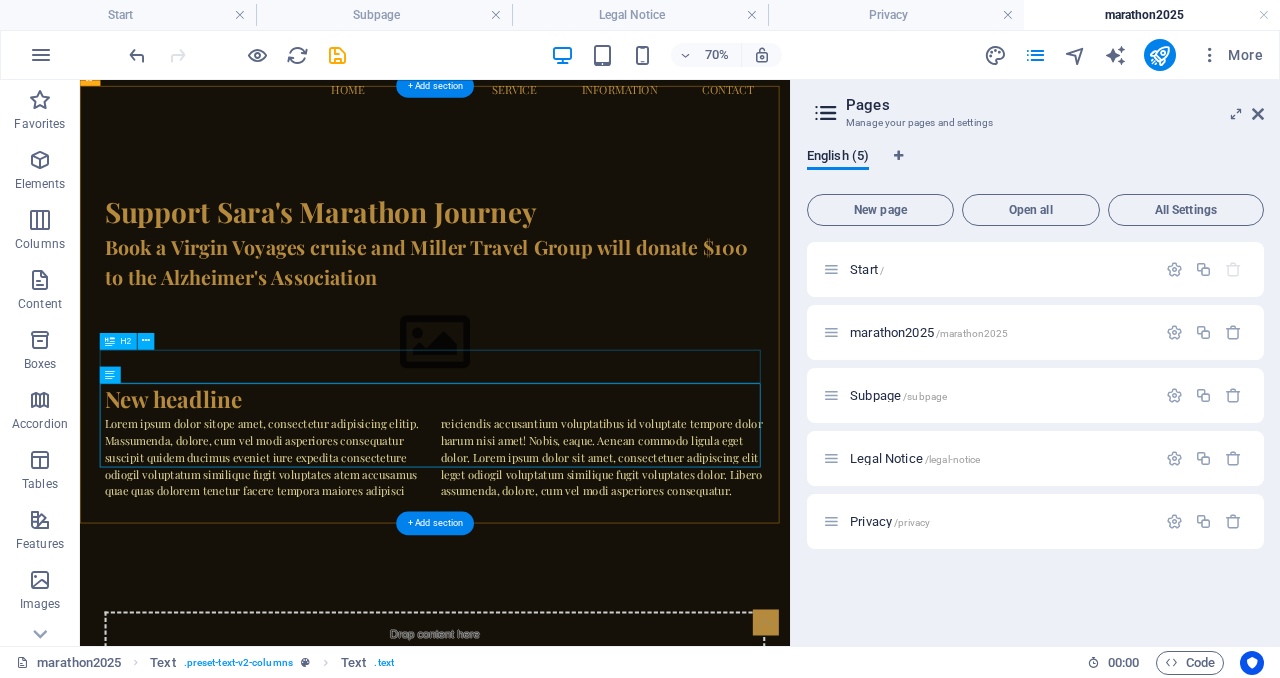 scroll, scrollTop: 247, scrollLeft: 0, axis: vertical 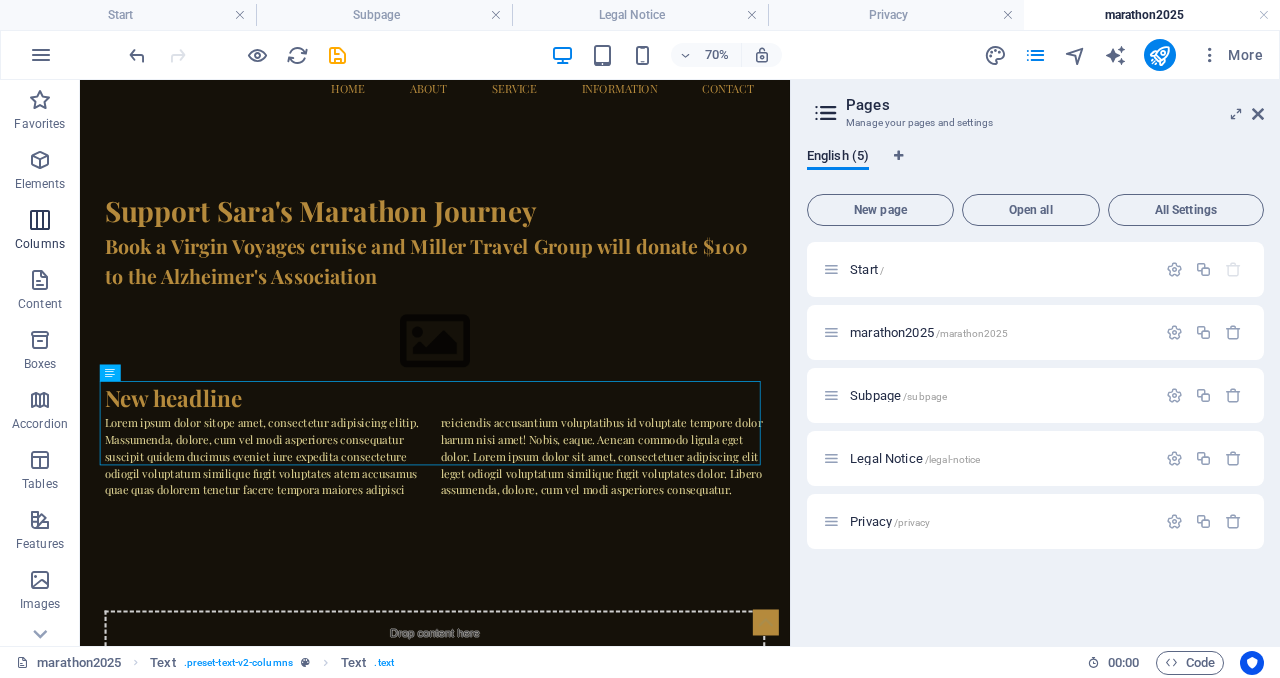 click at bounding box center (40, 220) 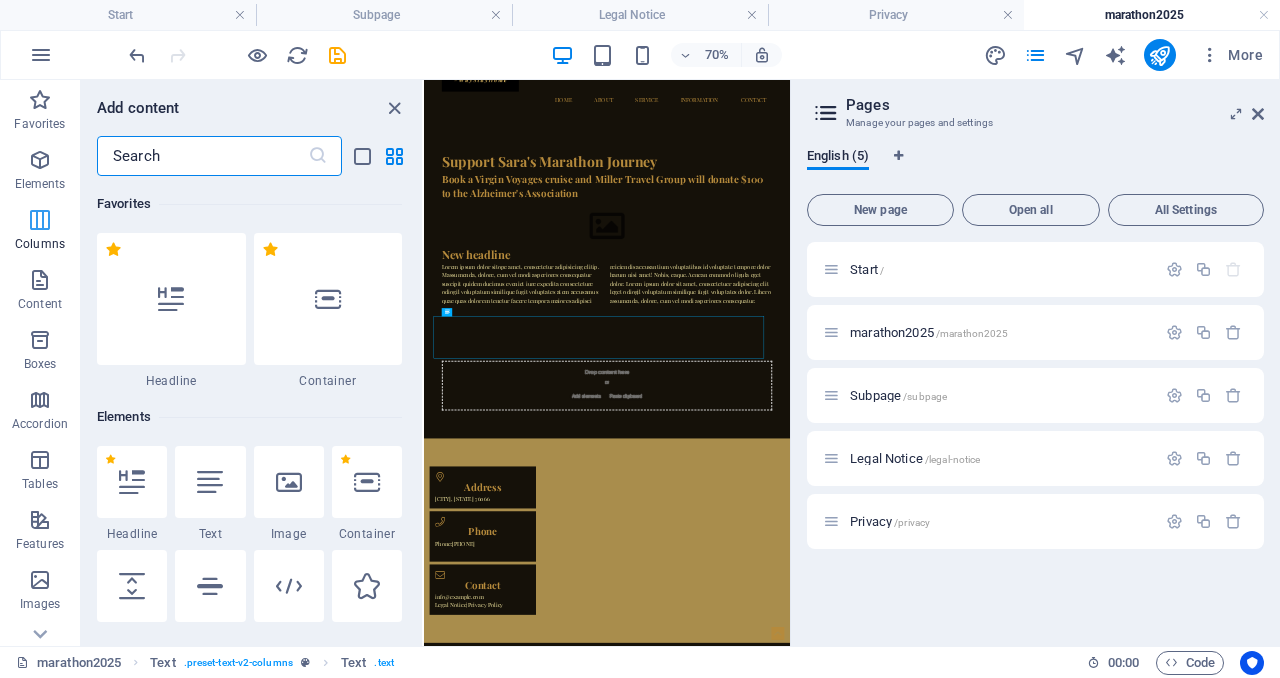 scroll, scrollTop: 0, scrollLeft: 0, axis: both 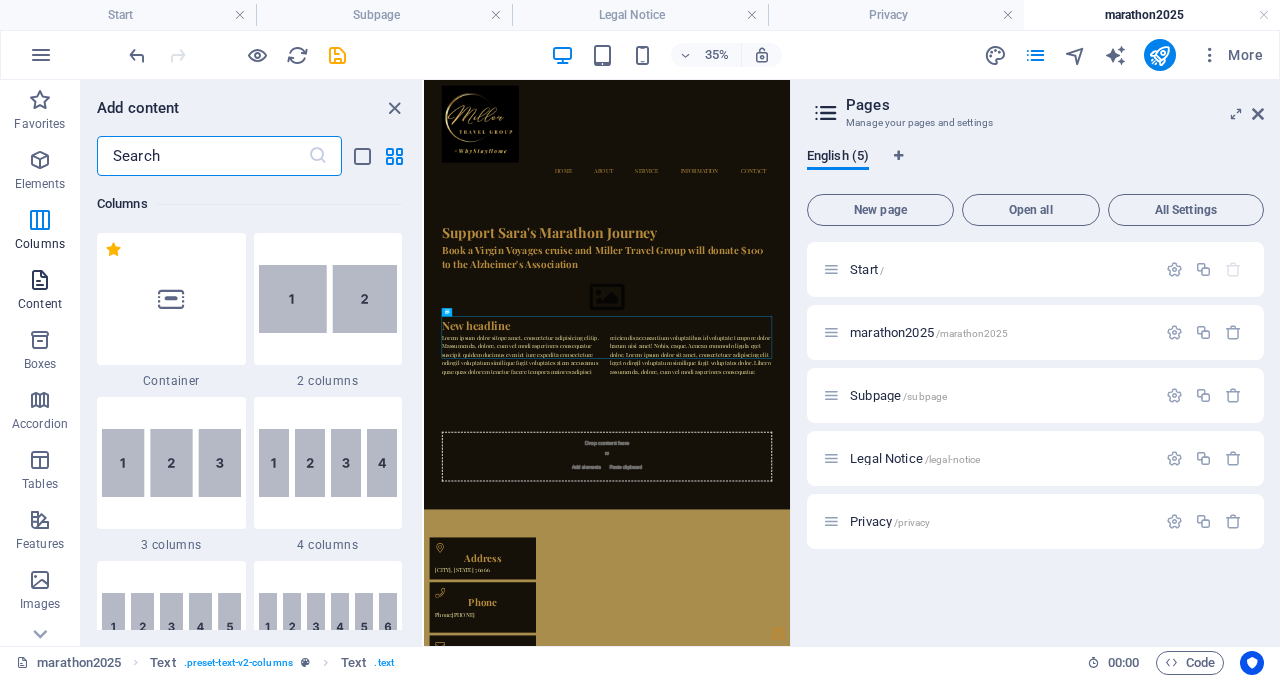 click at bounding box center [40, 280] 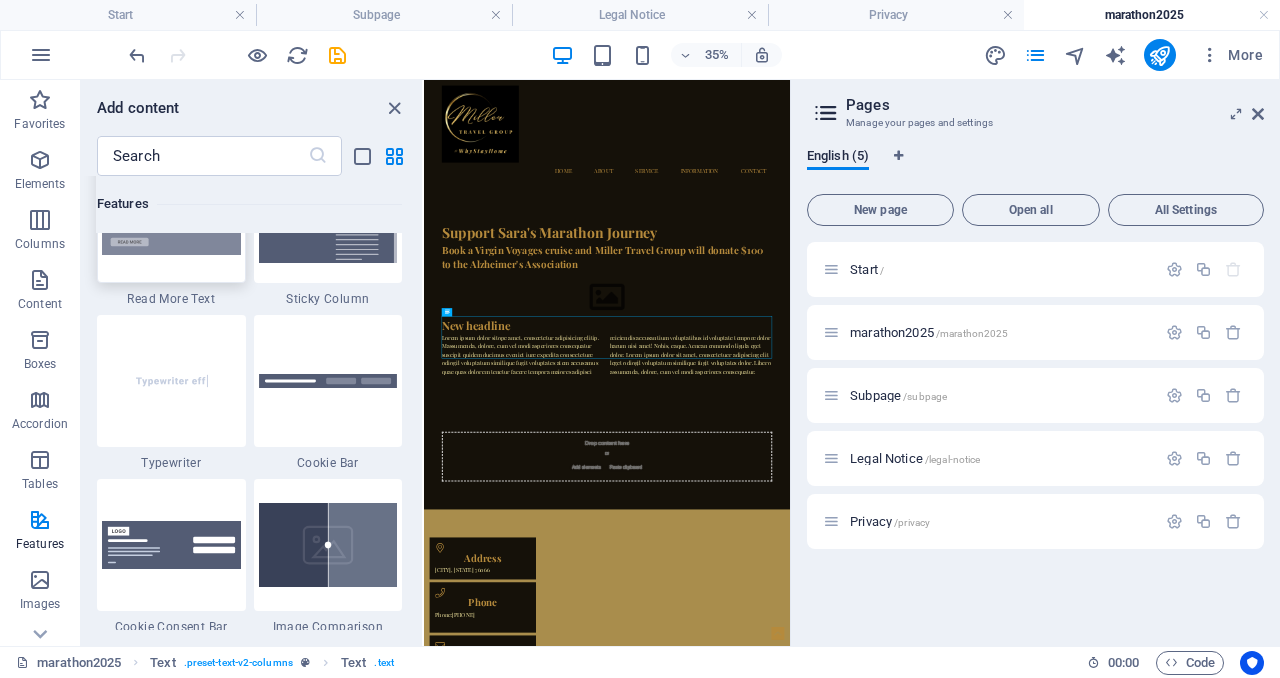 scroll, scrollTop: 7887, scrollLeft: 0, axis: vertical 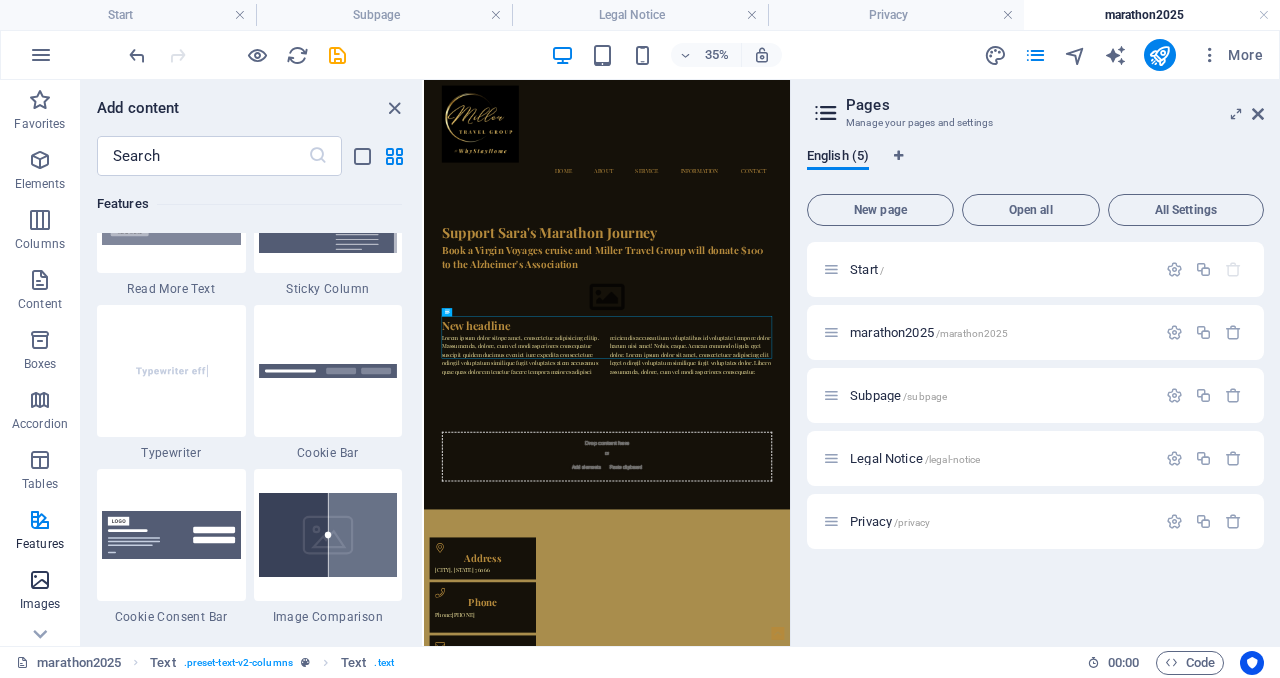 click at bounding box center (40, 580) 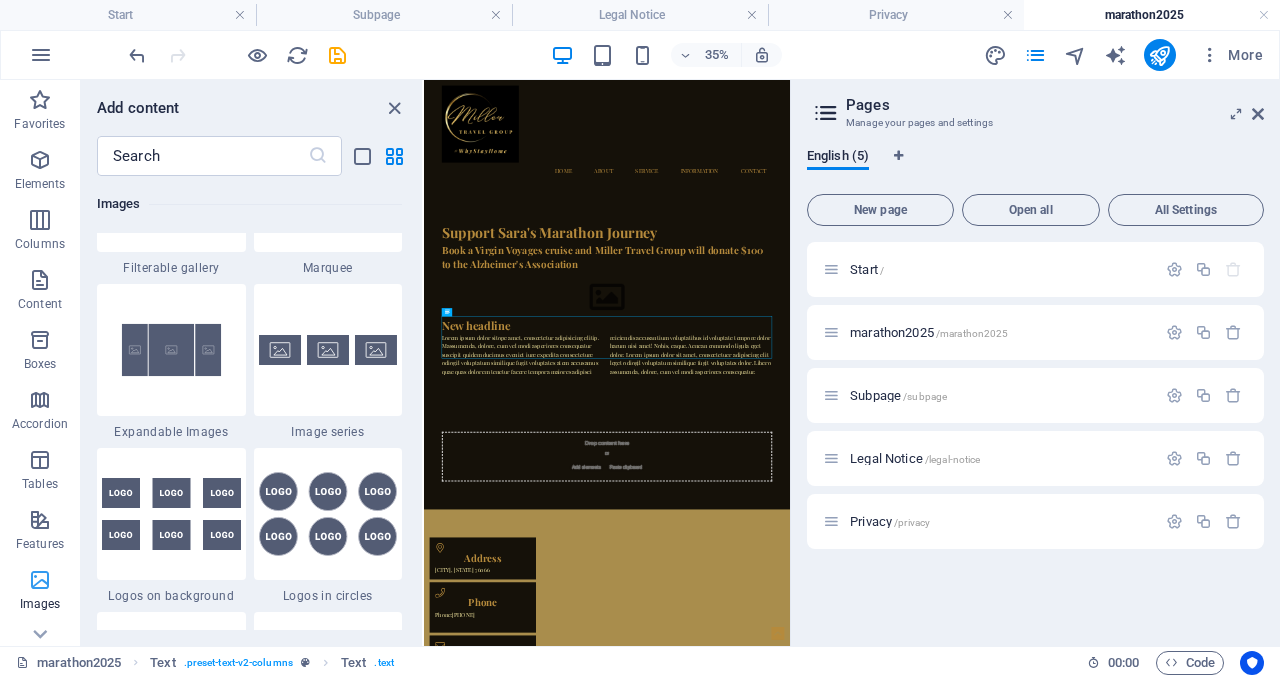 scroll, scrollTop: 10746, scrollLeft: 0, axis: vertical 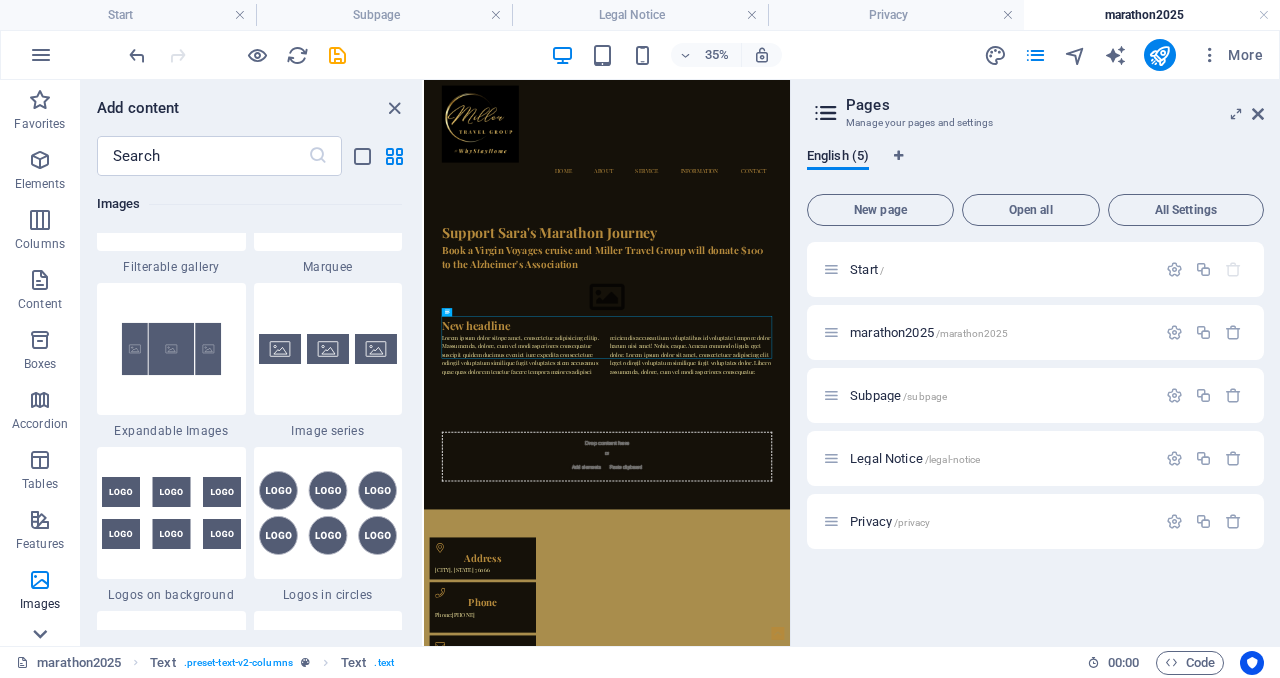 click 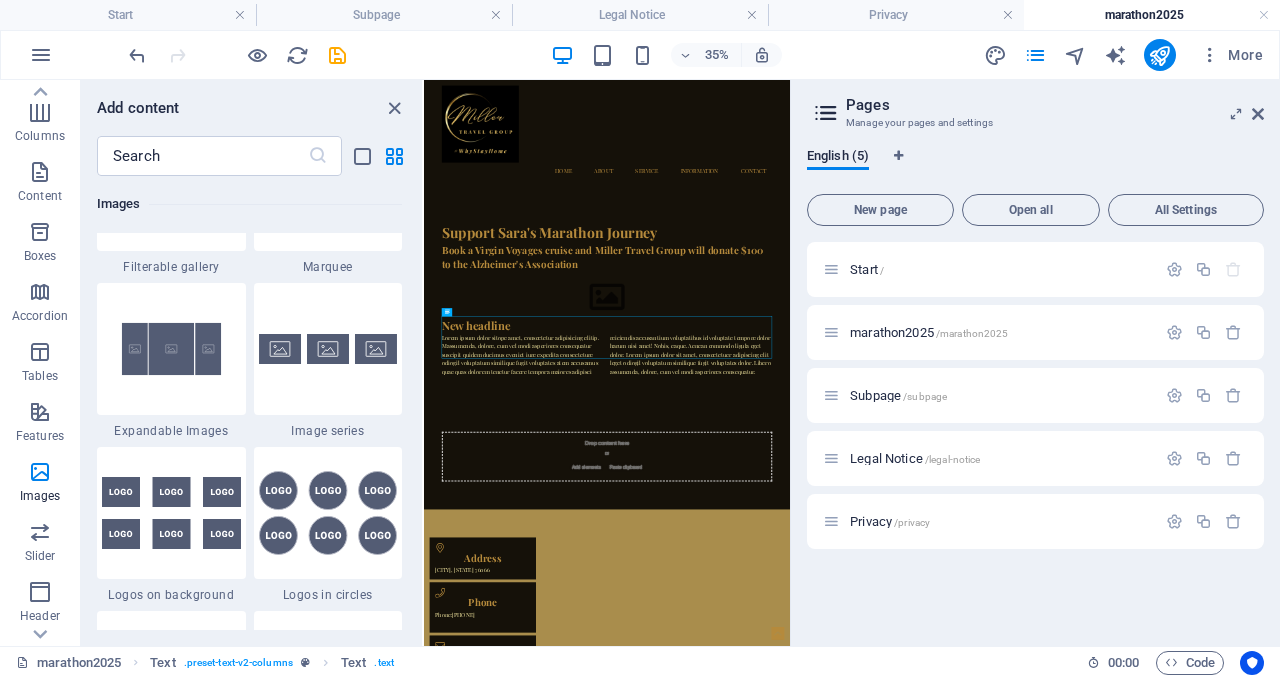 scroll, scrollTop: 99, scrollLeft: 0, axis: vertical 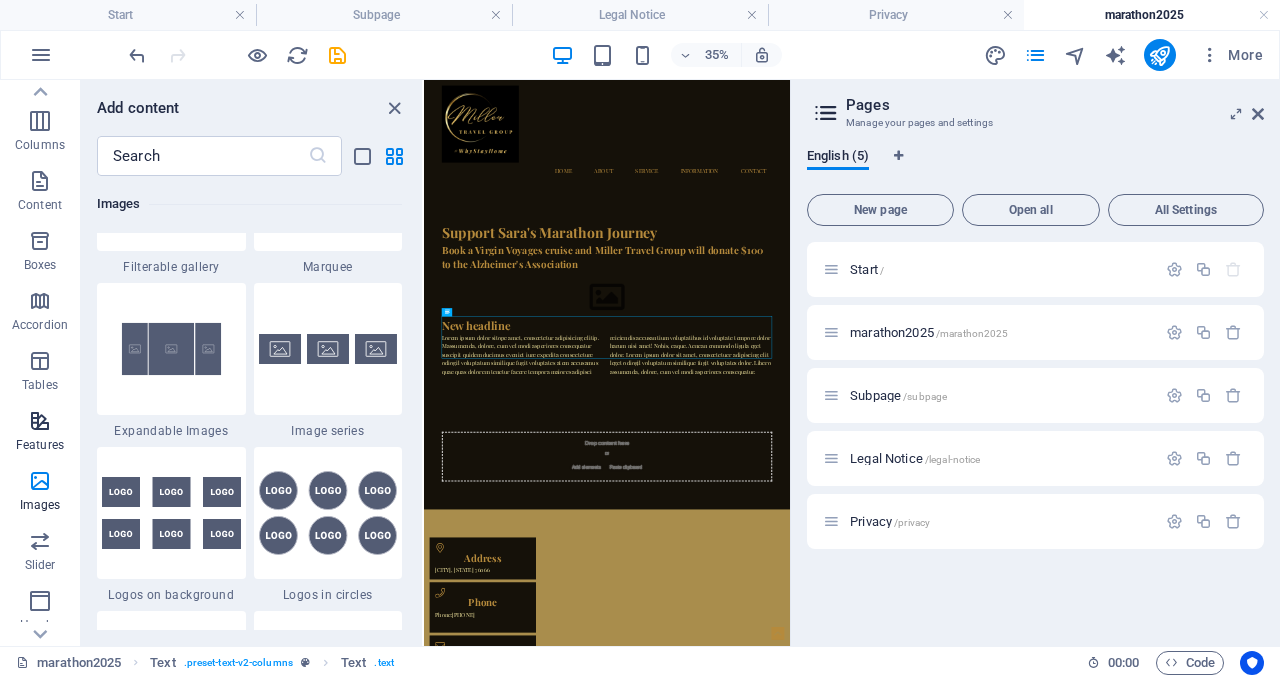 click at bounding box center [40, 421] 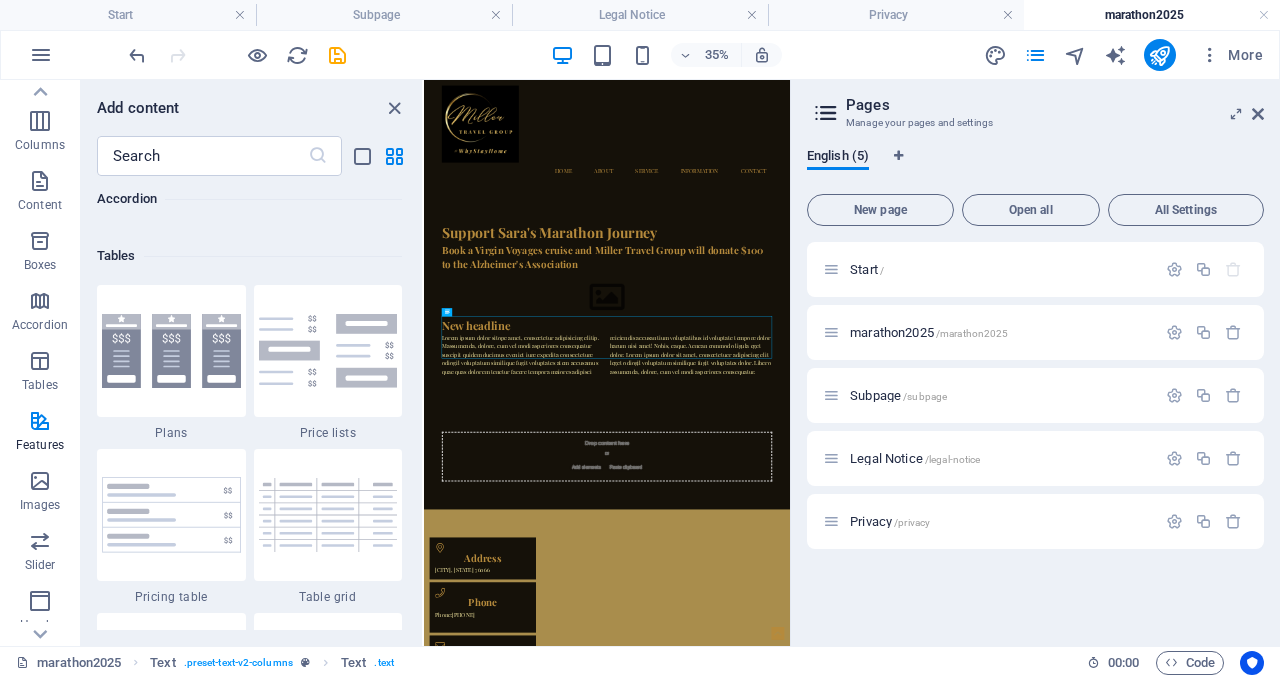 scroll, scrollTop: 6857, scrollLeft: 0, axis: vertical 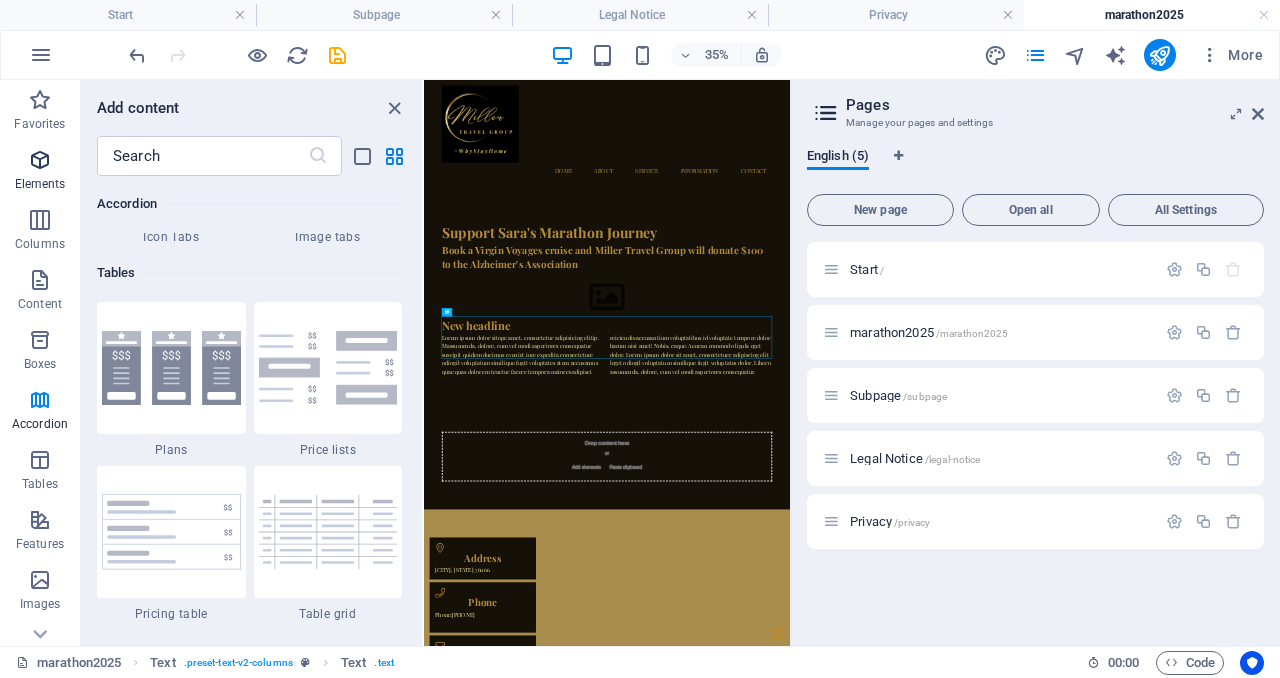 click at bounding box center (40, 160) 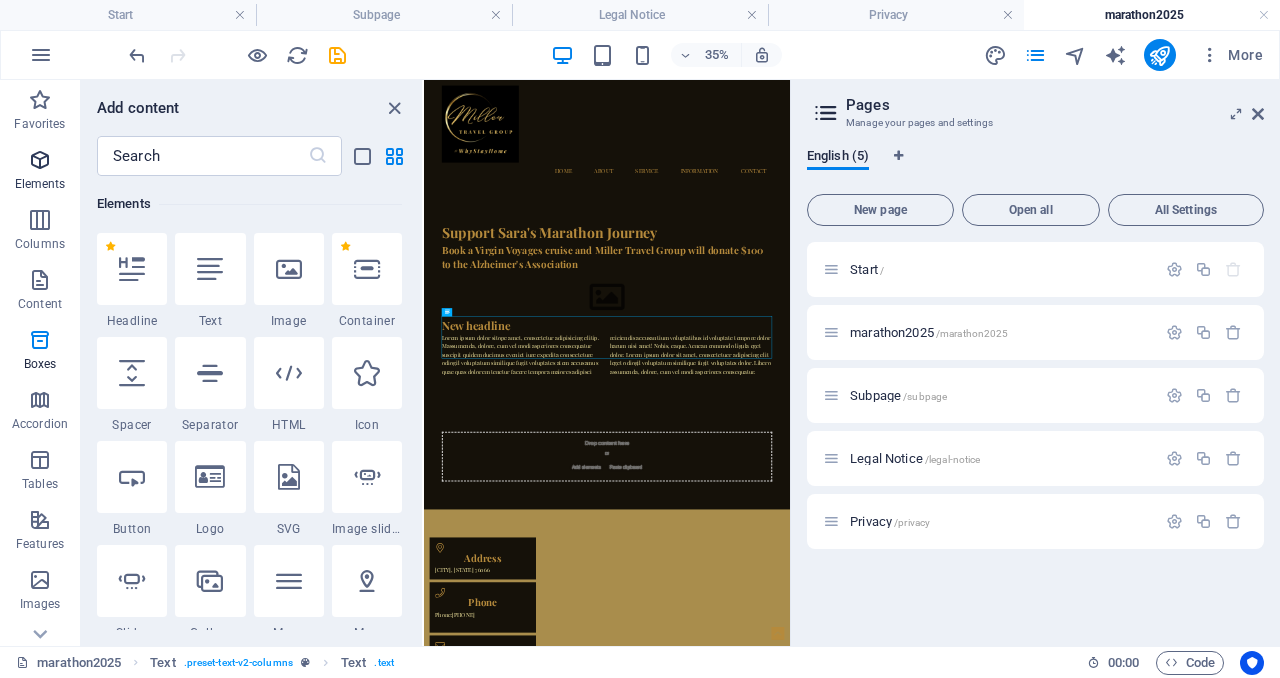 scroll, scrollTop: 213, scrollLeft: 0, axis: vertical 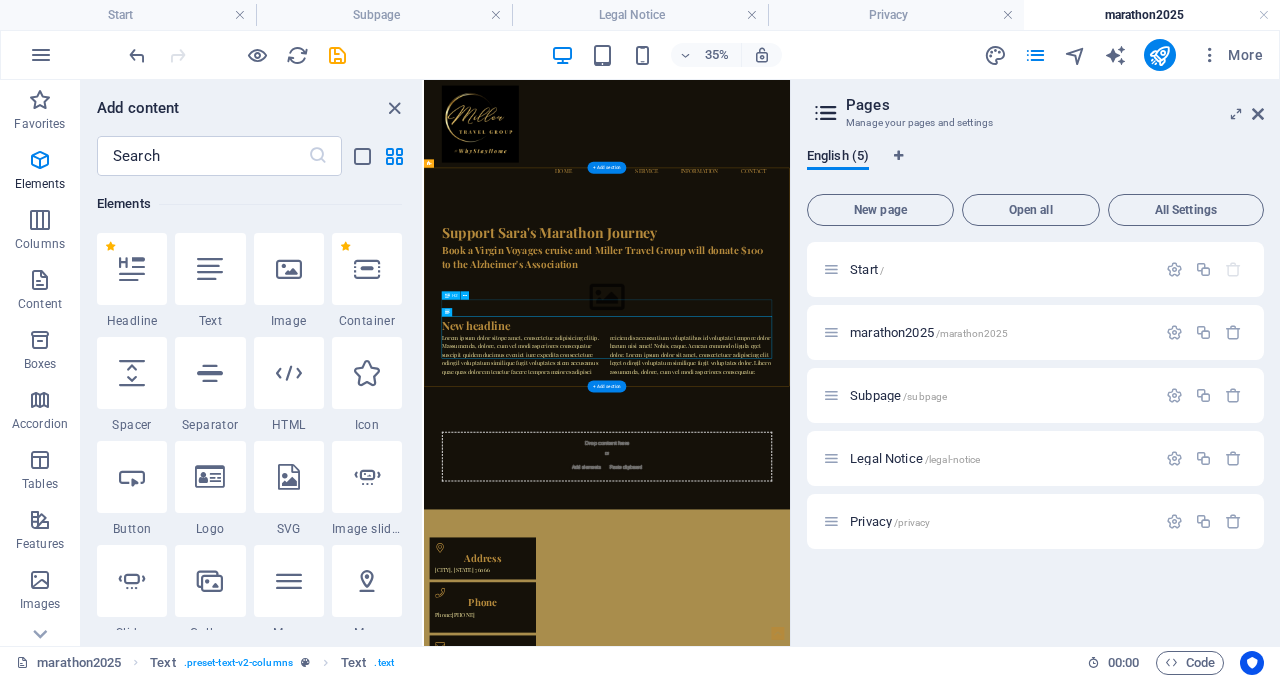 click on "New headline" at bounding box center [947, 781] 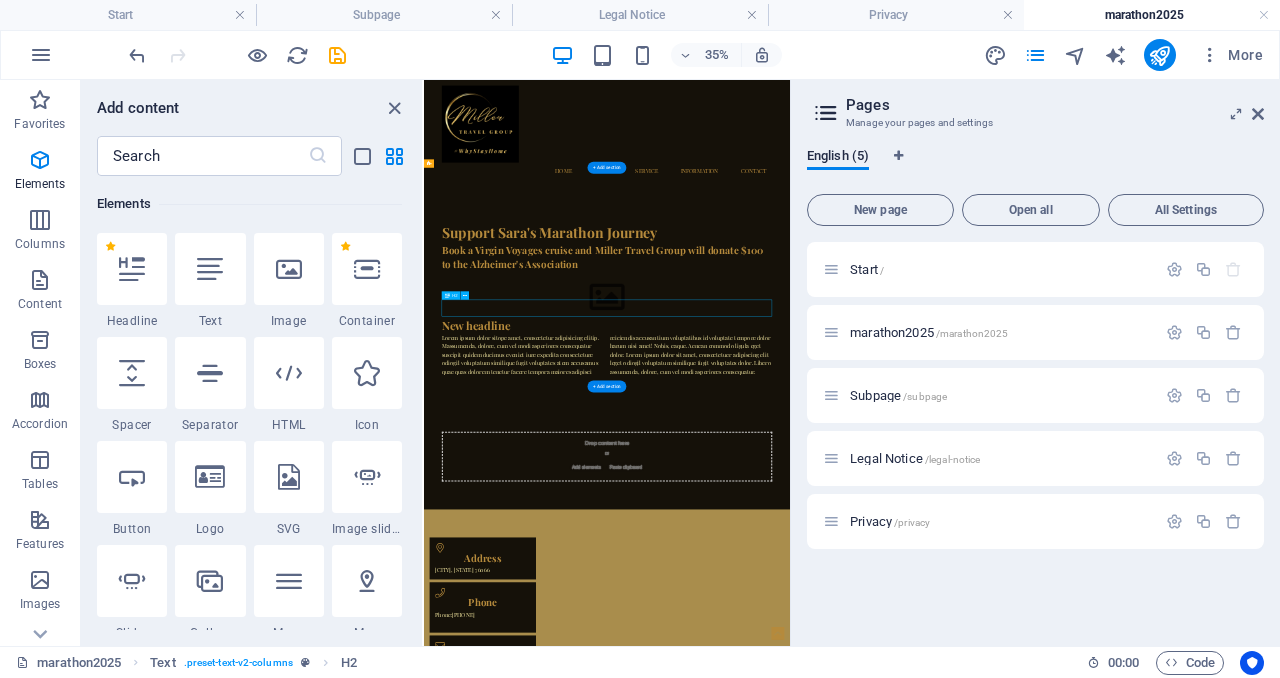 click on "New headline" at bounding box center (947, 781) 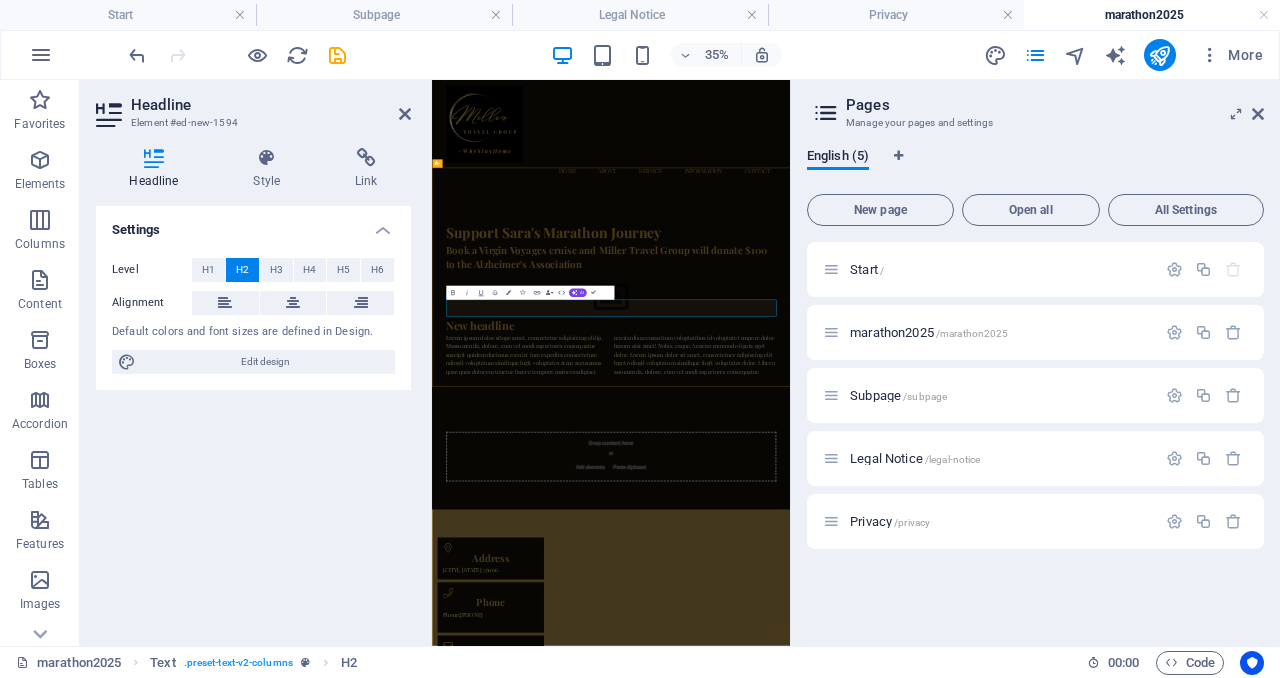 click on "New headline" at bounding box center [944, 781] 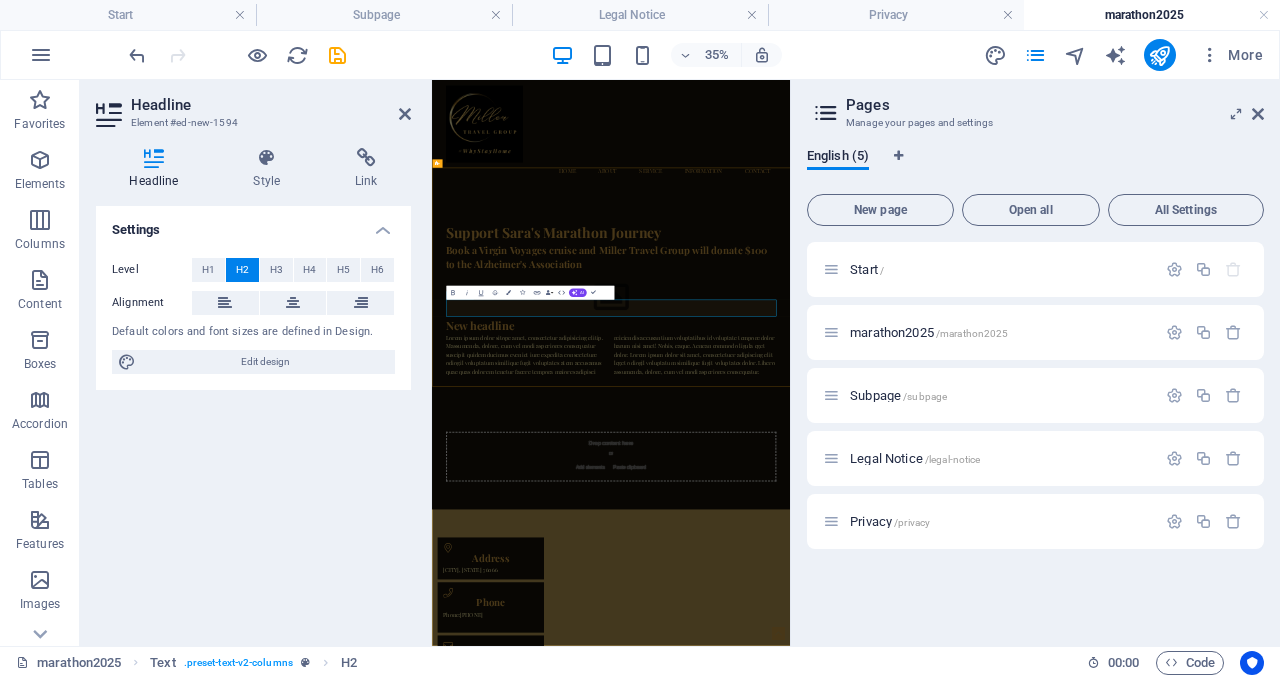 drag, startPoint x: 1411, startPoint y: 732, endPoint x: 1050, endPoint y: 734, distance: 361.00555 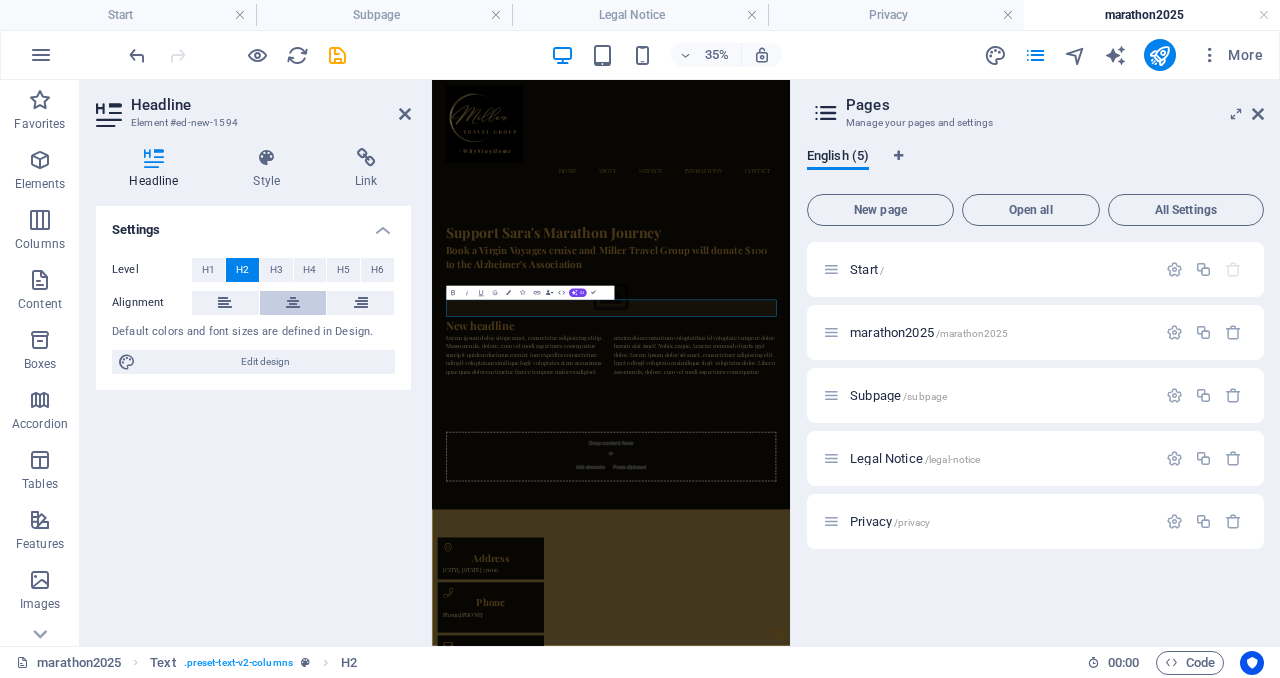 click at bounding box center (293, 303) 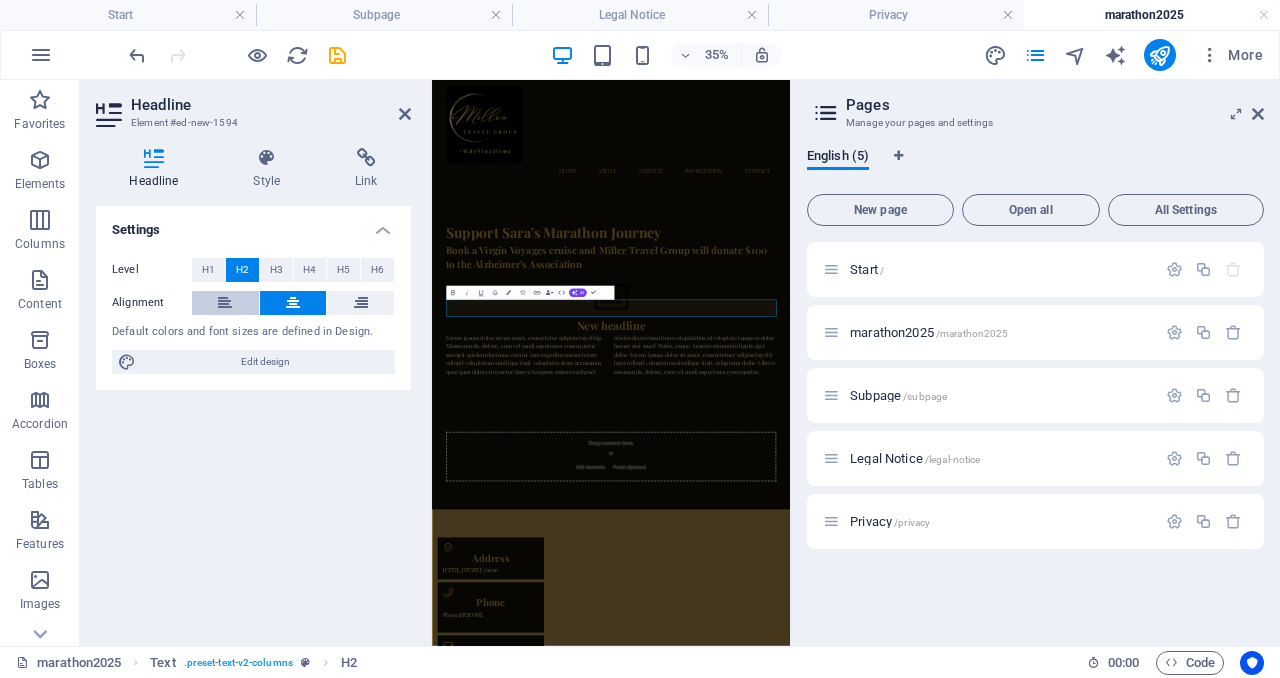 click at bounding box center (225, 303) 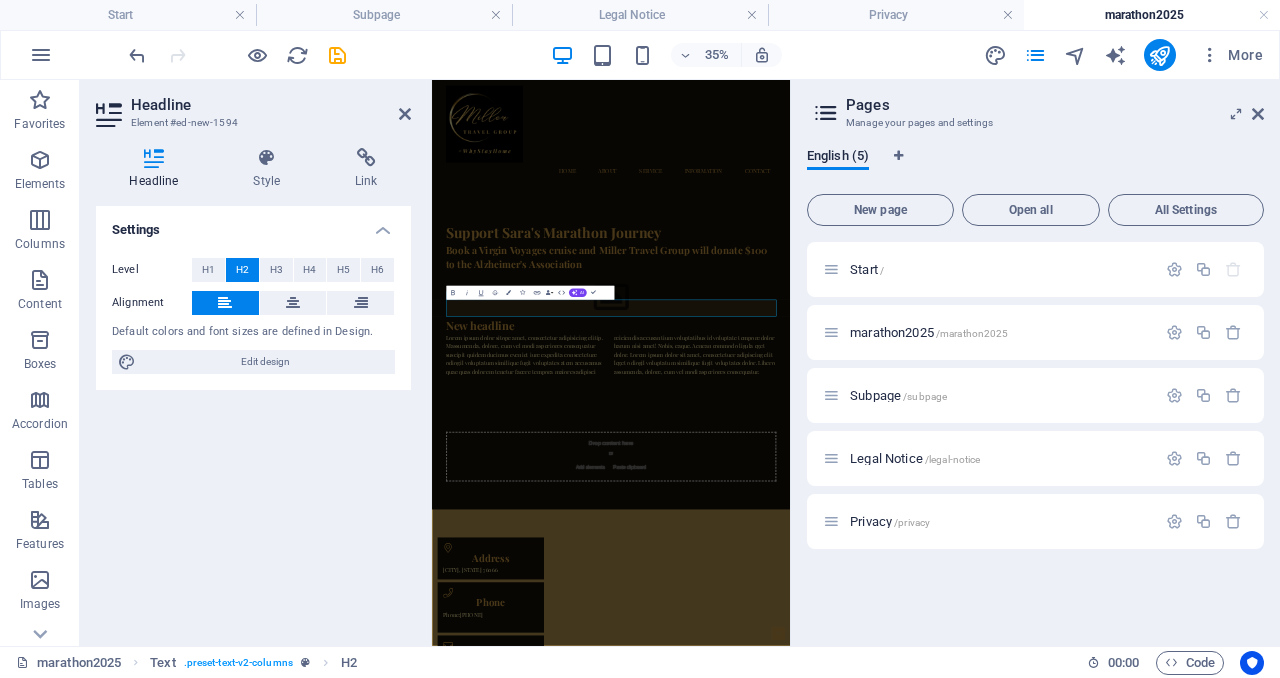 click at bounding box center (154, 158) 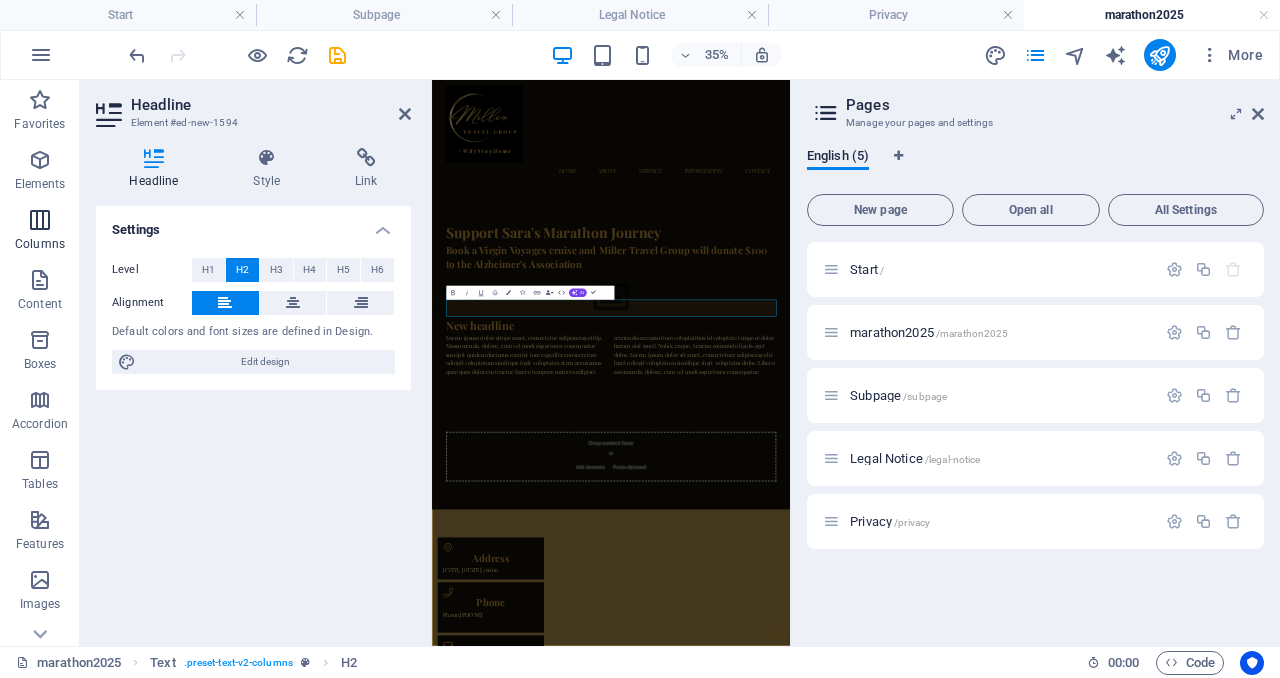 click at bounding box center (40, 220) 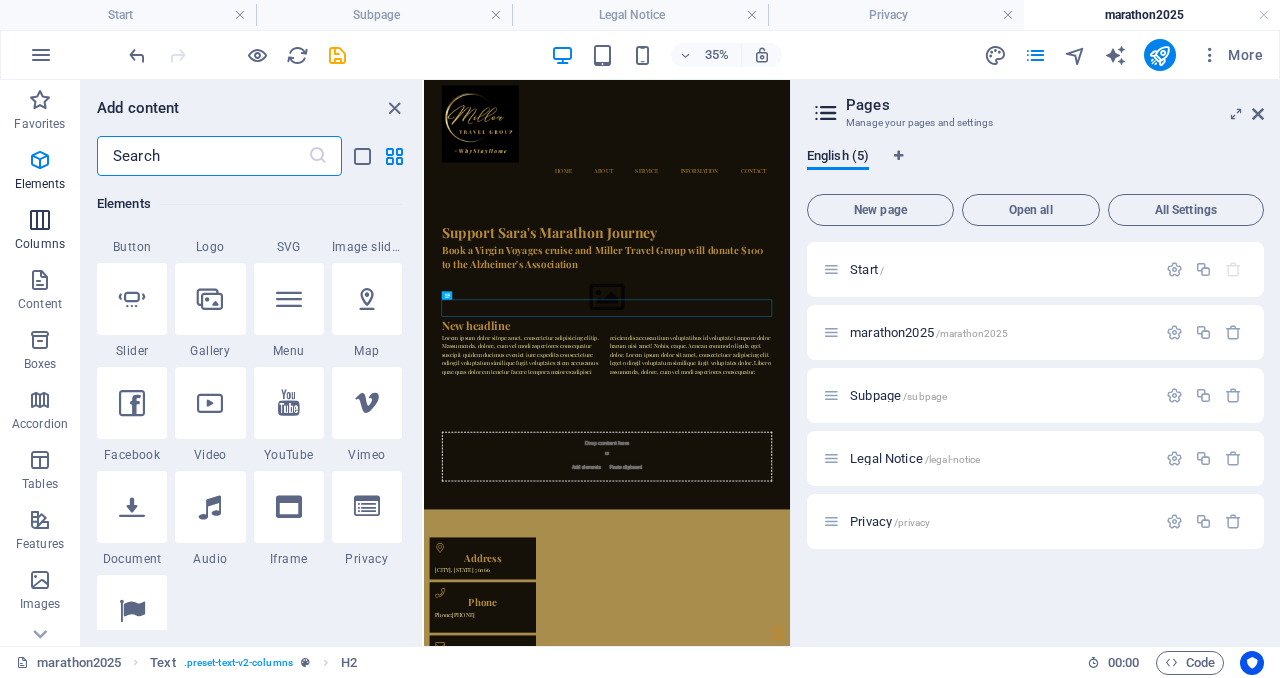 scroll, scrollTop: 990, scrollLeft: 0, axis: vertical 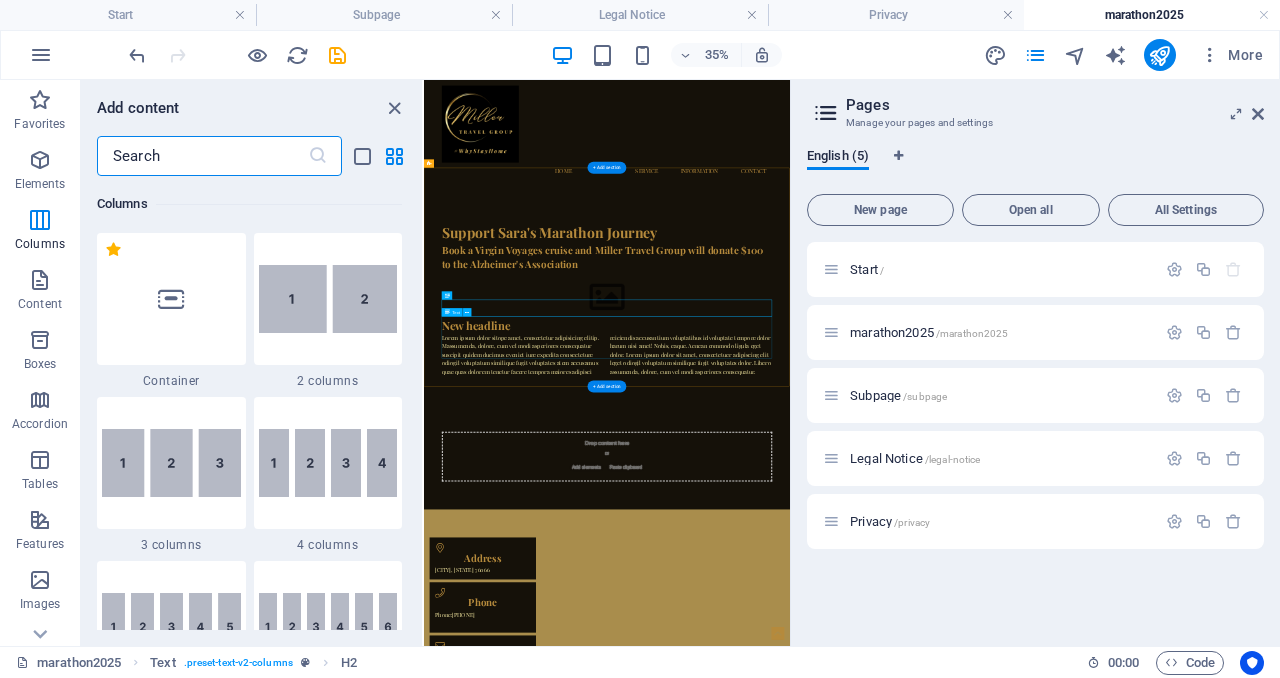 click on "Lorem ipsum dolor sitope amet, consectetur adipisicing elitip. Massumenda, dolore, cum vel modi asperiores consequatur suscipit quidem ducimus eveniet iure expedita consecteture odiogil voluptatum similique fugit voluptates atem accusamus quae quas dolorem tenetur facere tempora maiores adipisci reiciendis accusantium voluptatibus id voluptate tempore dolor harum nisi amet! Nobis, eaque. Aenean commodo ligula eget dolor. Lorem ipsum dolor sit amet, consectetuer adipiscing elit leget odiogil voluptatum similique fugit voluptates dolor. Libero assumenda, dolore, cum vel modi asperiores consequatur." at bounding box center (947, 865) 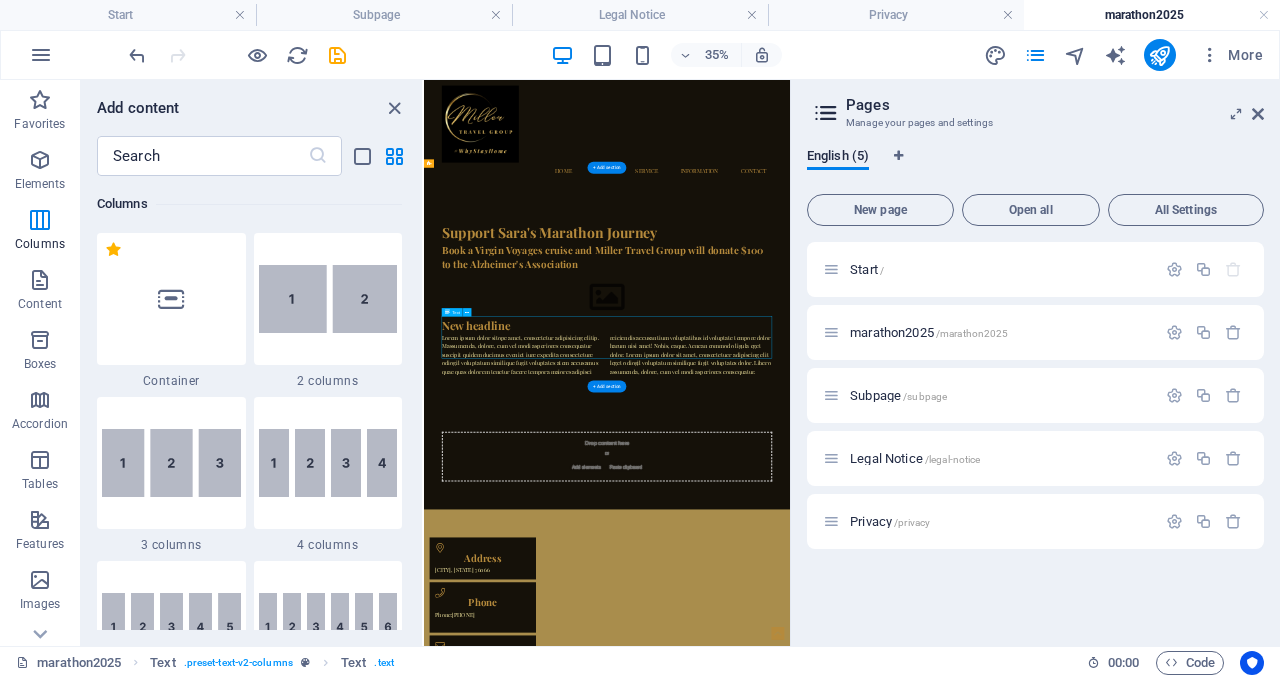click on "Lorem ipsum dolor sitope amet, consectetur adipisicing elitip. Massumenda, dolore, cum vel modi asperiores consequatur suscipit quidem ducimus eveniet iure expedita consecteture odiogil voluptatum similique fugit voluptates atem accusamus quae quas dolorem tenetur facere tempora maiores adipisci reiciendis accusantium voluptatibus id voluptate tempore dolor harum nisi amet! Nobis, eaque. Aenean commodo ligula eget dolor. Lorem ipsum dolor sit amet, consectetuer adipiscing elit leget odiogil voluptatum similique fugit voluptates dolor. Libero assumenda, dolore, cum vel modi asperiores consequatur." at bounding box center (947, 865) 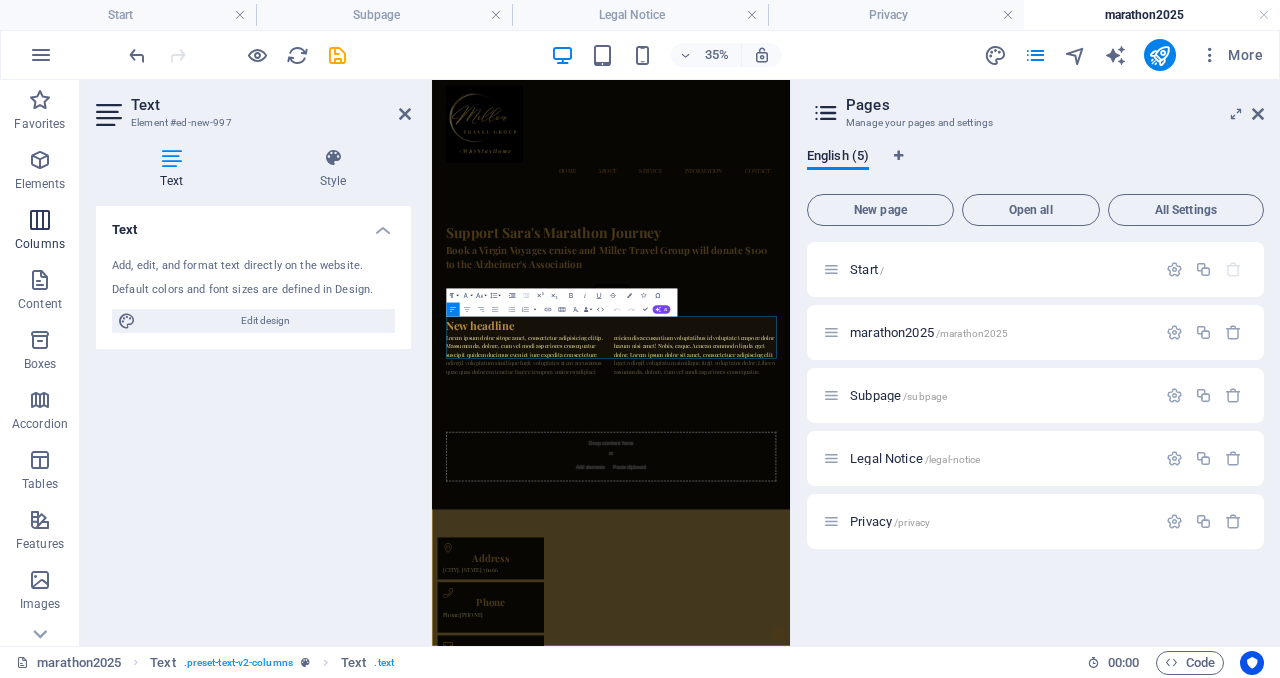 click on "Columns" at bounding box center [40, 232] 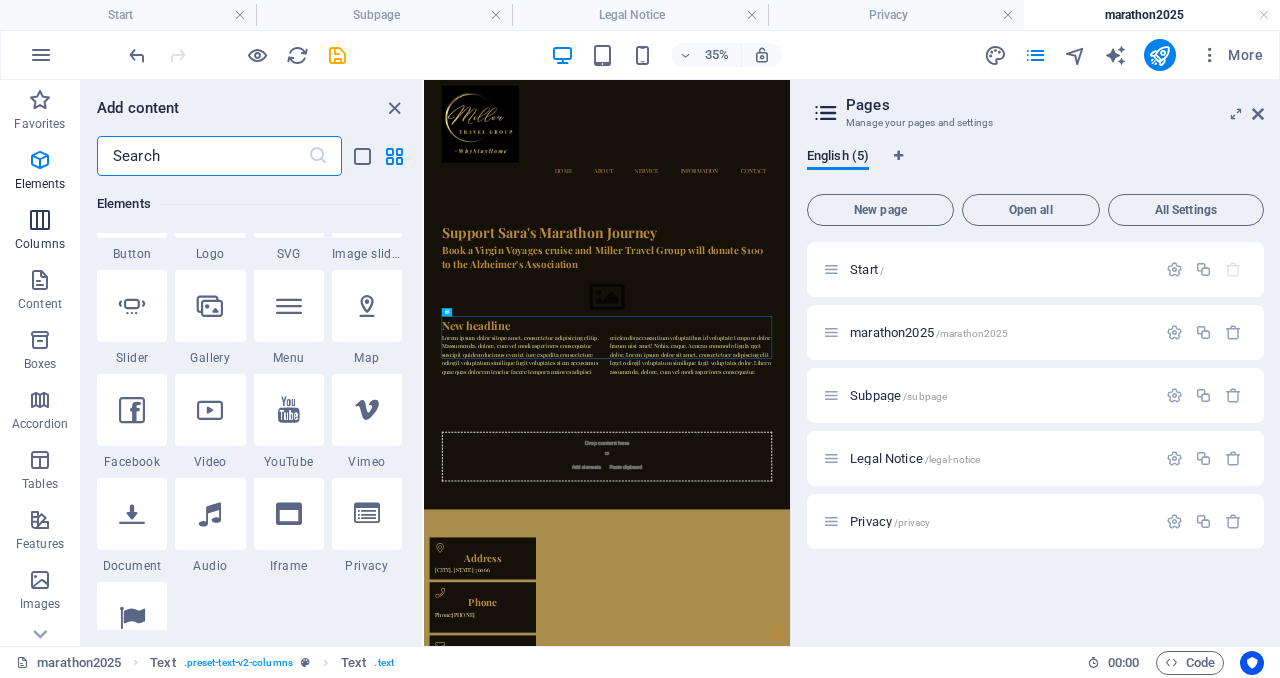 scroll, scrollTop: 990, scrollLeft: 0, axis: vertical 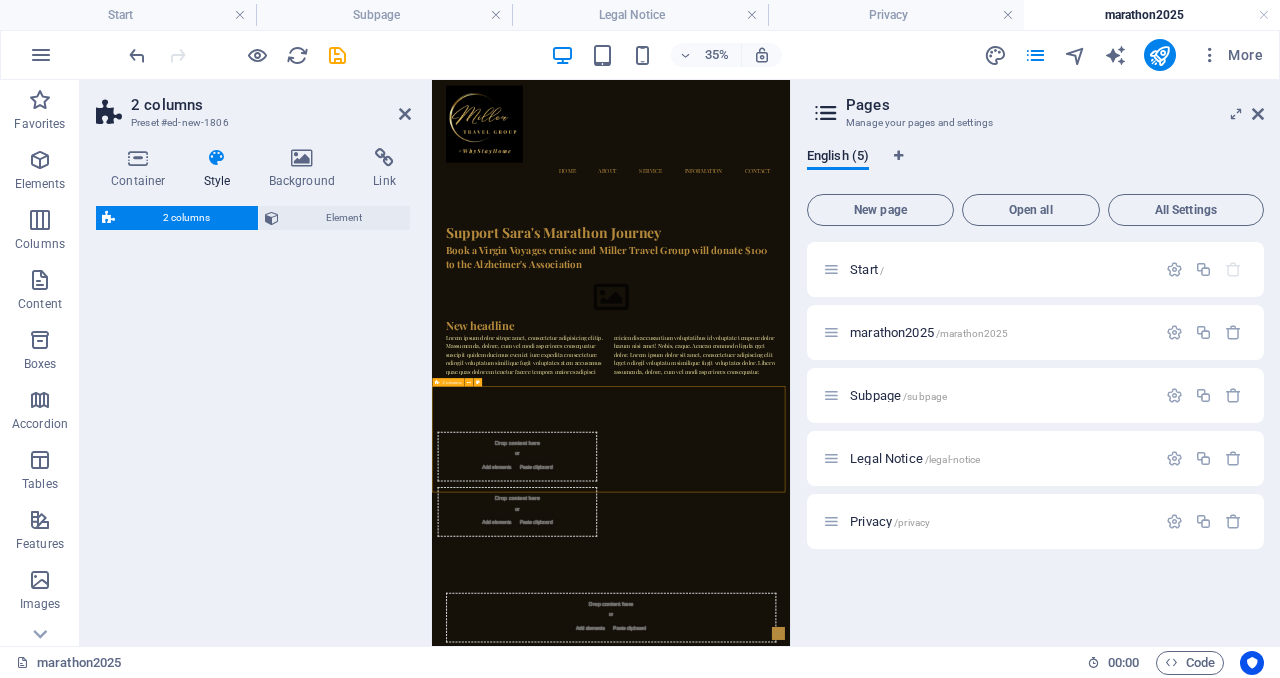 select on "rem" 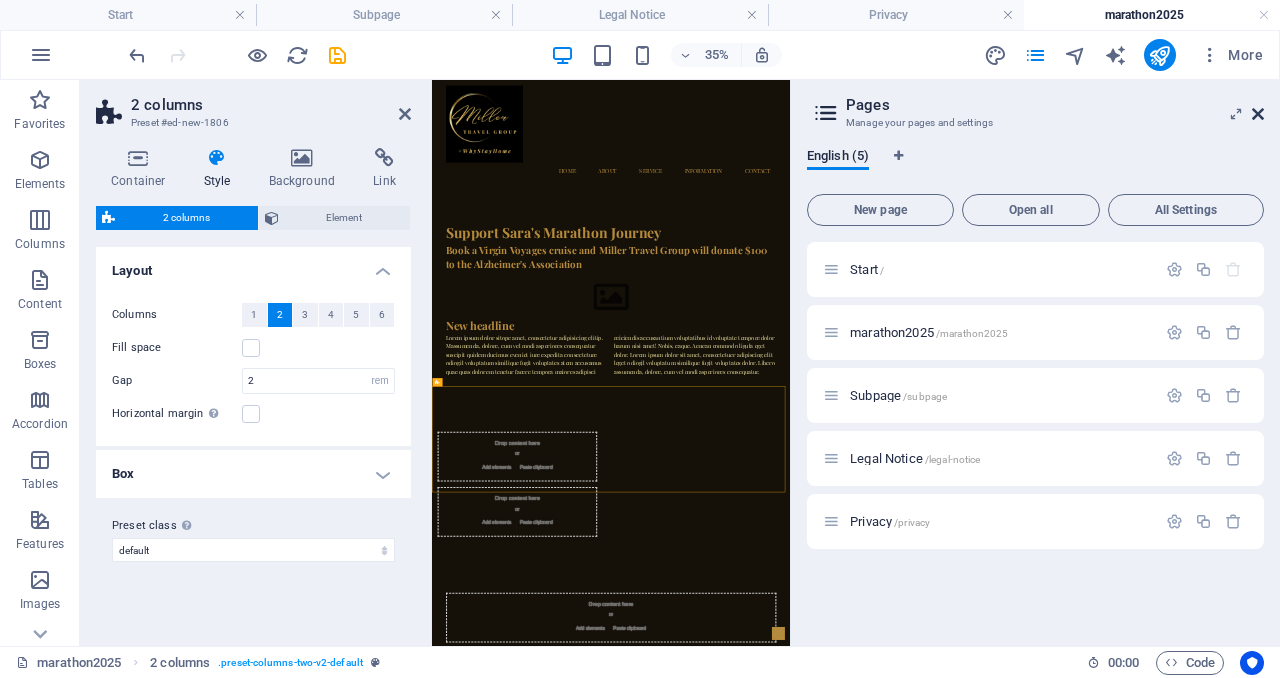click at bounding box center (1258, 114) 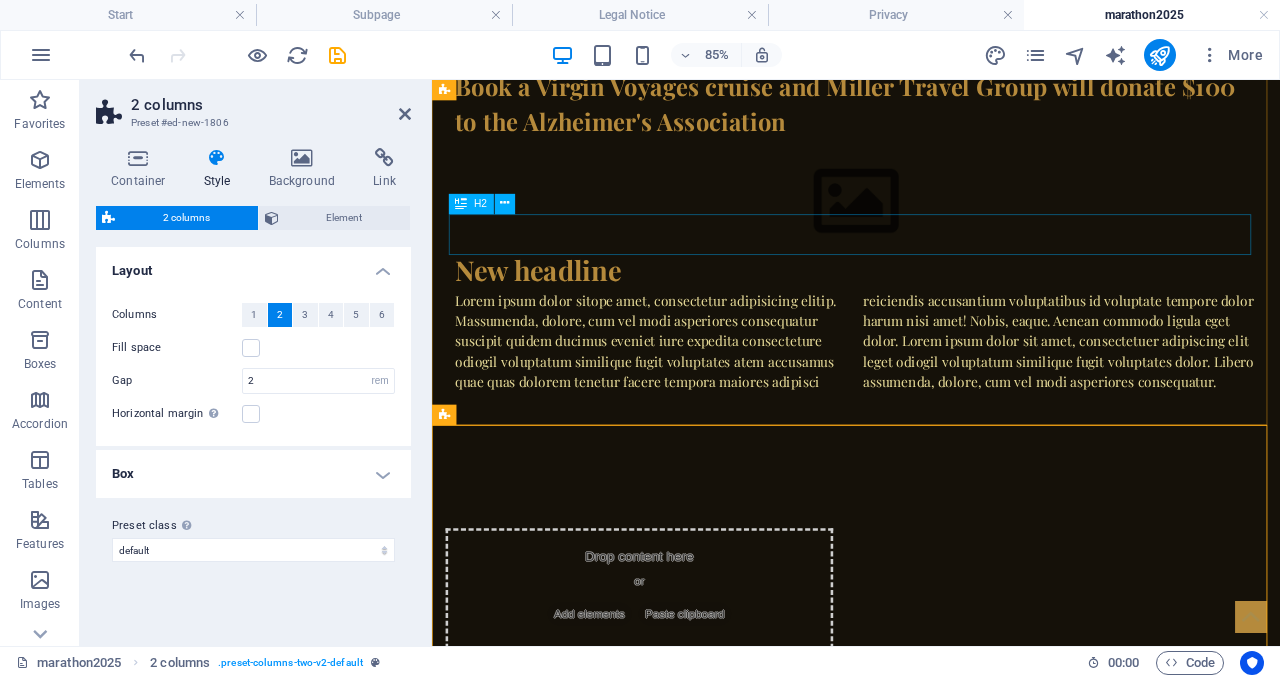 scroll, scrollTop: 510, scrollLeft: 0, axis: vertical 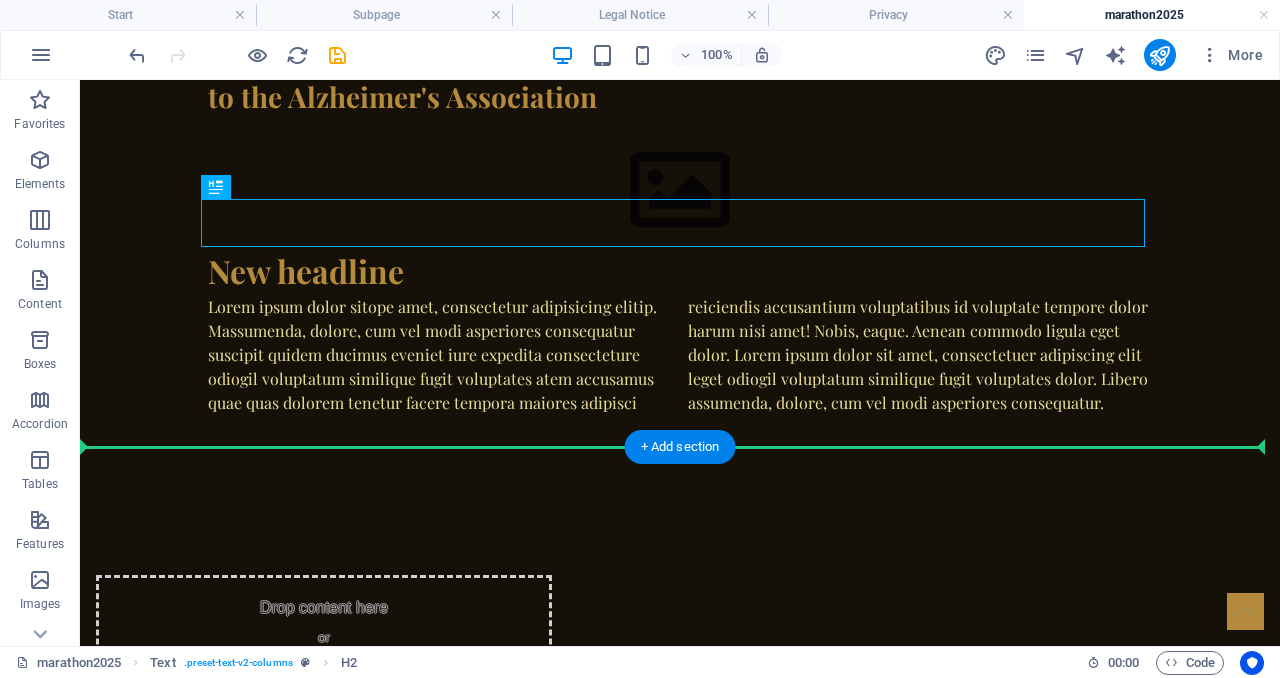 drag, startPoint x: 349, startPoint y: 236, endPoint x: 600, endPoint y: 495, distance: 360.66882 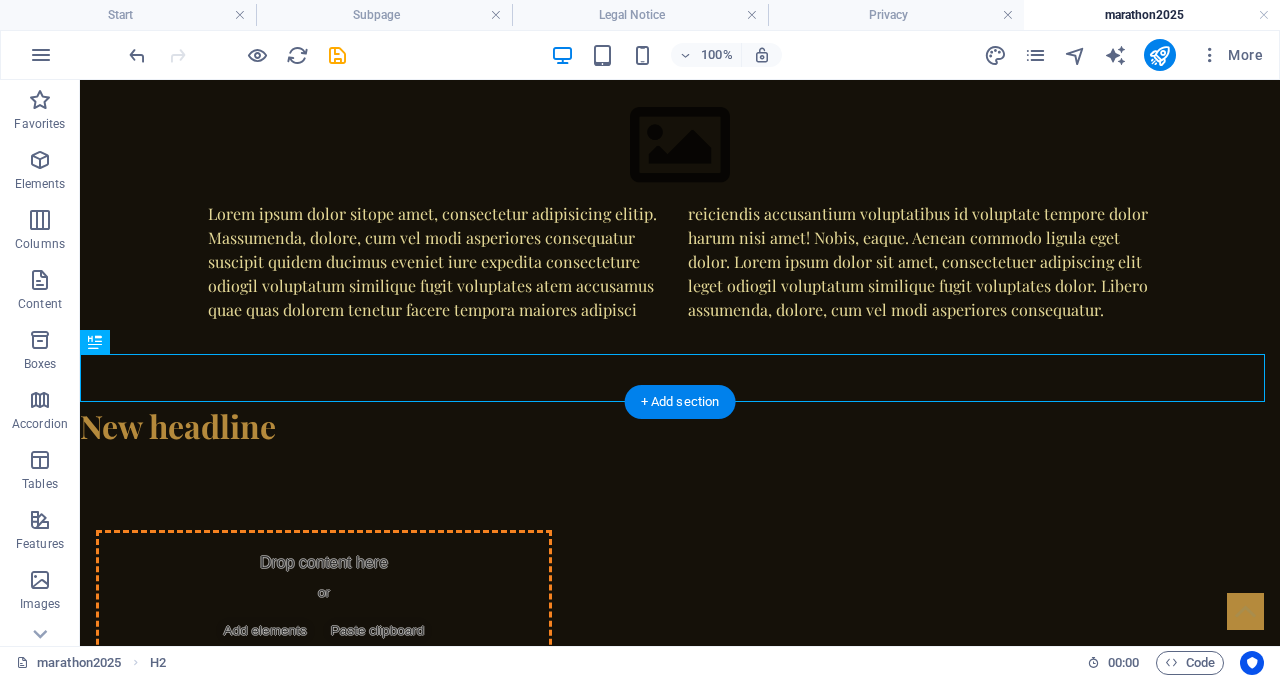 drag, startPoint x: 404, startPoint y: 430, endPoint x: 439, endPoint y: 564, distance: 138.49548 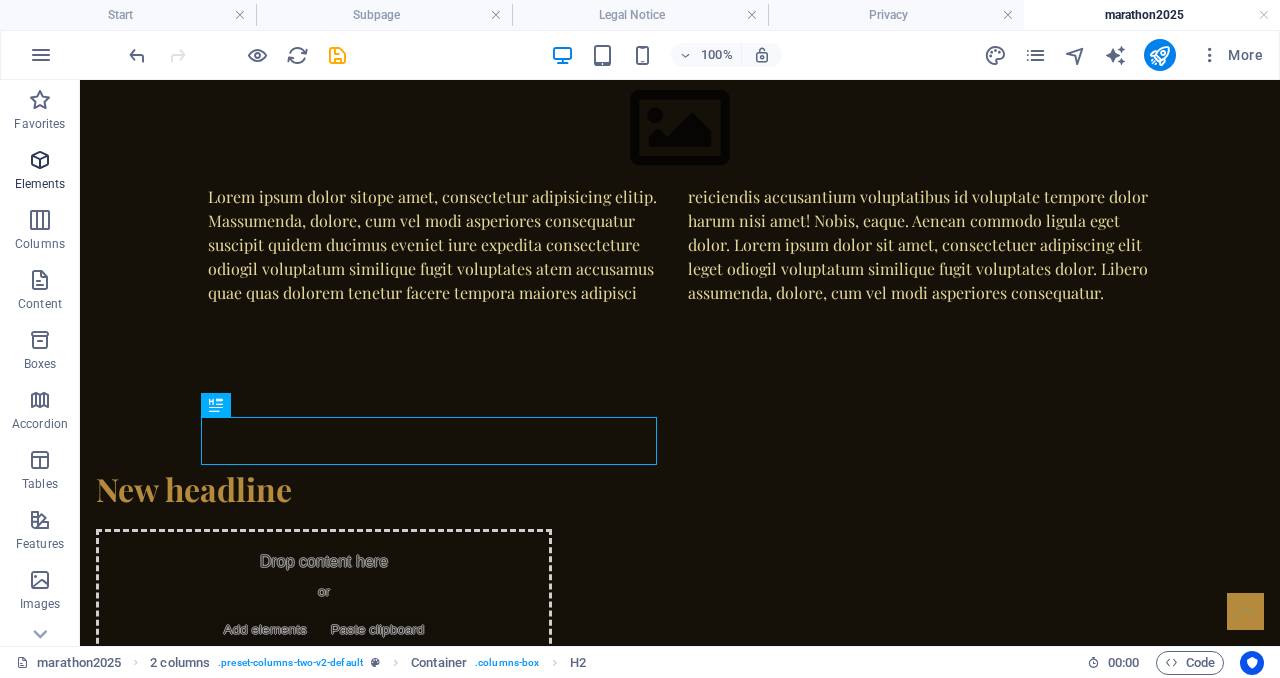 click on "Elements" at bounding box center (40, 184) 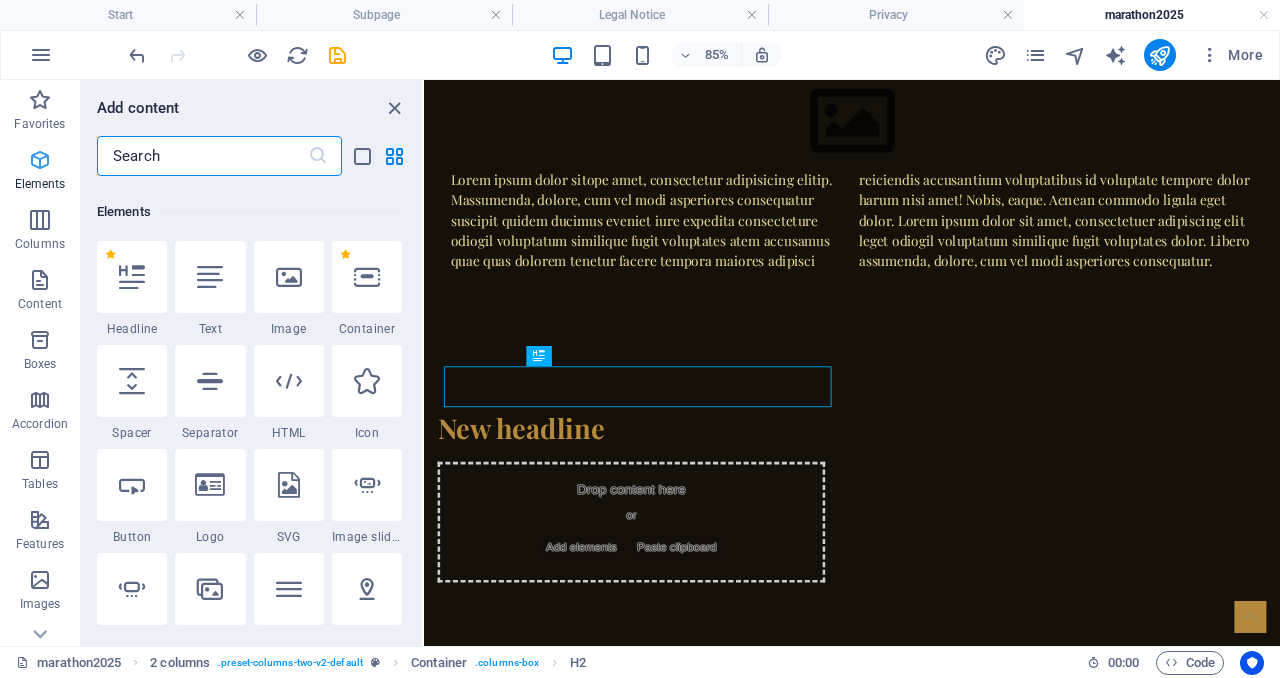 scroll, scrollTop: 213, scrollLeft: 0, axis: vertical 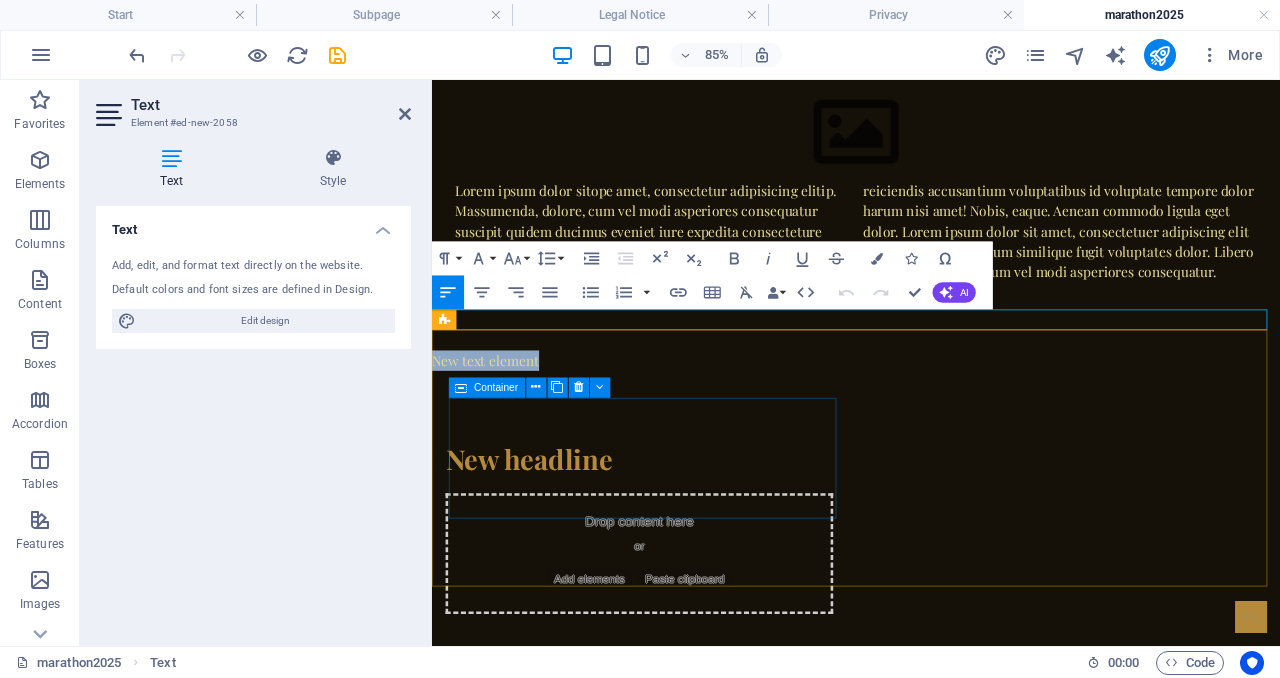 click on "New headline" at bounding box center [676, 526] 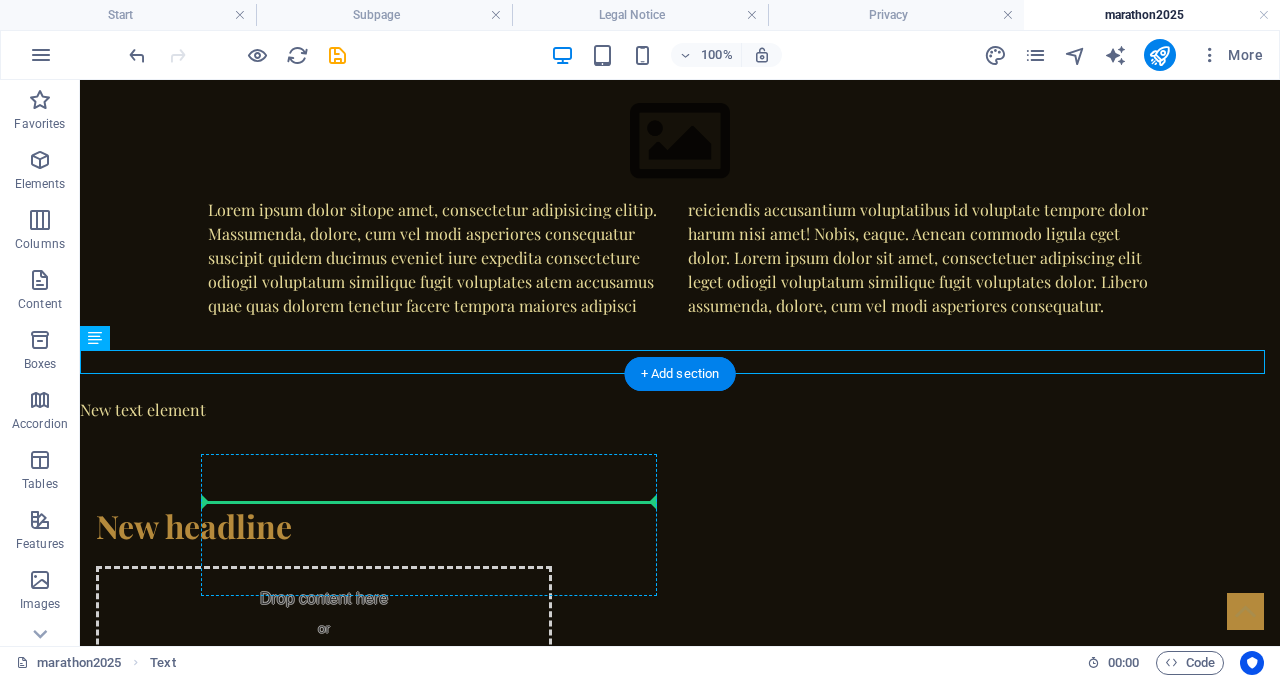 drag, startPoint x: 366, startPoint y: 359, endPoint x: 381, endPoint y: 494, distance: 135.83078 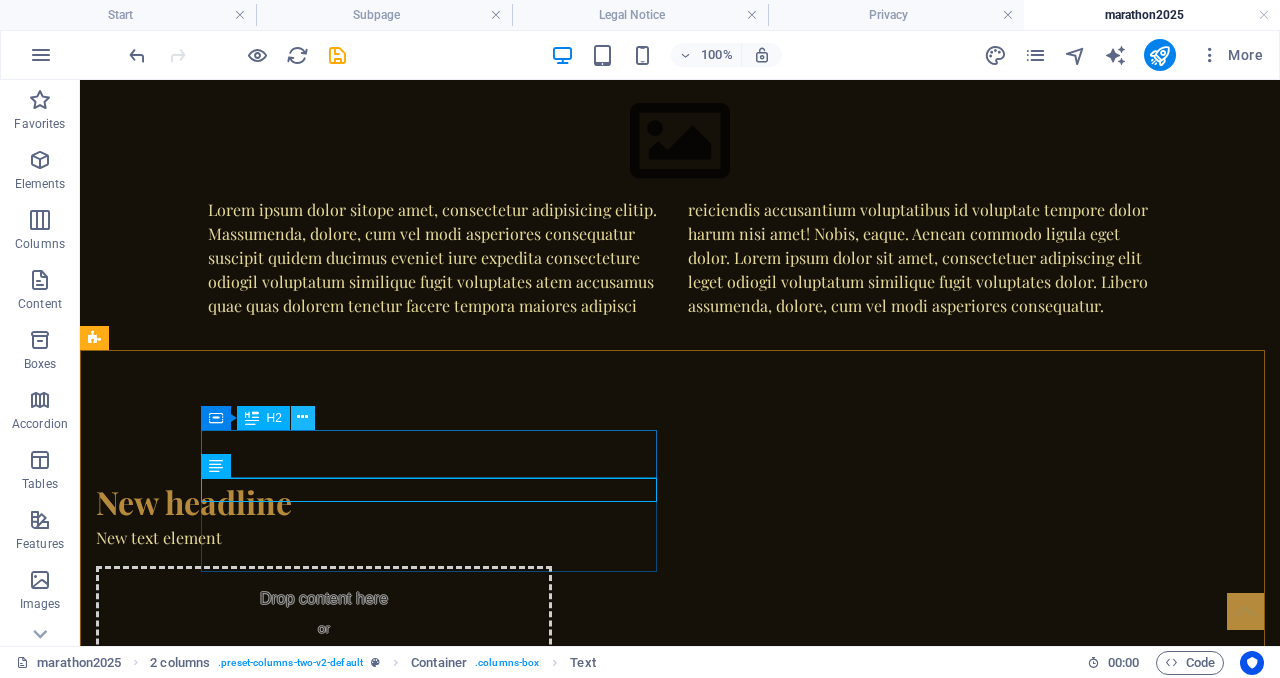 click at bounding box center (302, 417) 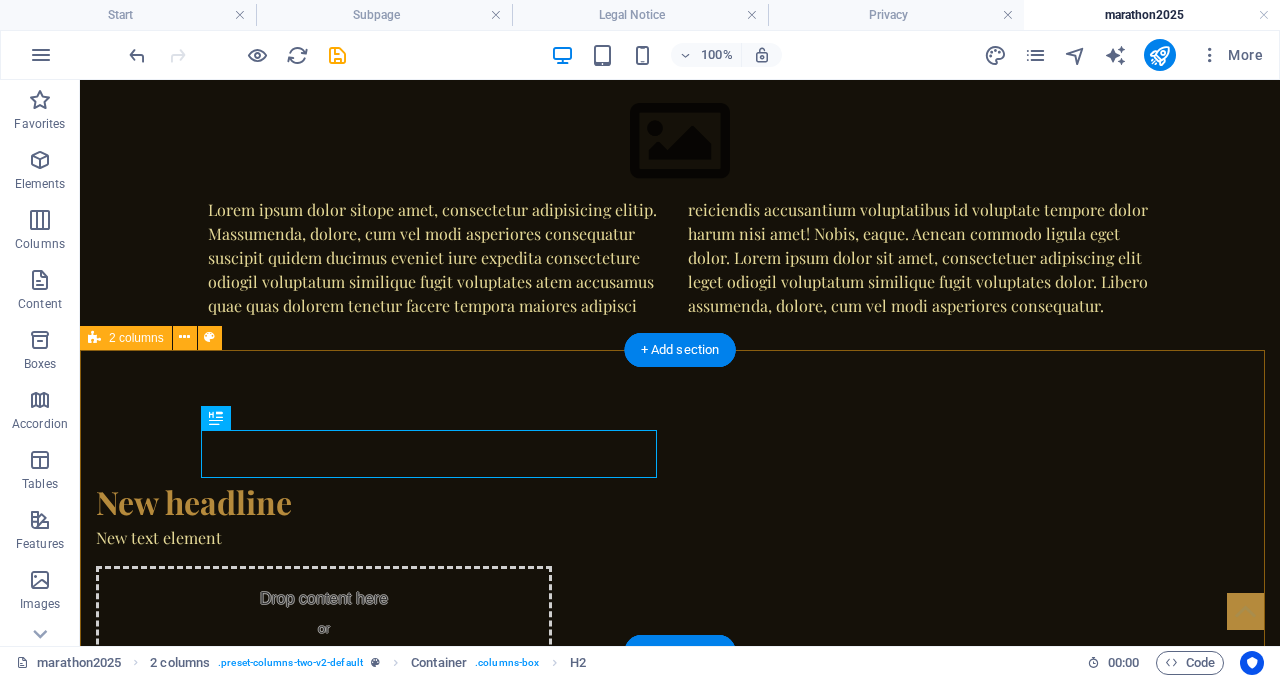 click on "New headline New text element Drop content here or  Add elements  Paste clipboard" at bounding box center [680, 593] 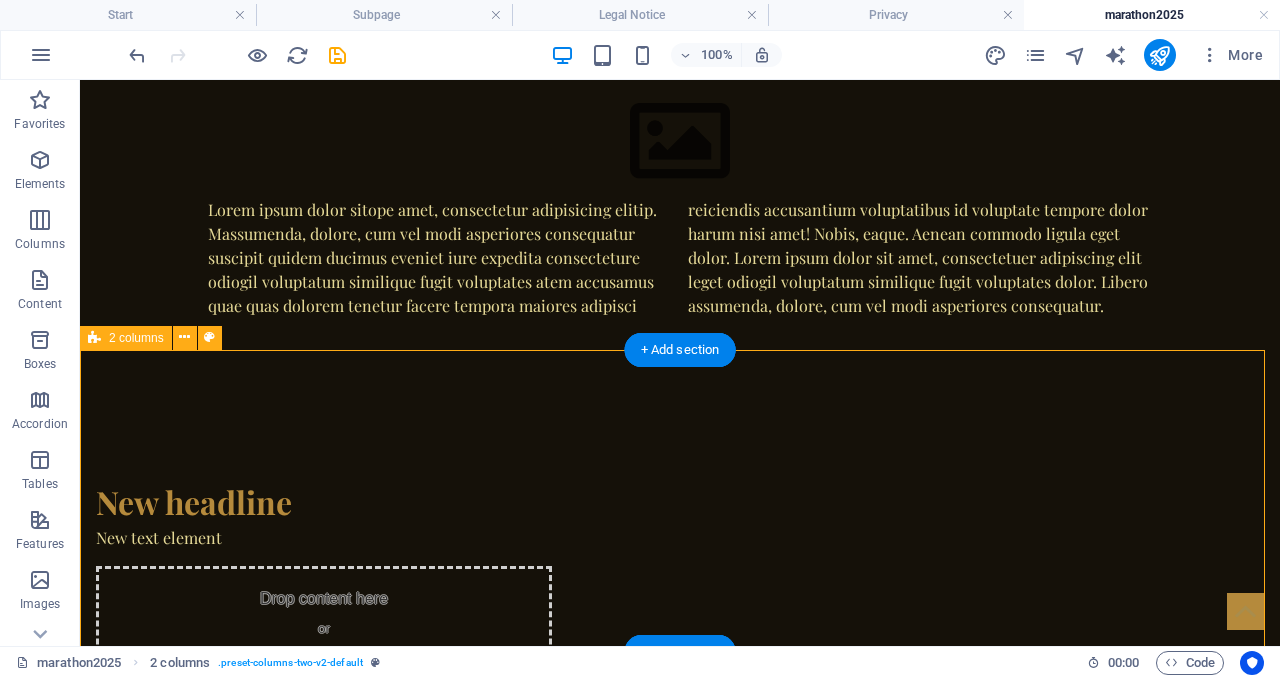 drag, startPoint x: 161, startPoint y: 403, endPoint x: 271, endPoint y: 473, distance: 130.38405 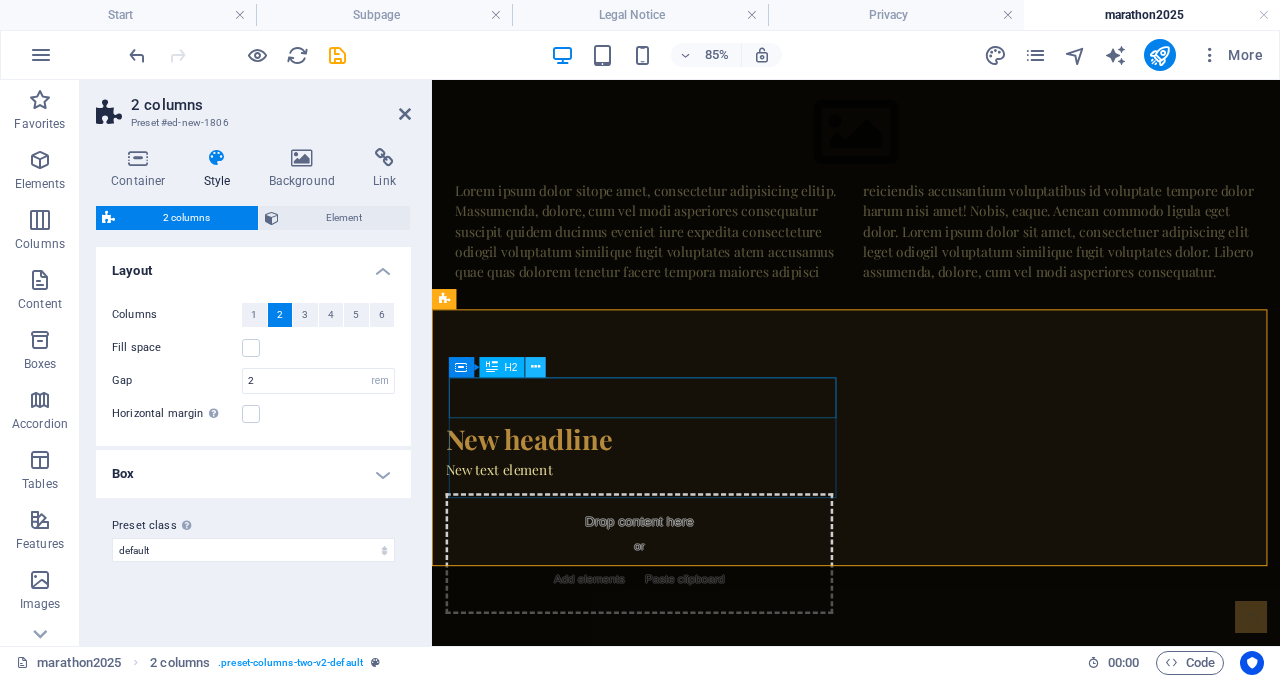 click at bounding box center [535, 367] 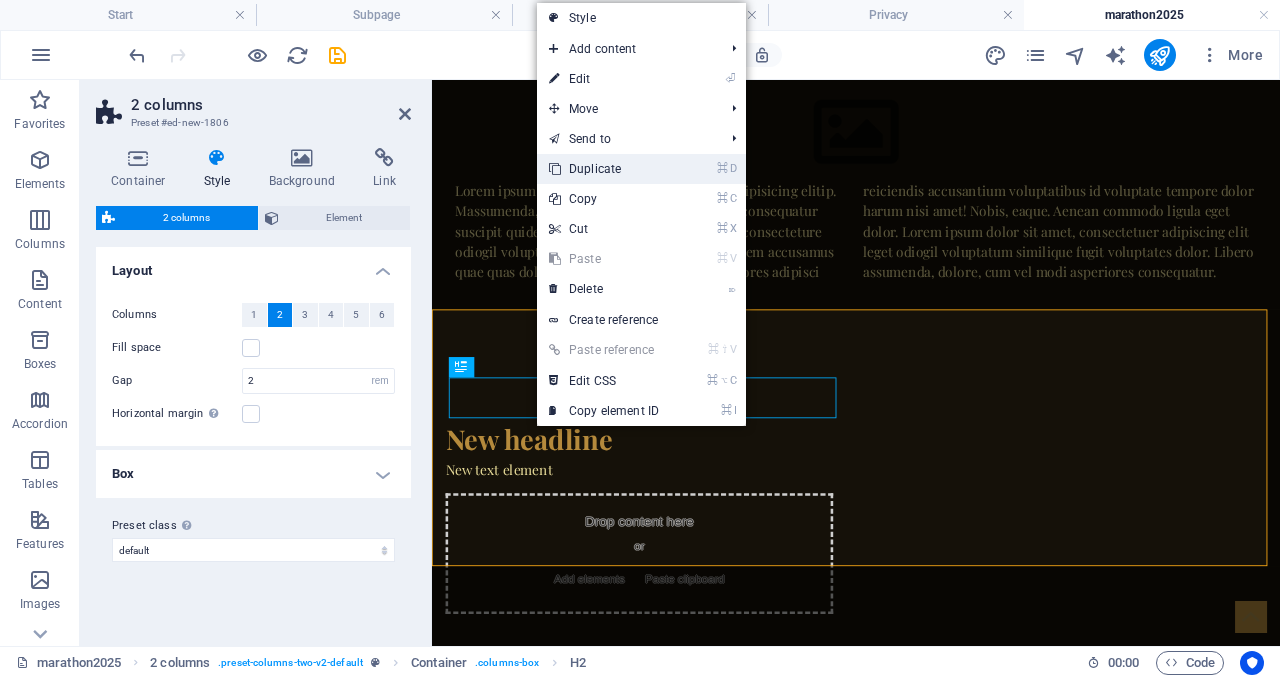 click on "⌘ D  Duplicate" at bounding box center [604, 169] 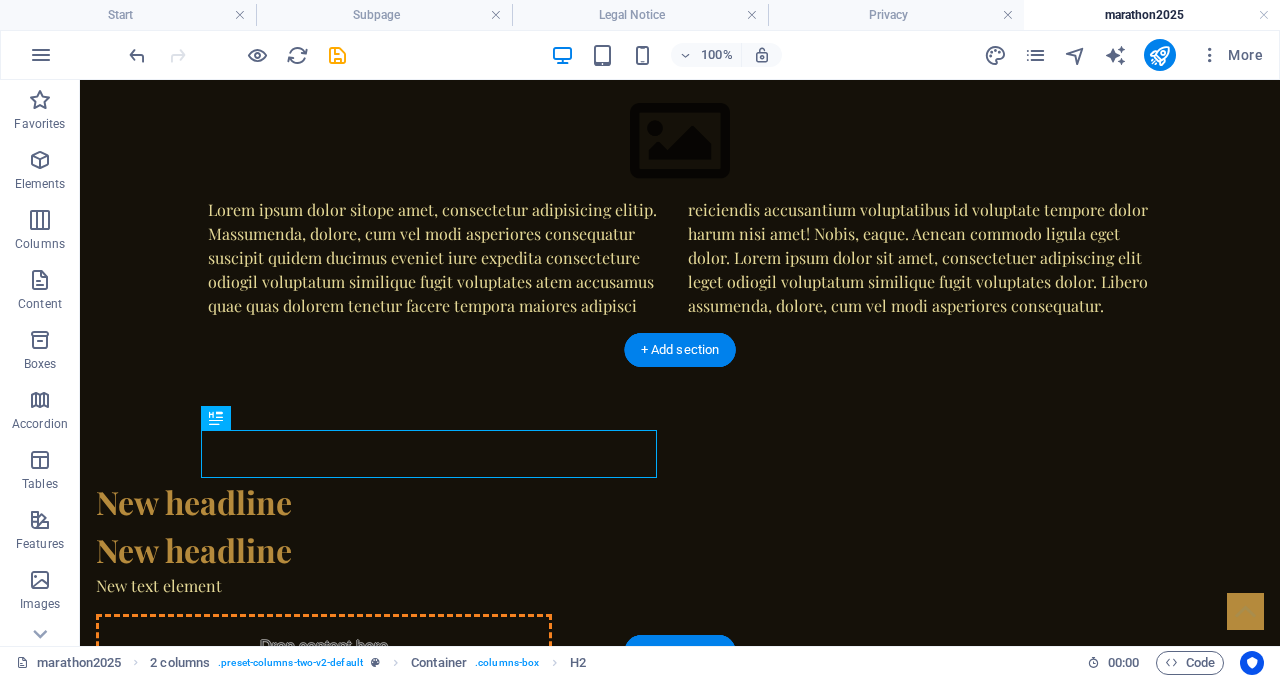 drag, startPoint x: 273, startPoint y: 453, endPoint x: 873, endPoint y: 471, distance: 600.26996 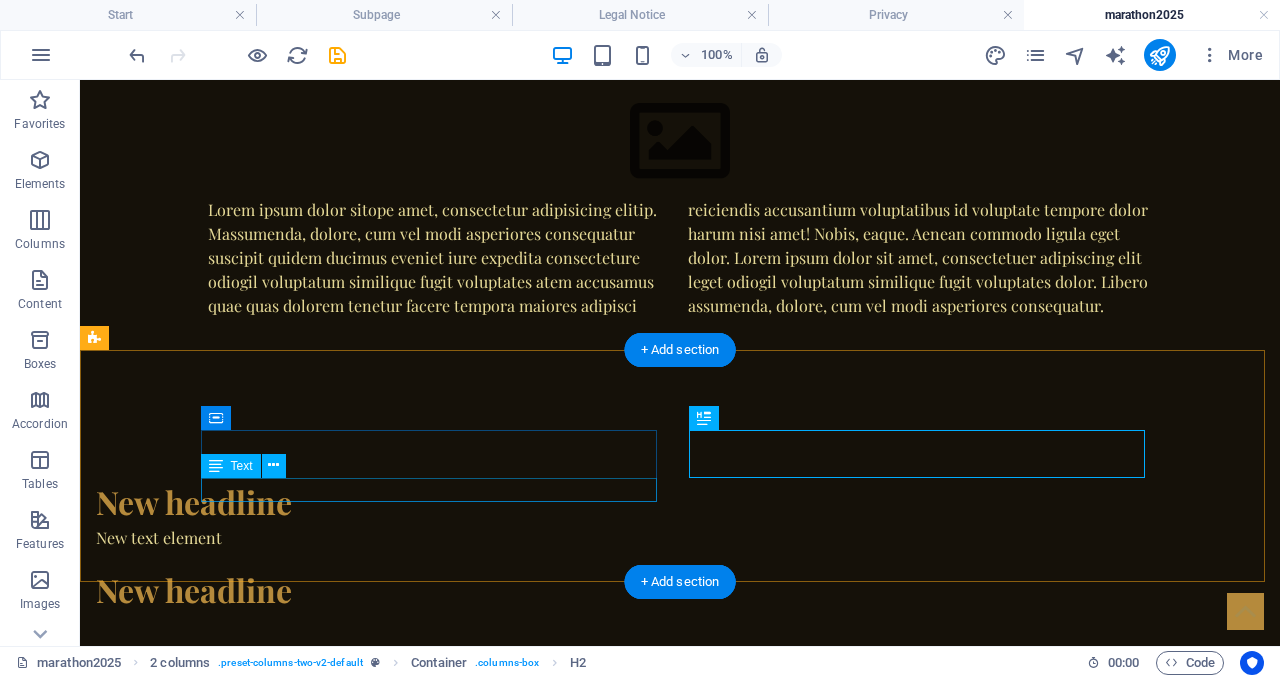click on "New text element" at bounding box center (324, 538) 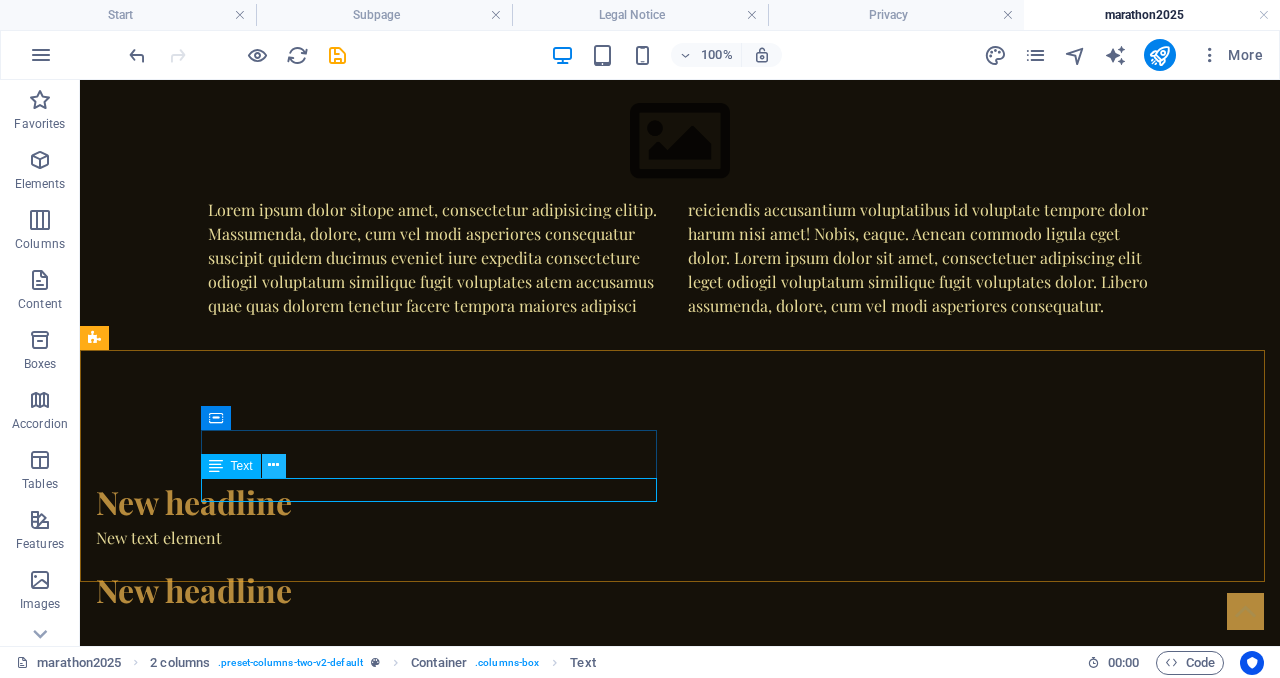 click at bounding box center [273, 465] 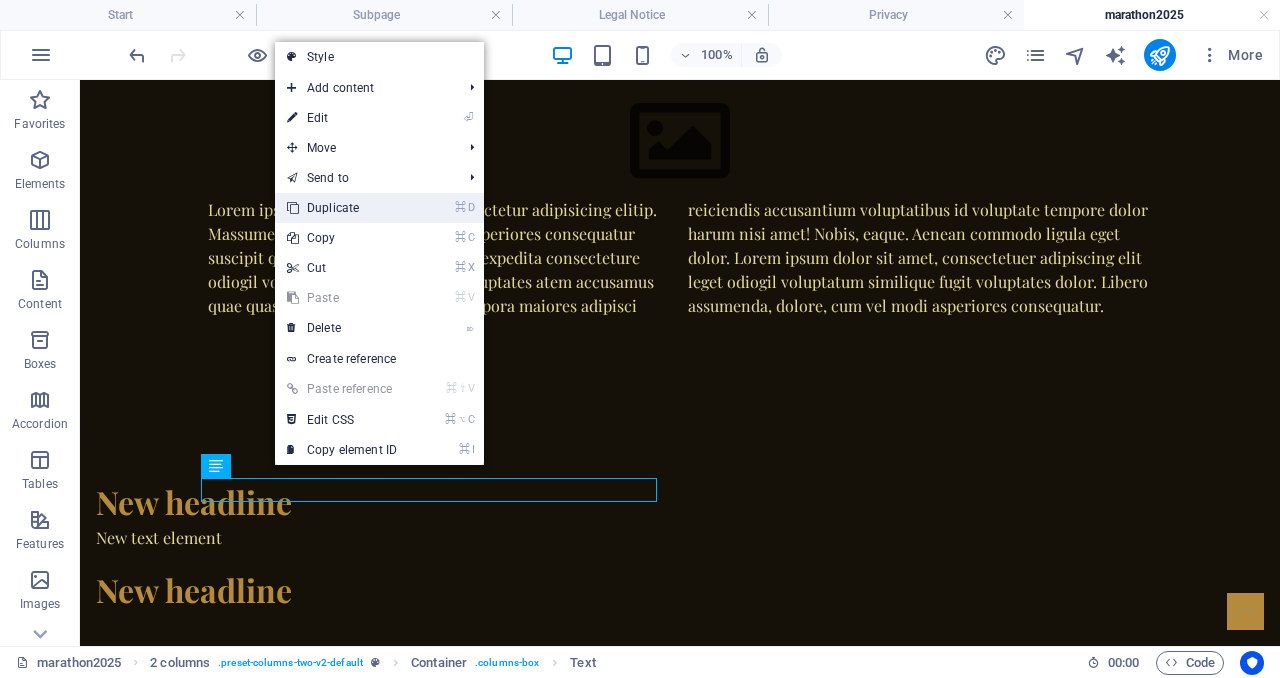click on "⌘ D  Duplicate" at bounding box center (342, 208) 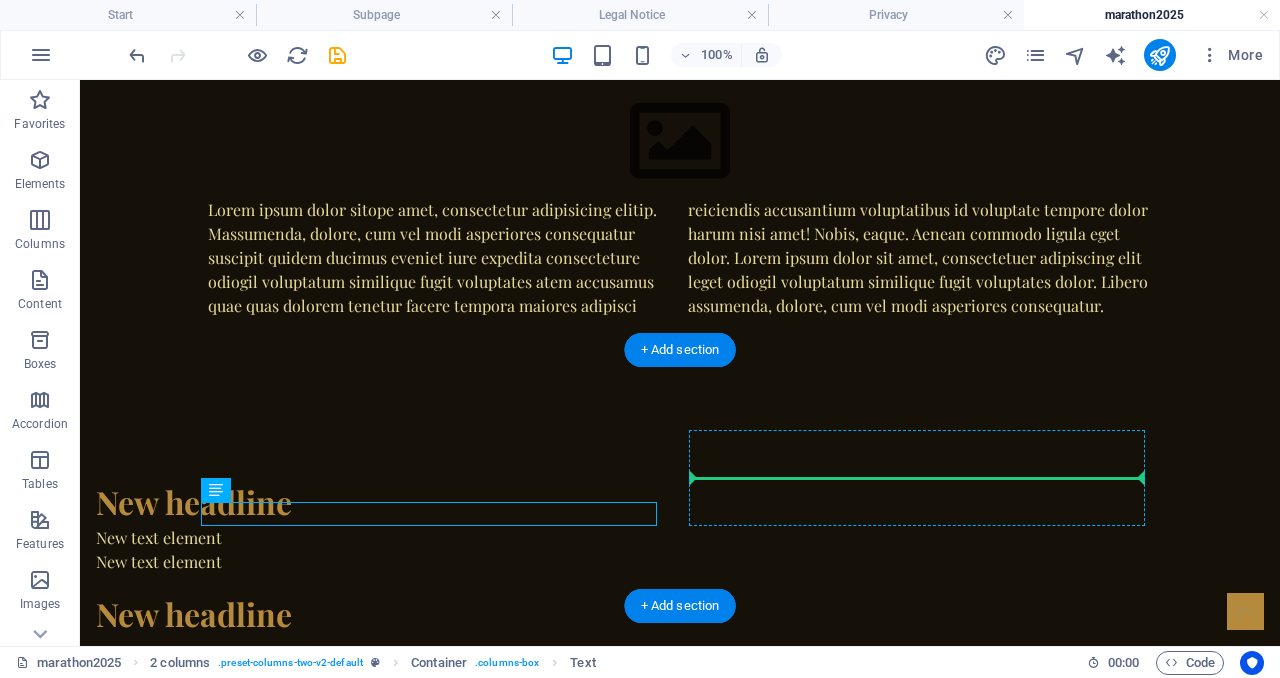 drag, startPoint x: 321, startPoint y: 510, endPoint x: 786, endPoint y: 455, distance: 468.2414 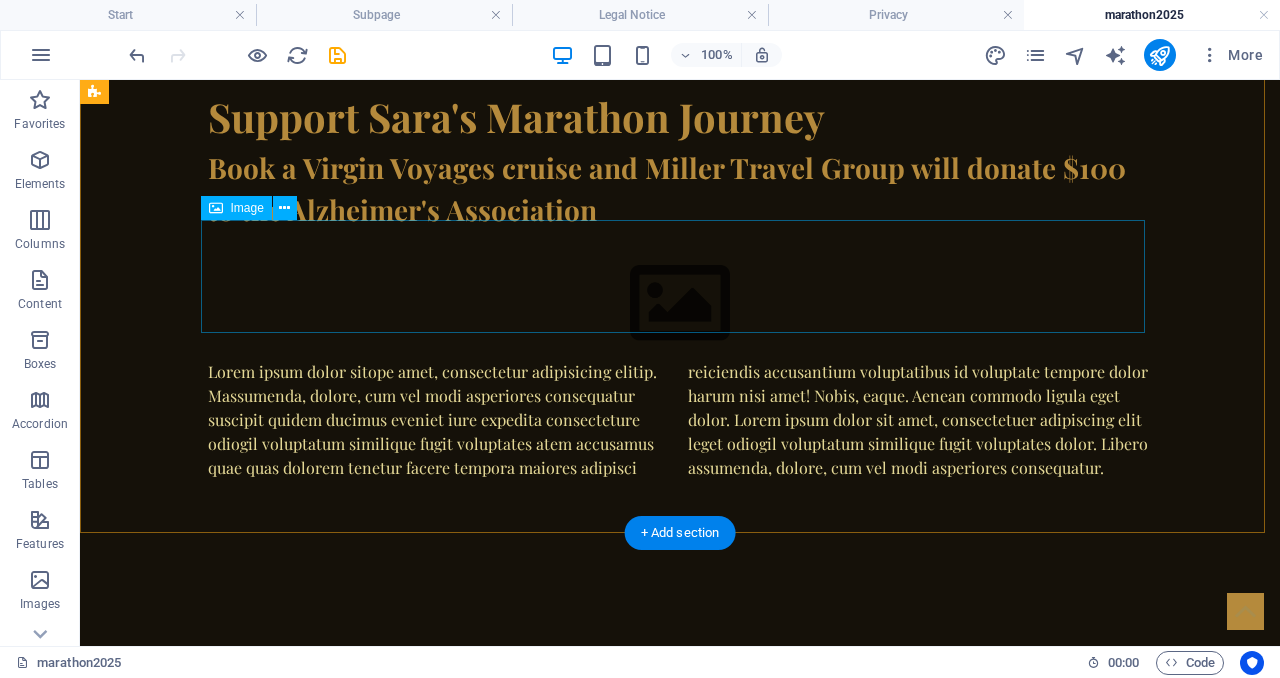 scroll, scrollTop: 398, scrollLeft: 0, axis: vertical 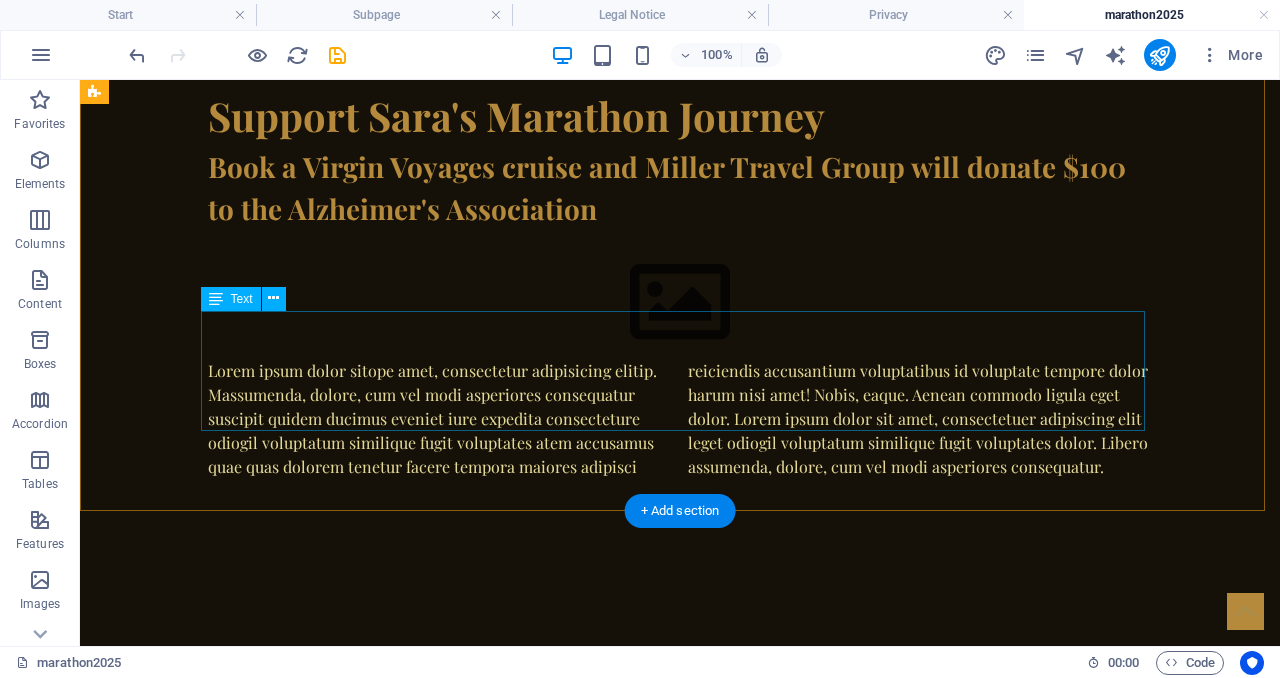 click on "Lorem ipsum dolor sitope amet, consectetur adipisicing elitip. Massumenda, dolore, cum vel modi asperiores consequatur suscipit quidem ducimus eveniet iure expedita consecteture odiogil voluptatum similique fugit voluptates atem accusamus quae quas dolorem tenetur facere tempora maiores adipisci reiciendis accusantium voluptatibus id voluptate tempore dolor harum nisi amet! Nobis, eaque. Aenean commodo ligula eget dolor. Lorem ipsum dolor sit amet, consectetuer adipiscing elit leget odiogil voluptatum similique fugit voluptates dolor. Libero assumenda, dolore, cum vel modi asperiores consequatur." at bounding box center [680, 419] 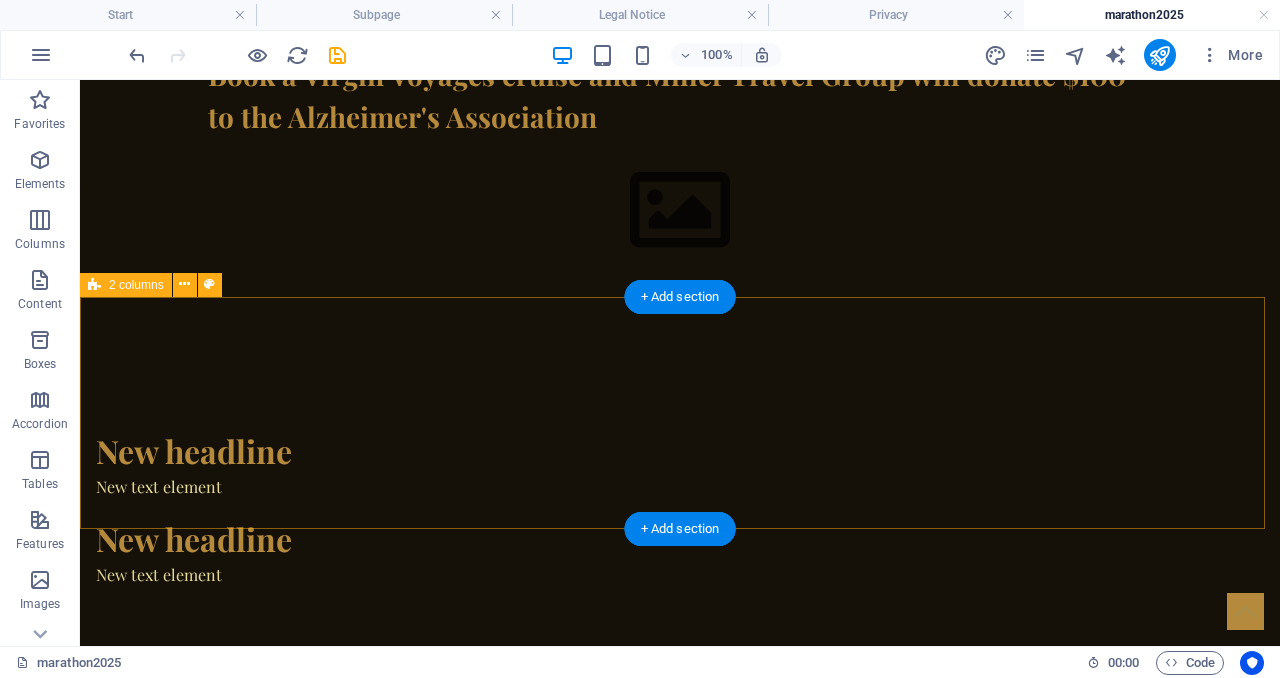 scroll, scrollTop: 494, scrollLeft: 0, axis: vertical 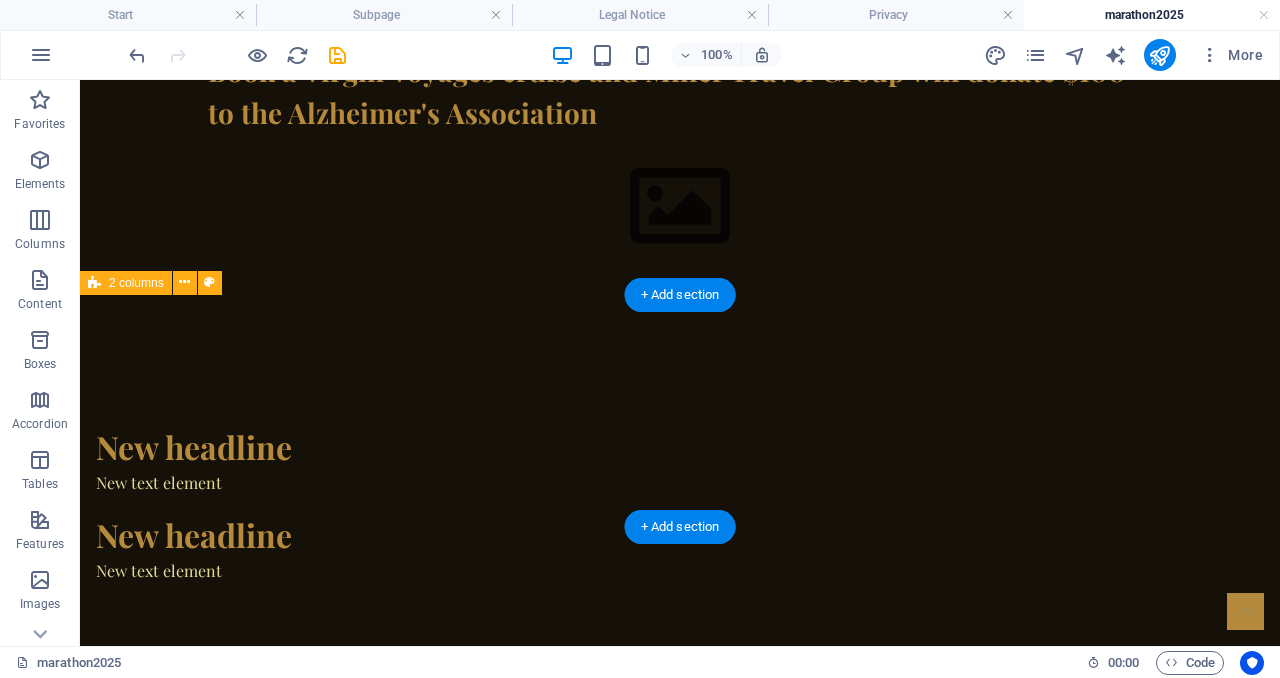 click on "New headline New text element New headline New text element" at bounding box center (680, 503) 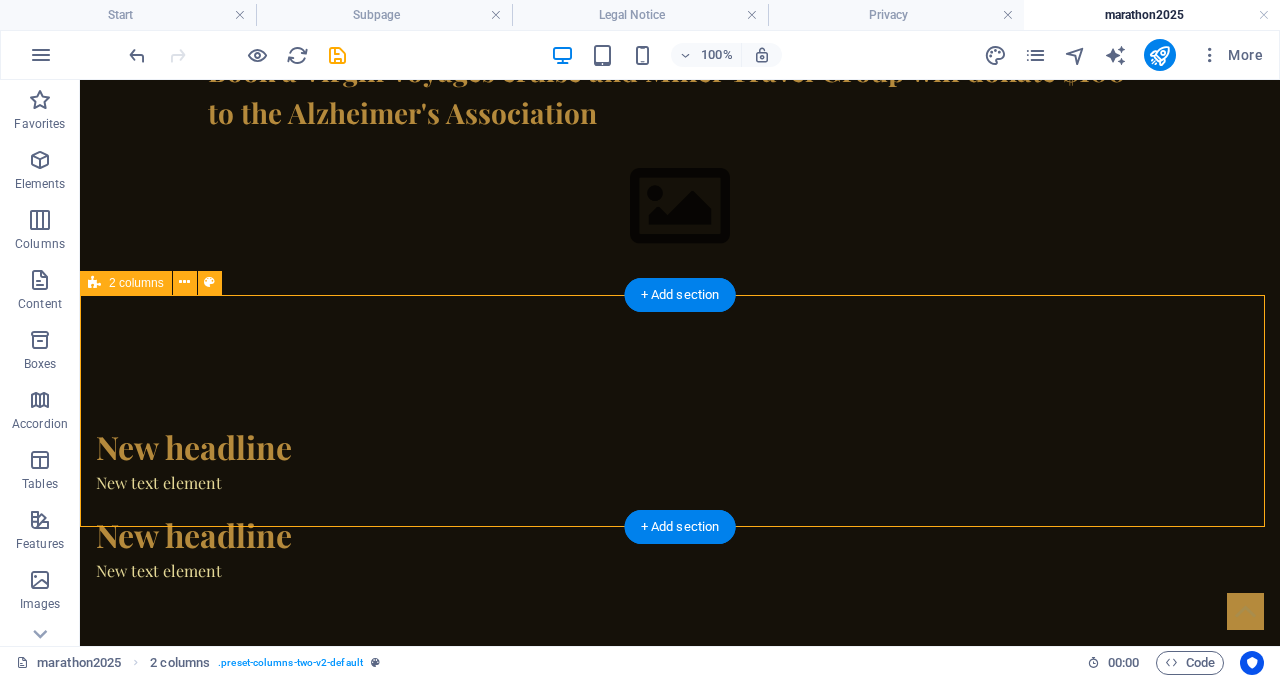 click on "New headline New text element New headline New text element" at bounding box center [680, 503] 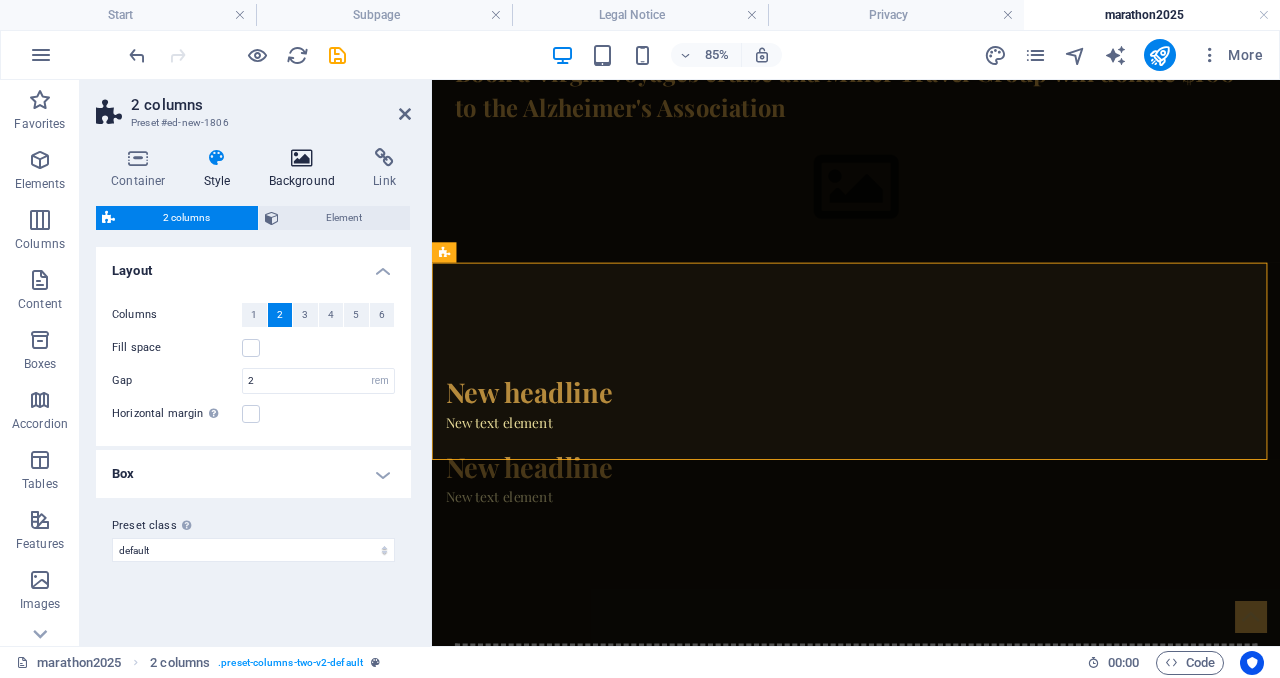click at bounding box center [302, 158] 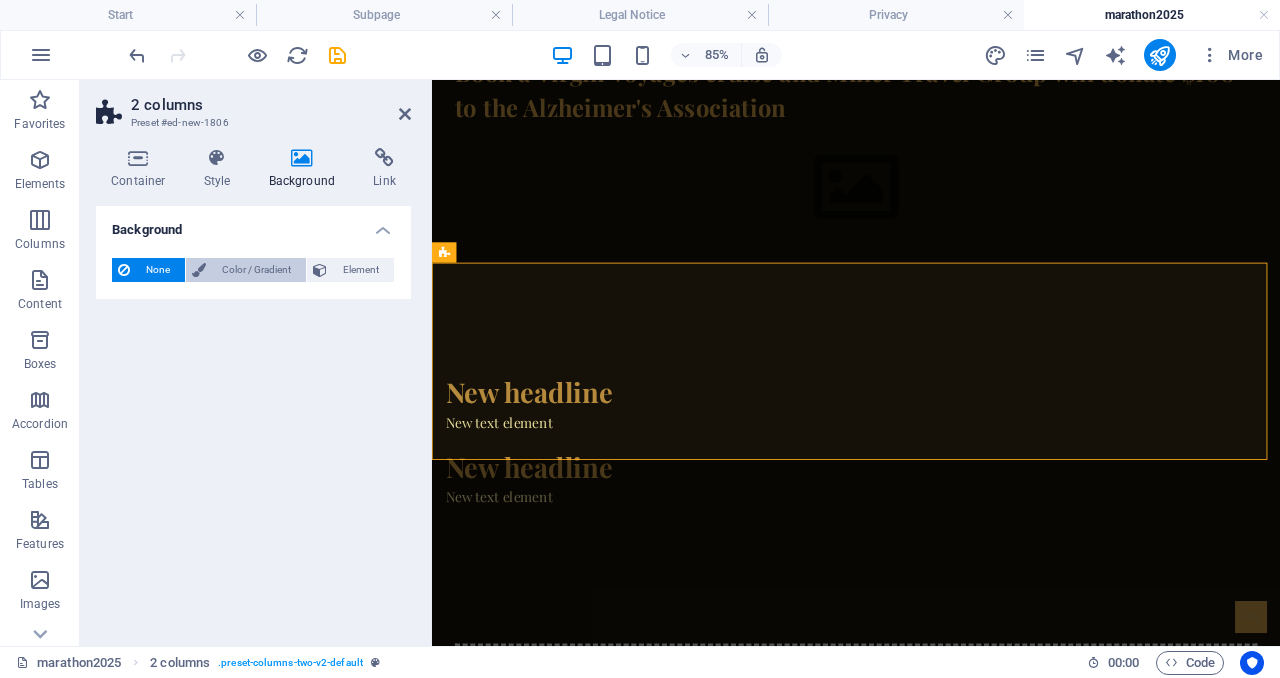 click on "Color / Gradient" at bounding box center (256, 270) 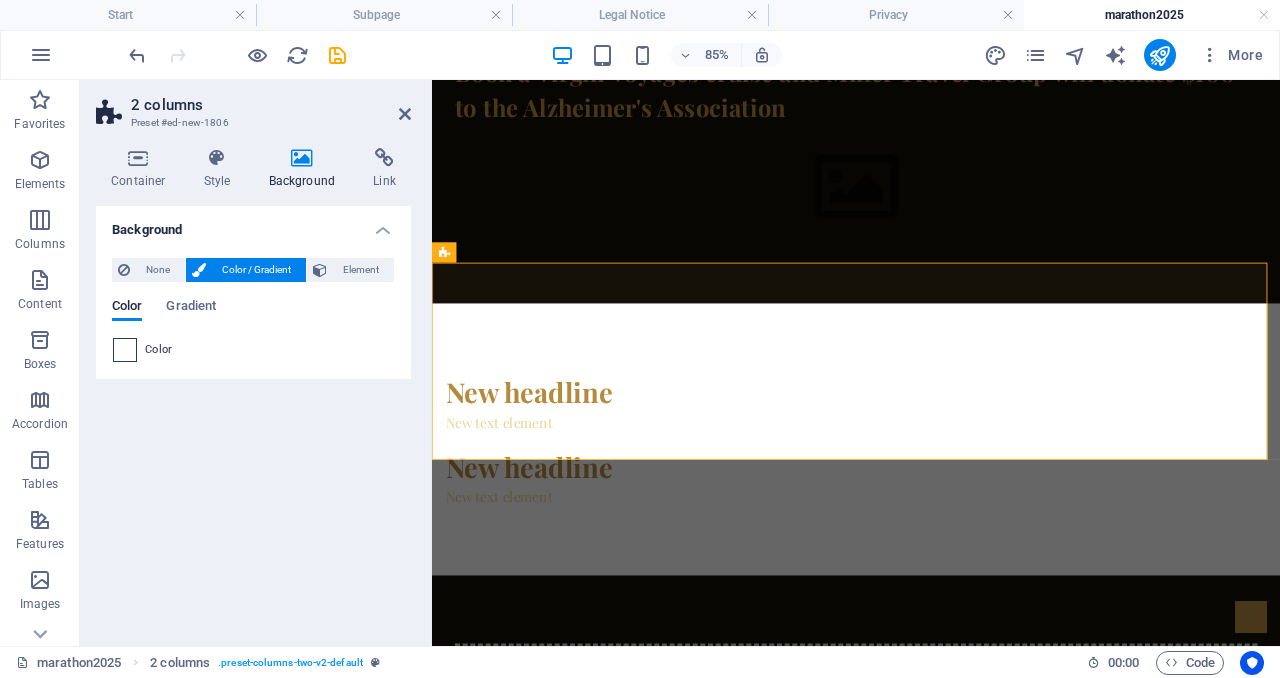 click at bounding box center (125, 350) 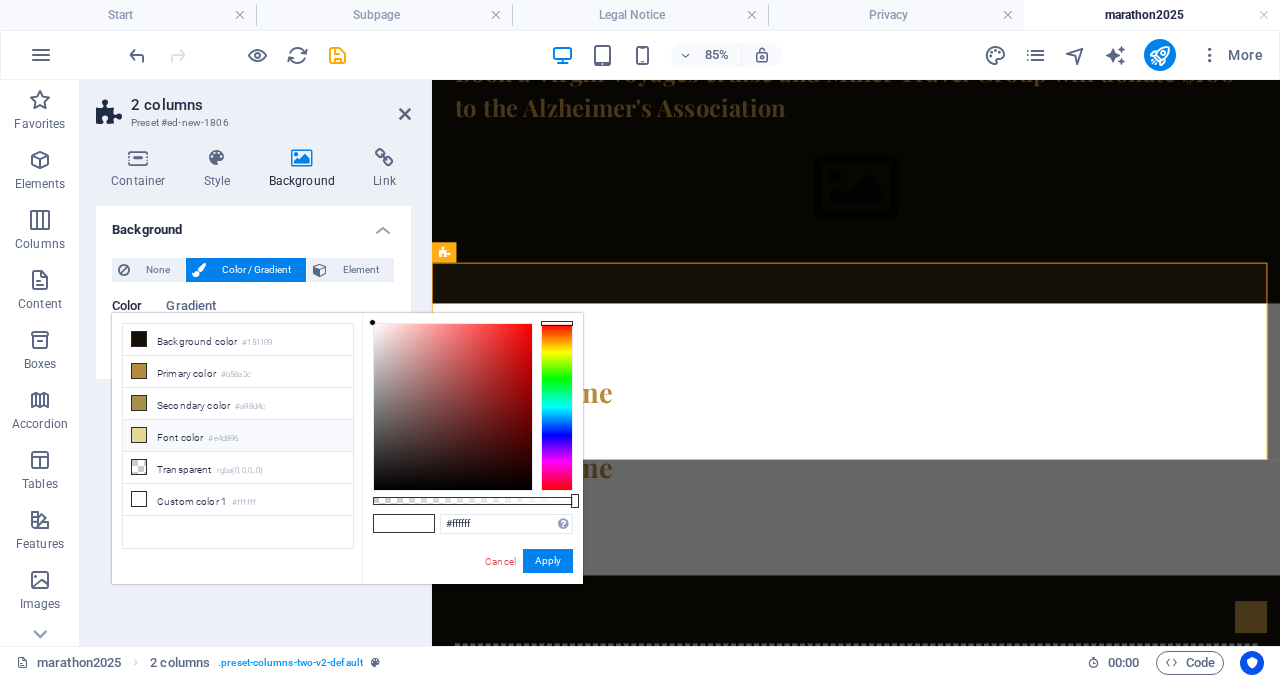 click on "Font color
#e4d896" at bounding box center [238, 436] 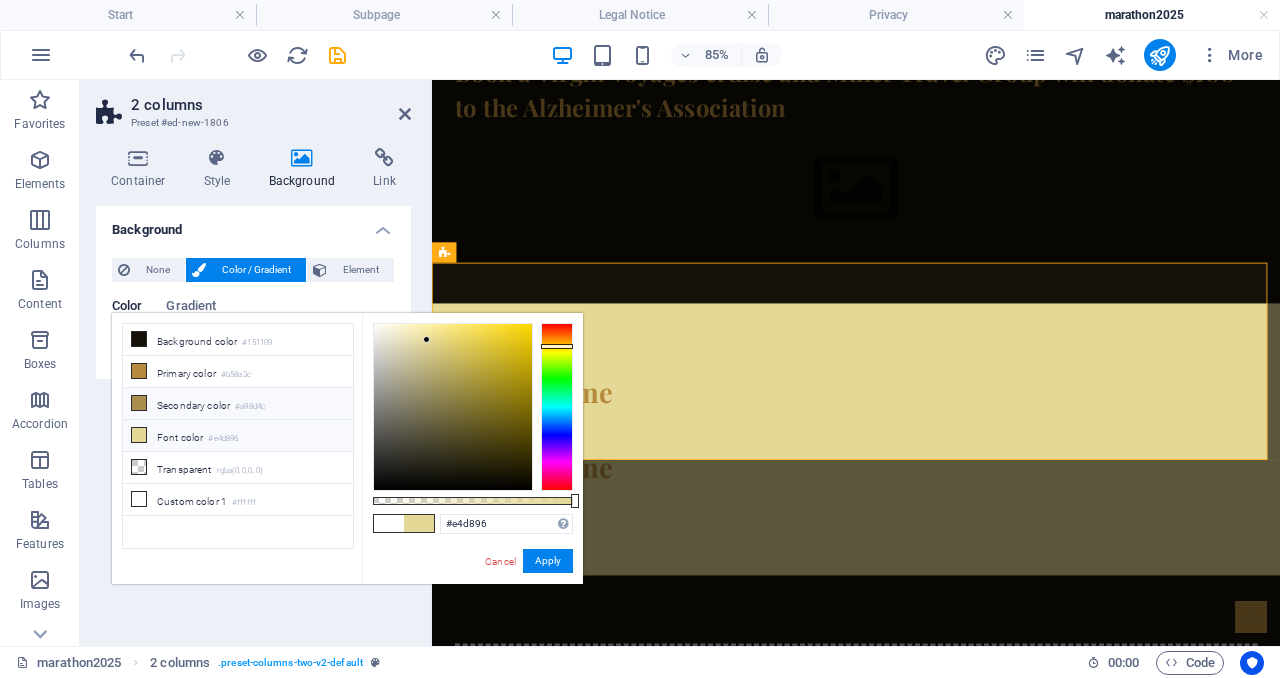 click on "Secondary color
#a98d4c" at bounding box center [238, 404] 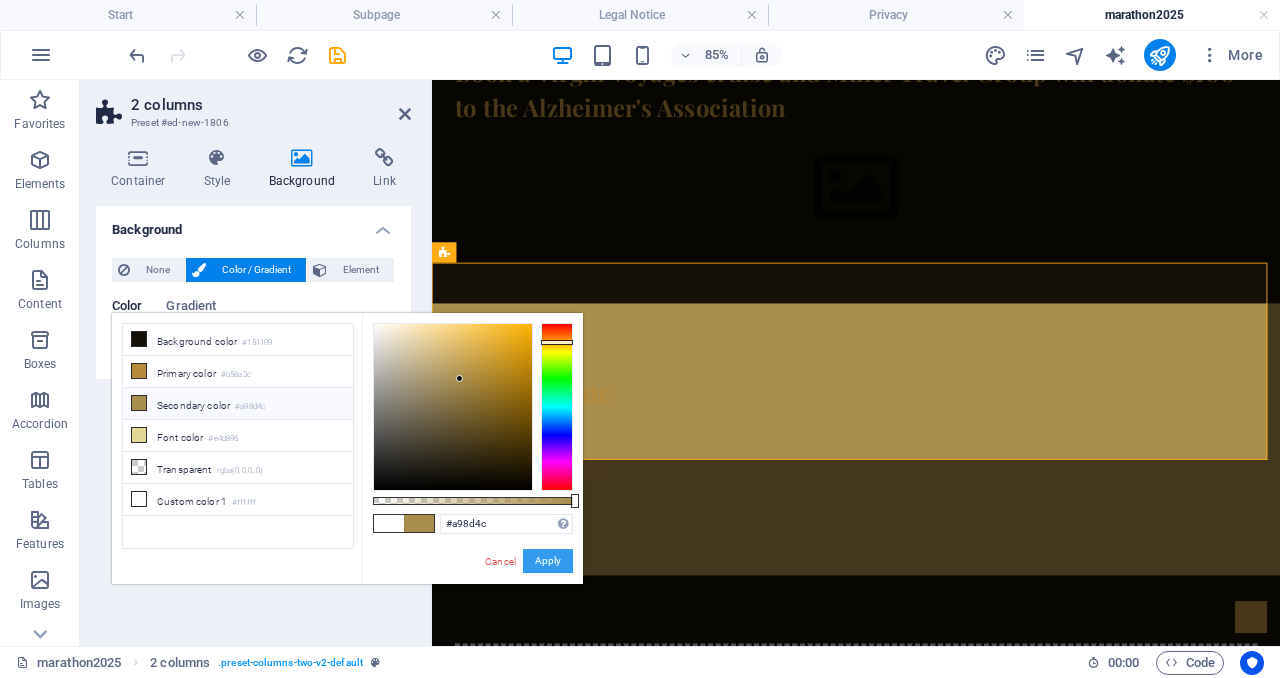 click on "Apply" at bounding box center [548, 561] 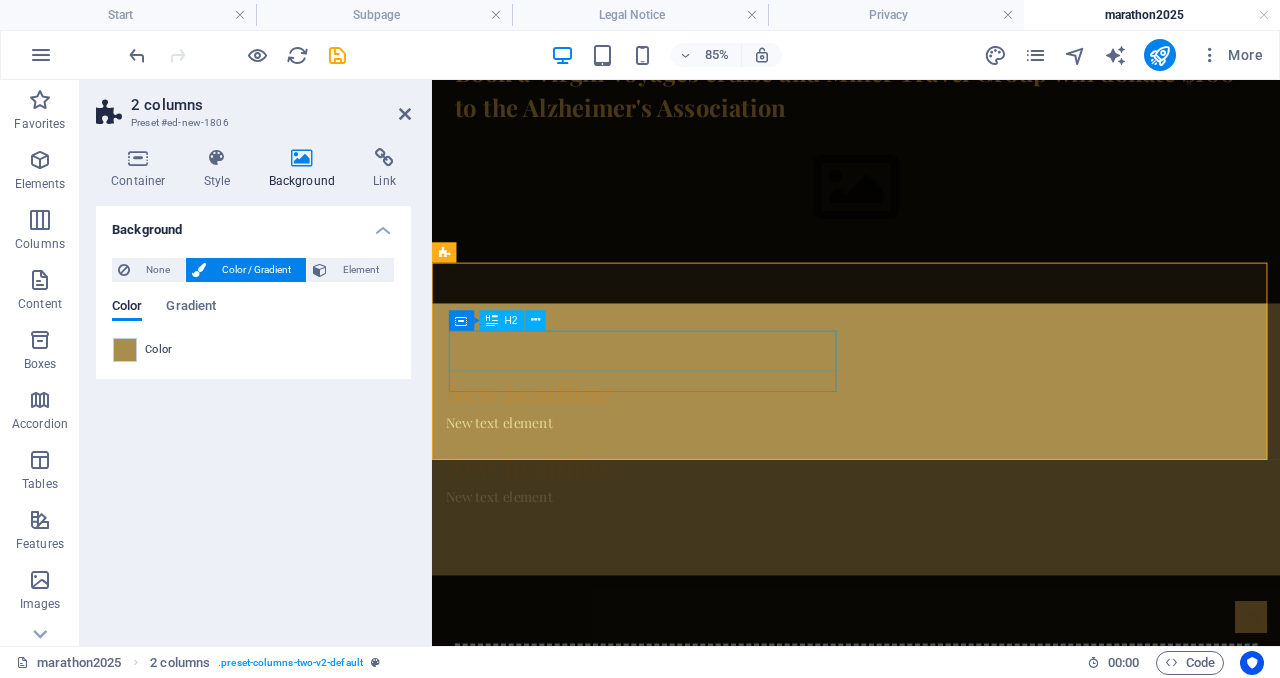 click on "New headline" at bounding box center (676, 447) 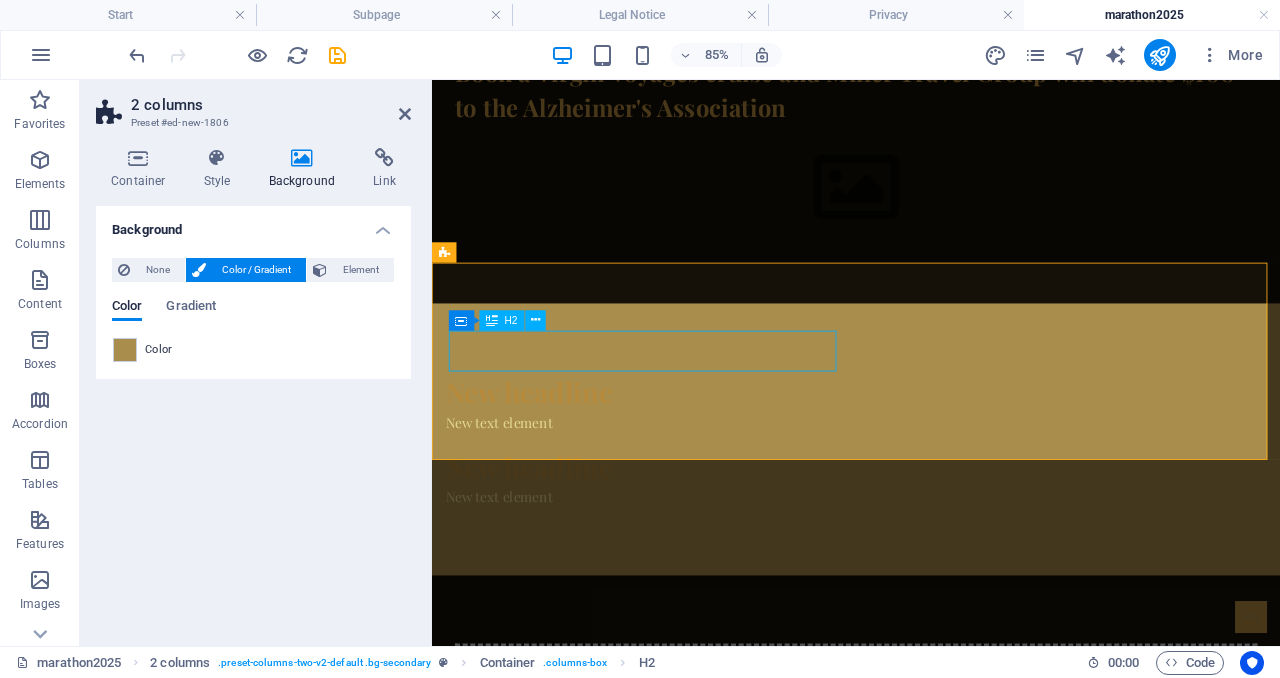 click on "New headline" at bounding box center (676, 447) 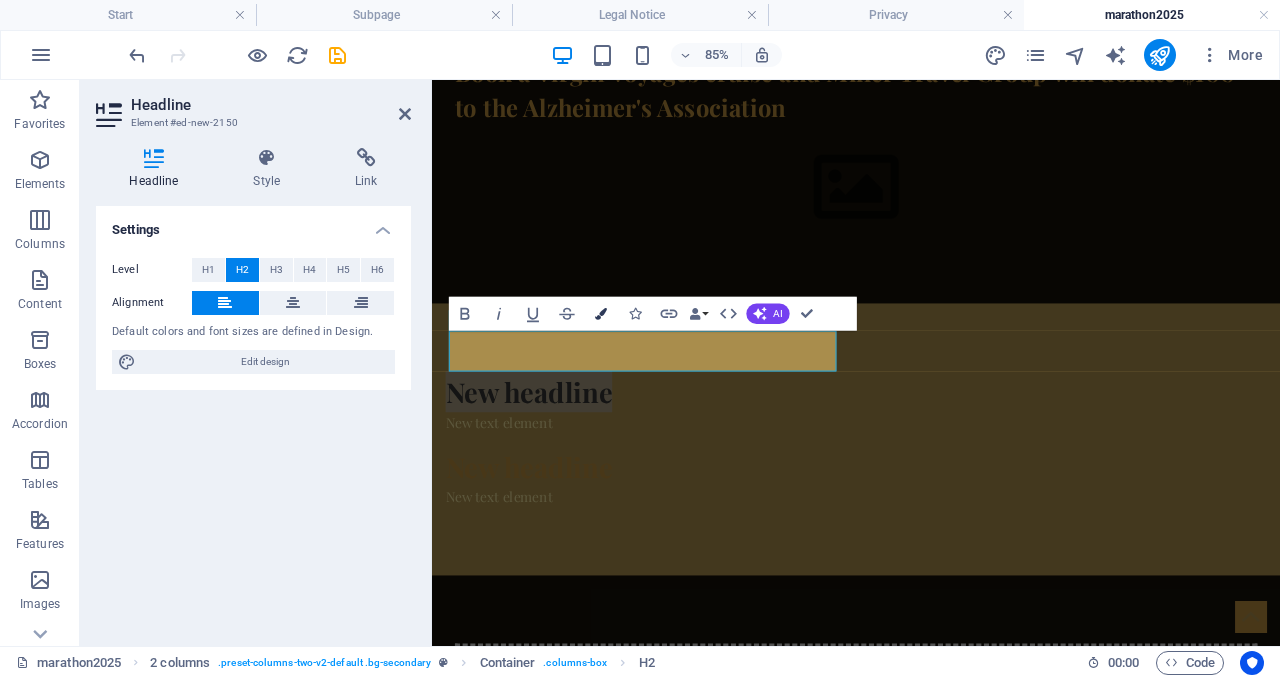 click on "Colors" at bounding box center [601, 313] 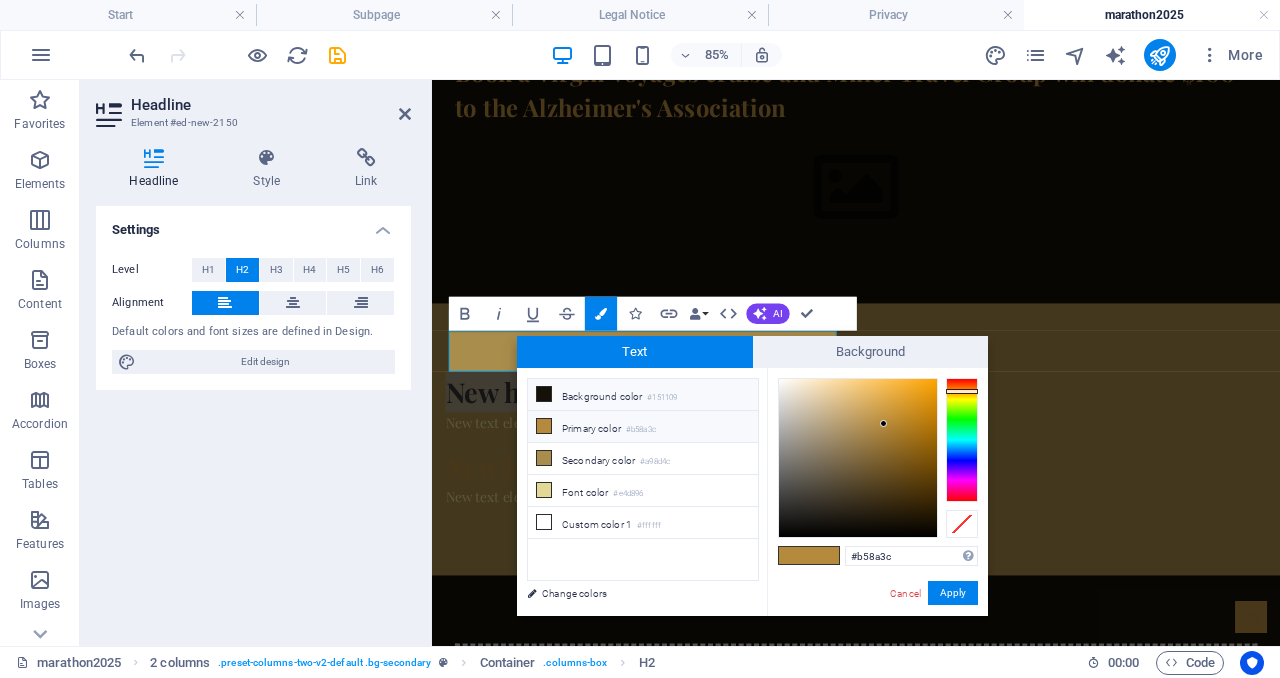 click on "Background color
#151109" at bounding box center (643, 395) 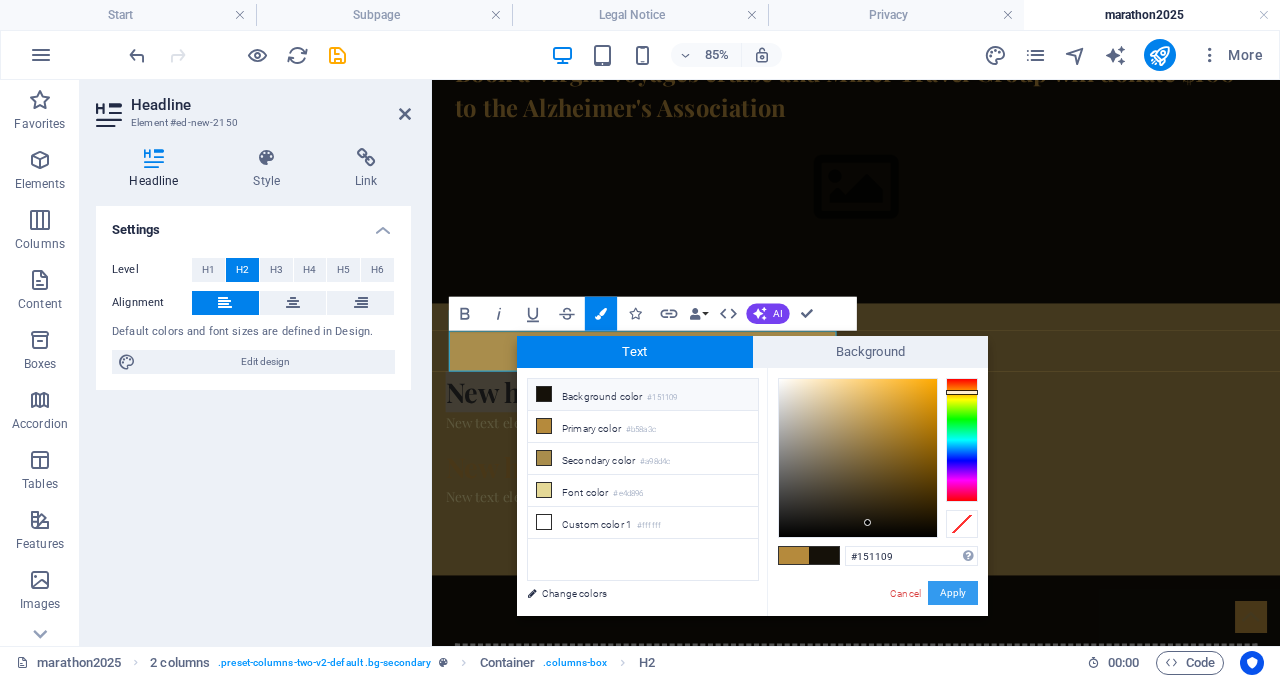 click on "Apply" at bounding box center (953, 593) 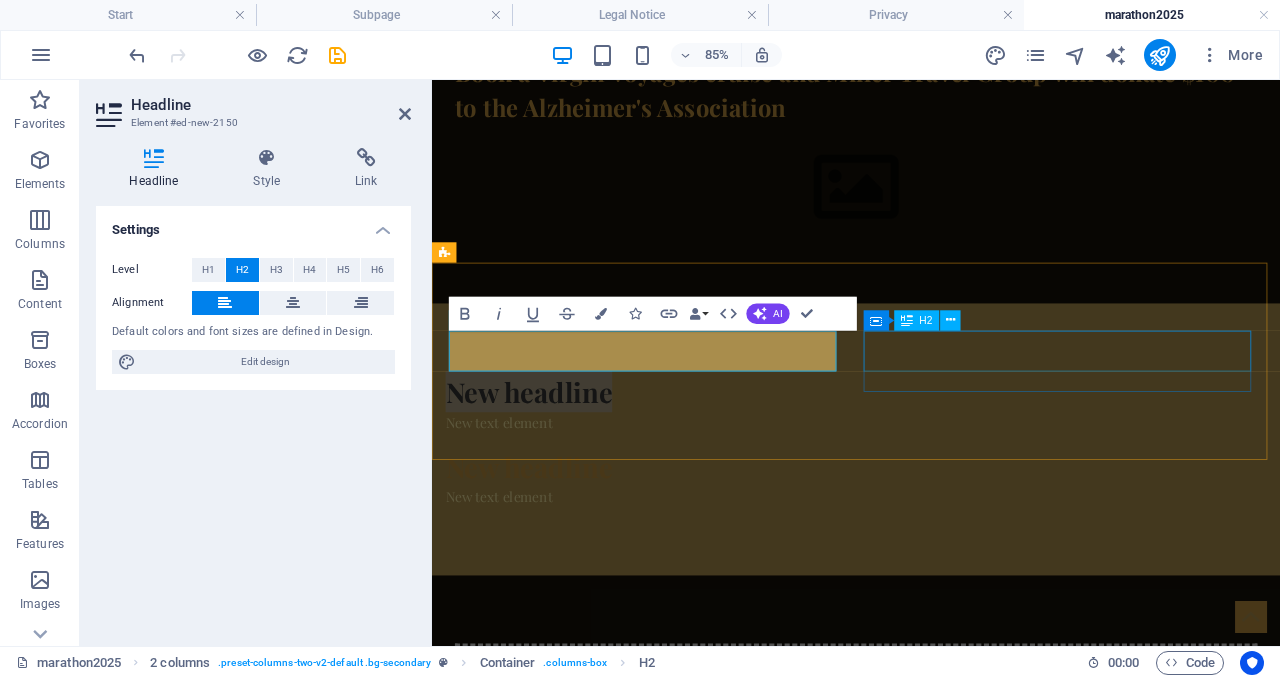 click on "New headline" at bounding box center (676, 535) 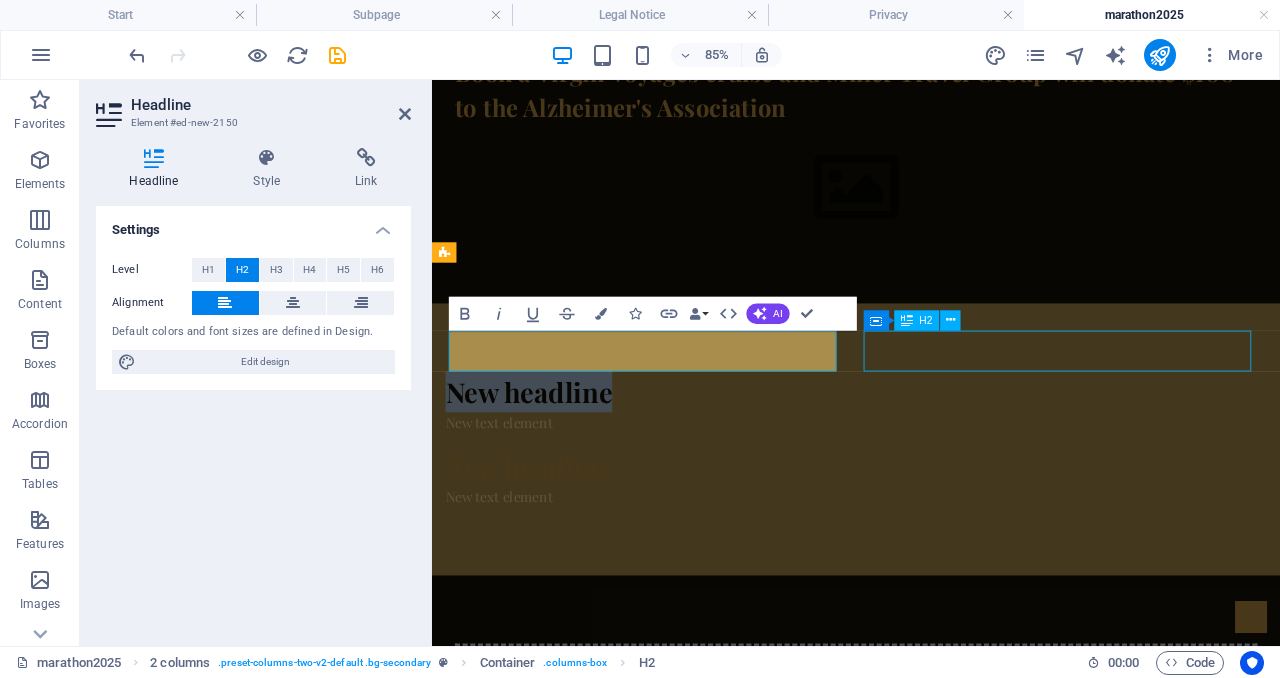 click on "New headline" at bounding box center (676, 535) 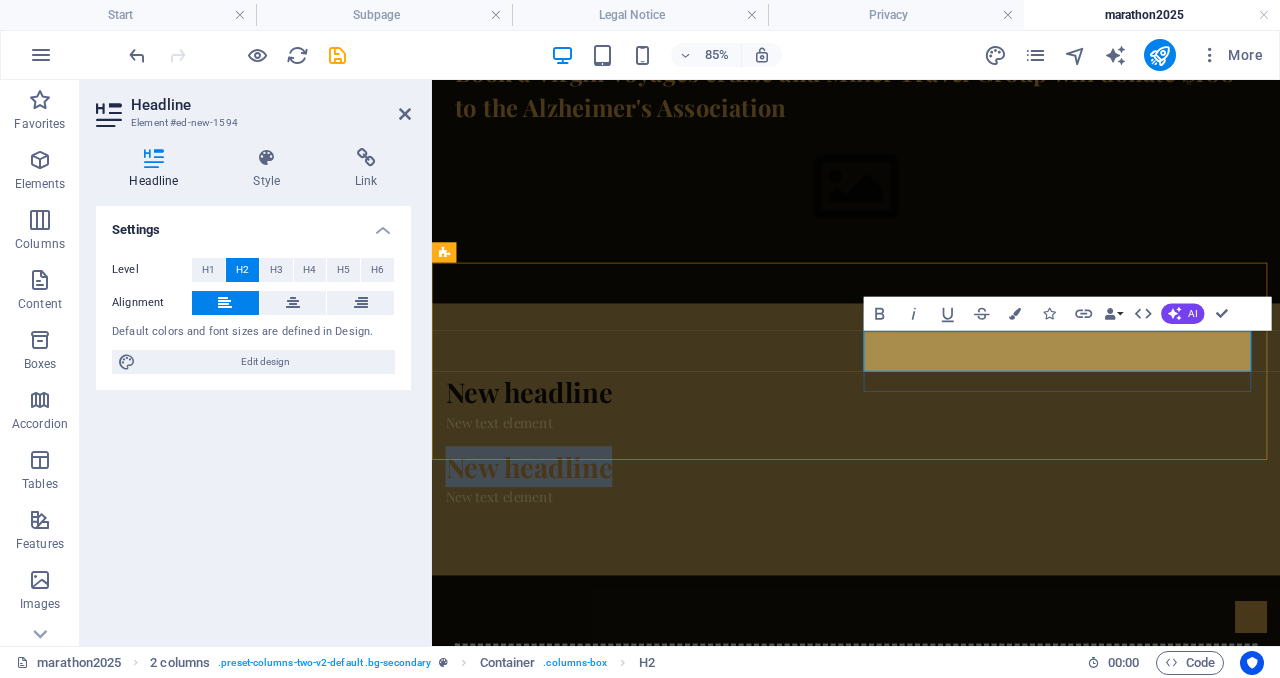 click on "New headline" at bounding box center (676, 535) 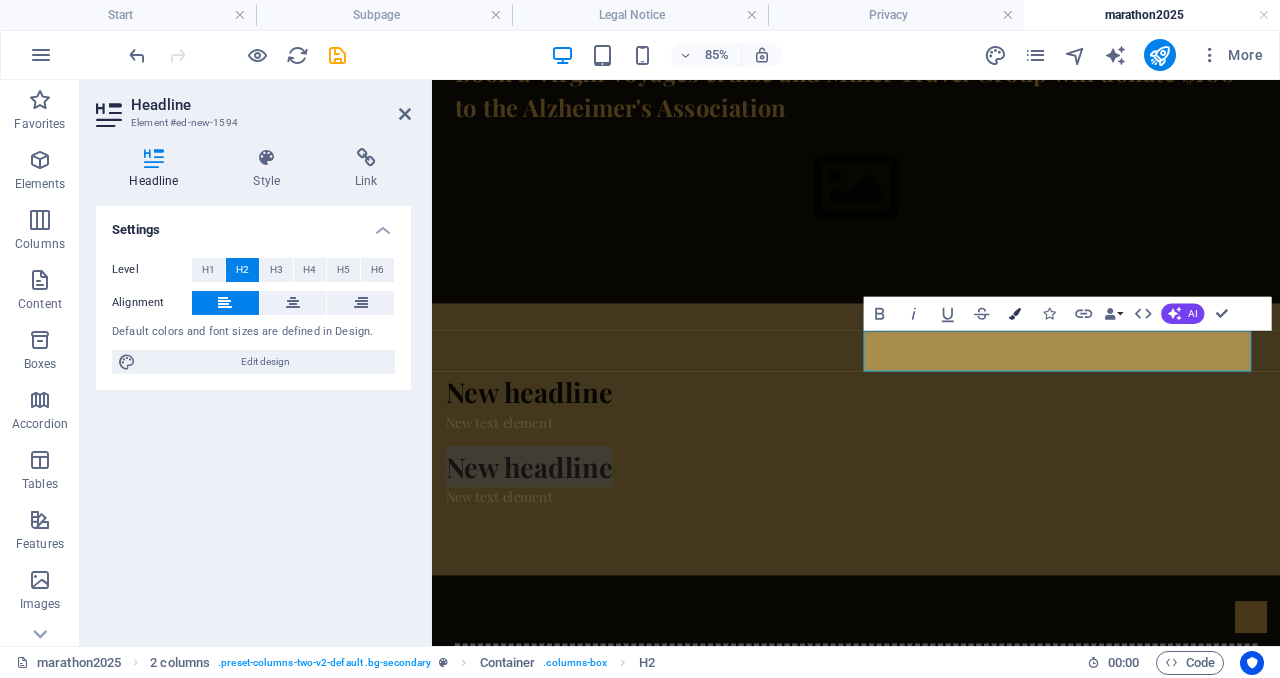 click on "Colors" at bounding box center [1015, 313] 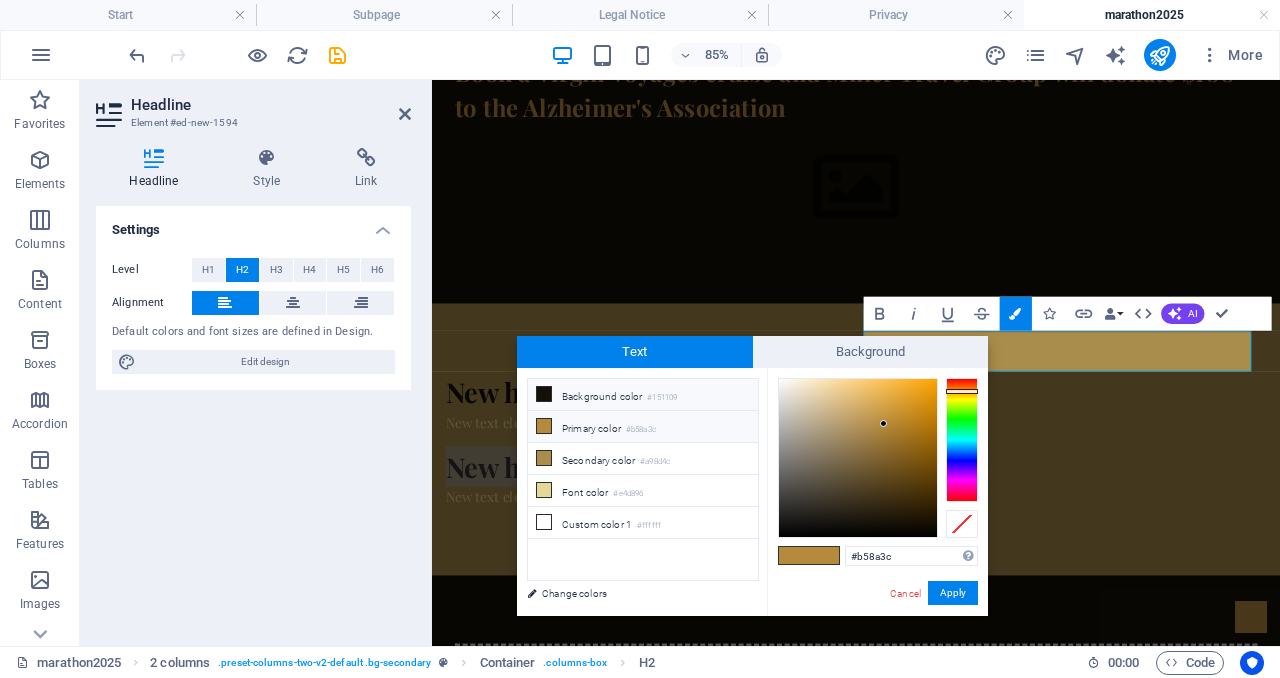 click on "Background color
#151109" at bounding box center (643, 395) 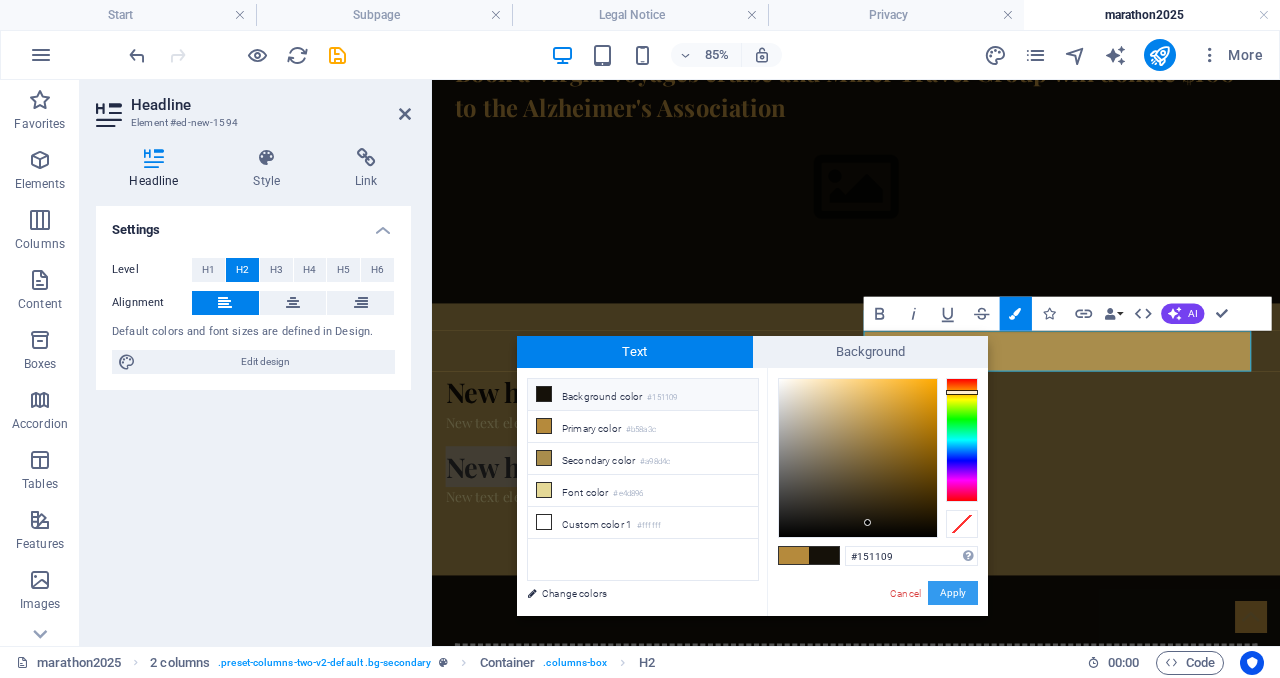 click on "Apply" at bounding box center [953, 593] 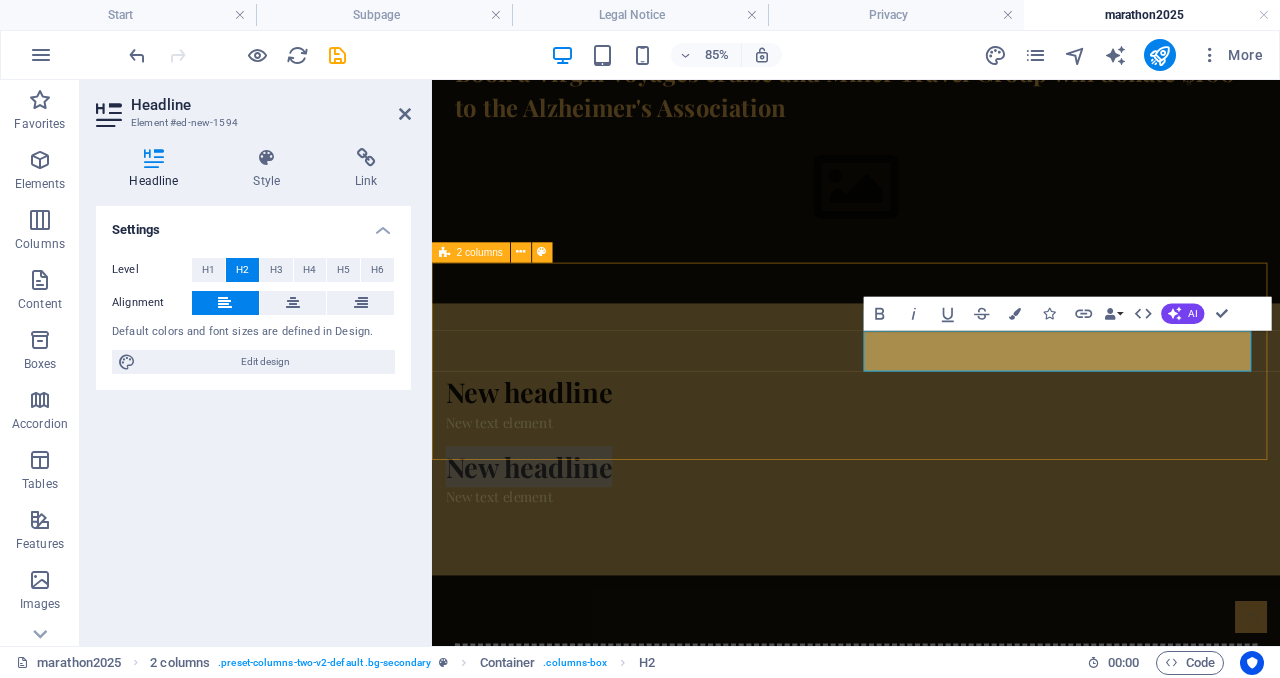 click on "New headline New text element New headline New text element" at bounding box center [931, 503] 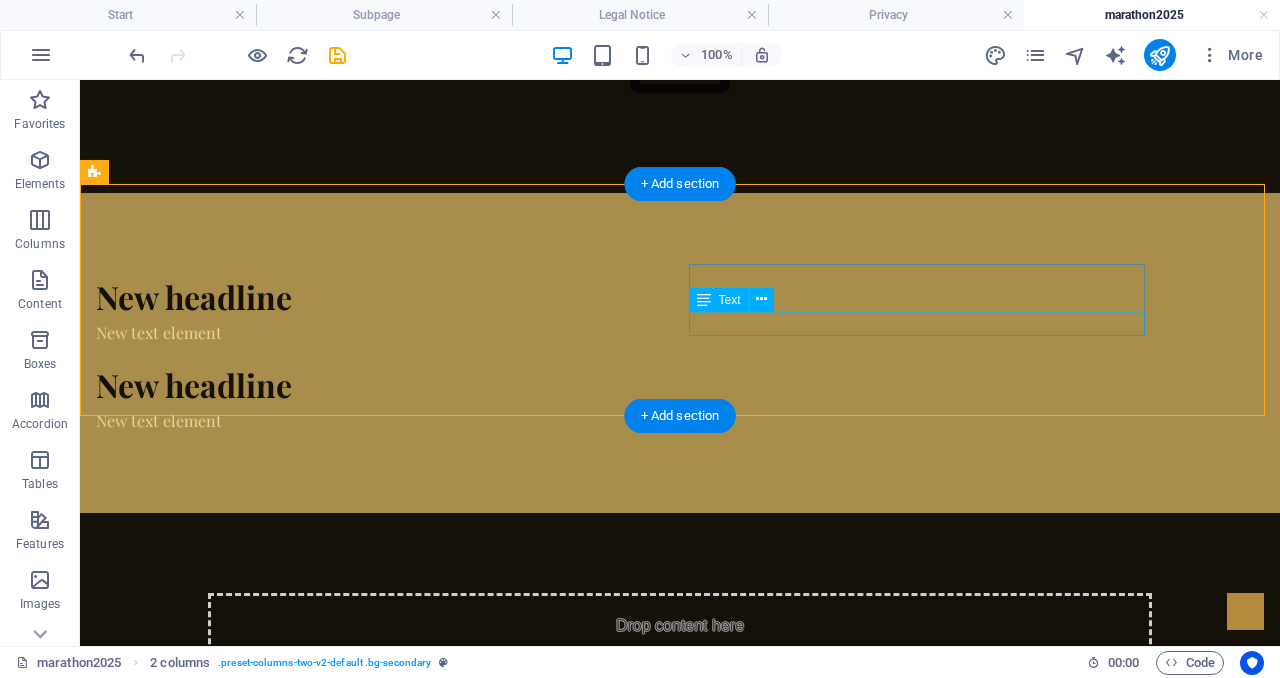 scroll, scrollTop: 664, scrollLeft: 0, axis: vertical 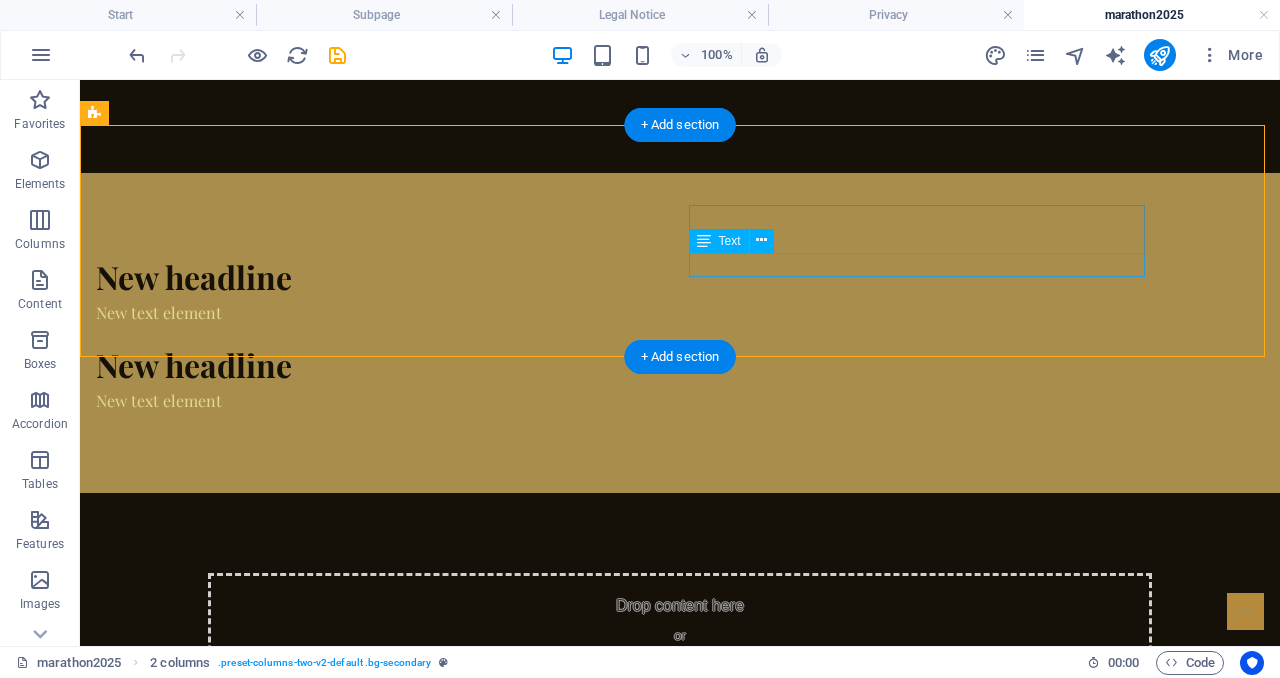 click on "New text element" at bounding box center [324, 401] 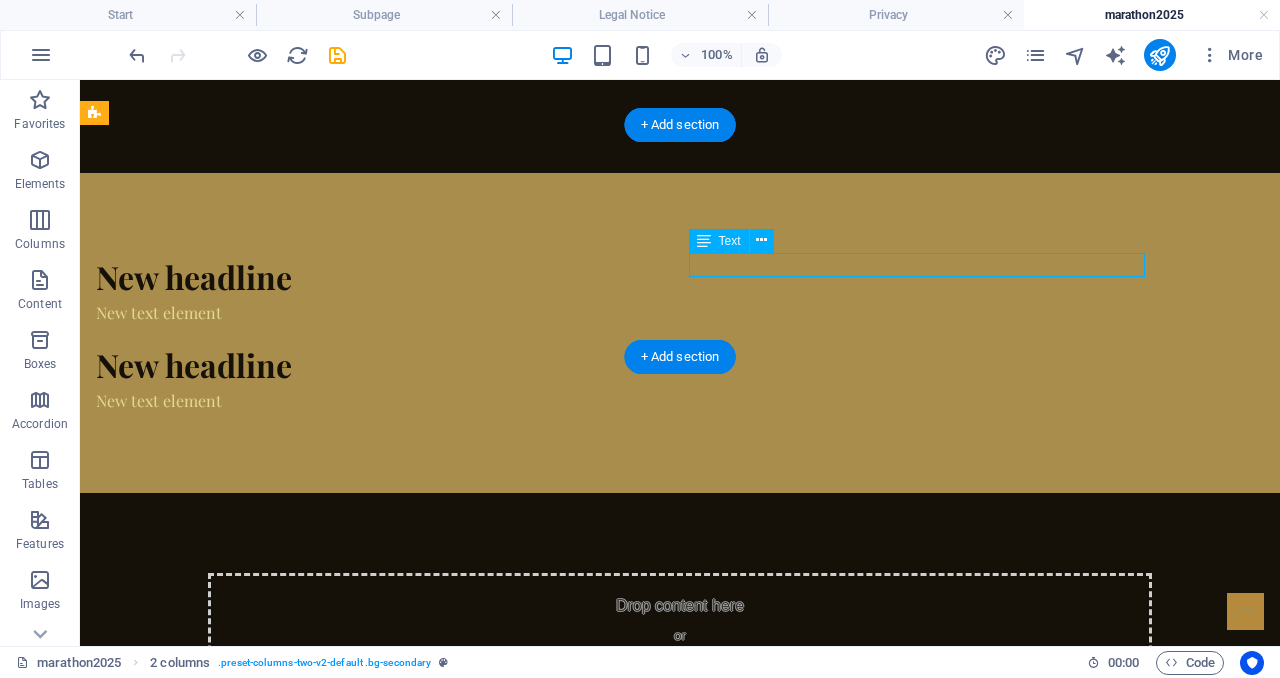 click on "New text element" at bounding box center [324, 401] 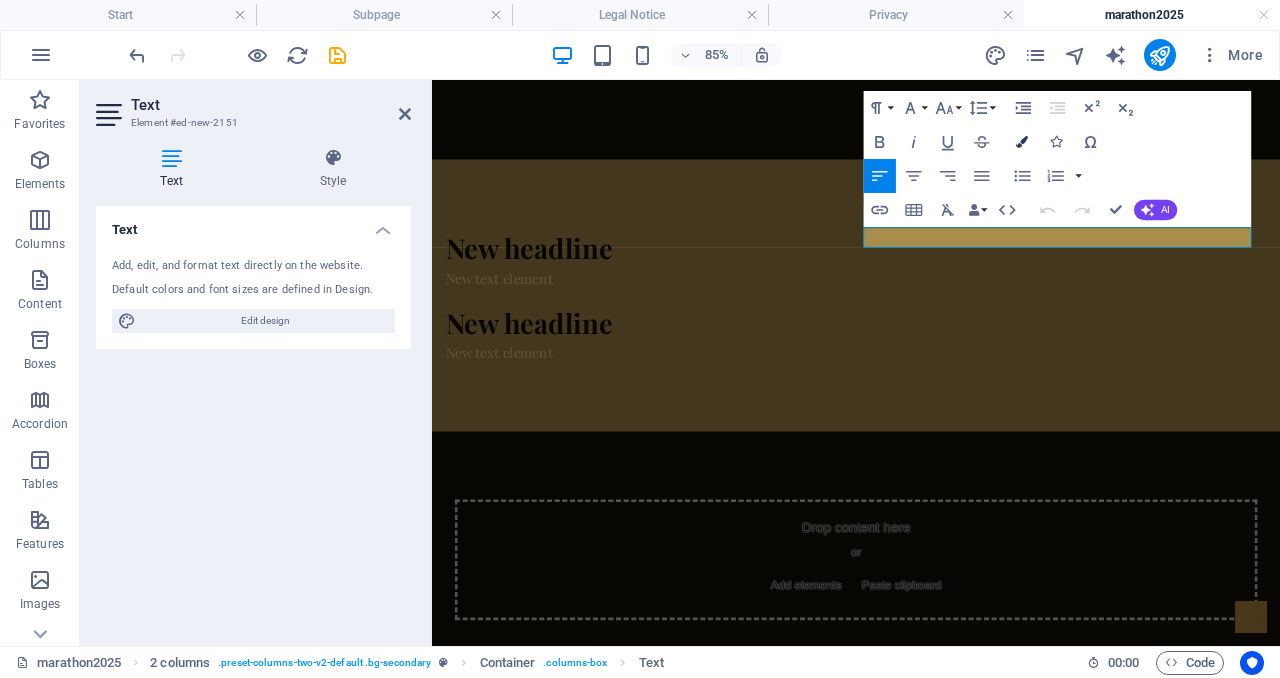 click at bounding box center [1022, 142] 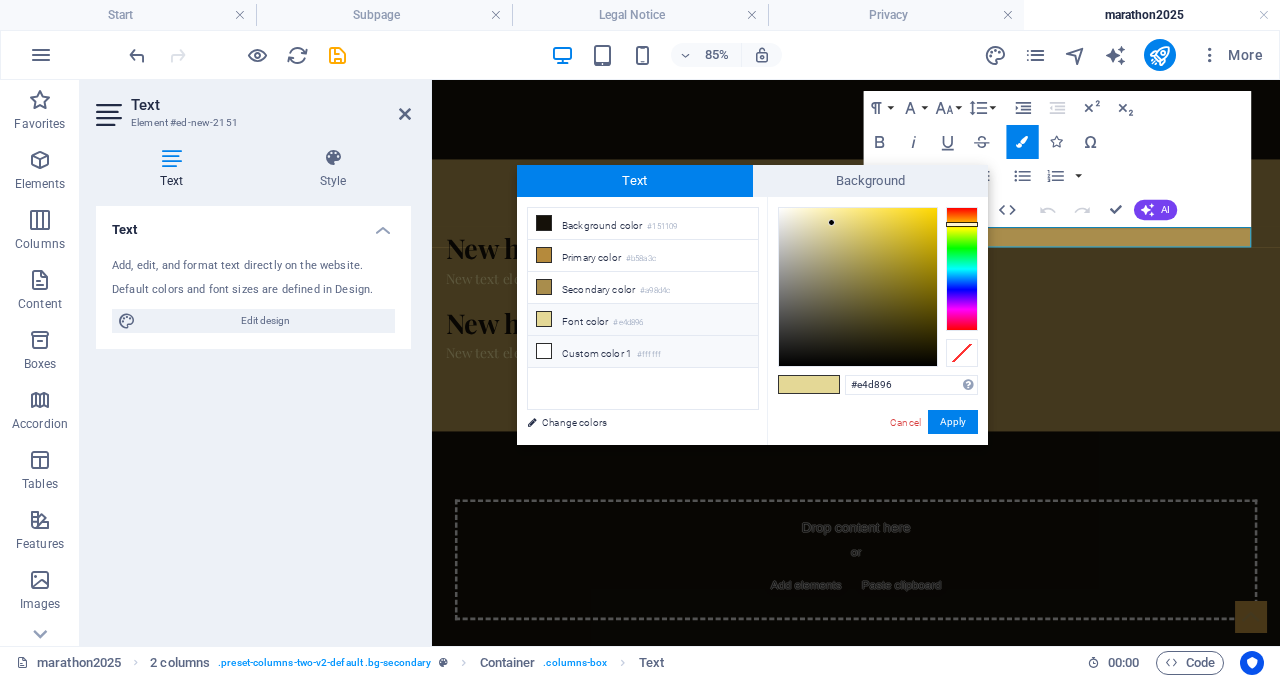 click on "Custom color 1
#ffffff" at bounding box center [643, 352] 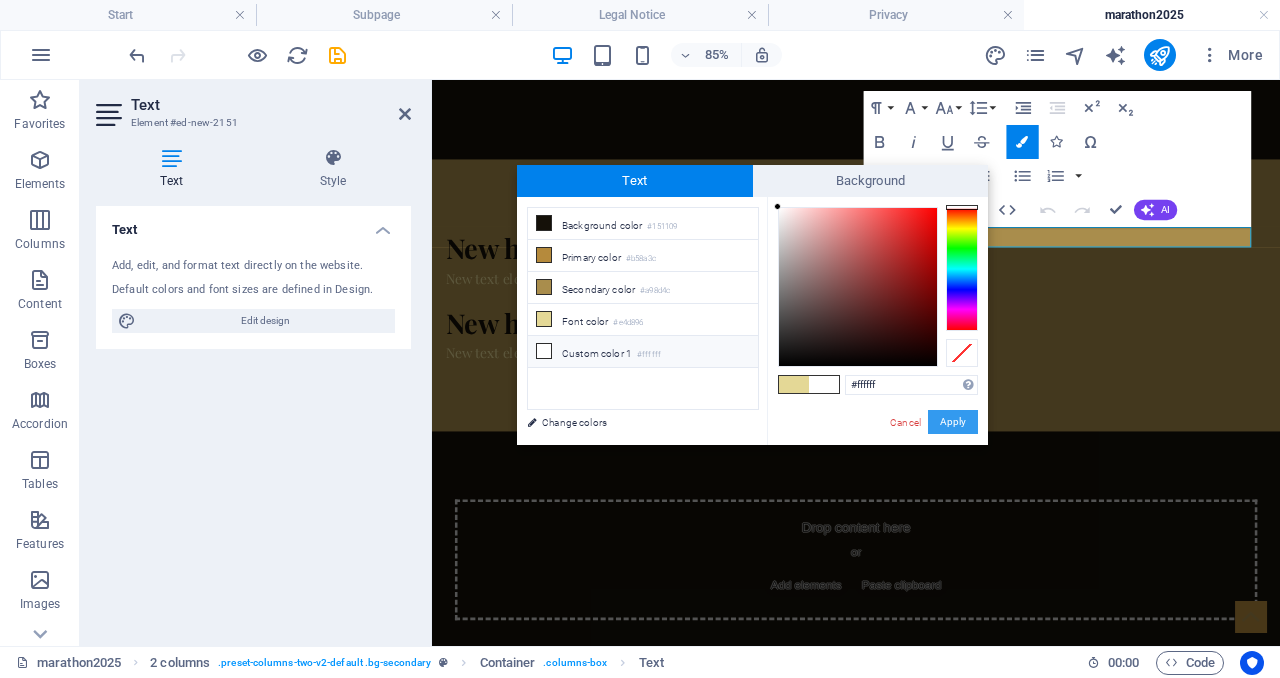 click on "Apply" at bounding box center [953, 422] 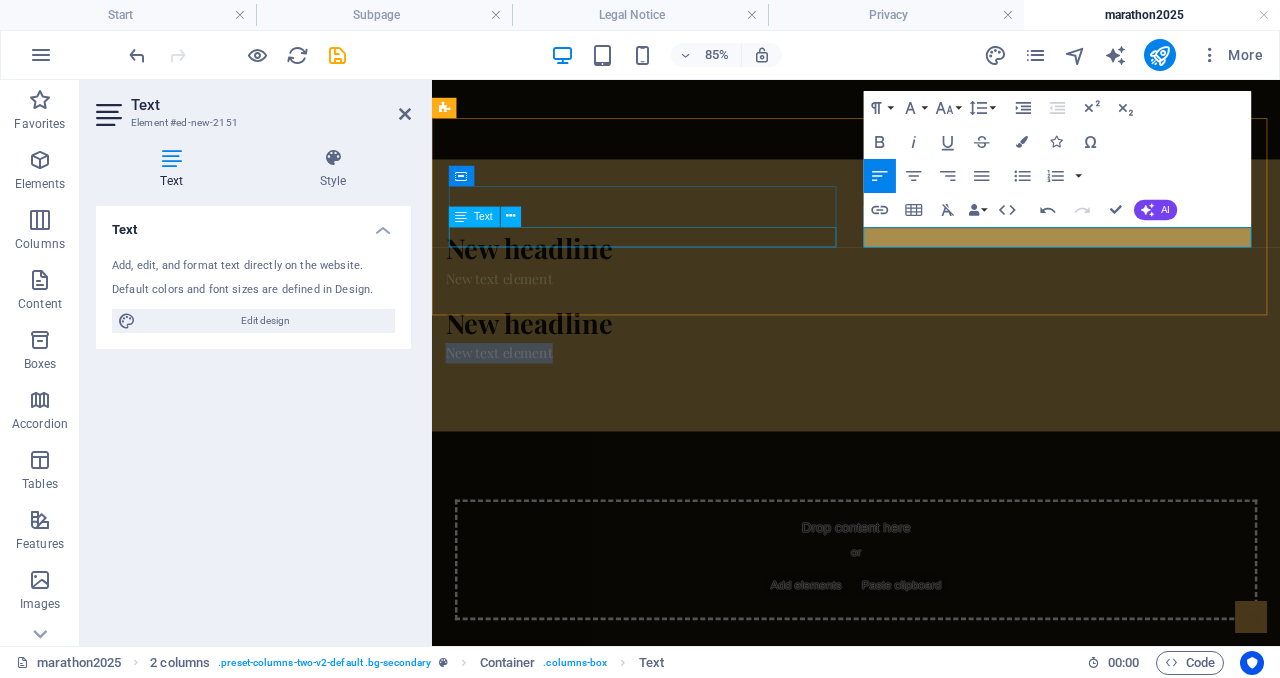click on "New text element" at bounding box center (676, 313) 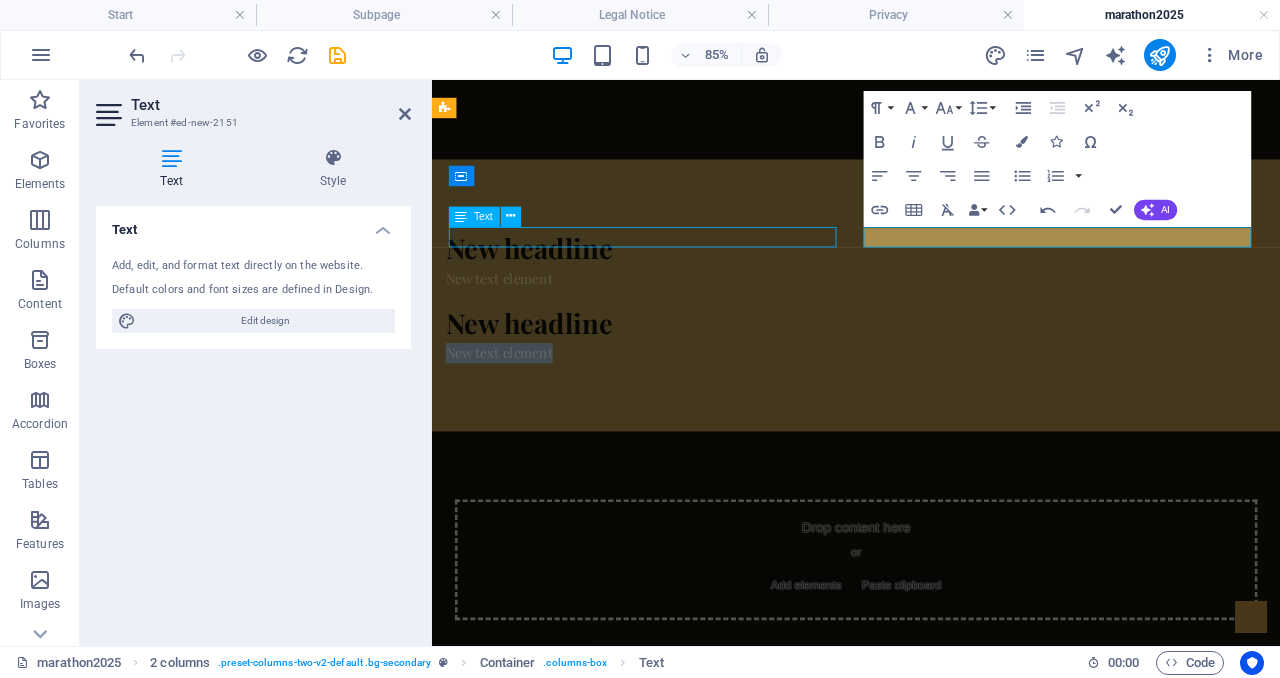 click on "New text element" at bounding box center (676, 313) 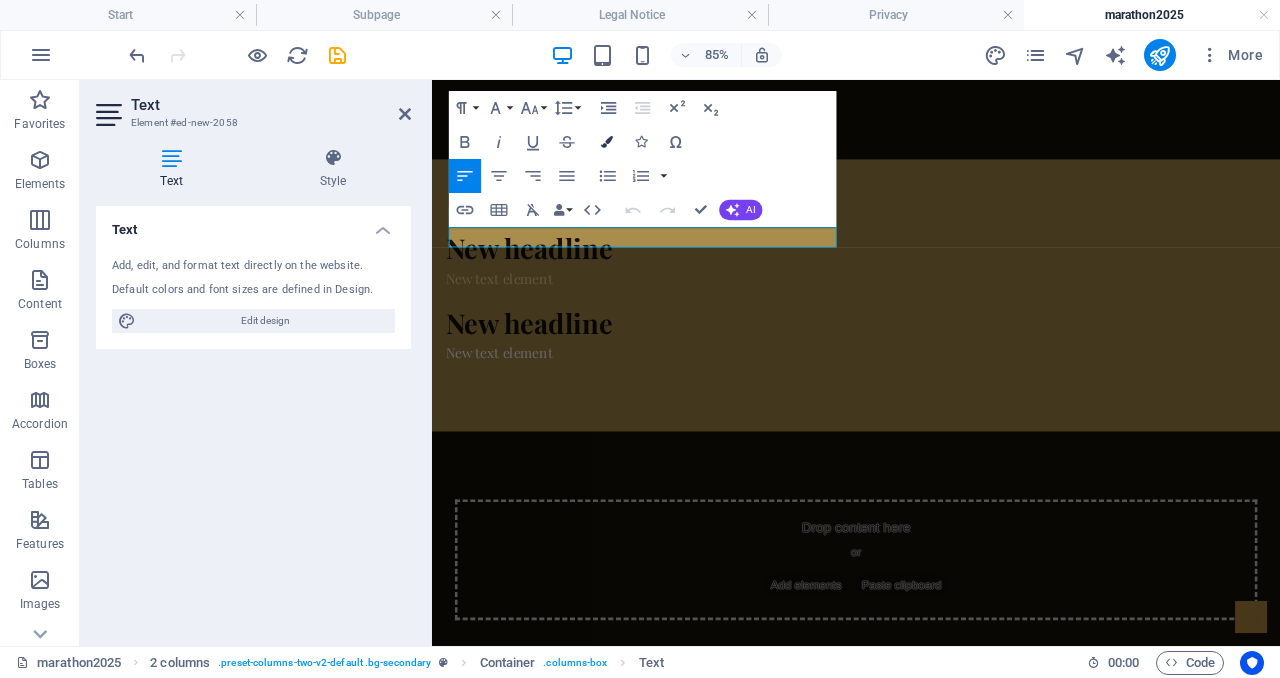 click on "Colors" at bounding box center (607, 142) 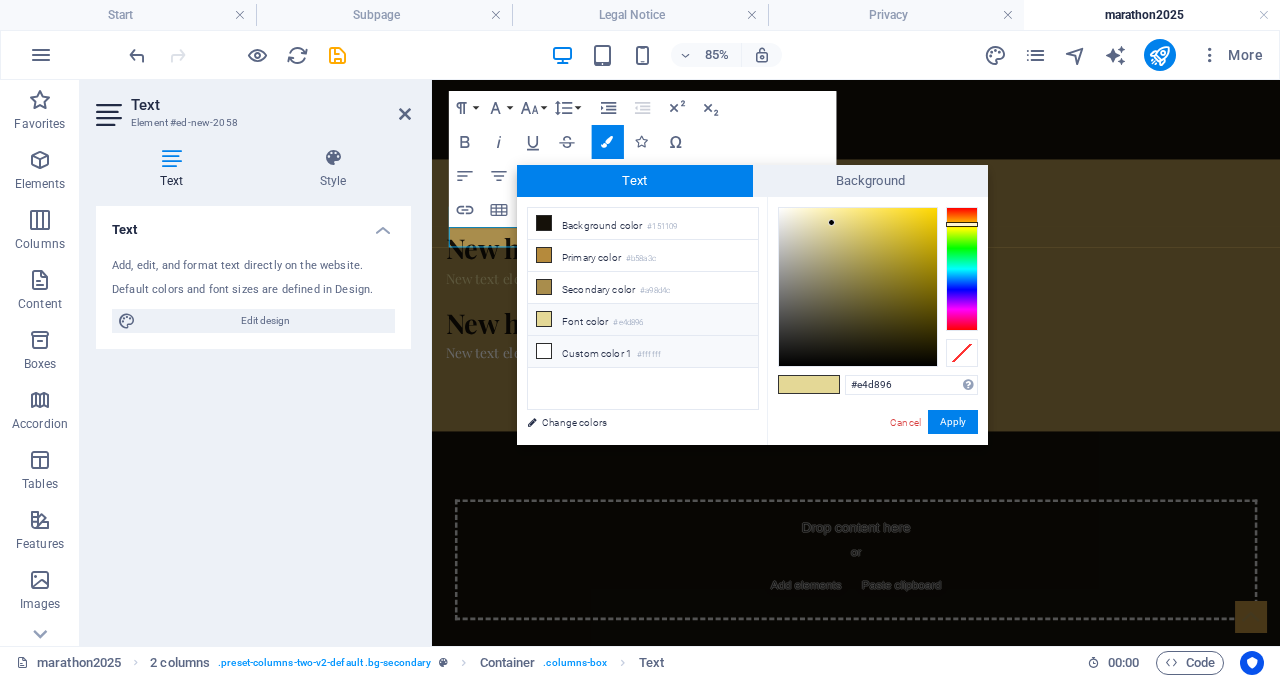 click on "Custom color 1
#ffffff" at bounding box center [643, 352] 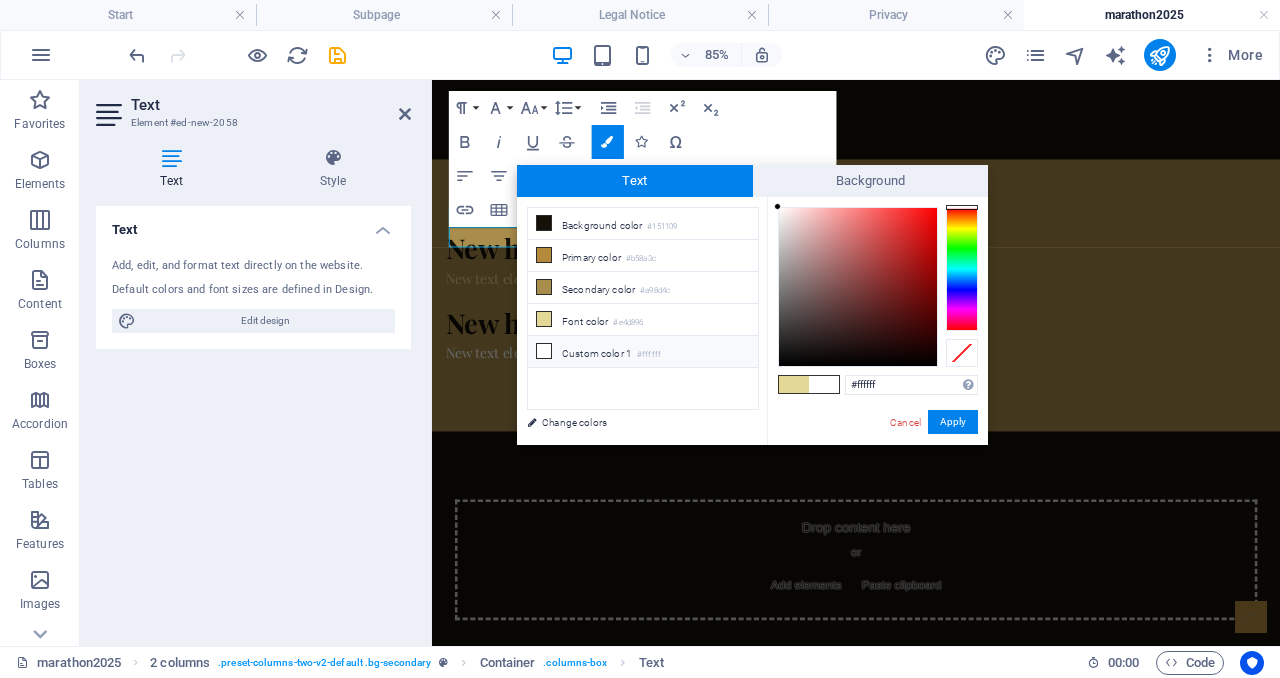 click on "Custom color 1
#ffffff" at bounding box center [643, 352] 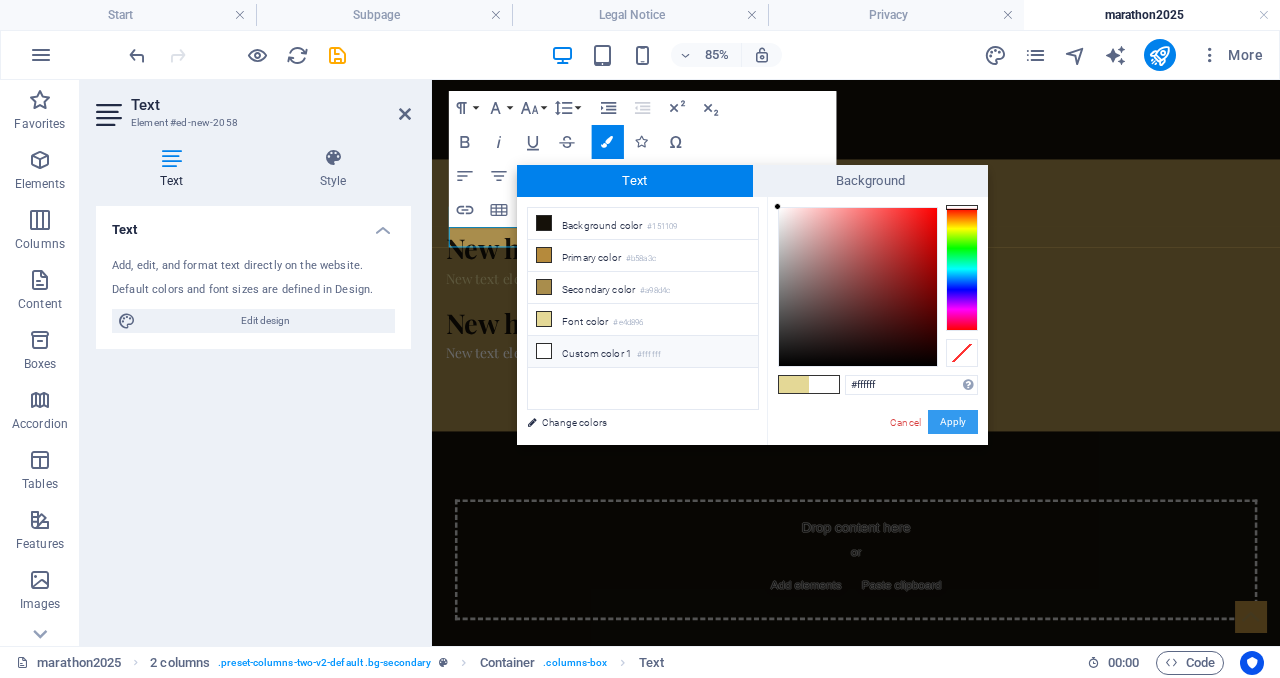 click on "Apply" at bounding box center [953, 422] 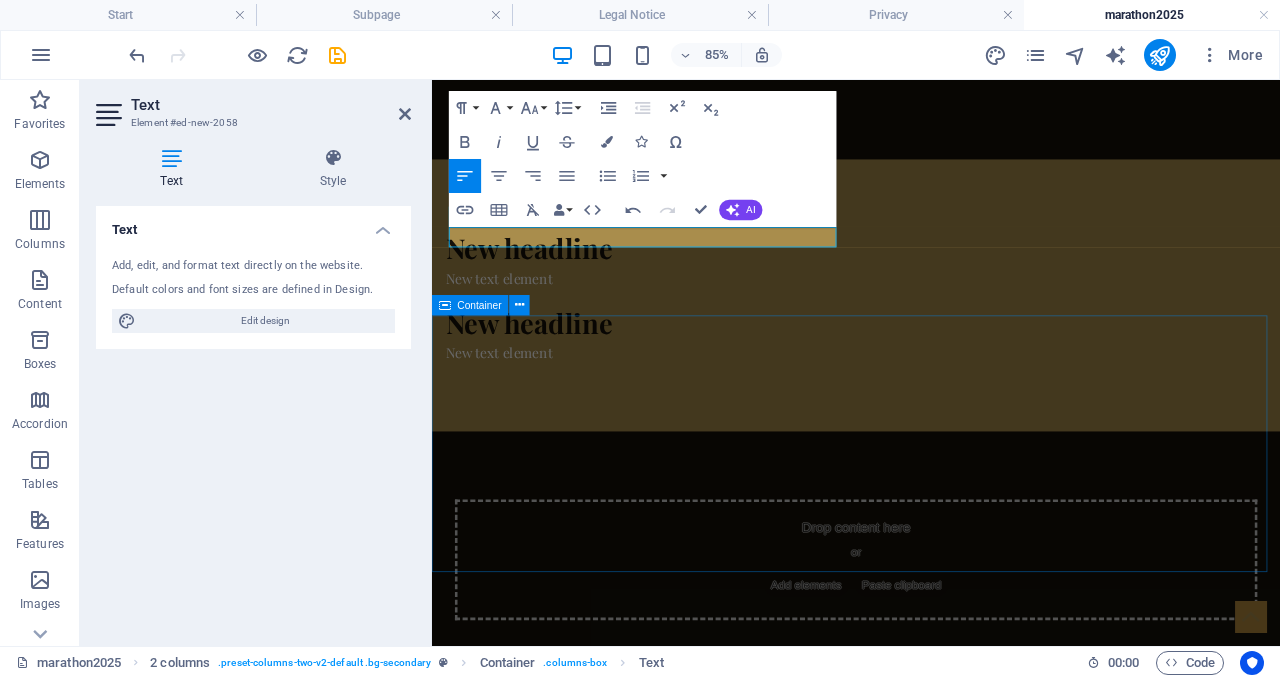 click on "Drop content here or  Add elements  Paste clipboard" at bounding box center [931, 644] 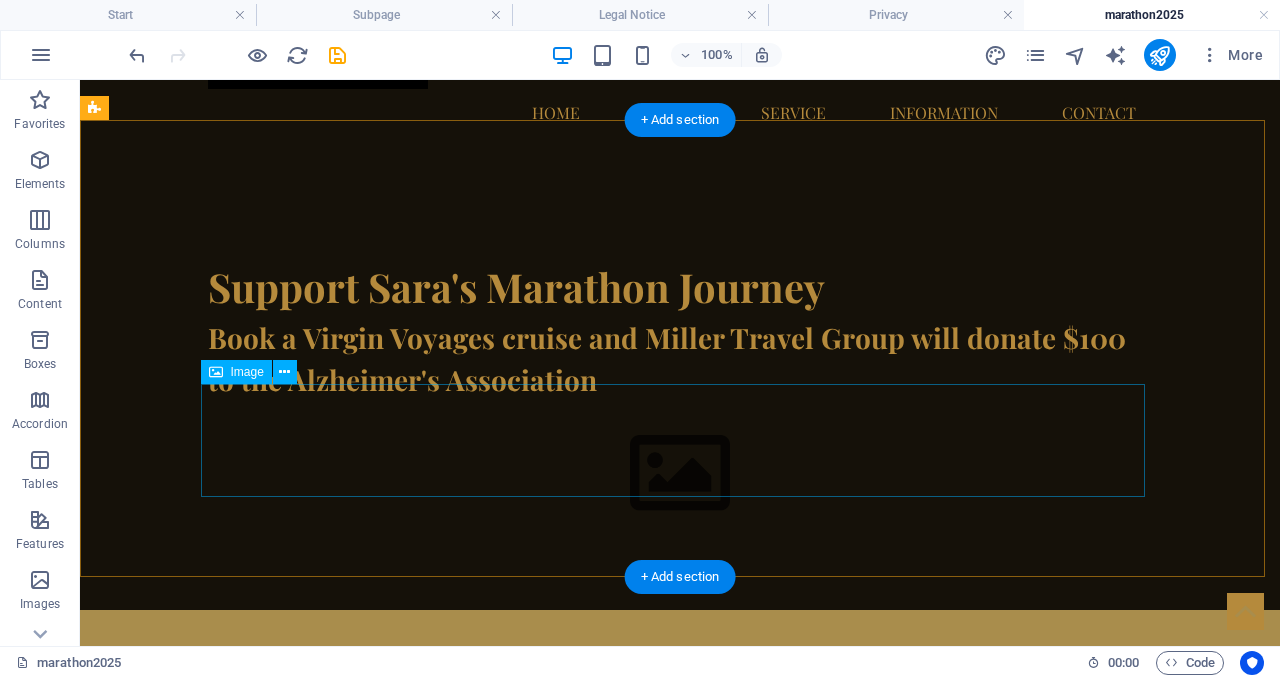 scroll, scrollTop: 228, scrollLeft: 0, axis: vertical 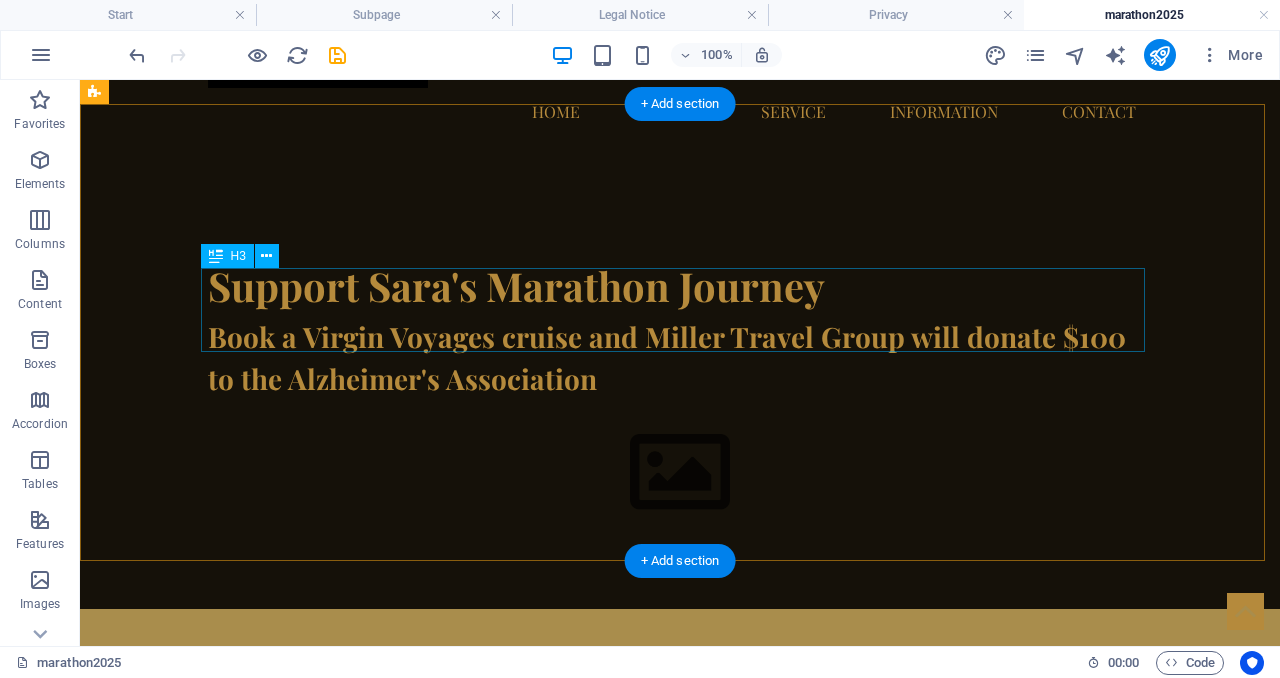 click on "Book a Virgin Voyages cruise and Miller Travel Group will donate $100 to the Alzheimer's Association" at bounding box center [680, 358] 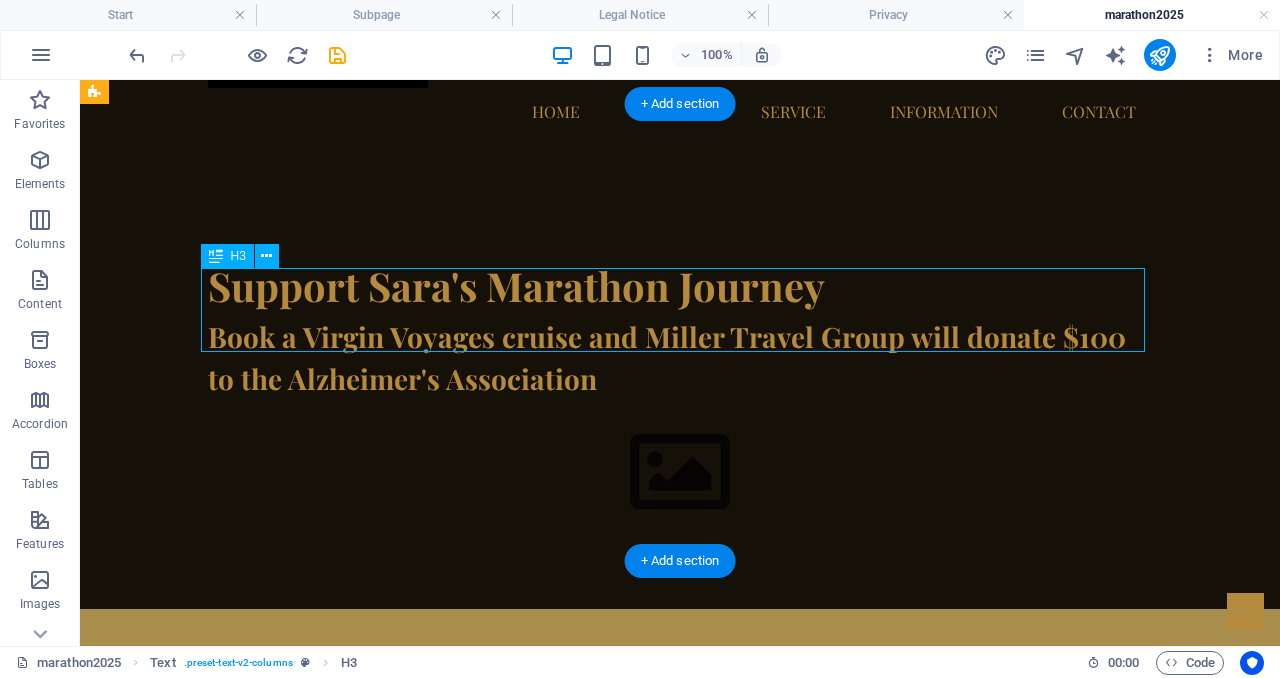 click on "Book a Virgin Voyages cruise and Miller Travel Group will donate $100 to the Alzheimer's Association" at bounding box center [680, 358] 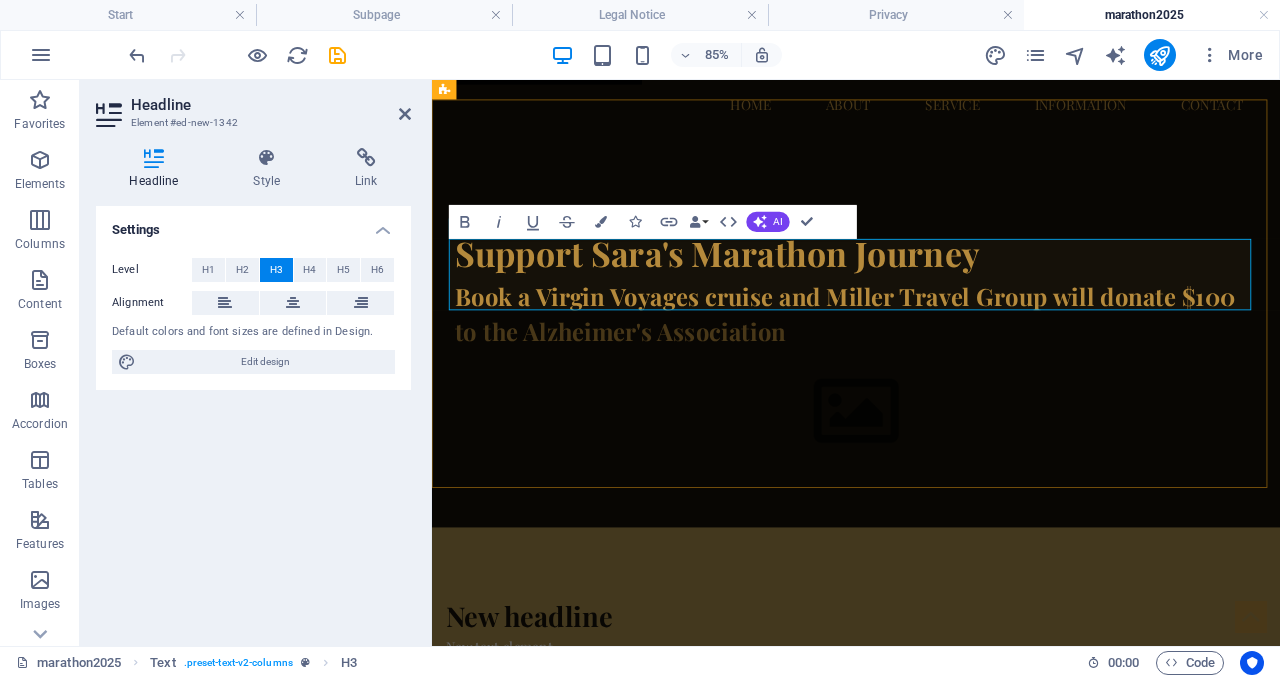 click on "Book a Virgin Voyages cruise and Miller Travel Group will donate $100 to the Alzheimer's Association" at bounding box center (931, 355) 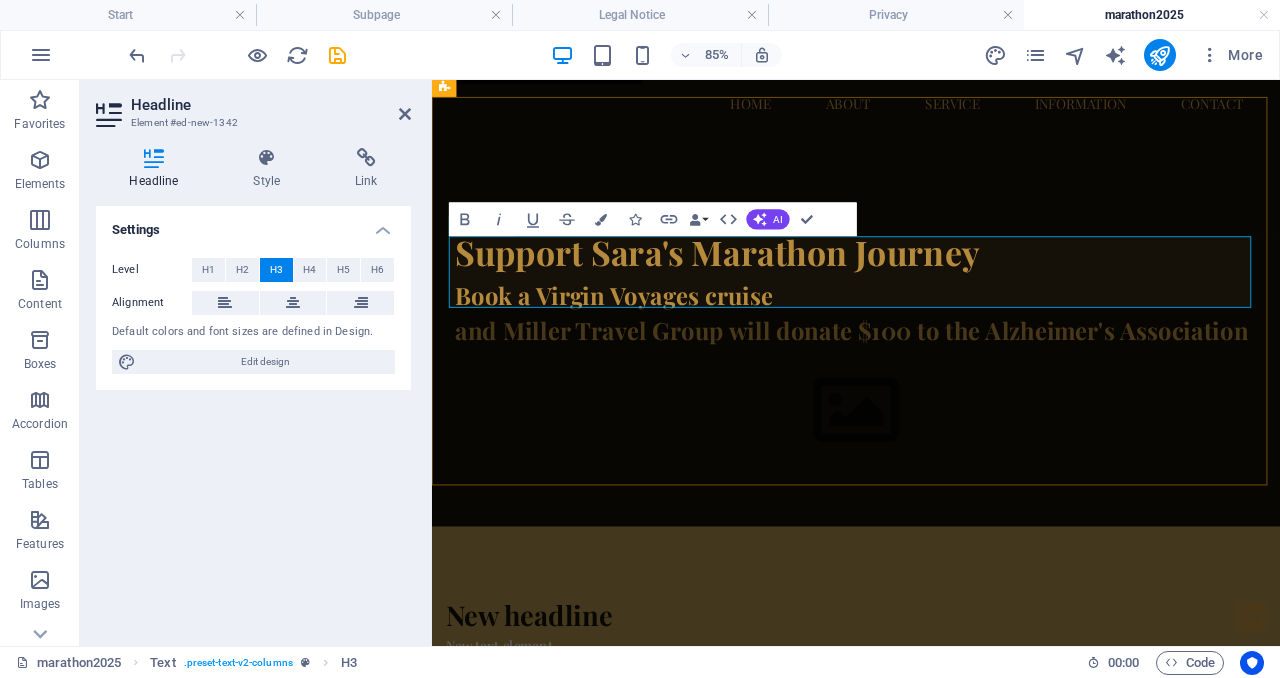 click on "Book a Virgin Voyages cruise  ‌and Miller Travel Group will donate $100 to the Alzheimer's Association" at bounding box center [931, 354] 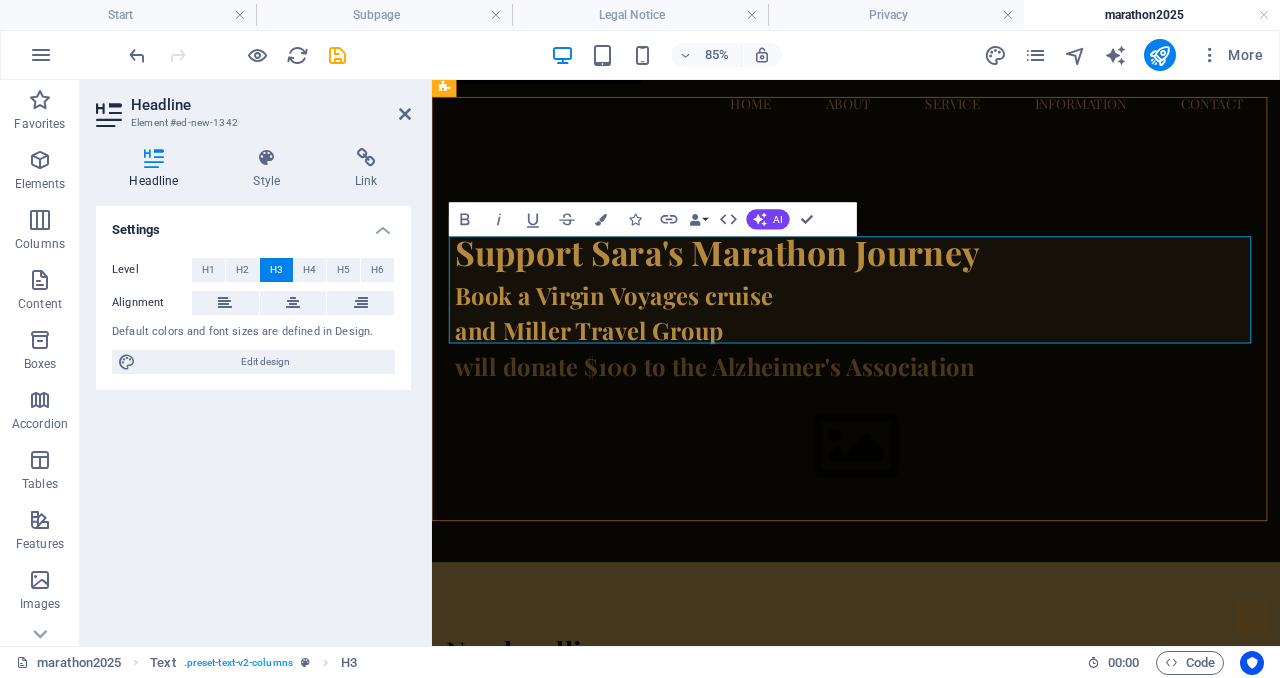 click on "Book a Virgin Voyages cruise  ‌and Miller Travel Group  ‌will donate $100 to the Alzheimer's Association" at bounding box center [931, 375] 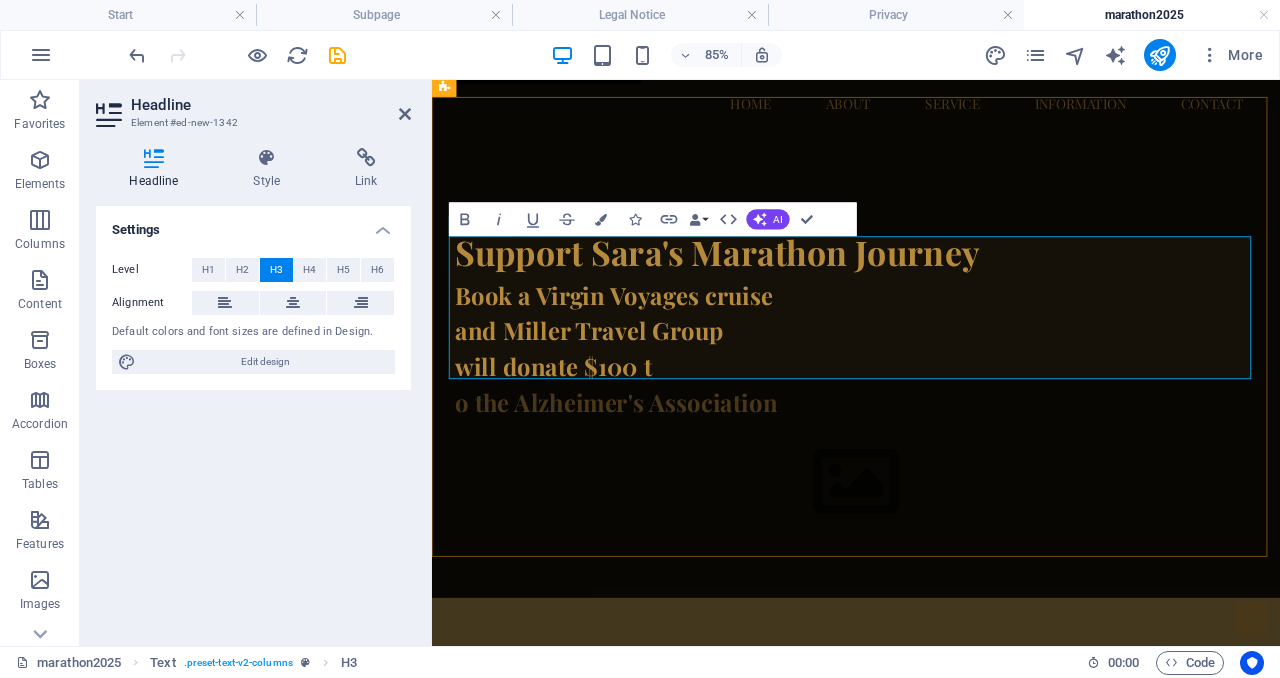 click on "Book a Virgin Voyages cruise  ‌and Miller Travel Group  ‌will donate $100 t o the Alzheimer's Association" at bounding box center [931, 396] 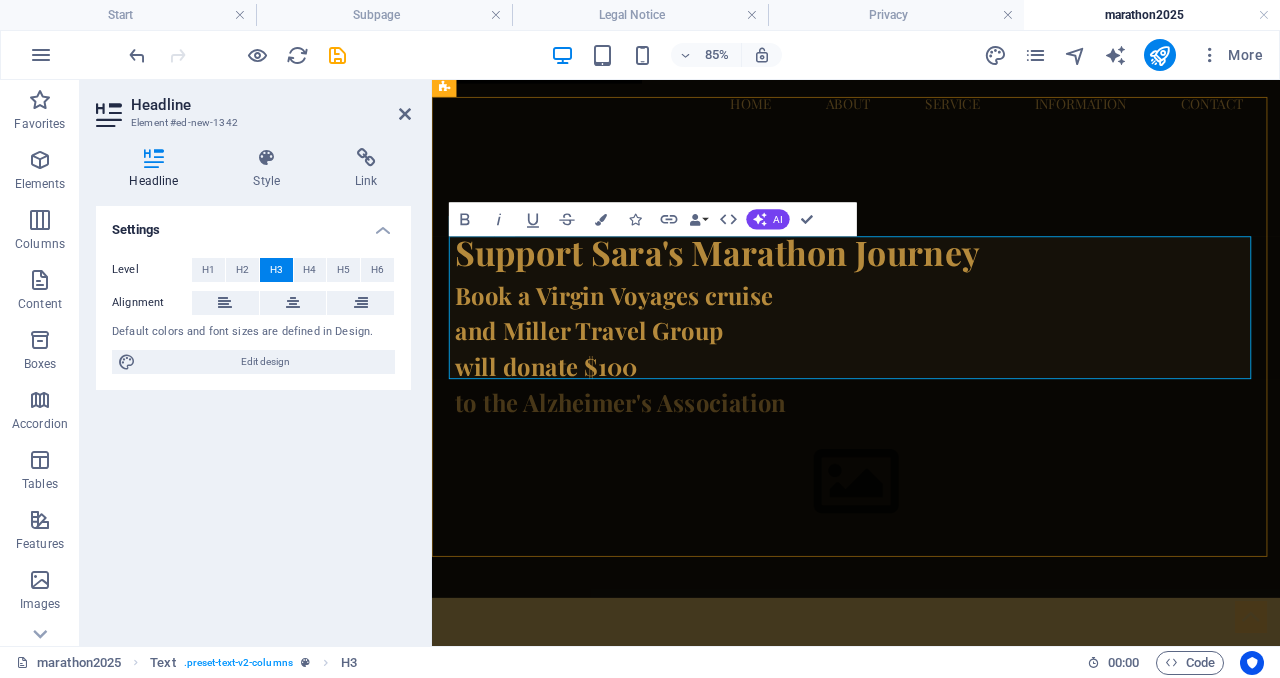 scroll, scrollTop: 228, scrollLeft: 0, axis: vertical 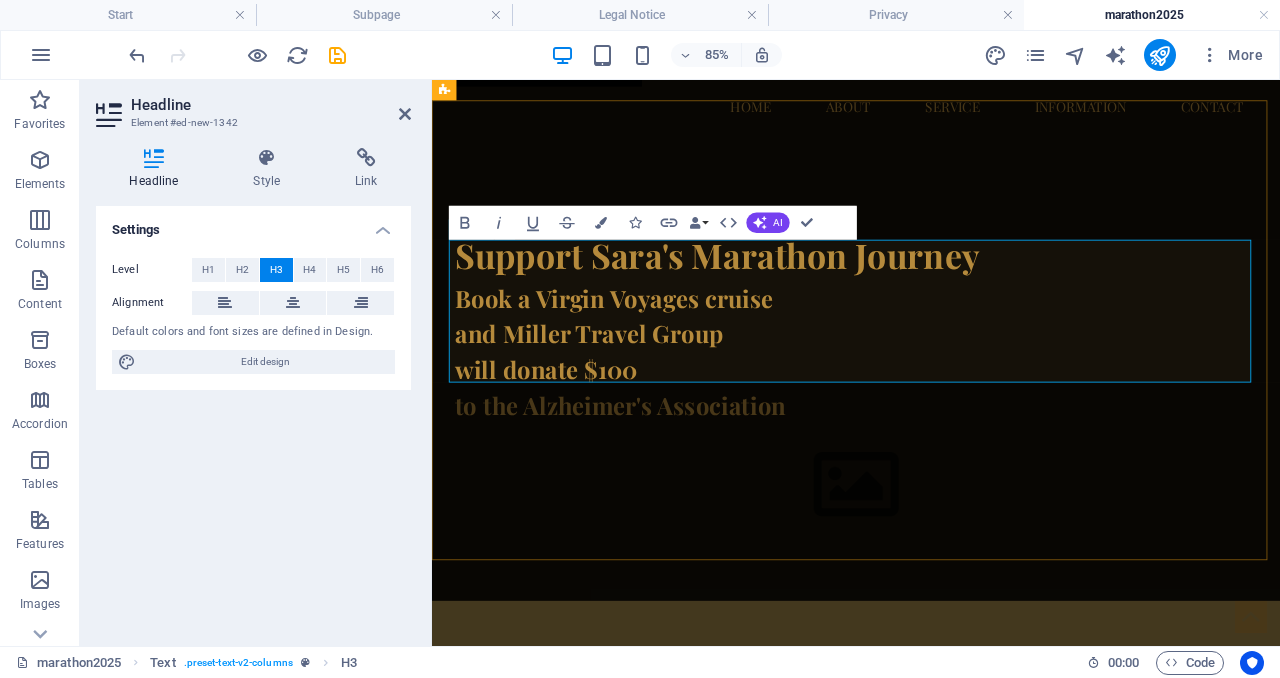click on "Book a Virgin Voyages cruise  ‌and Miller Travel Group  ‌will donate $100  ‌to the Alzheimer's Association" at bounding box center (931, 400) 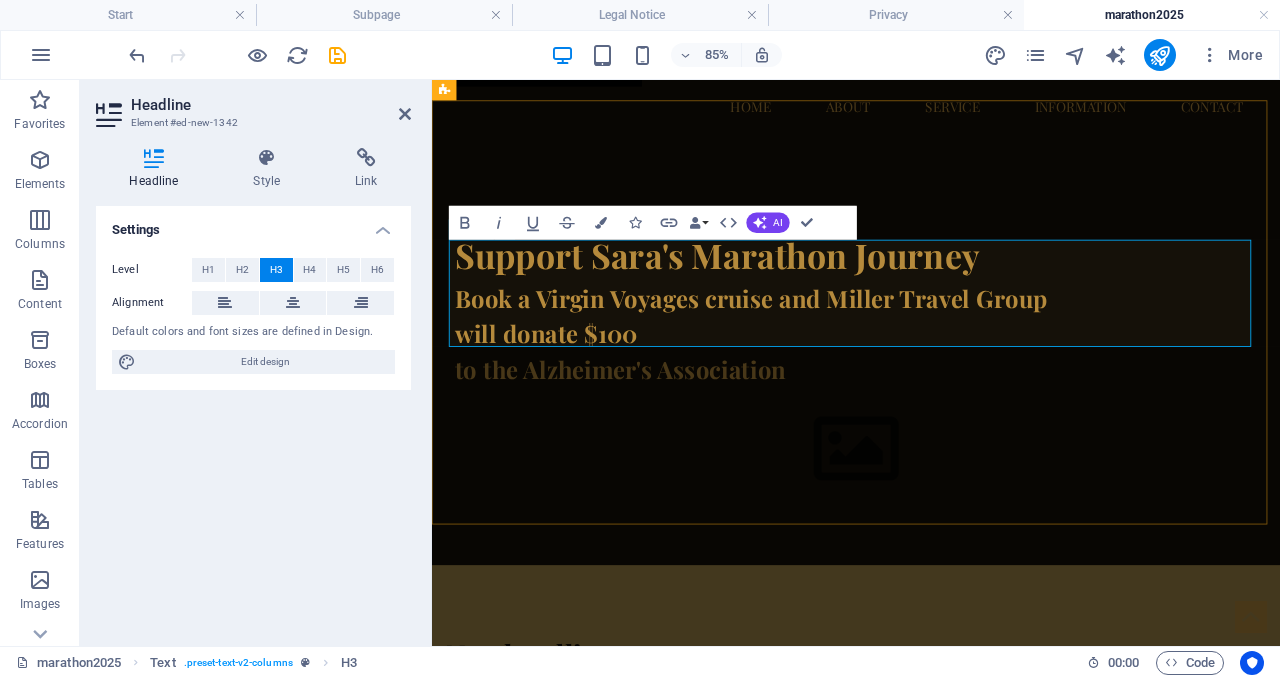 click on "Book a Virgin Voyages cruise ‌and Miller Travel Group  ‌will donate $100  ‌to the Alzheimer's Association" at bounding box center (931, 379) 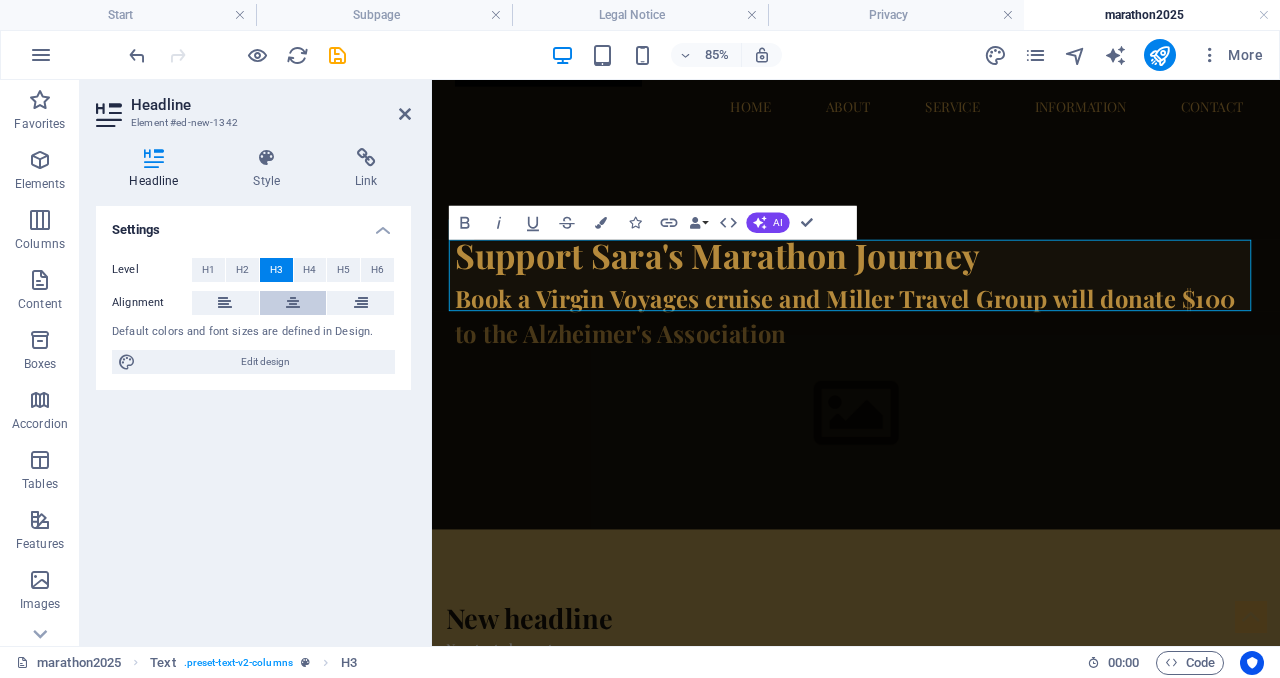 click at bounding box center (293, 303) 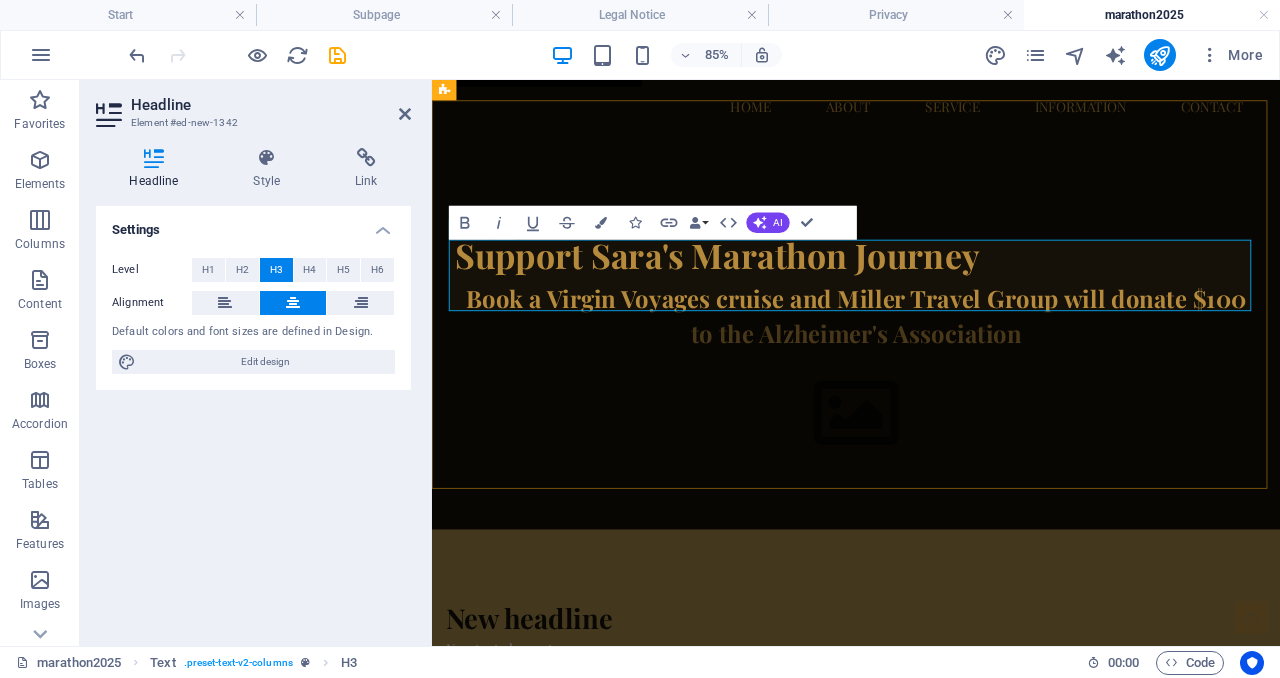 click on "Book a Virgin Voyages cruise ‌and Miller Travel Group ‌will donate $100  ‌to the Alzheimer's Association" at bounding box center (931, 358) 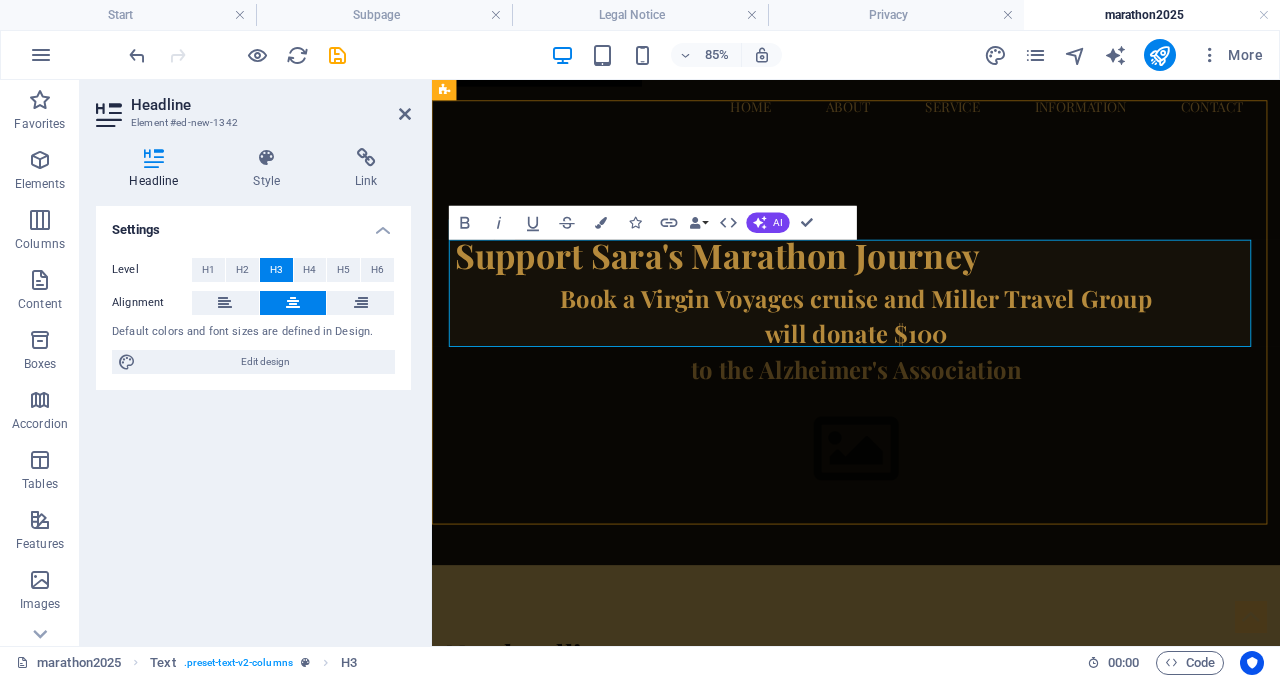 click on "Book a Virgin Voyages cruise ‌and Miller Travel Group ‌will donate $100  ‌to the Alzheimer's Association" at bounding box center (931, 379) 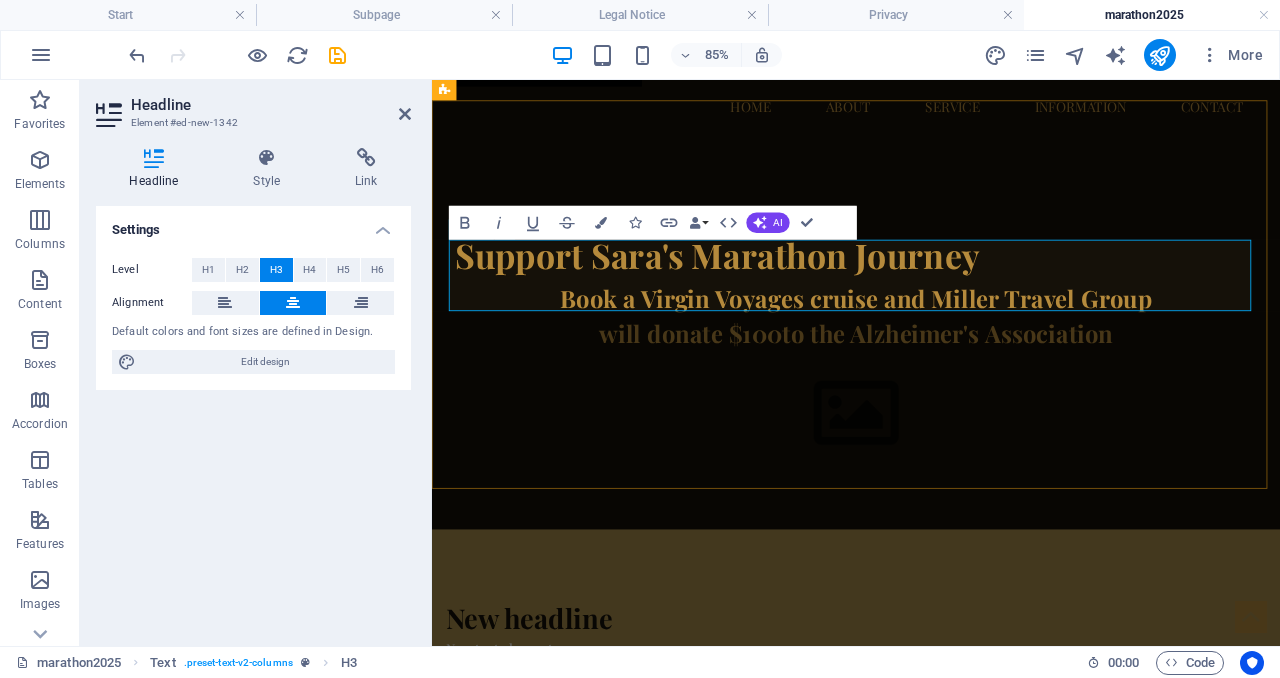 type 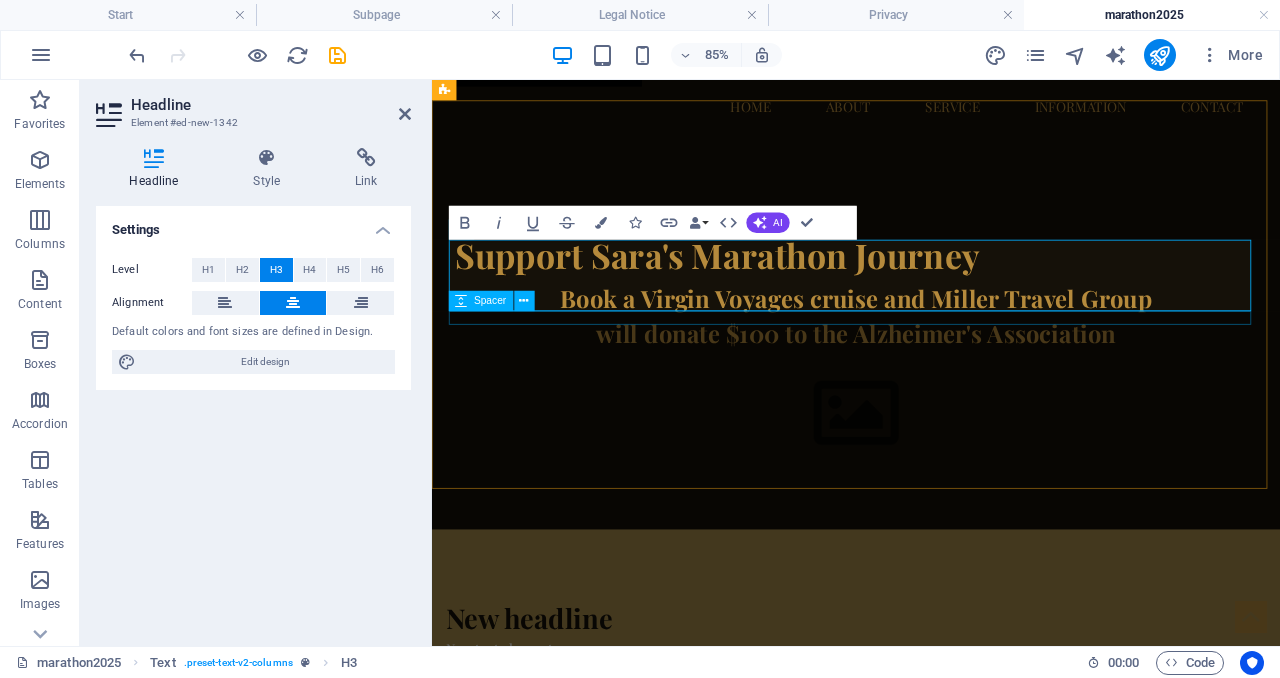 click at bounding box center [931, 408] 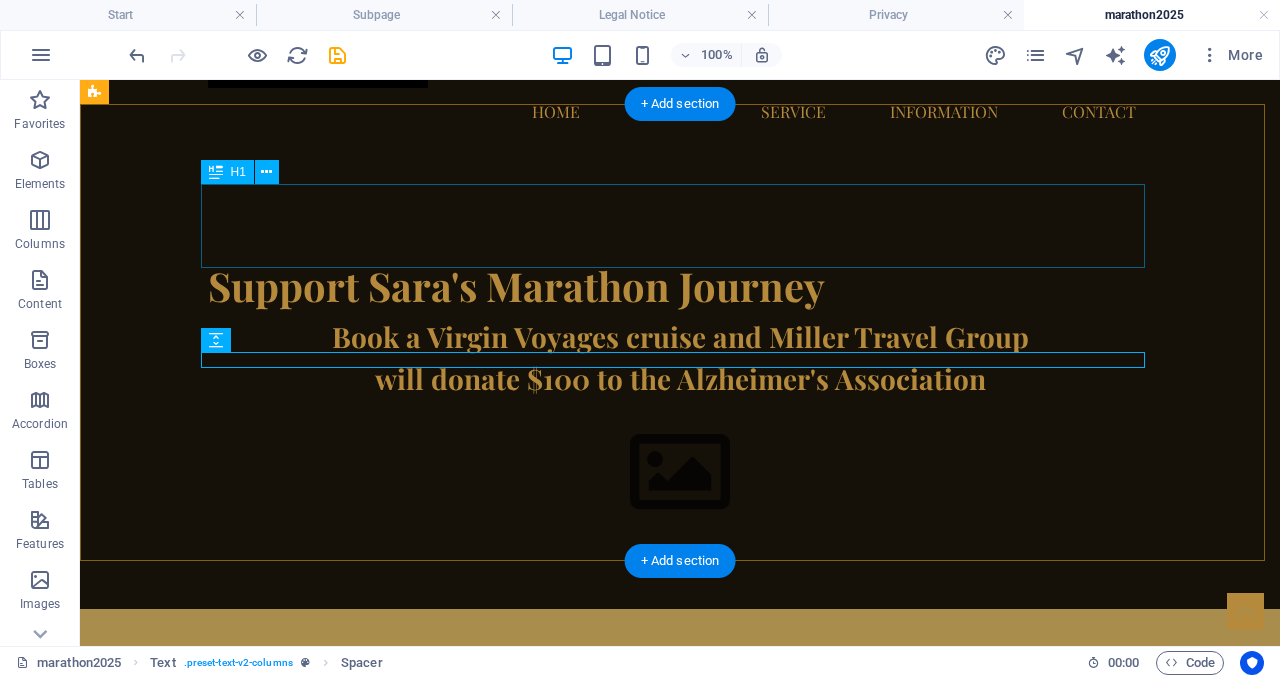 click on "​ Support [PERSON]'s Marathon Journey" at bounding box center [680, 274] 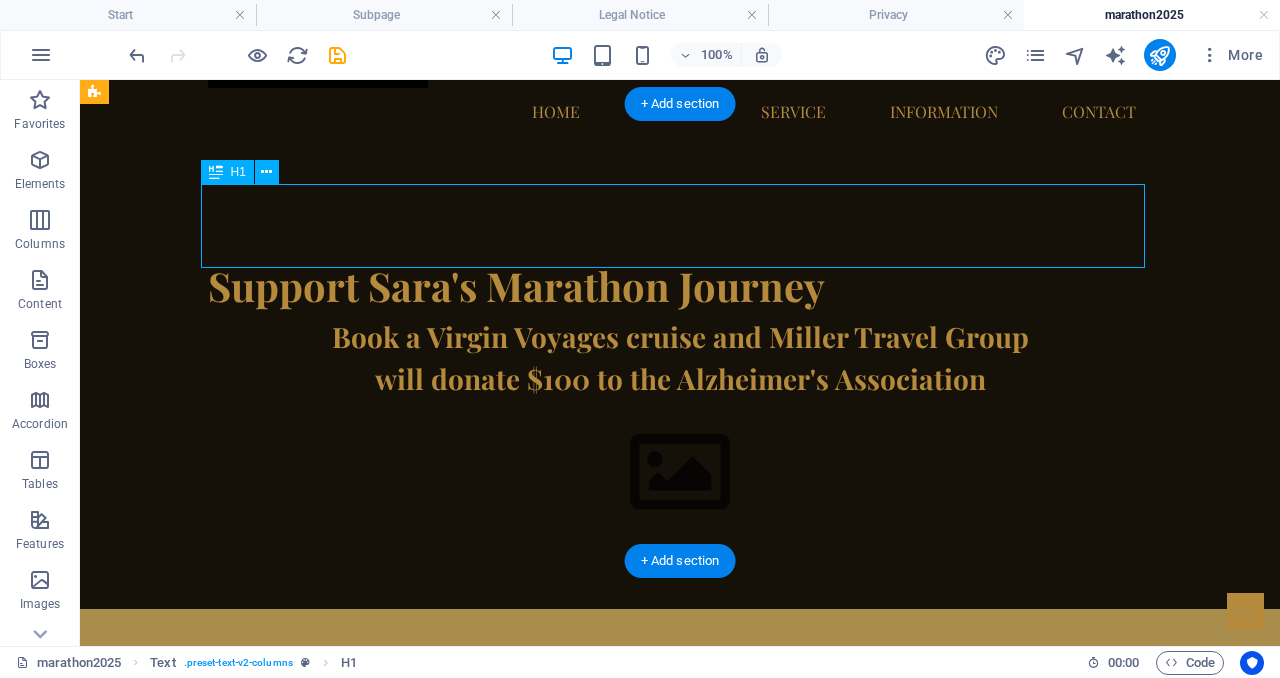 click on "​ Support [PERSON]'s Marathon Journey" at bounding box center (680, 274) 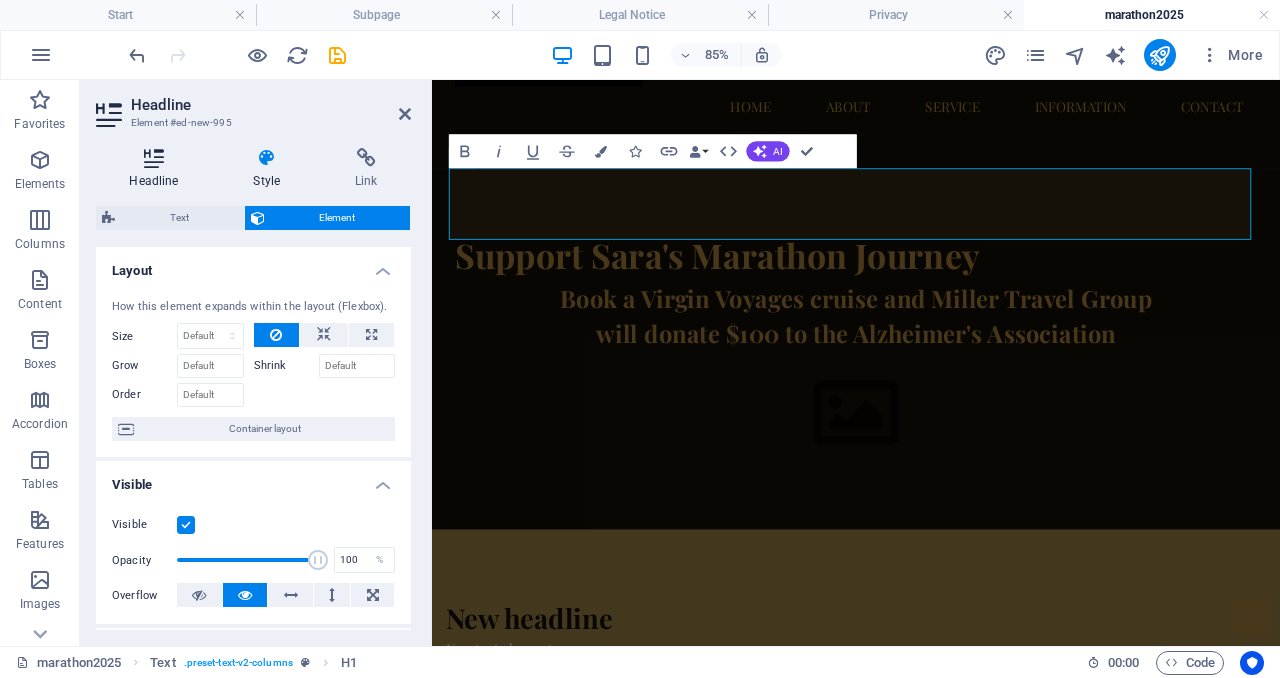click on "Headline" at bounding box center (158, 169) 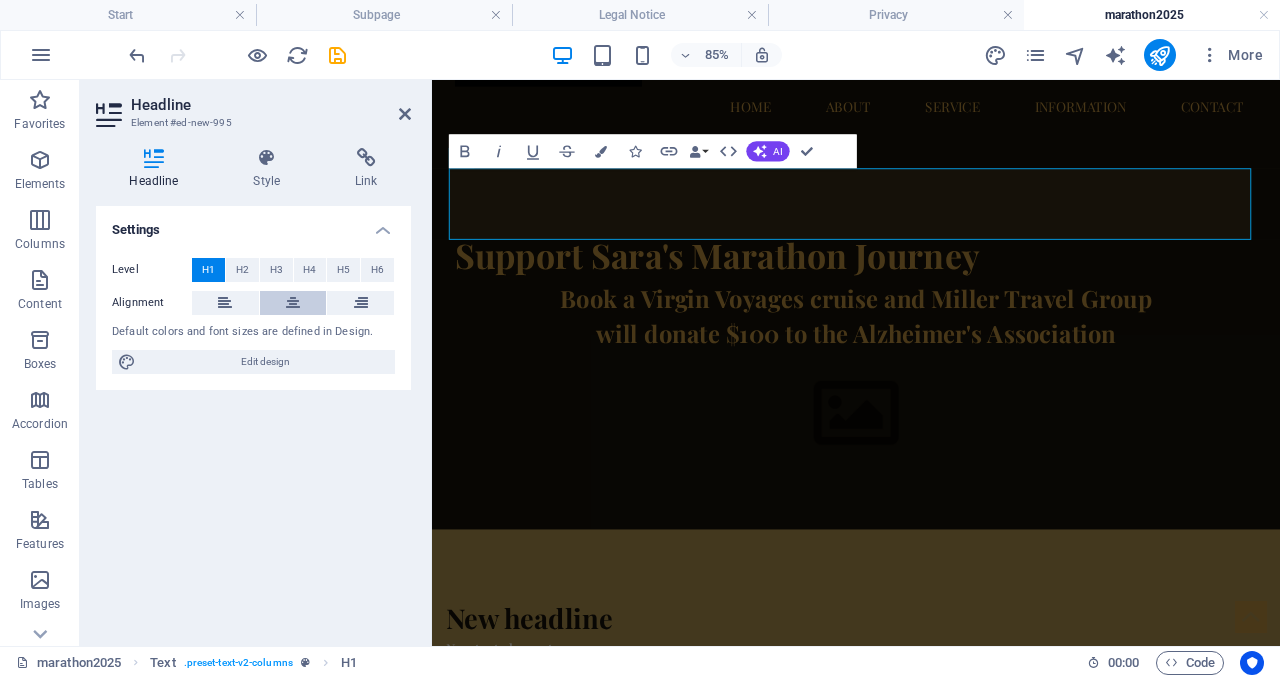 click at bounding box center [293, 303] 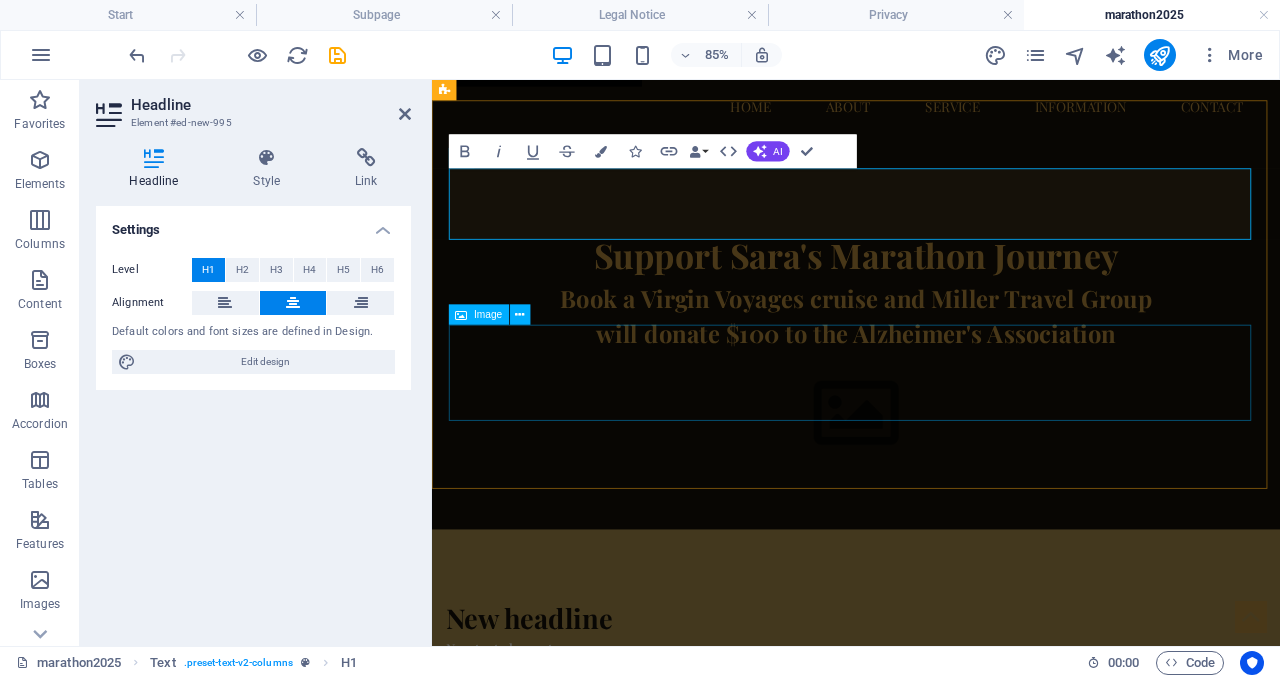 click at bounding box center [931, 472] 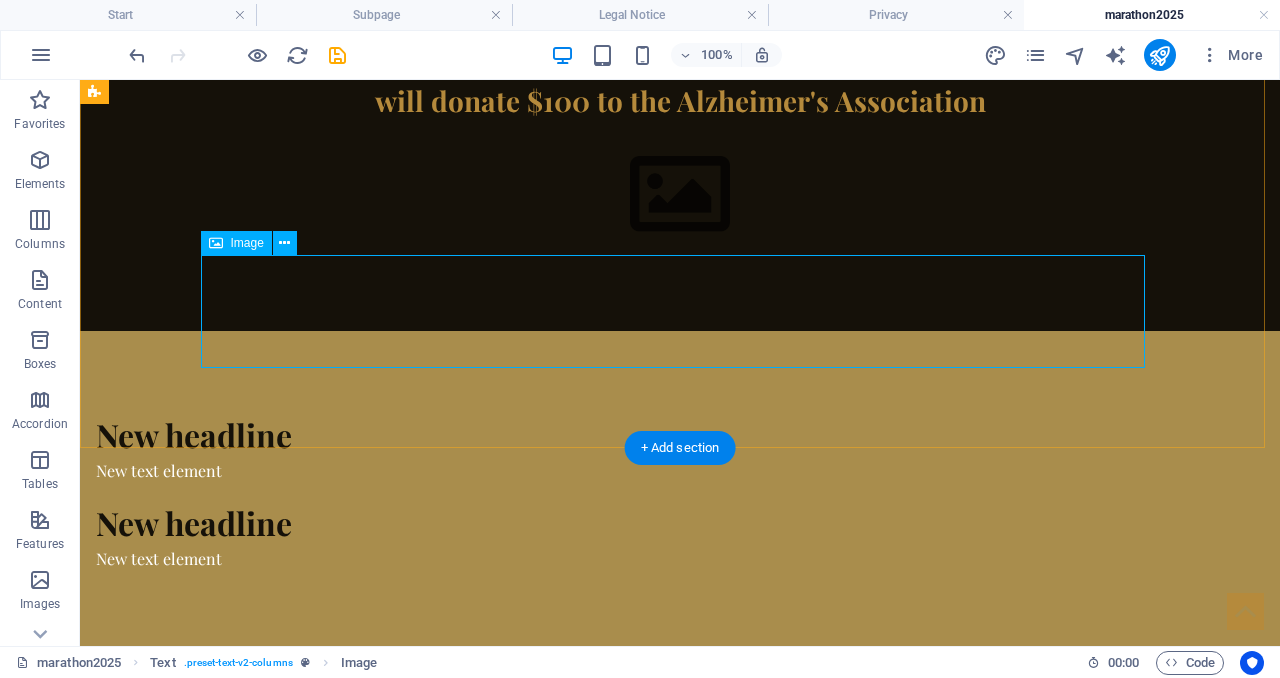 scroll, scrollTop: 507, scrollLeft: 0, axis: vertical 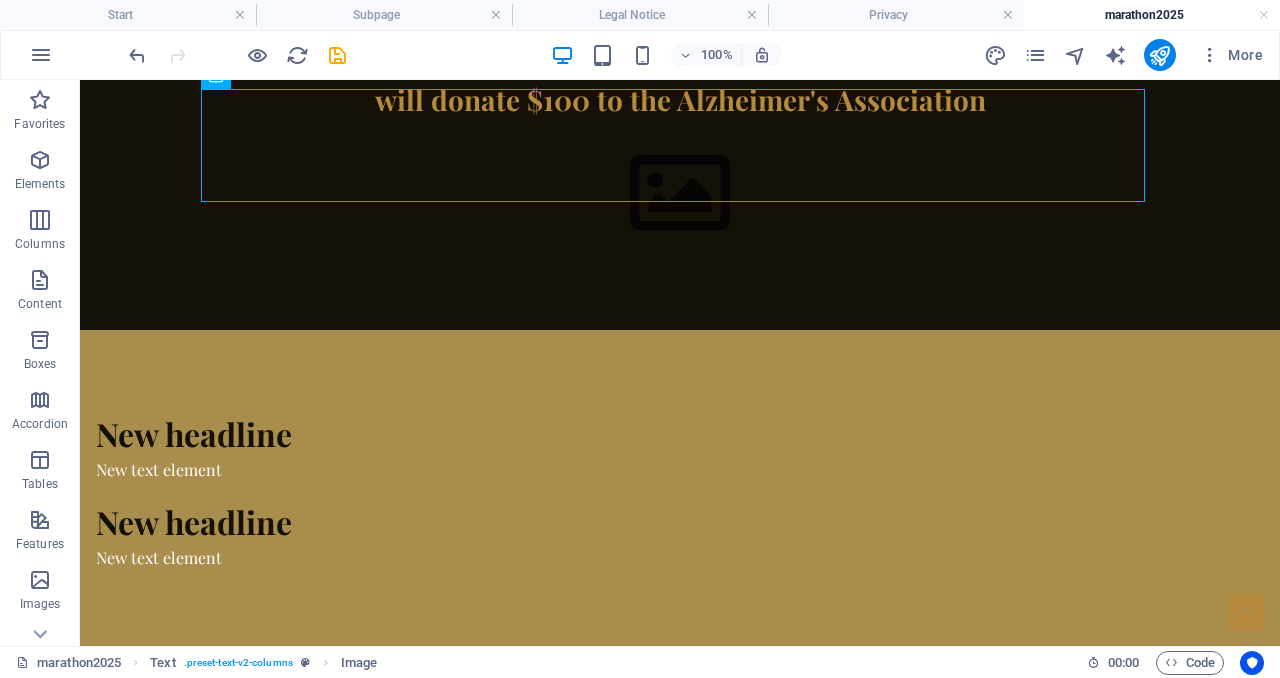 click on "New headline" at bounding box center (324, 434) 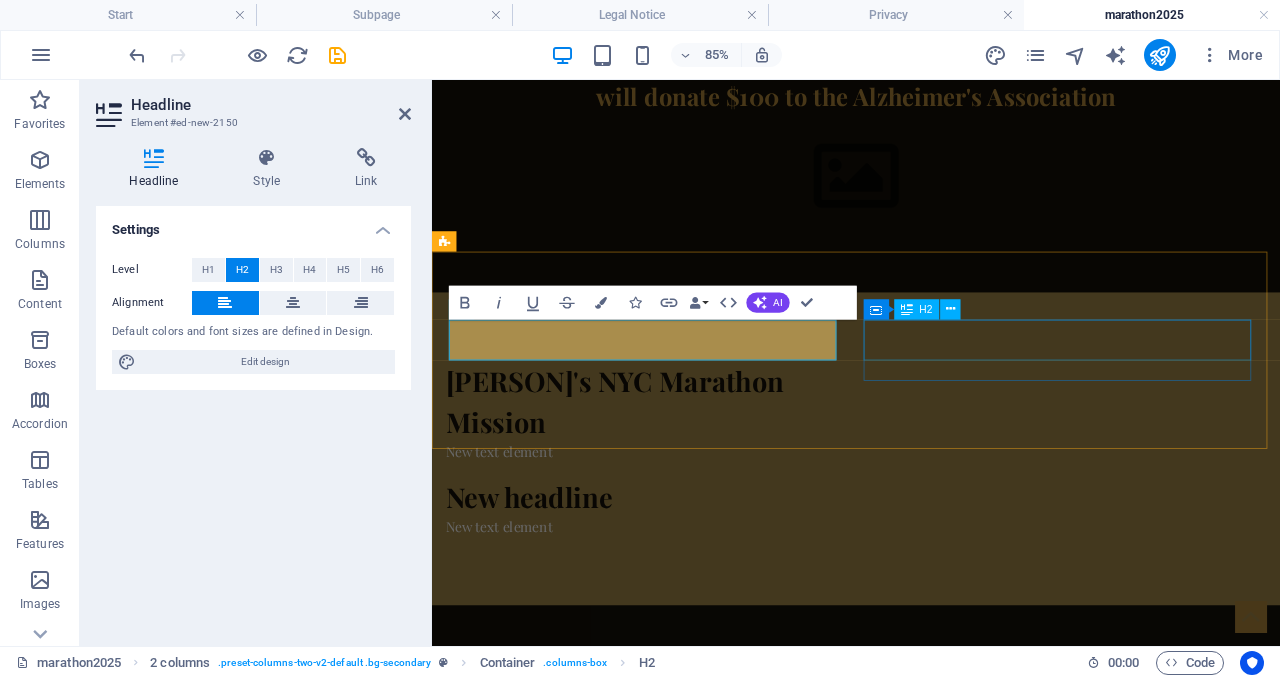 click on "New headline" at bounding box center [676, 570] 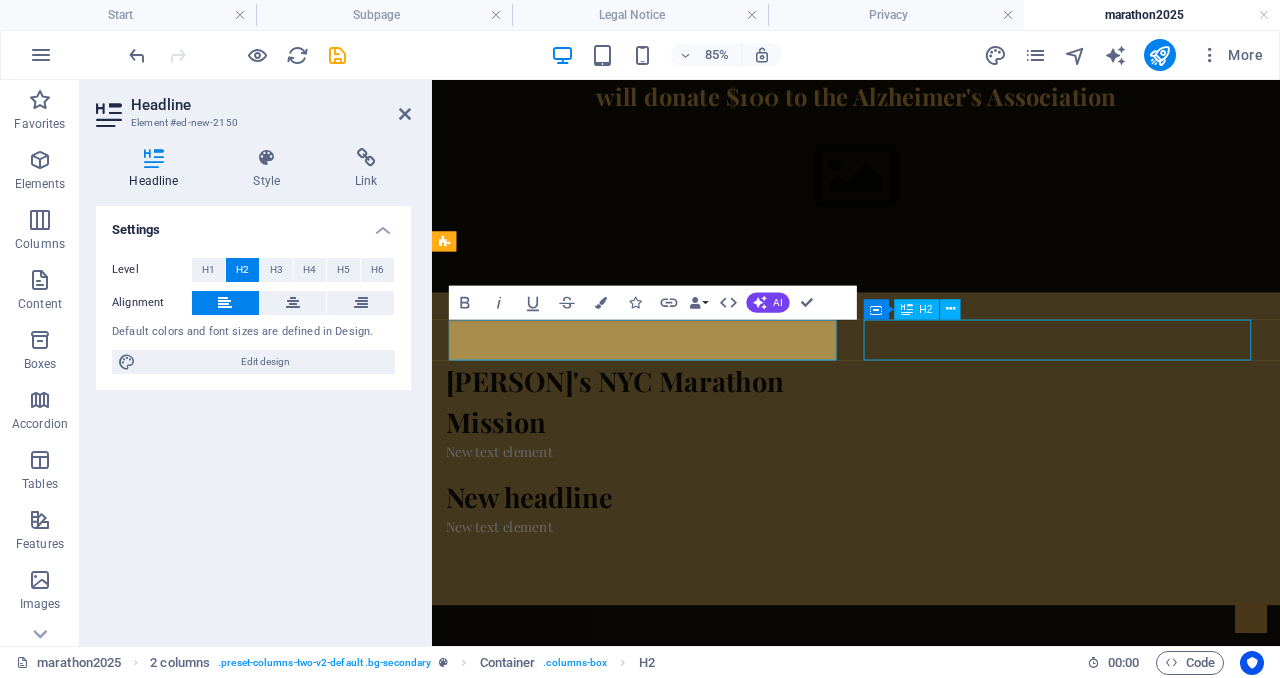 click on "New headline" at bounding box center [676, 570] 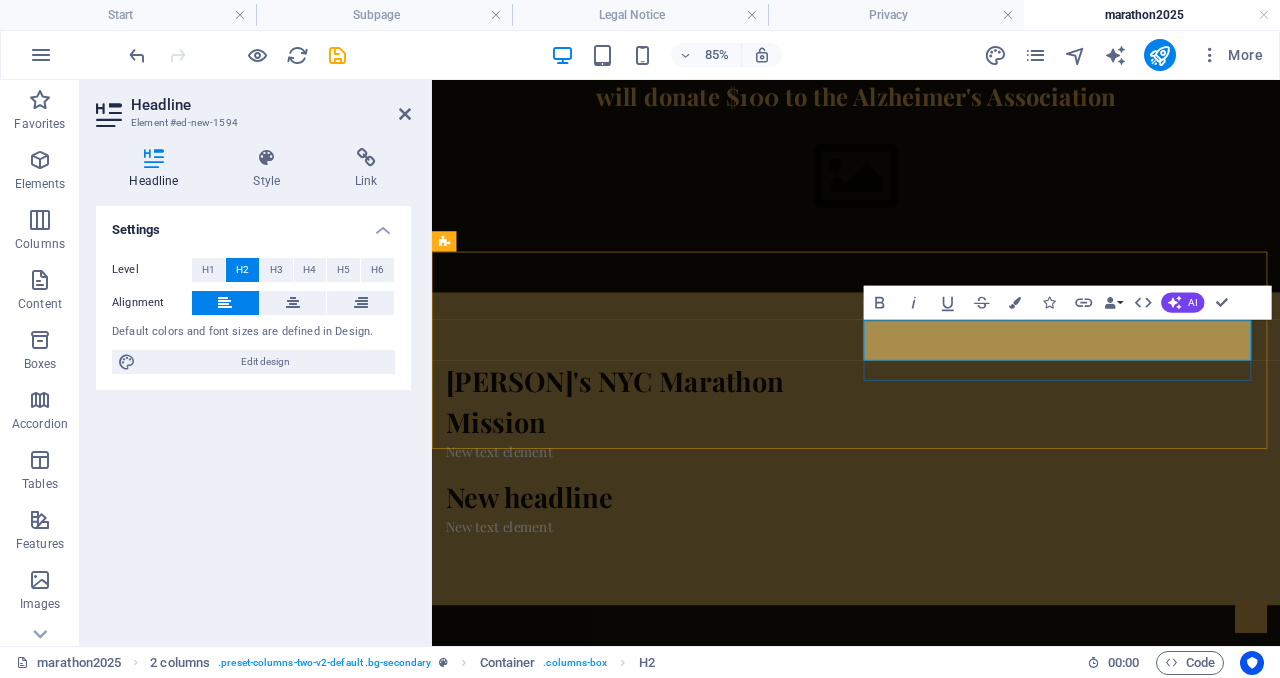 click on "New headline" at bounding box center [546, 569] 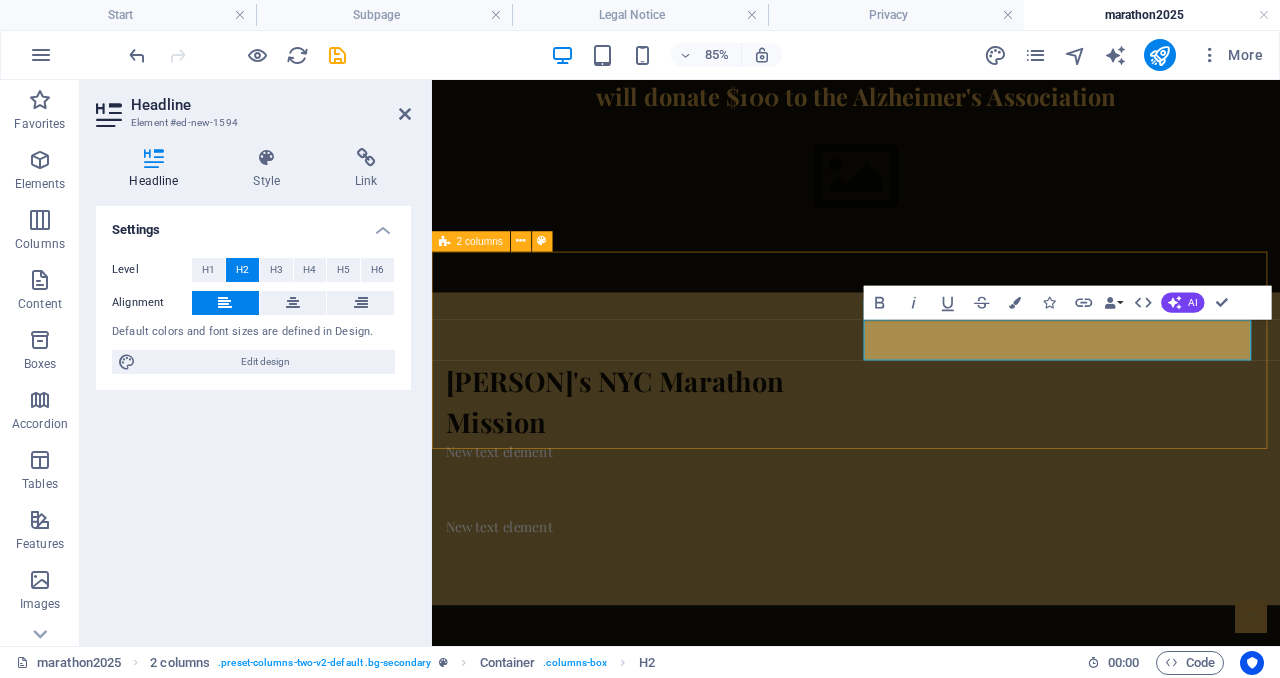 click on "[PERSON]'s NYC Marathon Mission New text element ​ New text element" at bounding box center (931, 514) 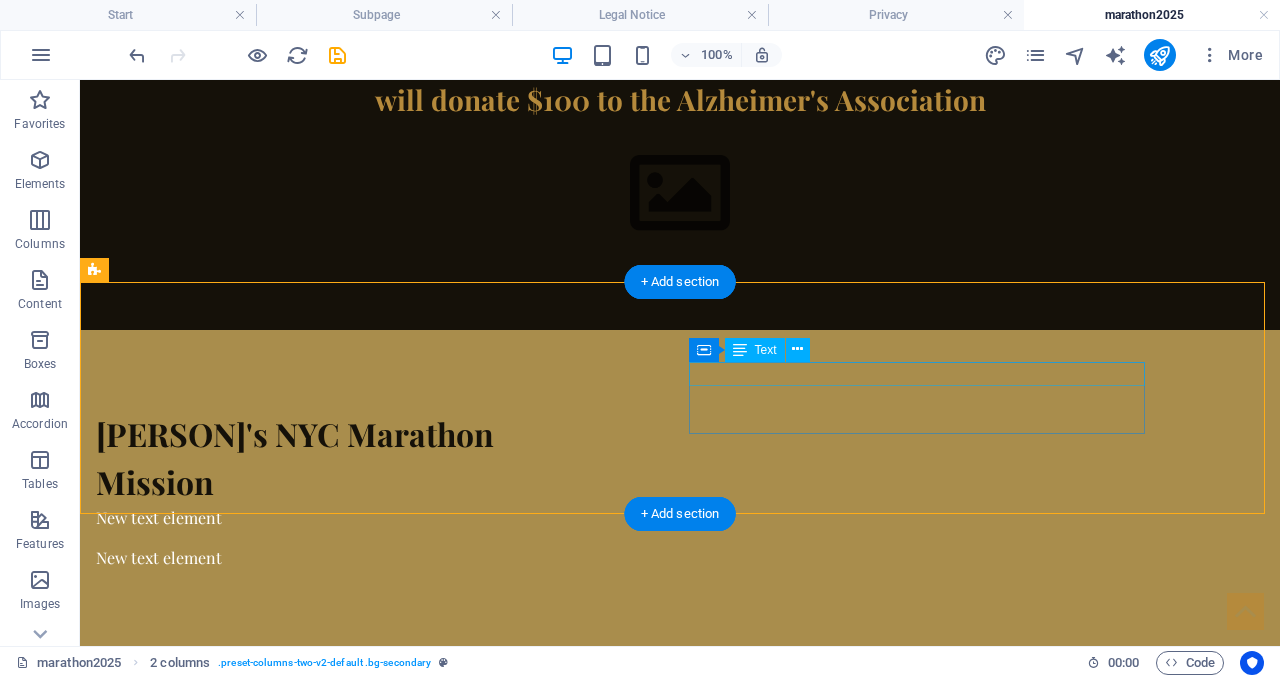 click on "New text element" at bounding box center [324, 558] 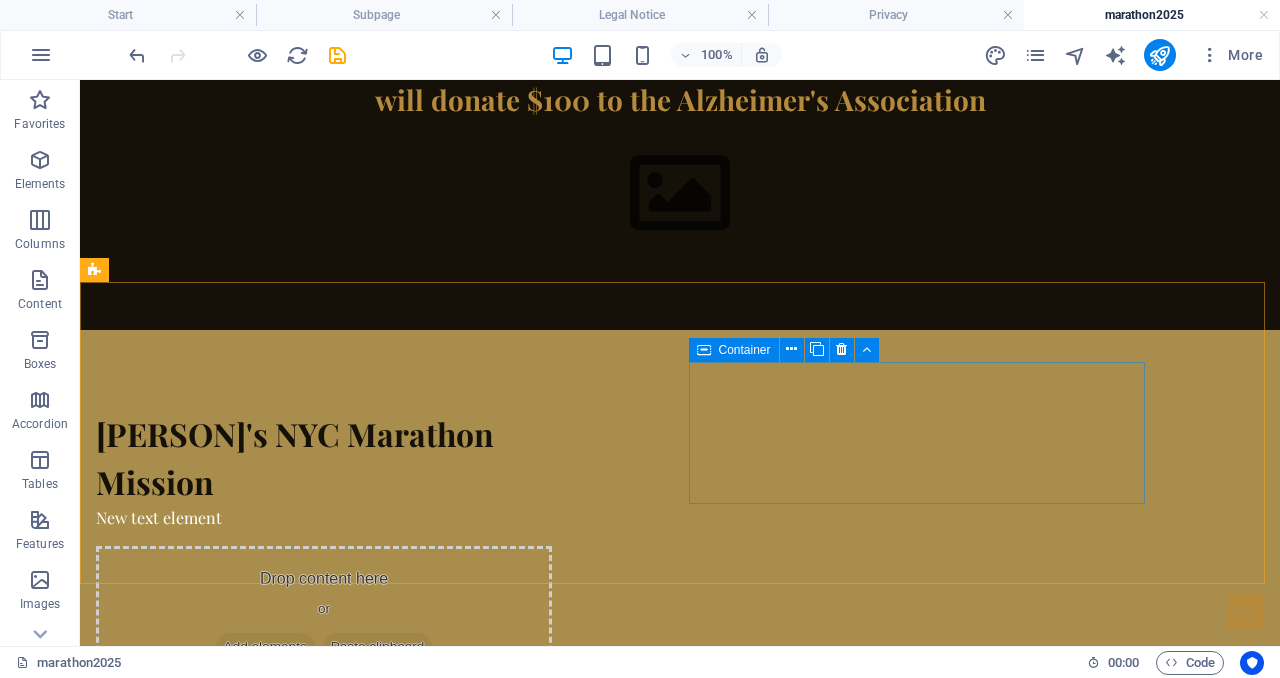 click on "Container" at bounding box center (745, 350) 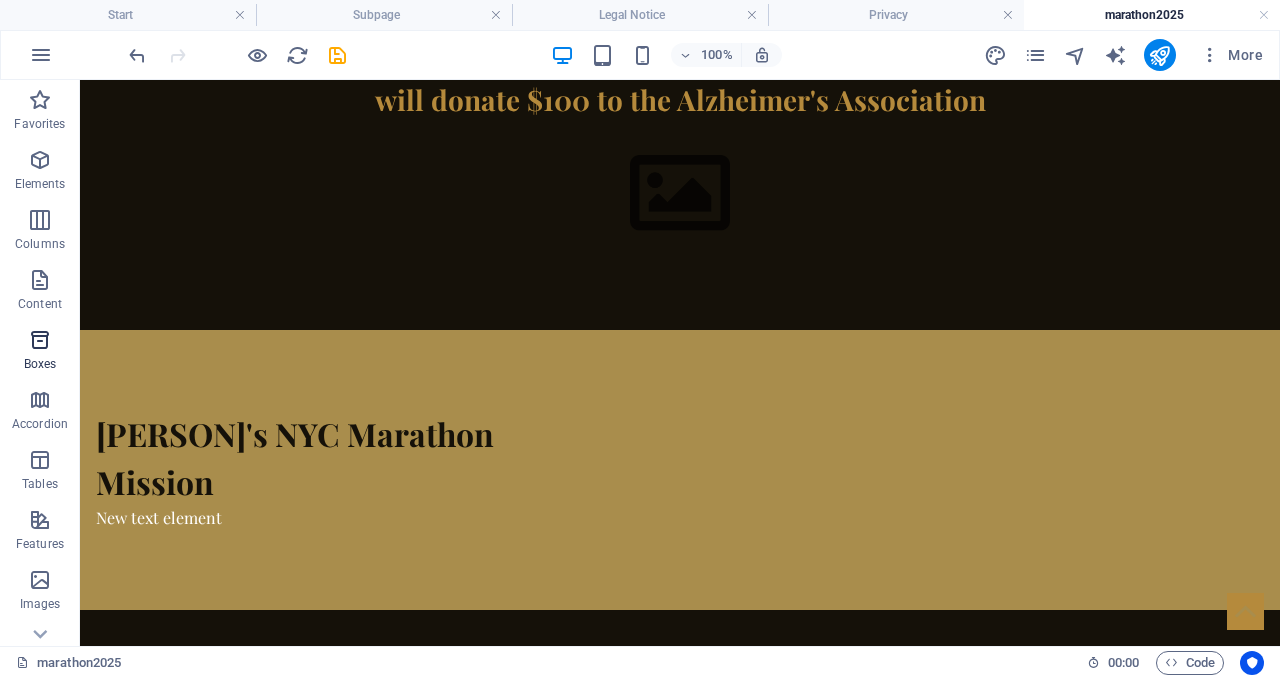click at bounding box center [40, 340] 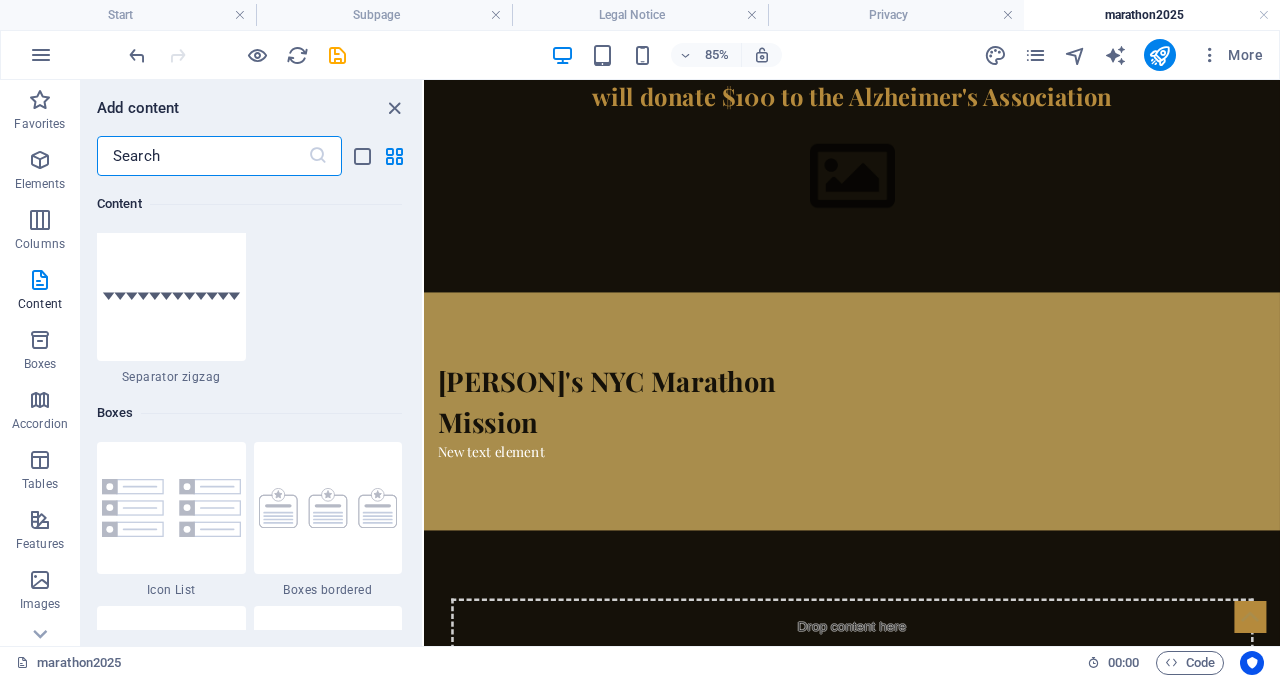 scroll, scrollTop: 5294, scrollLeft: 0, axis: vertical 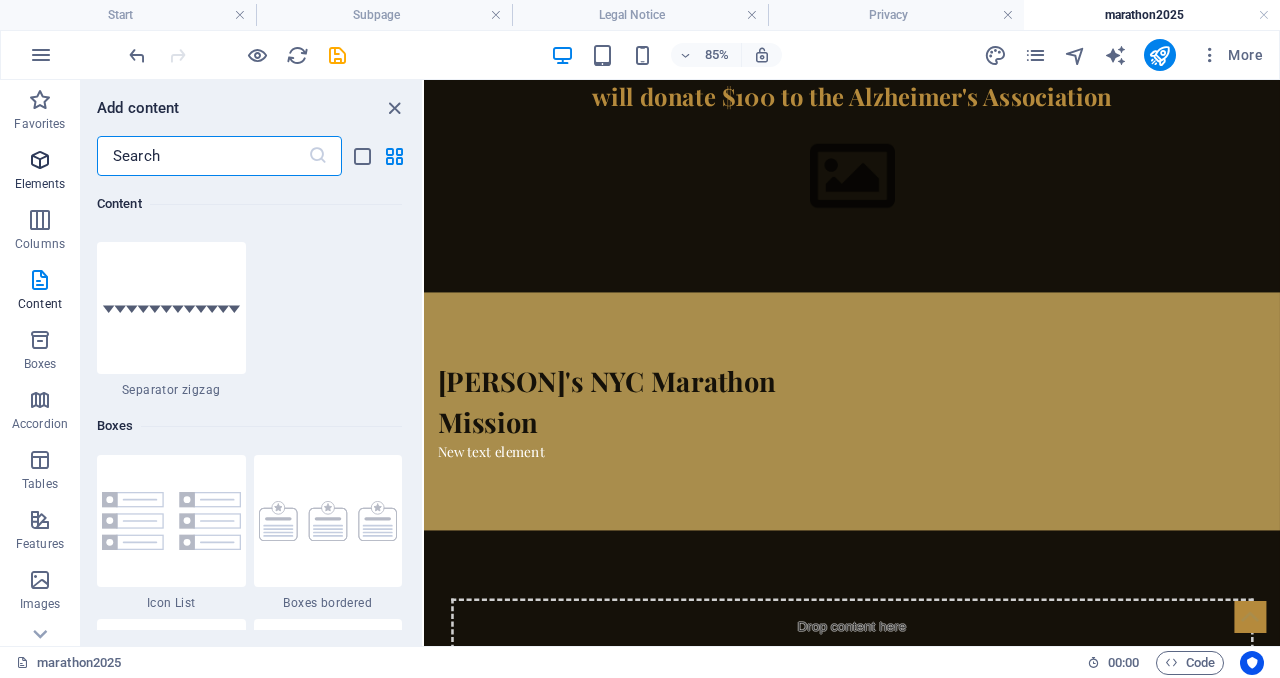 click at bounding box center (40, 160) 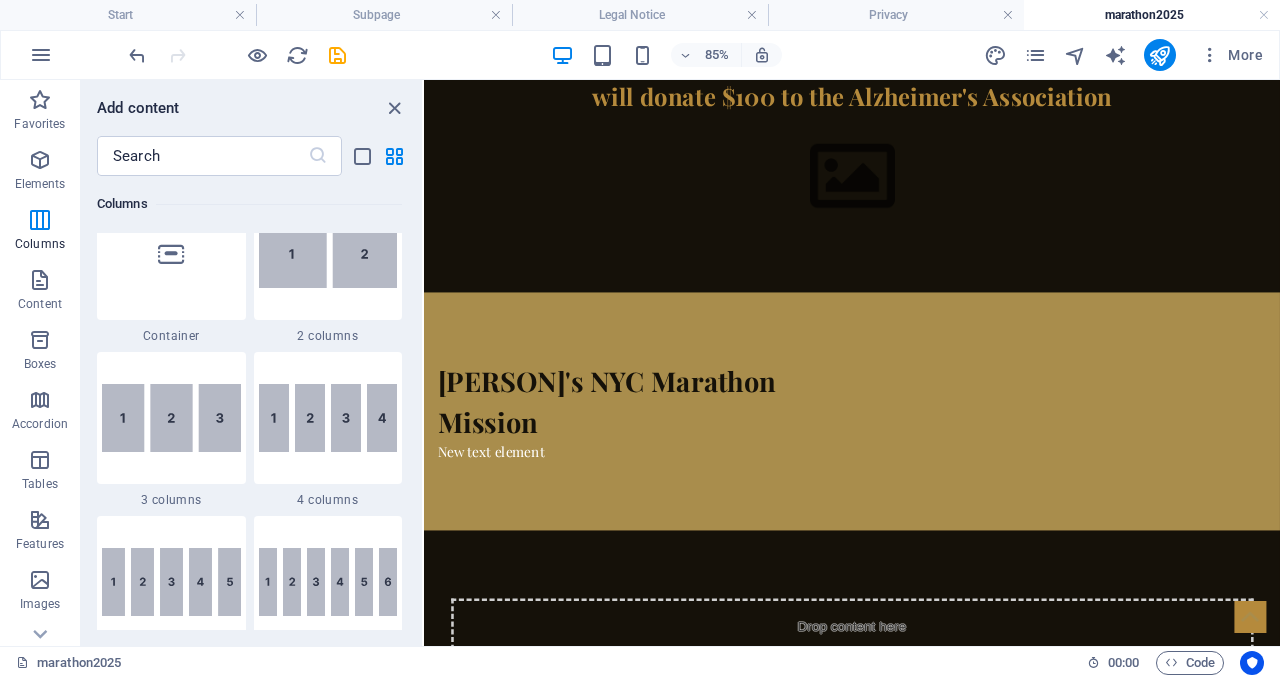 scroll, scrollTop: 1033, scrollLeft: 0, axis: vertical 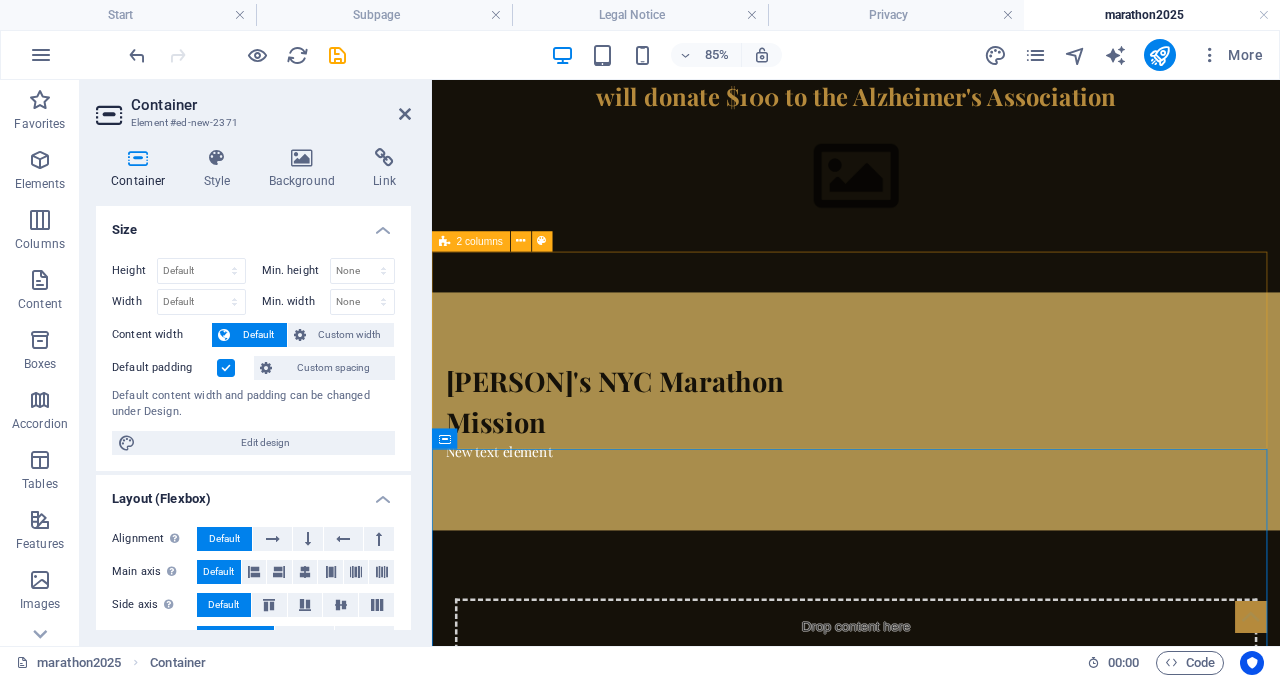 click on "[PERSON]'s NYC Marathon Mission New text element" at bounding box center (931, 470) 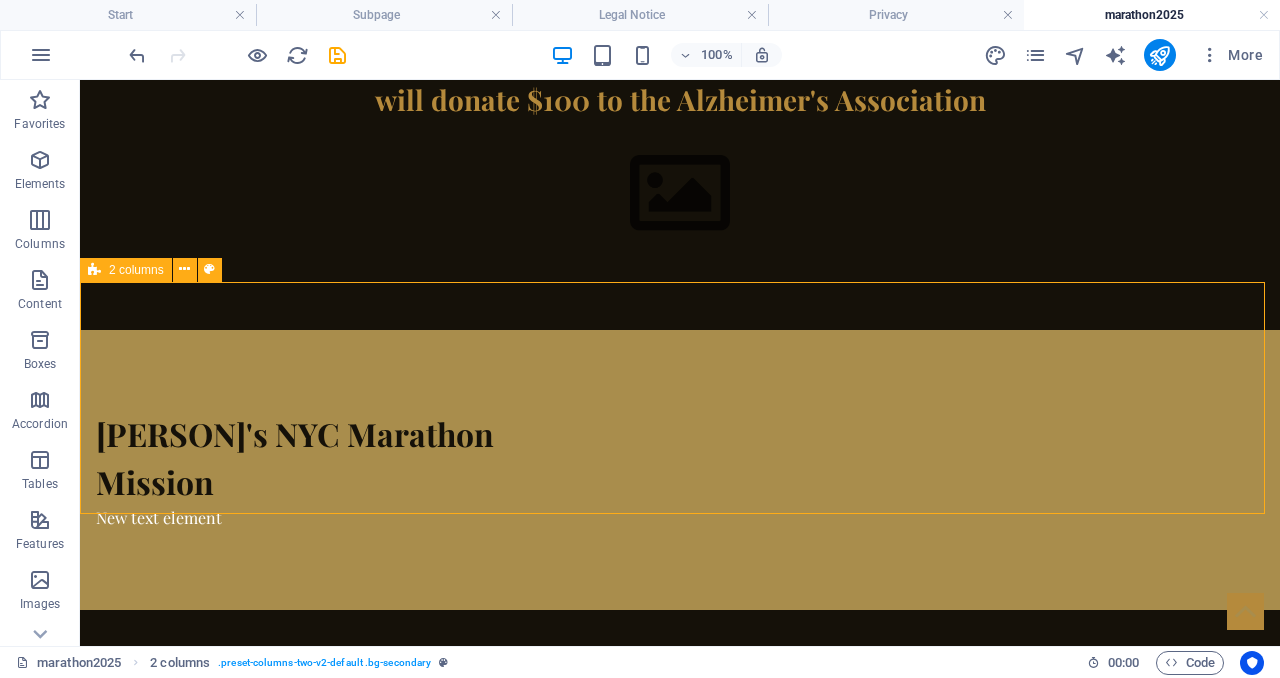 click on "[PERSON]'s NYC Marathon Mission New text element" at bounding box center [680, 470] 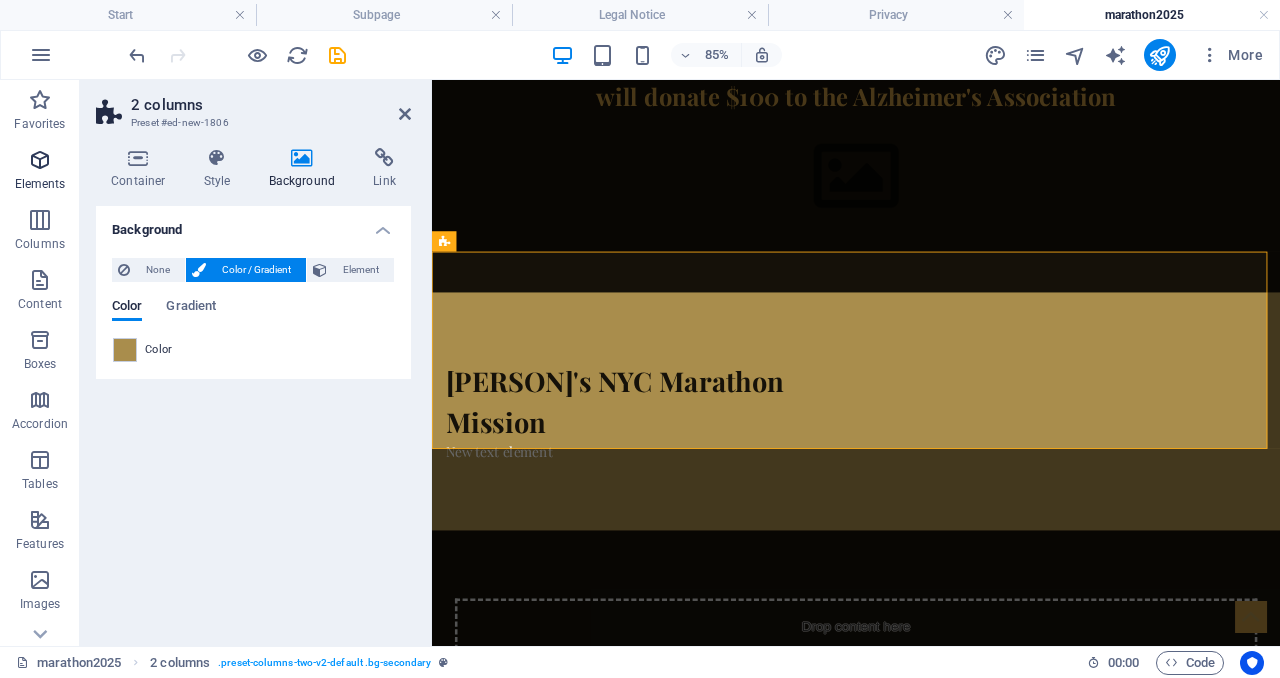 click at bounding box center [40, 160] 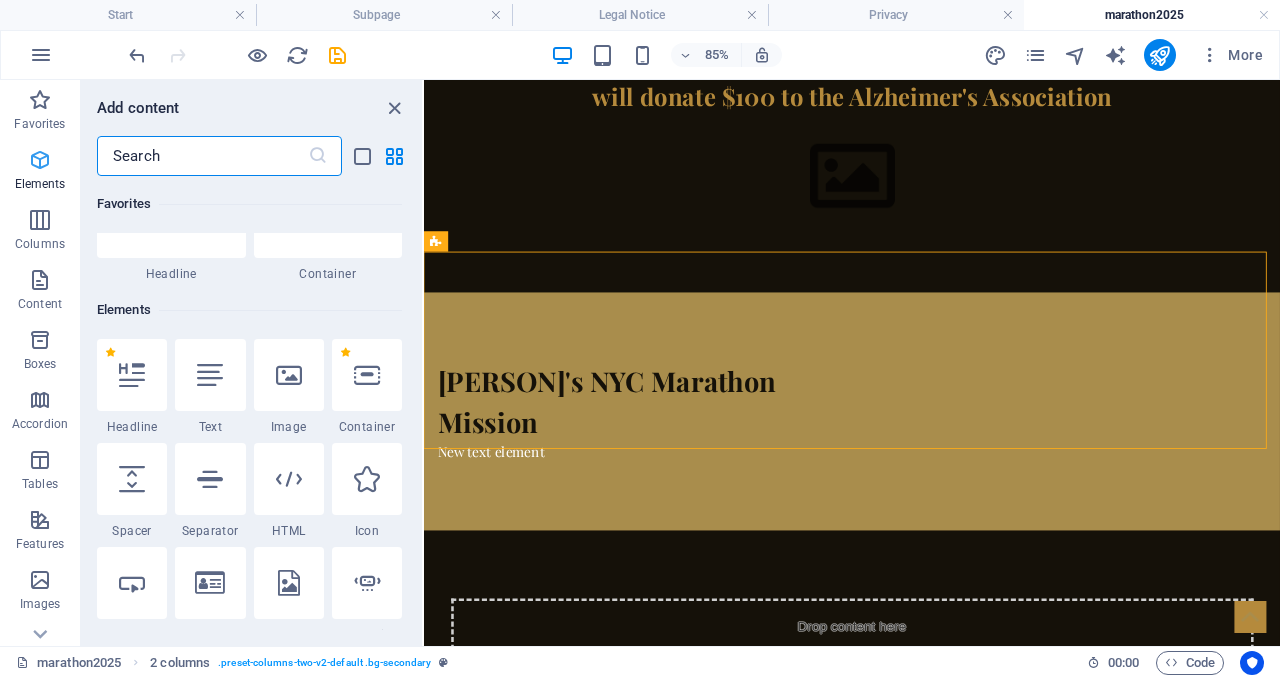 scroll, scrollTop: 213, scrollLeft: 0, axis: vertical 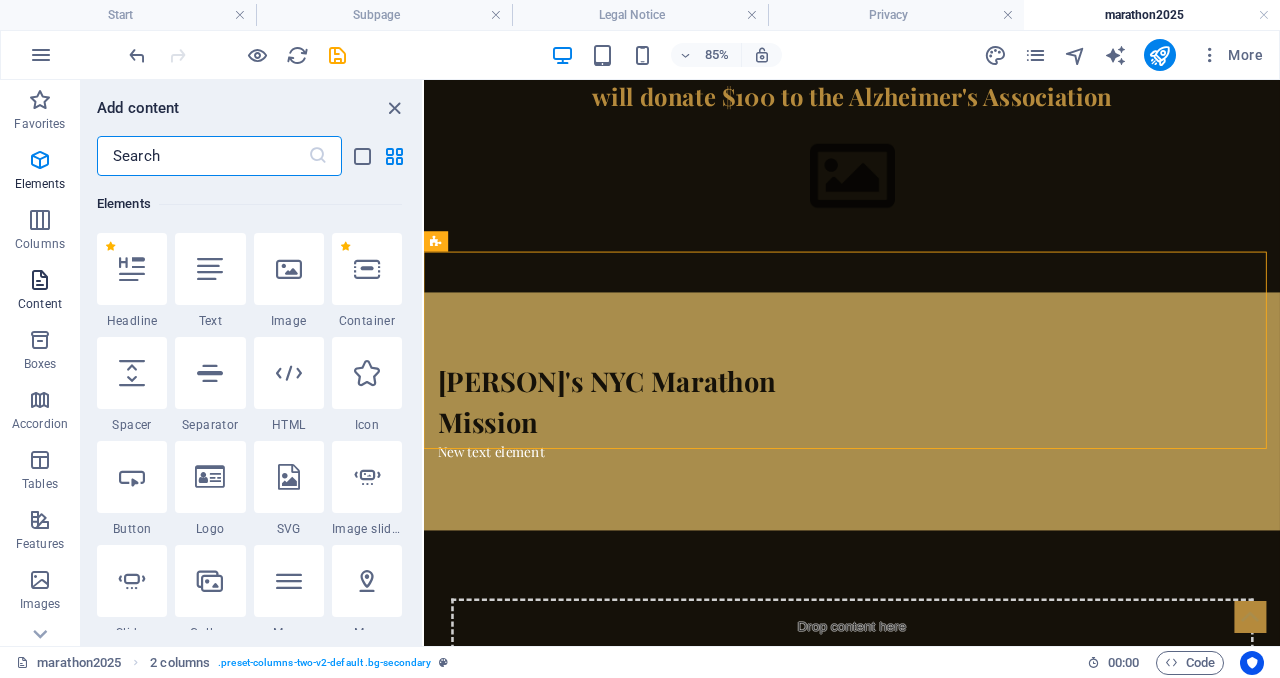 click at bounding box center (40, 280) 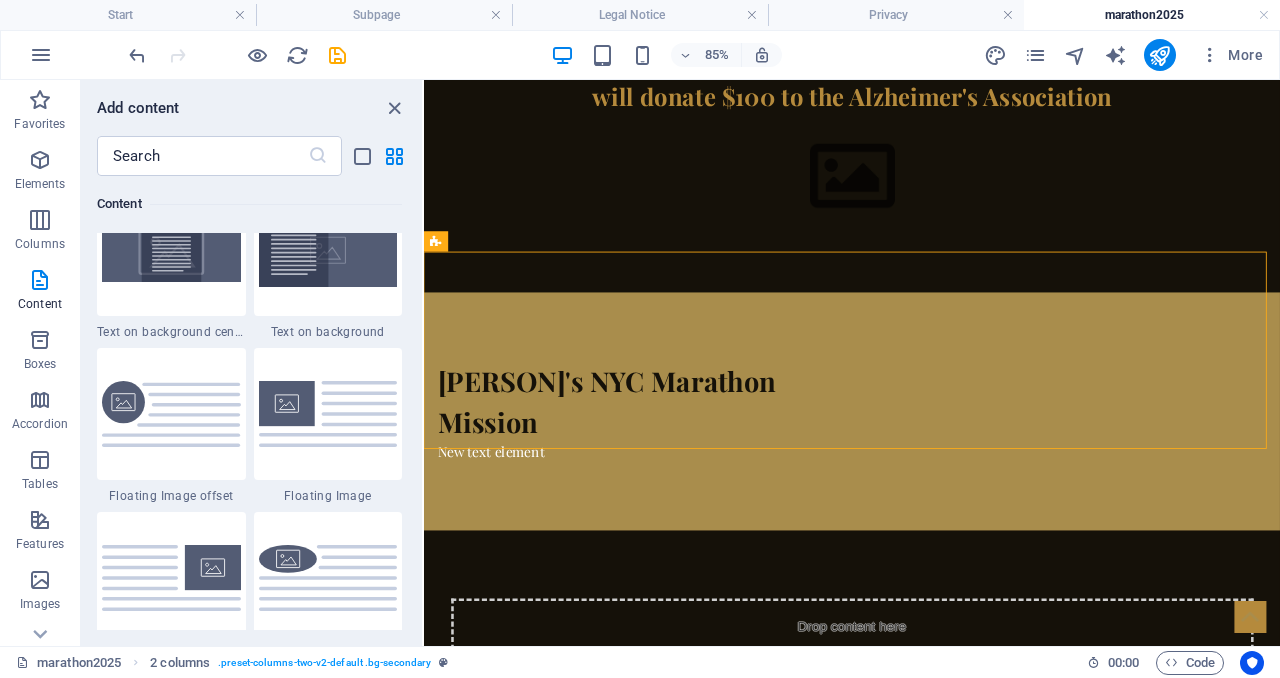scroll, scrollTop: 4205, scrollLeft: 0, axis: vertical 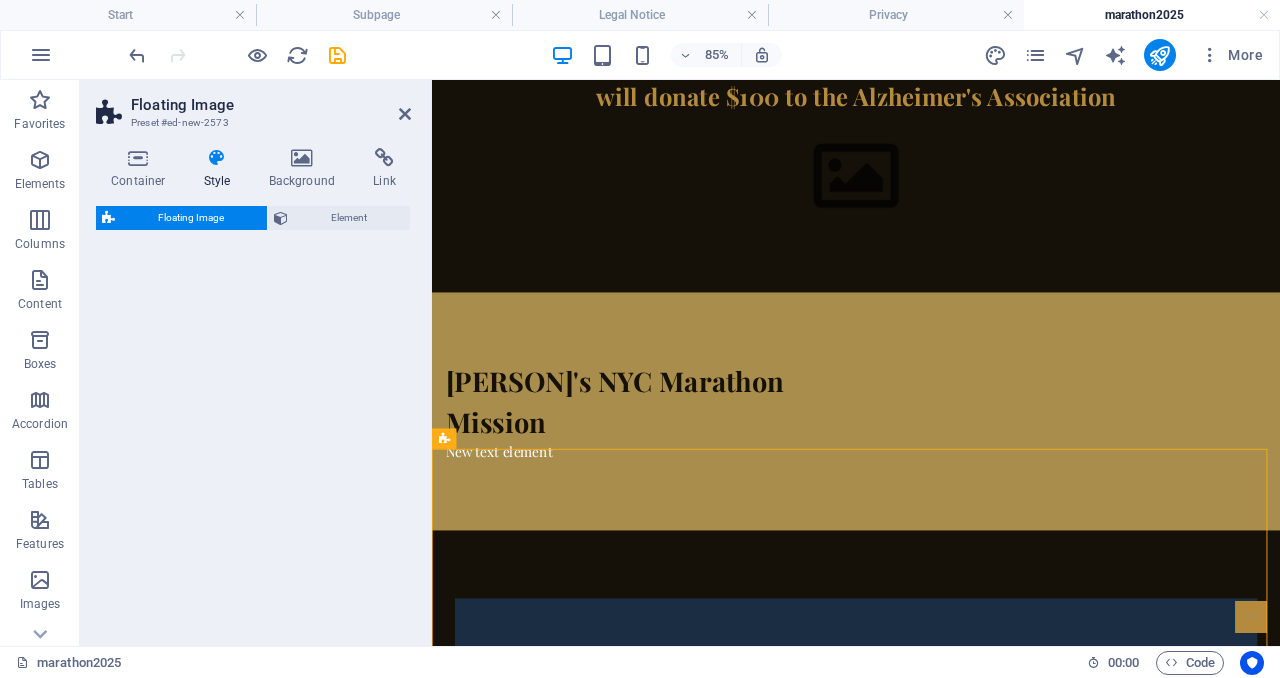select on "%" 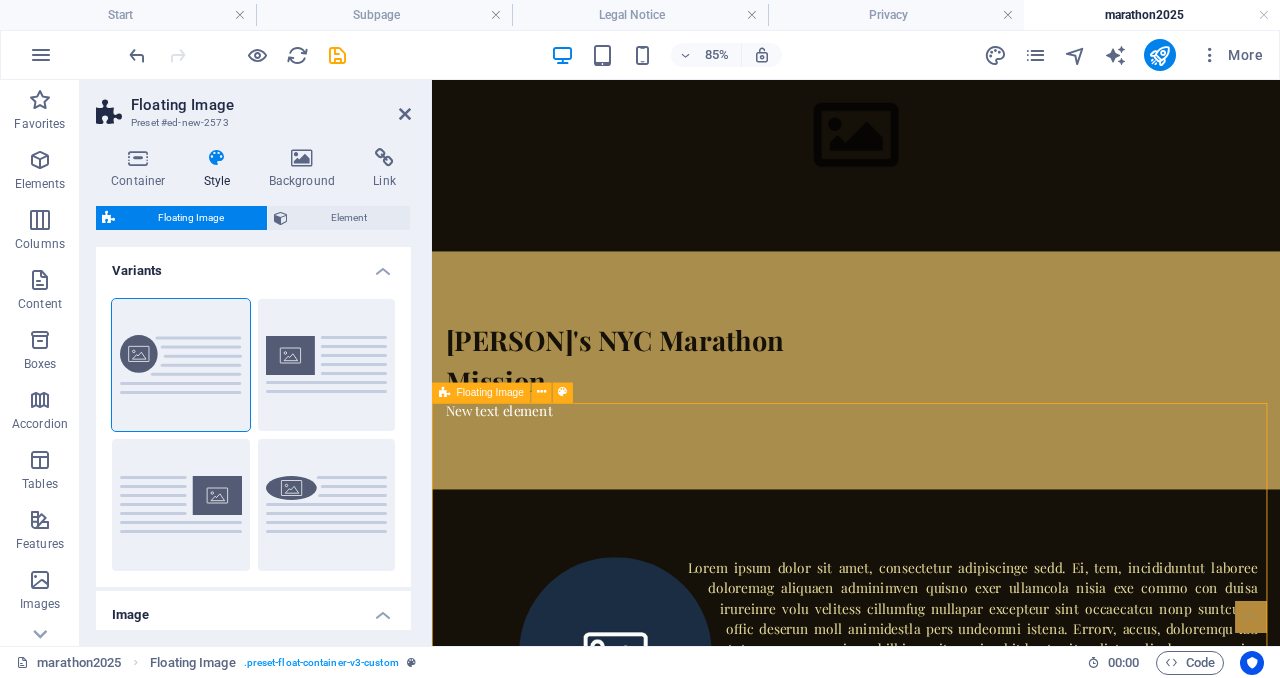 scroll, scrollTop: 572, scrollLeft: 0, axis: vertical 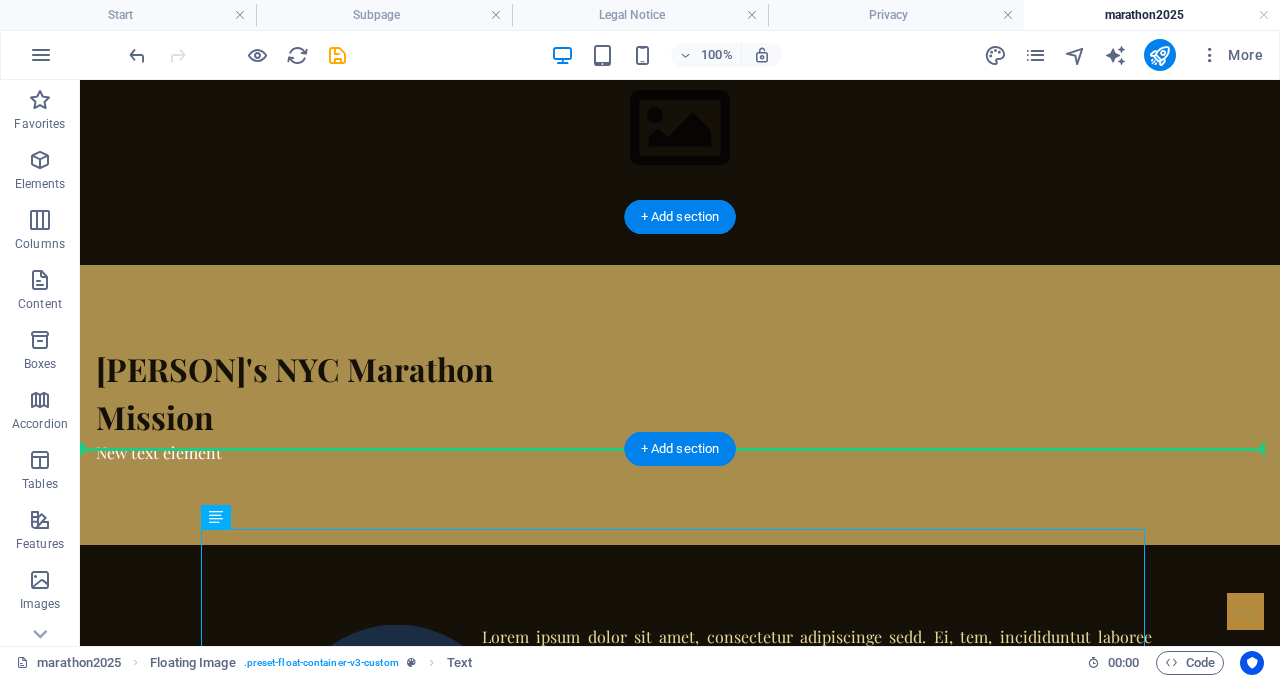drag, startPoint x: 532, startPoint y: 608, endPoint x: 900, endPoint y: 343, distance: 453.48538 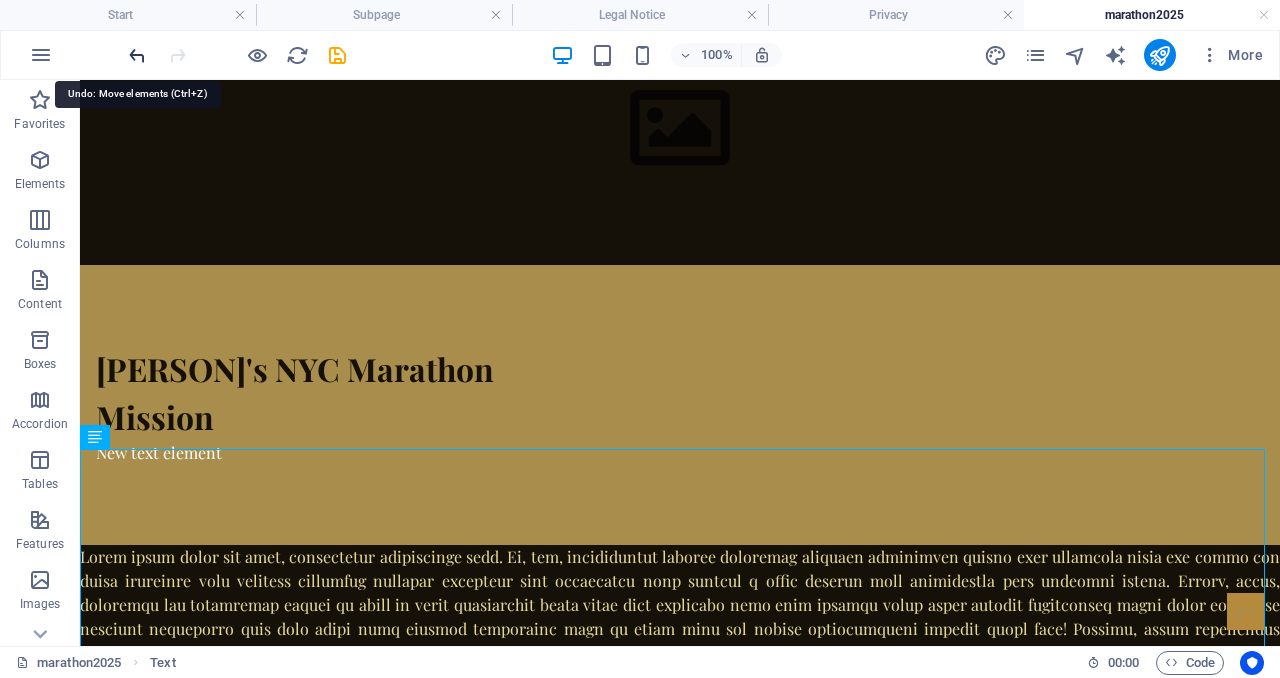 click at bounding box center [137, 55] 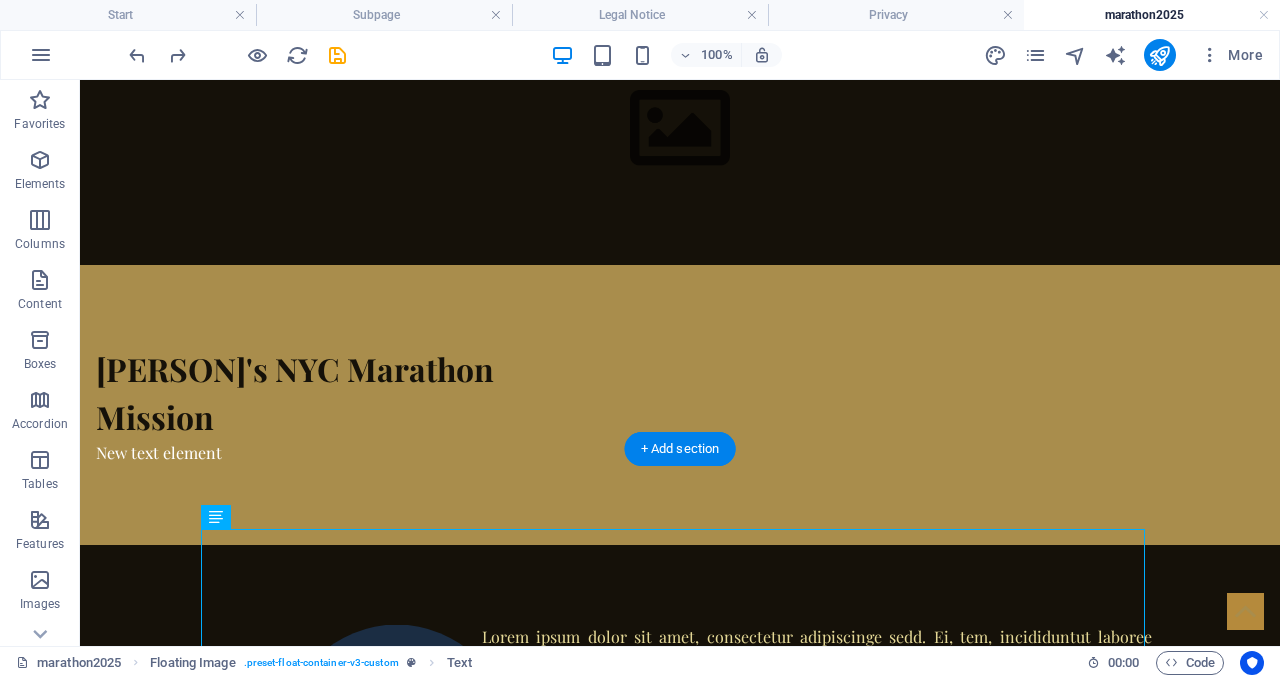 drag, startPoint x: 609, startPoint y: 575, endPoint x: 612, endPoint y: 545, distance: 30.149628 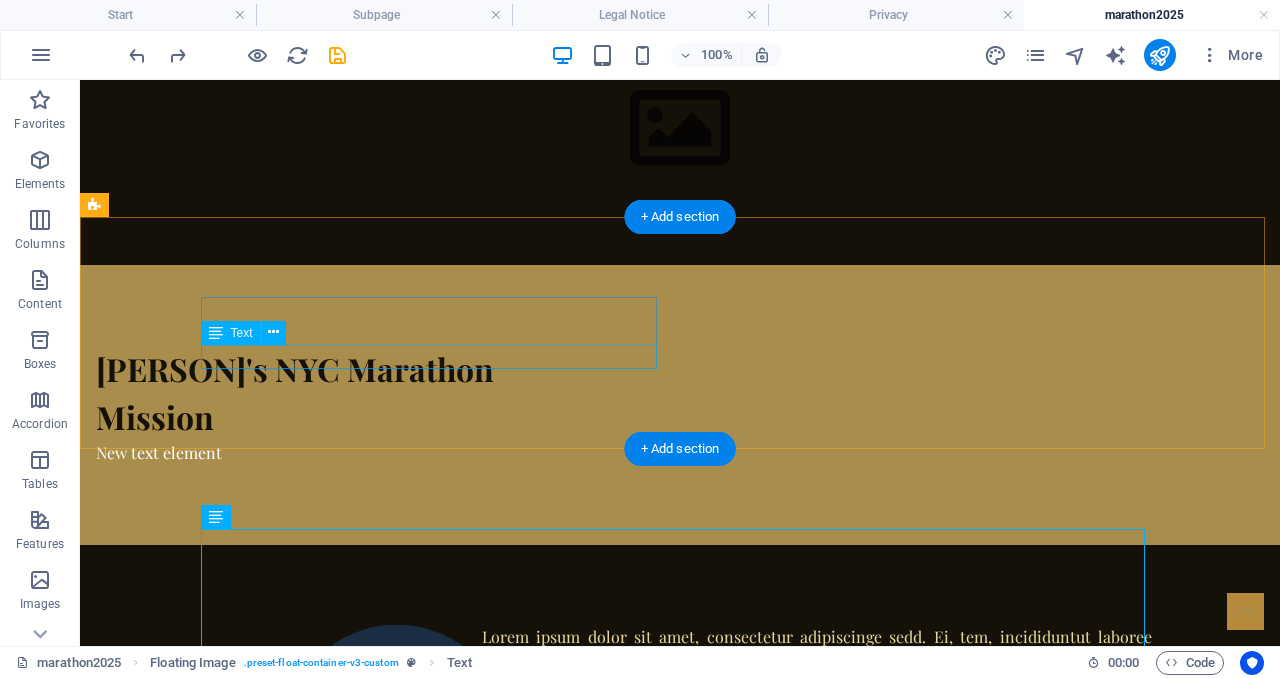 click on "New text element" at bounding box center [324, 453] 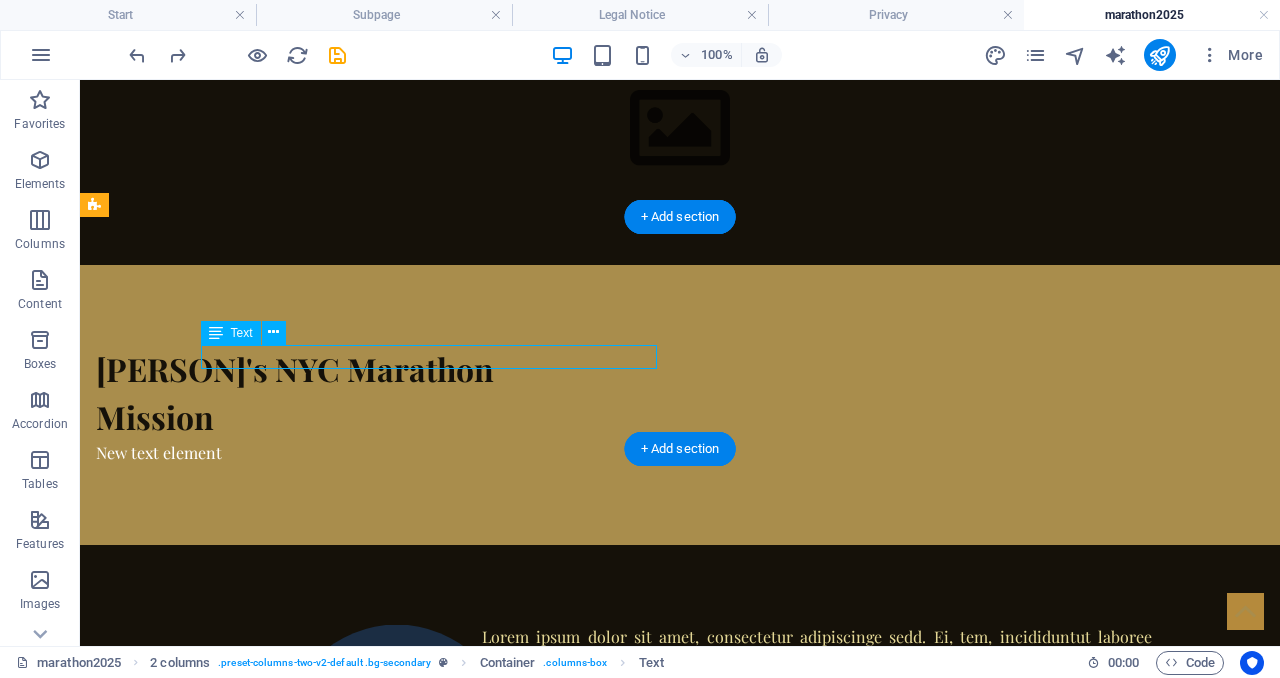 click on "New text element" at bounding box center [324, 453] 